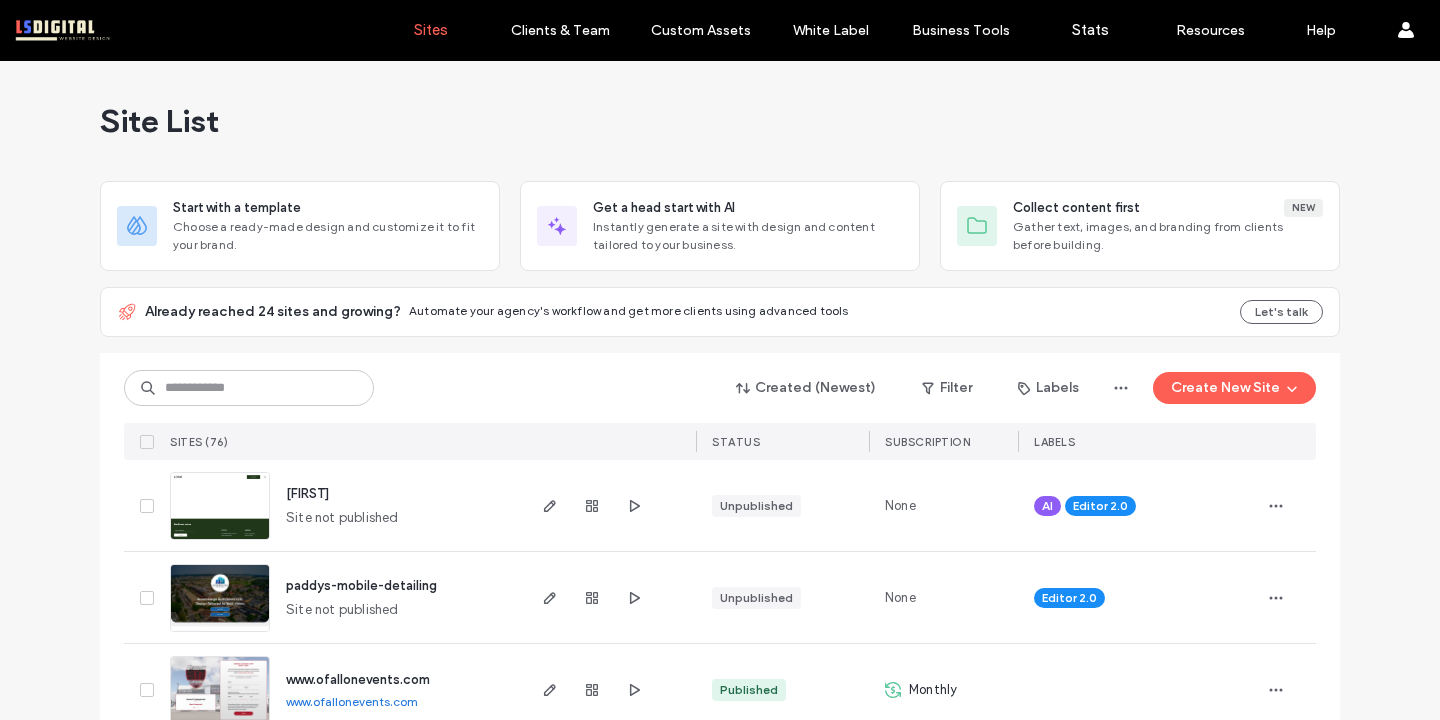 click at bounding box center (249, 388) 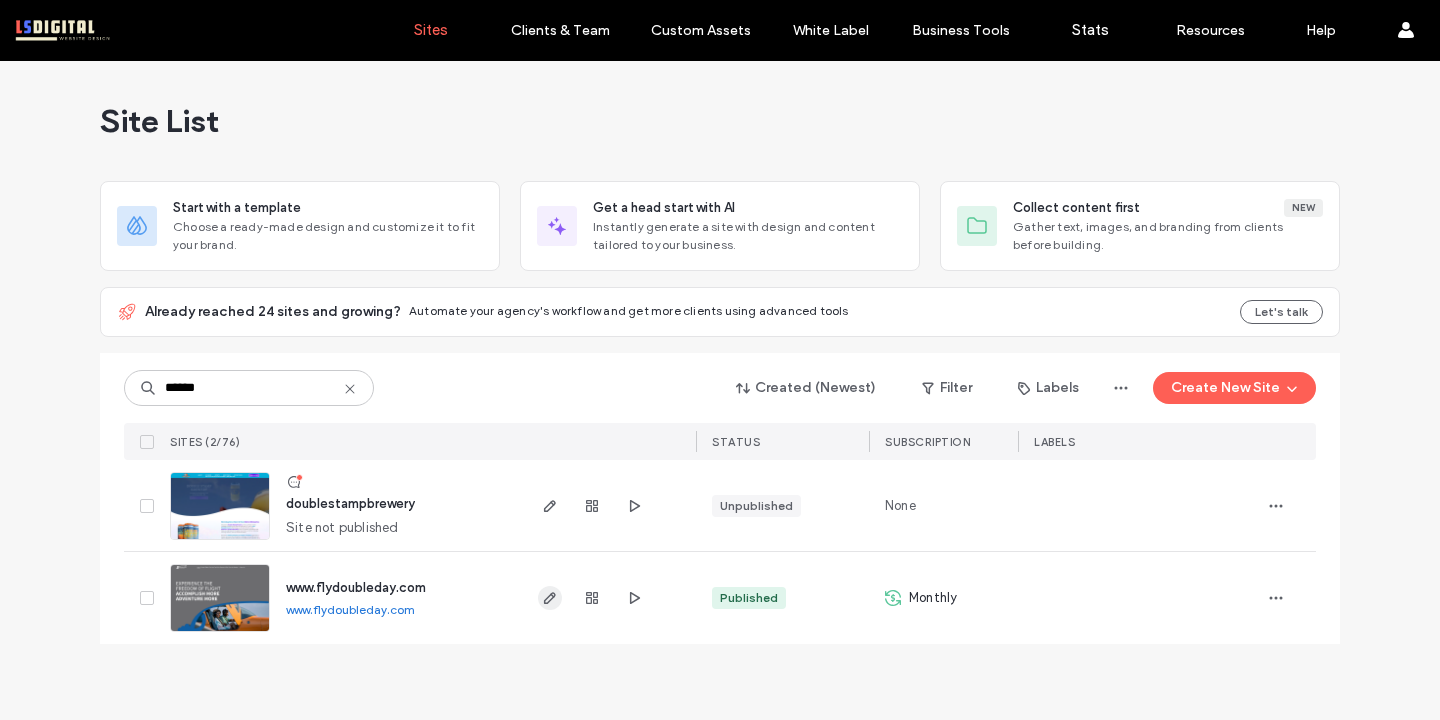 type on "******" 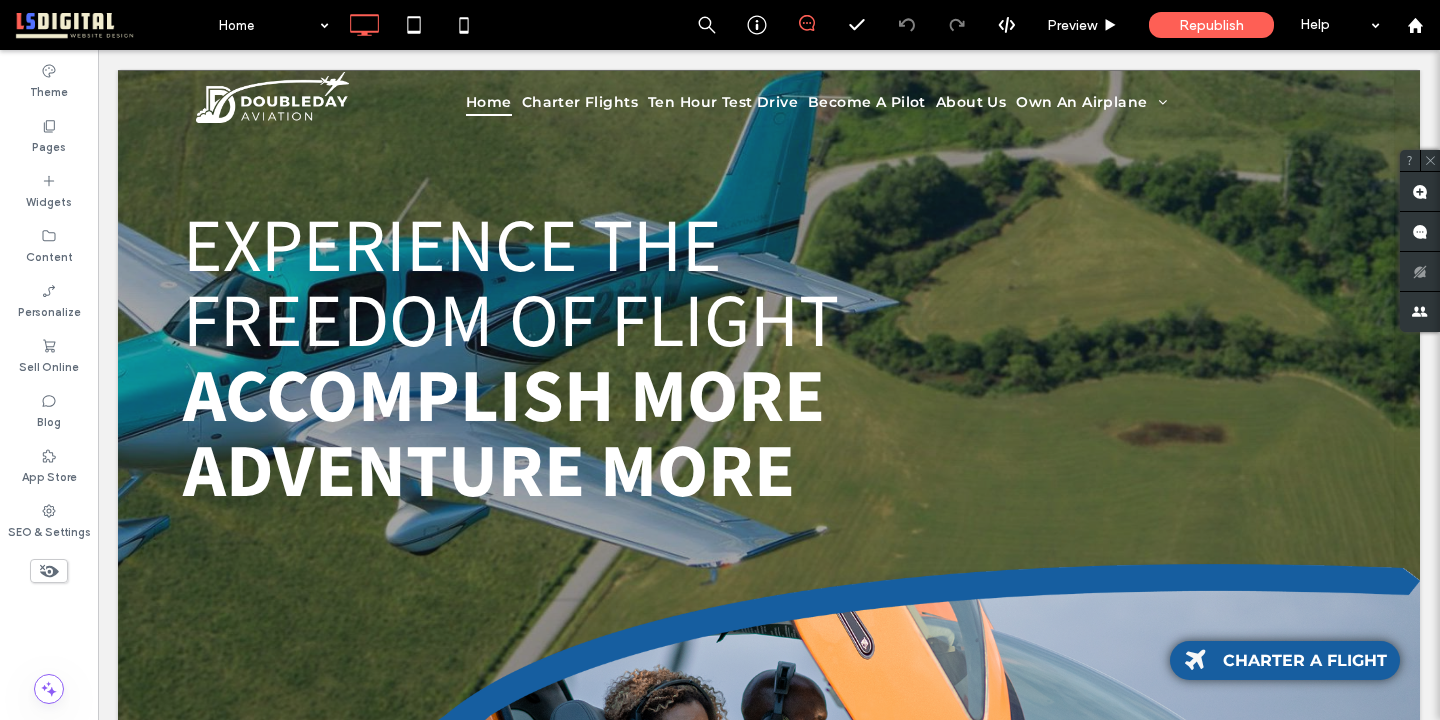 scroll, scrollTop: 0, scrollLeft: 0, axis: both 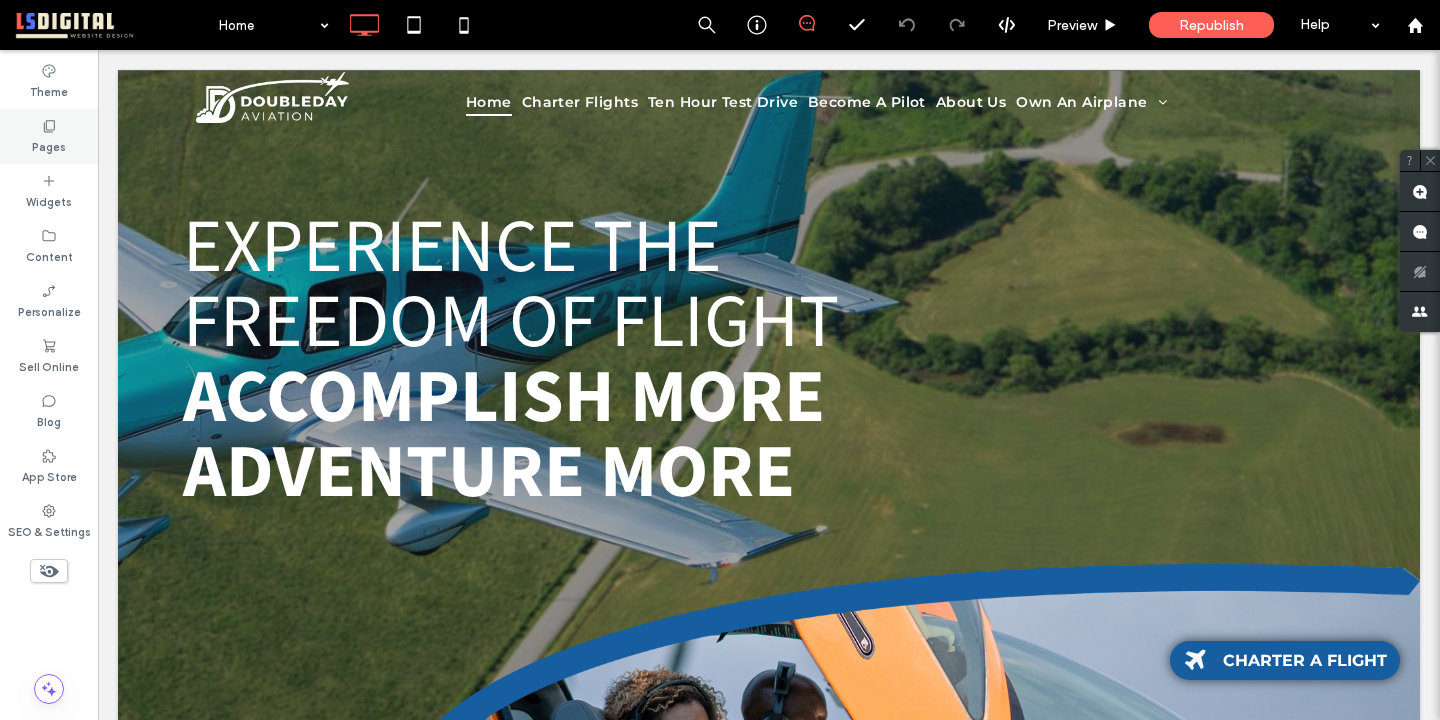 click on "Pages" at bounding box center [49, 136] 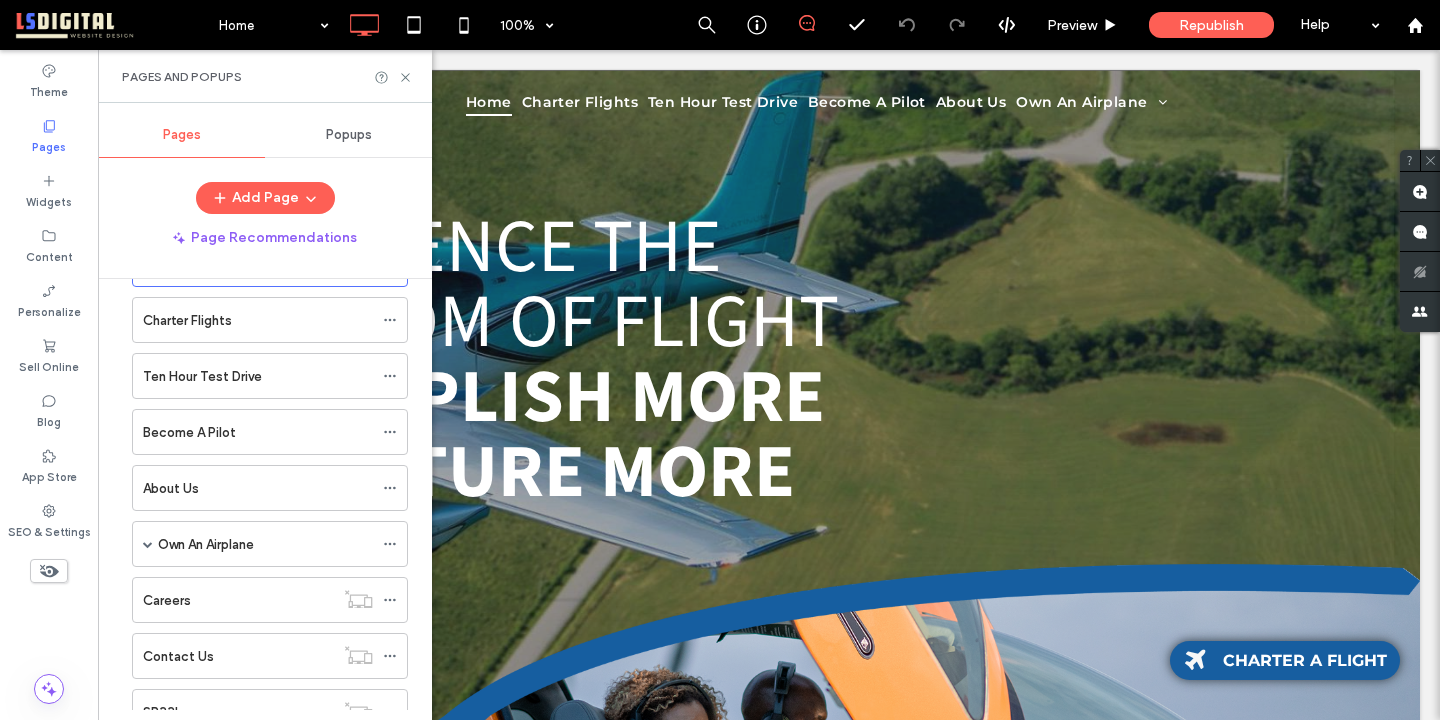 scroll, scrollTop: 67, scrollLeft: 0, axis: vertical 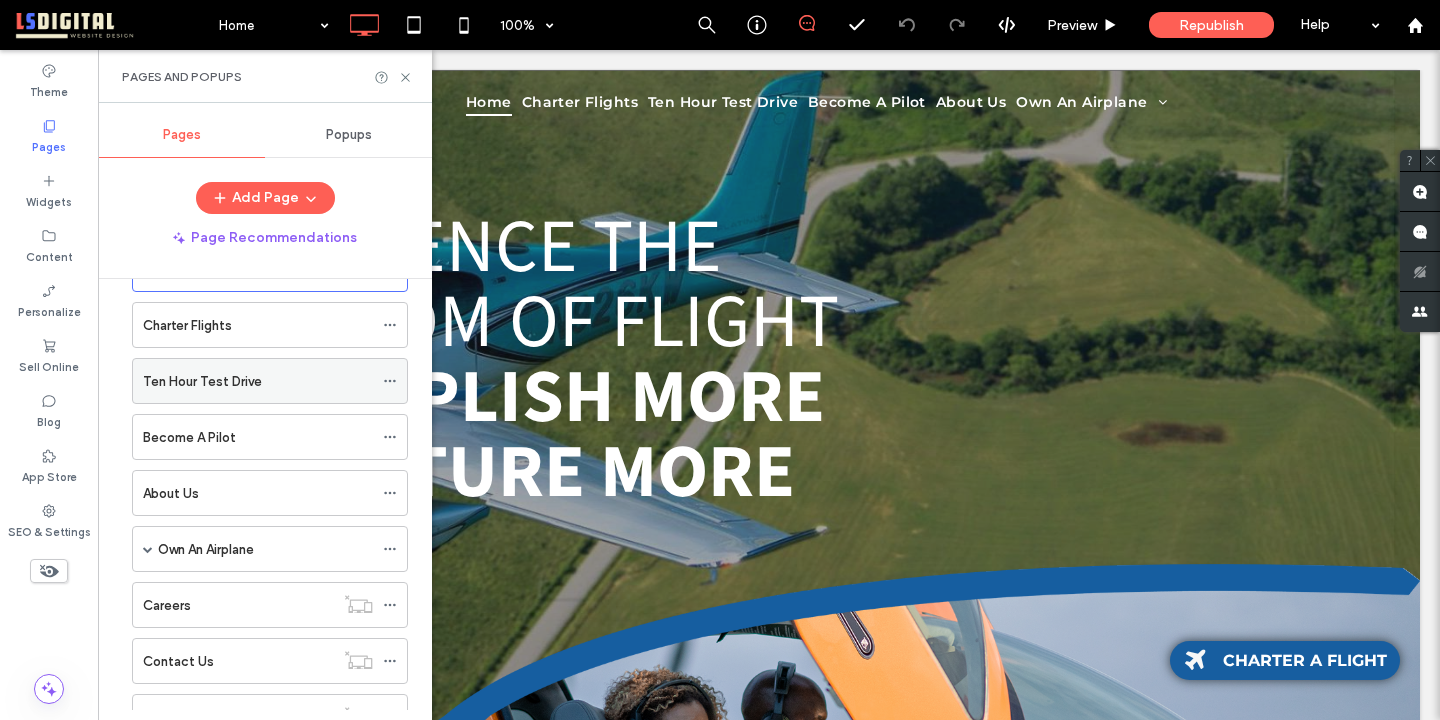 click on "Ten Hour Test Drive" at bounding box center [258, 381] 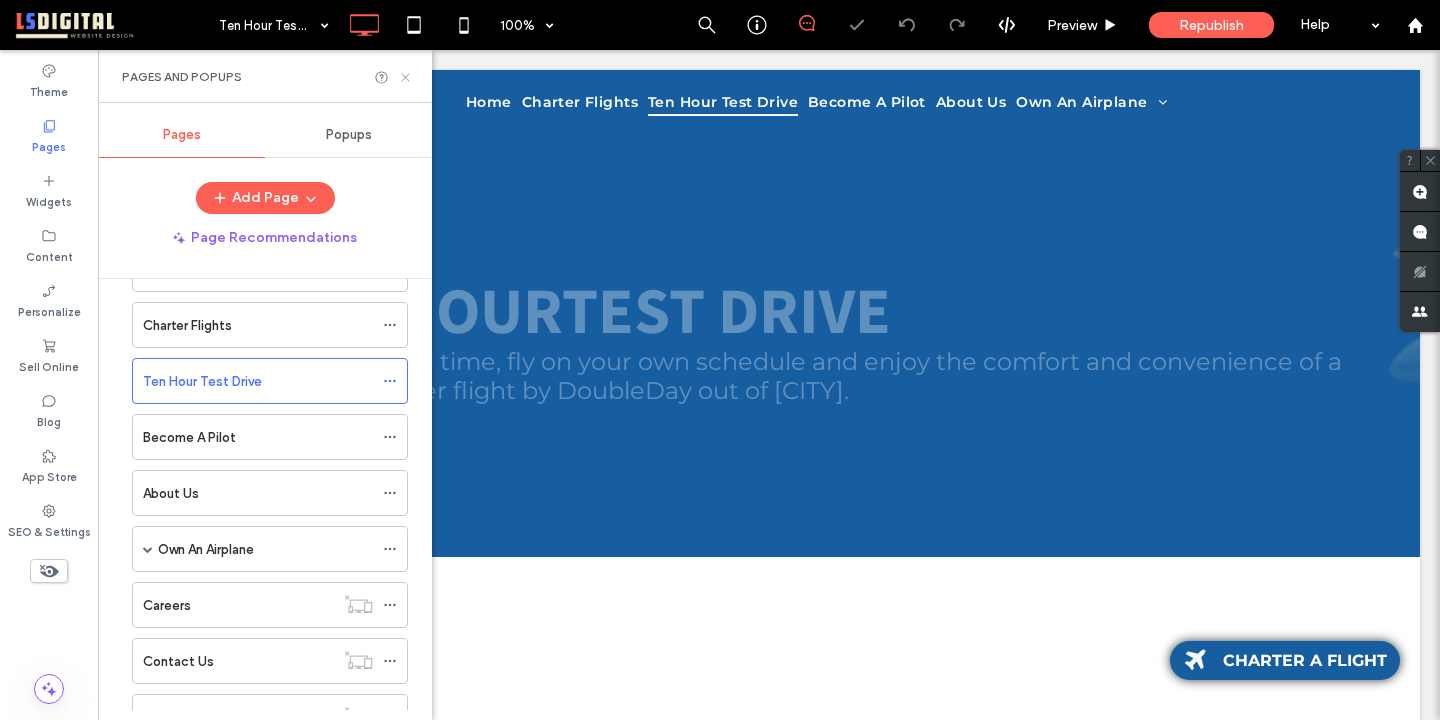 scroll, scrollTop: 0, scrollLeft: 0, axis: both 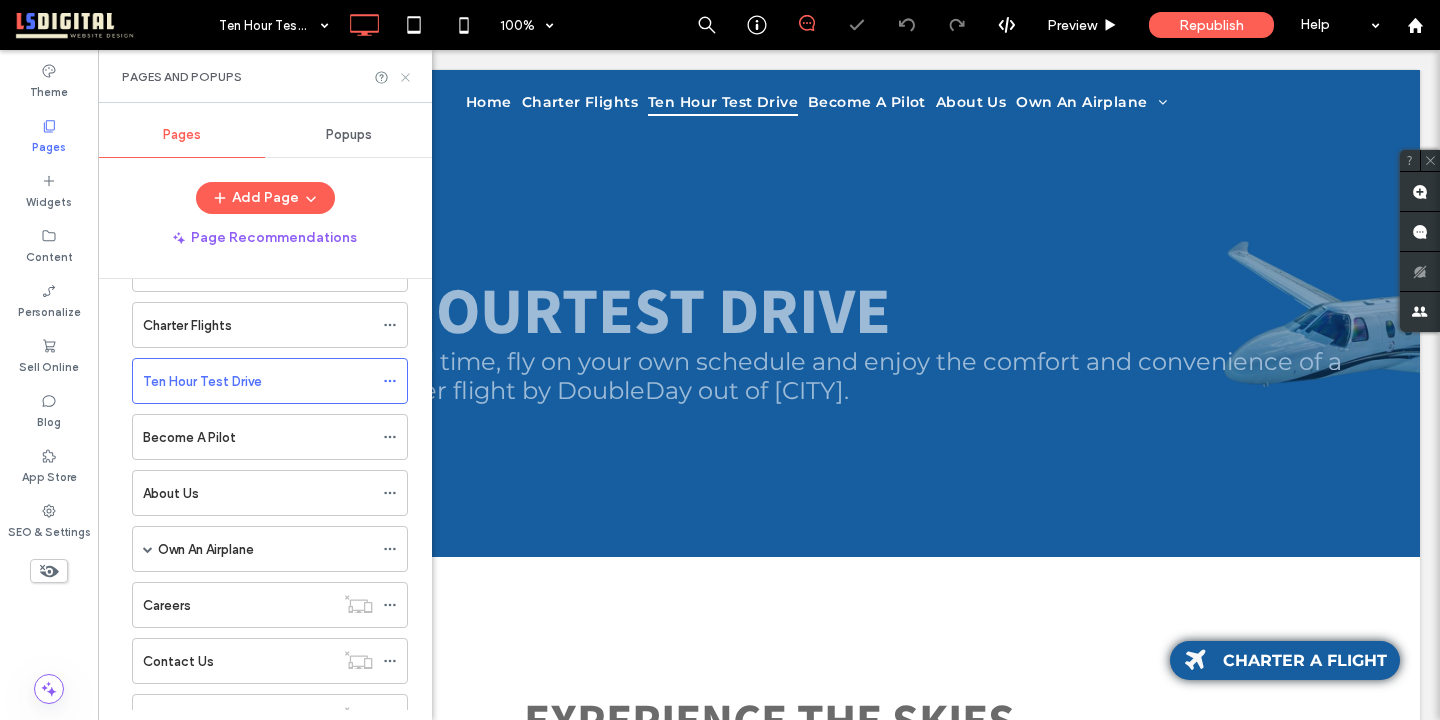 click 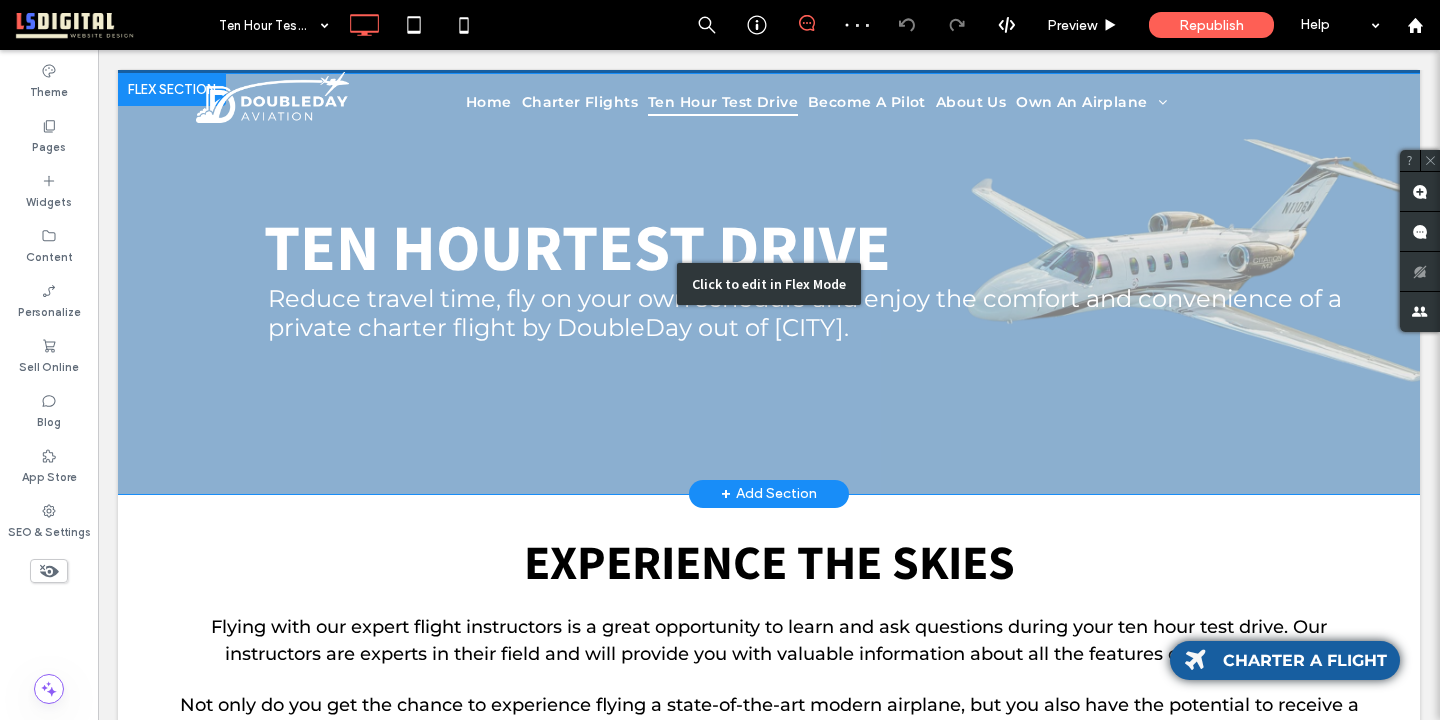 scroll, scrollTop: 13, scrollLeft: 0, axis: vertical 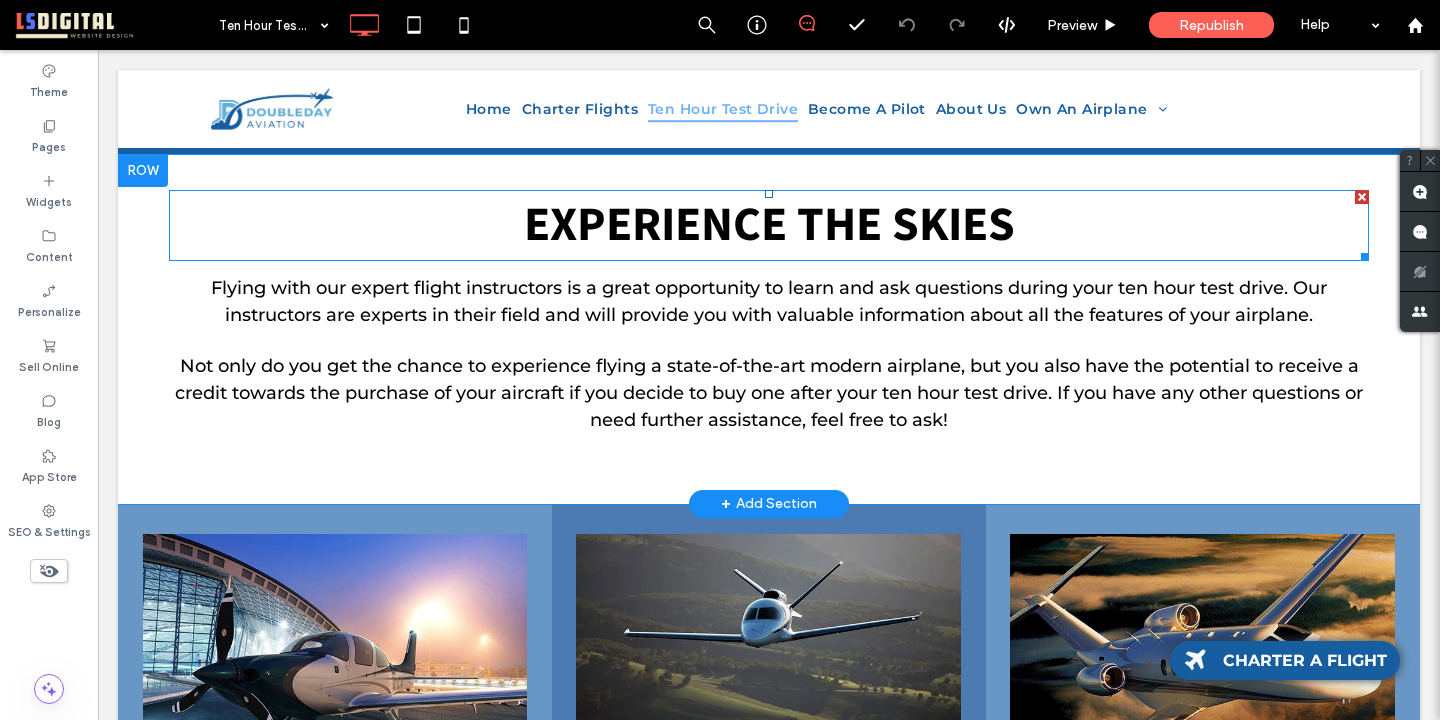 click on "Experience the Skies" at bounding box center (769, 225) 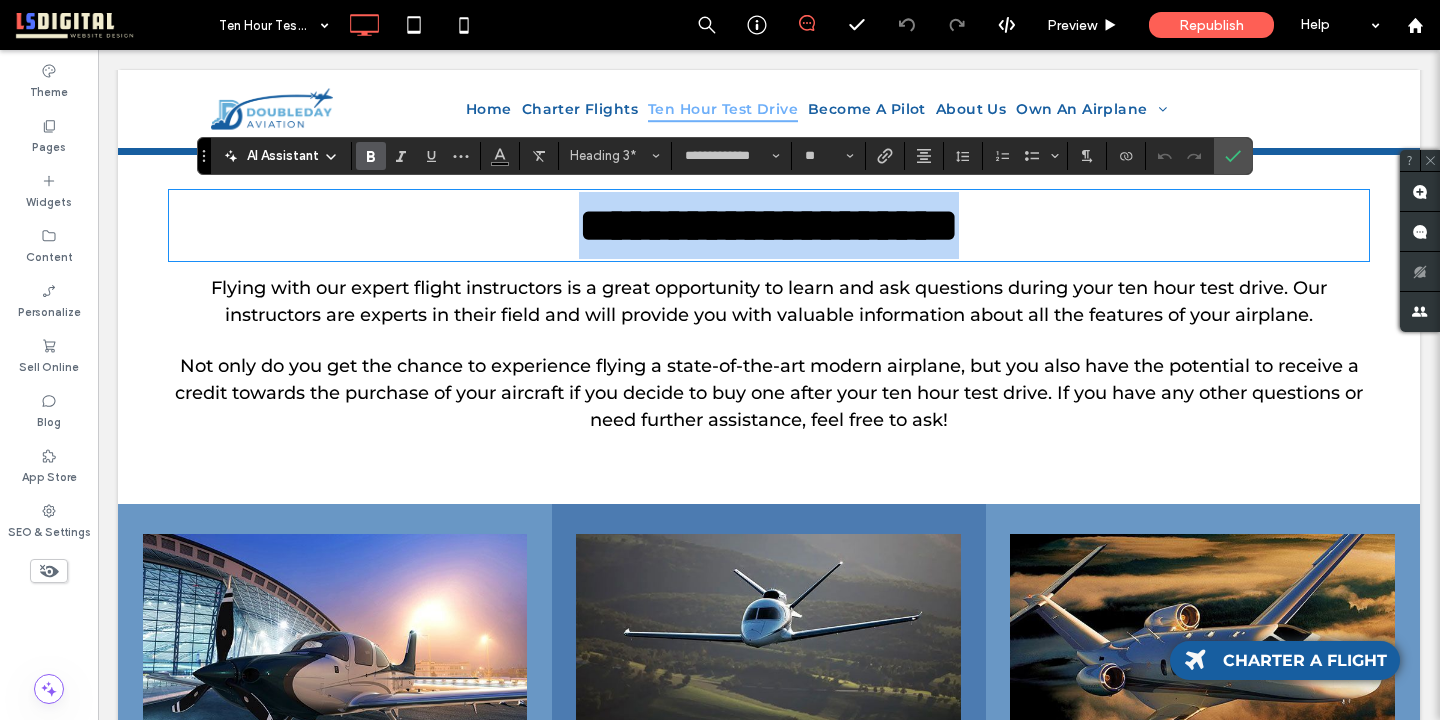 click on "**********" at bounding box center (769, 225) 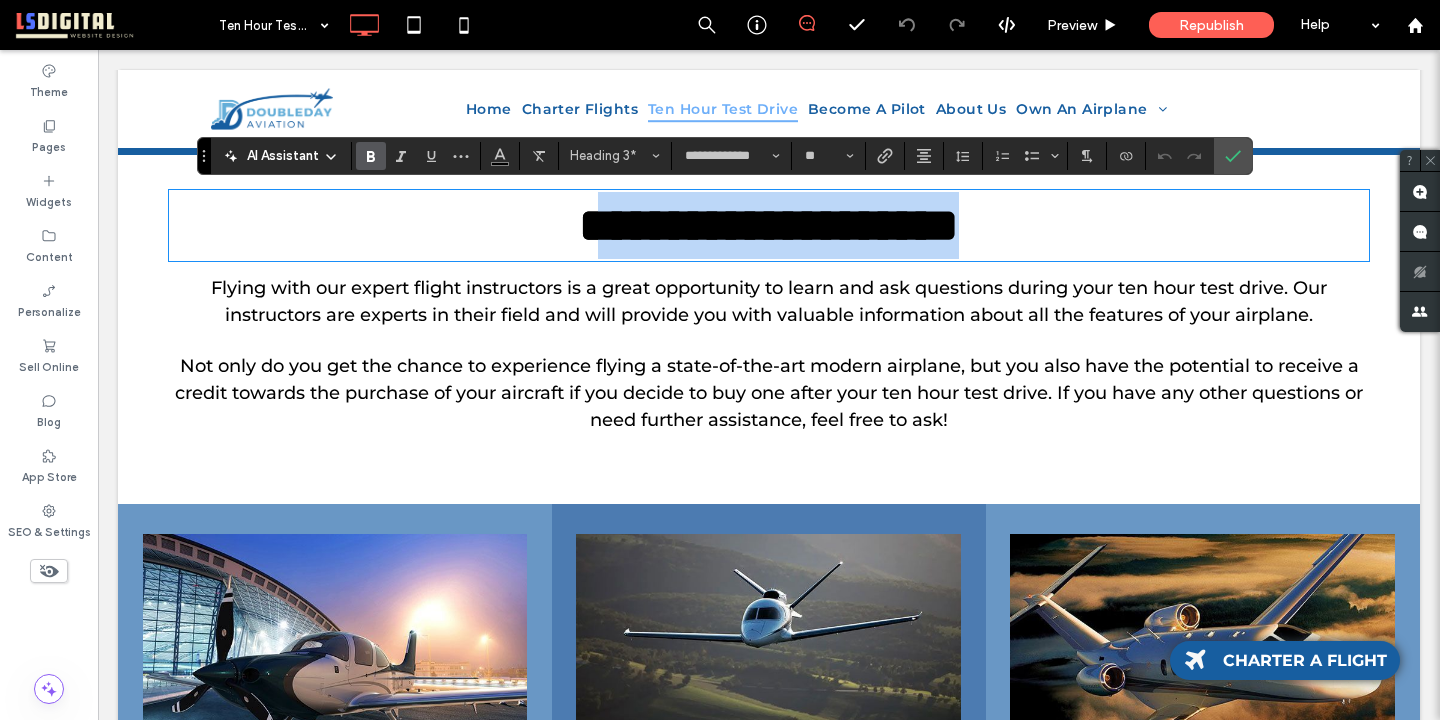 drag, startPoint x: 1050, startPoint y: 235, endPoint x: 540, endPoint y: 221, distance: 510.1921 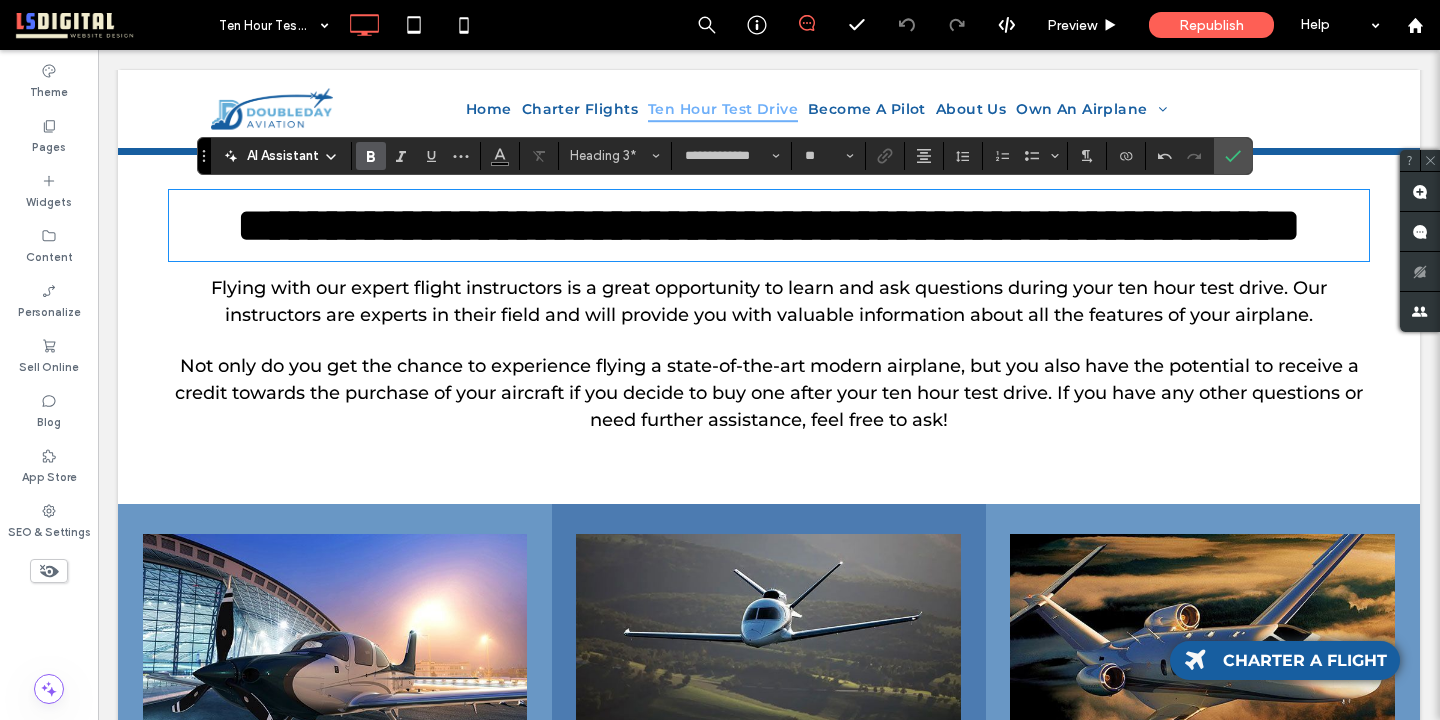 type on "**********" 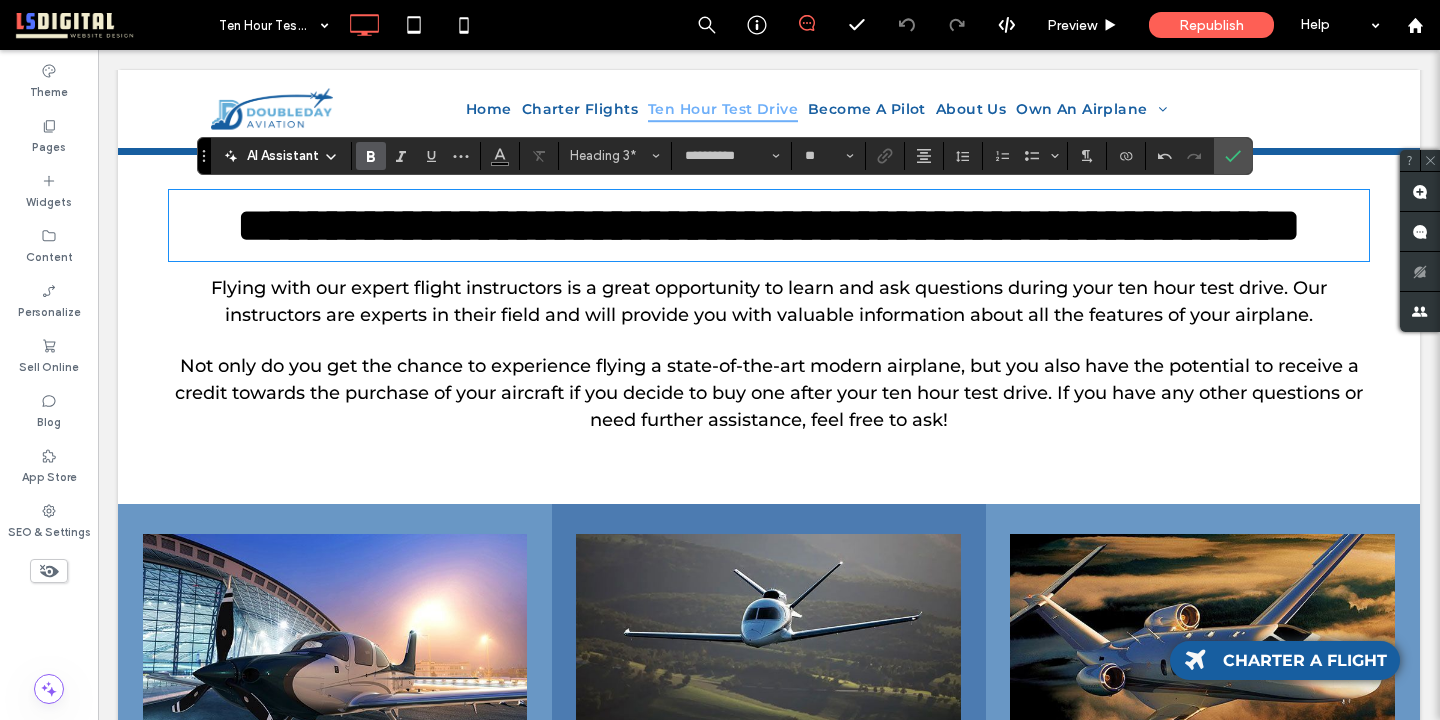 scroll, scrollTop: 0, scrollLeft: 0, axis: both 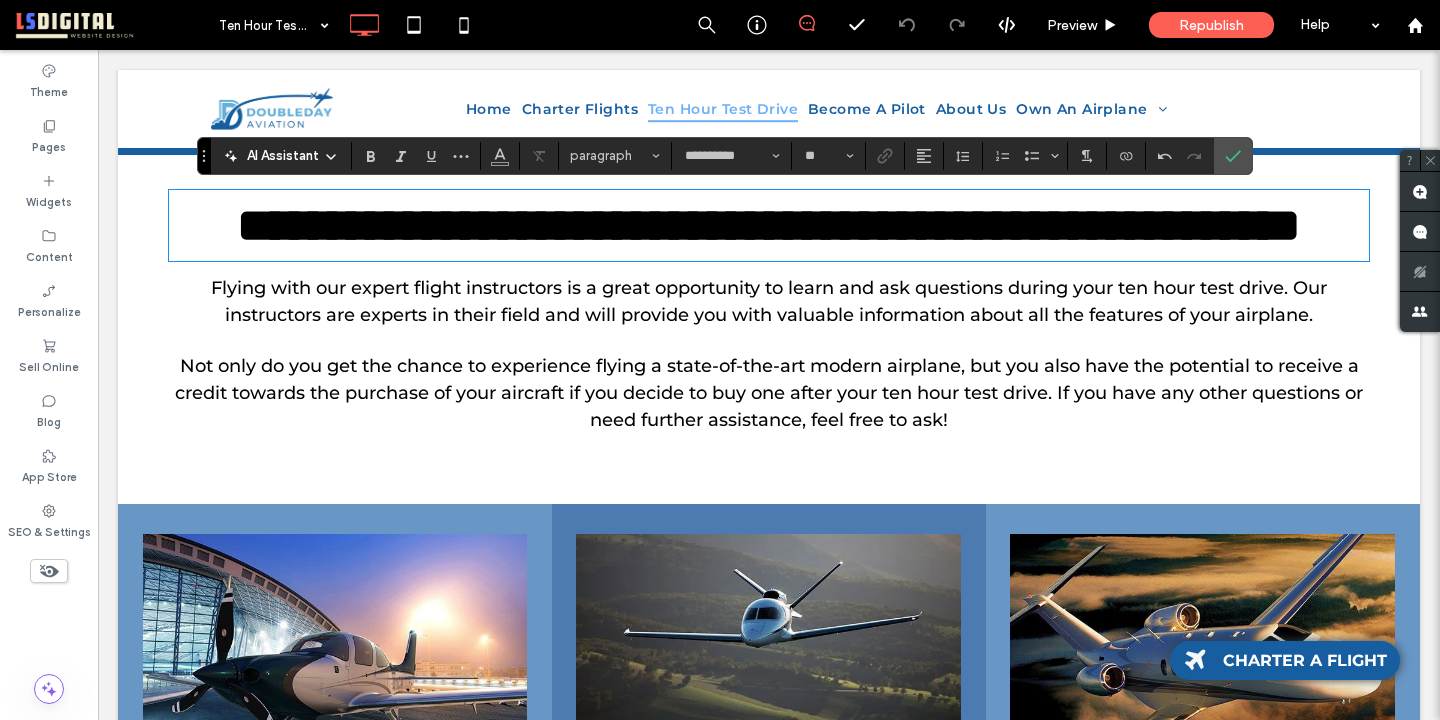 type on "**********" 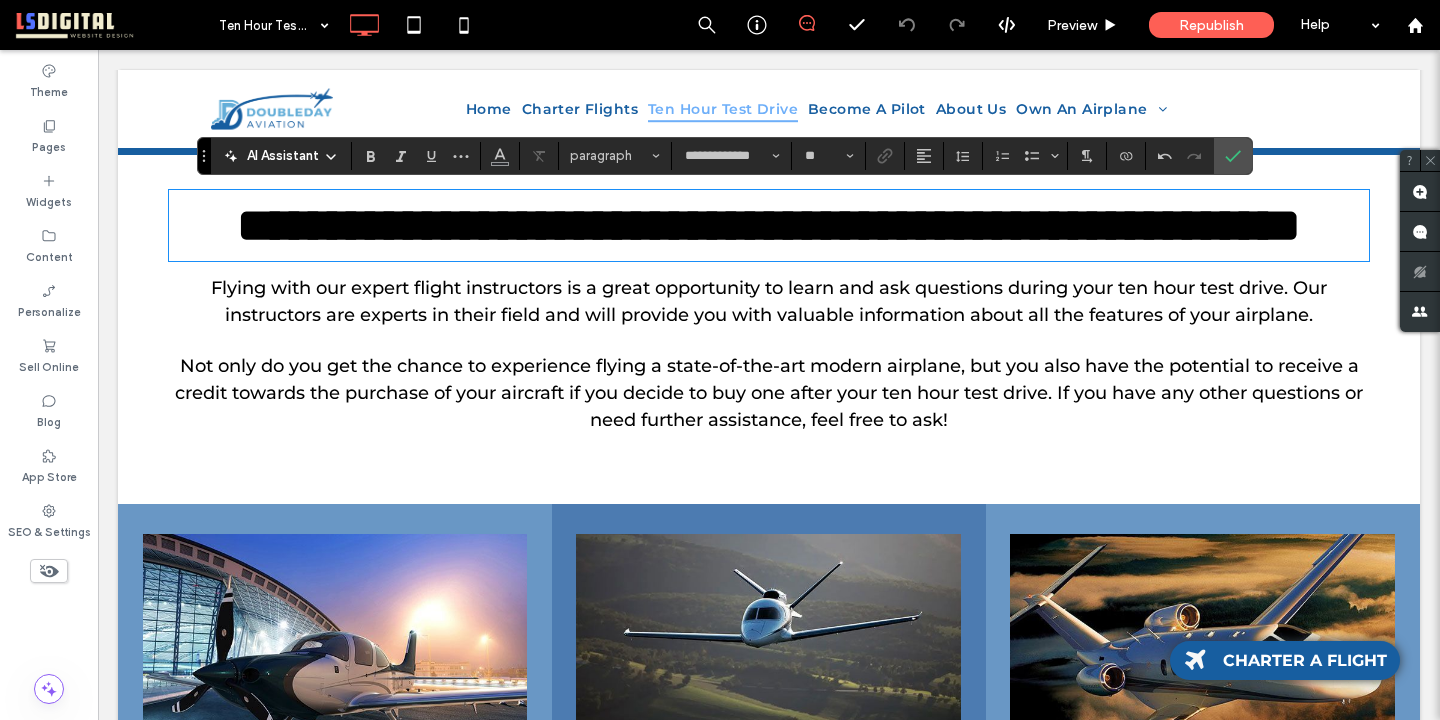 click on "**********" at bounding box center (769, 225) 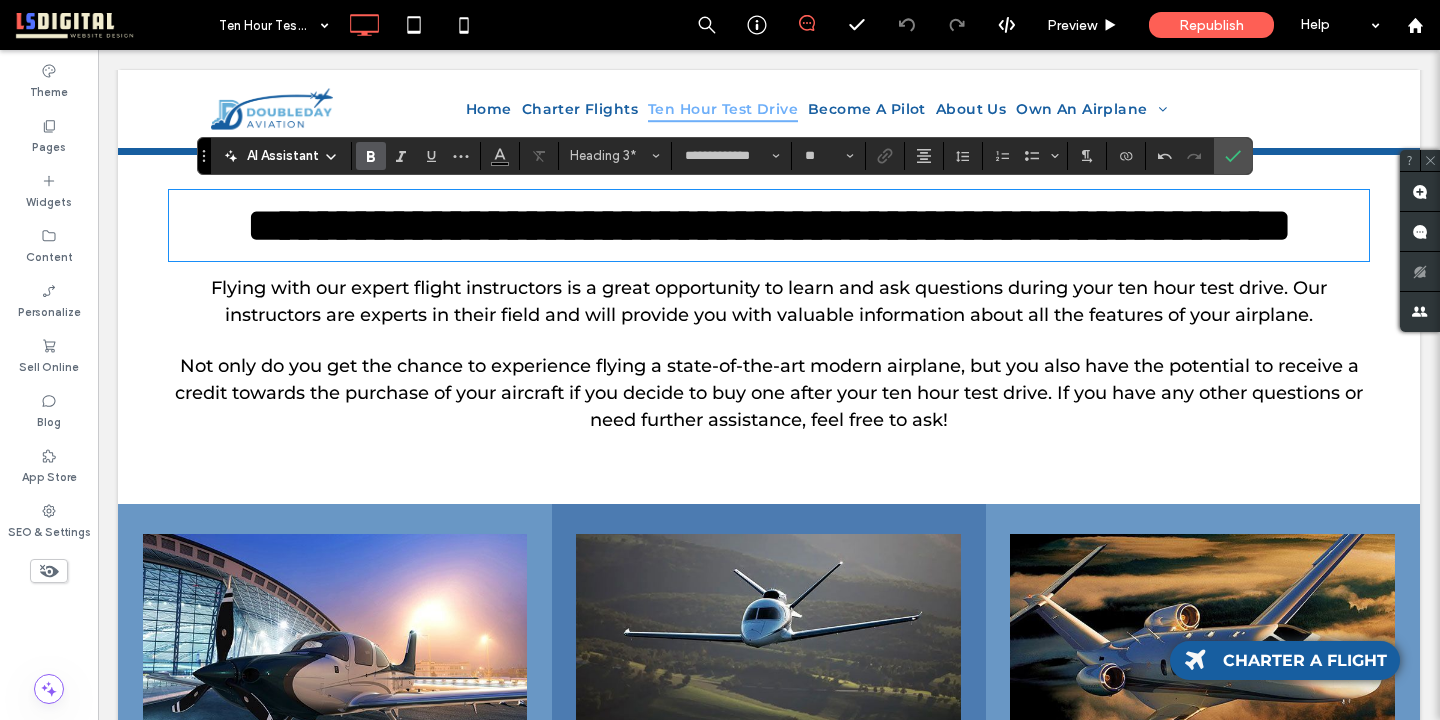 click on "**********" at bounding box center (769, 225) 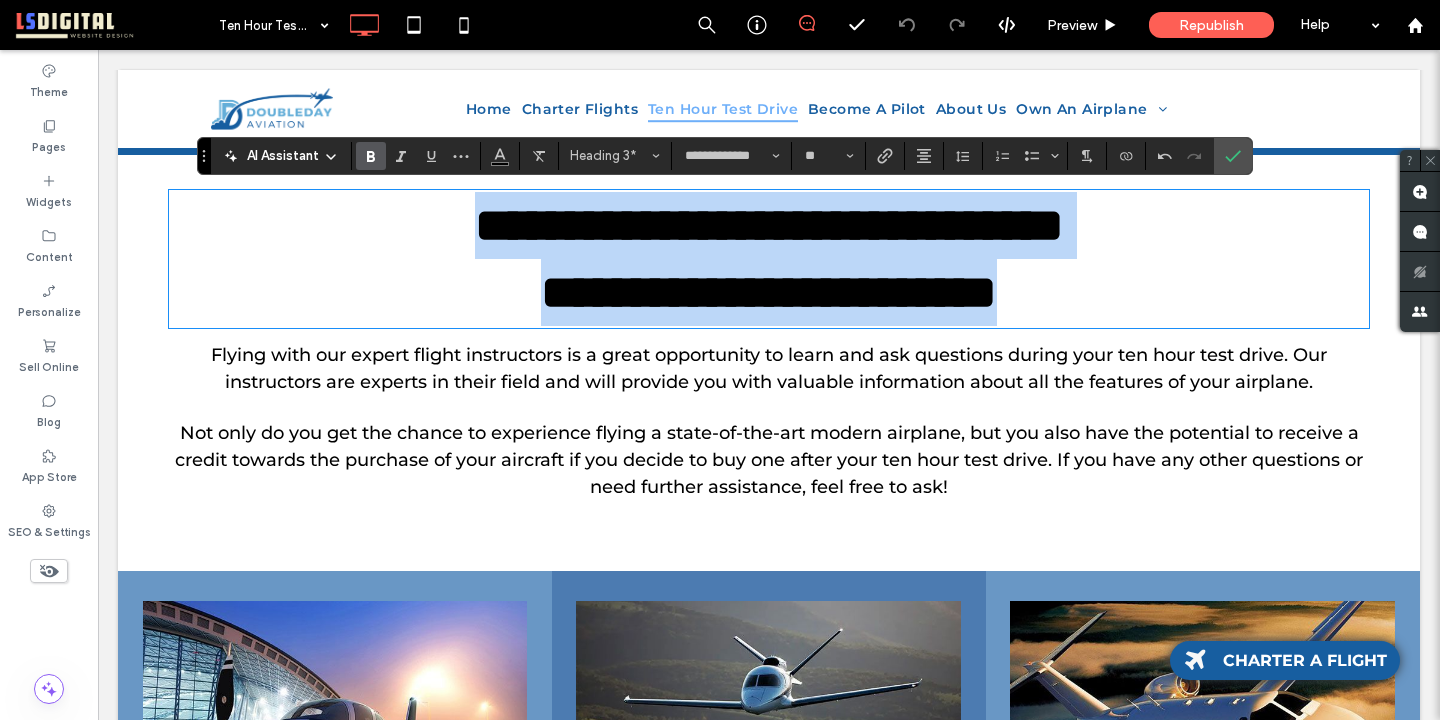 drag, startPoint x: 1103, startPoint y: 304, endPoint x: 356, endPoint y: 196, distance: 754.76685 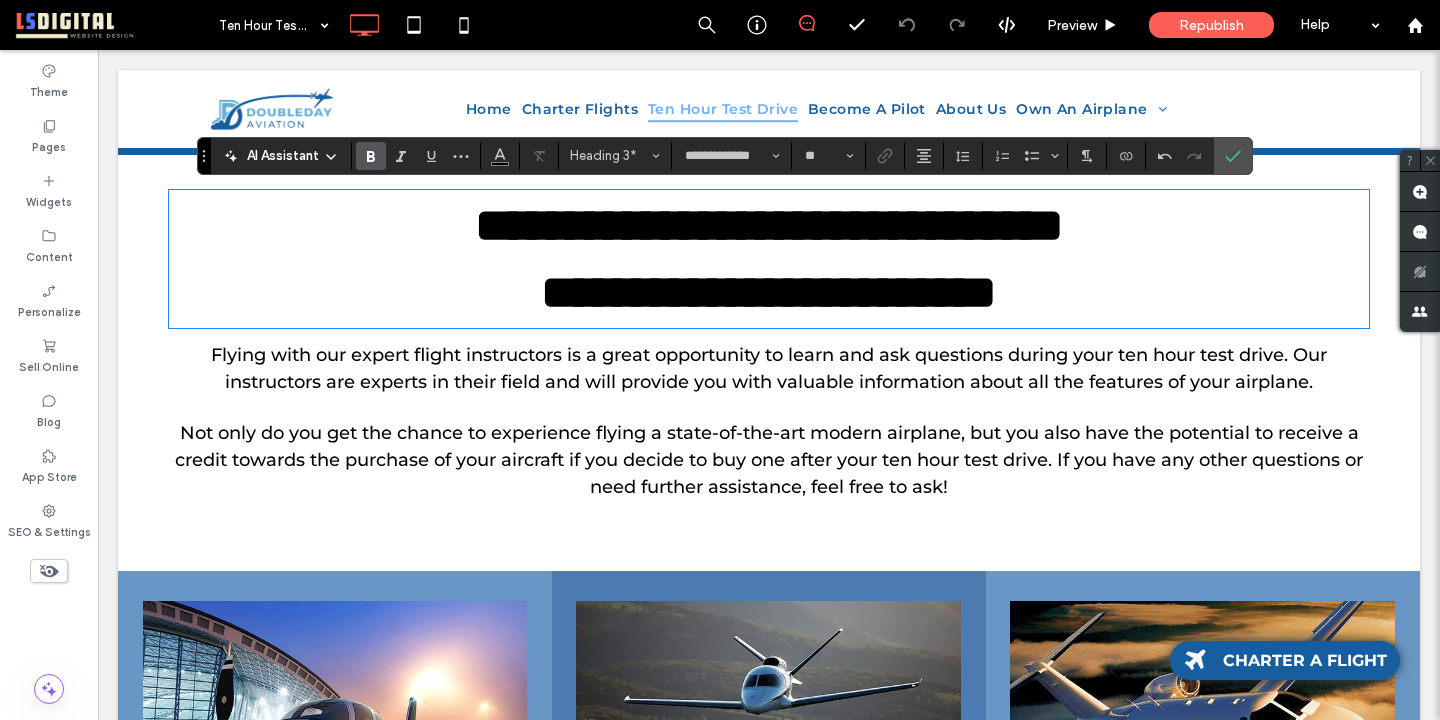 click on "**********" at bounding box center (769, 225) 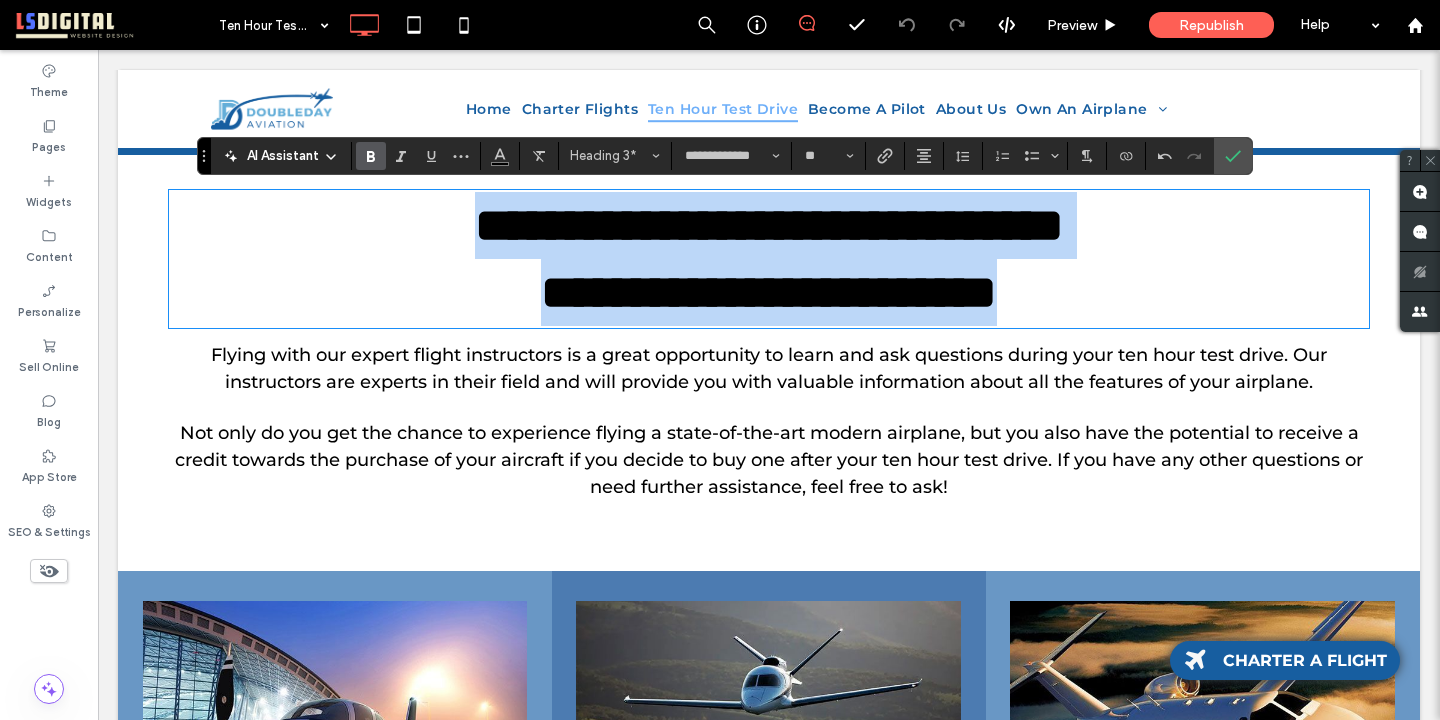 drag, startPoint x: 1123, startPoint y: 299, endPoint x: 396, endPoint y: 71, distance: 761.91406 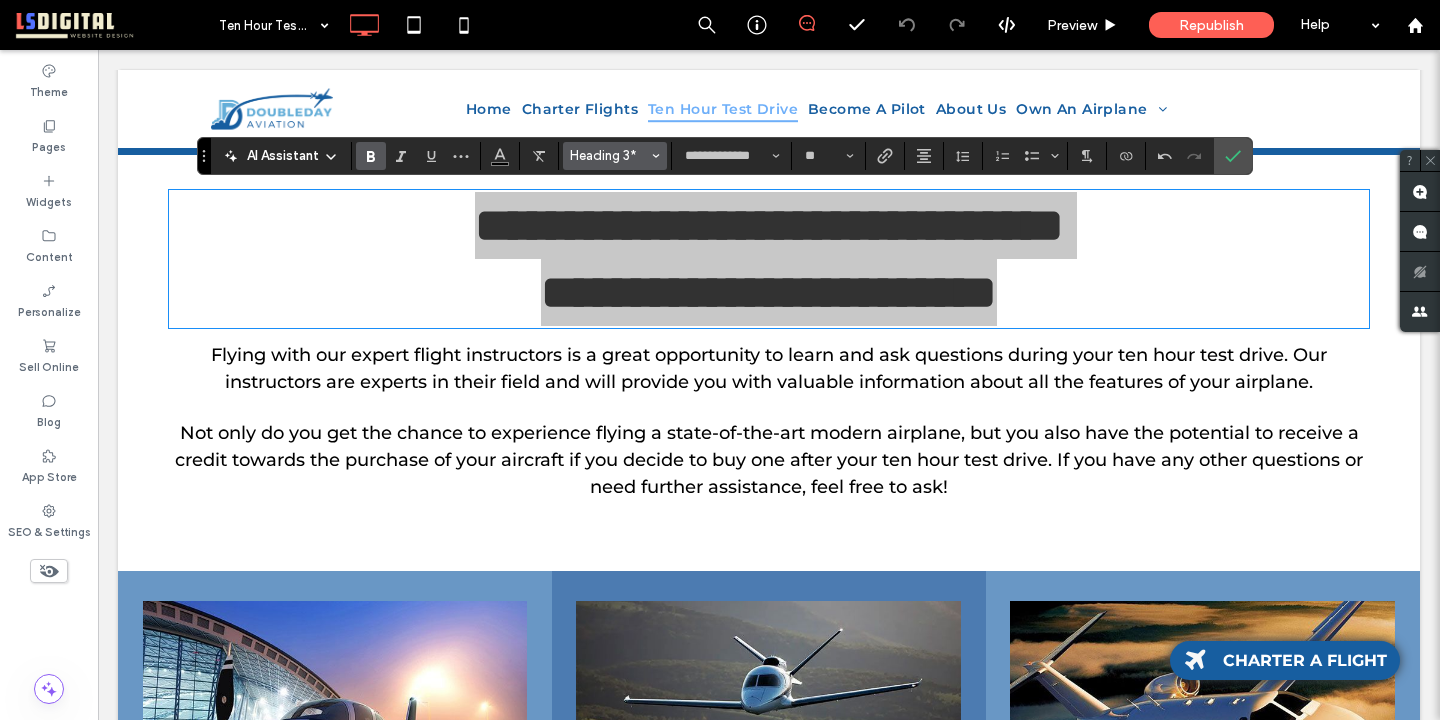 click on "Heading 3*" at bounding box center (615, 156) 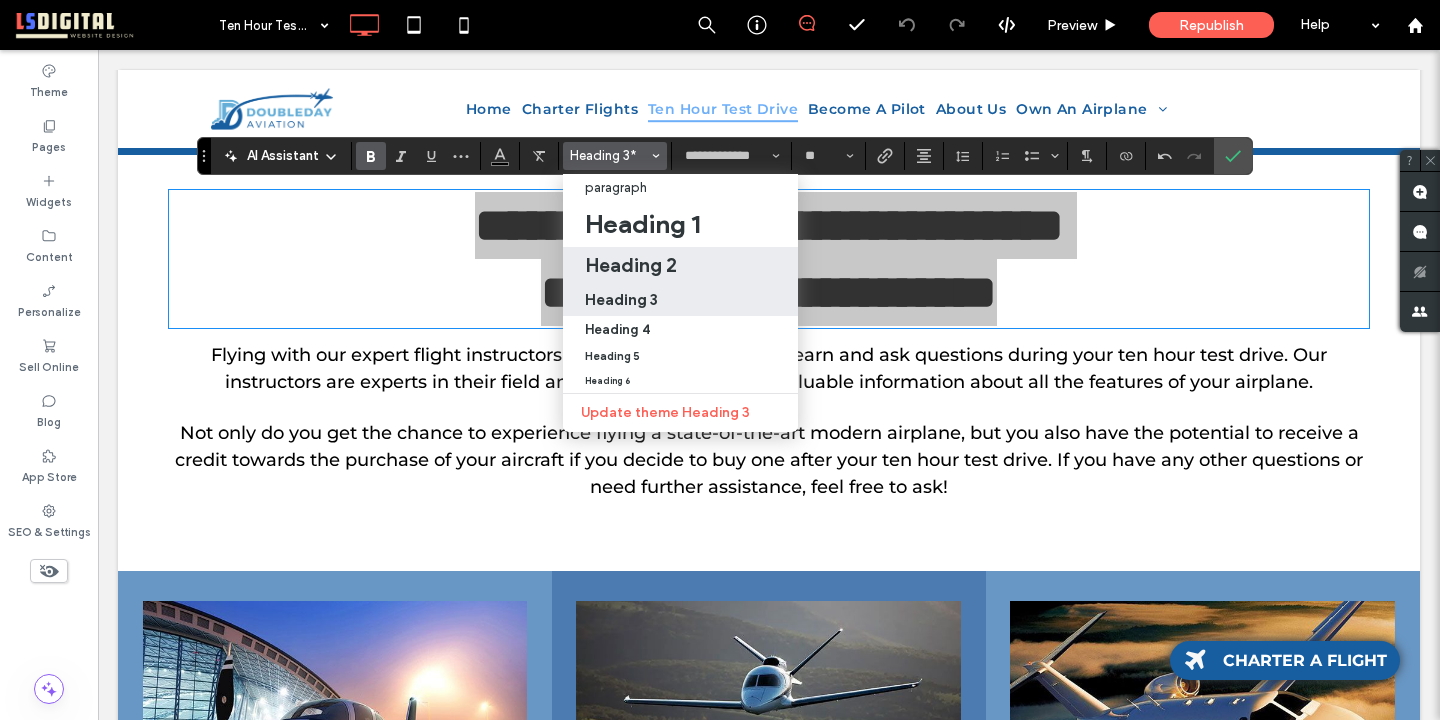 click on "Heading 2" at bounding box center [631, 265] 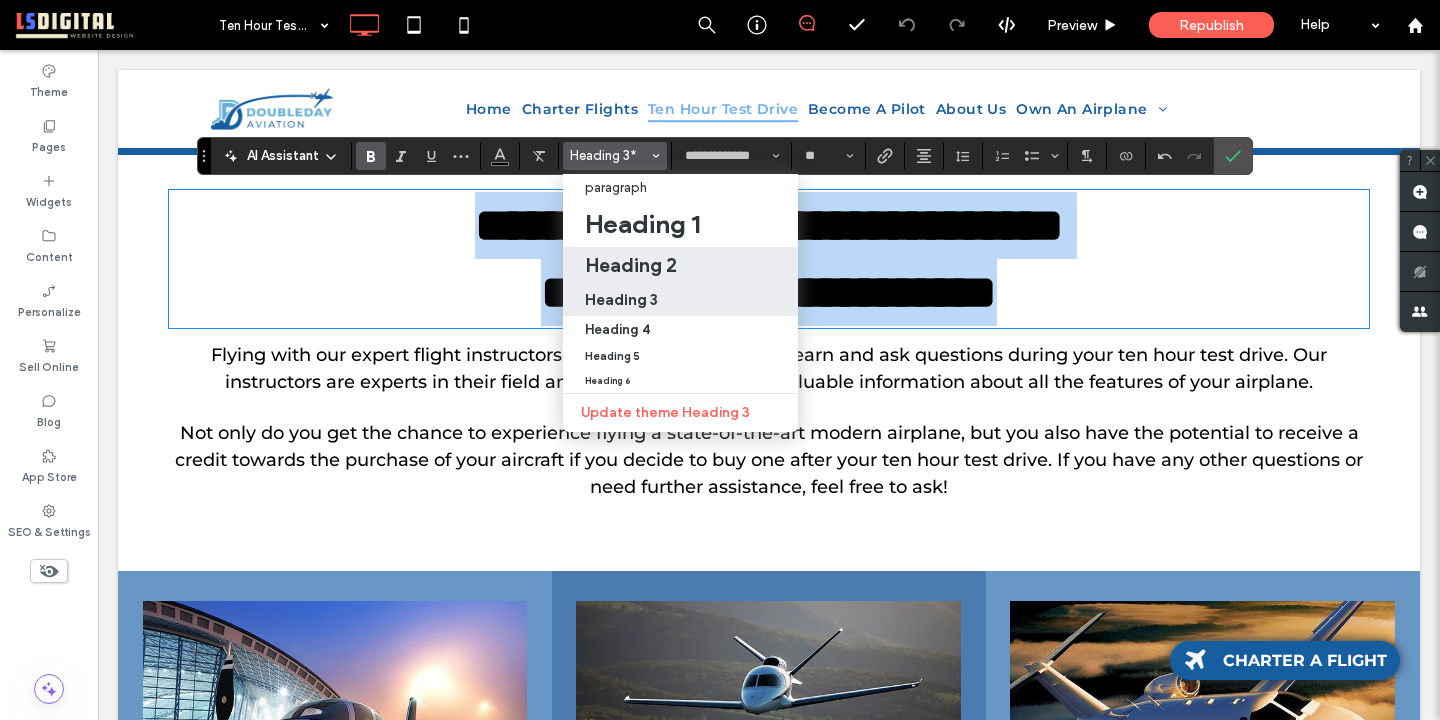 type on "**" 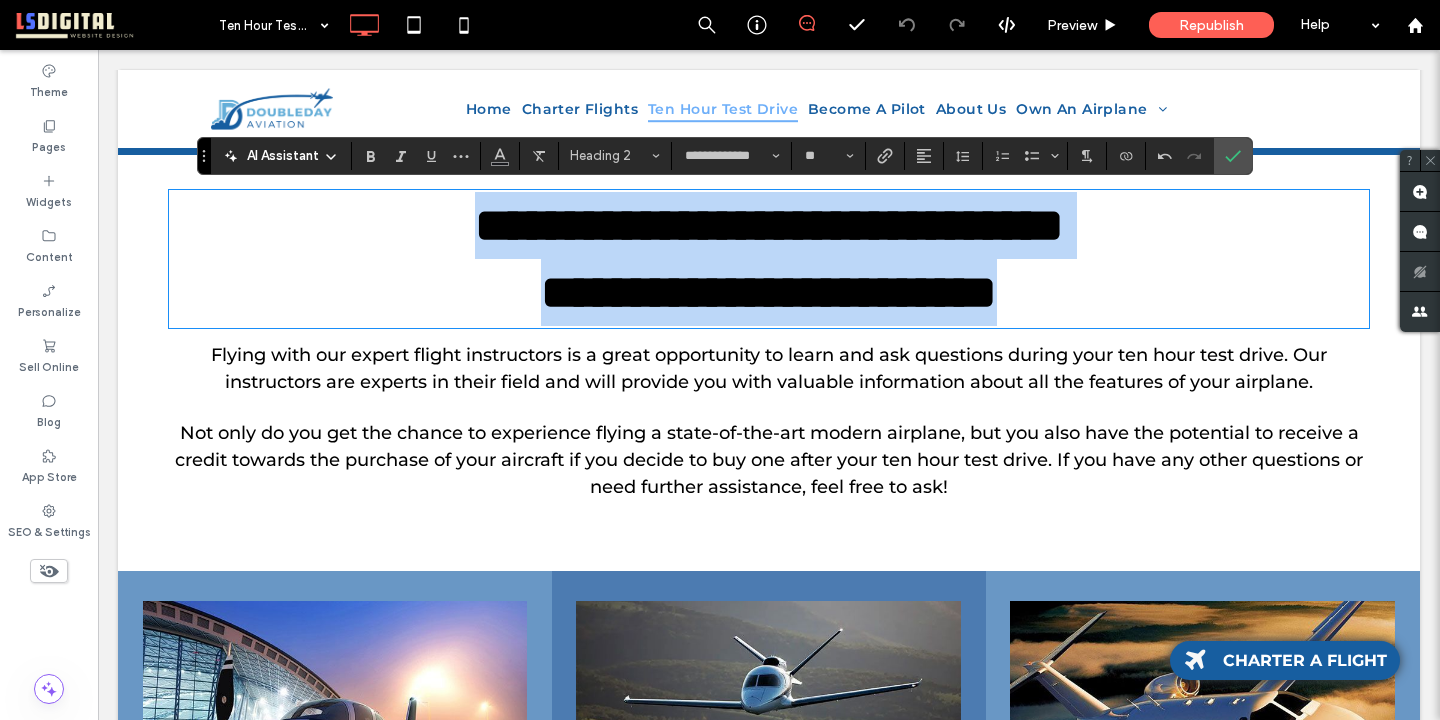 scroll, scrollTop: 0, scrollLeft: 0, axis: both 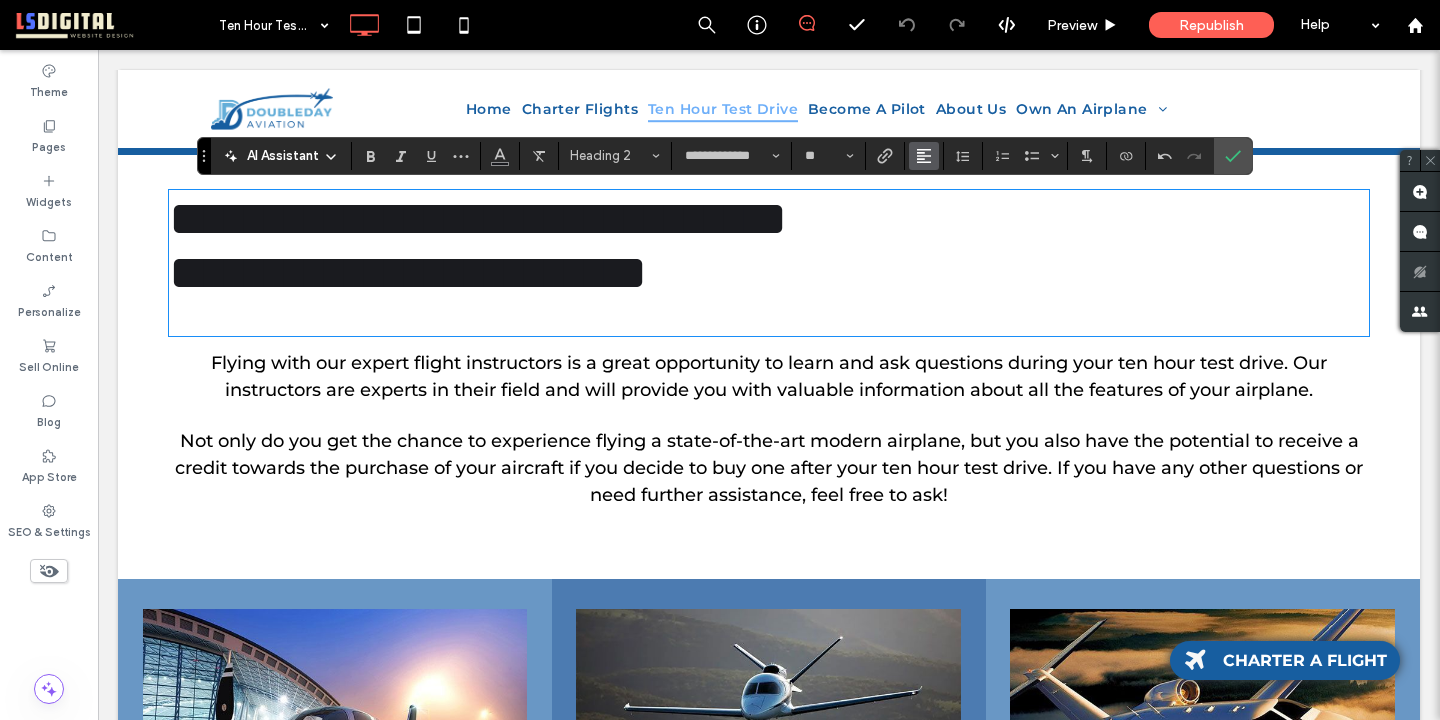 click at bounding box center (924, 156) 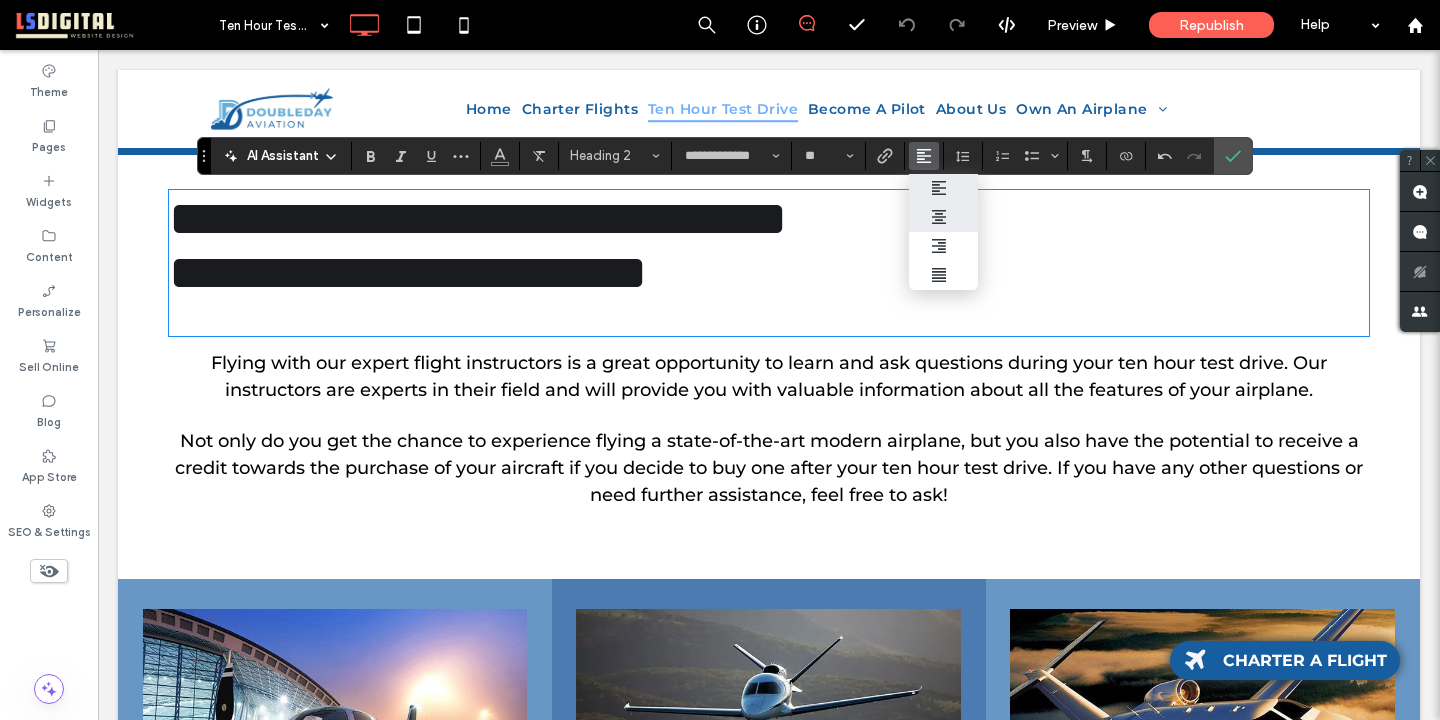 click 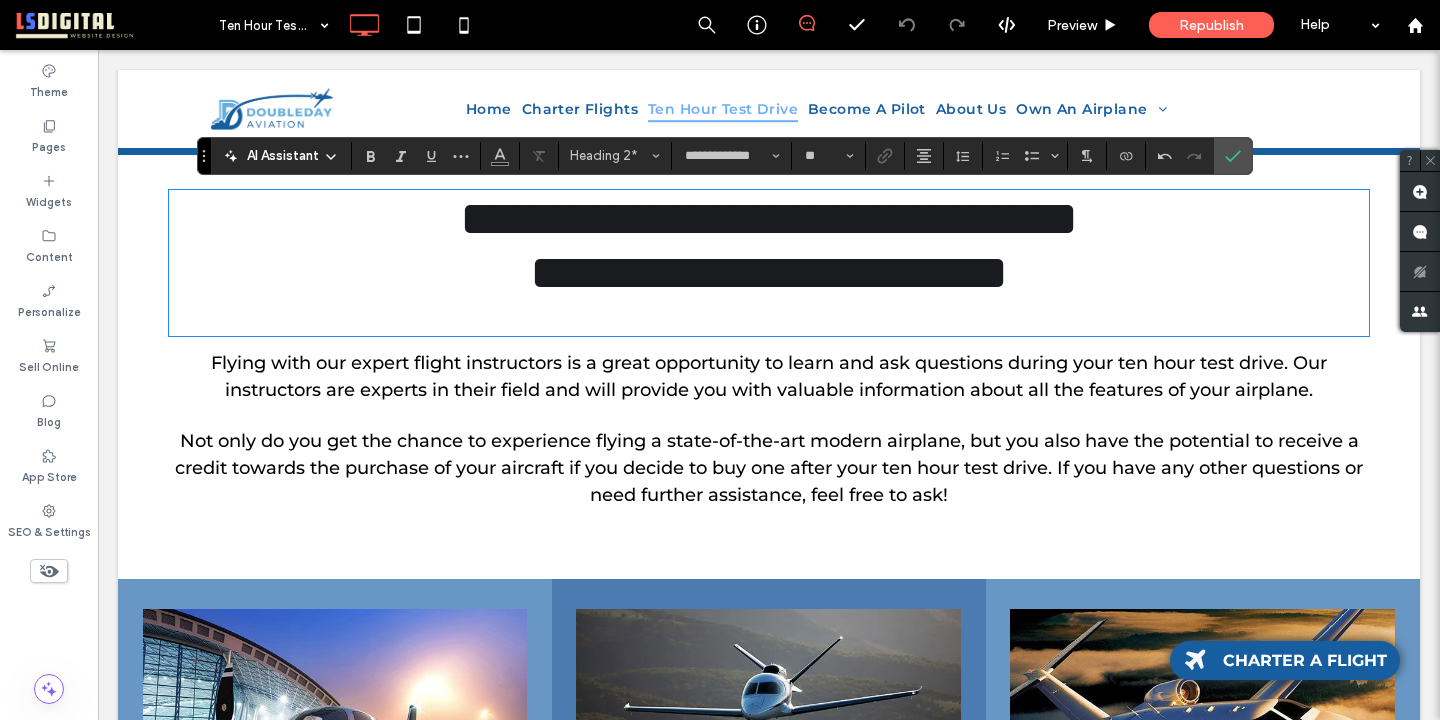 click on "**********" at bounding box center (769, 218) 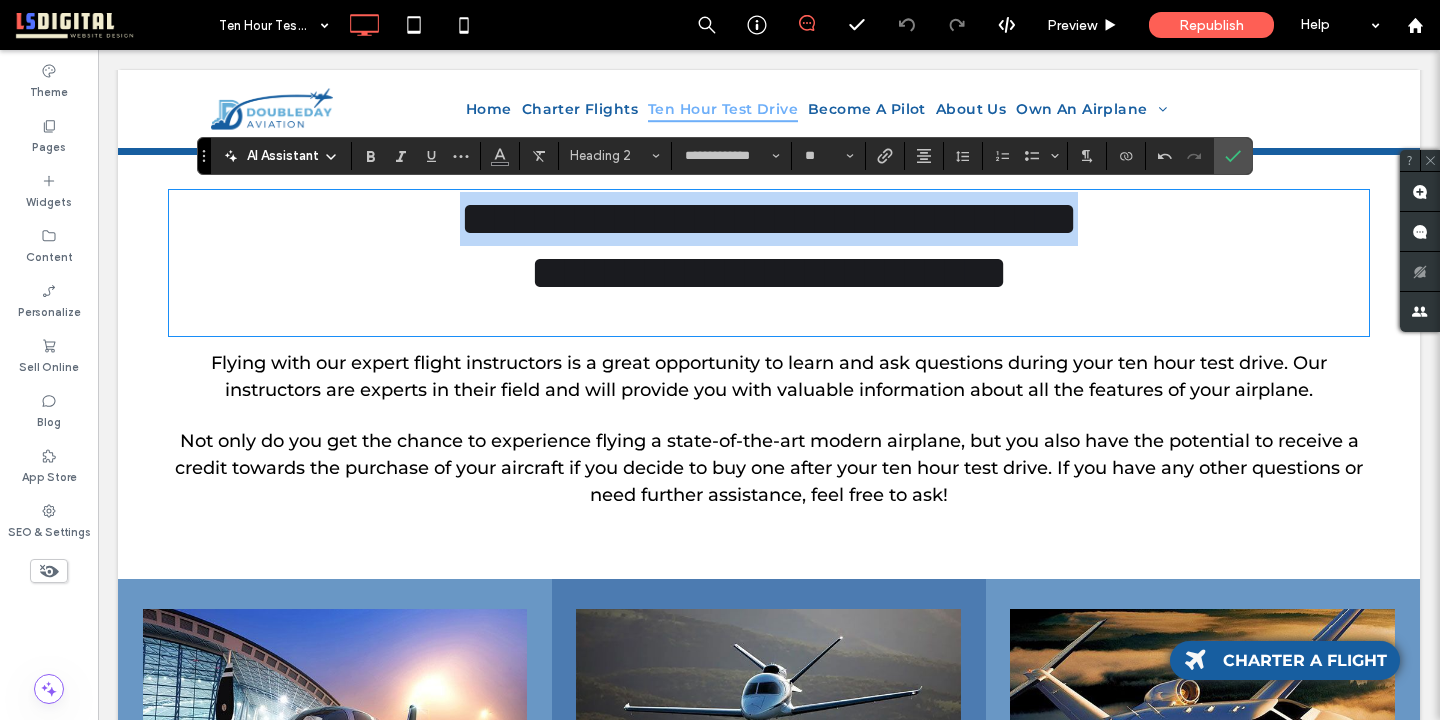 drag, startPoint x: 1091, startPoint y: 228, endPoint x: 562, endPoint y: 102, distance: 543.7987 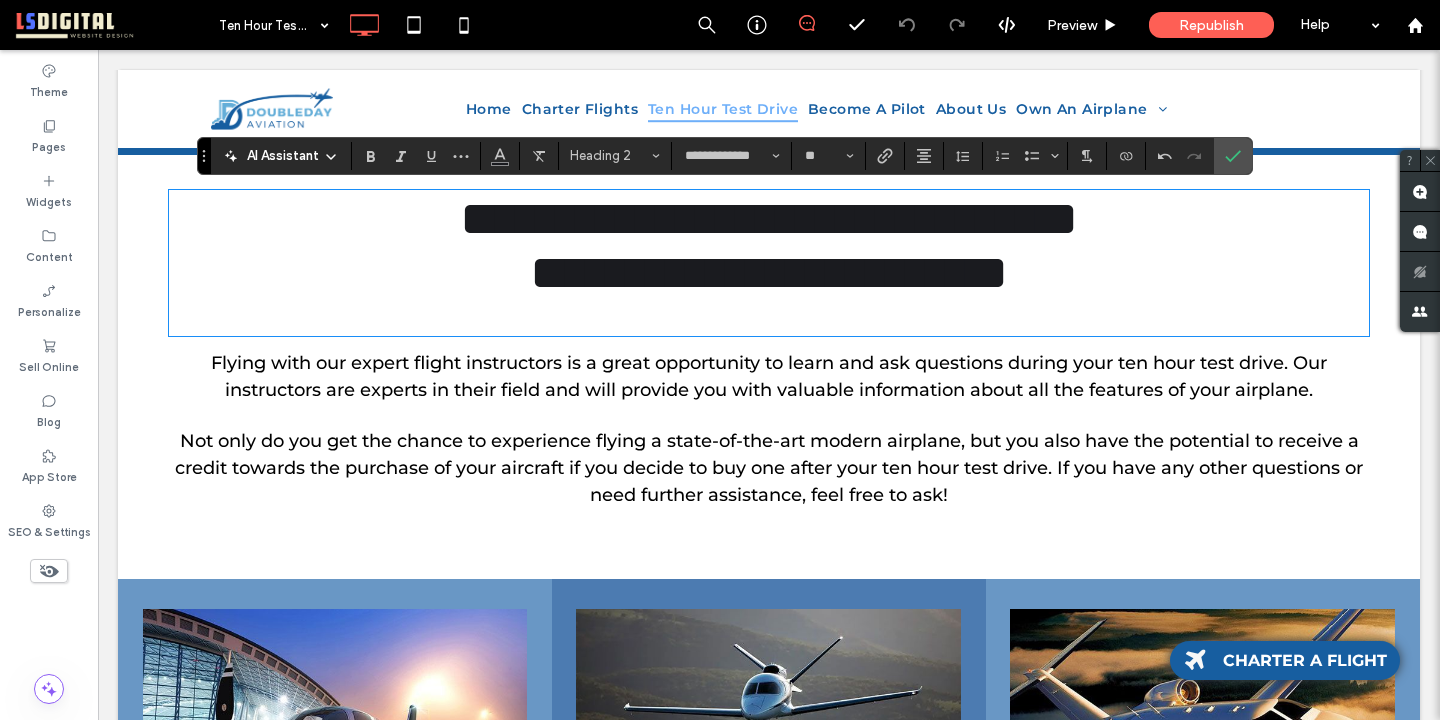 click on "**********" at bounding box center [769, 272] 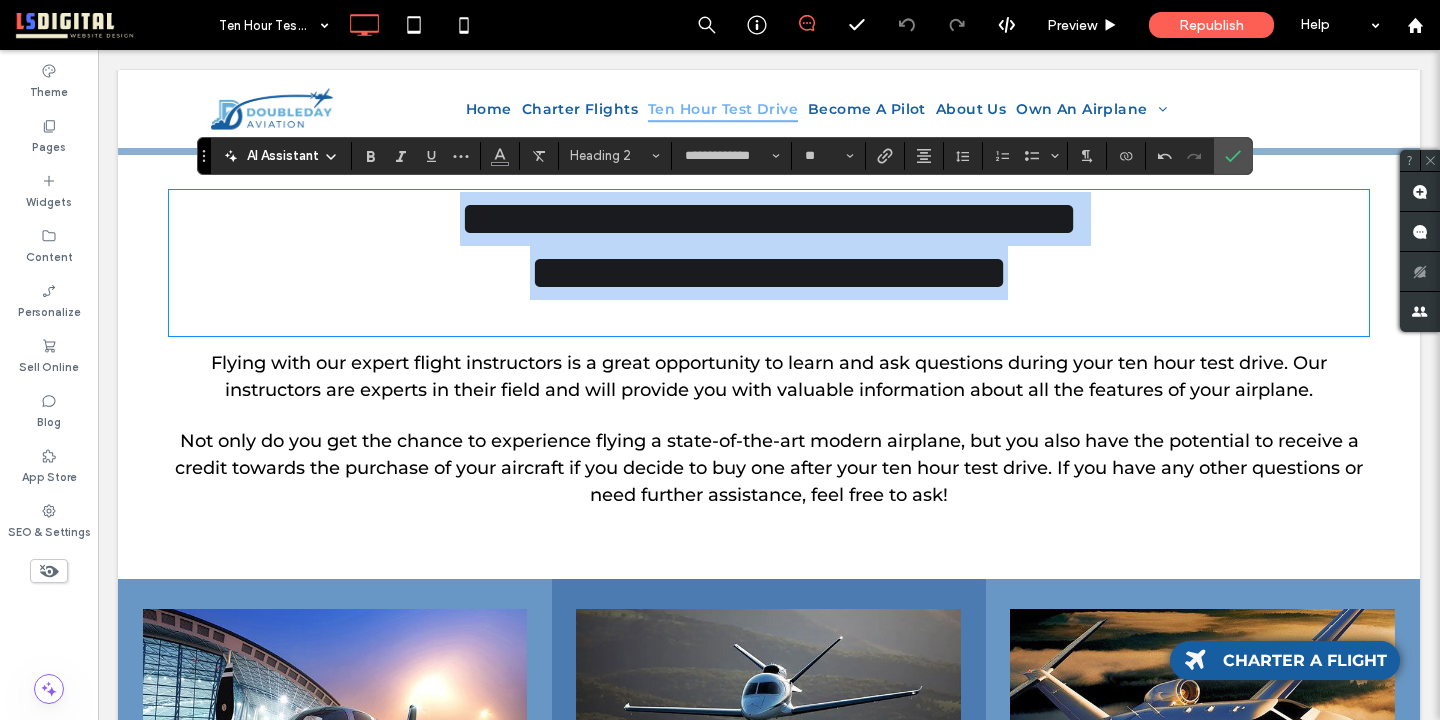 drag, startPoint x: 1057, startPoint y: 303, endPoint x: 444, endPoint y: 147, distance: 632.5385 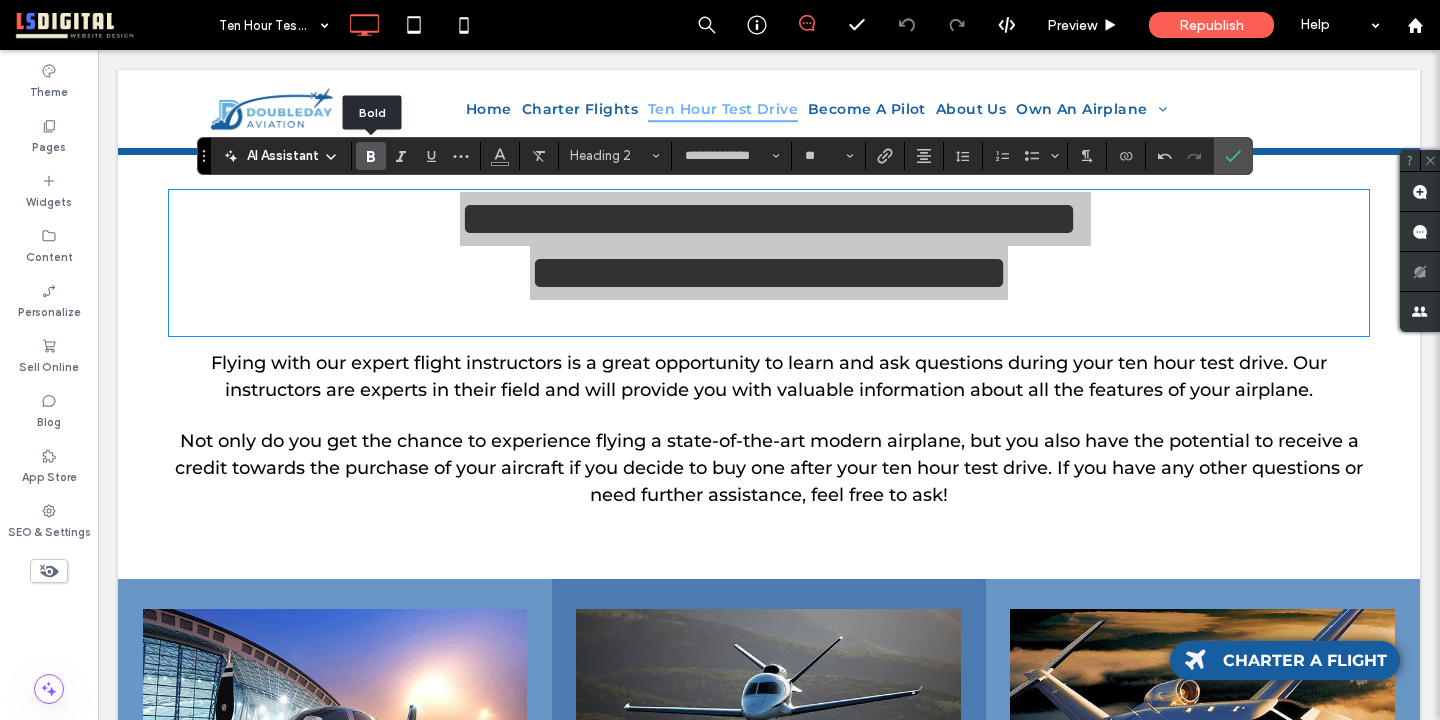 click 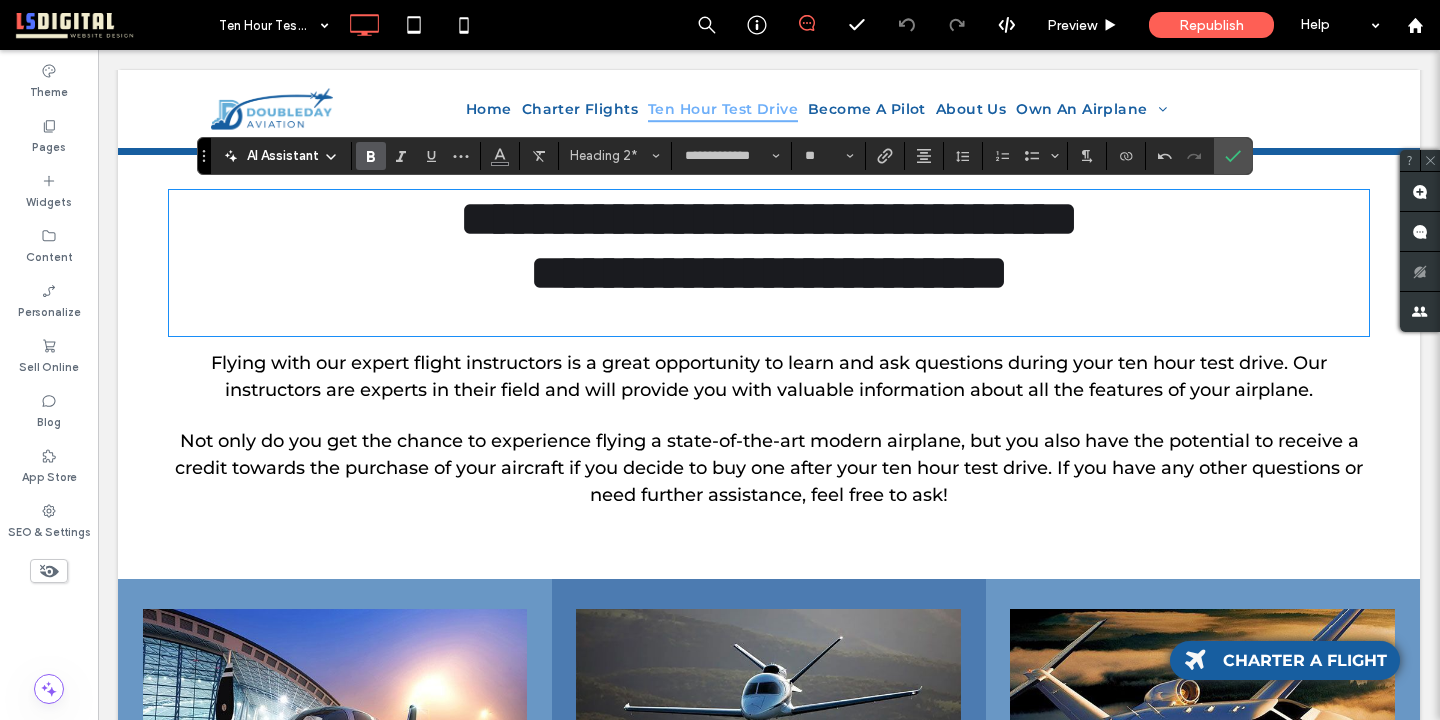 click on "**********" at bounding box center (769, 272) 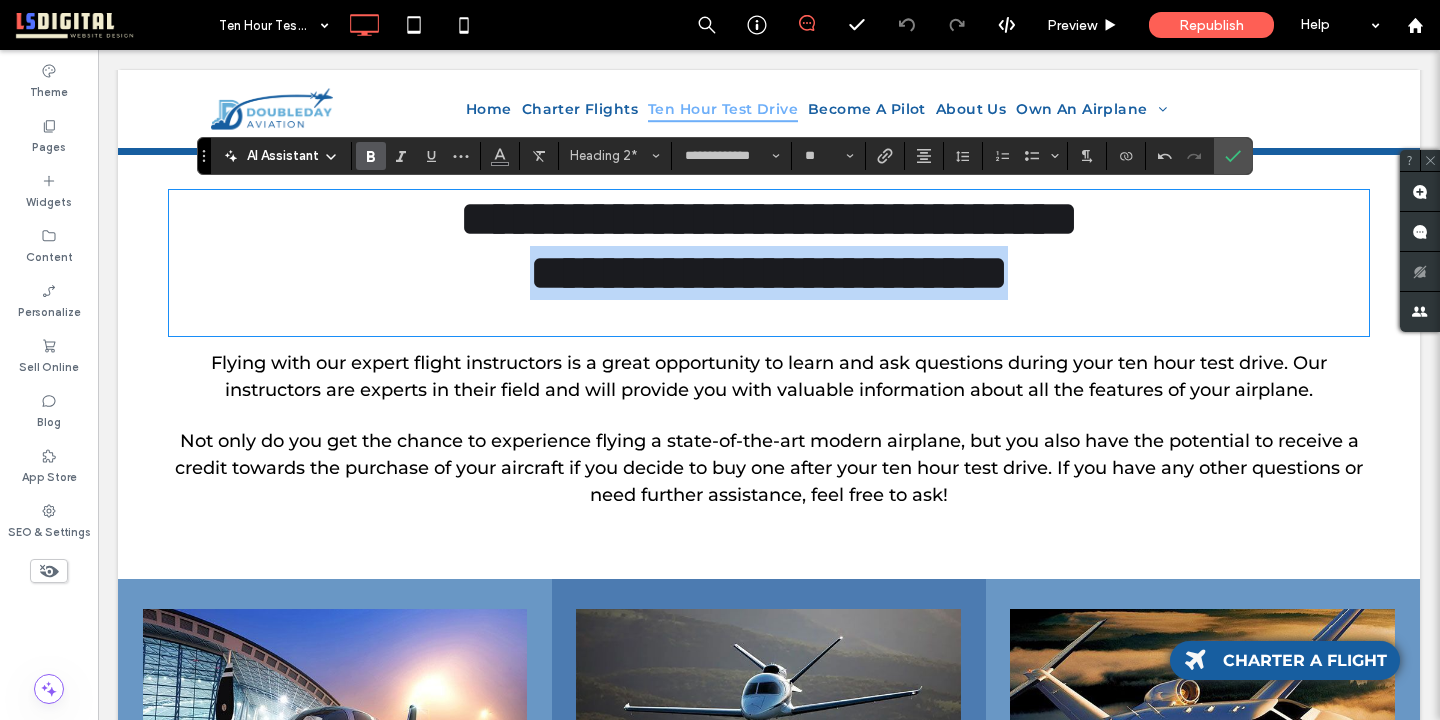 drag, startPoint x: 1042, startPoint y: 305, endPoint x: 466, endPoint y: 295, distance: 576.0868 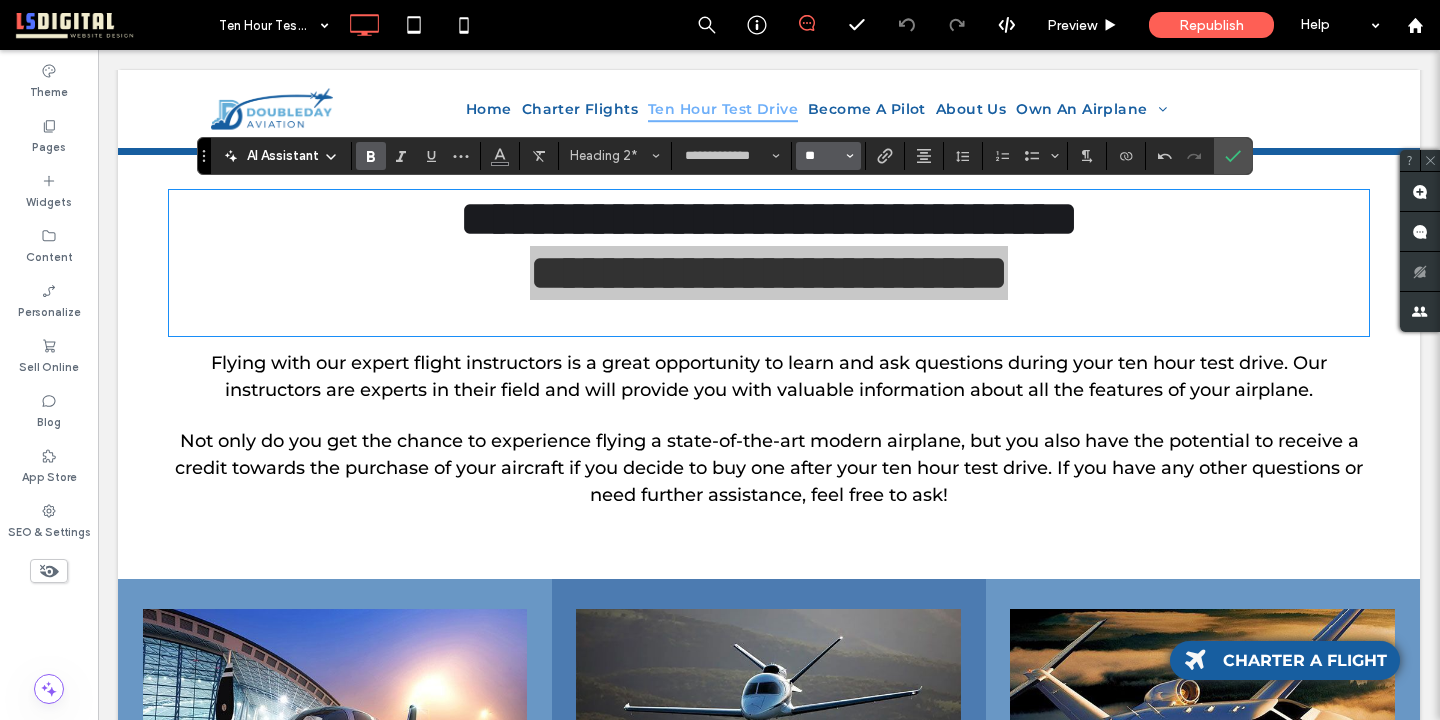 click on "**" at bounding box center (822, 156) 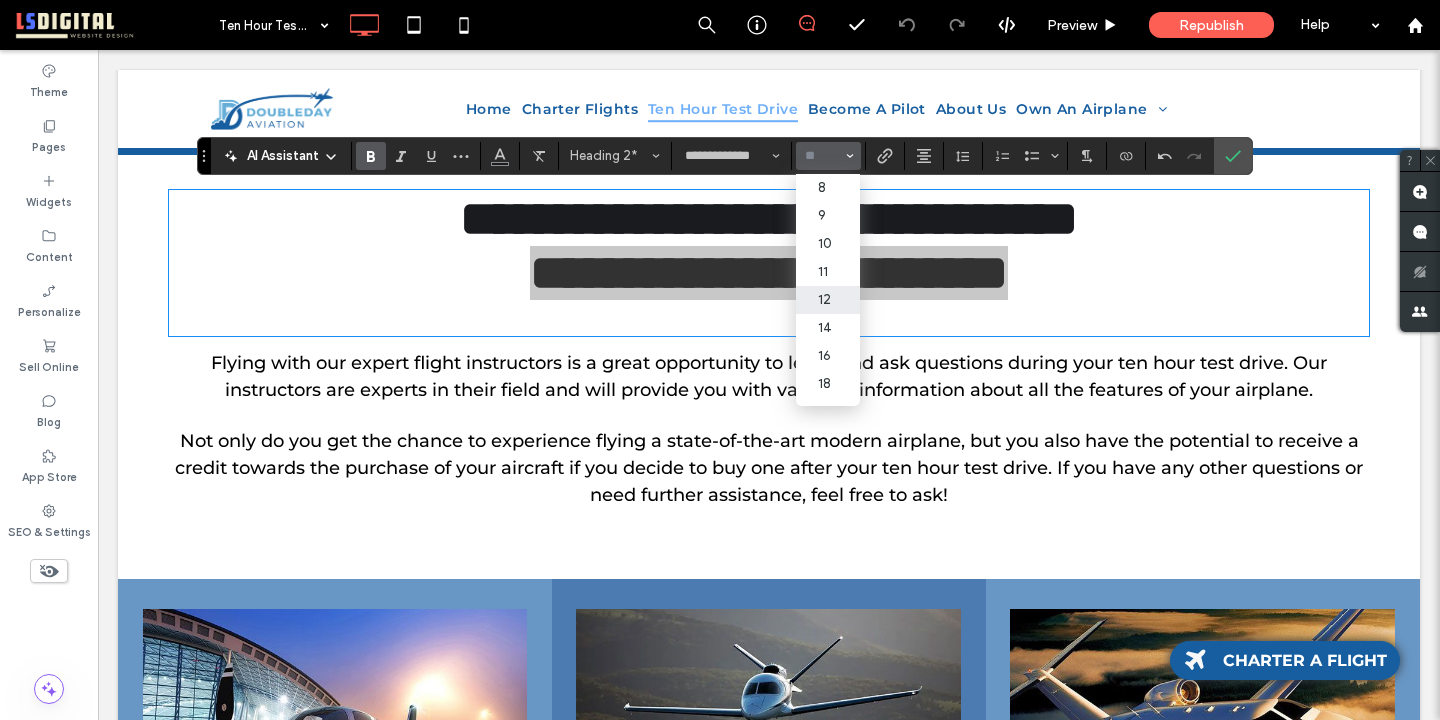 scroll, scrollTop: 125, scrollLeft: 0, axis: vertical 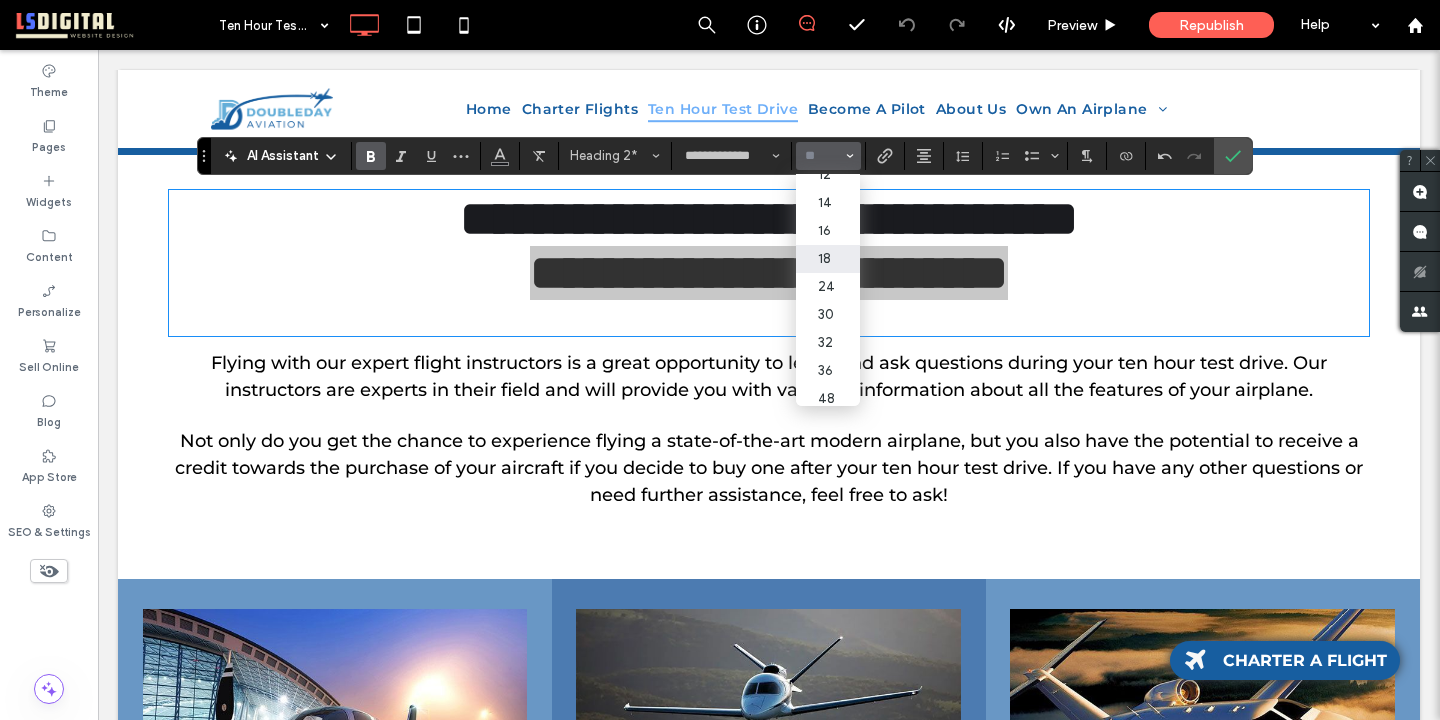 click on "18" at bounding box center (828, 259) 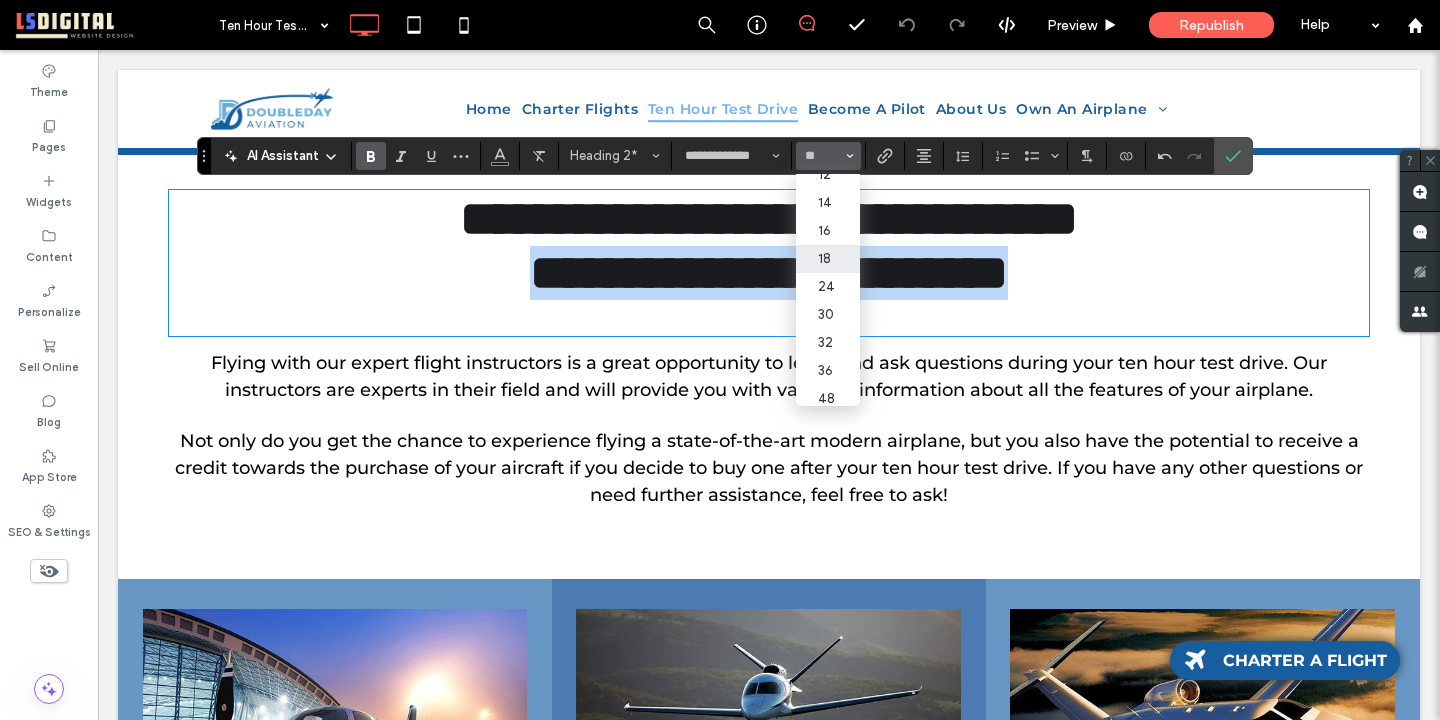 type on "**" 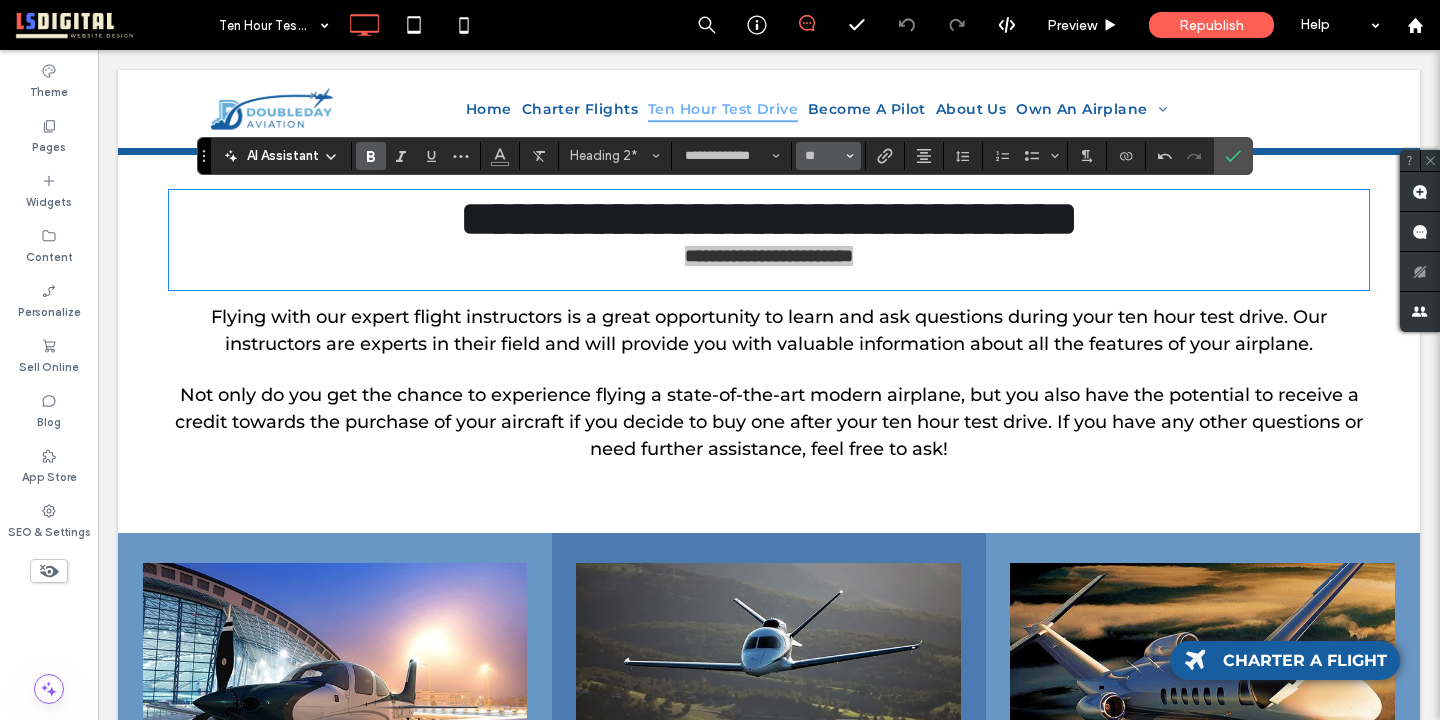 click on "**" at bounding box center (822, 156) 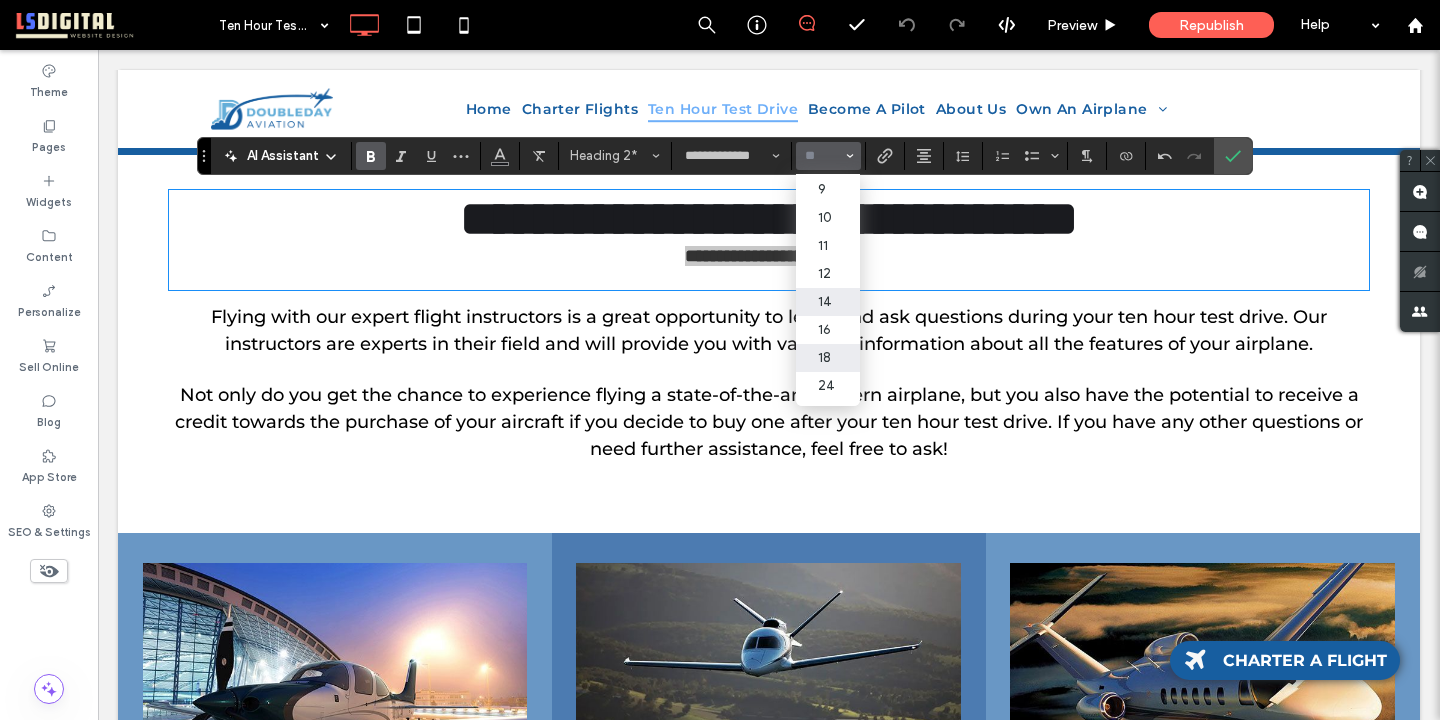 scroll, scrollTop: 30, scrollLeft: 0, axis: vertical 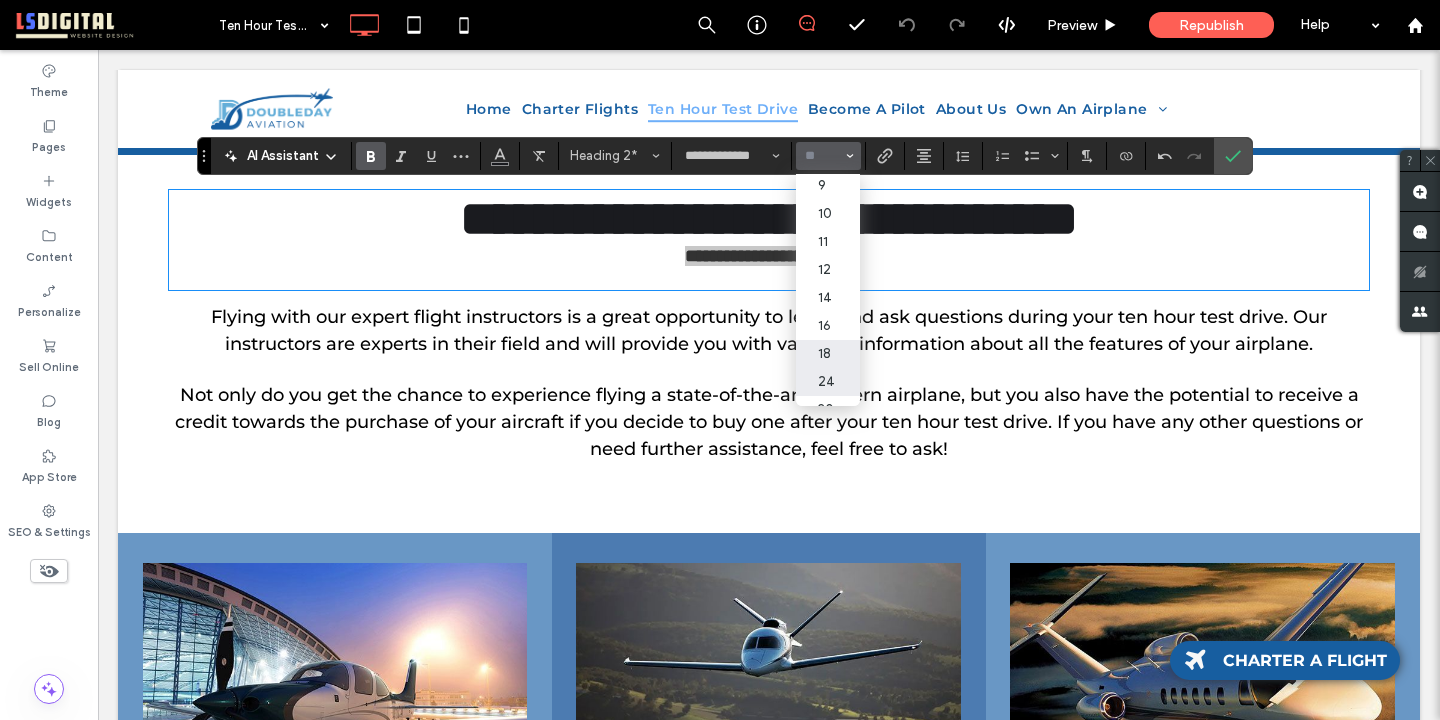 click on "24" at bounding box center (828, 382) 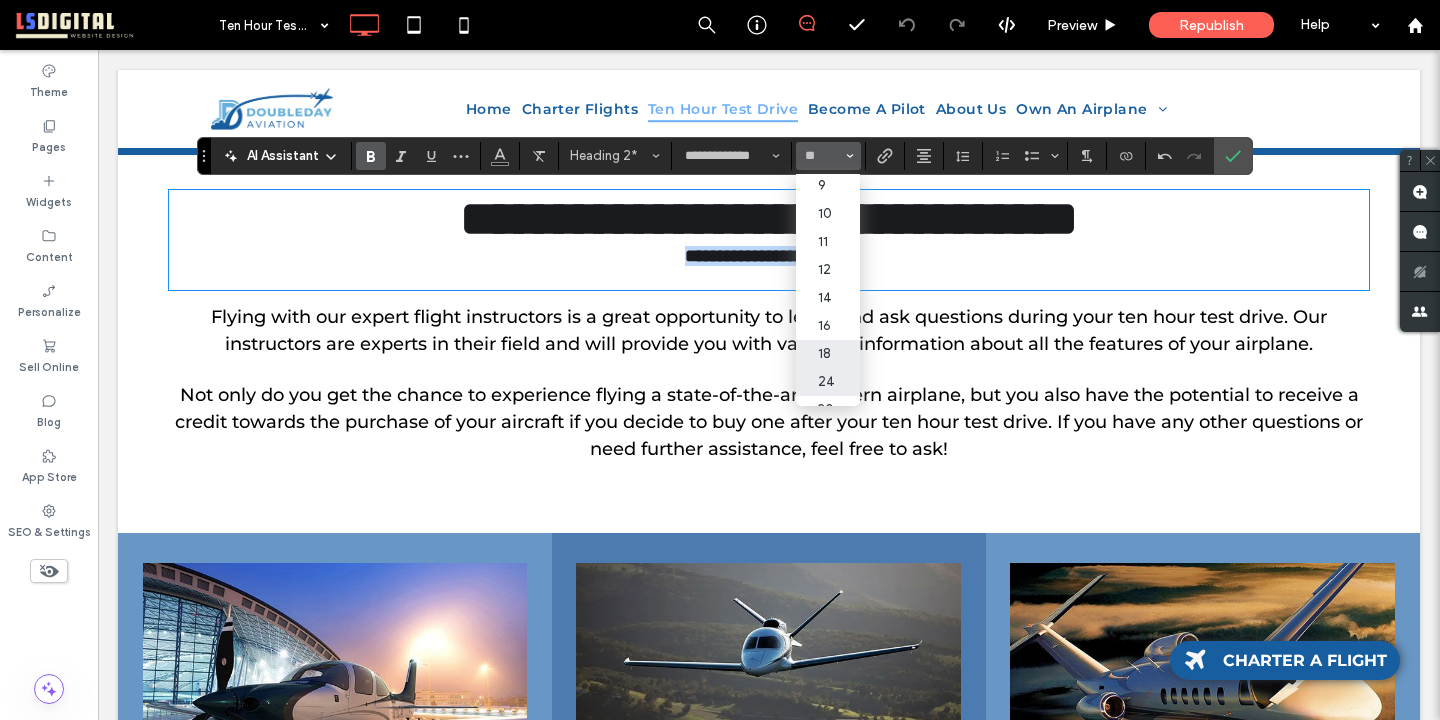 type on "**" 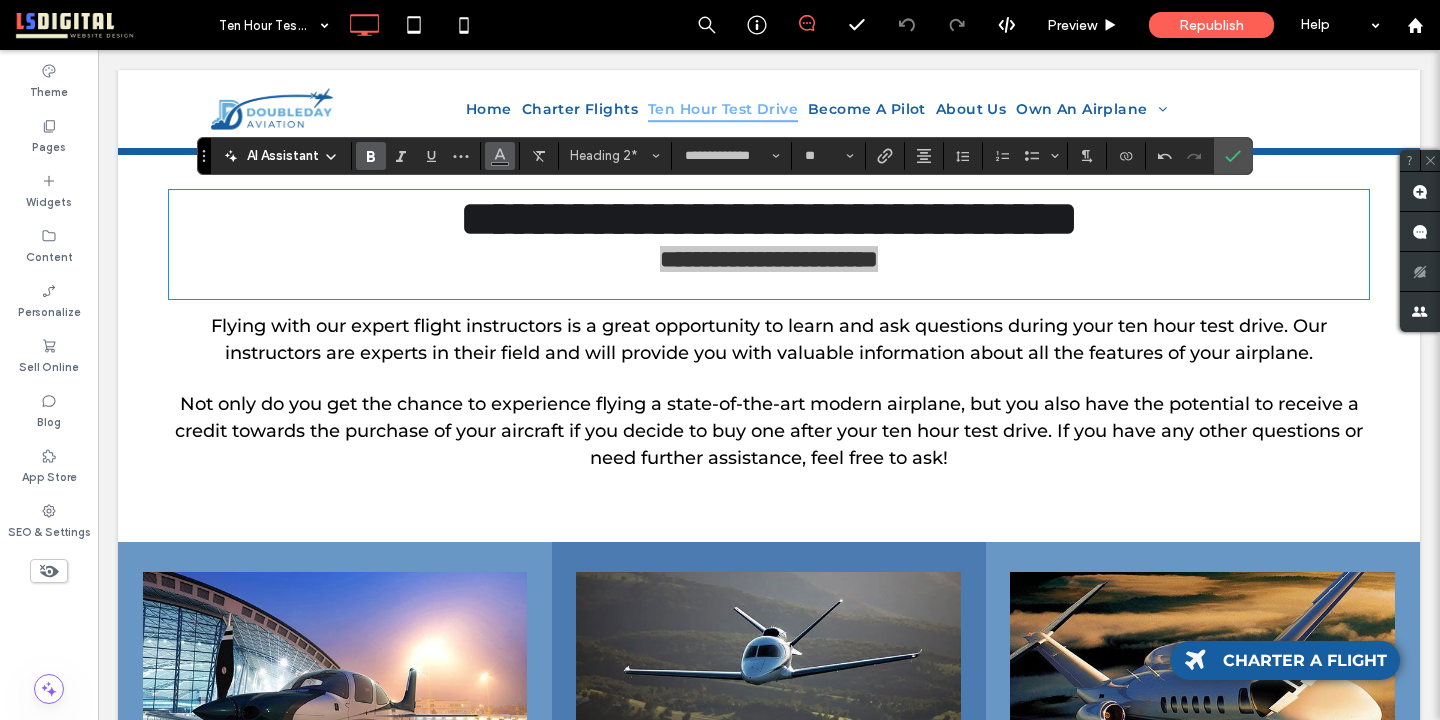 click at bounding box center (500, 154) 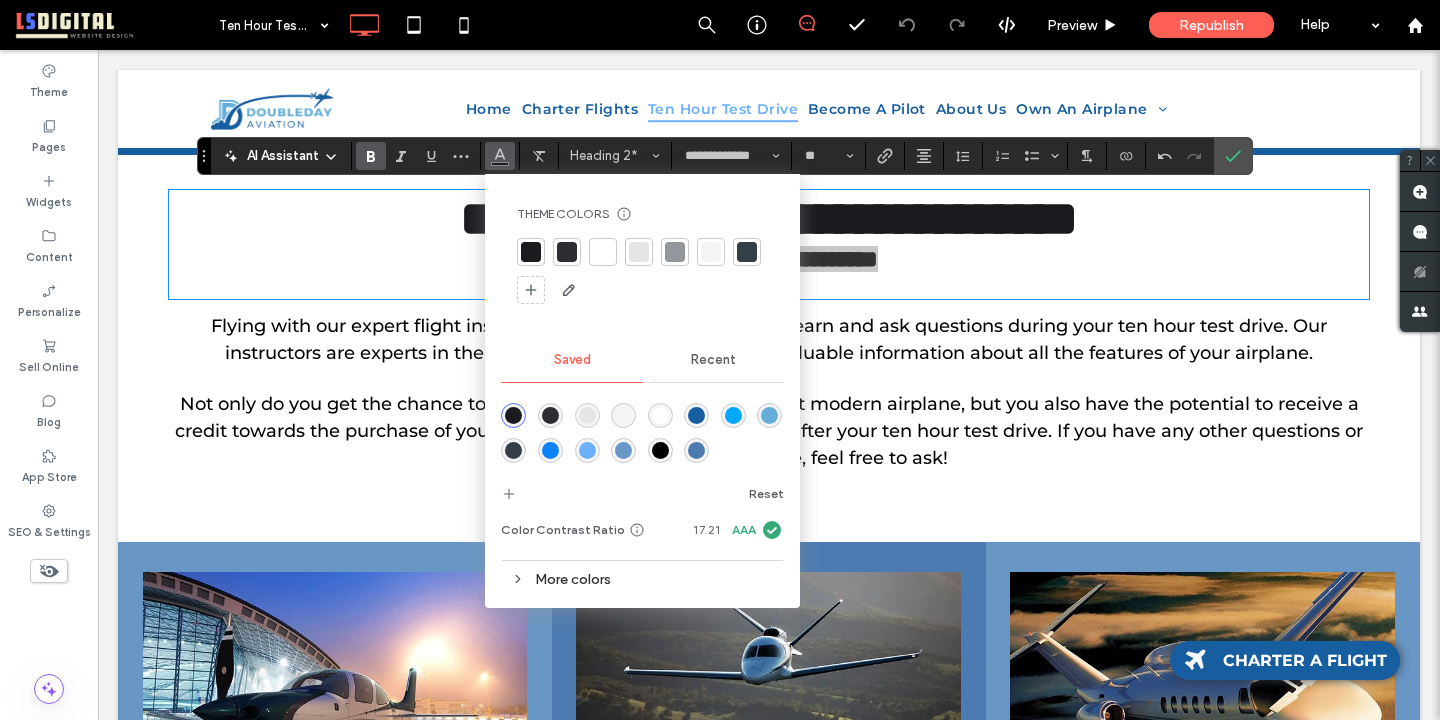 click at bounding box center (696, 450) 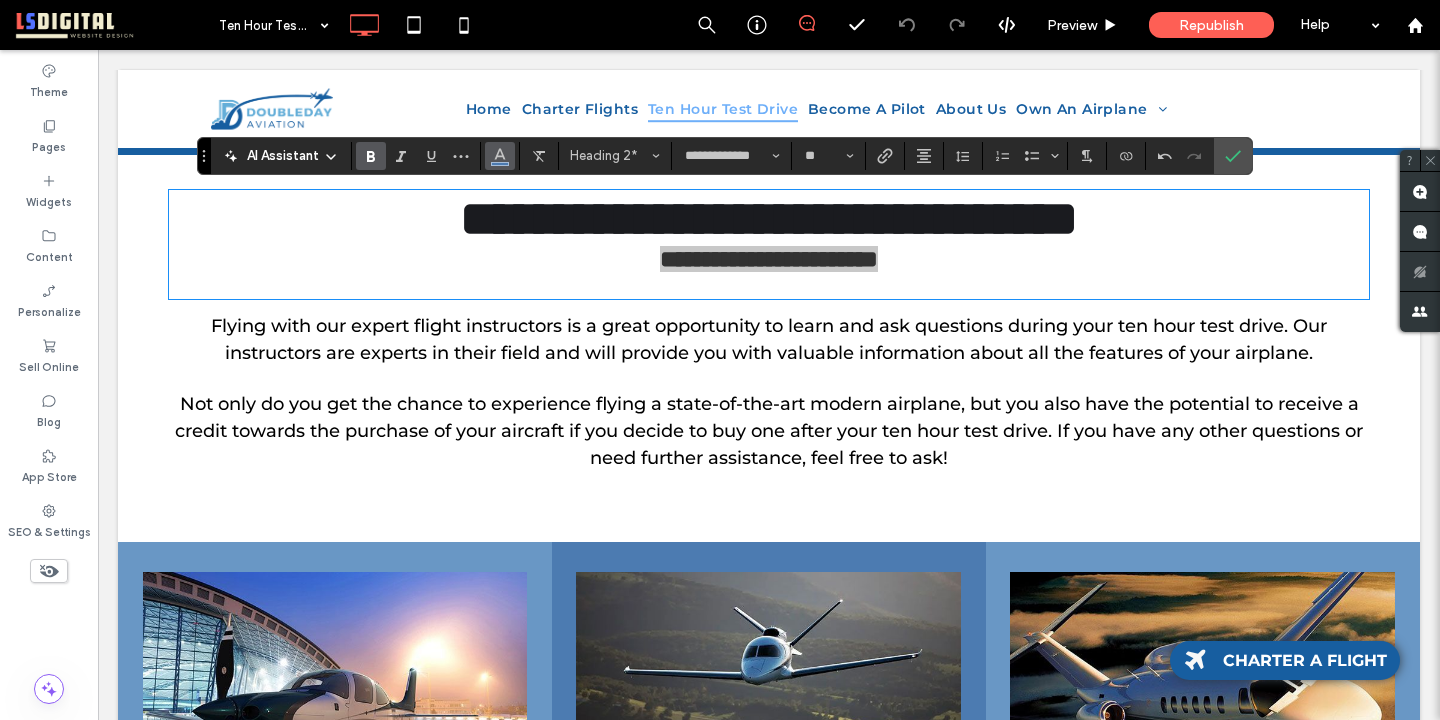click 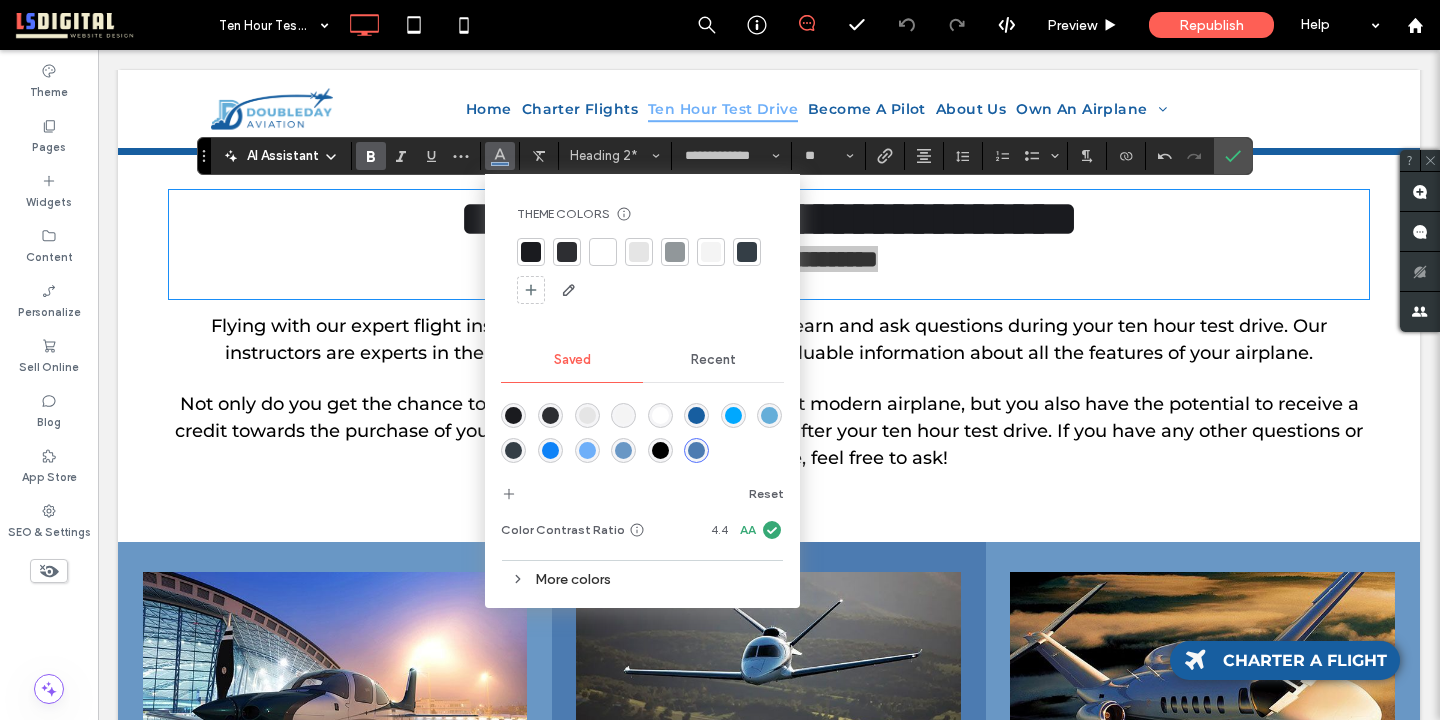 click at bounding box center [696, 415] 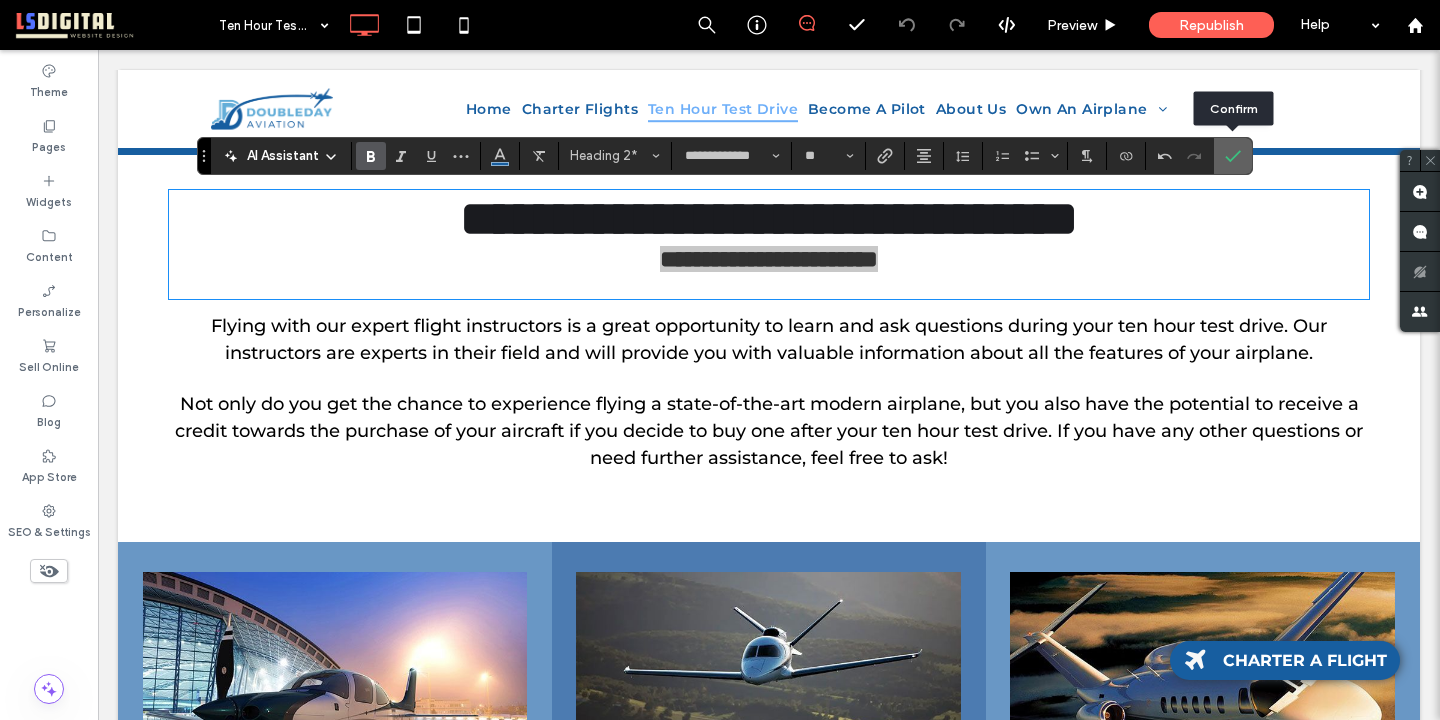 drag, startPoint x: 1231, startPoint y: 154, endPoint x: 1134, endPoint y: 105, distance: 108.67382 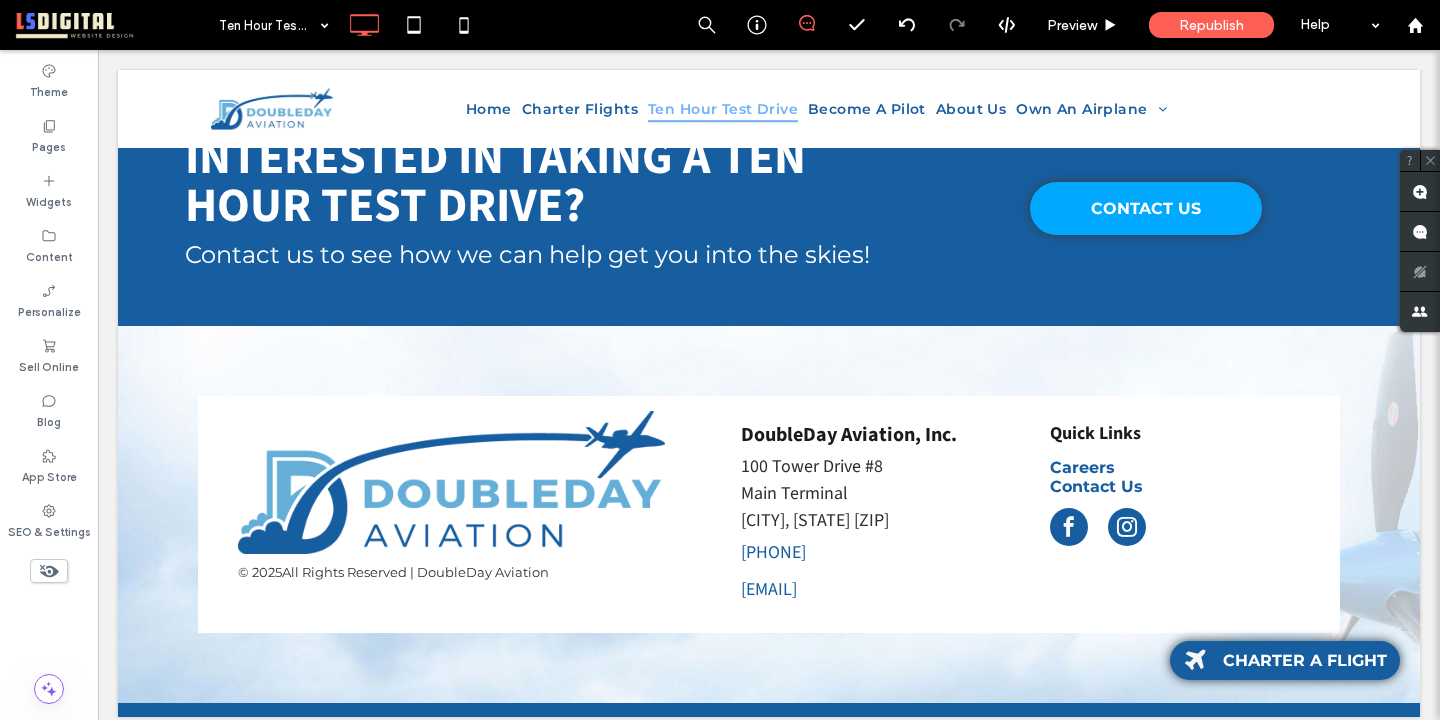 scroll, scrollTop: 1310, scrollLeft: 0, axis: vertical 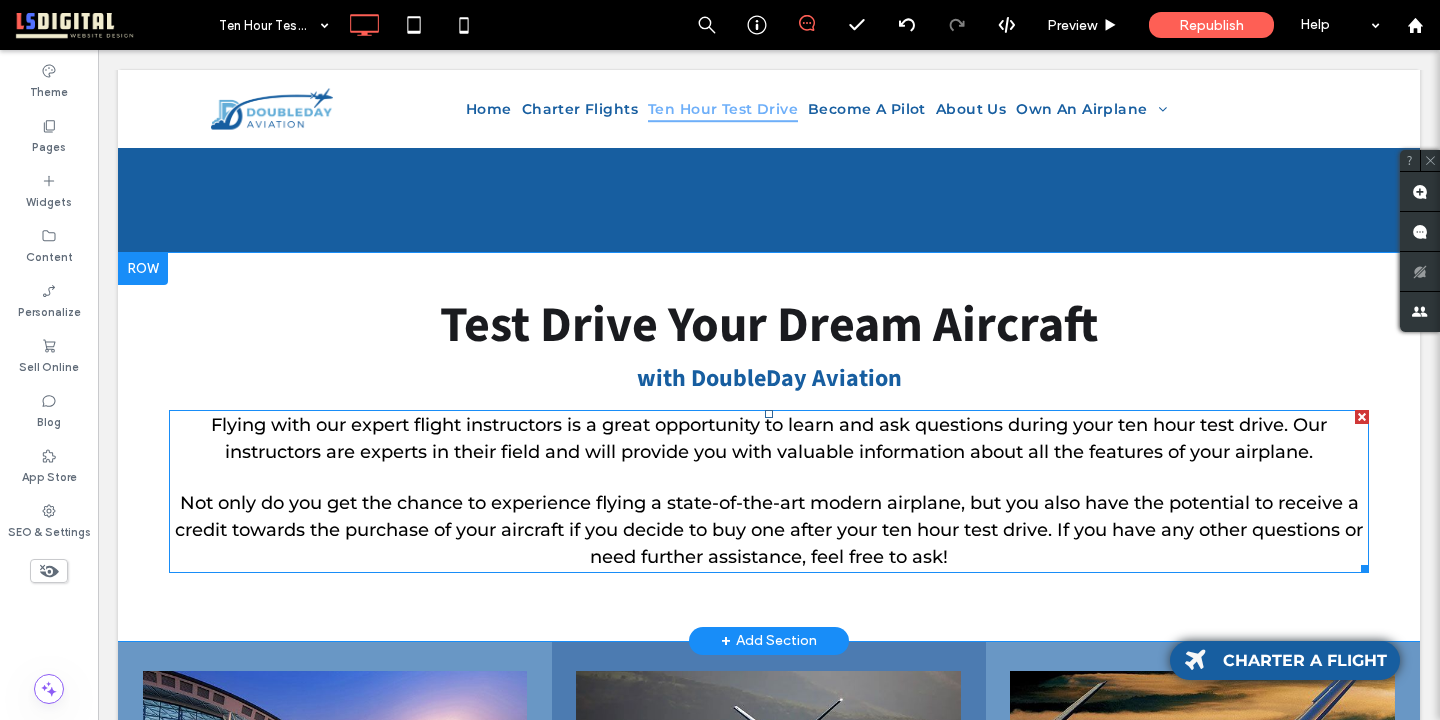 click on "Not only do you get the chance to experience flying a state-of-the-art modern airplane, but you also have the potential to receive a credit towards the purchase of your aircraft if you decide to buy one after your ten hour test drive. If you have any other questions or need further assistance, feel free to ask!" at bounding box center (769, 530) 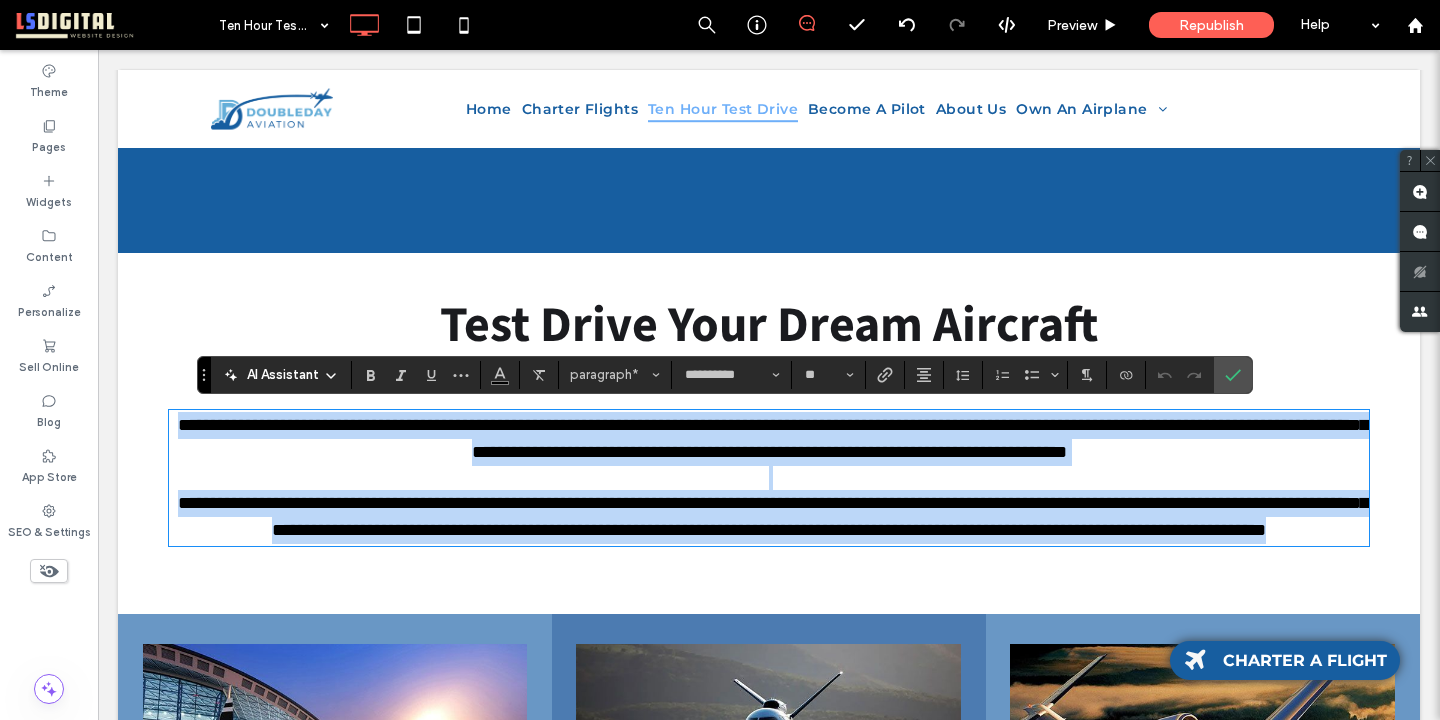 click on "**********" at bounding box center [773, 516] 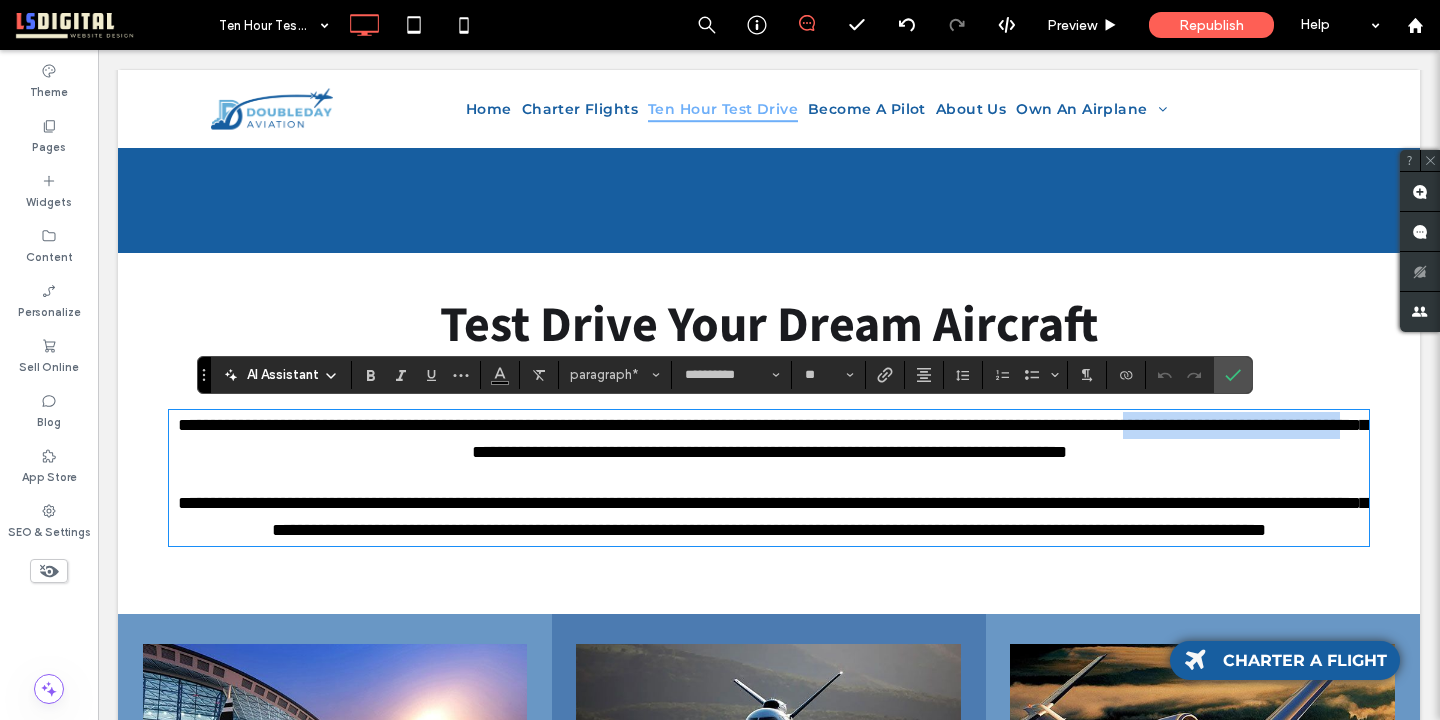 drag, startPoint x: 991, startPoint y: 549, endPoint x: 273, endPoint y: 439, distance: 726.3773 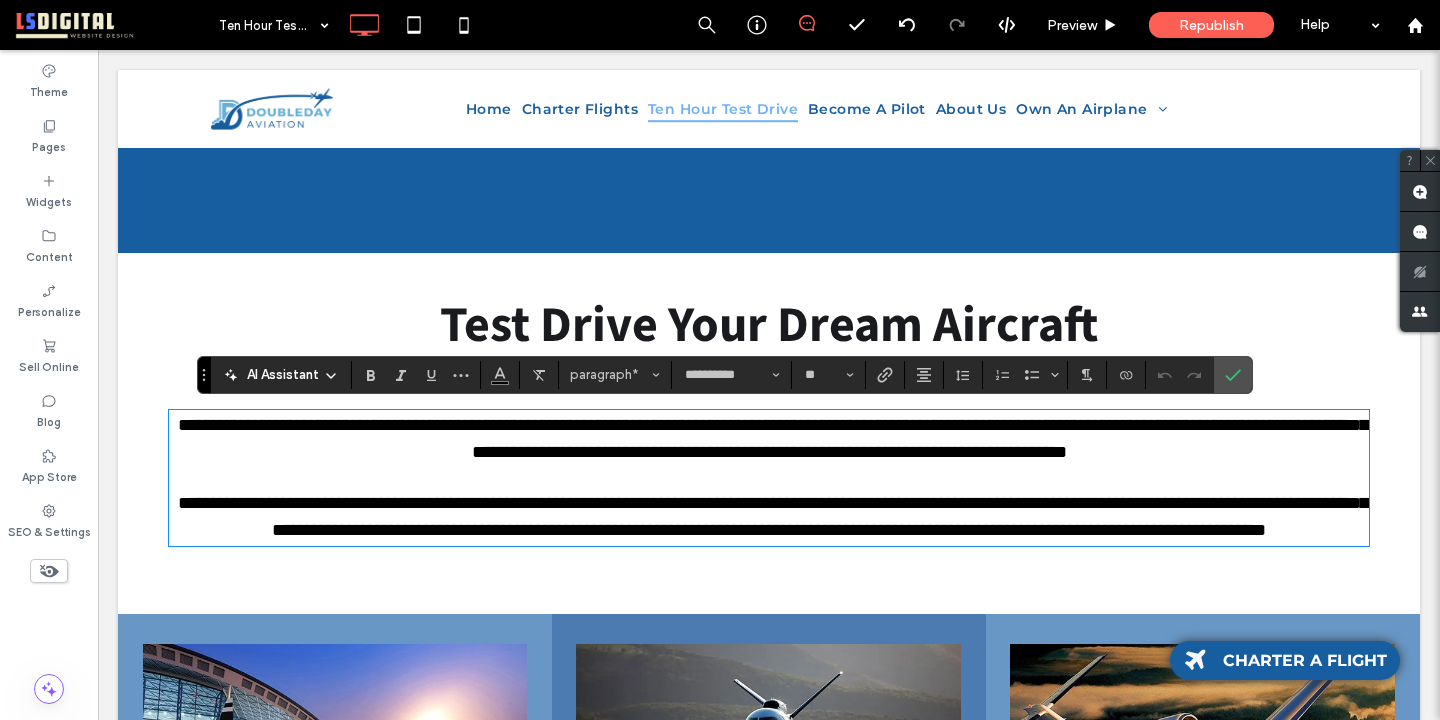 click on "**********" at bounding box center (769, 439) 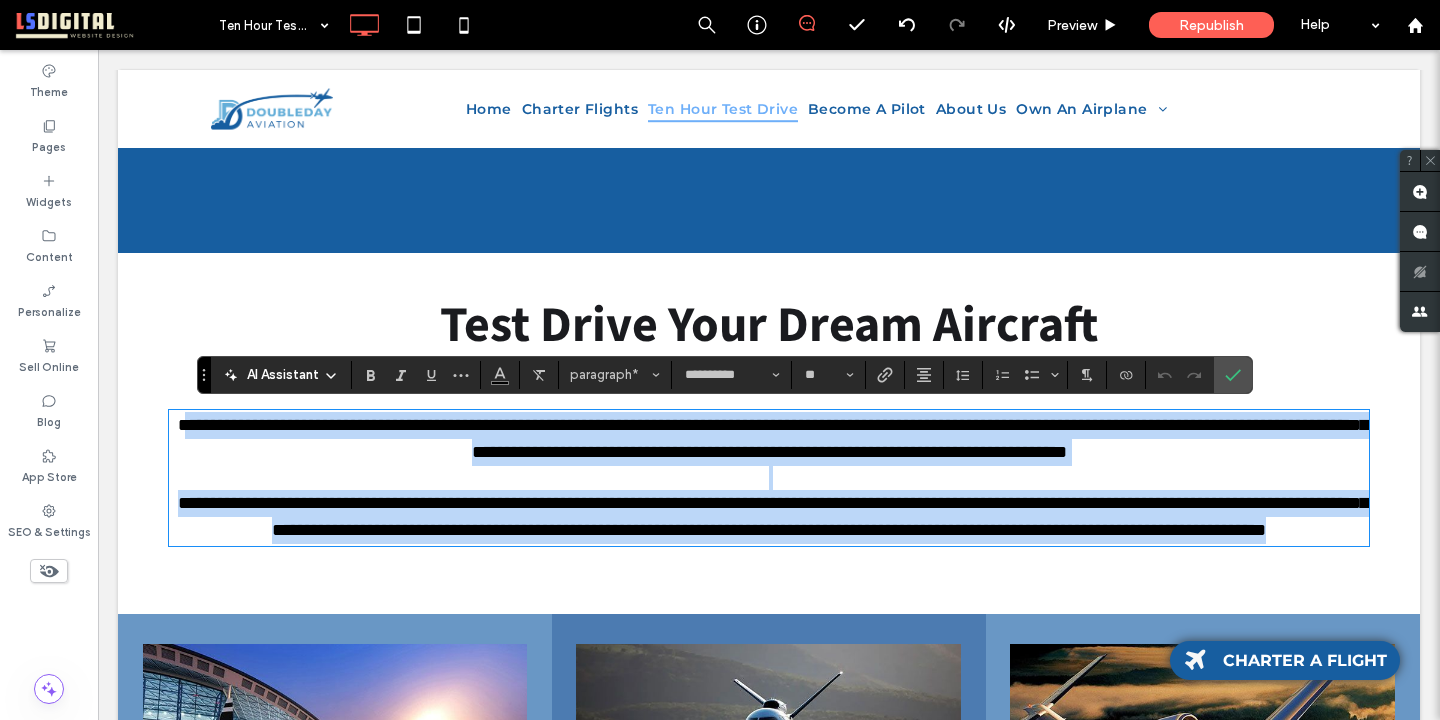 drag, startPoint x: 212, startPoint y: 428, endPoint x: 1113, endPoint y: 616, distance: 920.4048 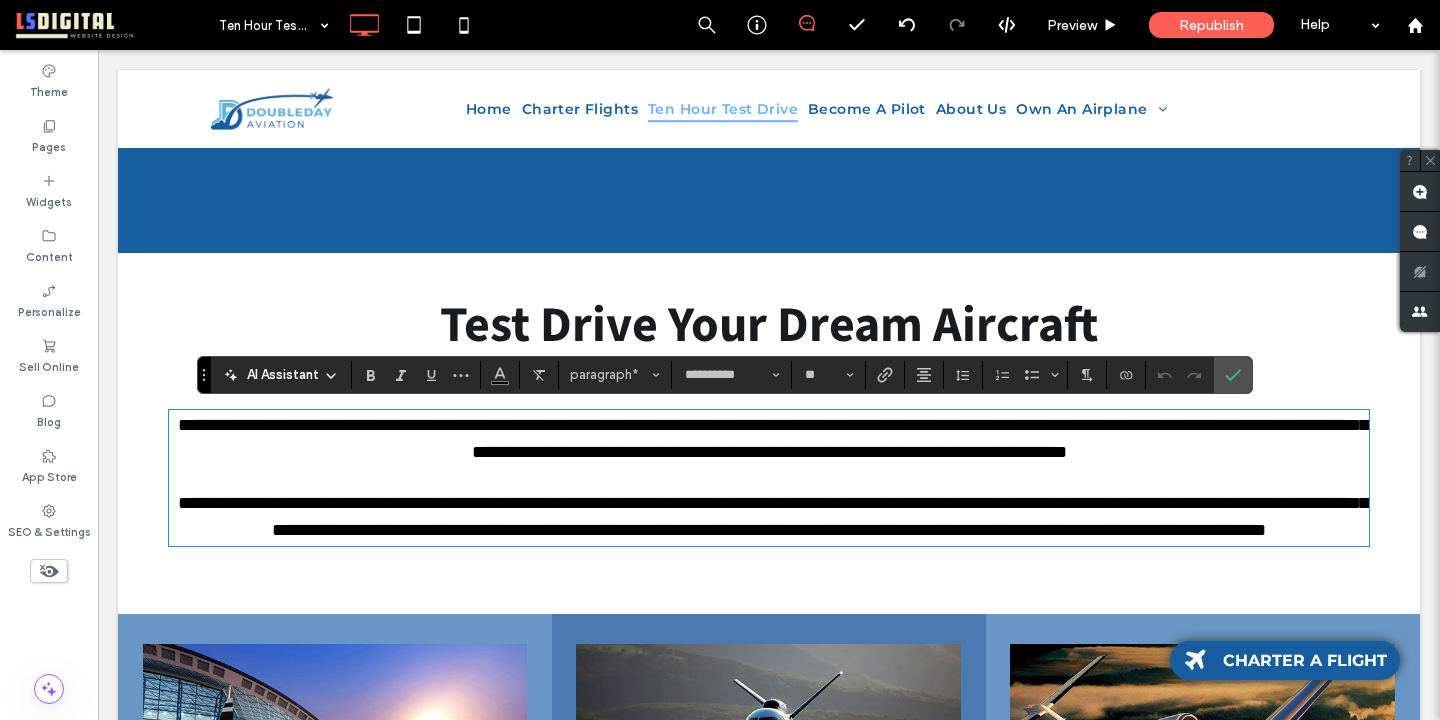 type on "**" 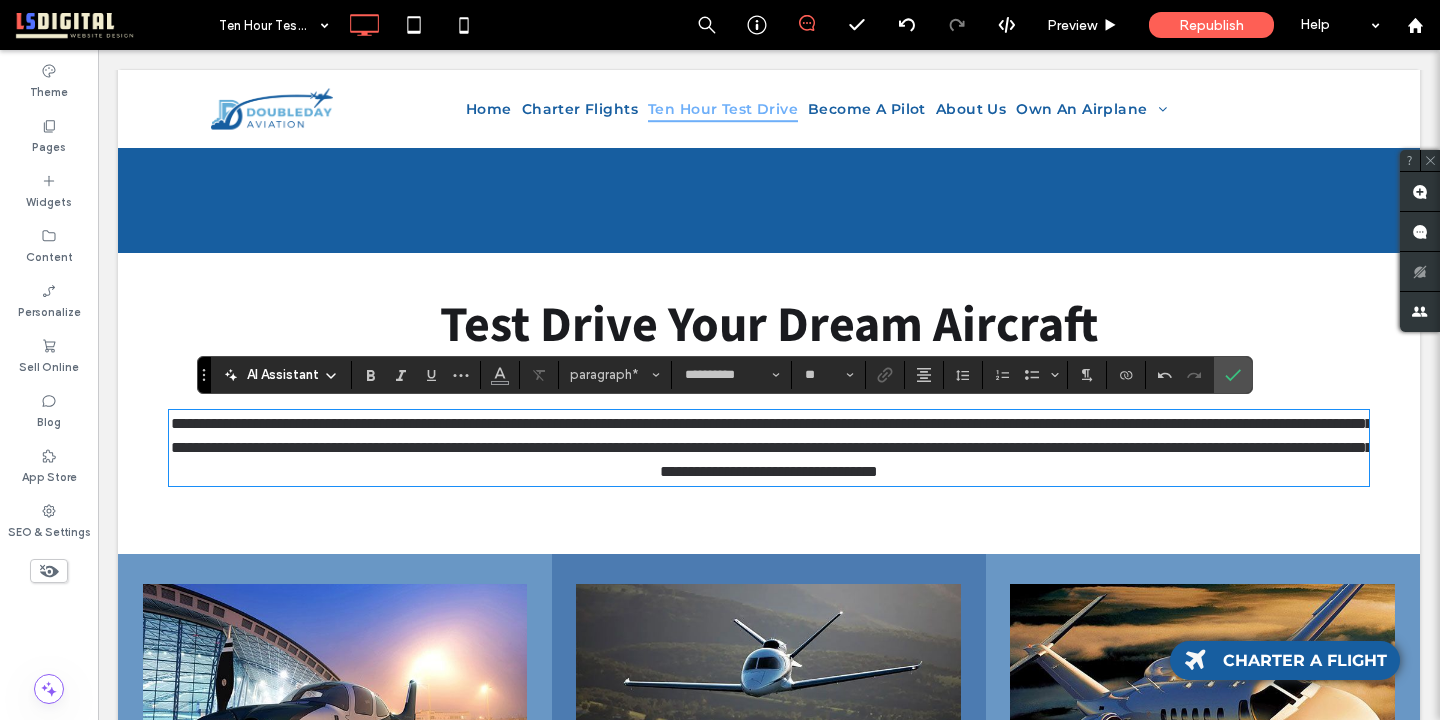 scroll, scrollTop: 0, scrollLeft: 0, axis: both 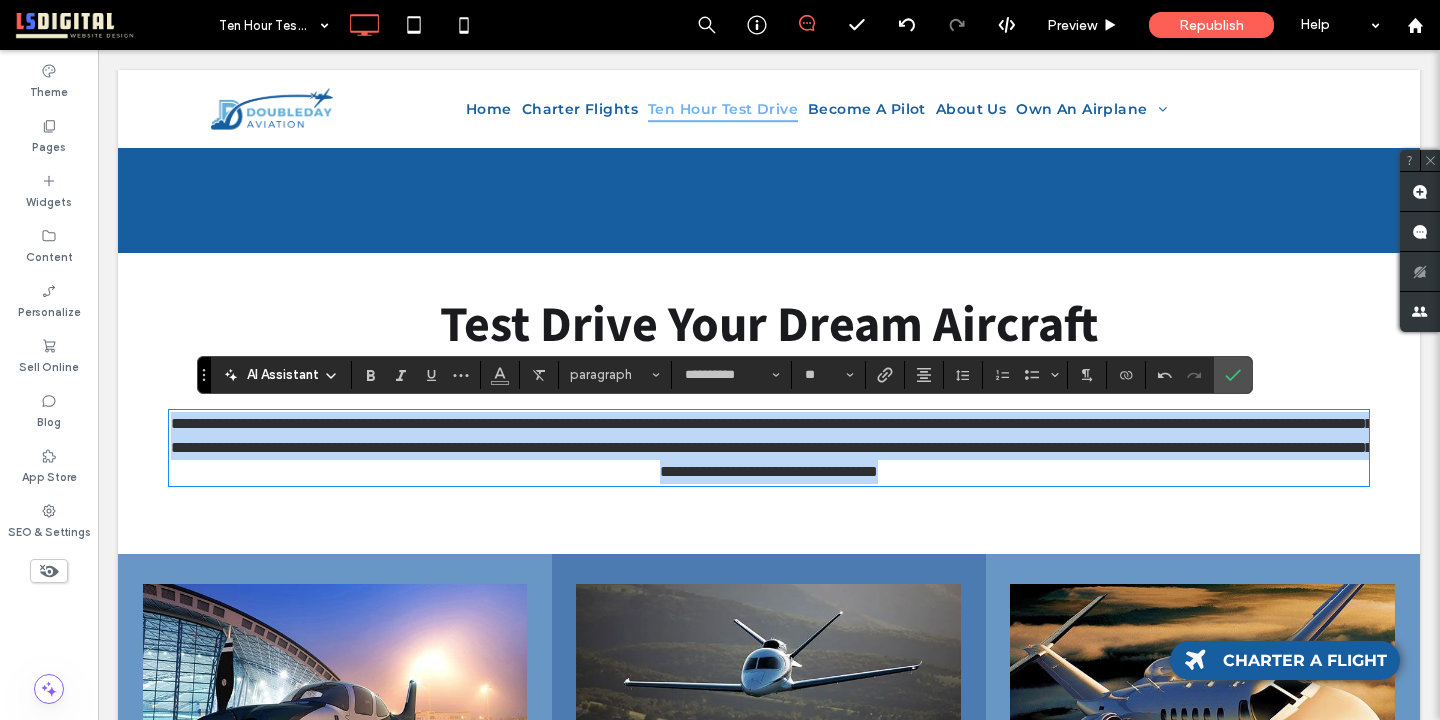 drag, startPoint x: 1333, startPoint y: 474, endPoint x: 527, endPoint y: 320, distance: 820.58026 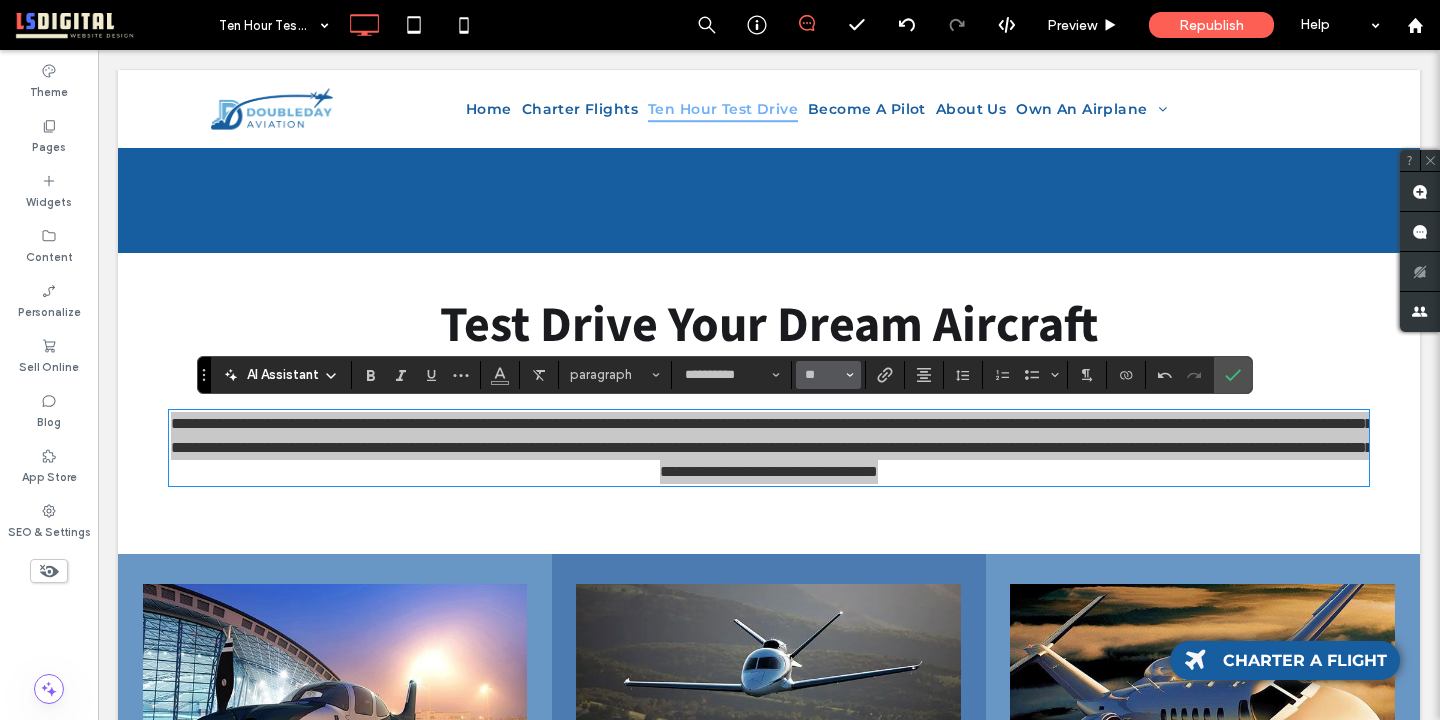 click 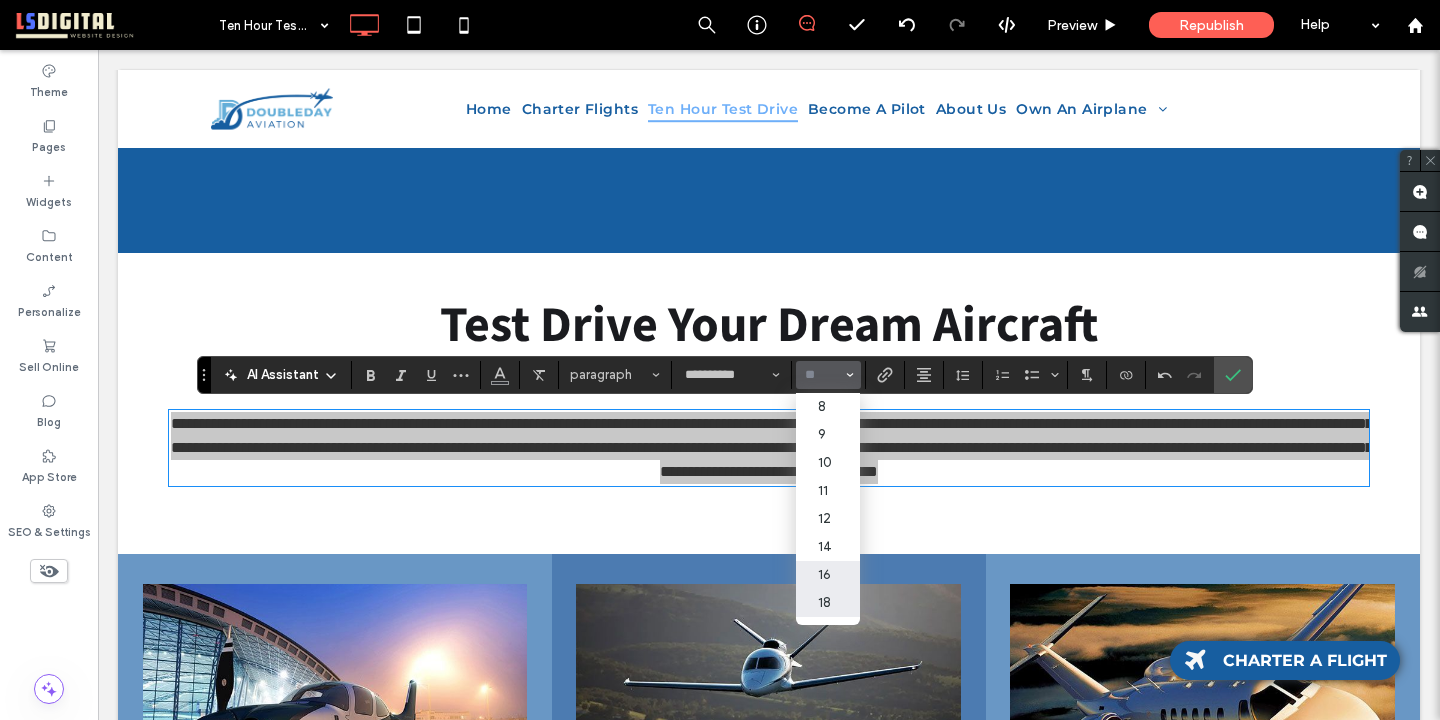 click on "18" at bounding box center [828, 603] 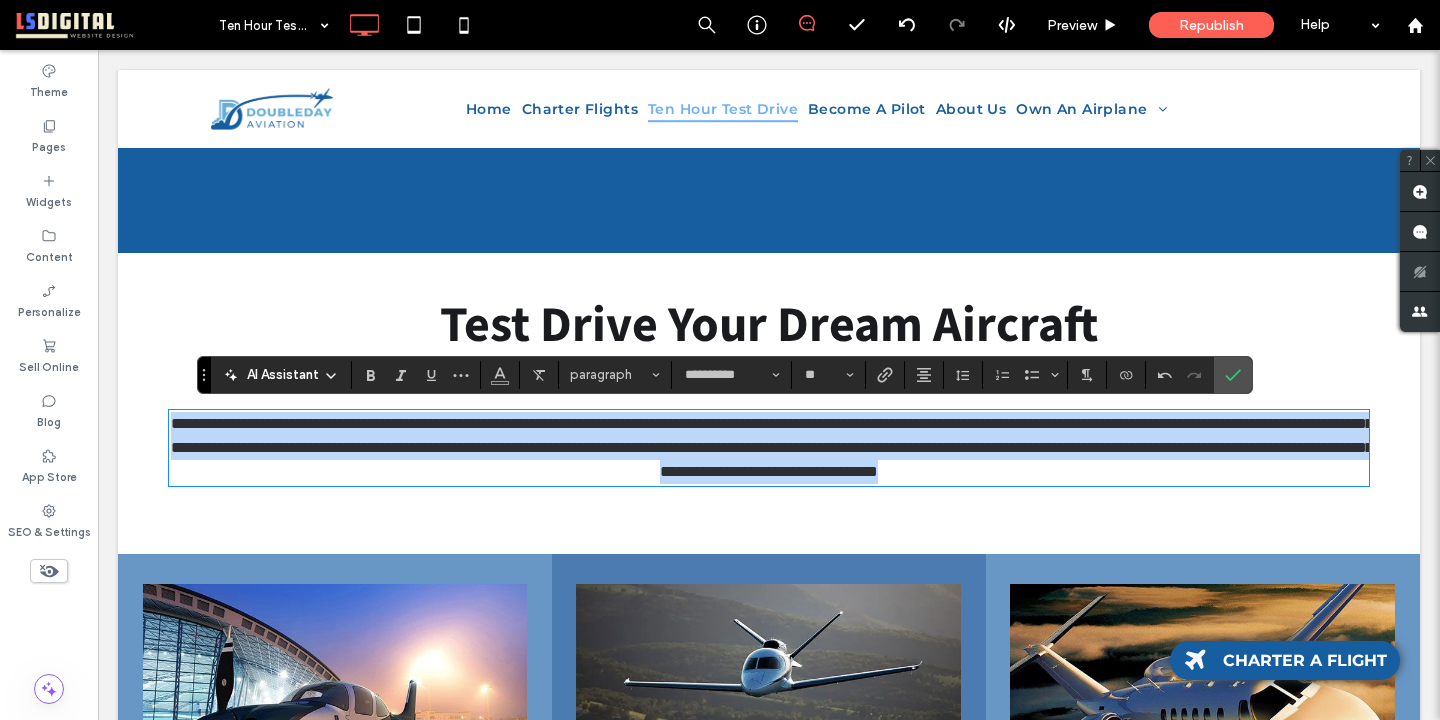 type on "**" 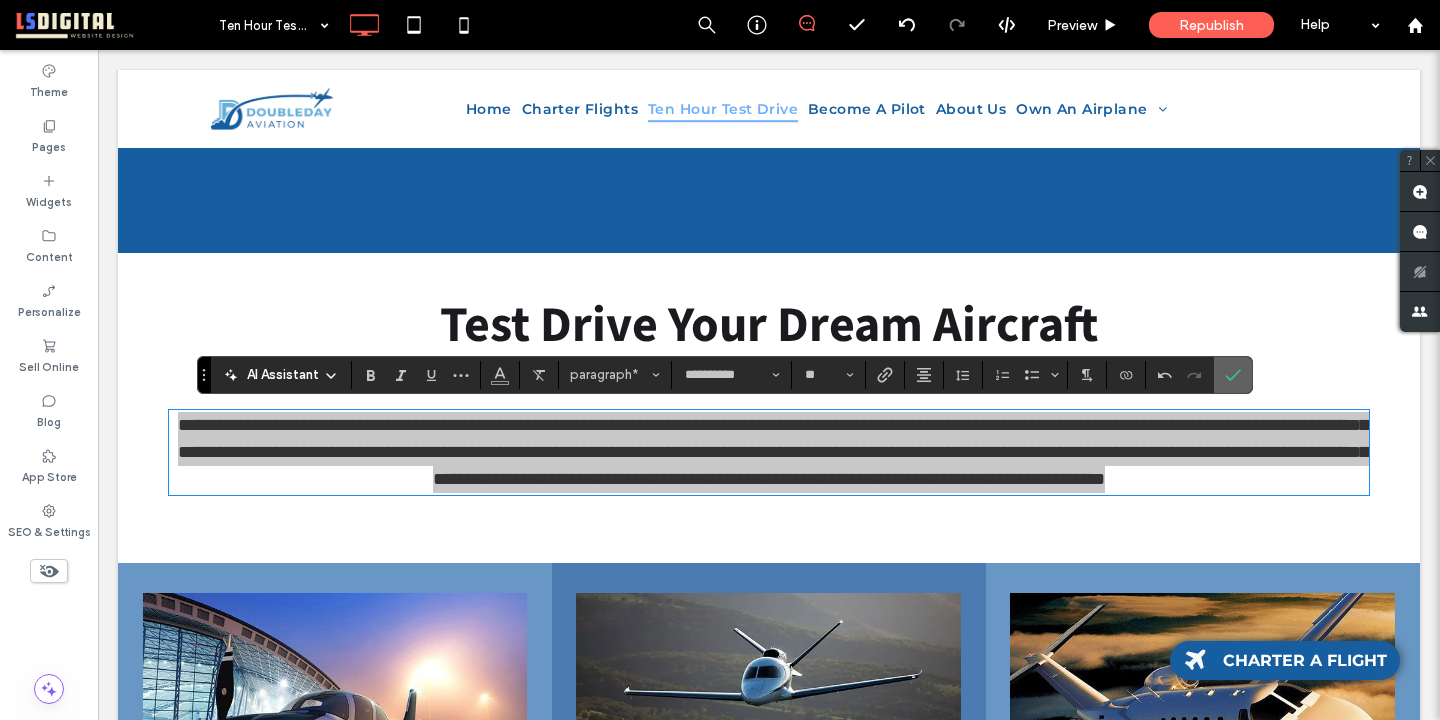 drag, startPoint x: 1237, startPoint y: 378, endPoint x: 1139, endPoint y: 328, distance: 110.01818 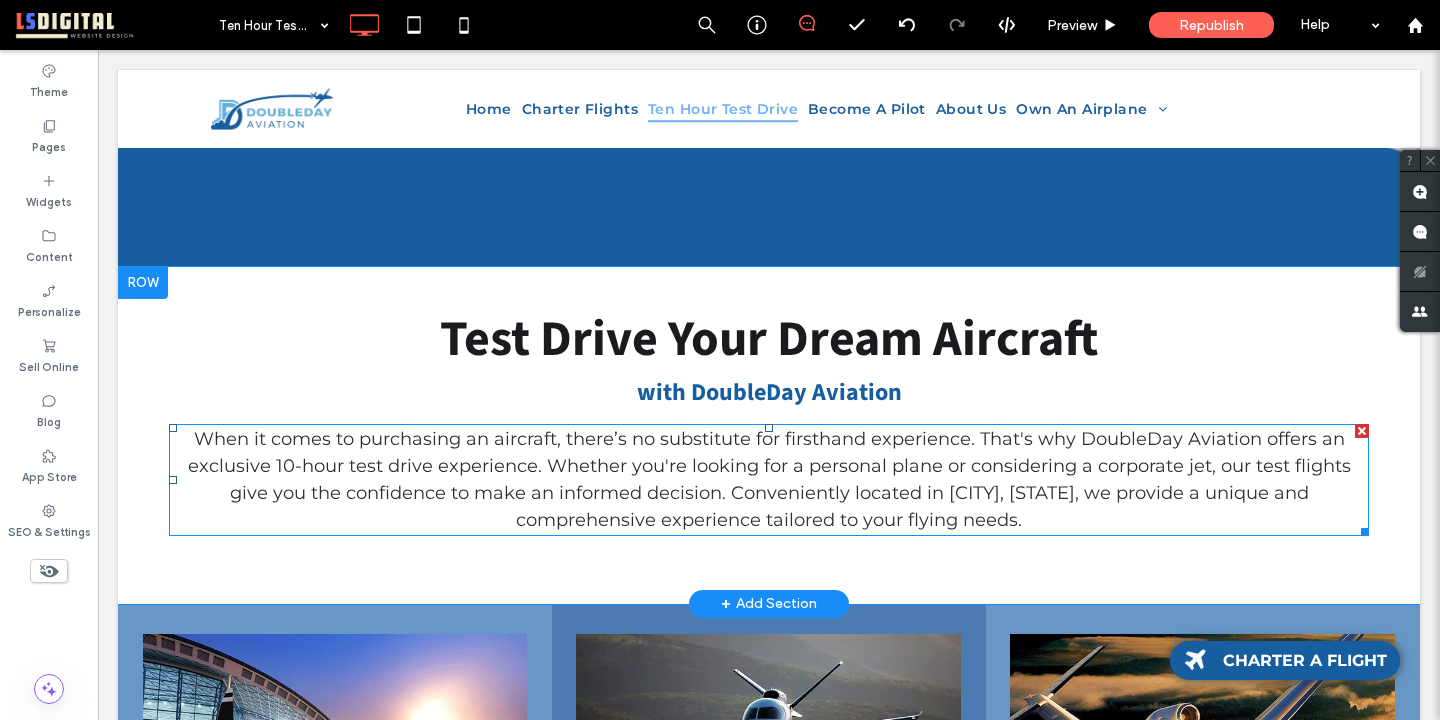 scroll, scrollTop: 14, scrollLeft: 0, axis: vertical 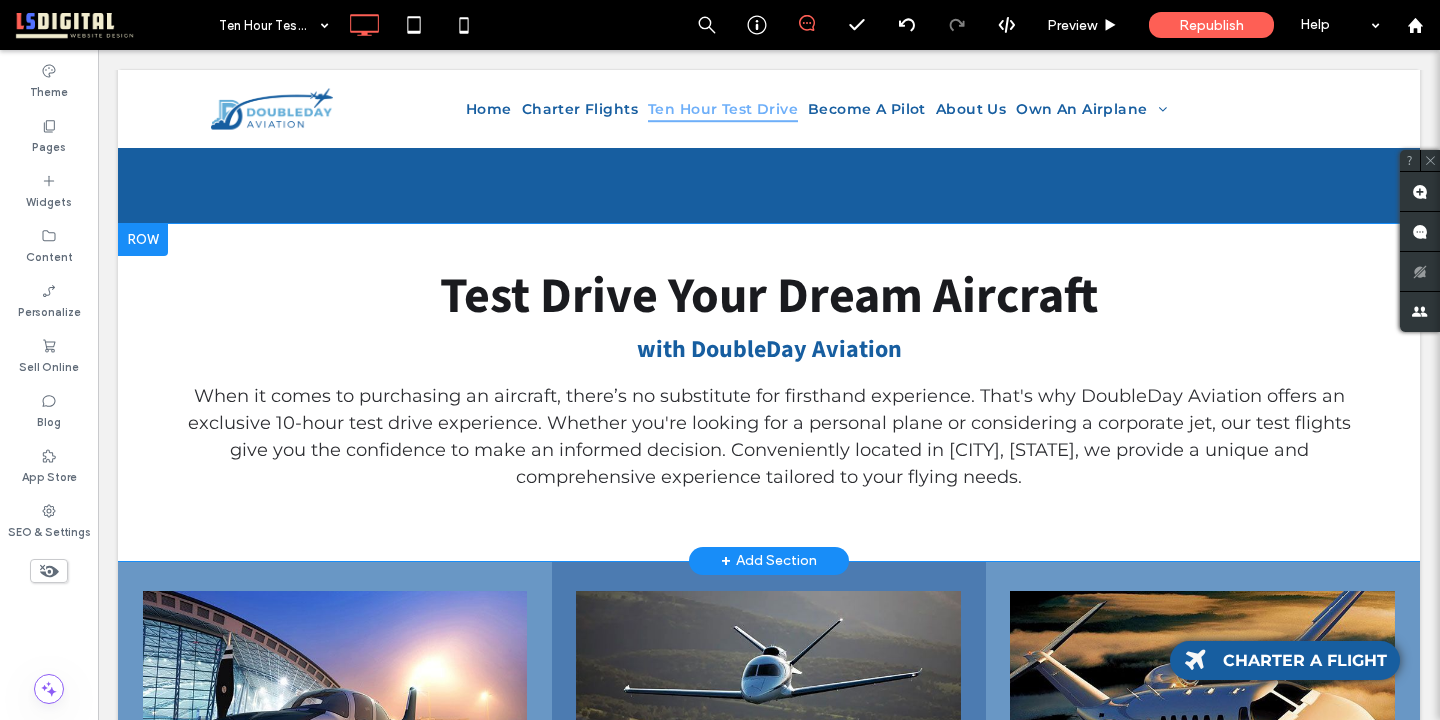 click at bounding box center [143, 240] 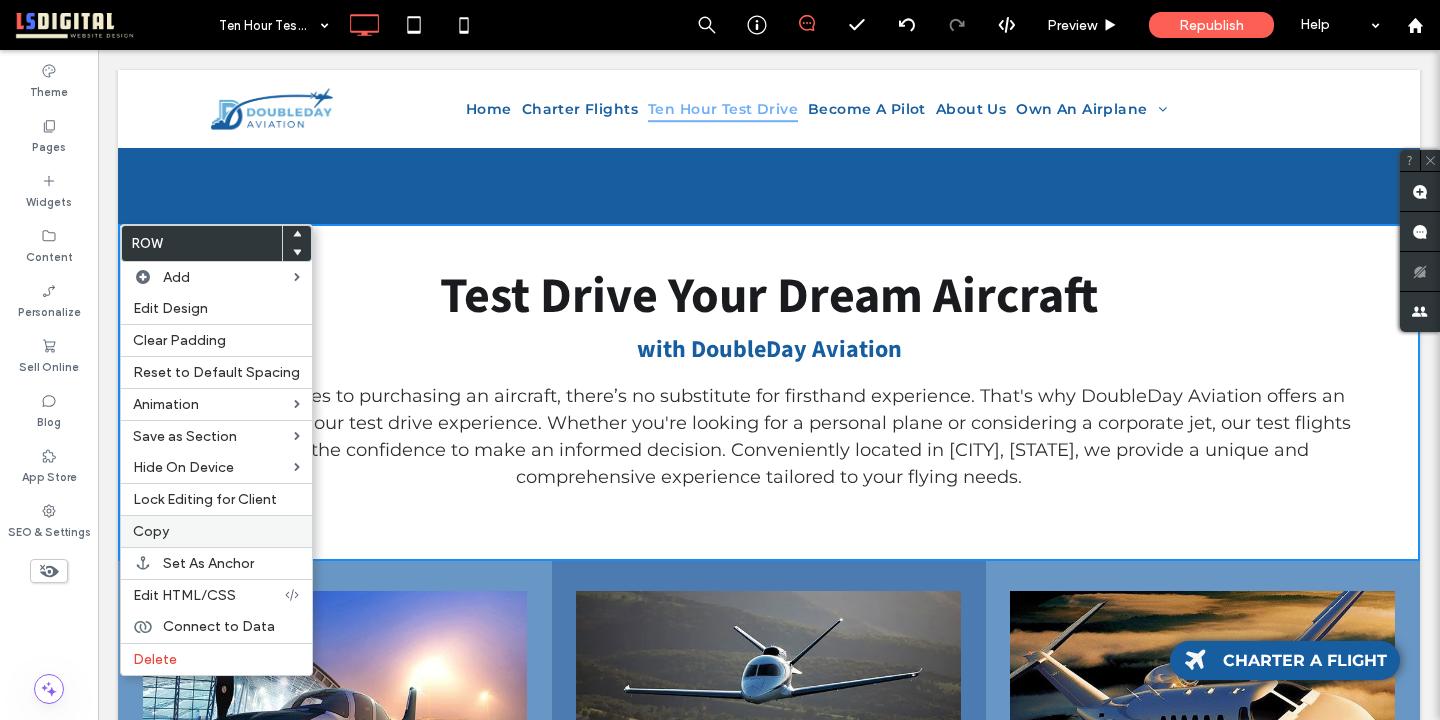 click on "Copy" at bounding box center (151, 531) 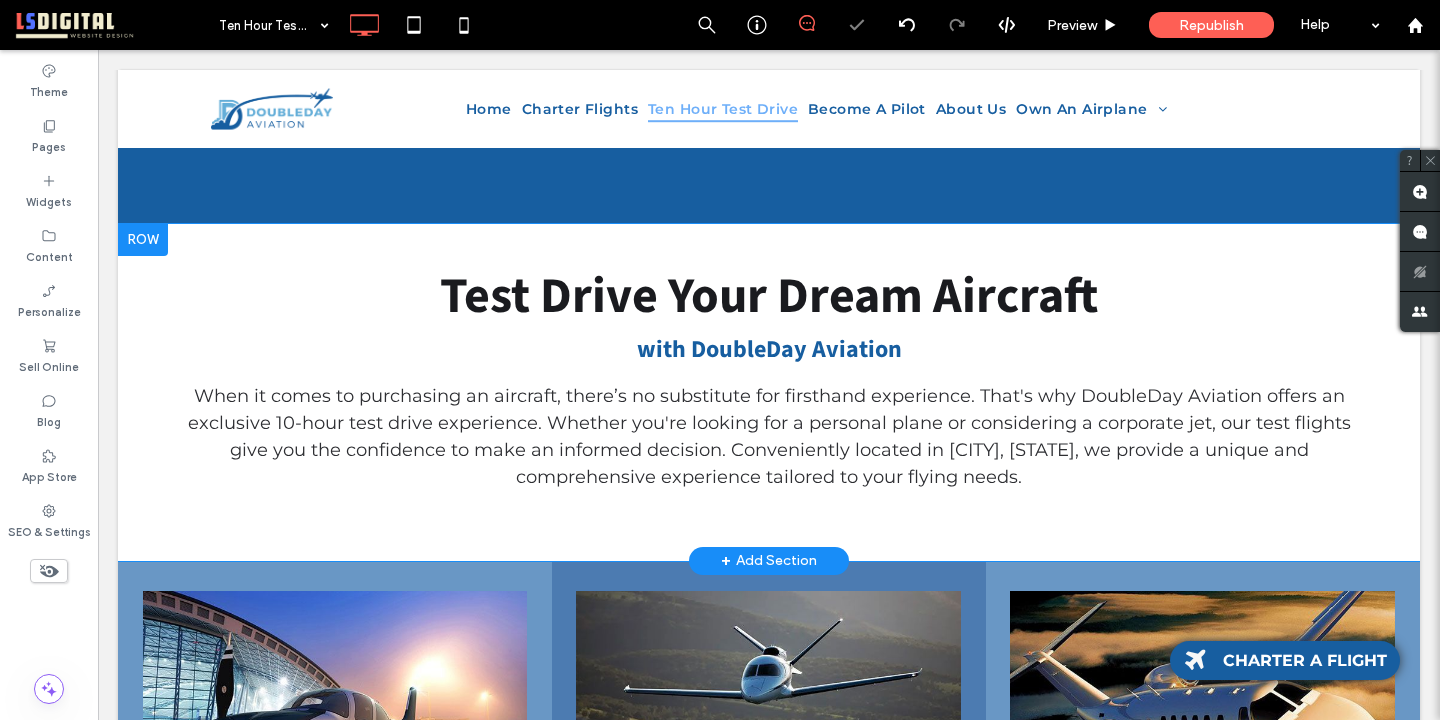 click at bounding box center (143, 240) 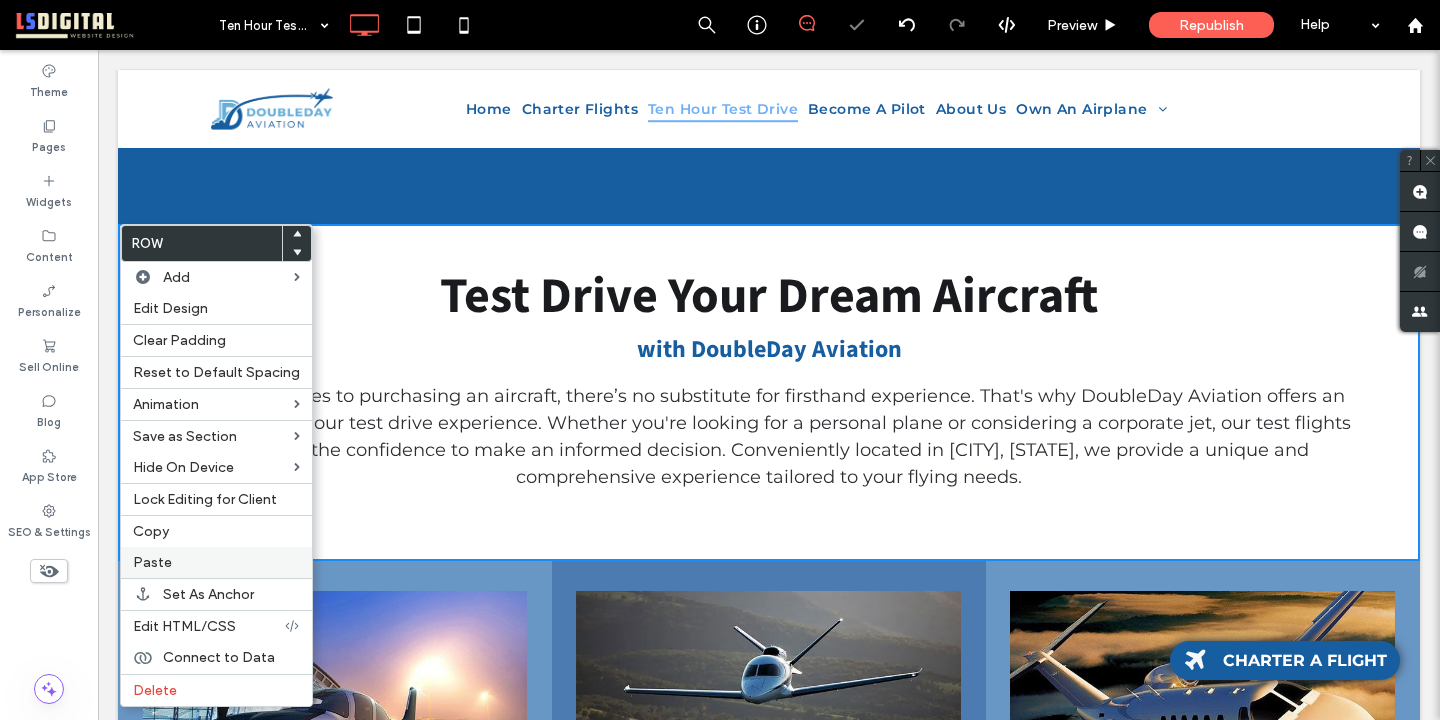 click on "Paste" at bounding box center (216, 562) 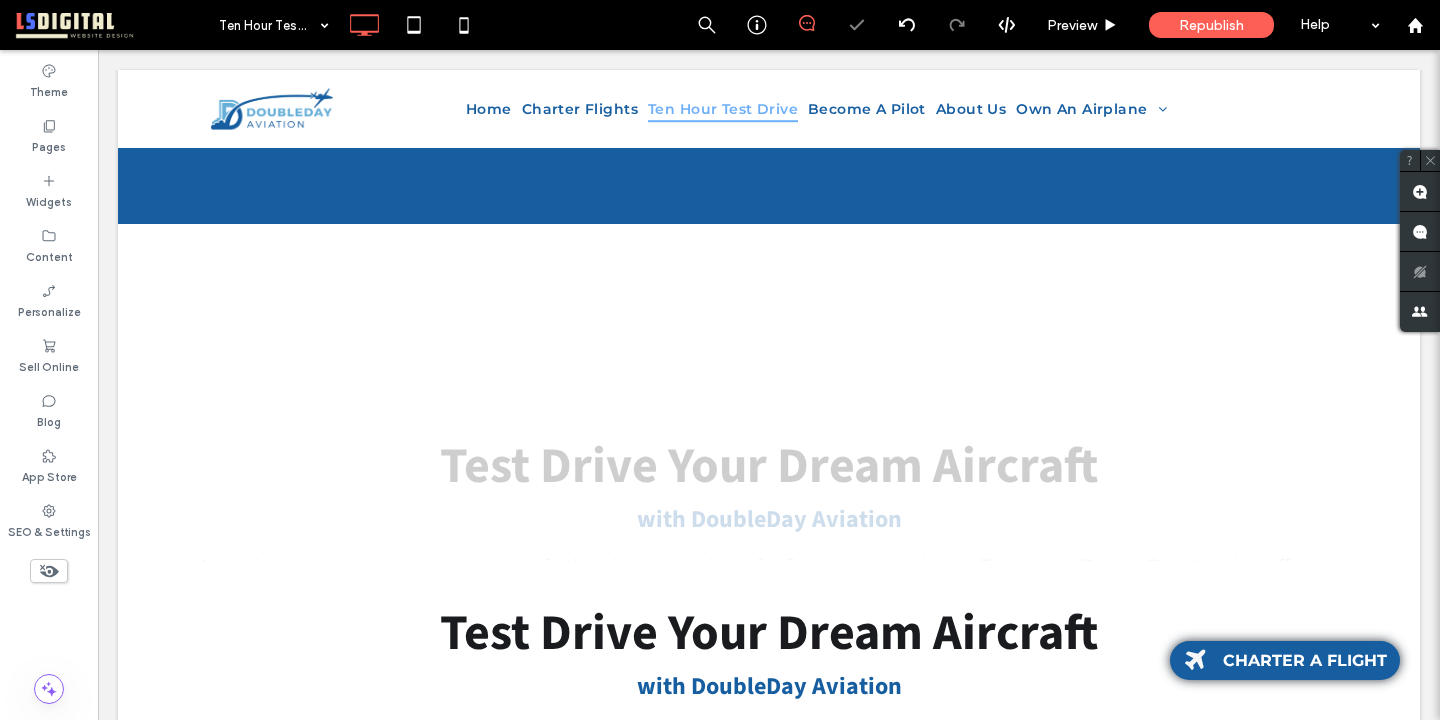 scroll, scrollTop: 14, scrollLeft: 0, axis: vertical 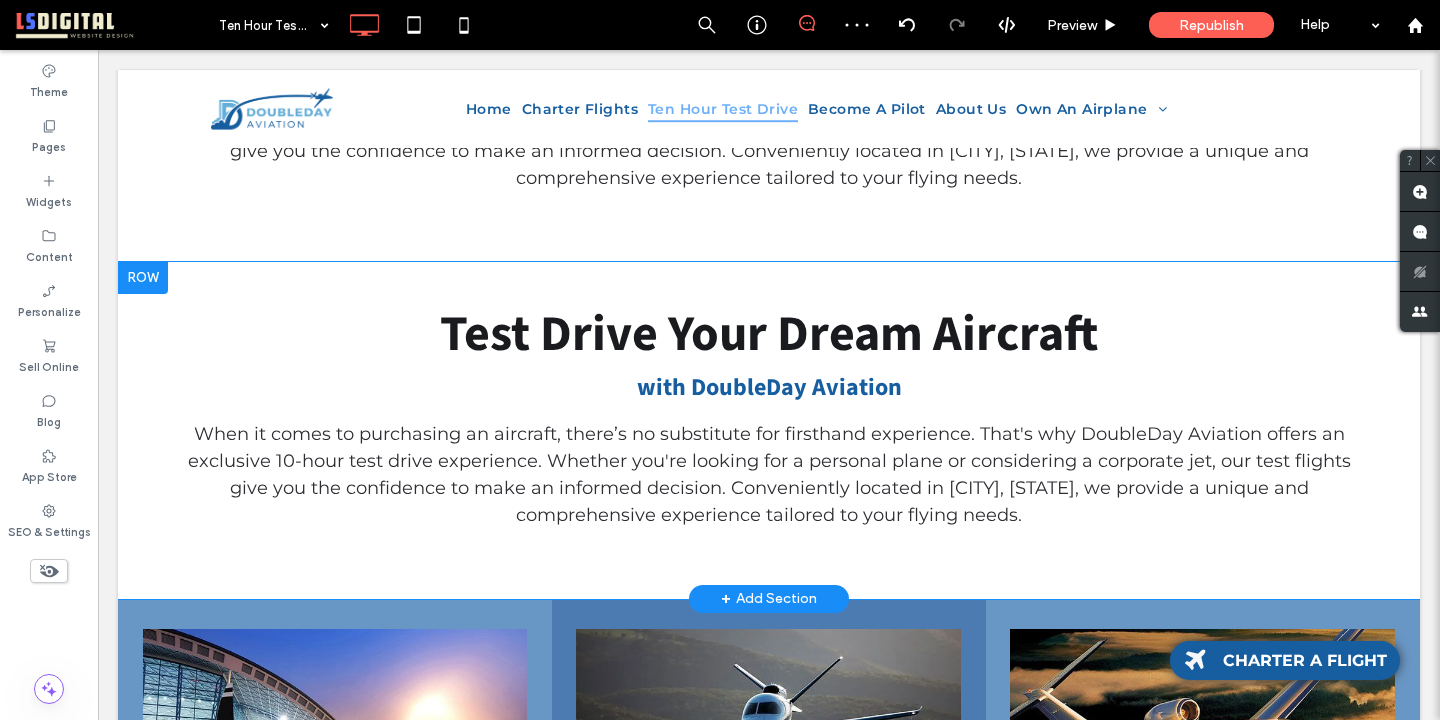 click at bounding box center (143, 278) 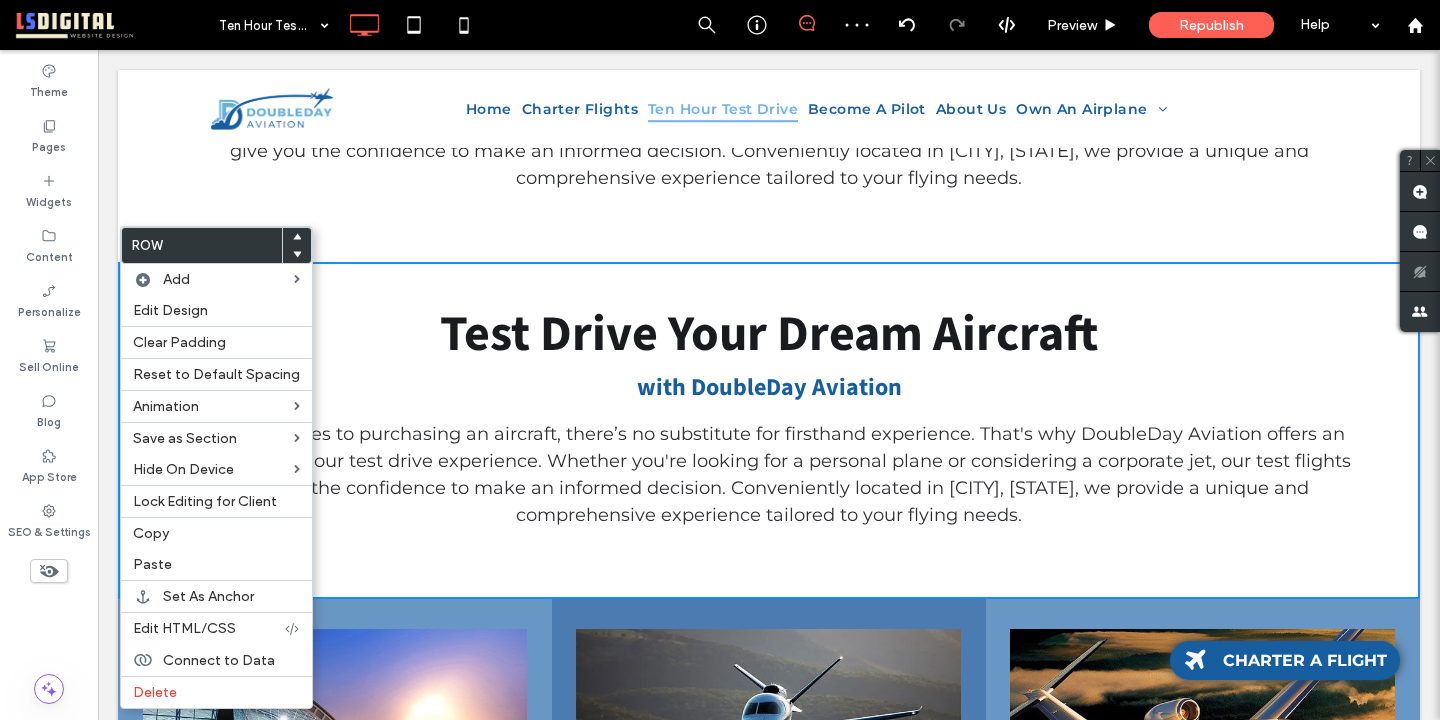 click at bounding box center (297, 255) 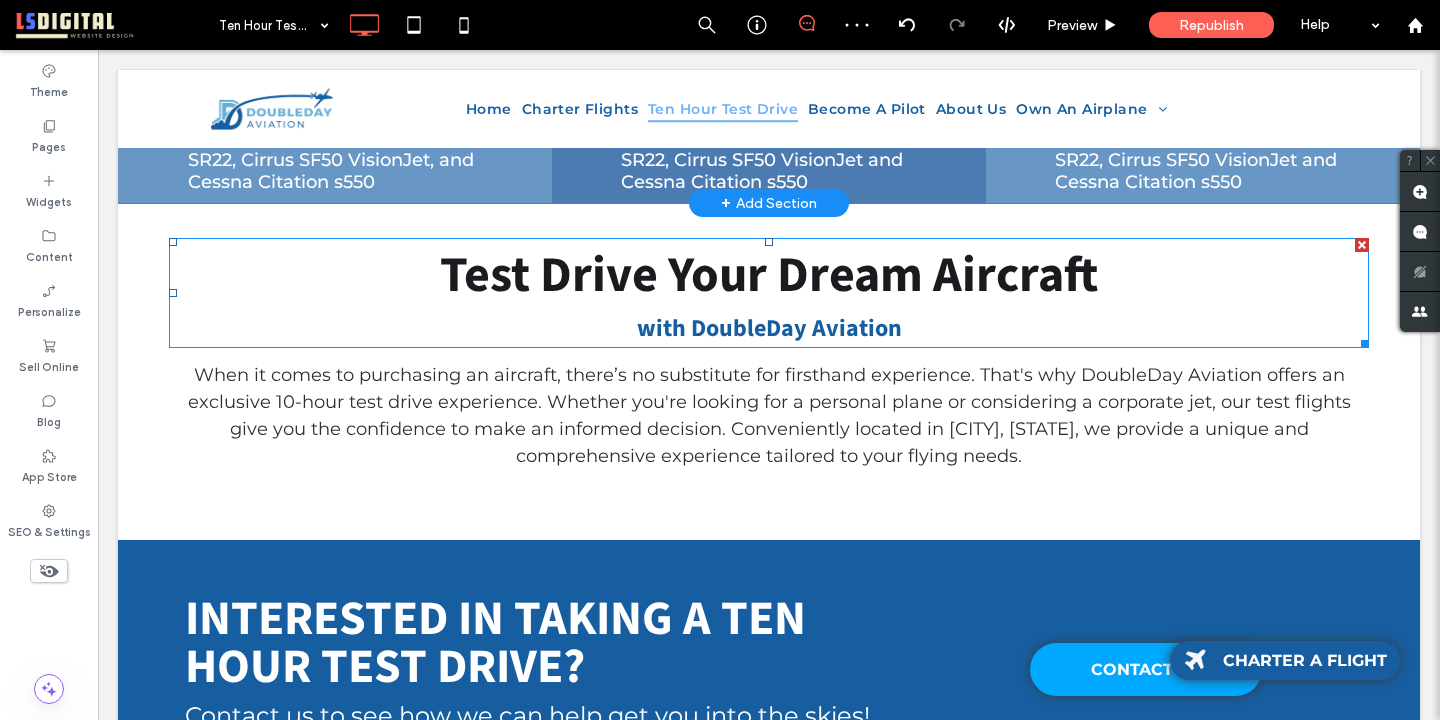 scroll, scrollTop: 1116, scrollLeft: 0, axis: vertical 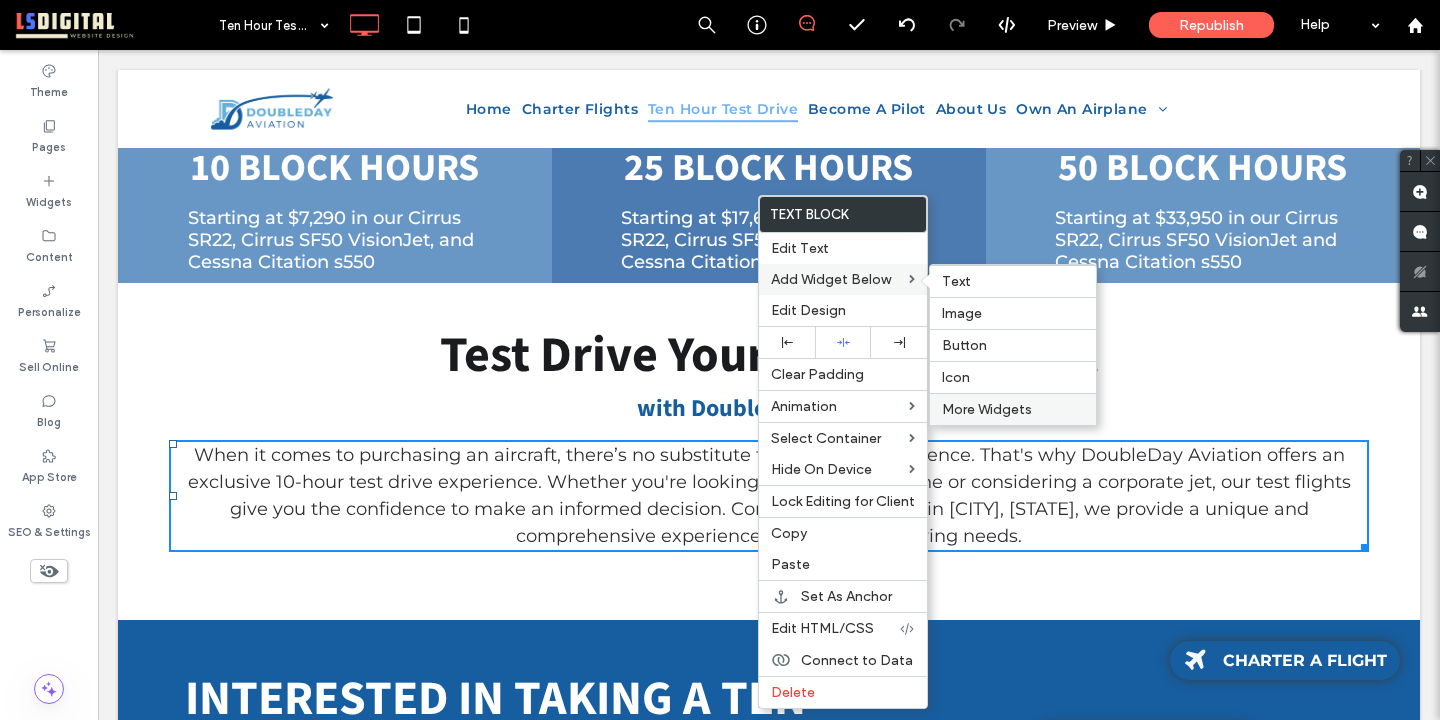 click on "More Widgets" at bounding box center [987, 409] 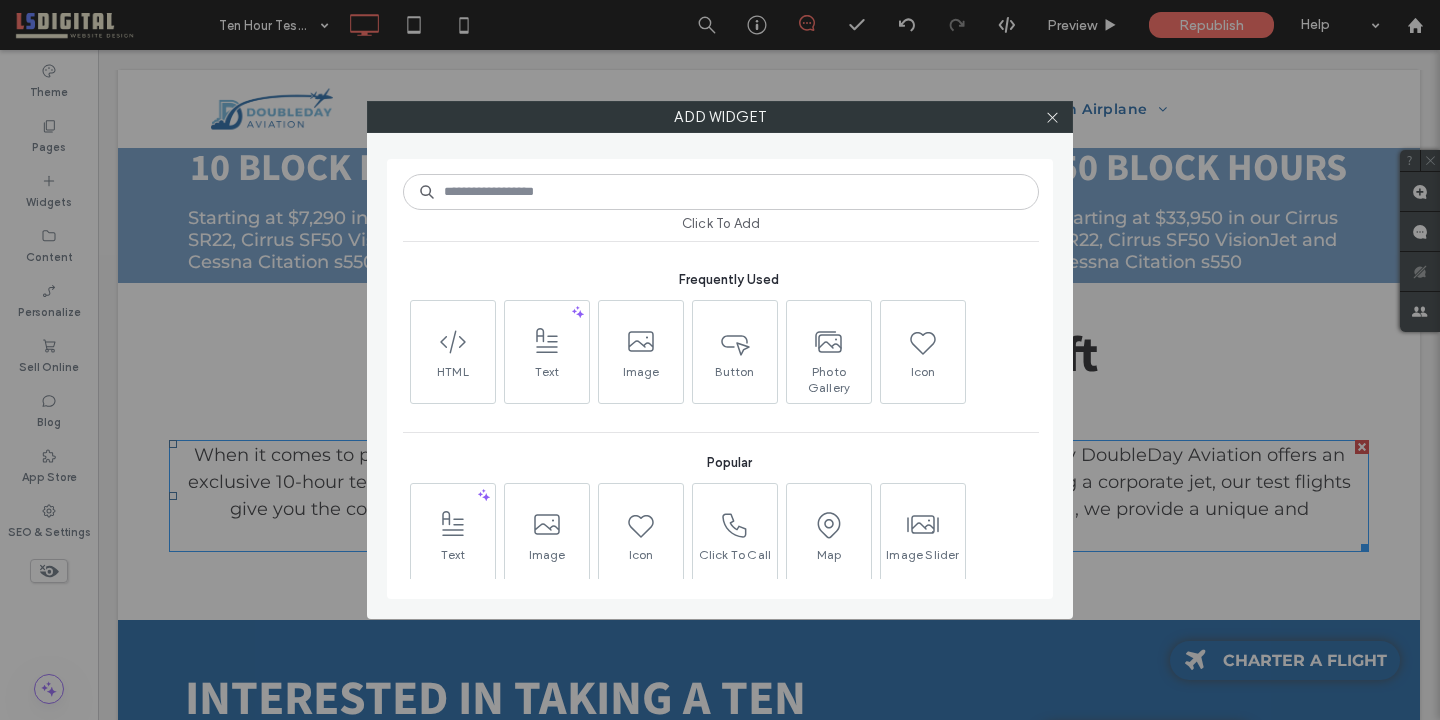 type on "*" 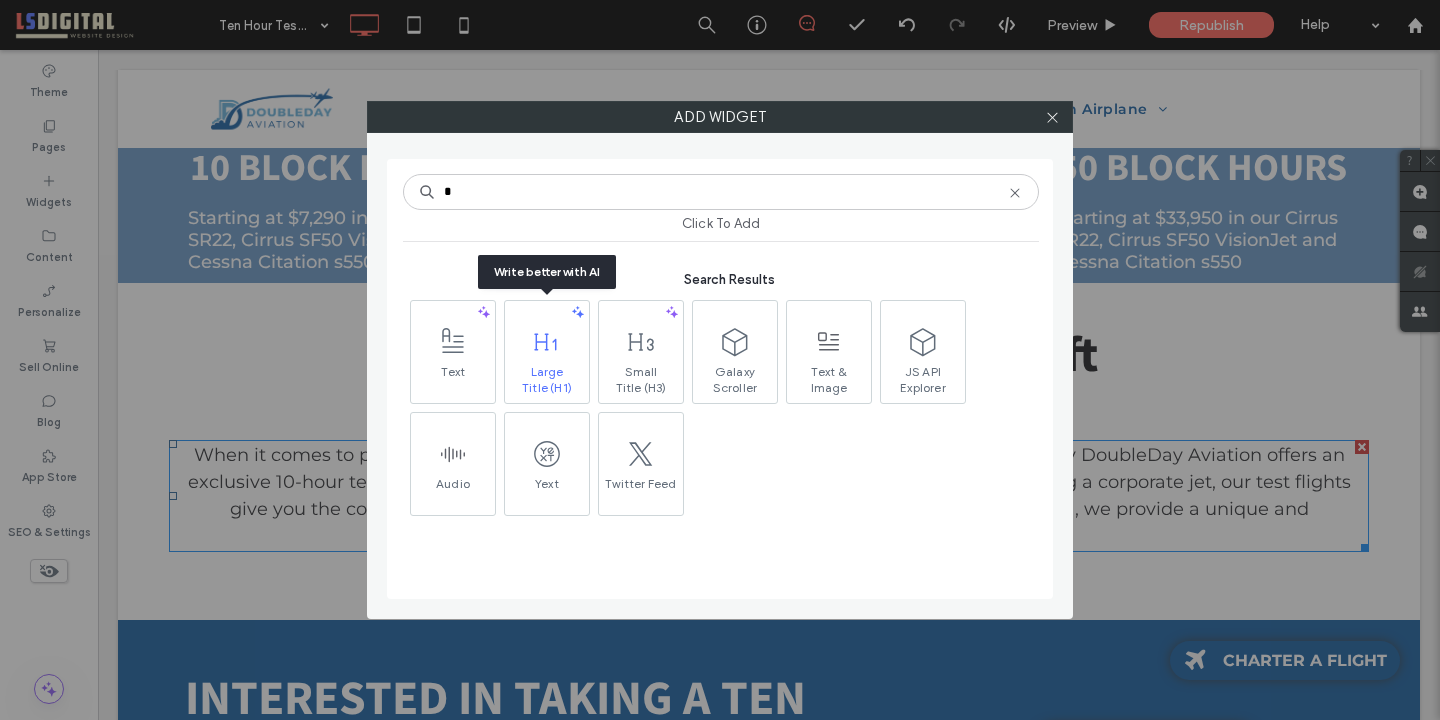 type 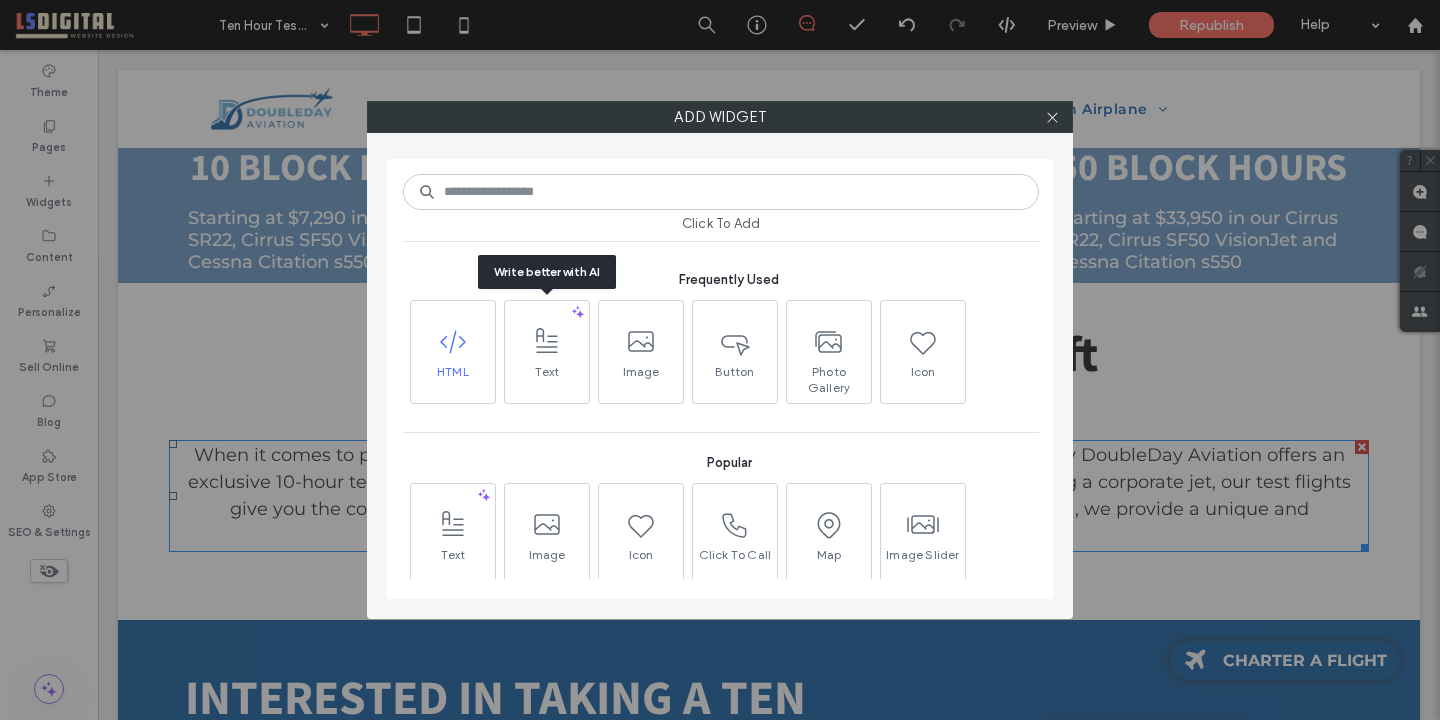 click 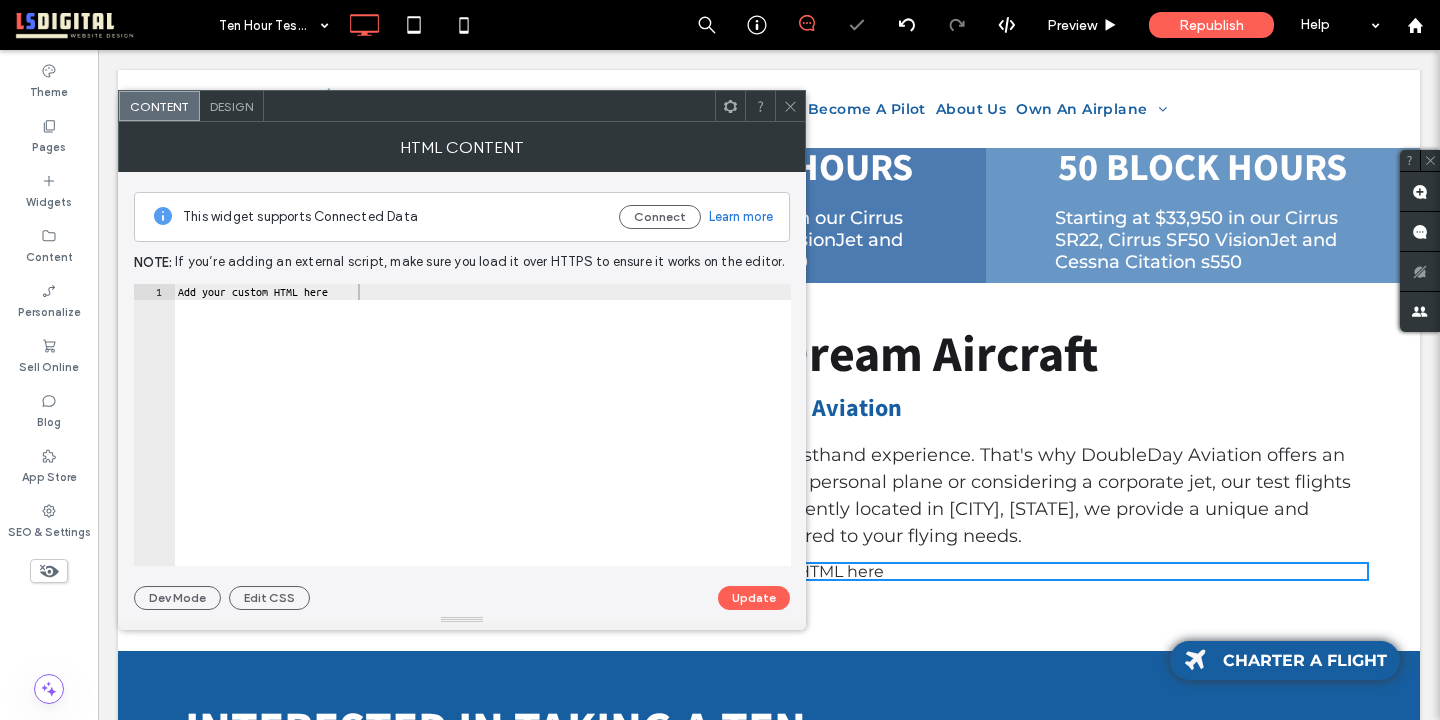 type on "**********" 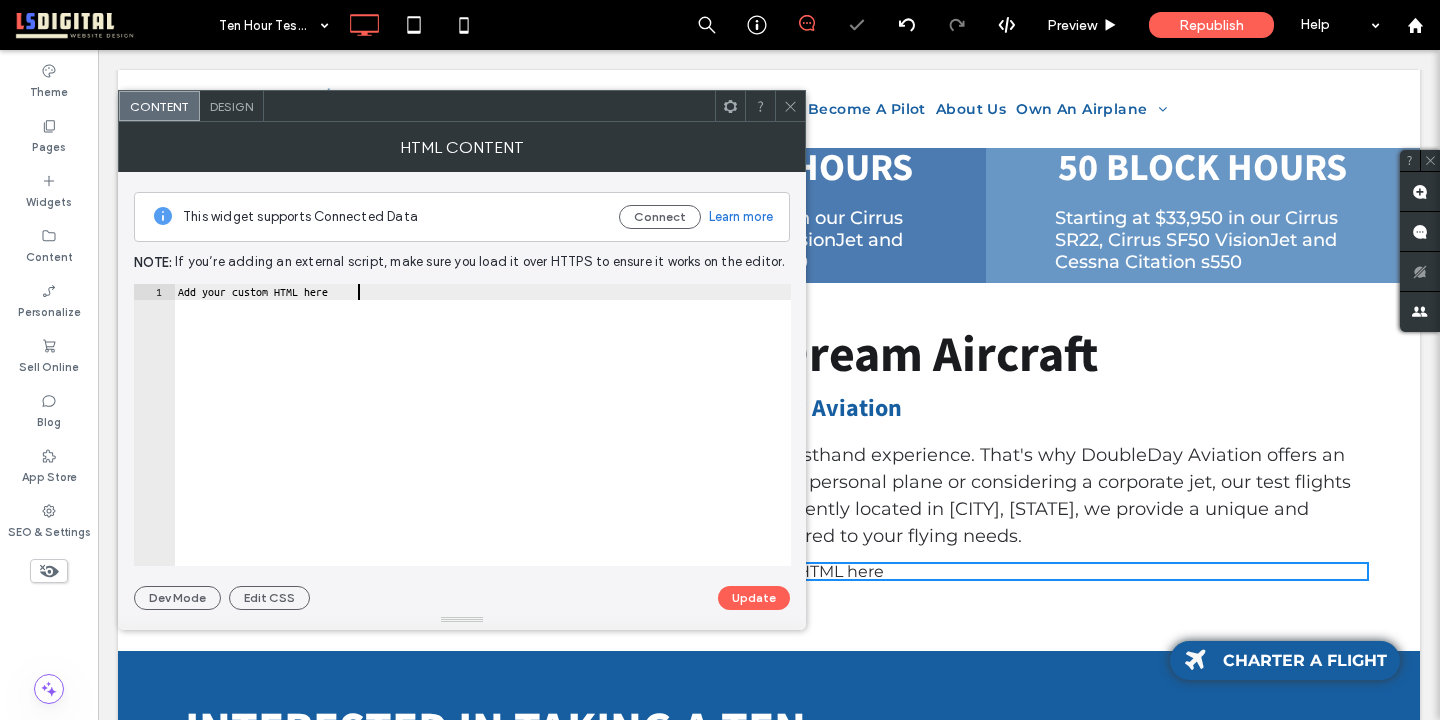 drag, startPoint x: 594, startPoint y: 504, endPoint x: 164, endPoint y: 185, distance: 535.40735 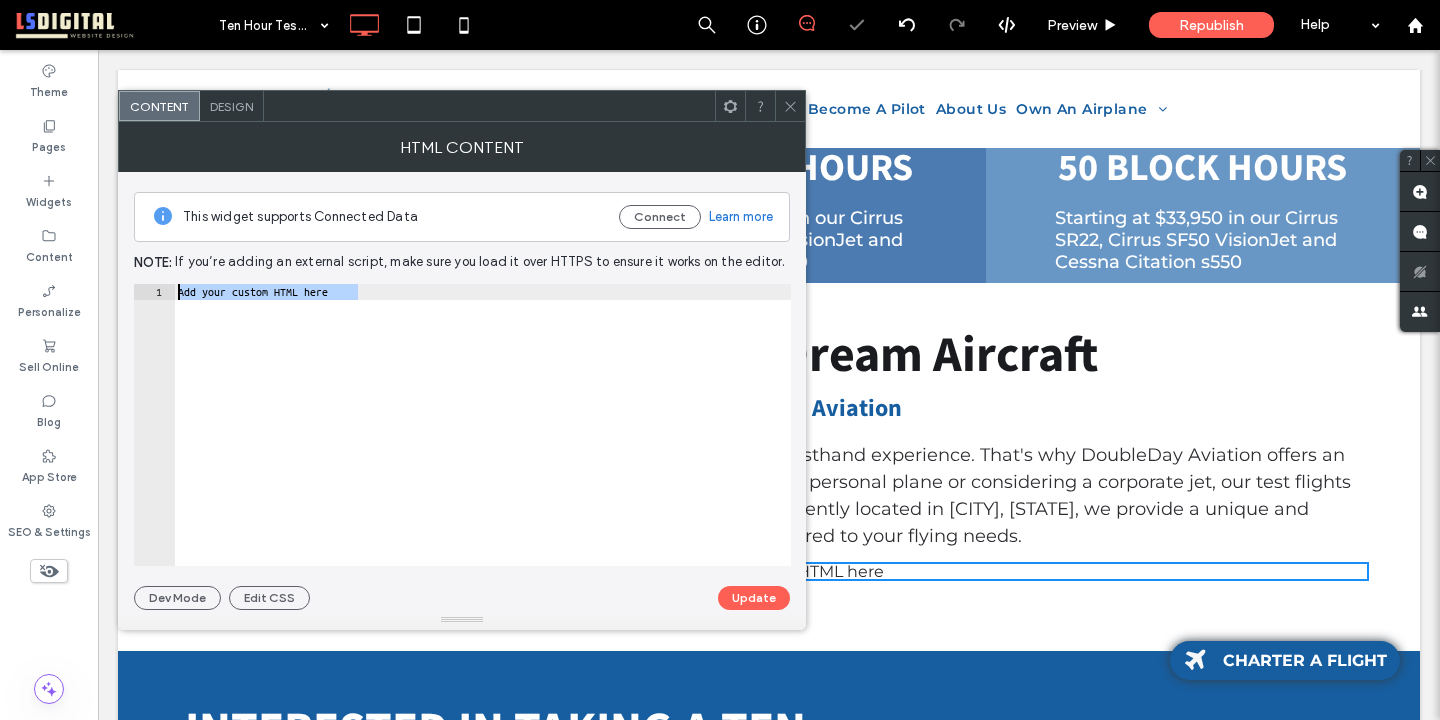 type 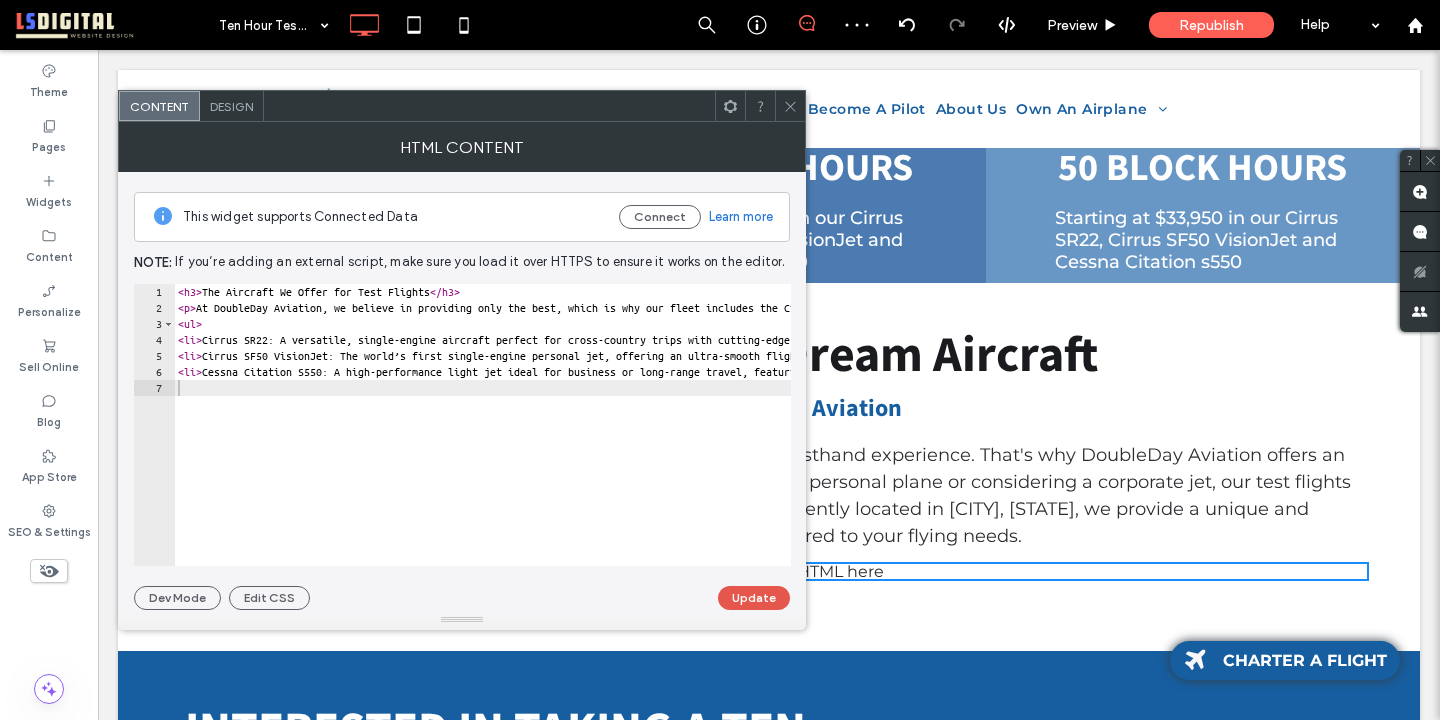 click on "Update" at bounding box center [754, 598] 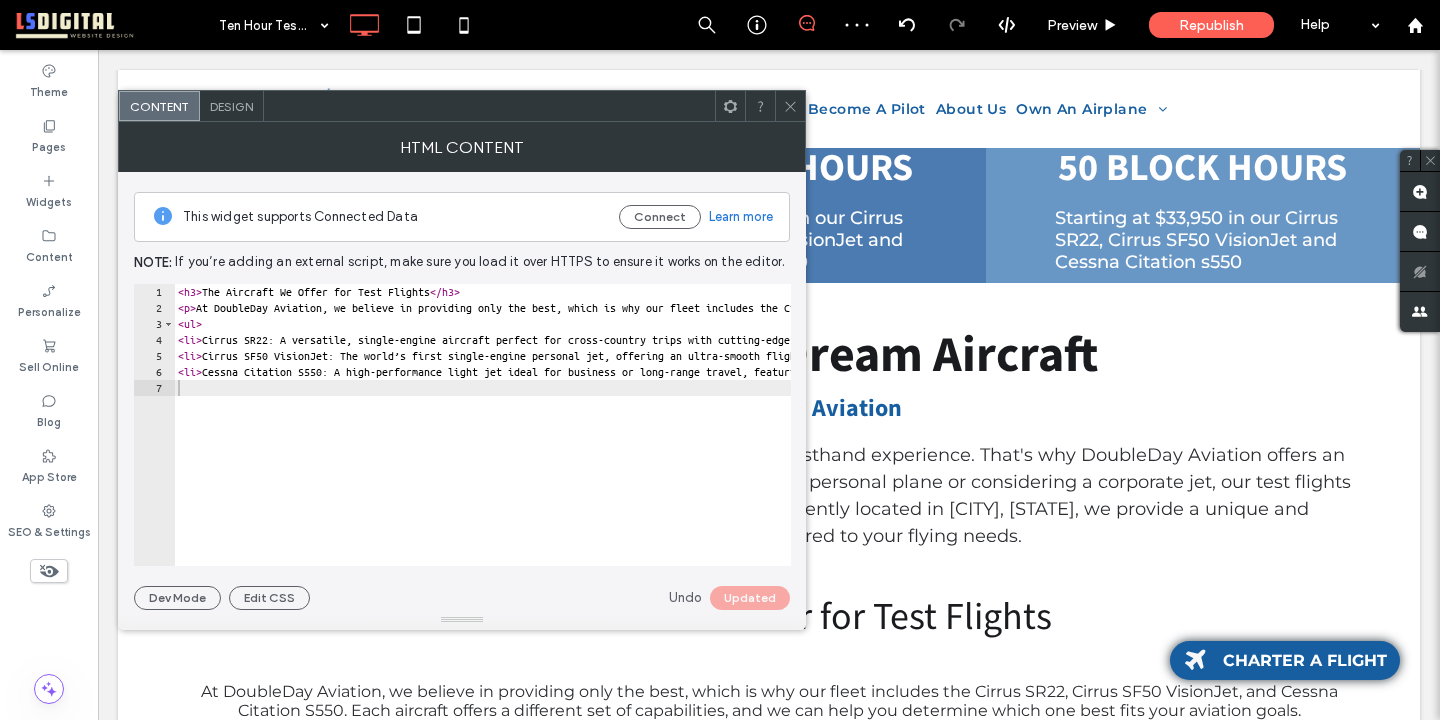 click 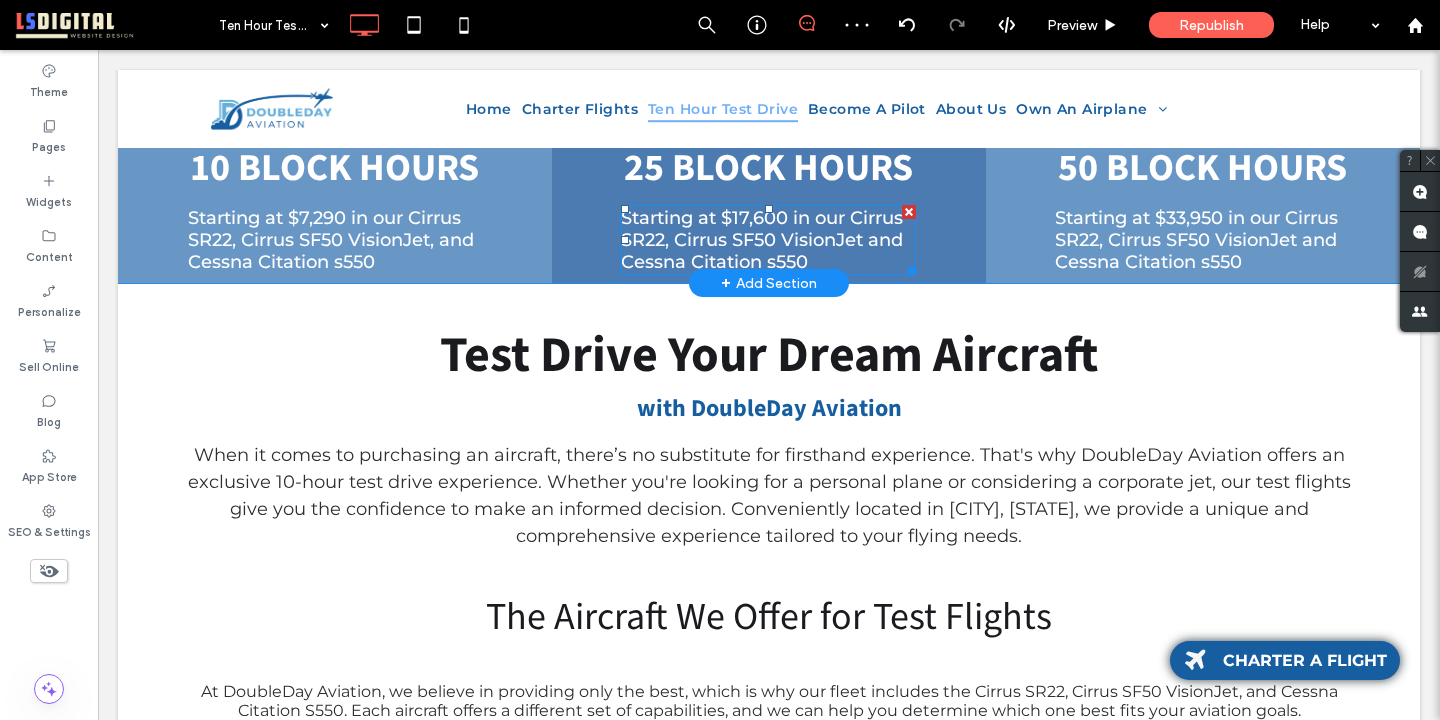 scroll, scrollTop: 14, scrollLeft: 0, axis: vertical 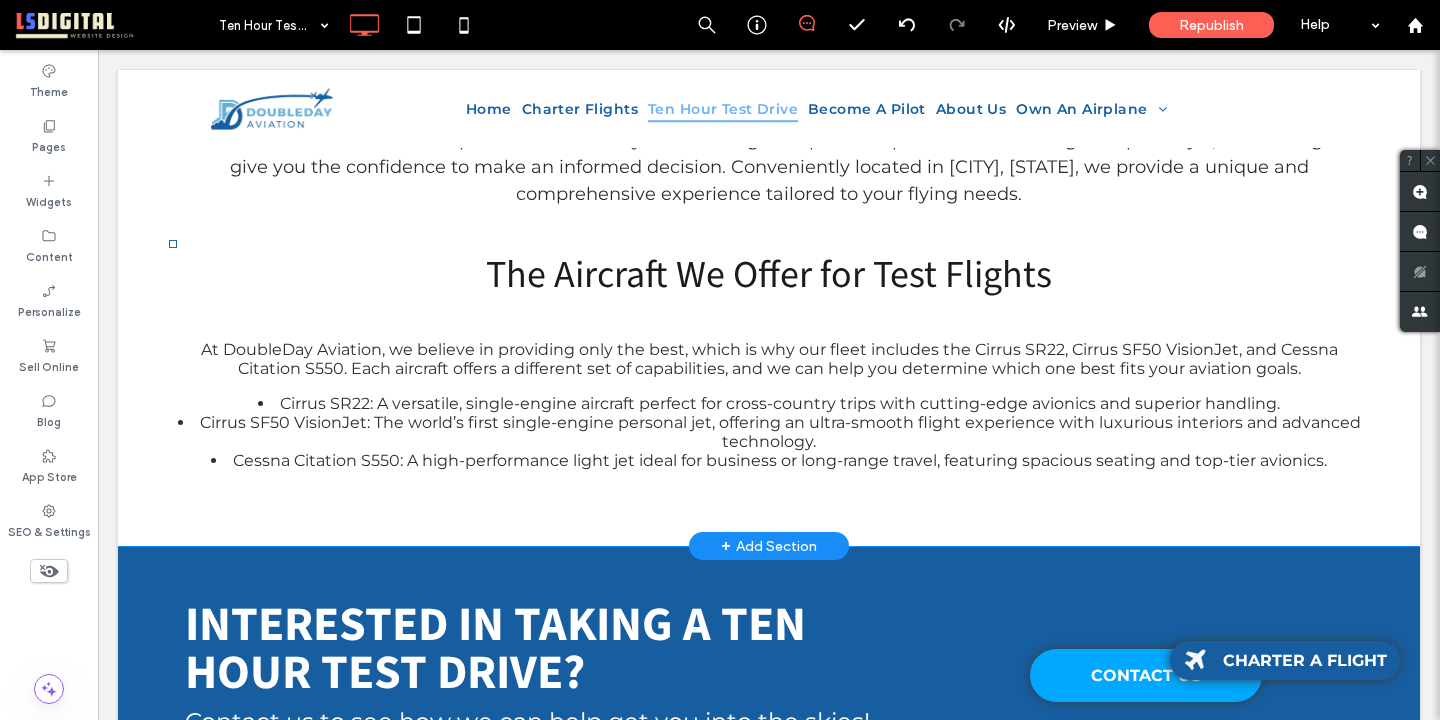 click on "Cirrus SF50 VisionJet: The world’s first single-engine personal jet, offering an ultra-smooth flight experience with luxurious interiors and advanced technology." at bounding box center [769, 432] 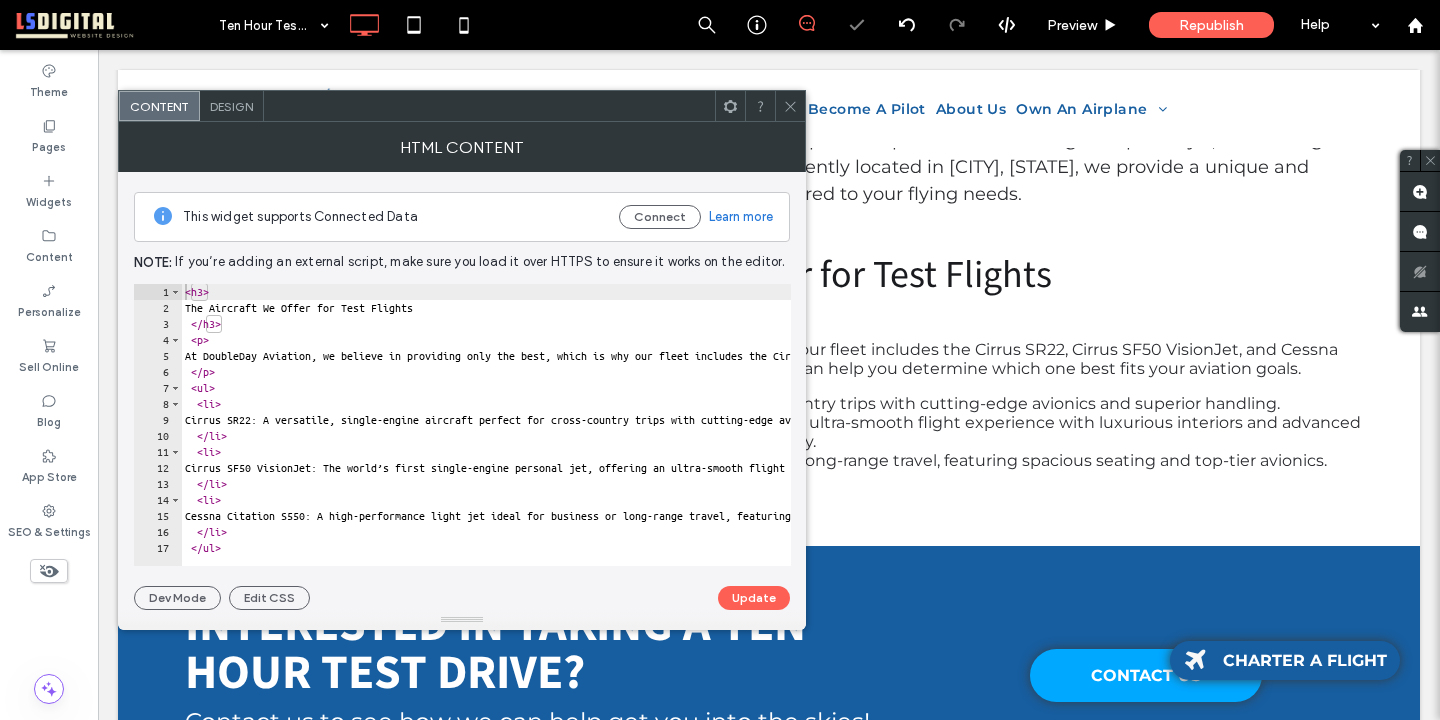 click 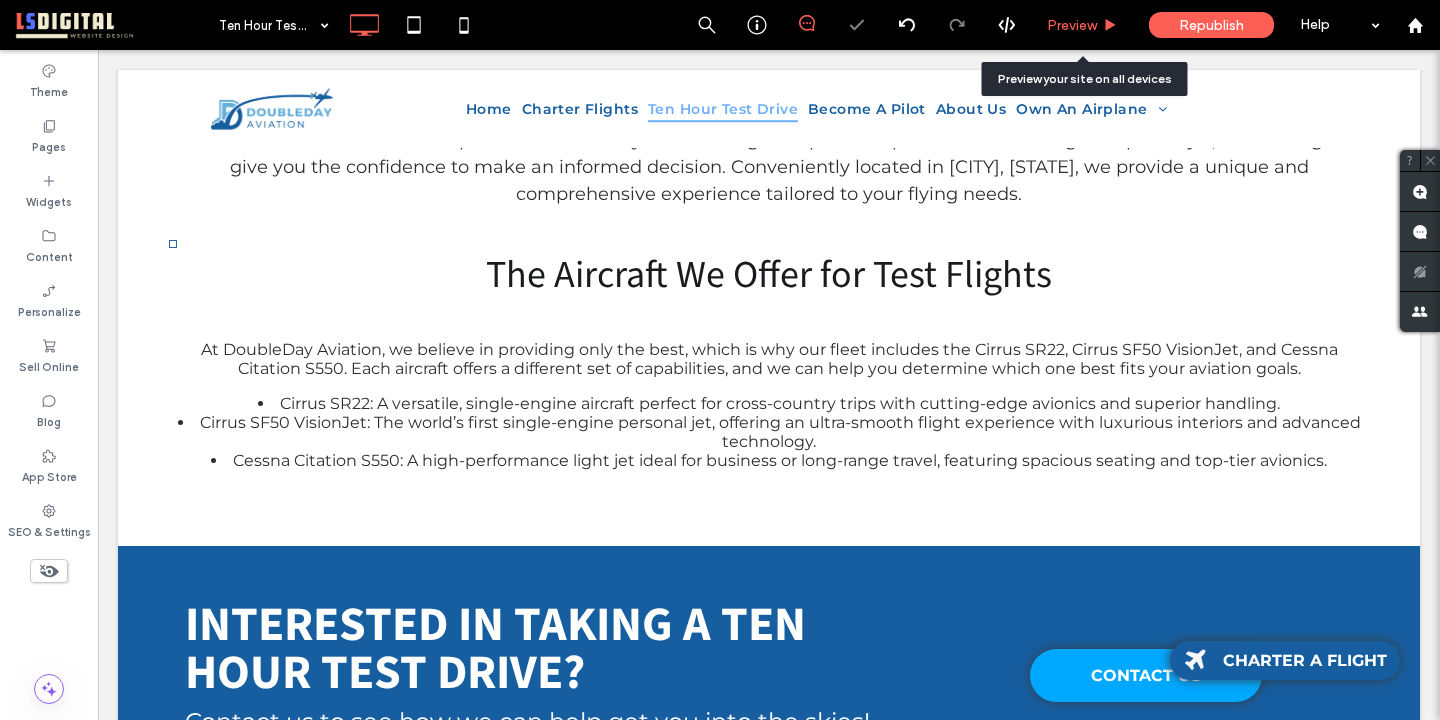 click on "Preview" at bounding box center (1083, 25) 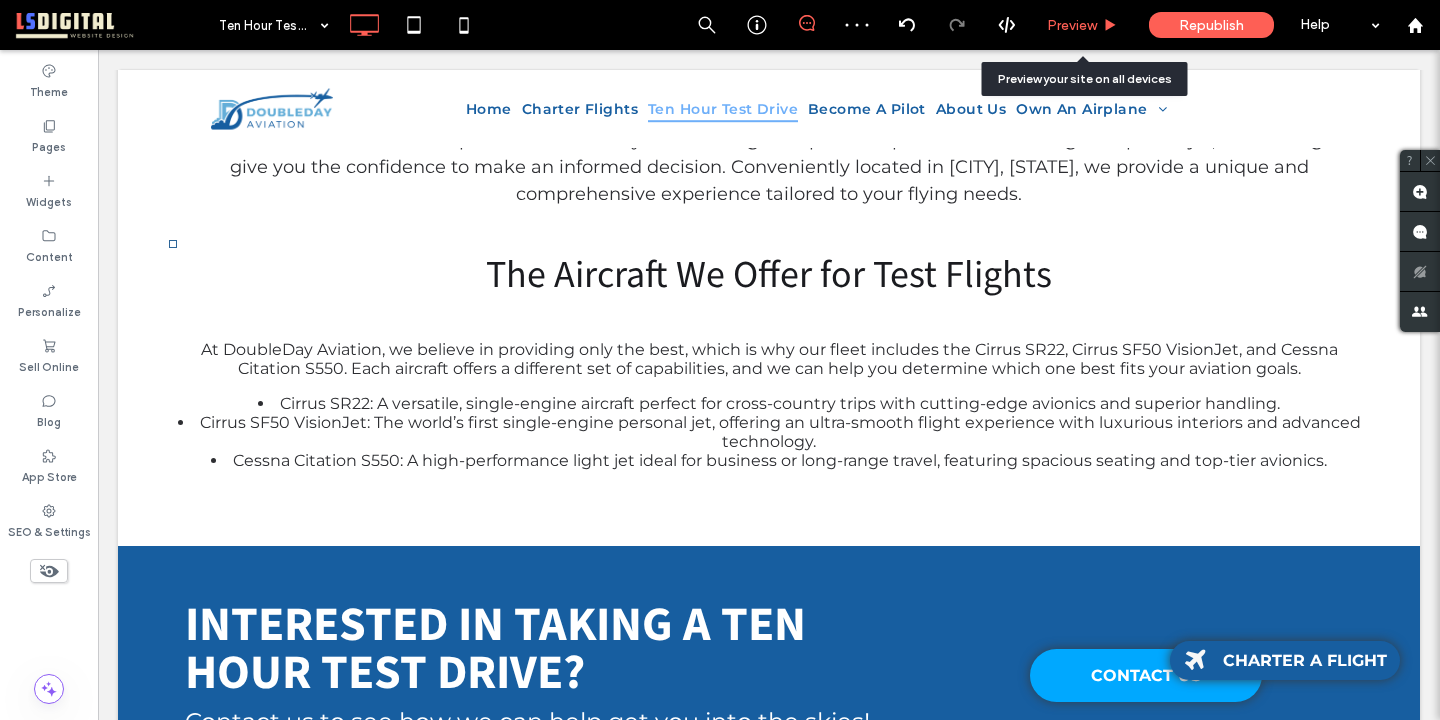 click on "Preview" at bounding box center (1083, 25) 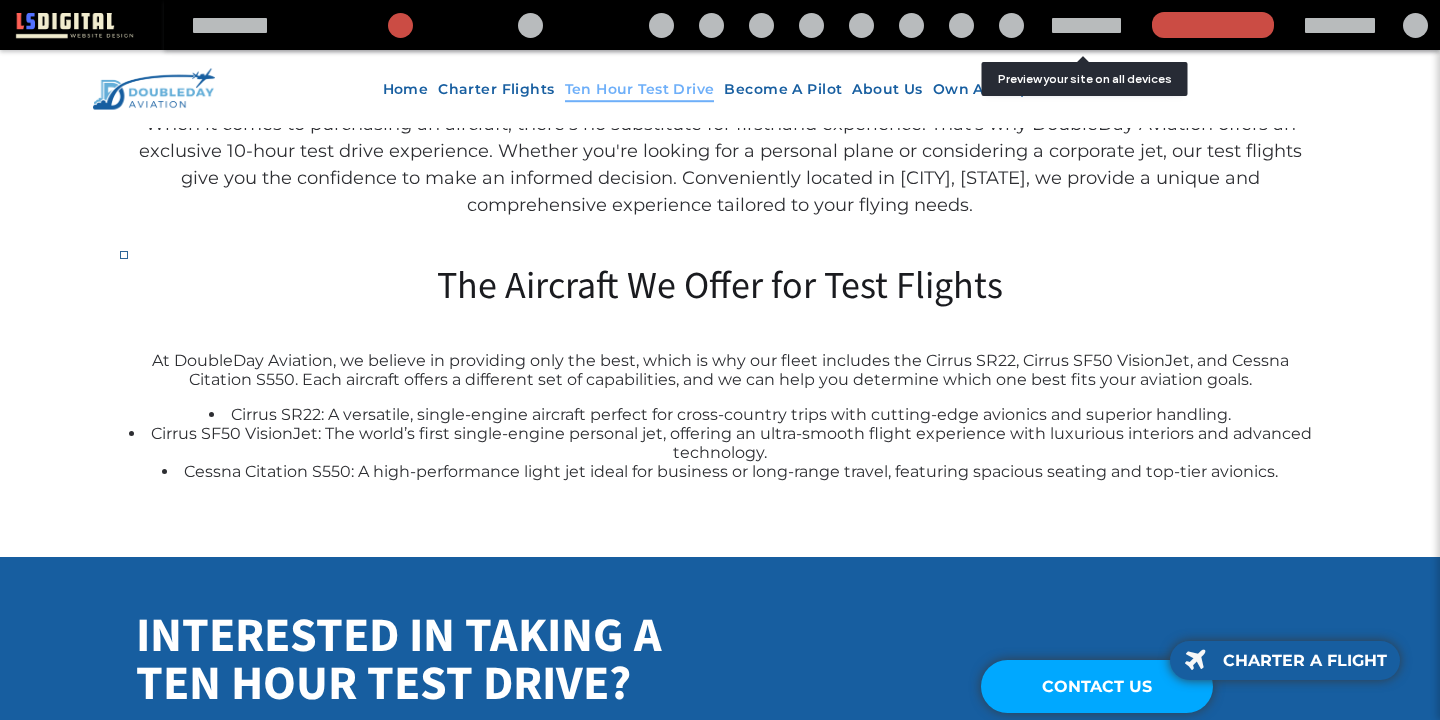 scroll, scrollTop: 1398, scrollLeft: 0, axis: vertical 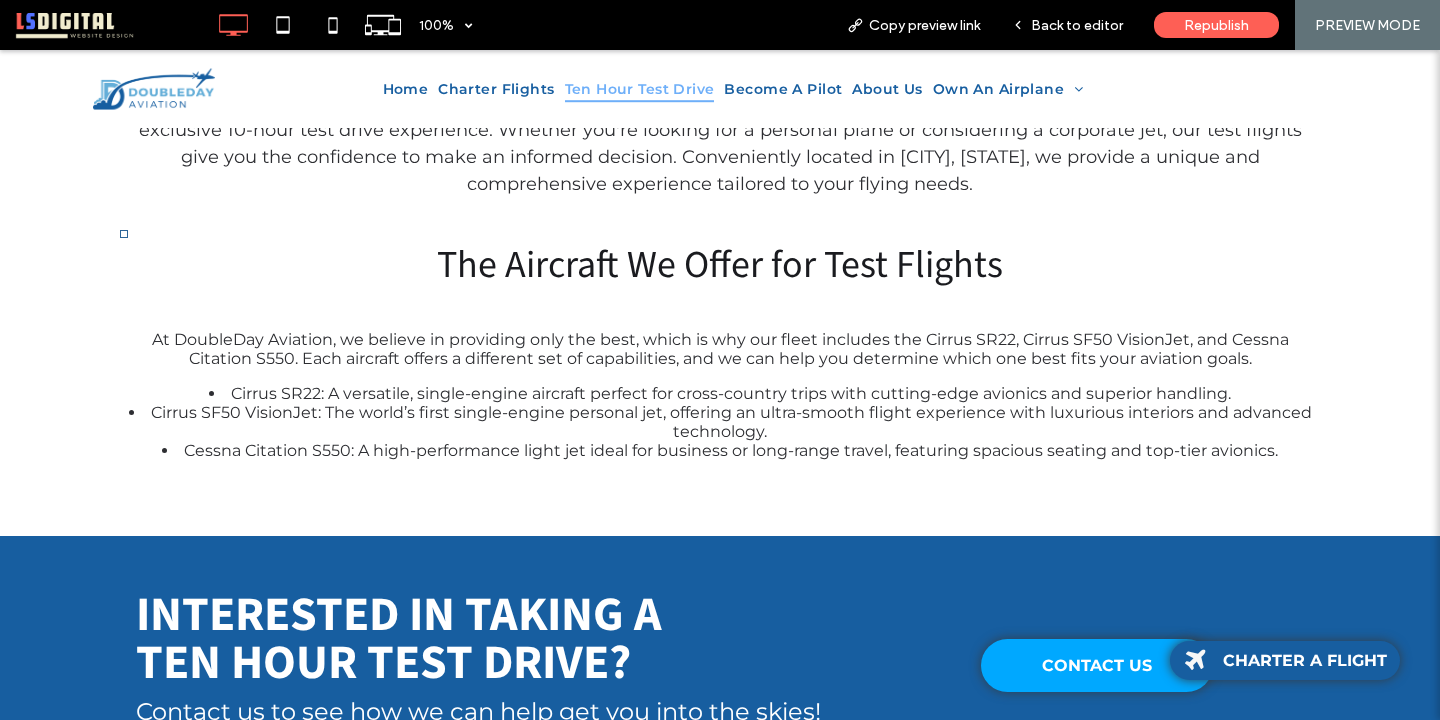 click on "The Aircraft We Offer for Test Flights
At DoubleDay Aviation, we believe in providing only the best, which is why our fleet includes the Cirrus SR22, Cirrus SF50 VisionJet, and Cessna Citation S550. Each aircraft offers a different set of capabilities, and we can help you determine which one best fits your aviation goals.
Cirrus SR22: A versatile, single-engine aircraft perfect for cross-country trips with cutting-edge avionics and superior handling.
Cirrus SF50 VisionJet: The world’s first single-engine personal jet, offering an ultra-smooth flight experience with luxurious interiors and advanced technology.
Cessna Citation S550: A high-performance light jet ideal for business or long-range travel, featuring spacious seating and top-tier avionics." at bounding box center [720, 349] 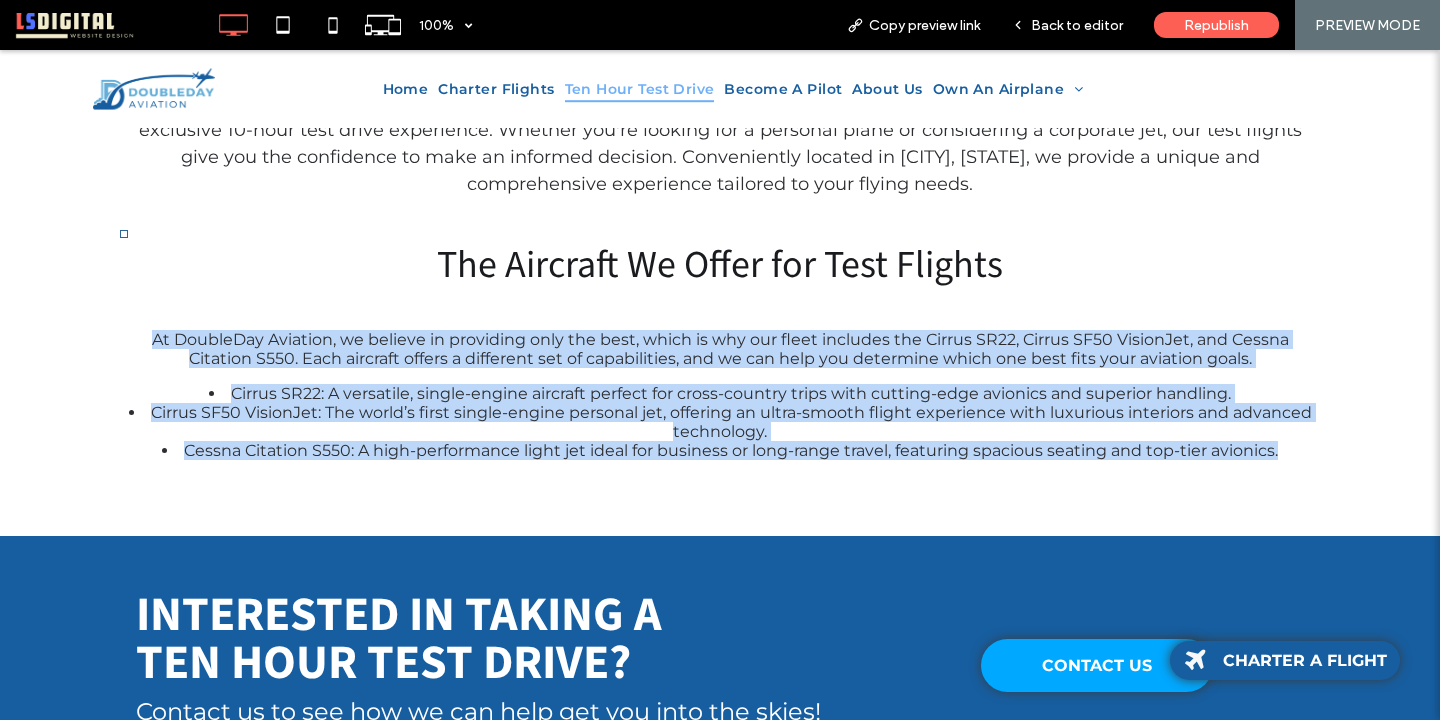 drag, startPoint x: 150, startPoint y: 335, endPoint x: 1220, endPoint y: 477, distance: 1079.3813 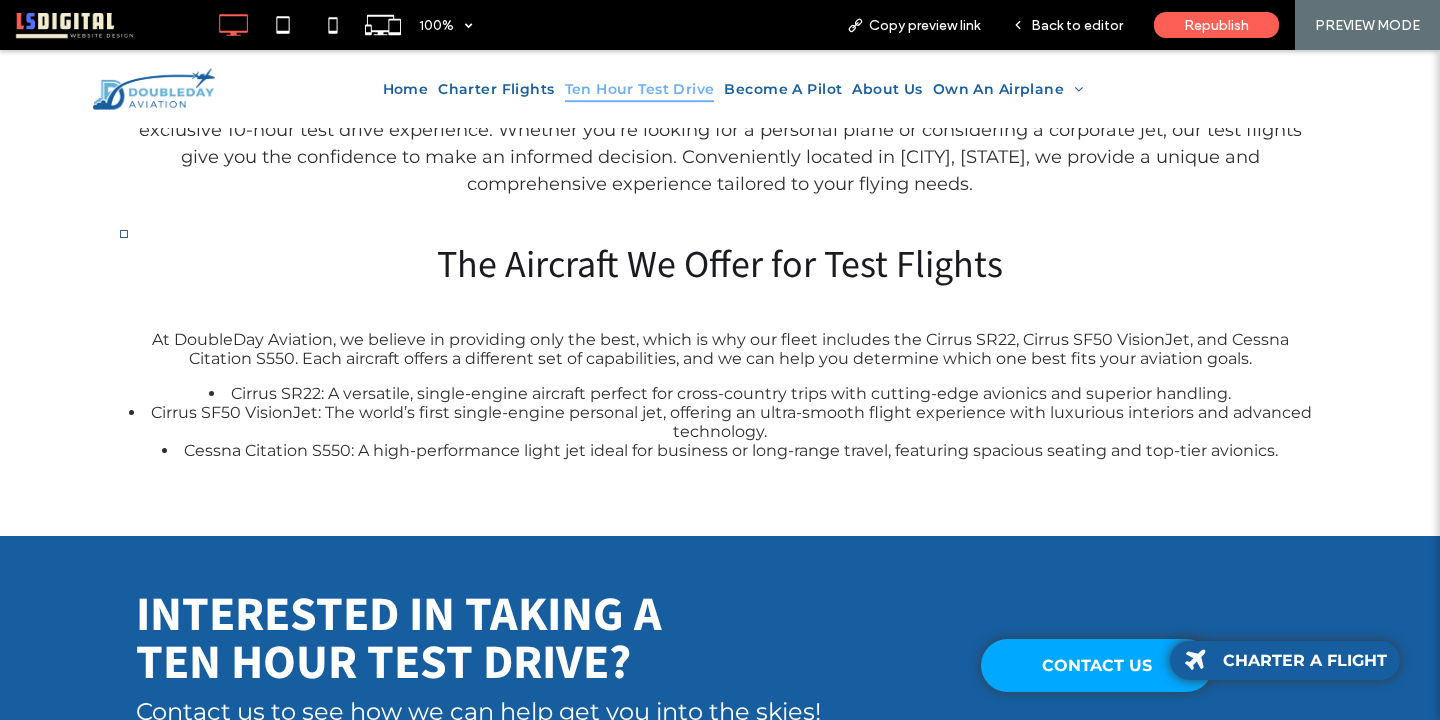 click on "At DoubleDay Aviation, we believe in providing only the best, which is why our fleet includes the Cirrus SR22, Cirrus SF50 VisionJet, and Cessna Citation S550. Each aircraft offers a different set of capabilities, and we can help you determine which one best fits your aviation goals." at bounding box center (720, 349) 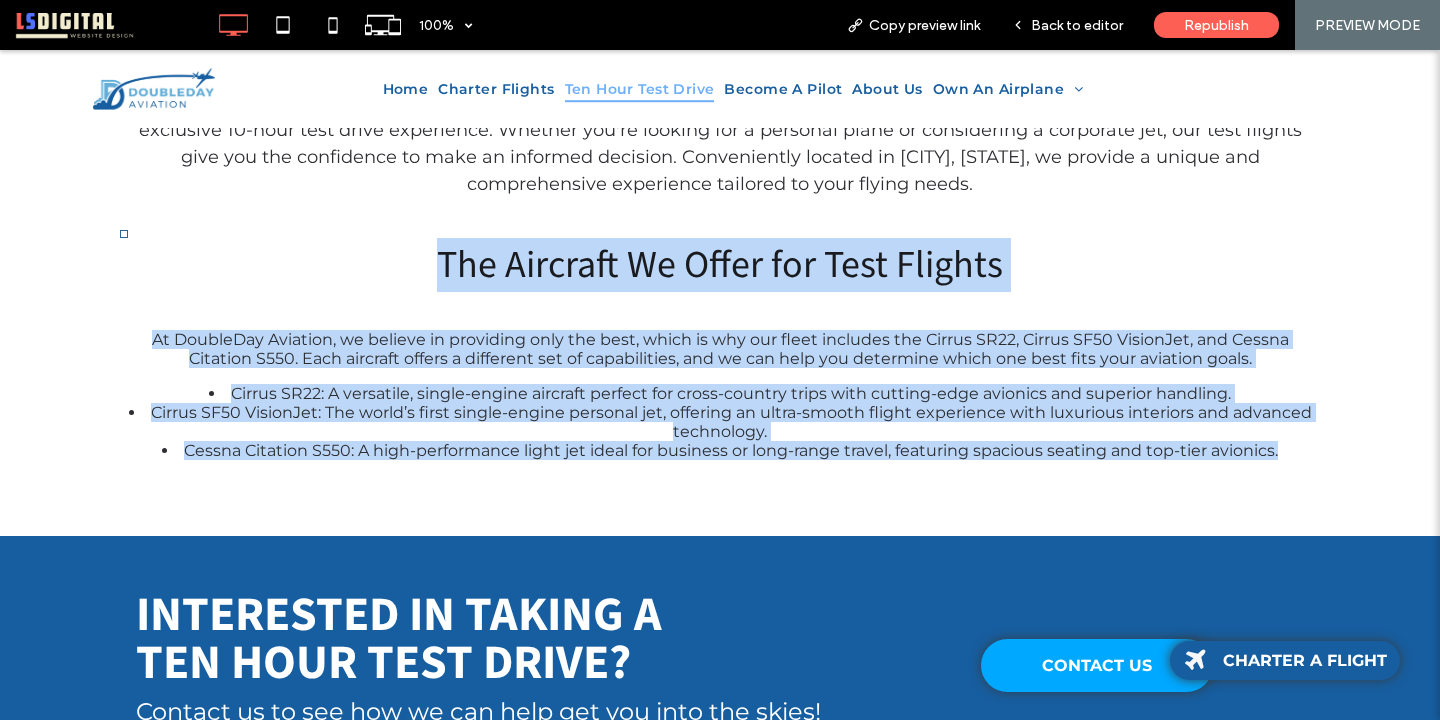 drag, startPoint x: 443, startPoint y: 256, endPoint x: 927, endPoint y: 512, distance: 547.53265 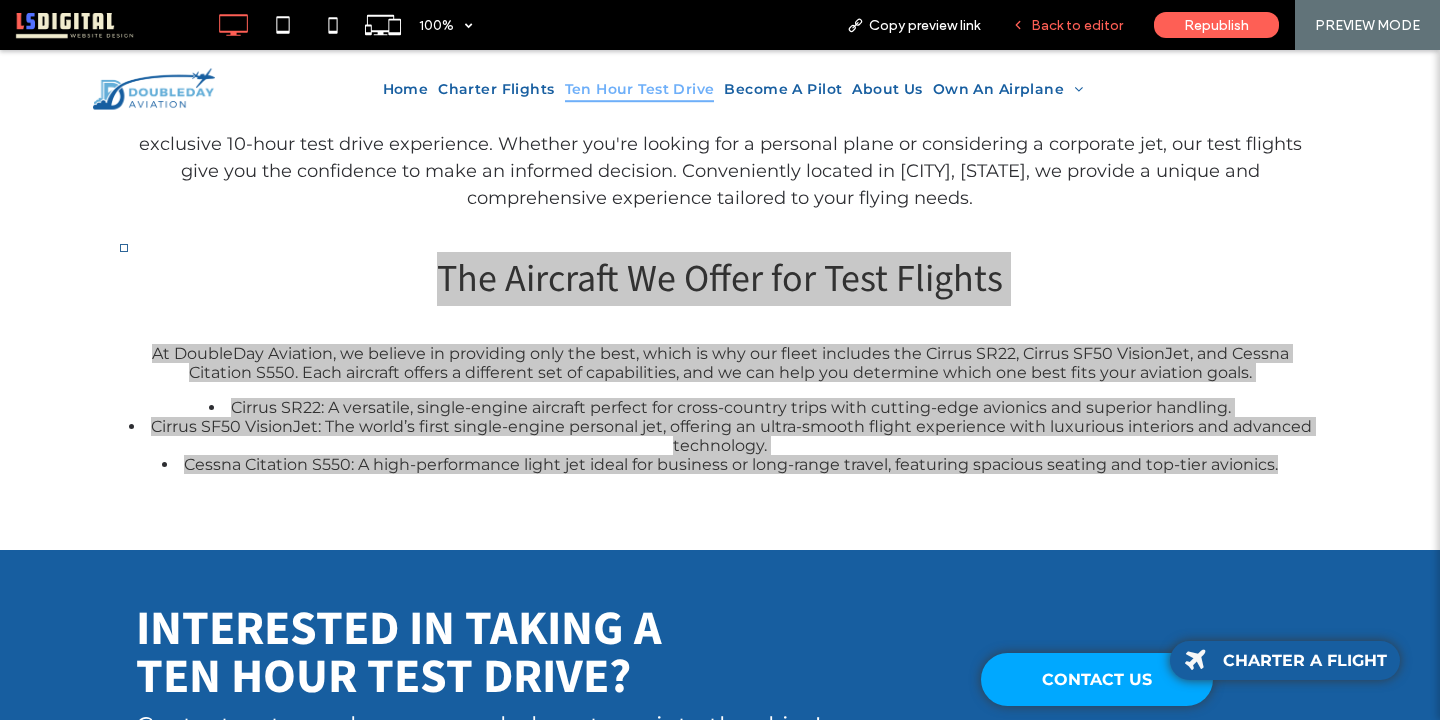 click on "Back to editor" at bounding box center (1077, 25) 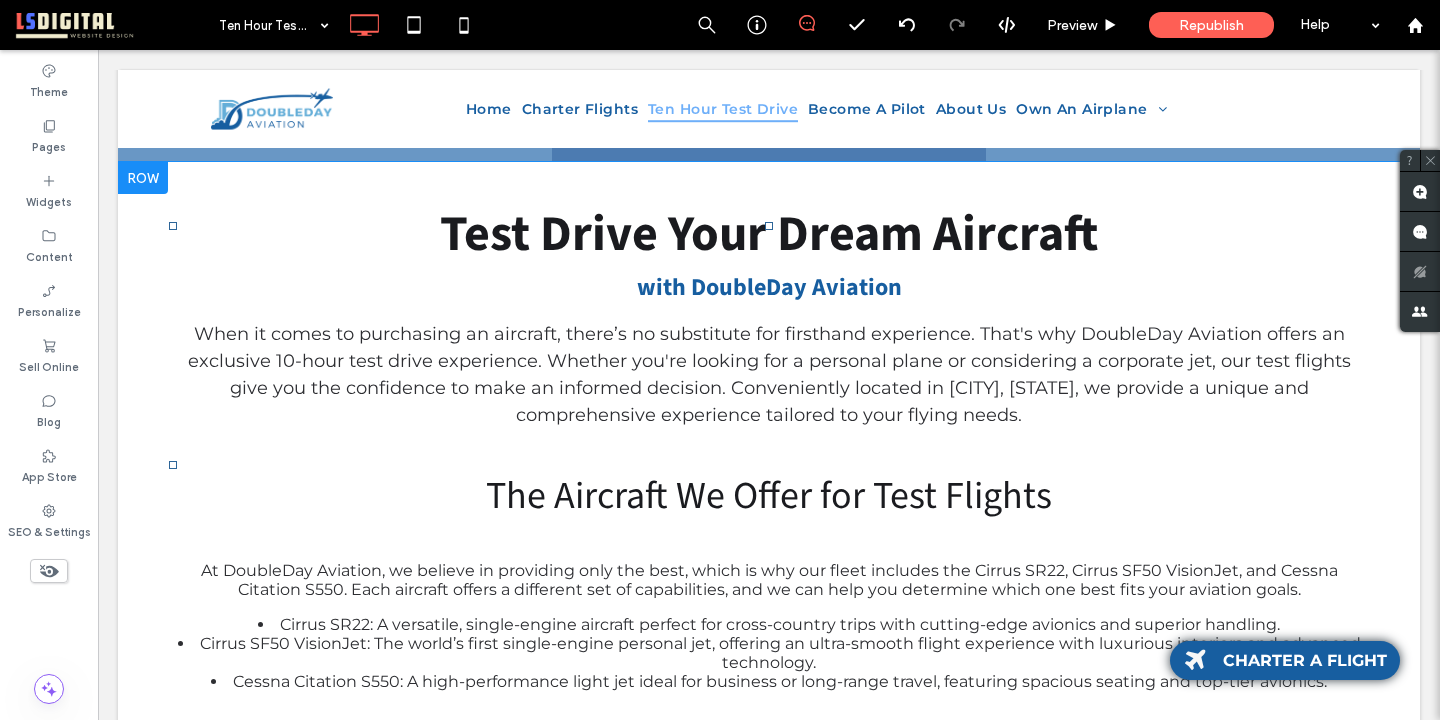 scroll, scrollTop: 1125, scrollLeft: 0, axis: vertical 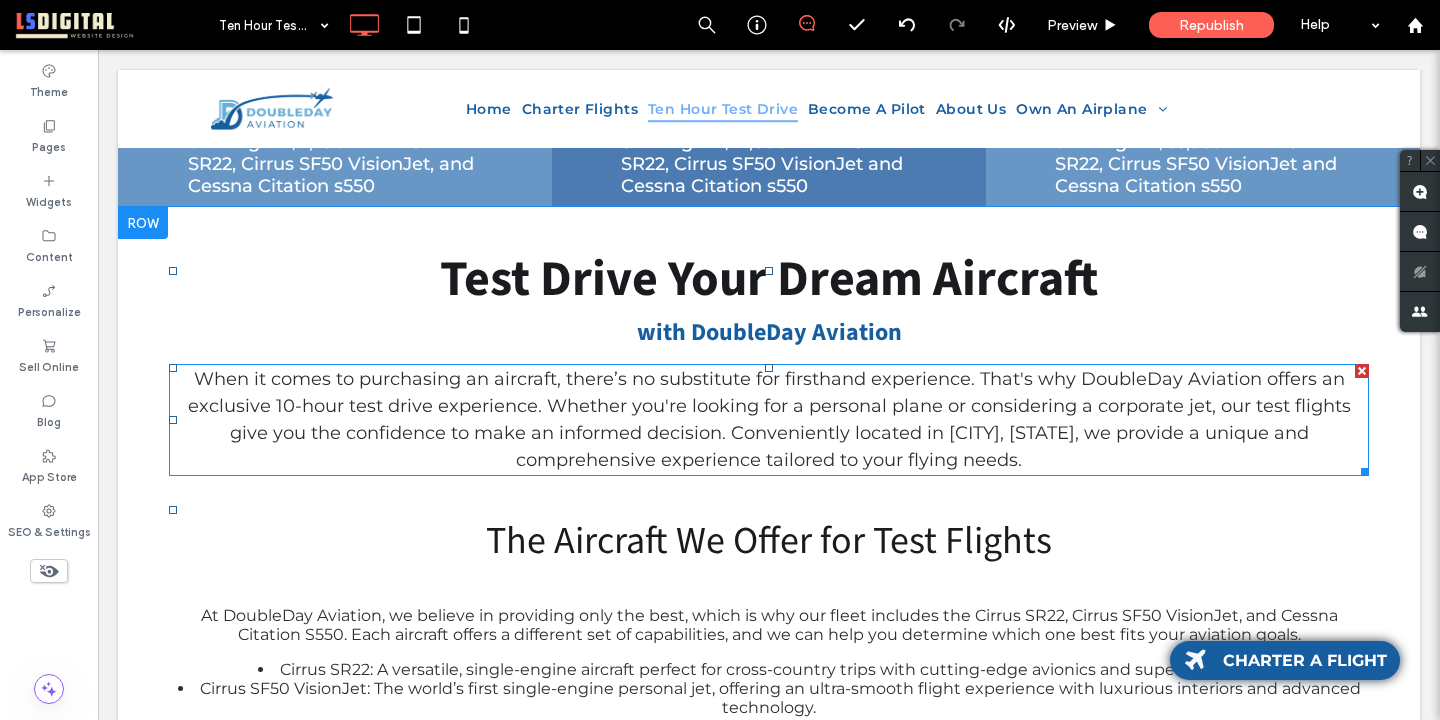 click on "When it comes to purchasing an aircraft, there’s no substitute for firsthand experience. That's why DoubleDay Aviation offers an exclusive 10-hour test drive experience. Whether you're looking for a personal plane or considering a corporate jet, our test flights give you the confidence to make an informed decision. Conveniently located in [CITY], [STATE], we provide a unique and comprehensive experience tailored to your flying needs." at bounding box center [769, 420] 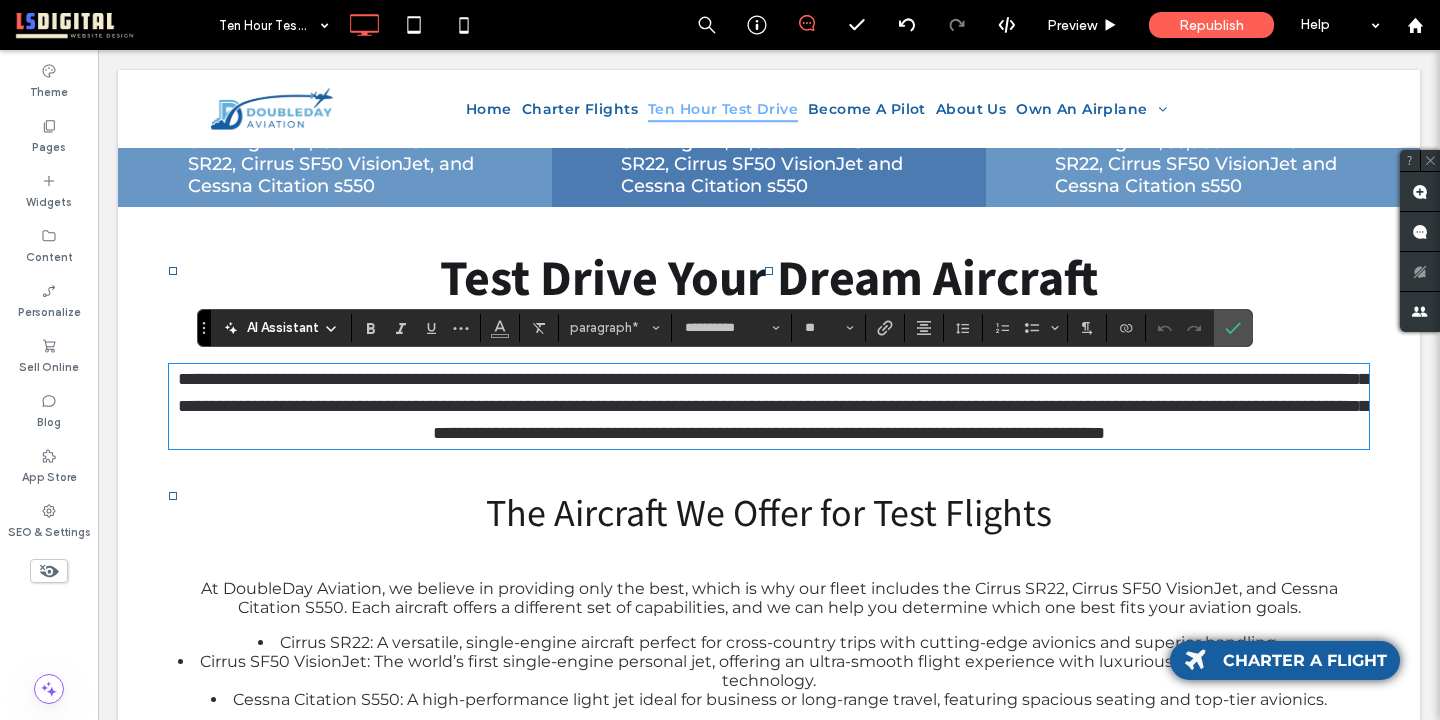 click on "**********" at bounding box center (769, 406) 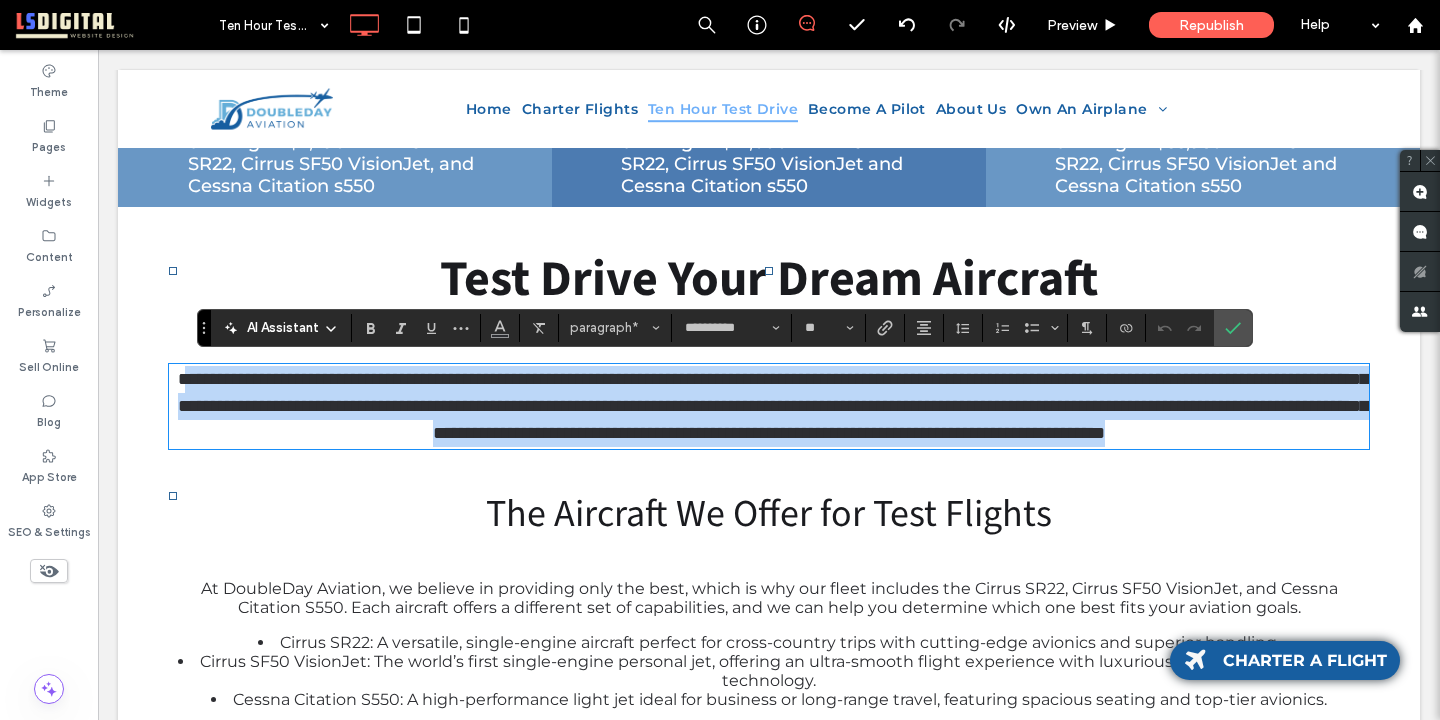 drag, startPoint x: 988, startPoint y: 466, endPoint x: 212, endPoint y: 389, distance: 779.81085 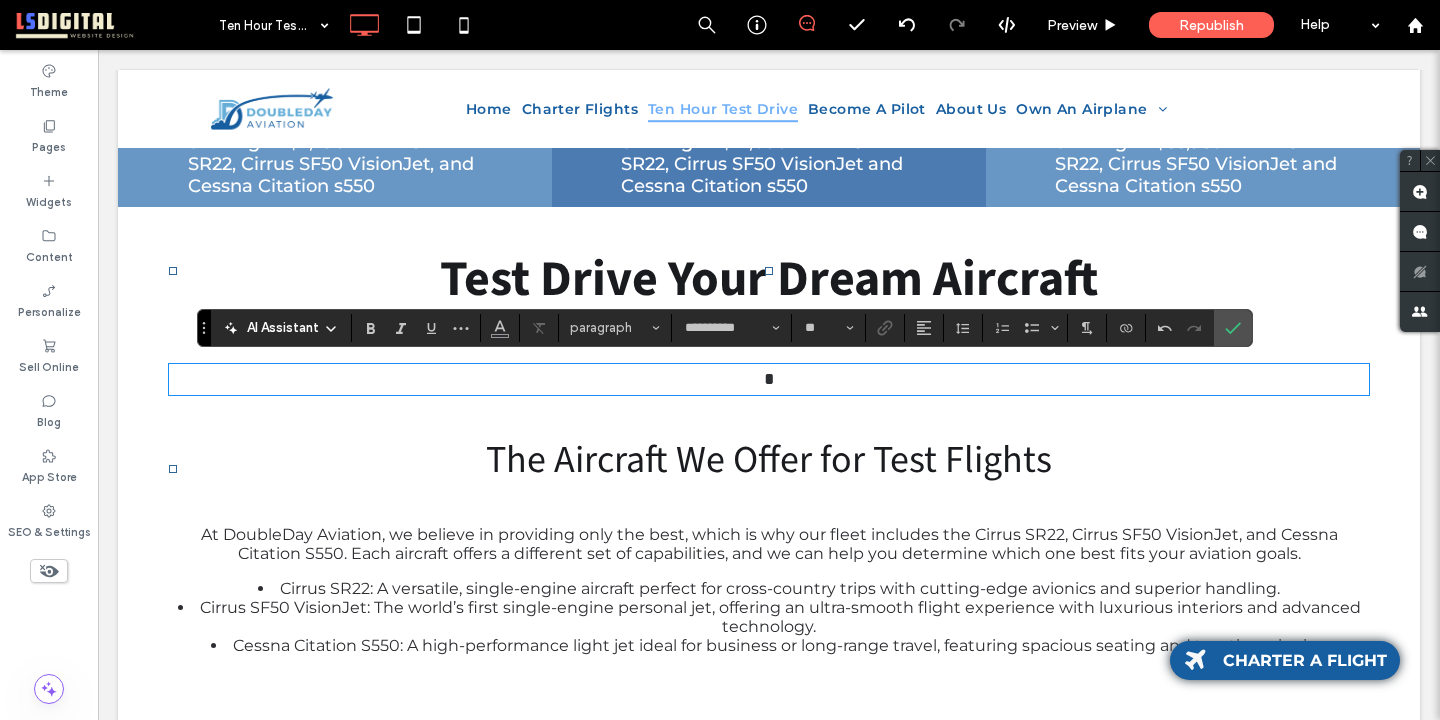 scroll, scrollTop: 0, scrollLeft: 0, axis: both 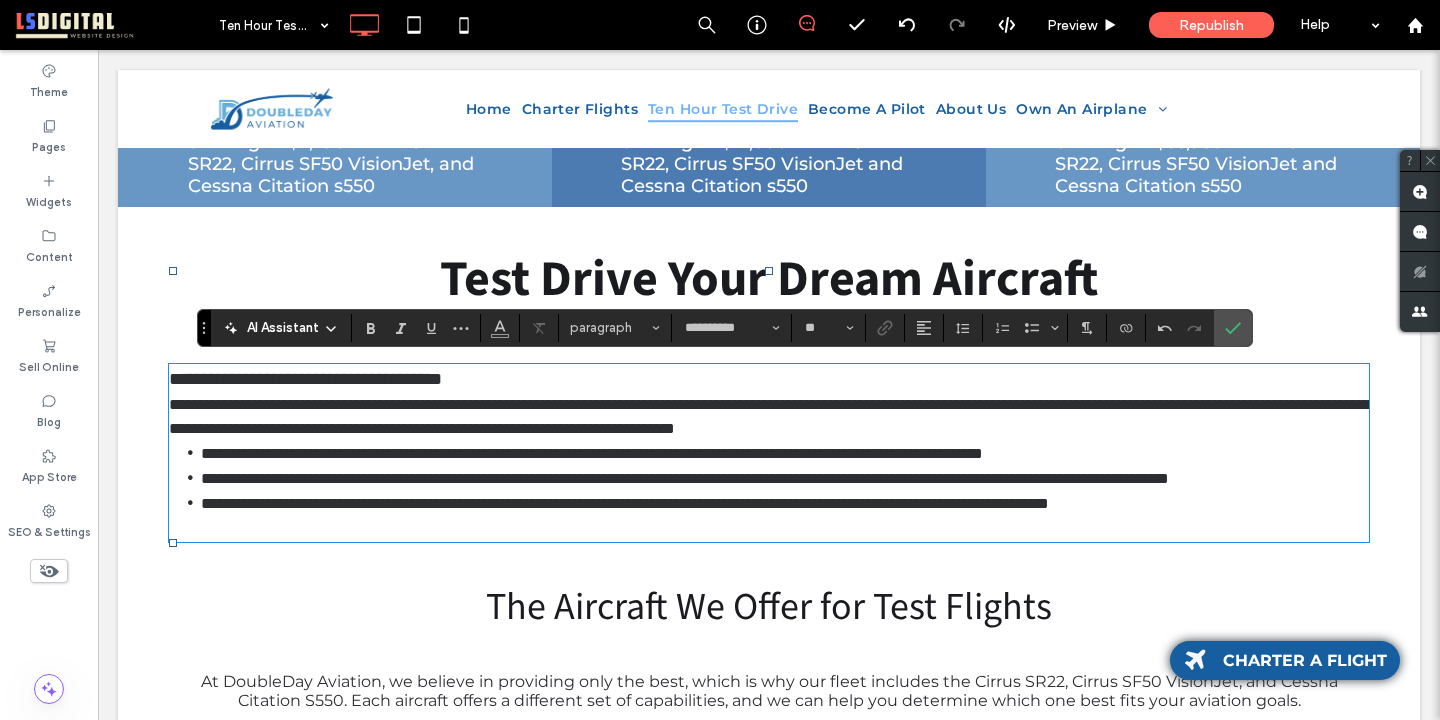 type on "**" 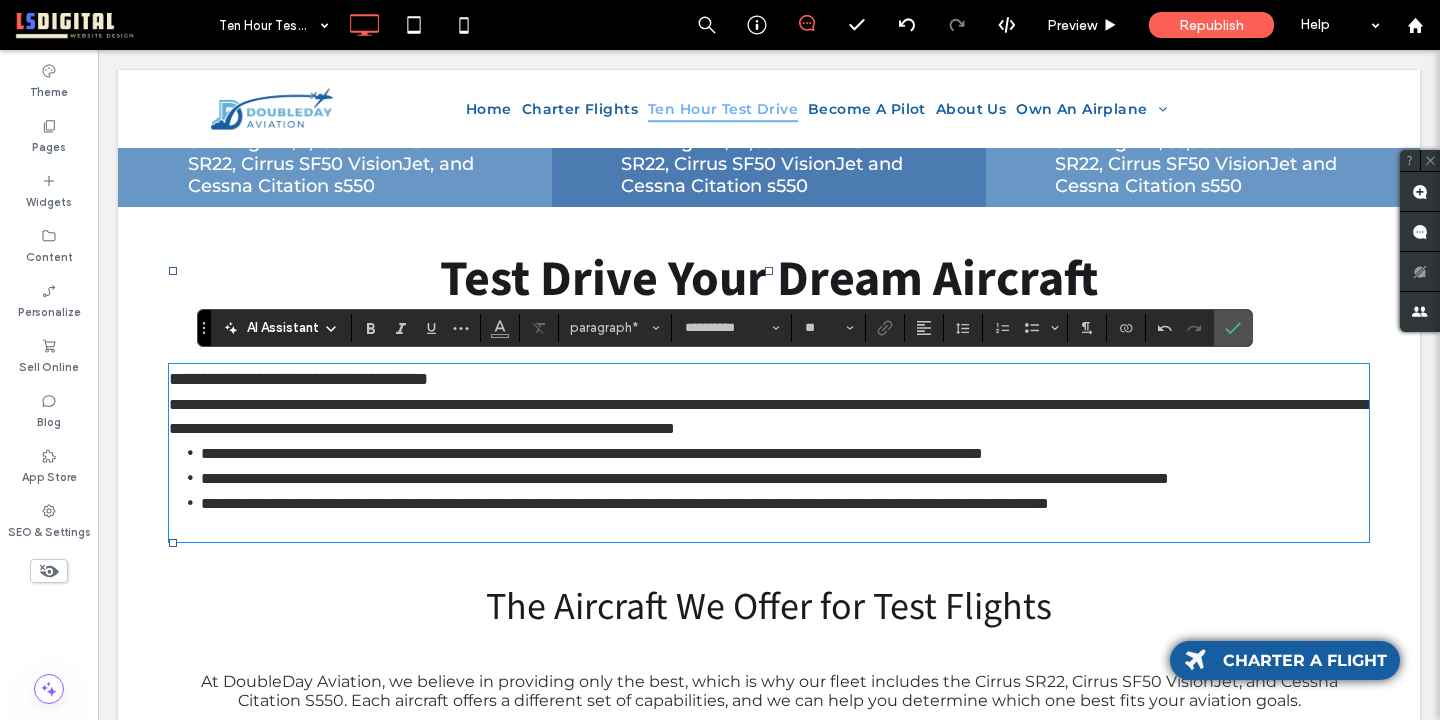 type 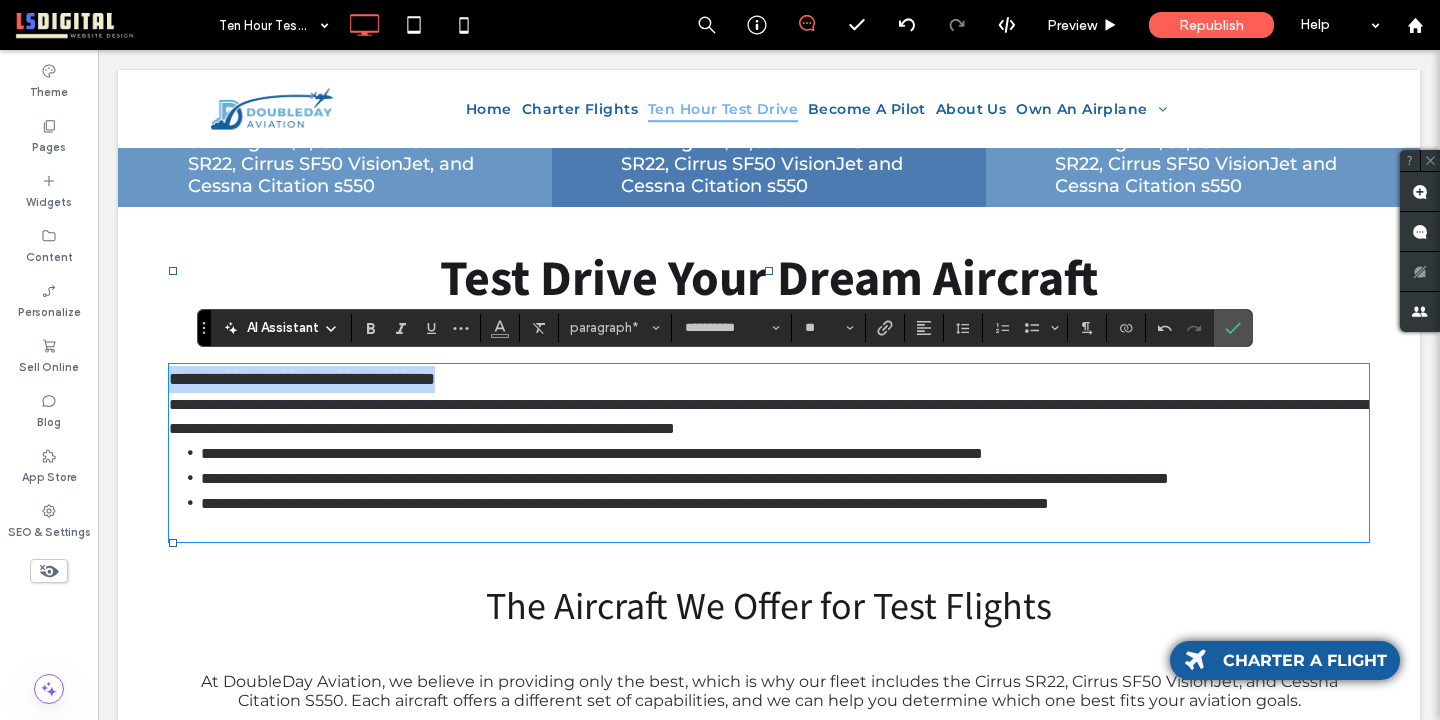 drag, startPoint x: 531, startPoint y: 367, endPoint x: 129, endPoint y: 361, distance: 402.04477 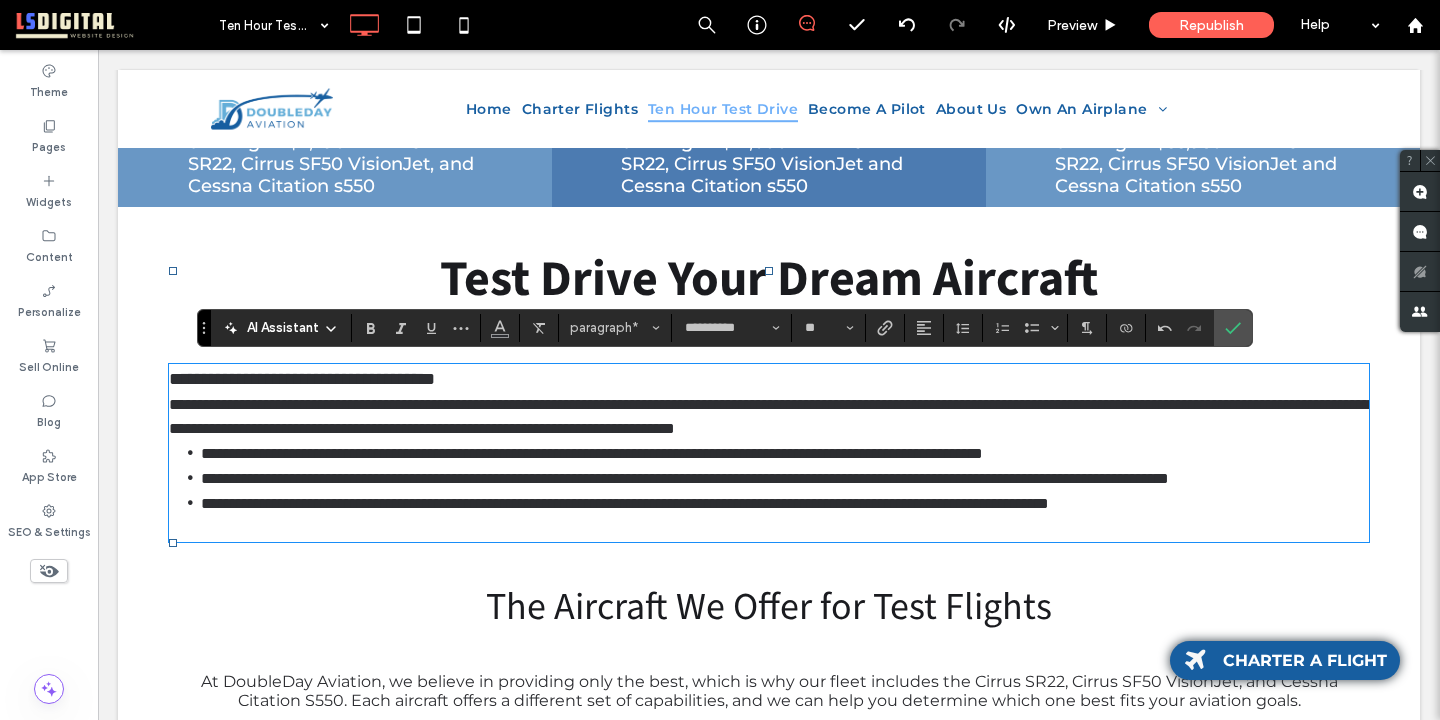 click on "Test Drive Your Dream Aircraft" at bounding box center [769, 279] 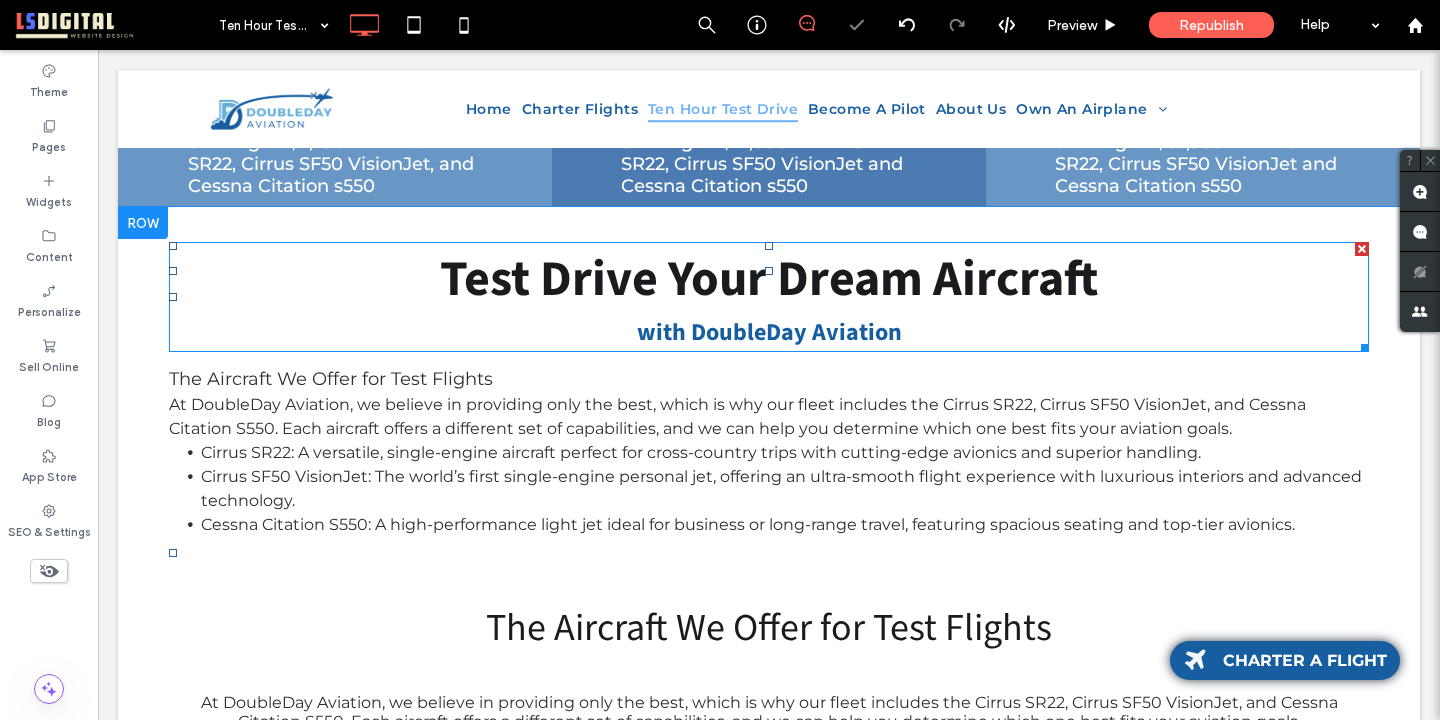 click on "Test Drive Your Dream Aircraft" at bounding box center (769, 279) 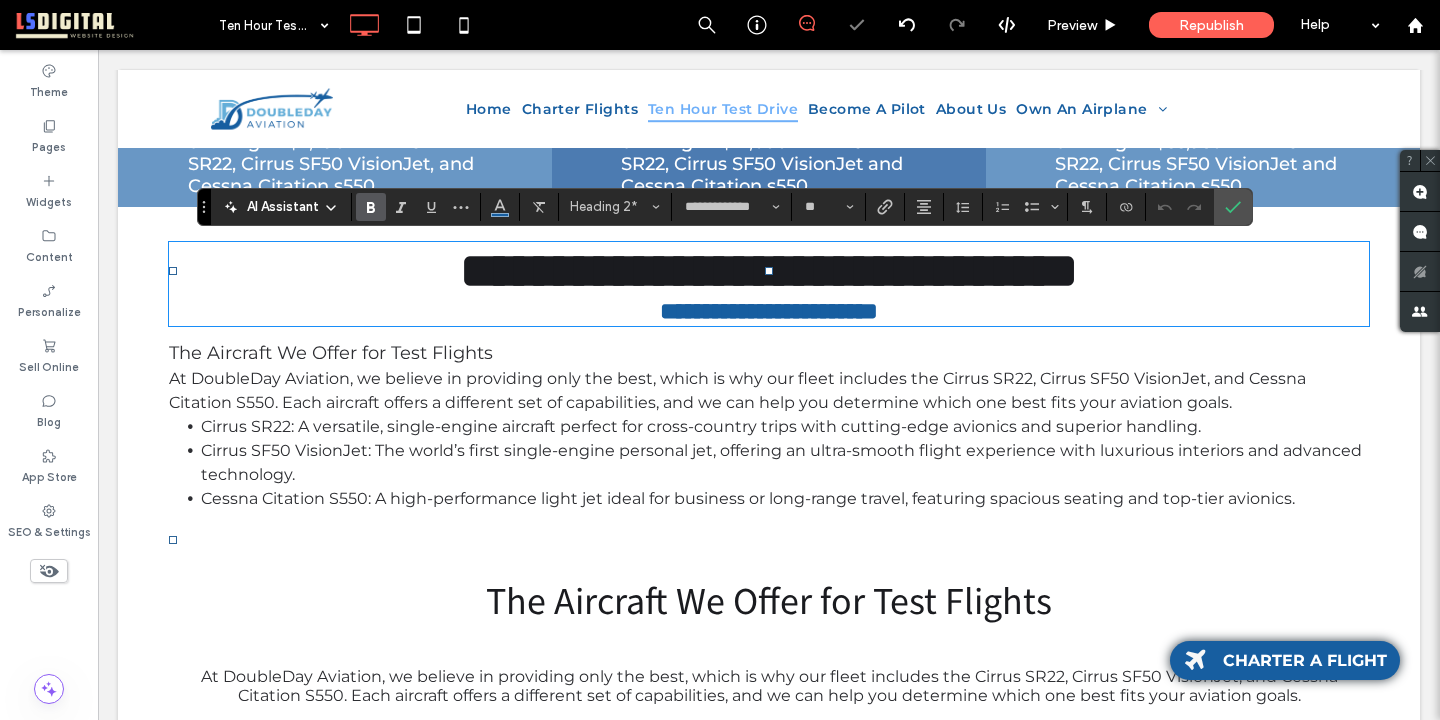 type on "**" 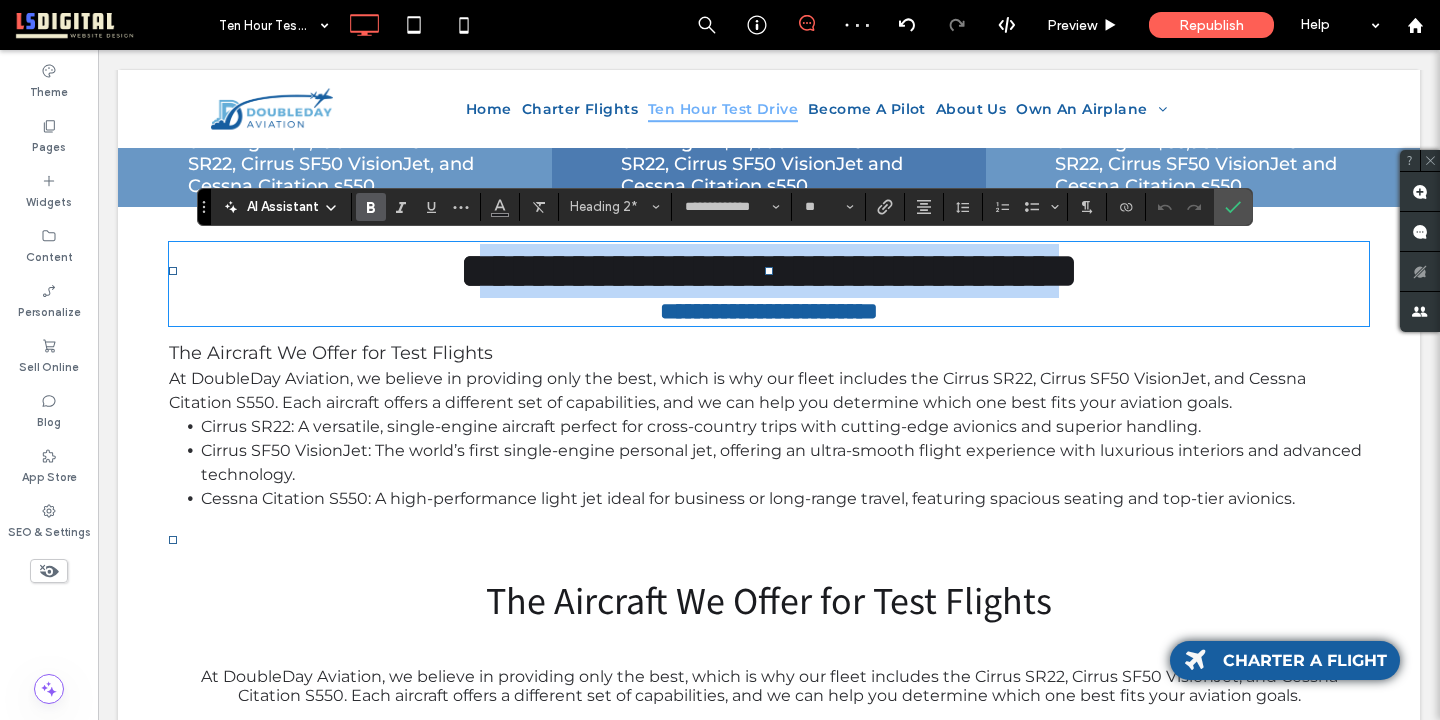 drag, startPoint x: 1096, startPoint y: 279, endPoint x: 458, endPoint y: 282, distance: 638.0071 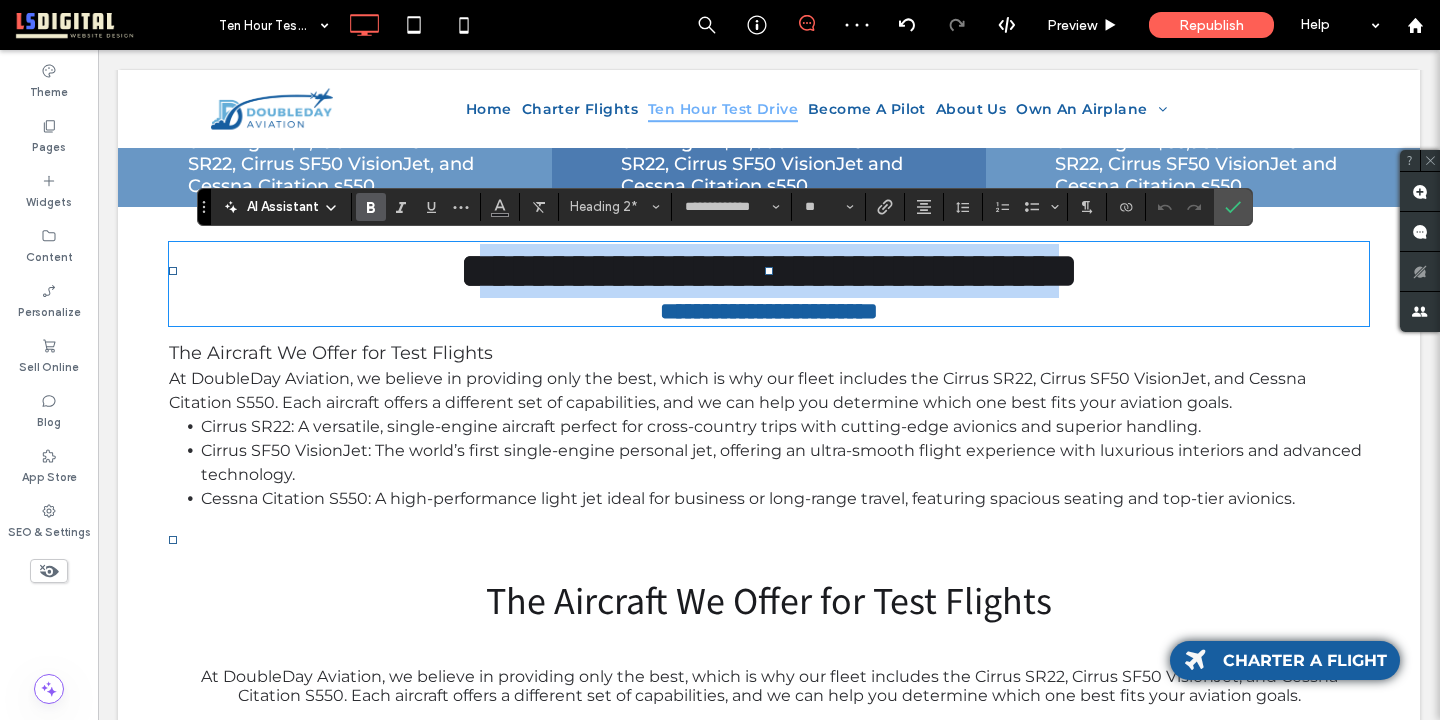 click on "**********" at bounding box center (769, 270) 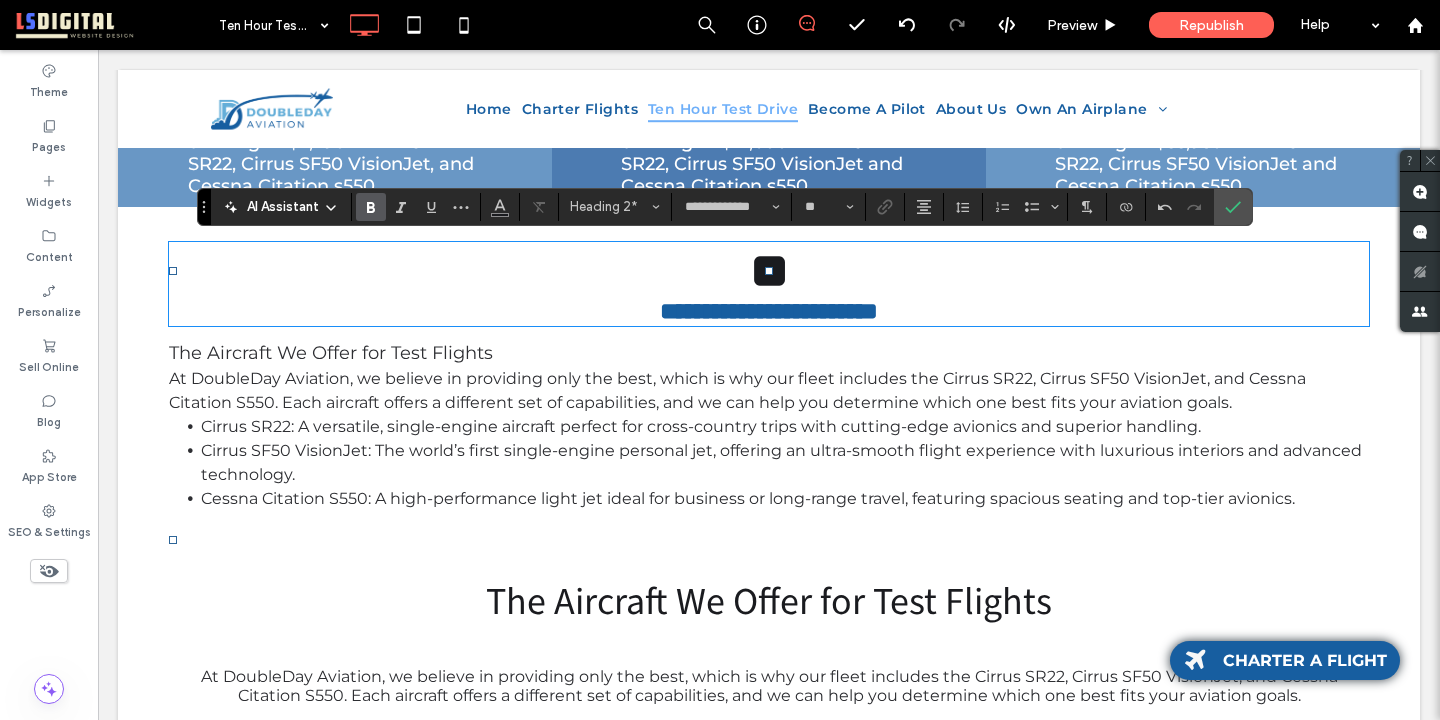 type on "**********" 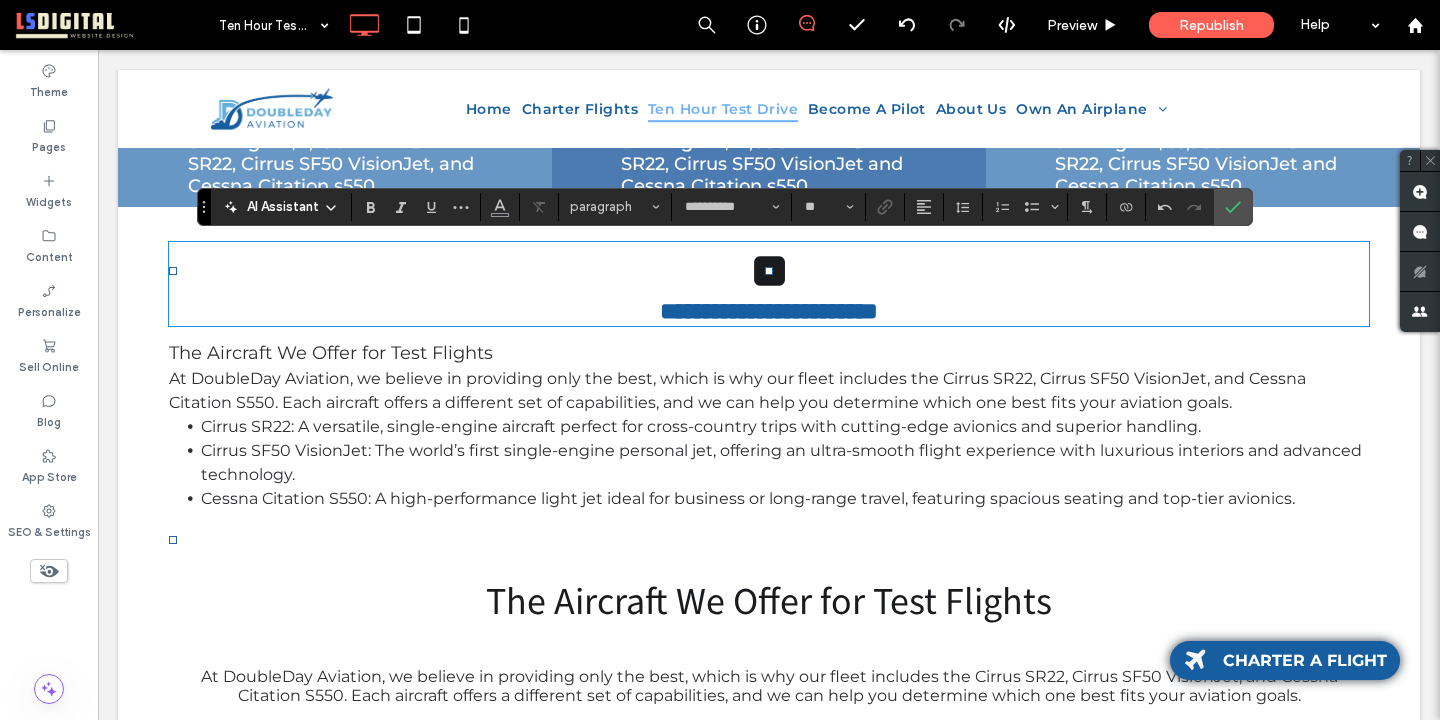 type on "**********" 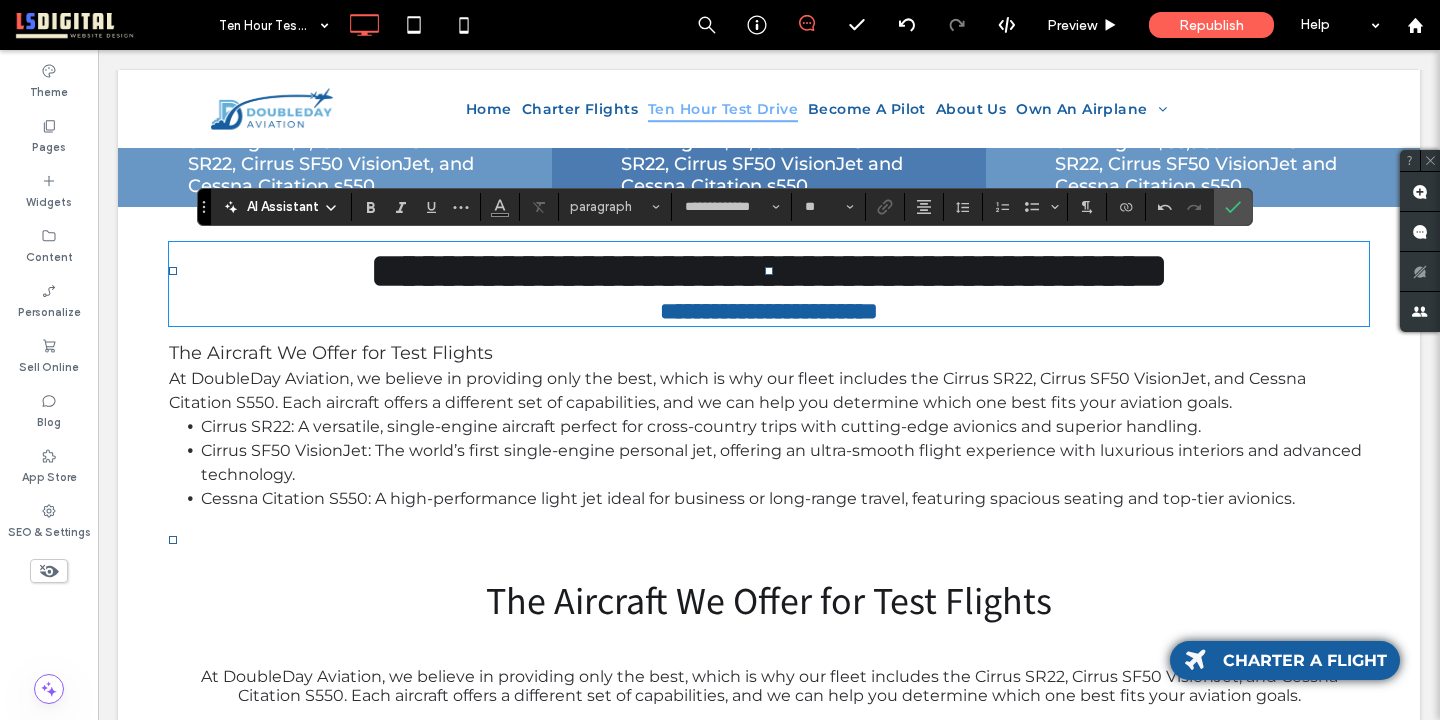 click on "**********" at bounding box center [769, 270] 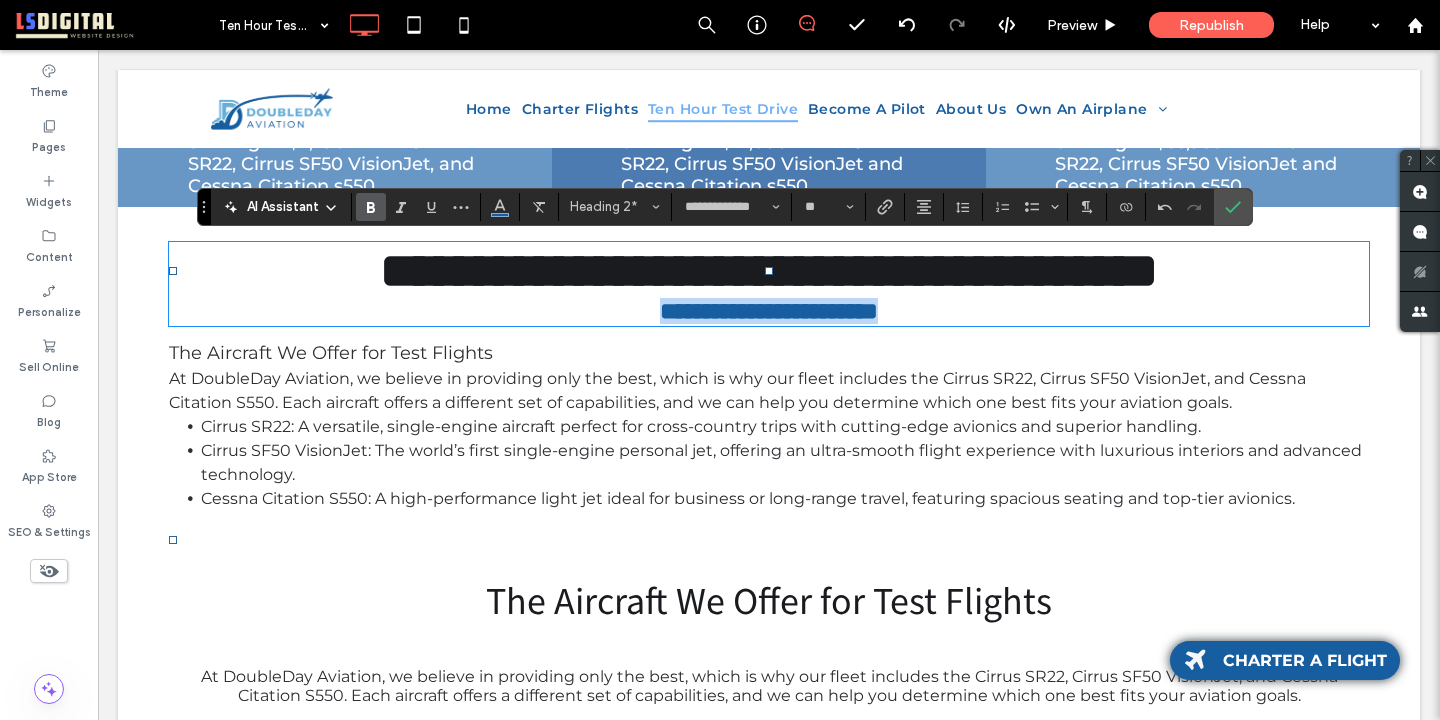 drag, startPoint x: 919, startPoint y: 335, endPoint x: 590, endPoint y: 345, distance: 329.15195 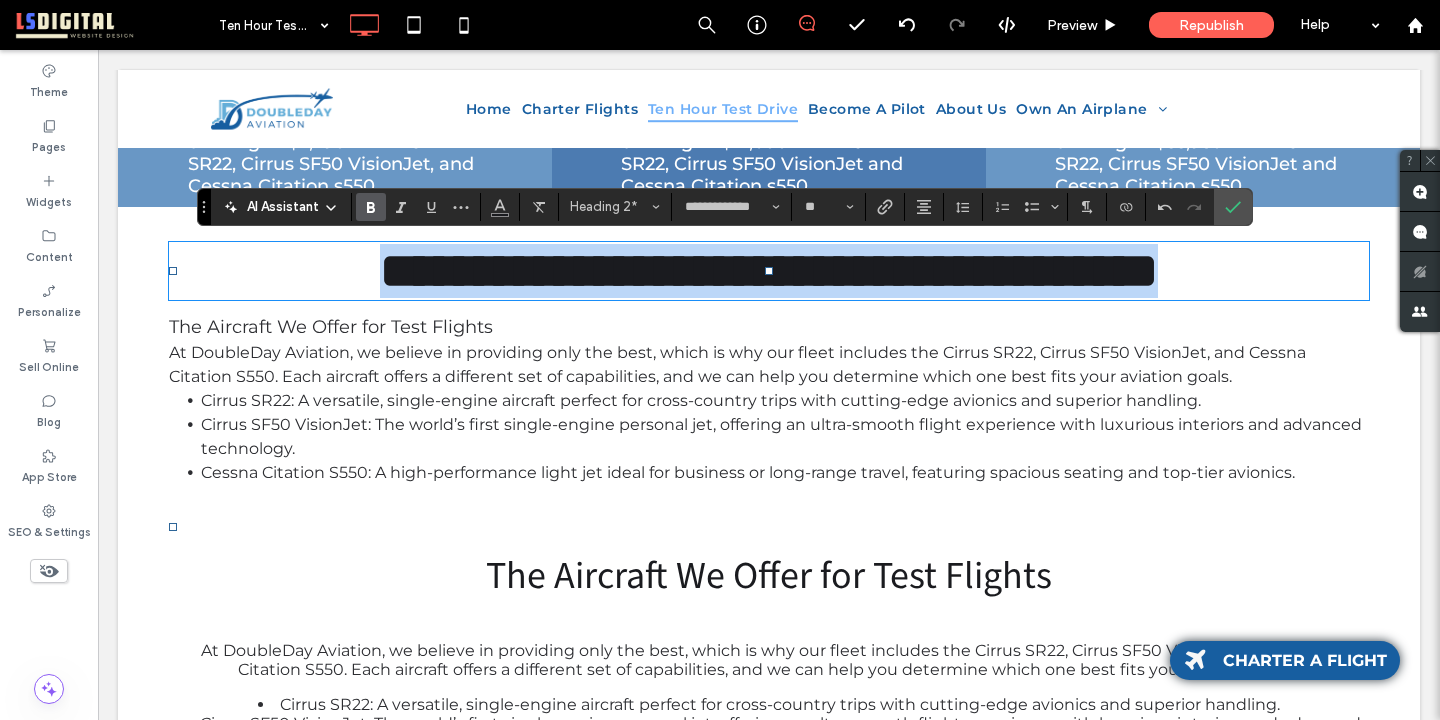 drag, startPoint x: 1211, startPoint y: 279, endPoint x: 535, endPoint y: 206, distance: 679.9301 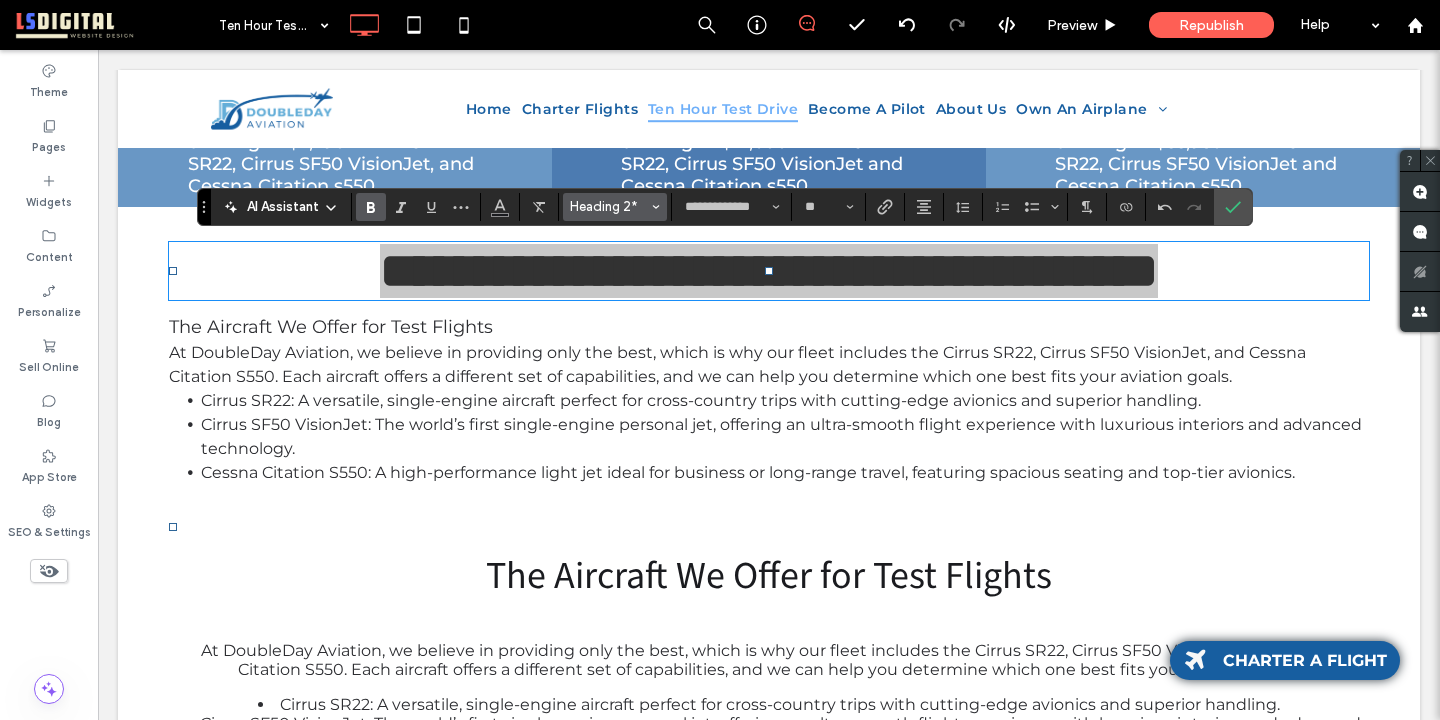 click on "Heading 2*" at bounding box center (609, 206) 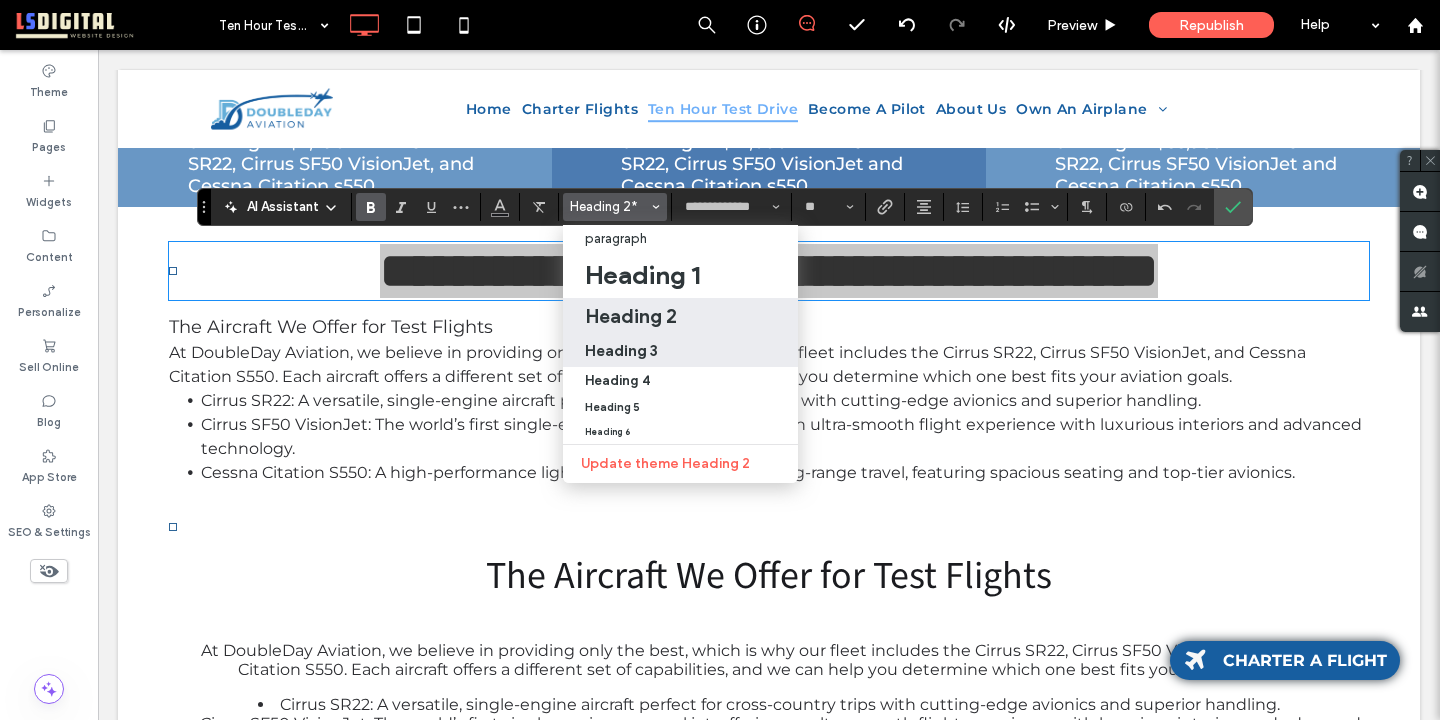 click on "Heading 3" at bounding box center (621, 350) 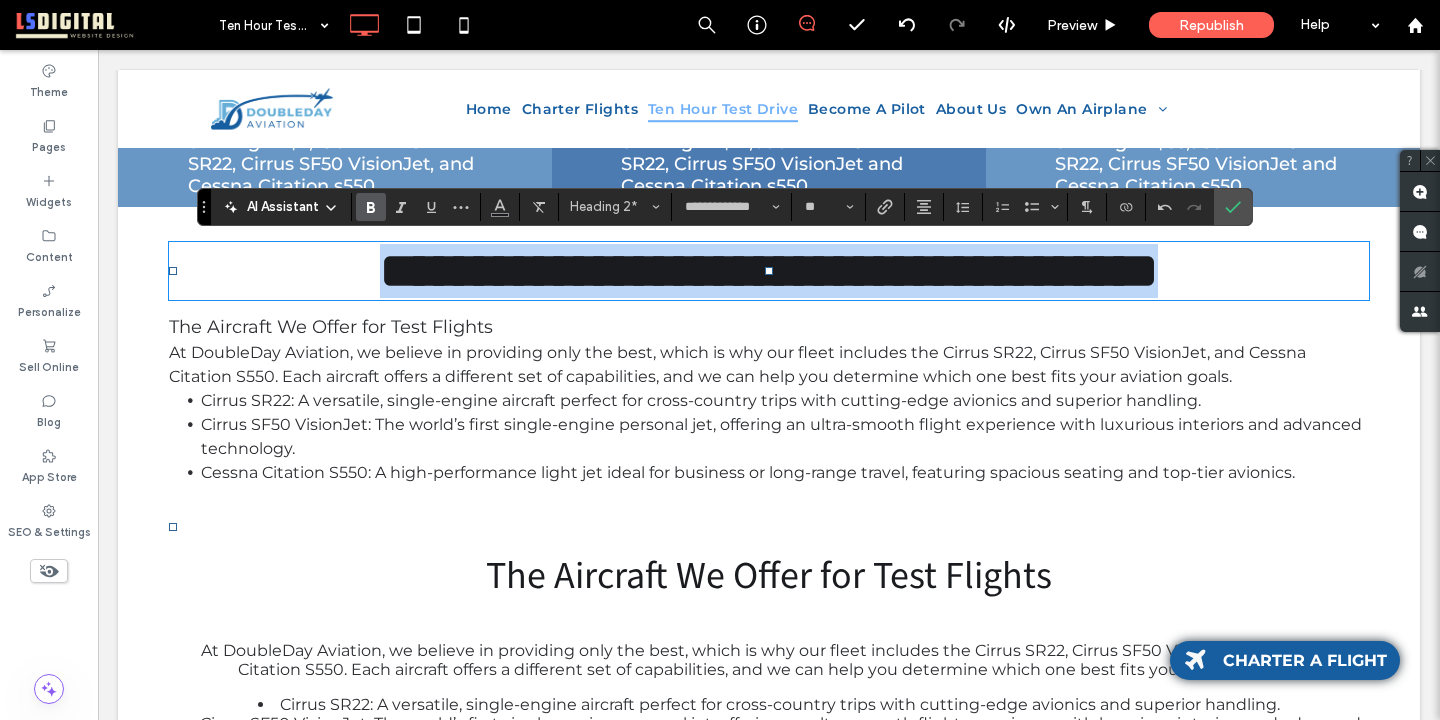 type on "**" 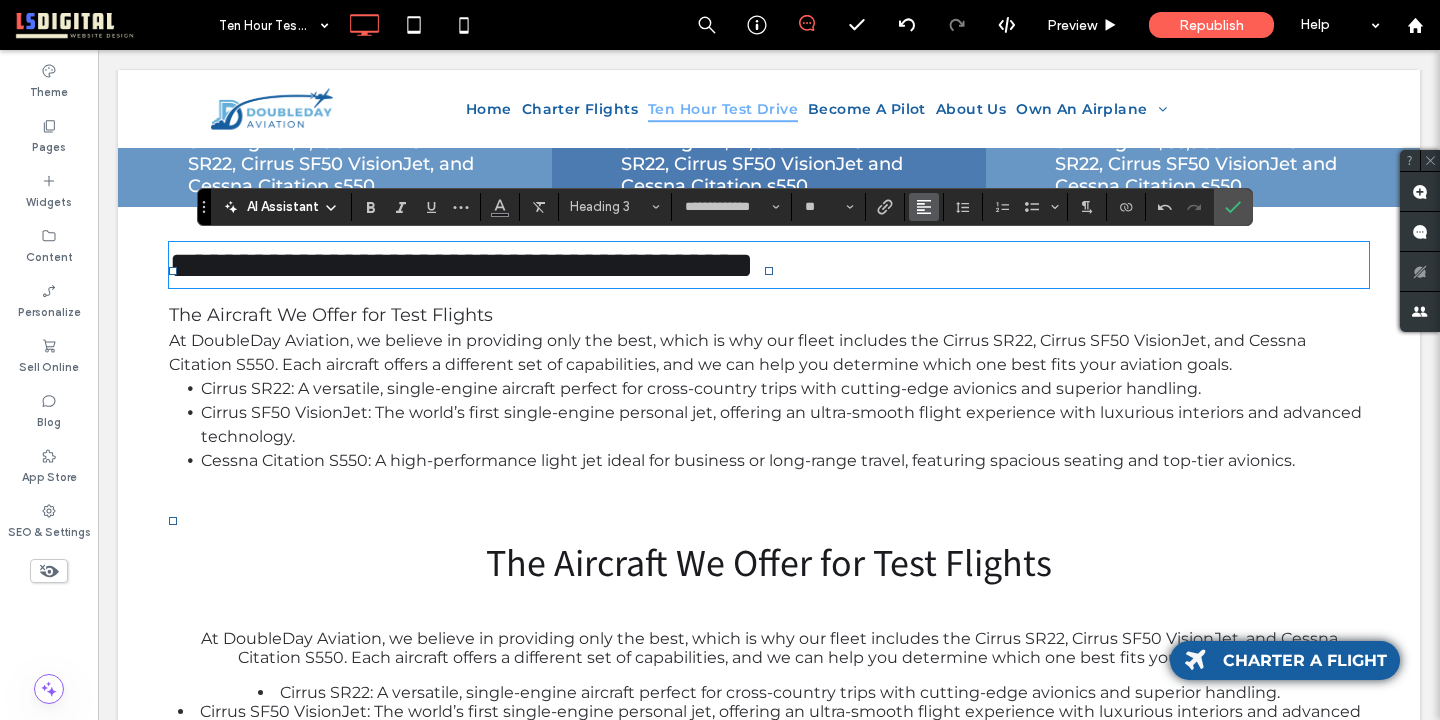 click 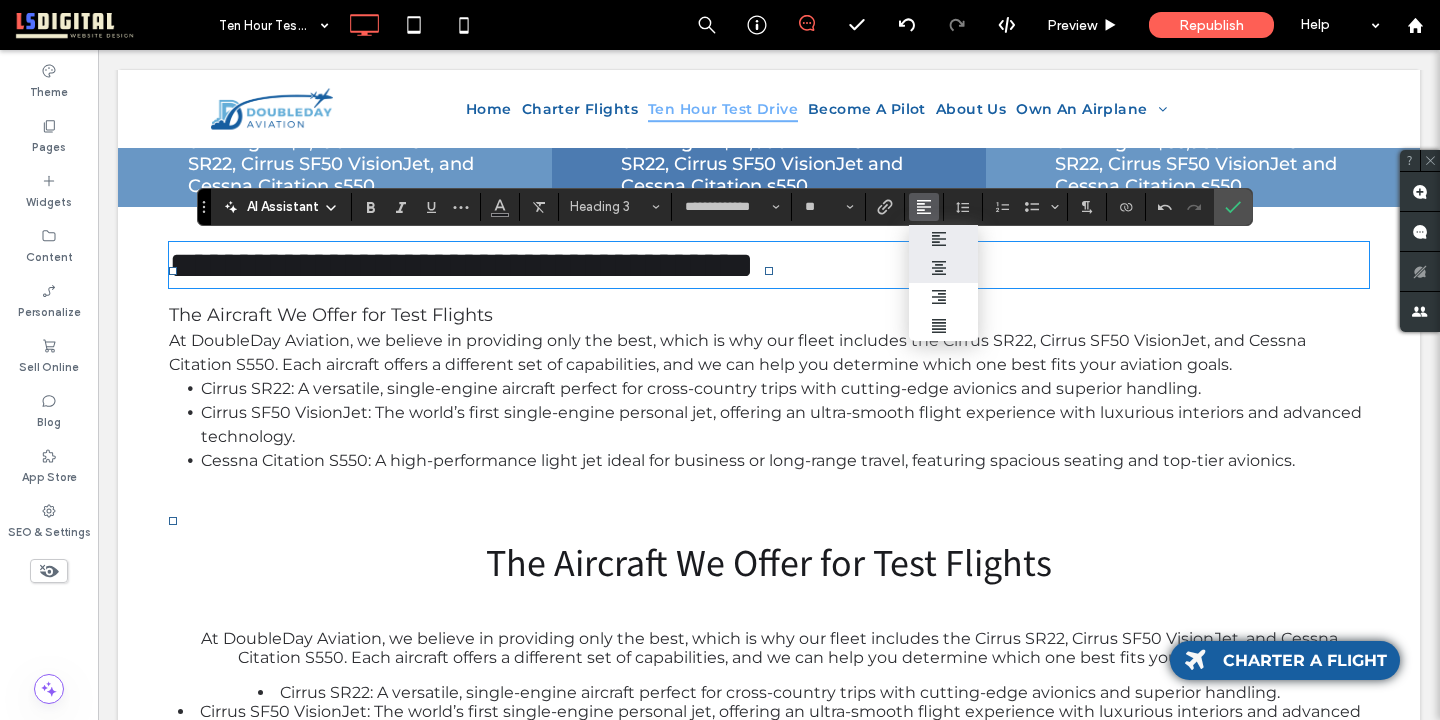 click 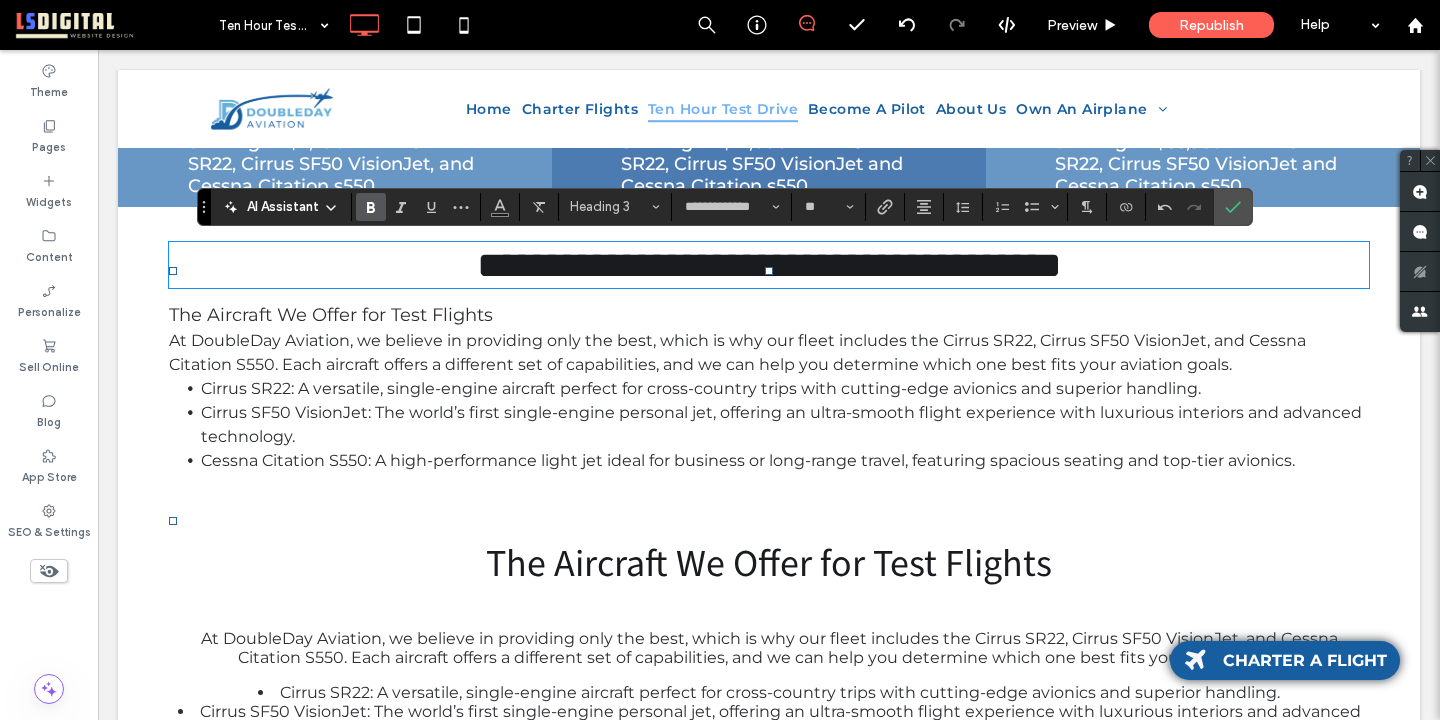 click at bounding box center [371, 207] 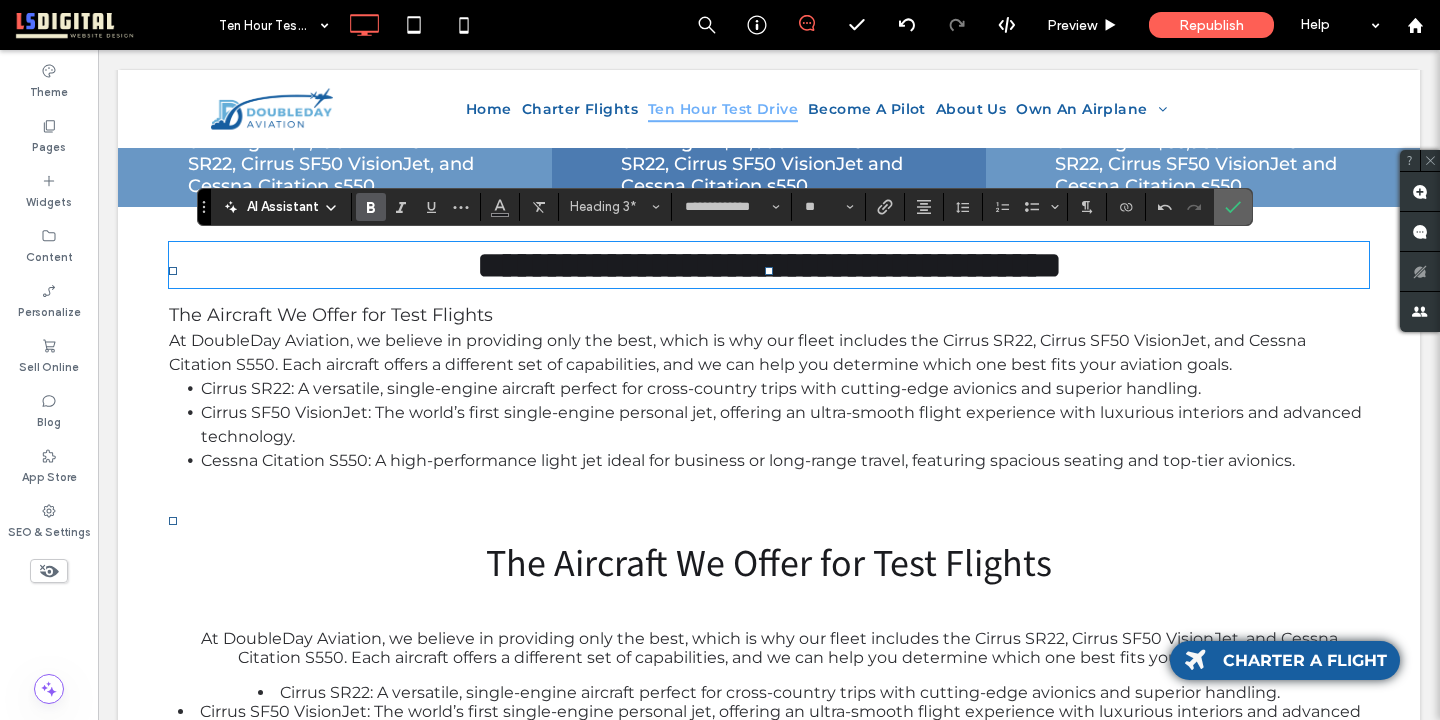 click at bounding box center (1229, 207) 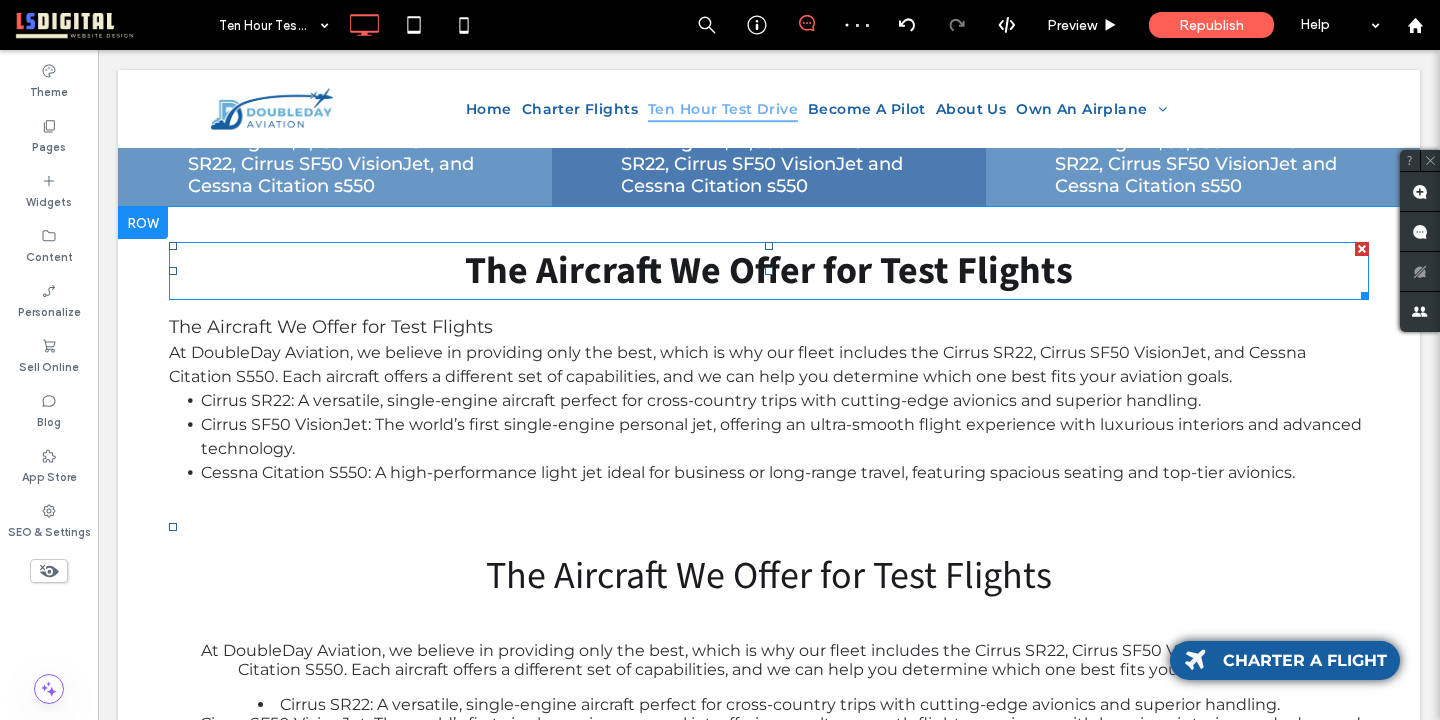 click on "The Aircraft We Offer for Test Flights  ﻿" at bounding box center [769, 271] 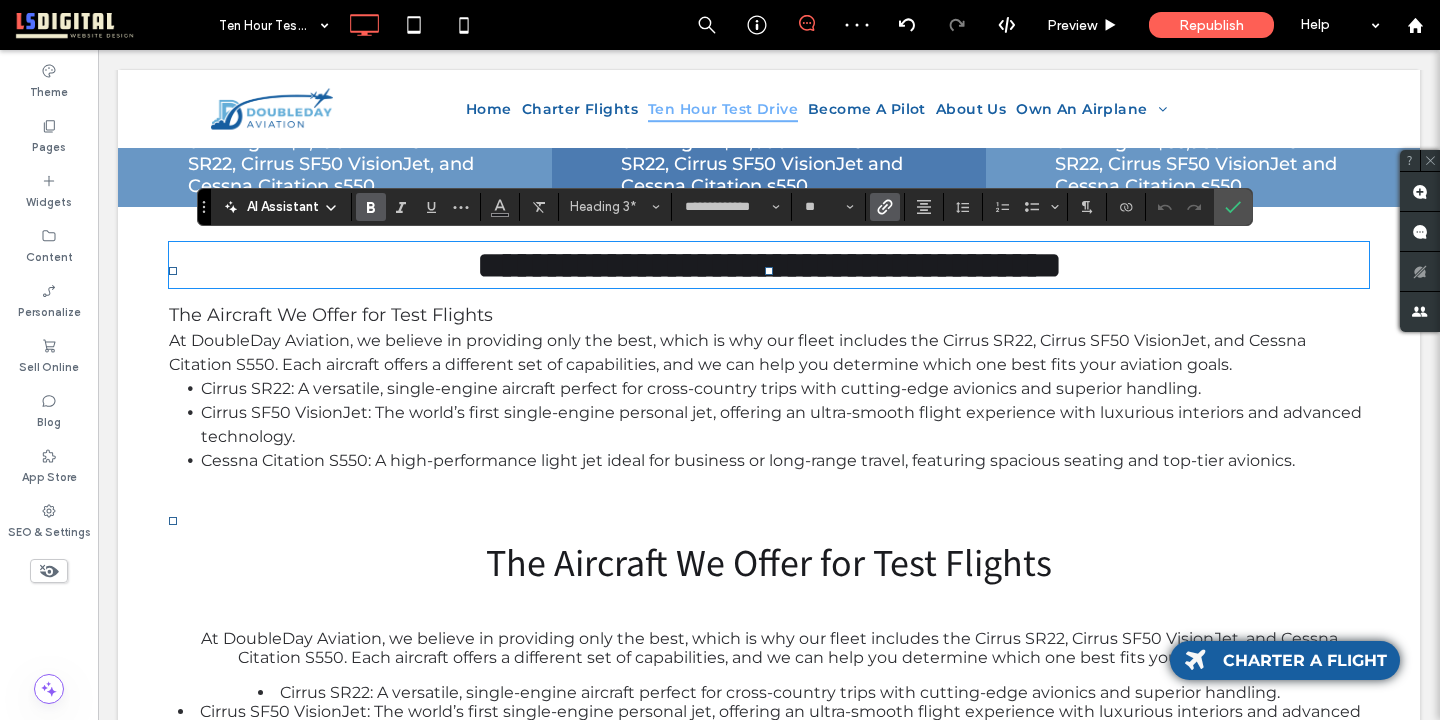click 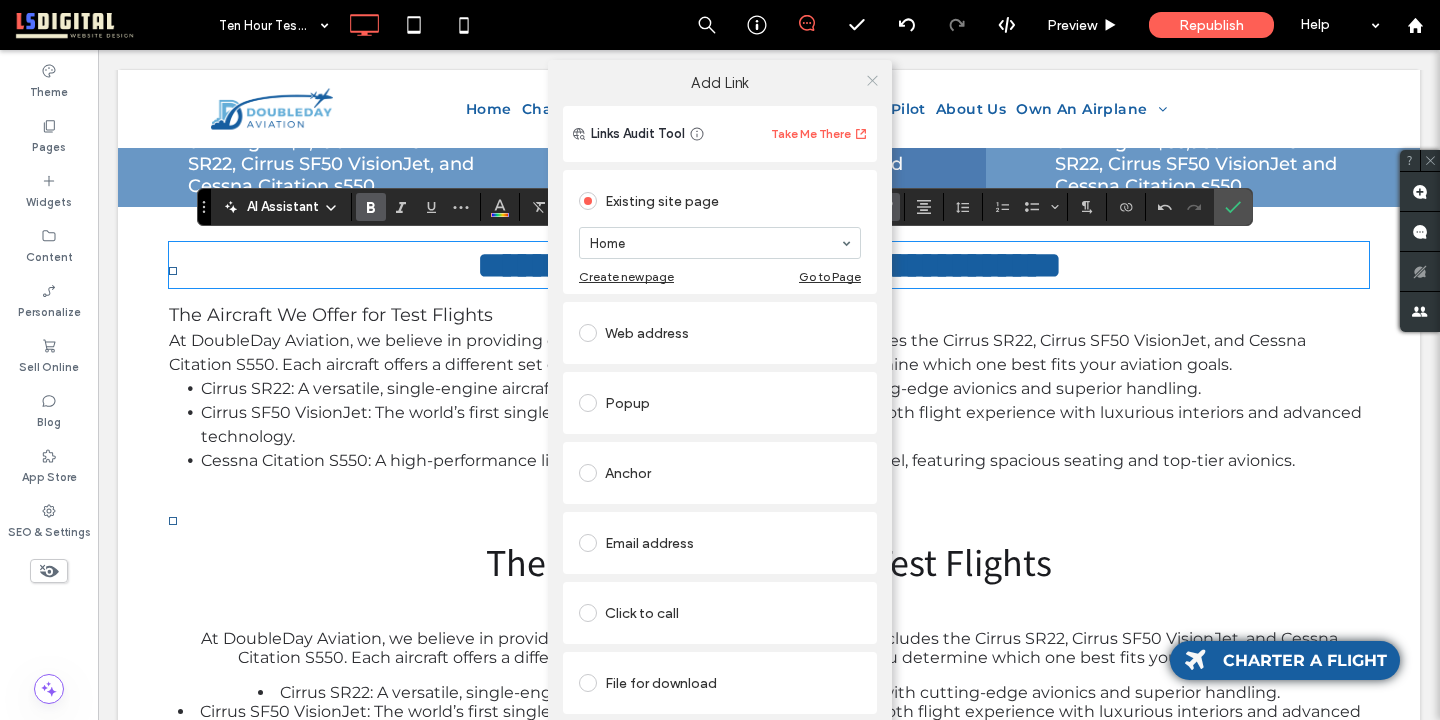 click at bounding box center [872, 80] 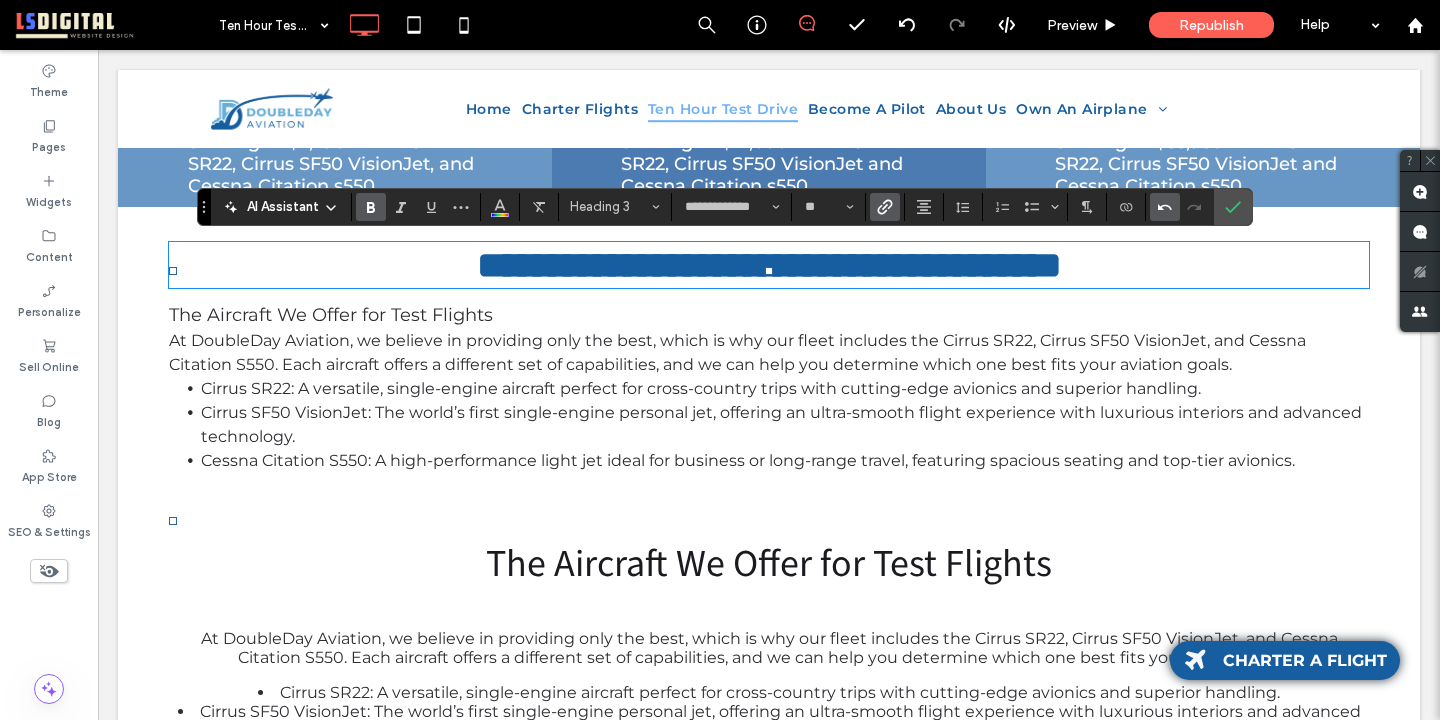 click 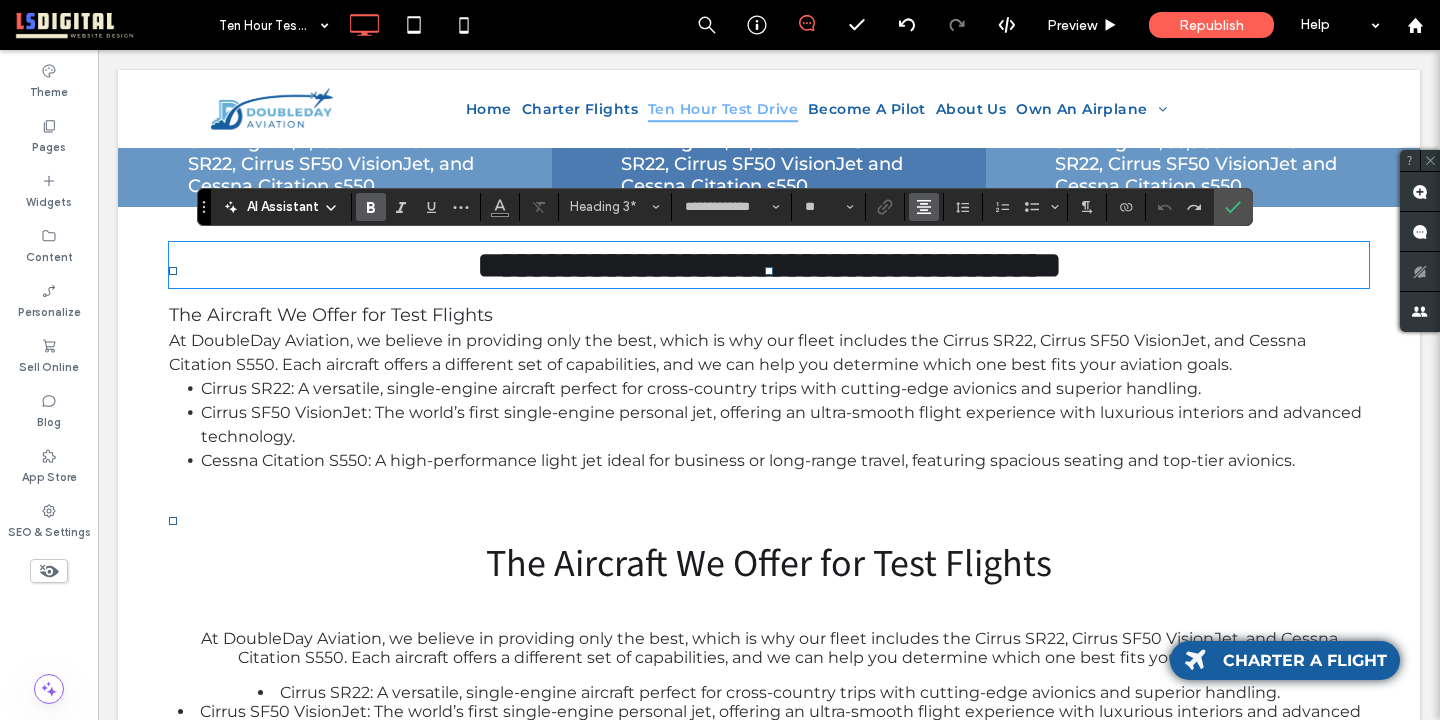 click 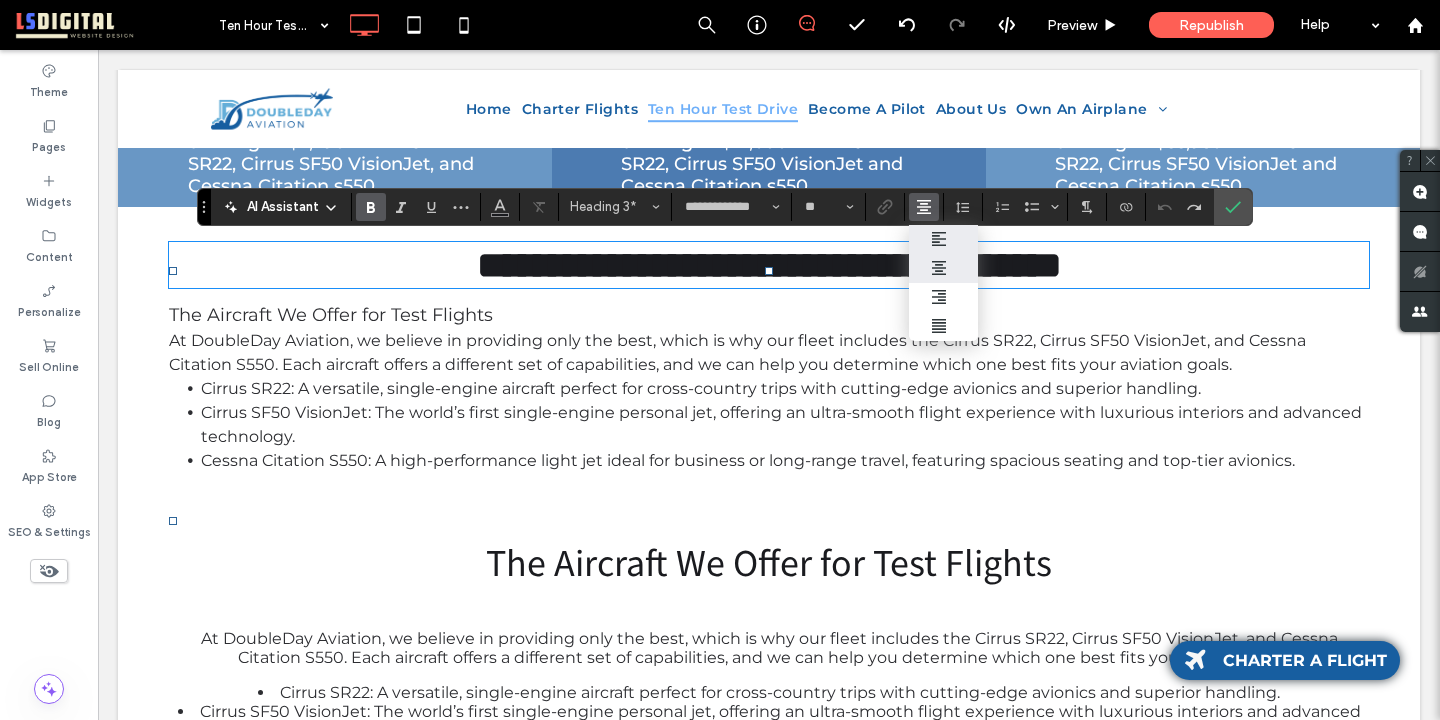 click 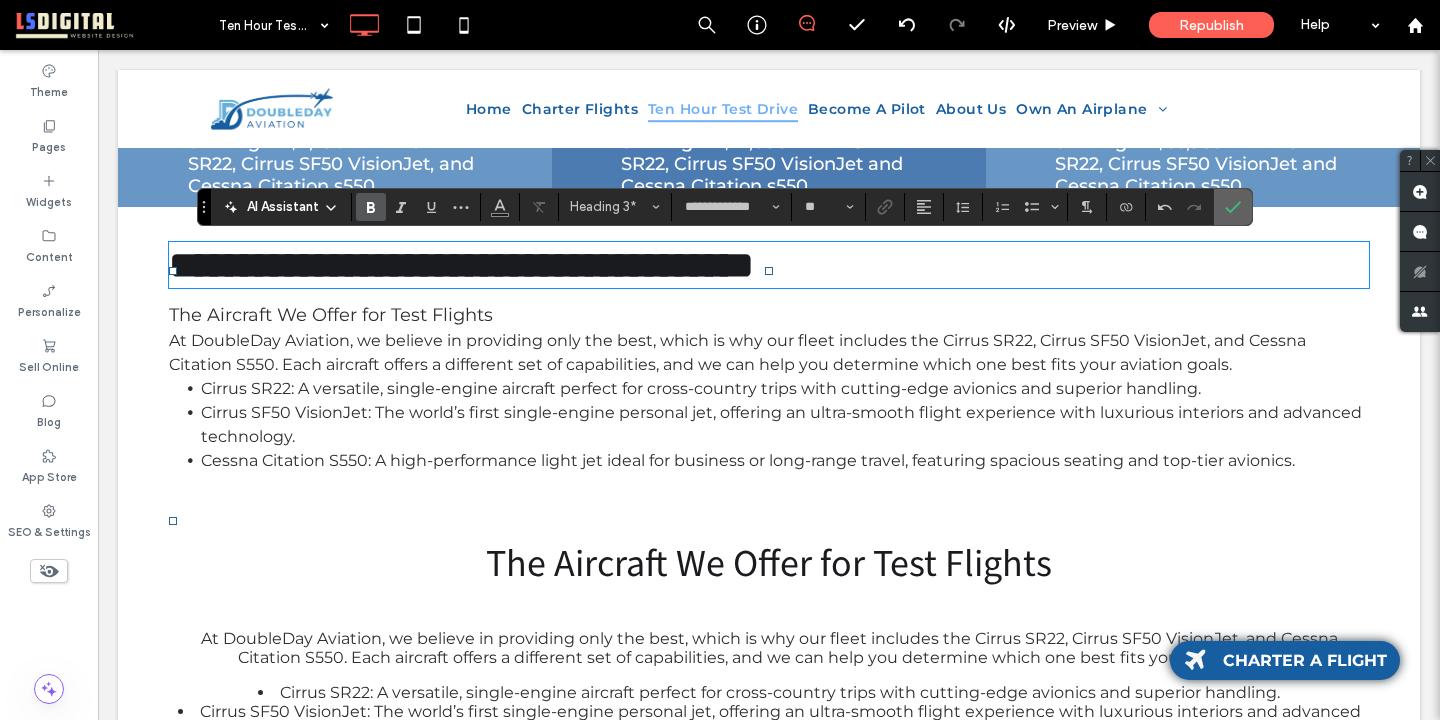 click at bounding box center (1233, 207) 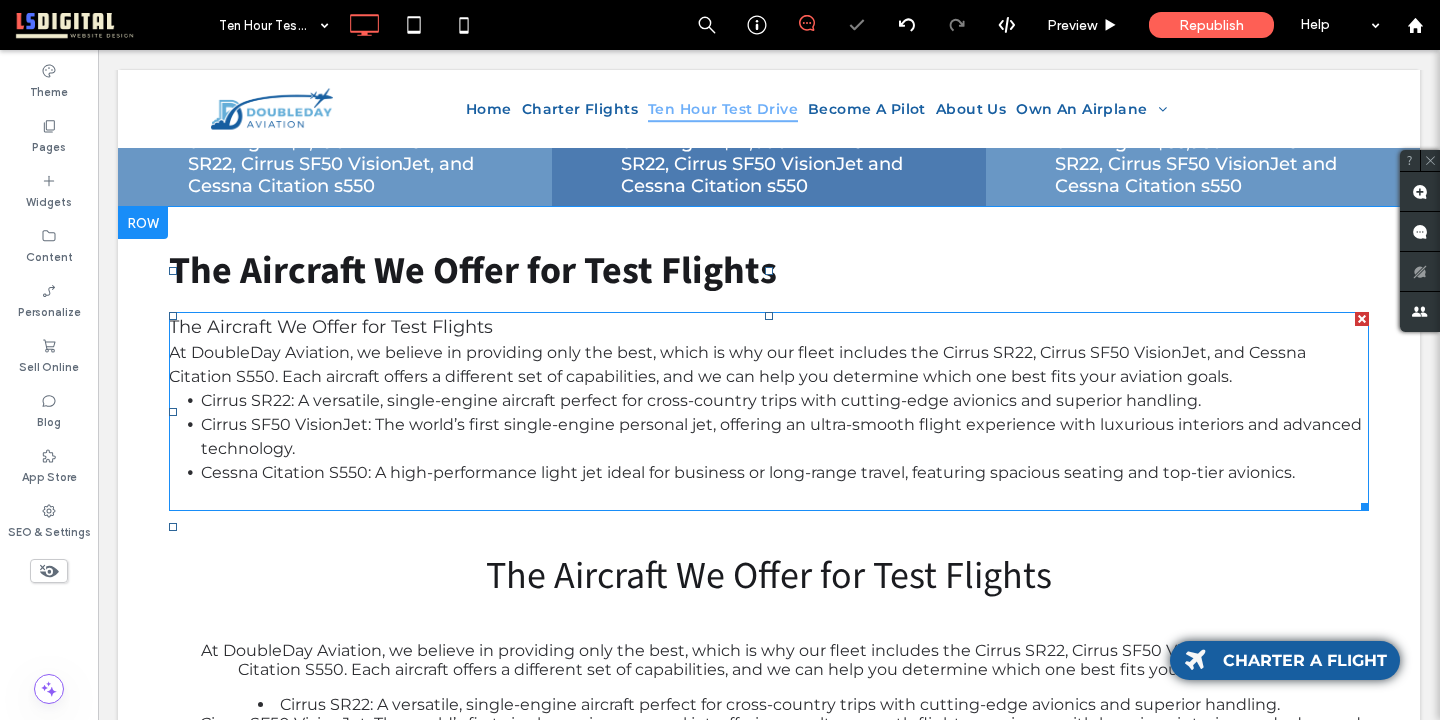 click on "At DoubleDay Aviation, we believe in providing only the best, which is why our fleet includes the Cirrus SR22, Cirrus SF50 VisionJet, and Cessna Citation S550. Each aircraft offers a different set of capabilities, and we can help you determine which one best fits your aviation goals." at bounding box center (769, 365) 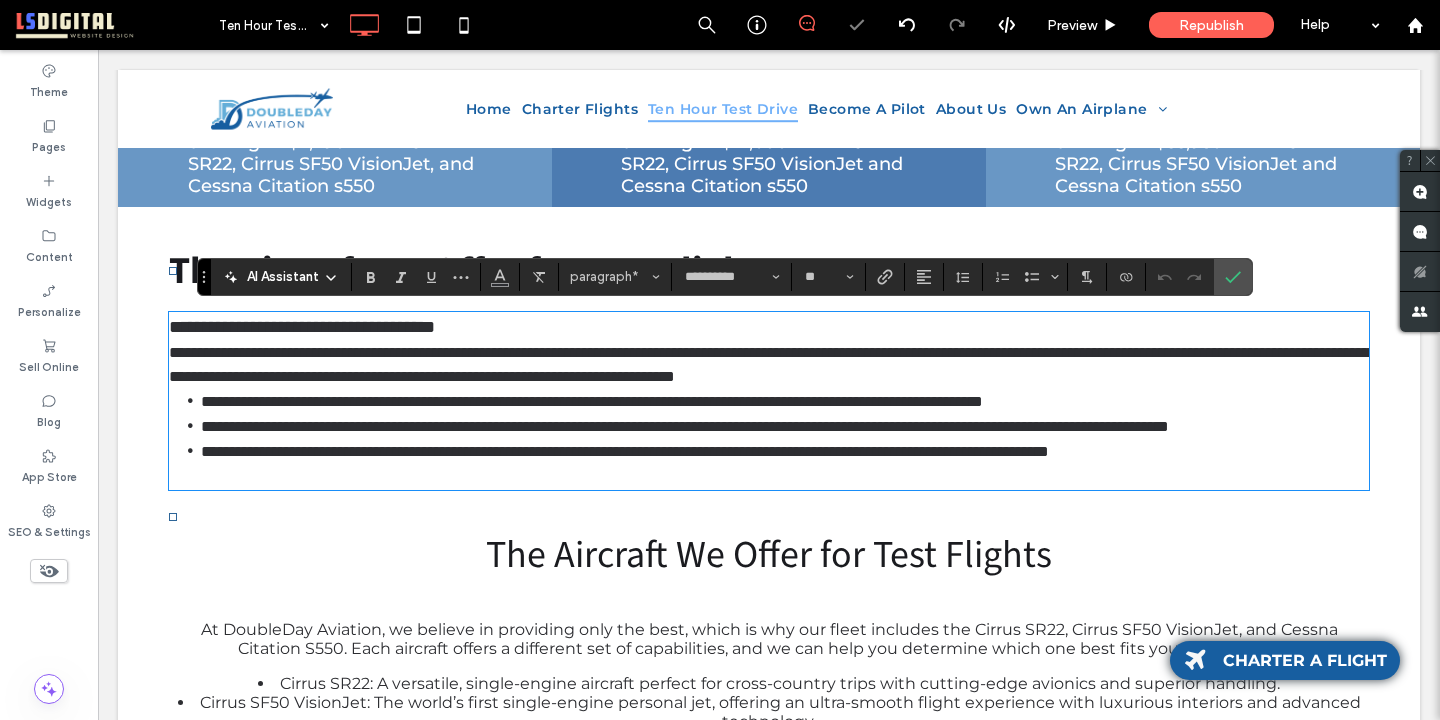 type on "**" 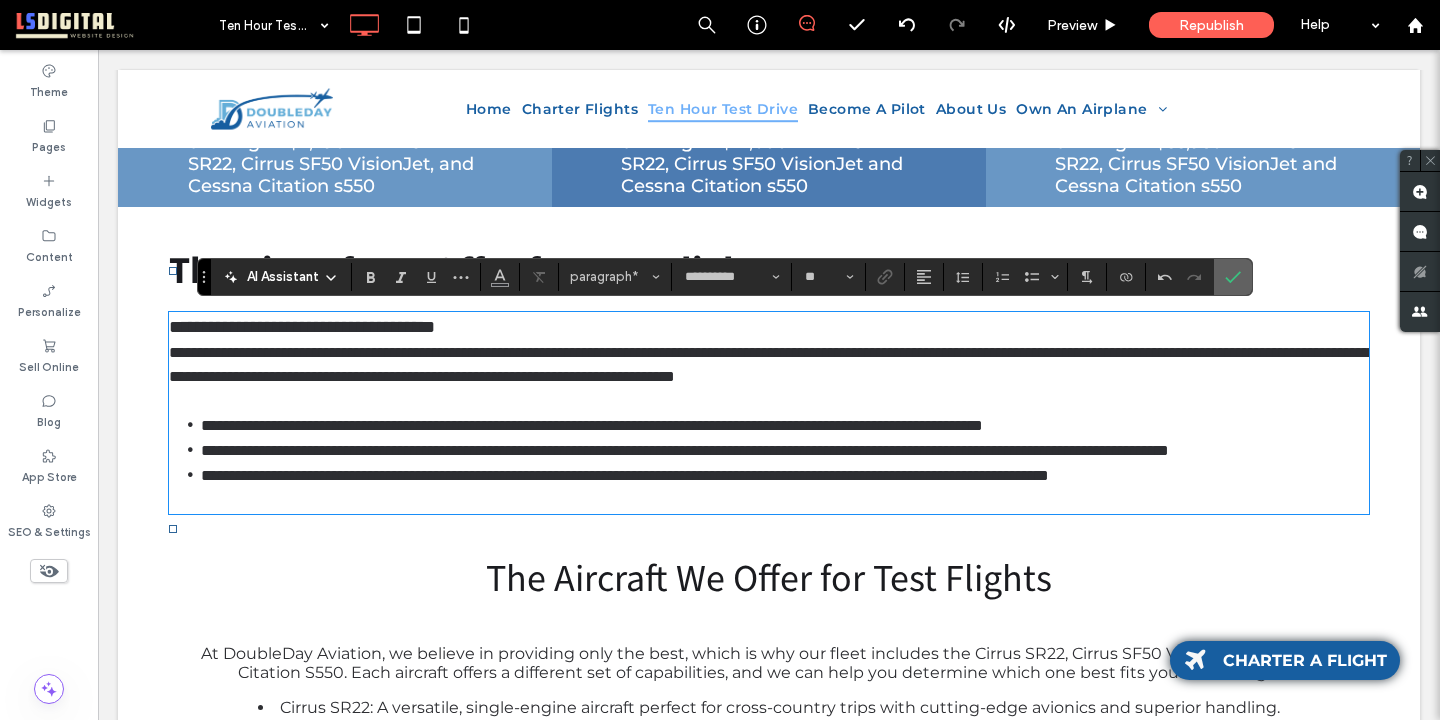 drag, startPoint x: 1227, startPoint y: 276, endPoint x: 1129, endPoint y: 224, distance: 110.94143 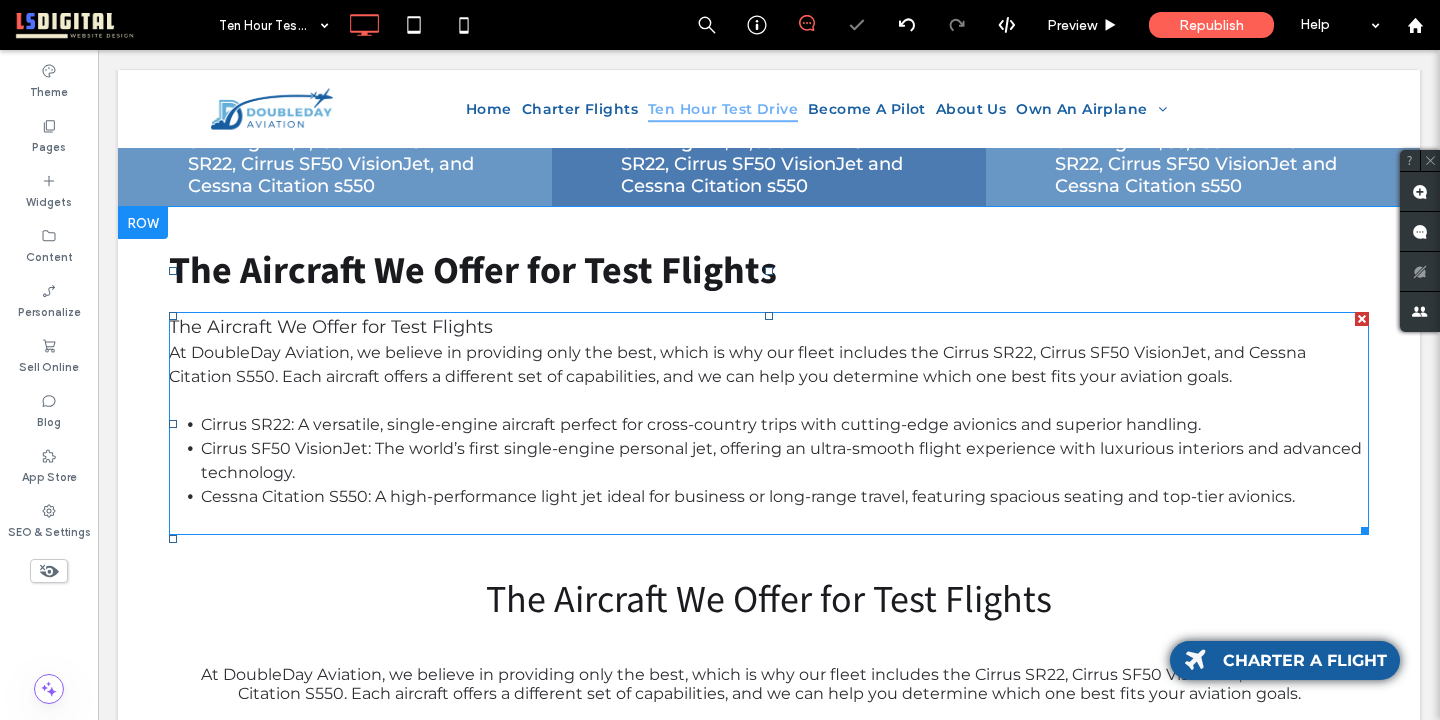 click on "Cirrus SR22: A versatile, single-engine aircraft perfect for cross-country trips with cutting-edge avionics and superior handling." at bounding box center (785, 425) 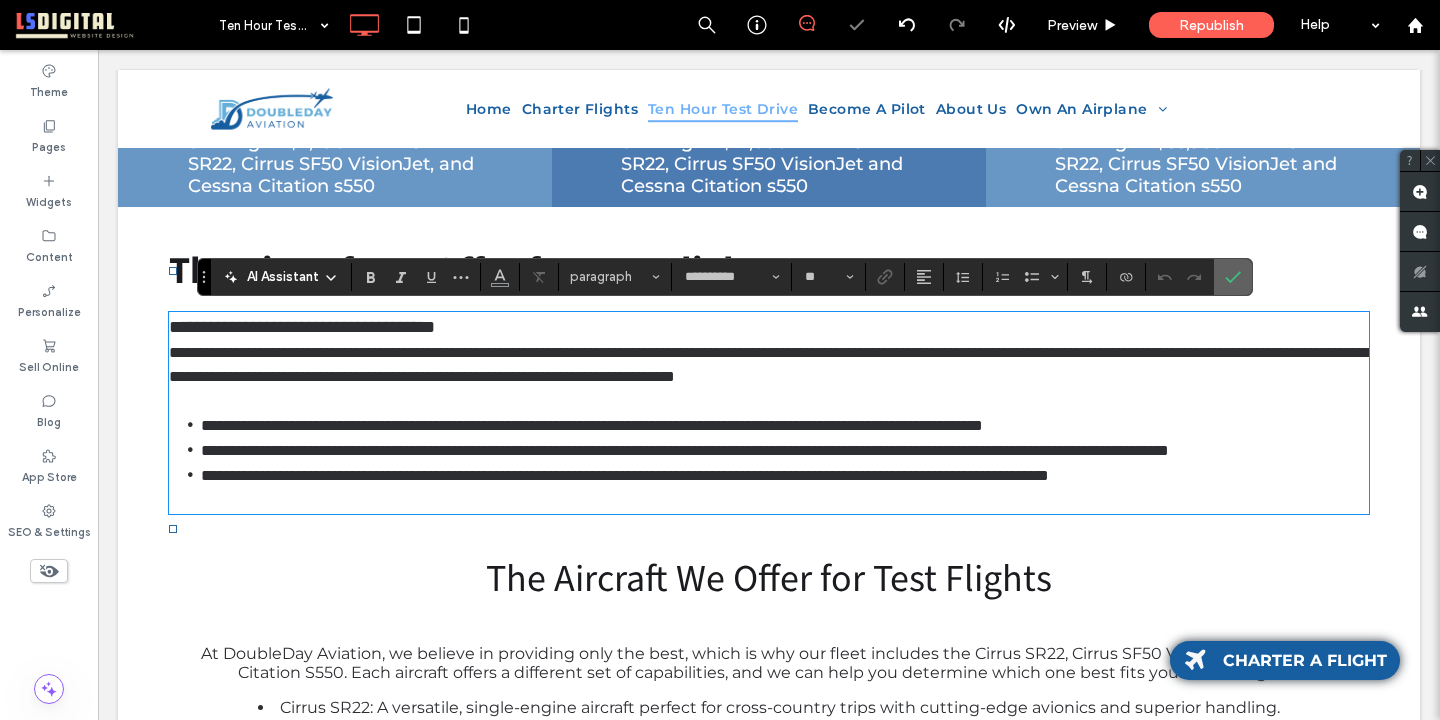 click at bounding box center [1233, 277] 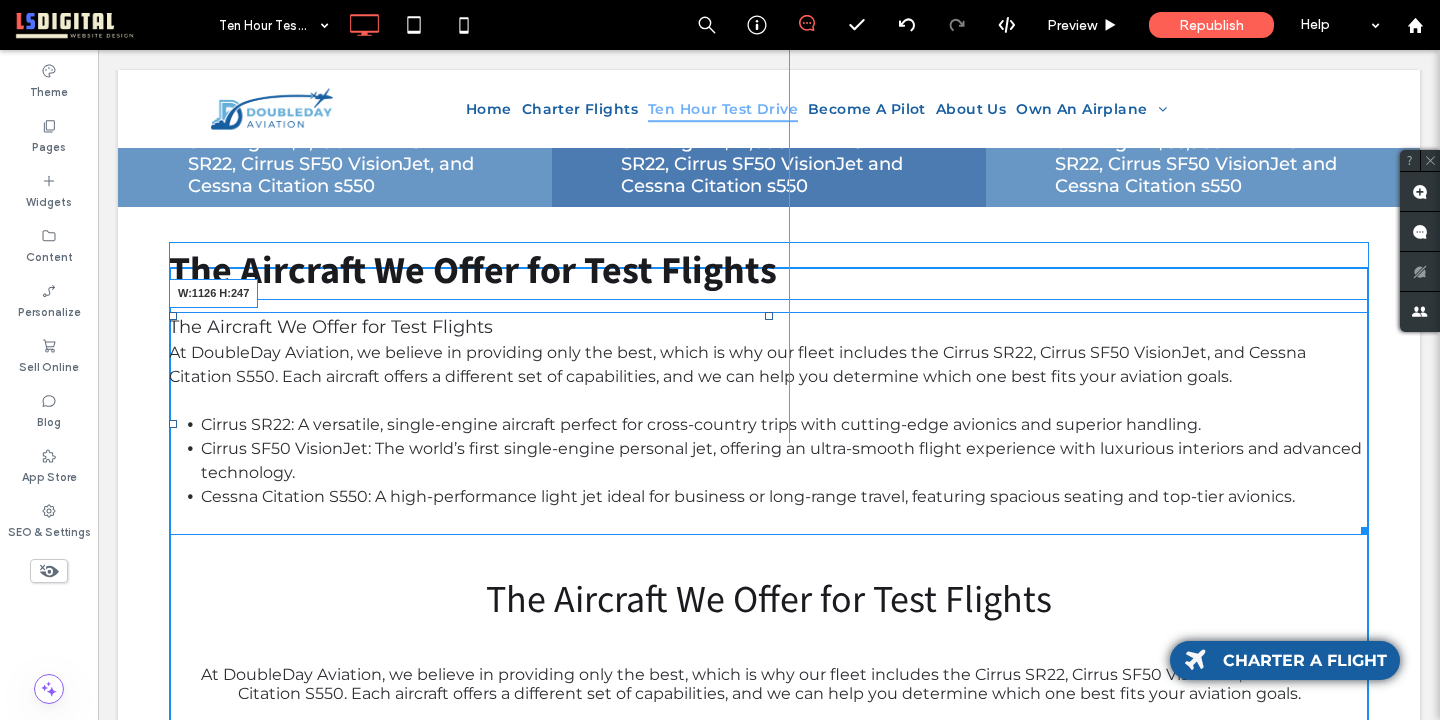 drag, startPoint x: 1367, startPoint y: 525, endPoint x: 1330, endPoint y: 523, distance: 37.054016 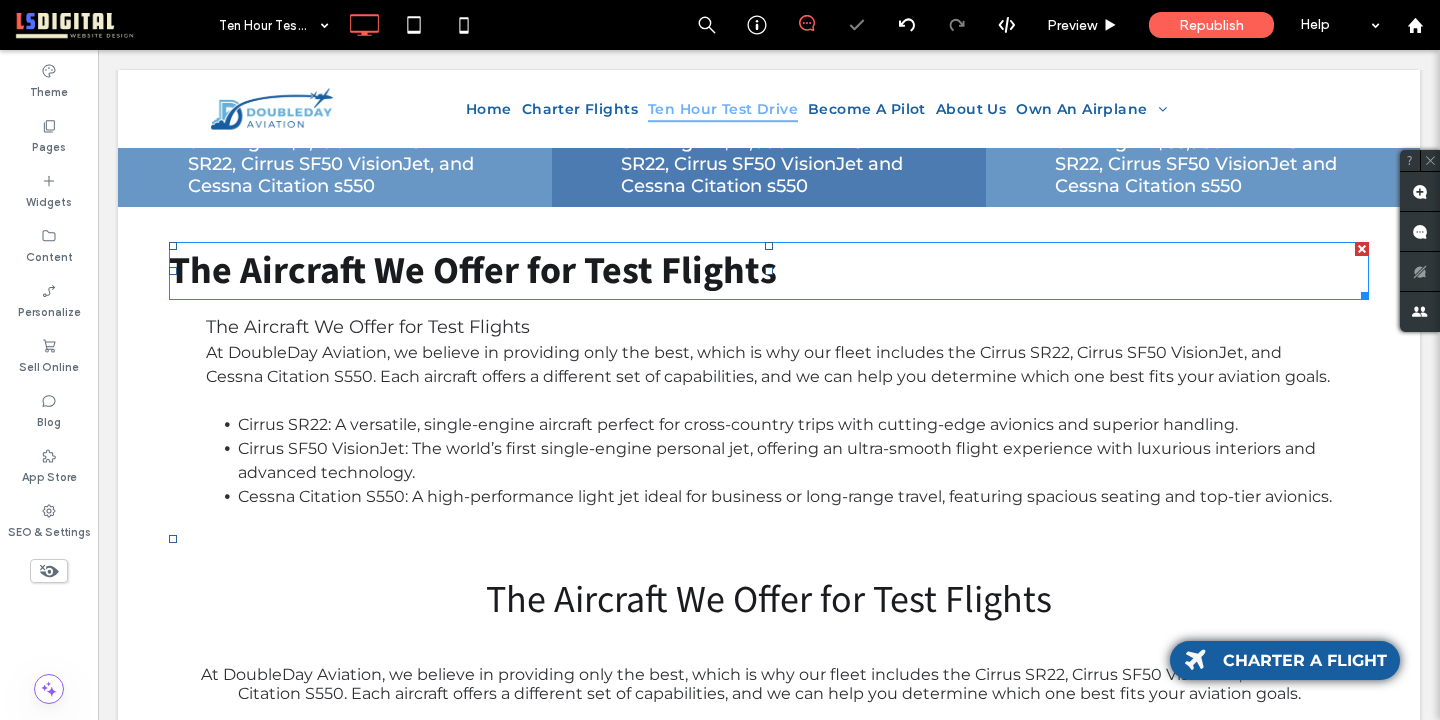 click on "The Aircraft We Offer for Test Flights" at bounding box center [769, 271] 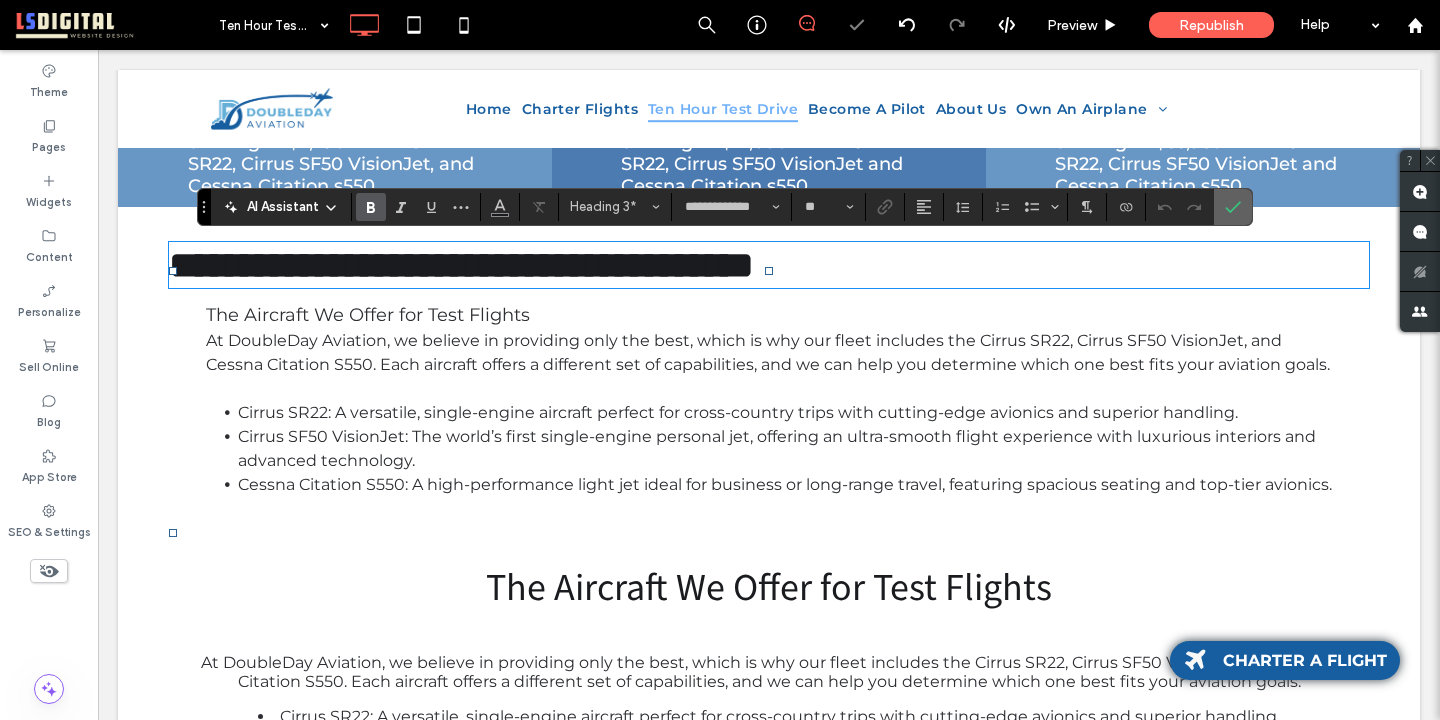 click 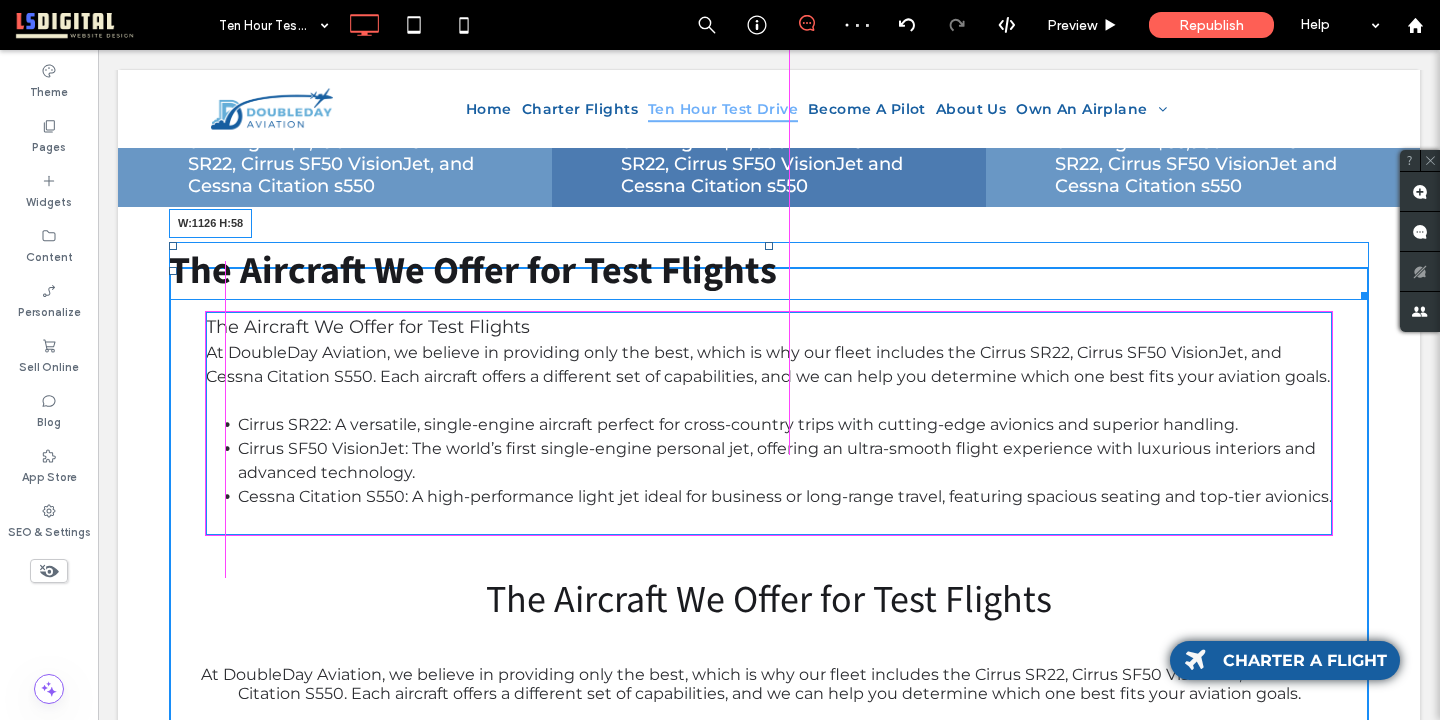 drag, startPoint x: 1363, startPoint y: 289, endPoint x: 1330, endPoint y: 289, distance: 33 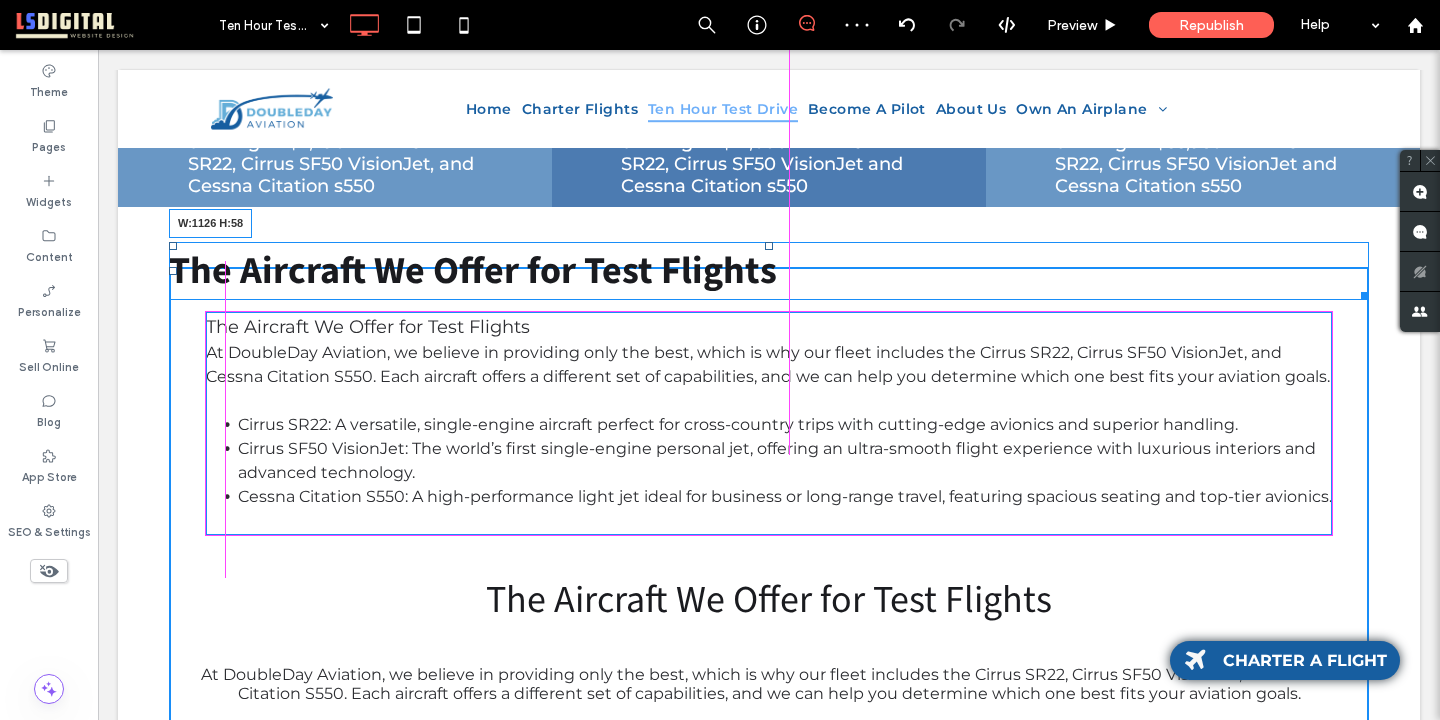click at bounding box center (1361, 292) 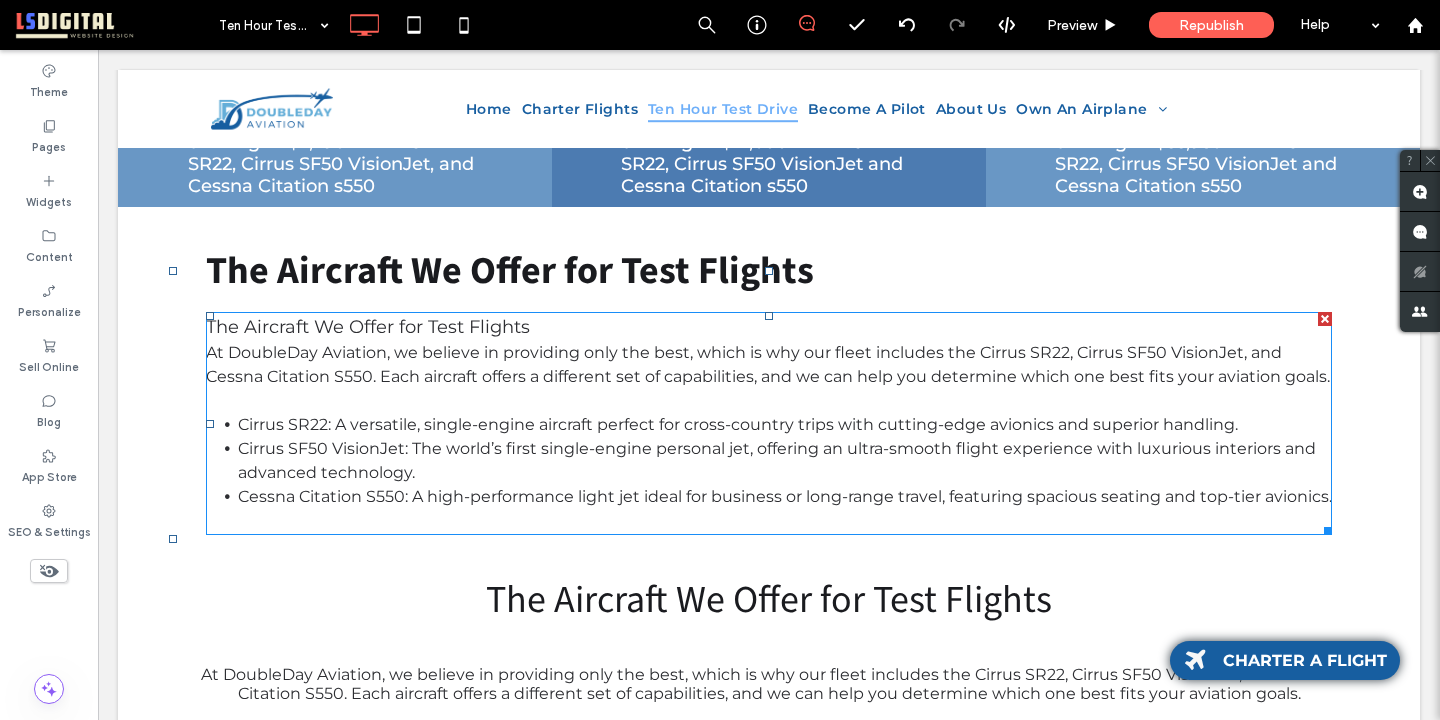 scroll, scrollTop: 14, scrollLeft: 0, axis: vertical 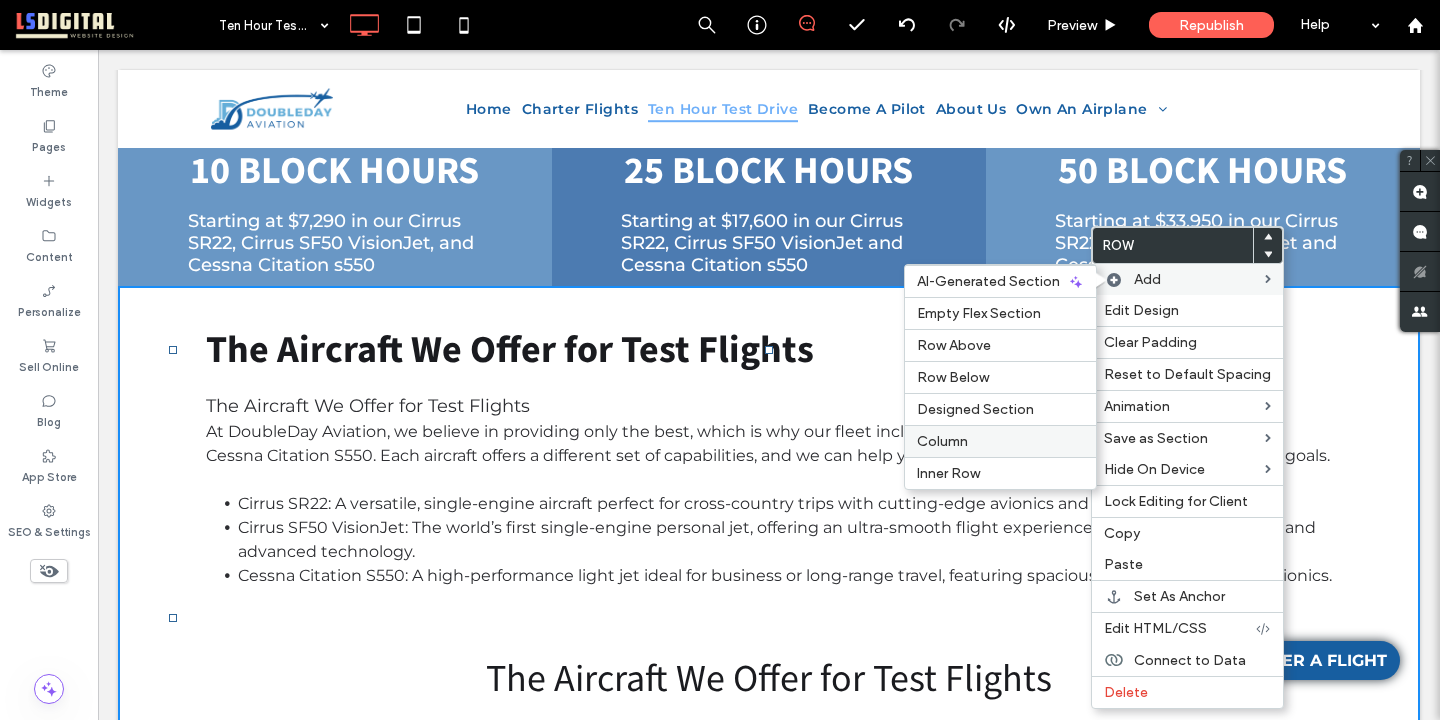 click on "Column" at bounding box center (1000, 441) 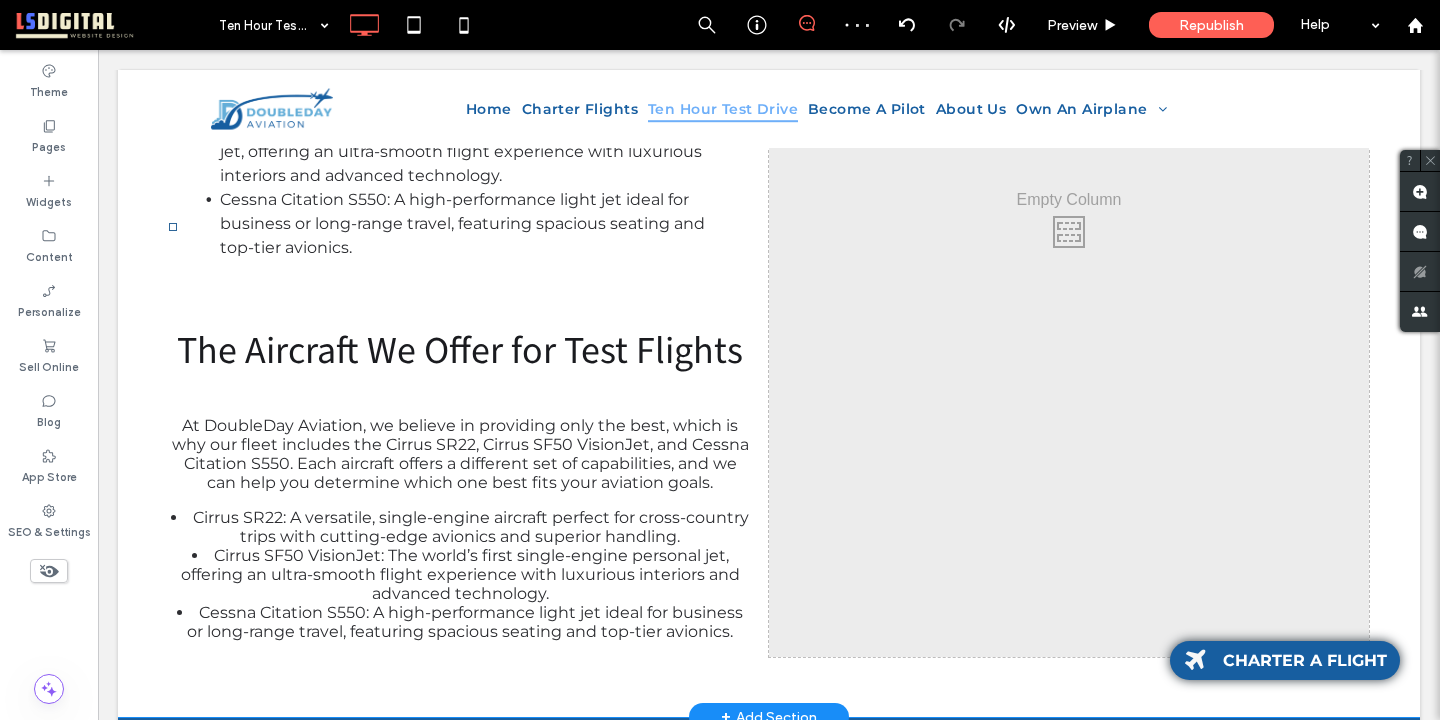 scroll, scrollTop: 1588, scrollLeft: 0, axis: vertical 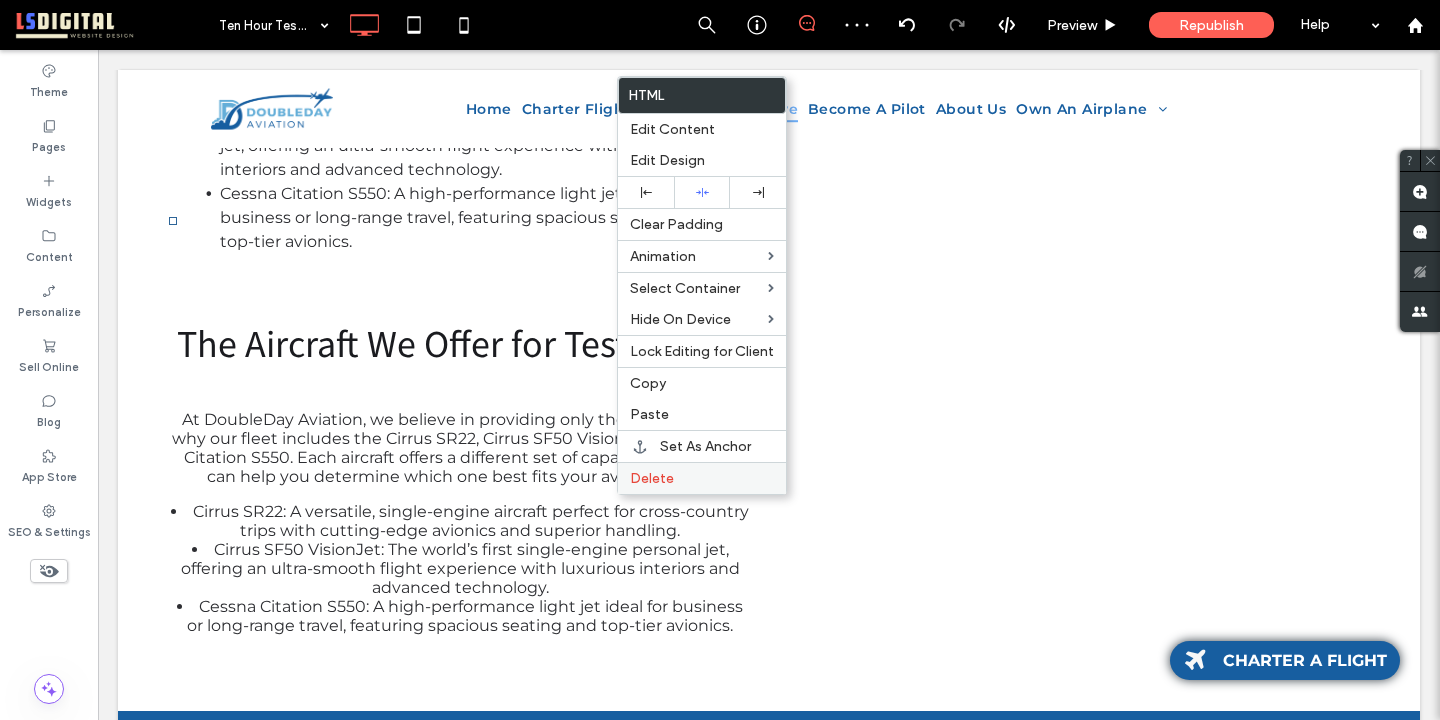 click on "Delete" at bounding box center (702, 478) 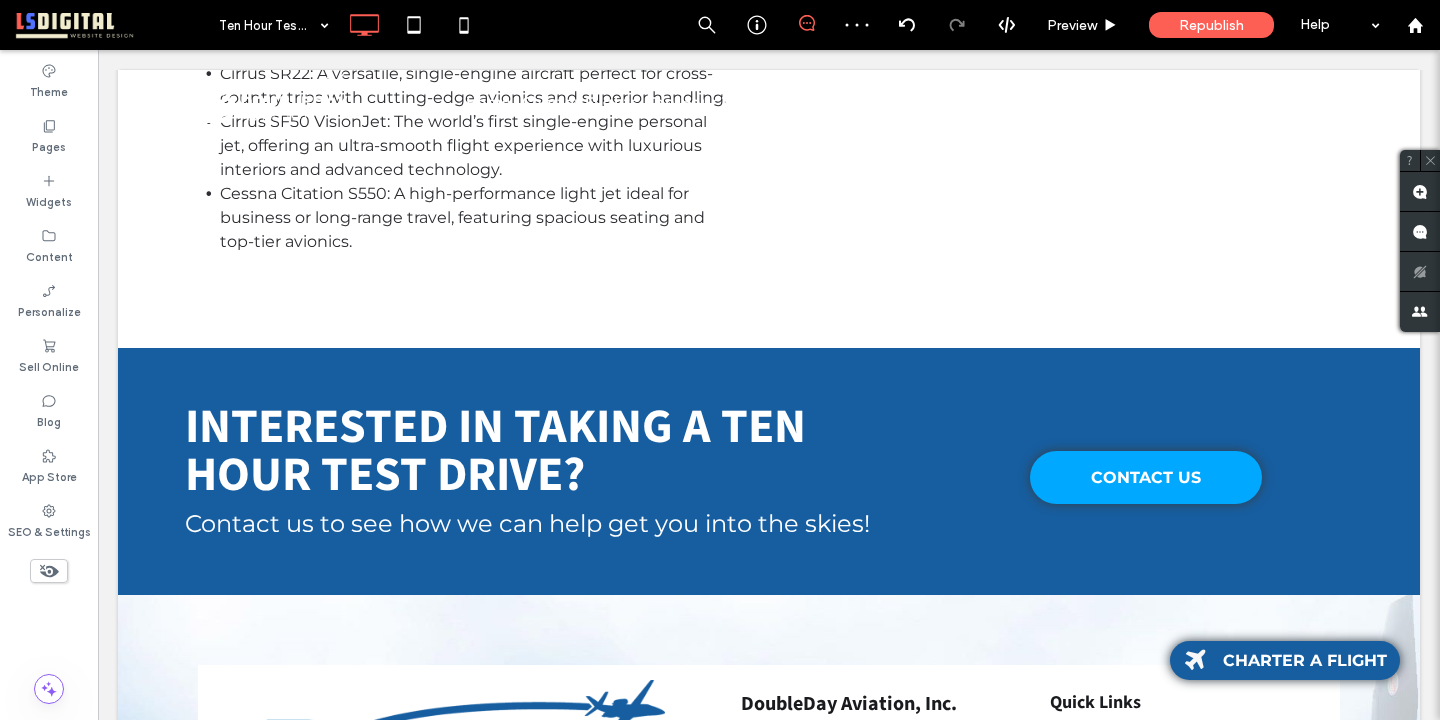 scroll, scrollTop: 0, scrollLeft: 0, axis: both 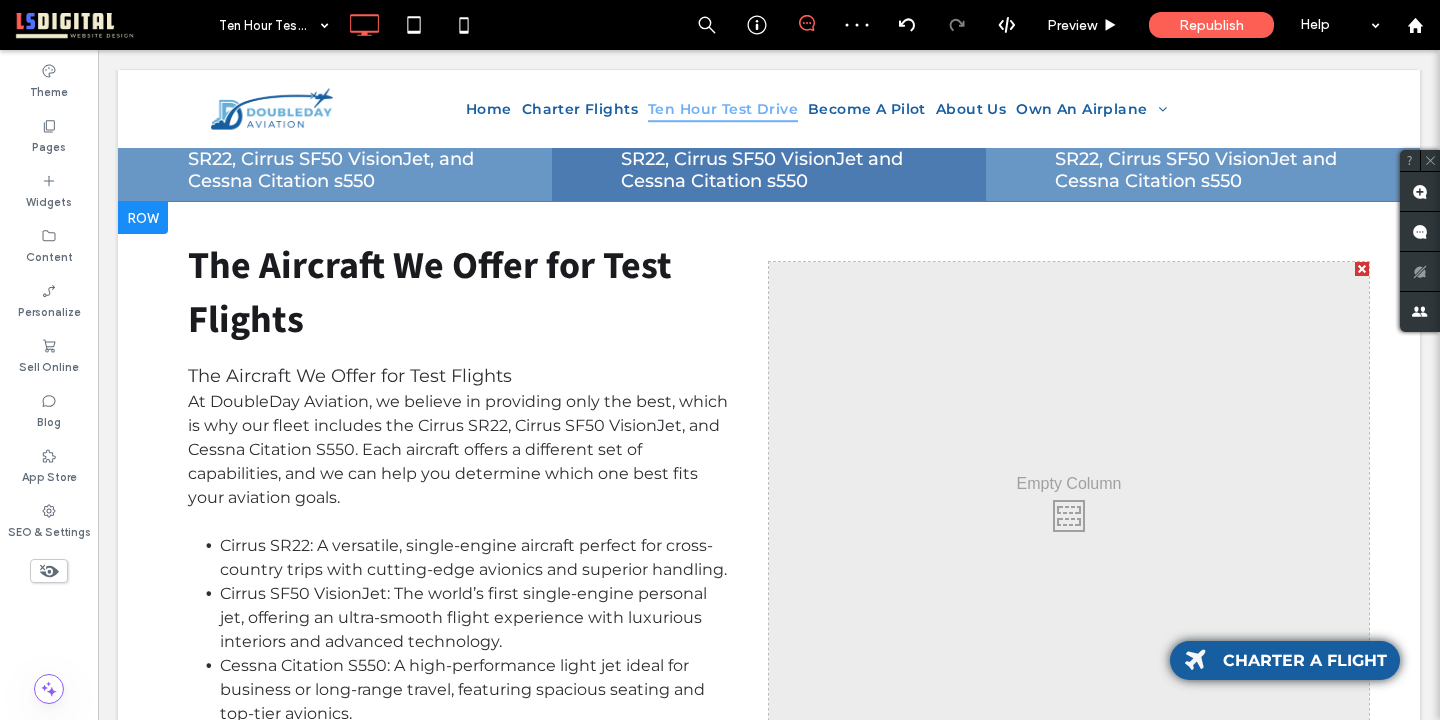 click on "Click To Paste     Click To Paste" at bounding box center (1069, 511) 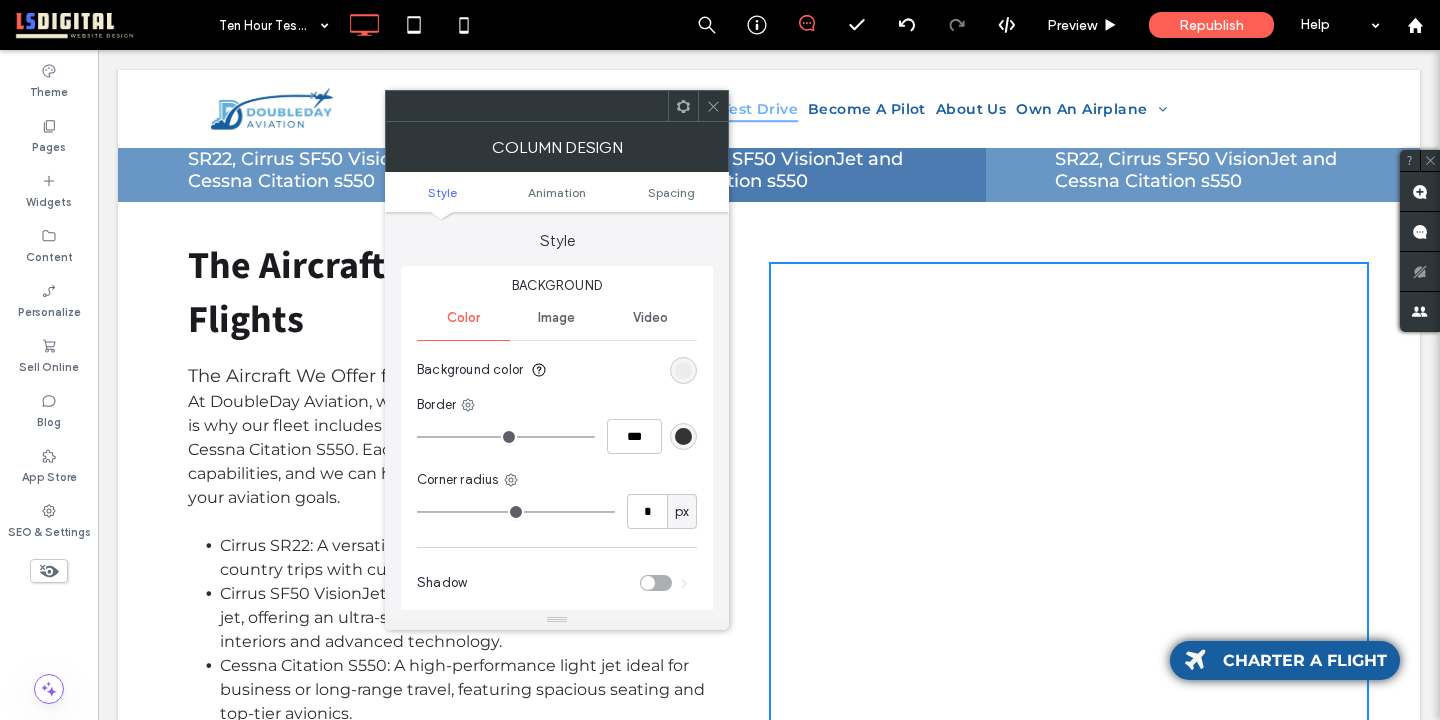 click on "Image" at bounding box center (556, 318) 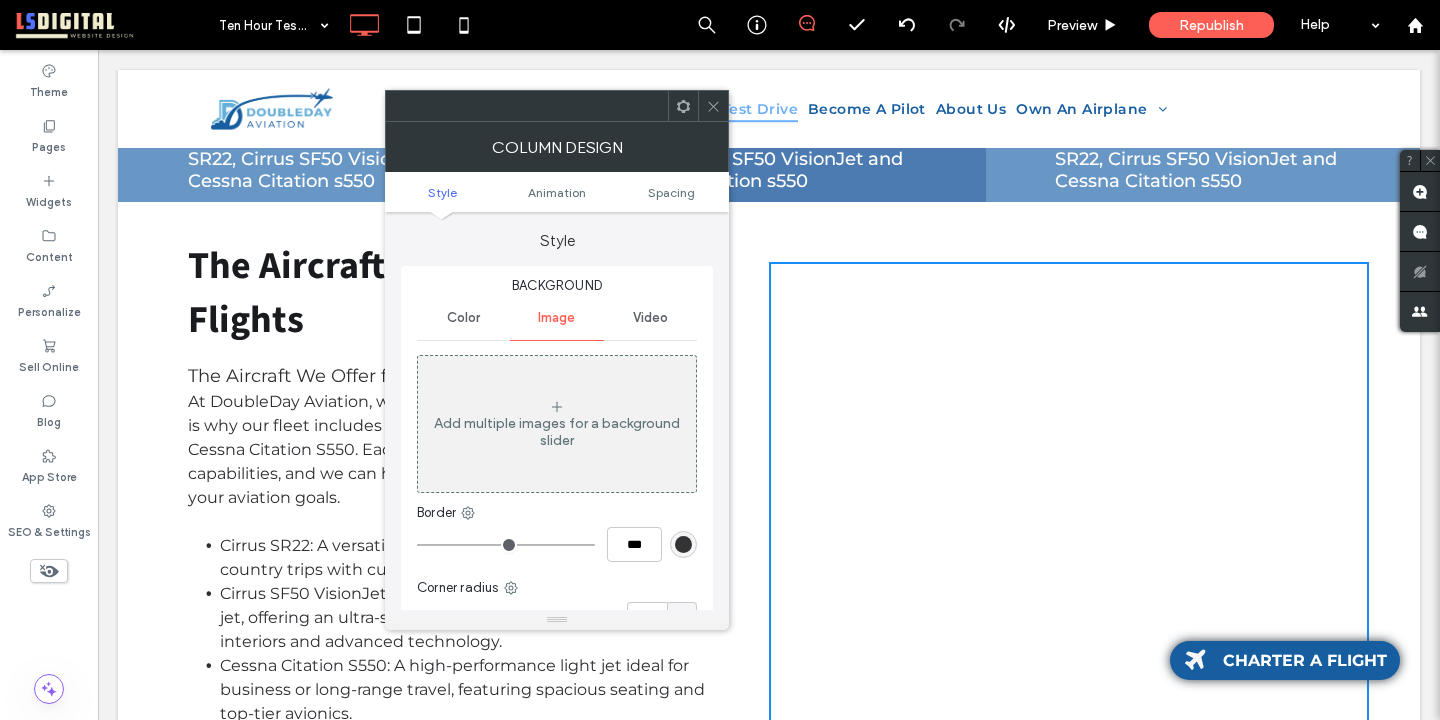 click on "Add multiple images for a background slider" at bounding box center [557, 424] 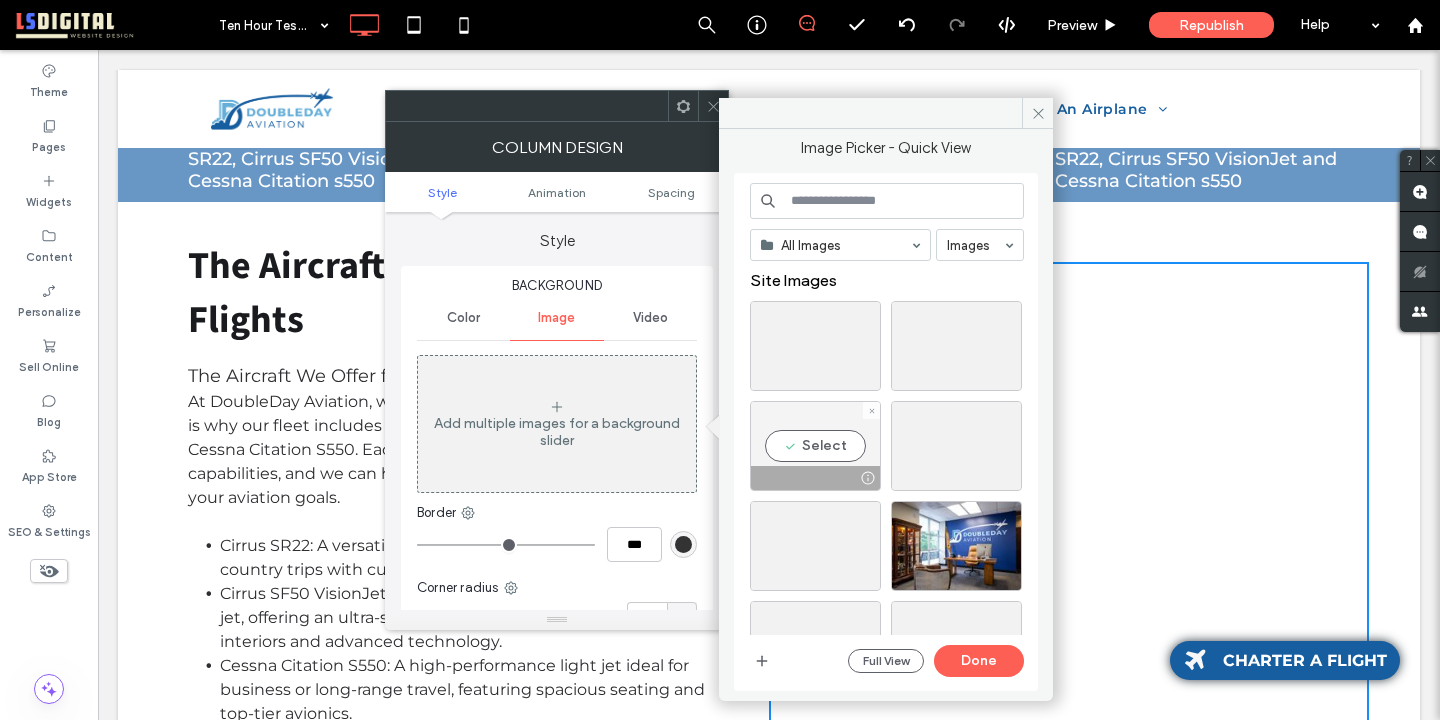 scroll, scrollTop: 309, scrollLeft: 0, axis: vertical 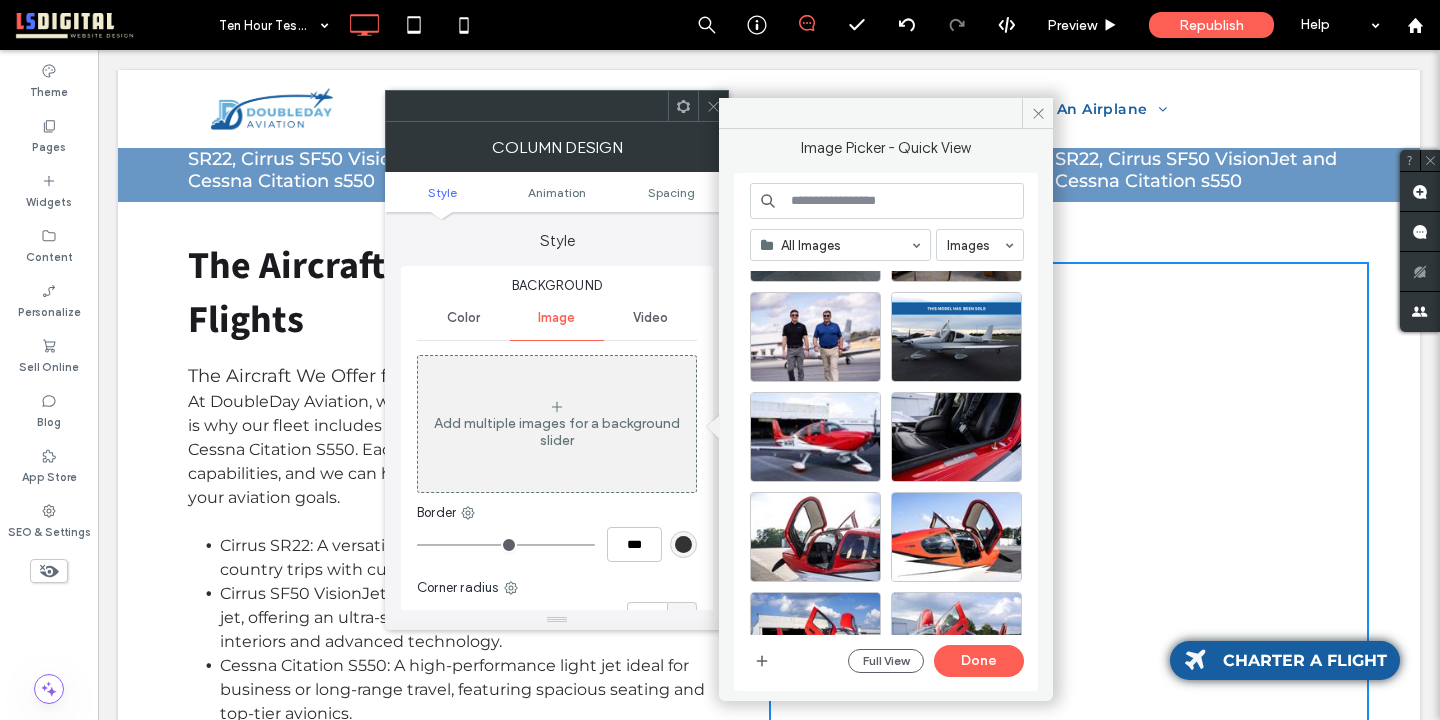 click at bounding box center (886, 113) 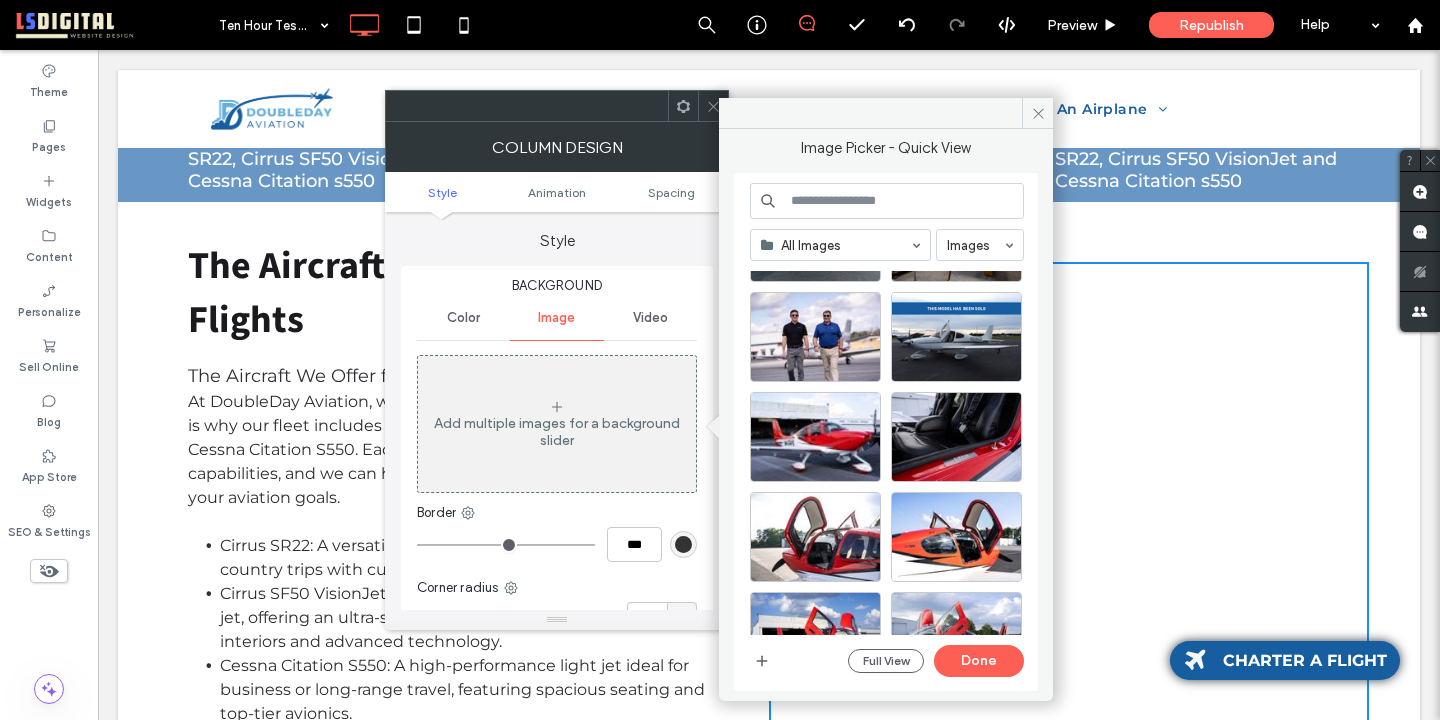 click 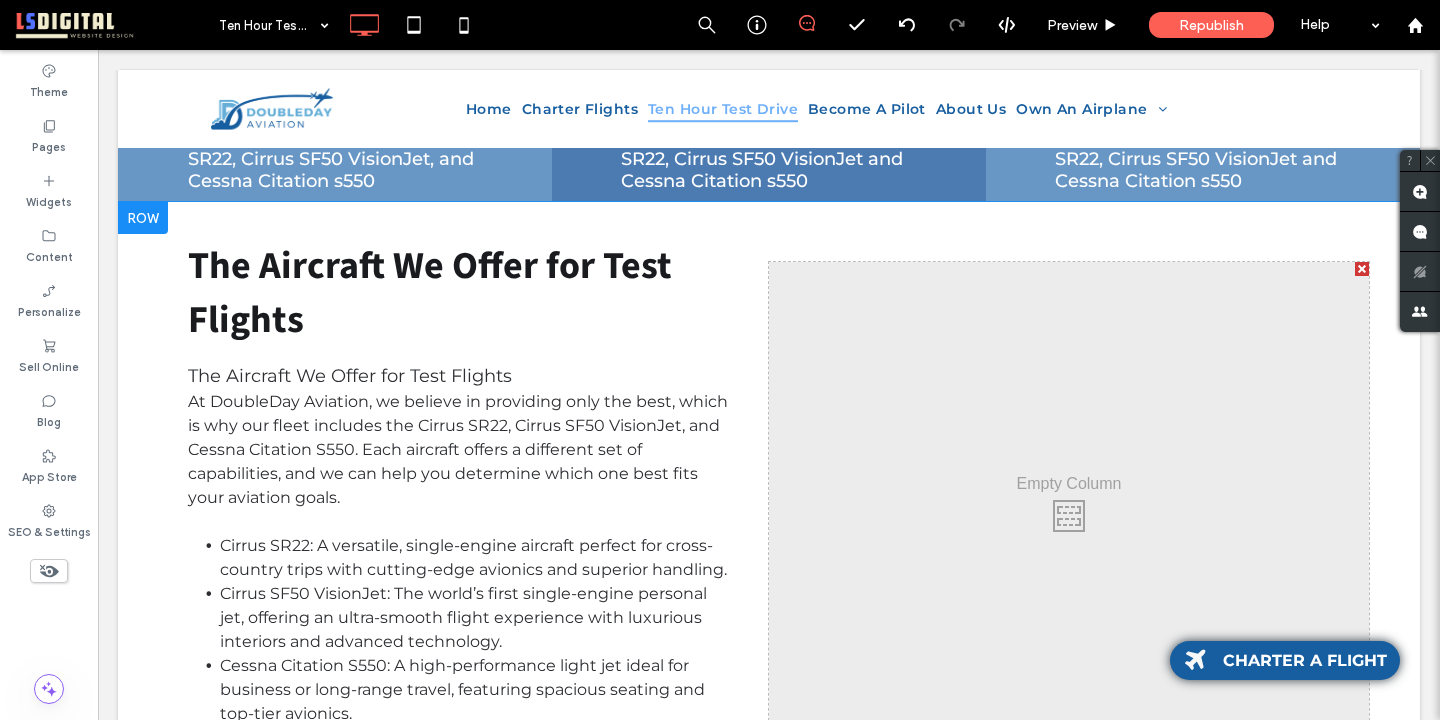 scroll, scrollTop: 14, scrollLeft: 0, axis: vertical 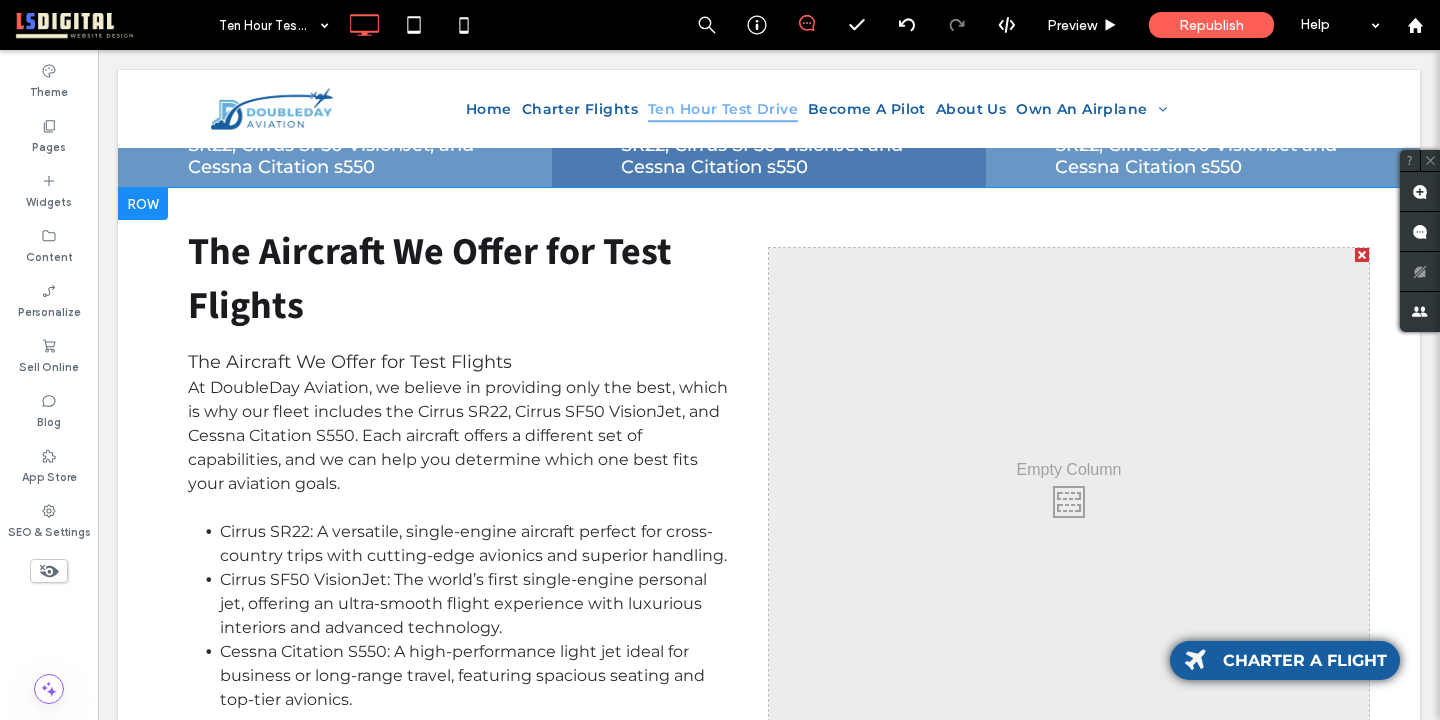 click on "Click To Paste     Click To Paste" at bounding box center (1069, 497) 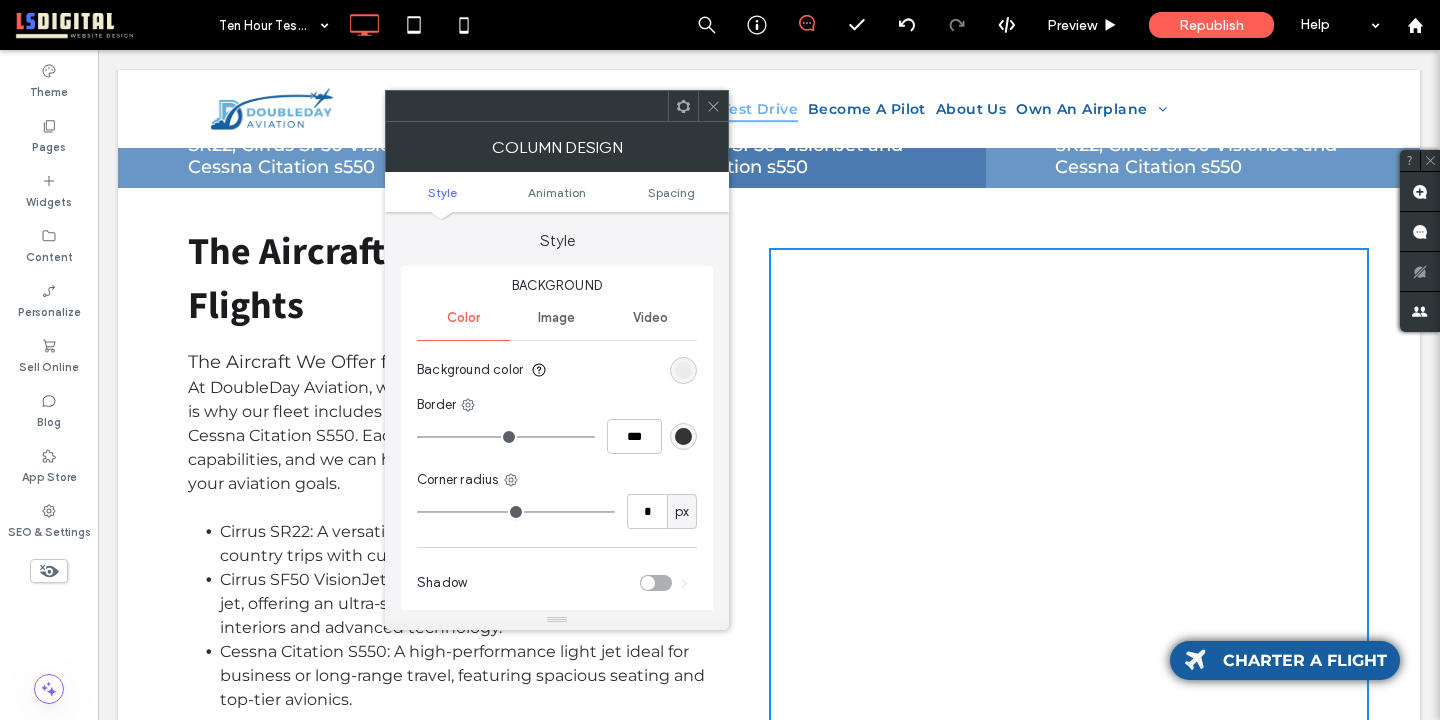 click on "Image" at bounding box center (556, 318) 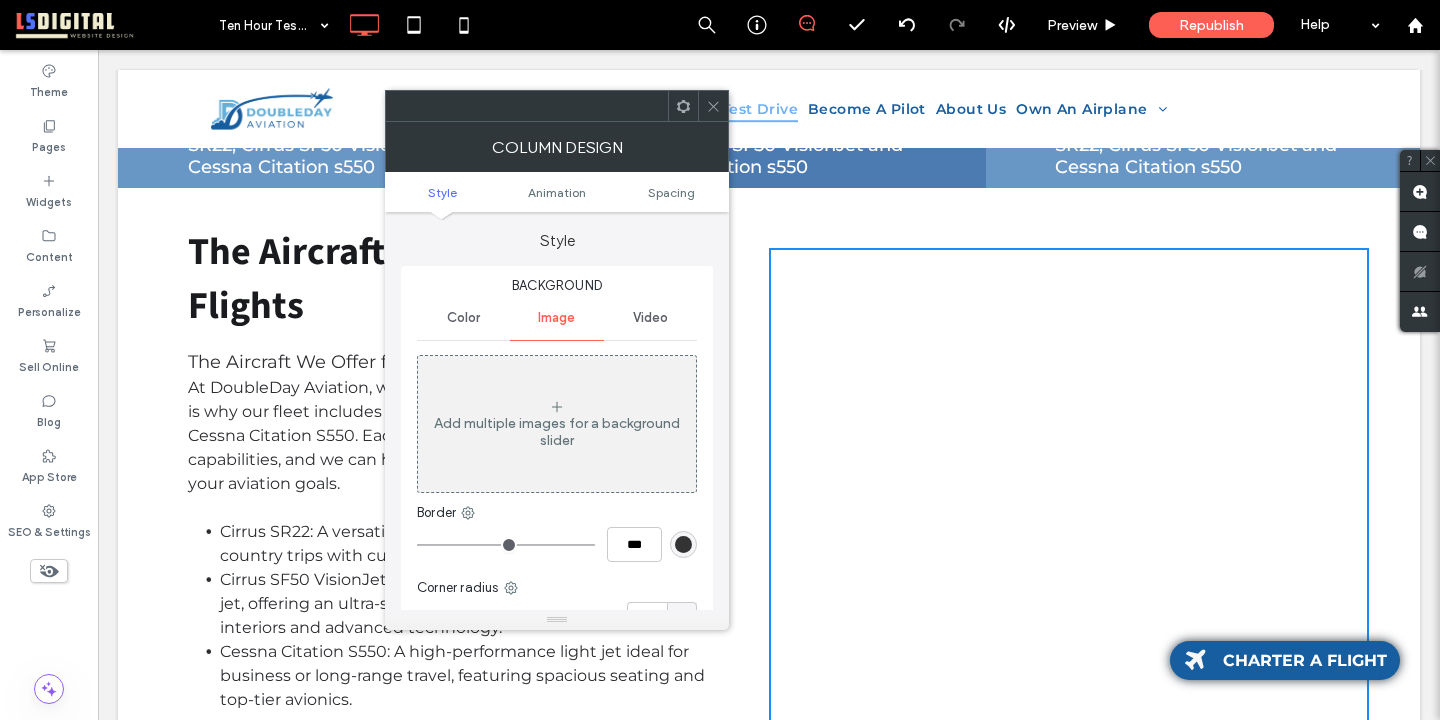 click on "Add multiple images for a background slider" at bounding box center [557, 424] 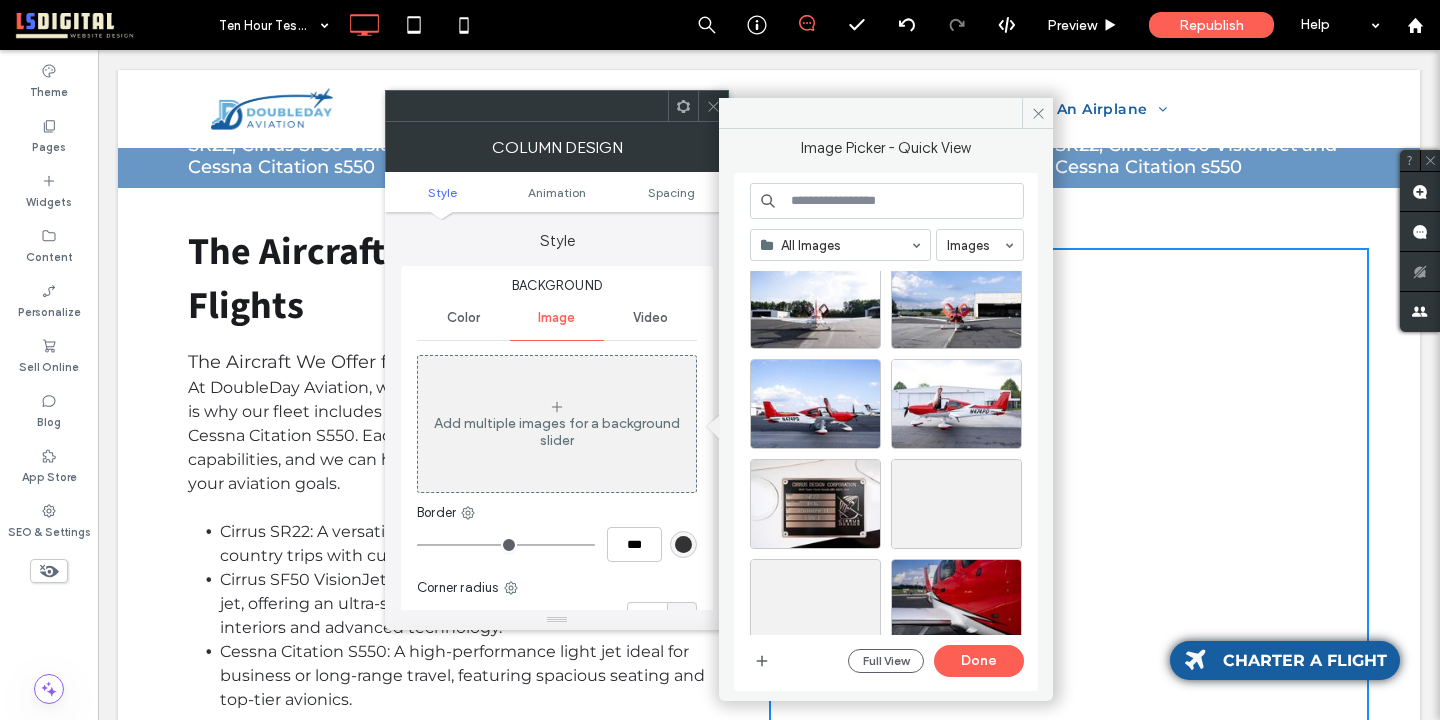 scroll, scrollTop: 542, scrollLeft: 0, axis: vertical 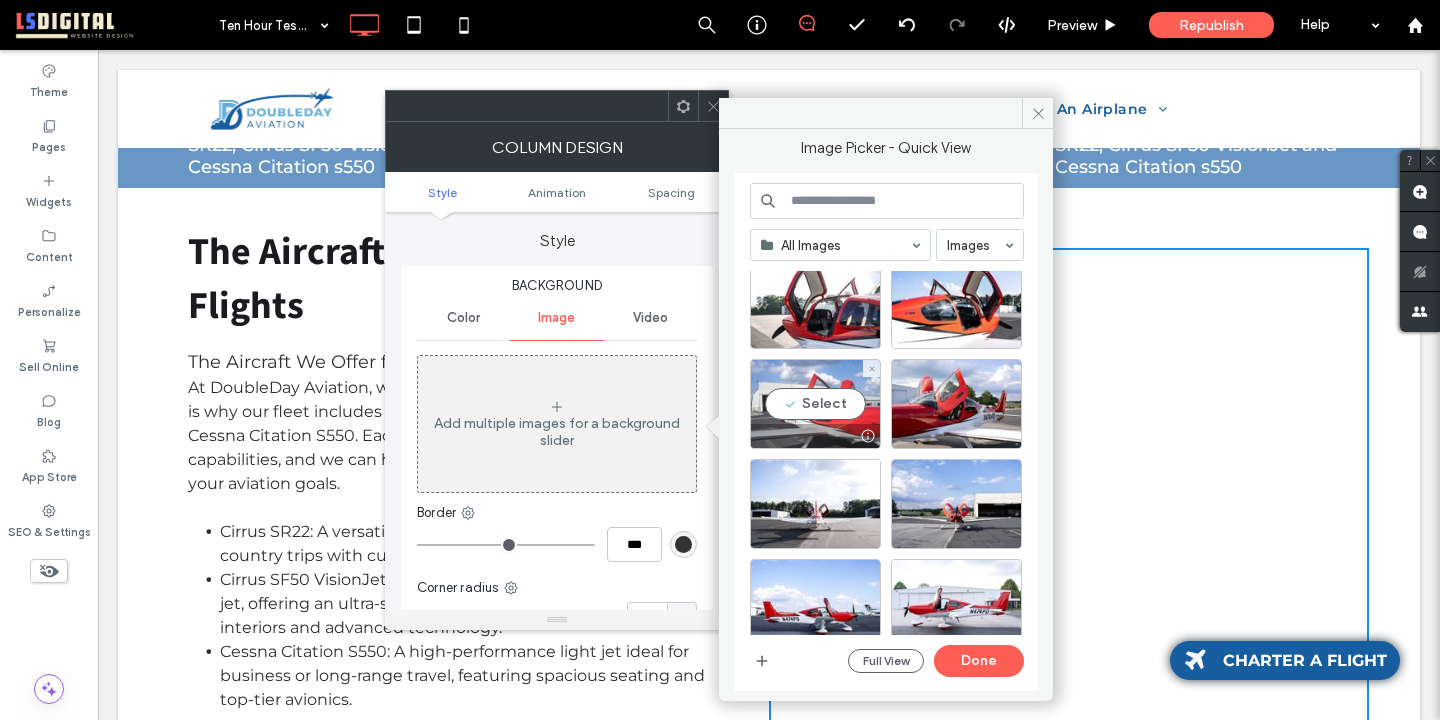 click on "Select" at bounding box center [815, 404] 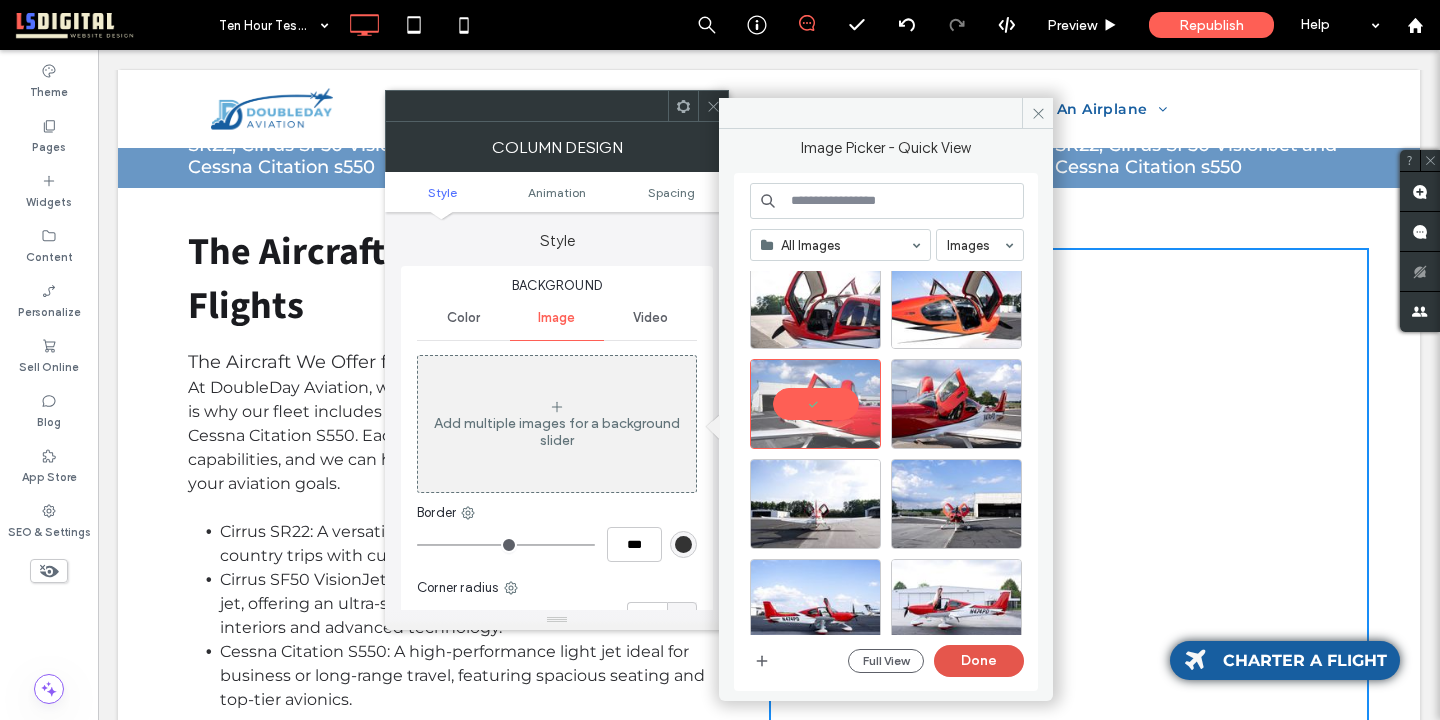 drag, startPoint x: 980, startPoint y: 665, endPoint x: 882, endPoint y: 615, distance: 110.01818 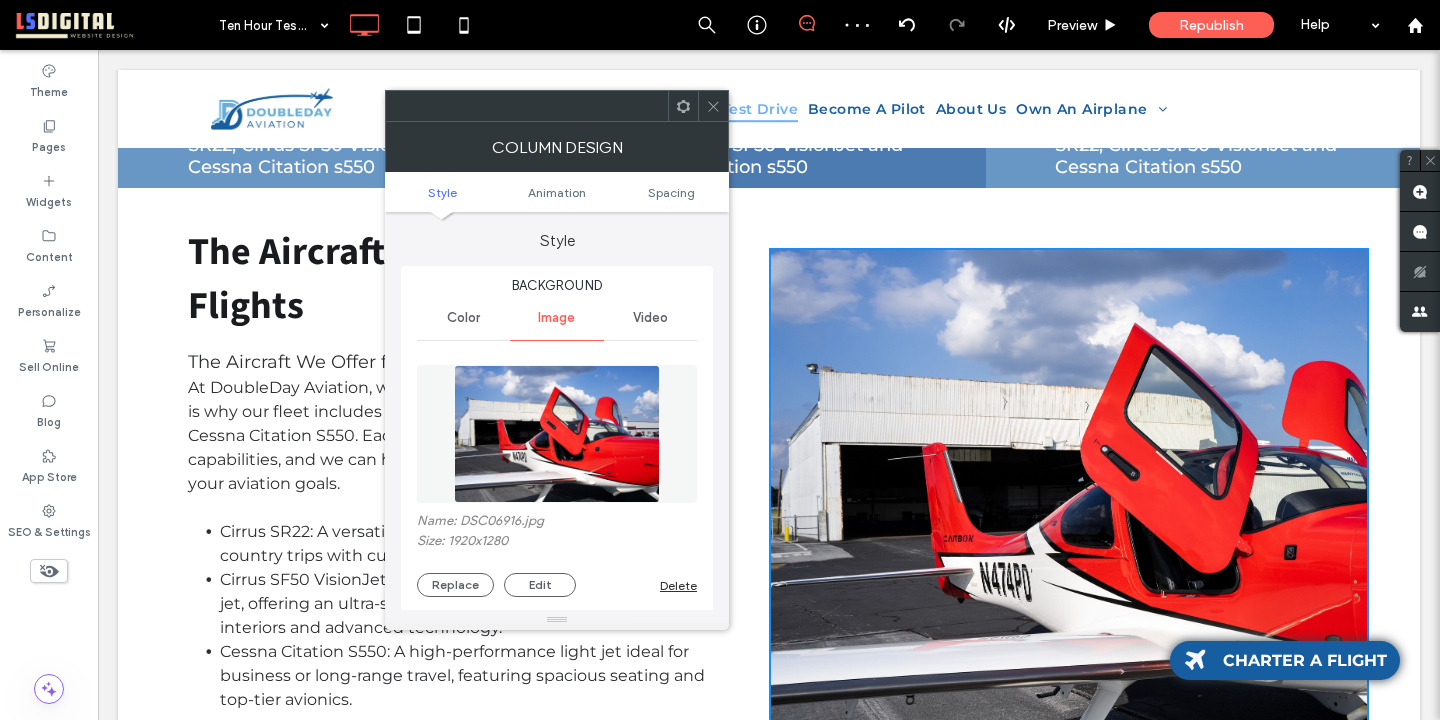 click 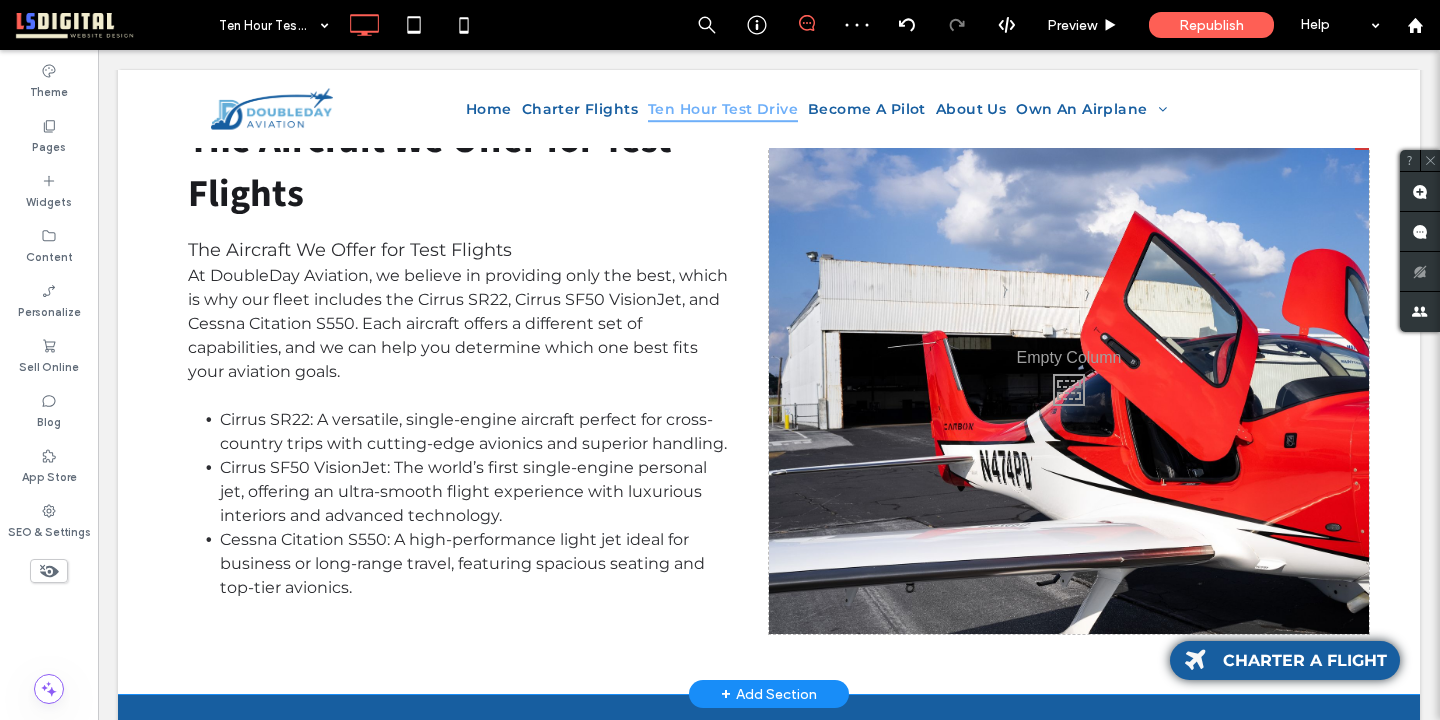 scroll, scrollTop: 1245, scrollLeft: 0, axis: vertical 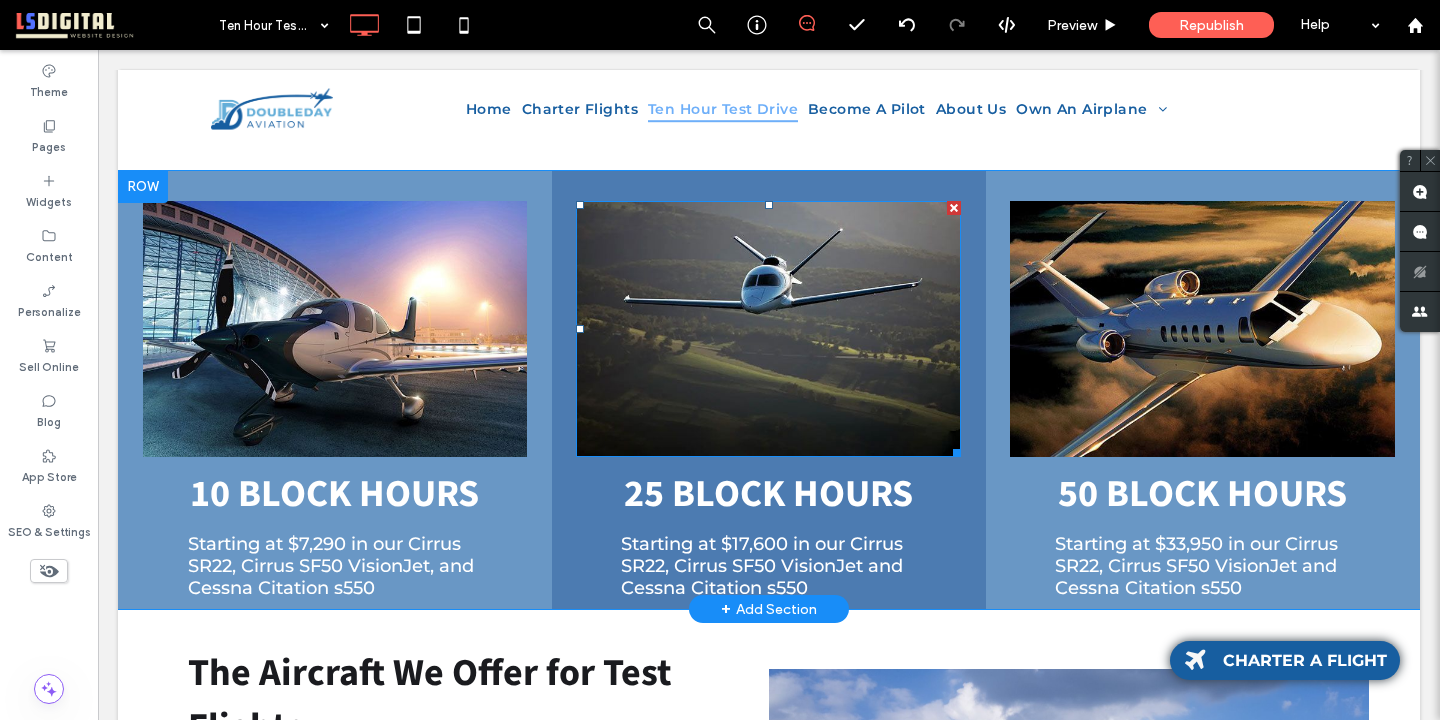 click at bounding box center [768, 329] 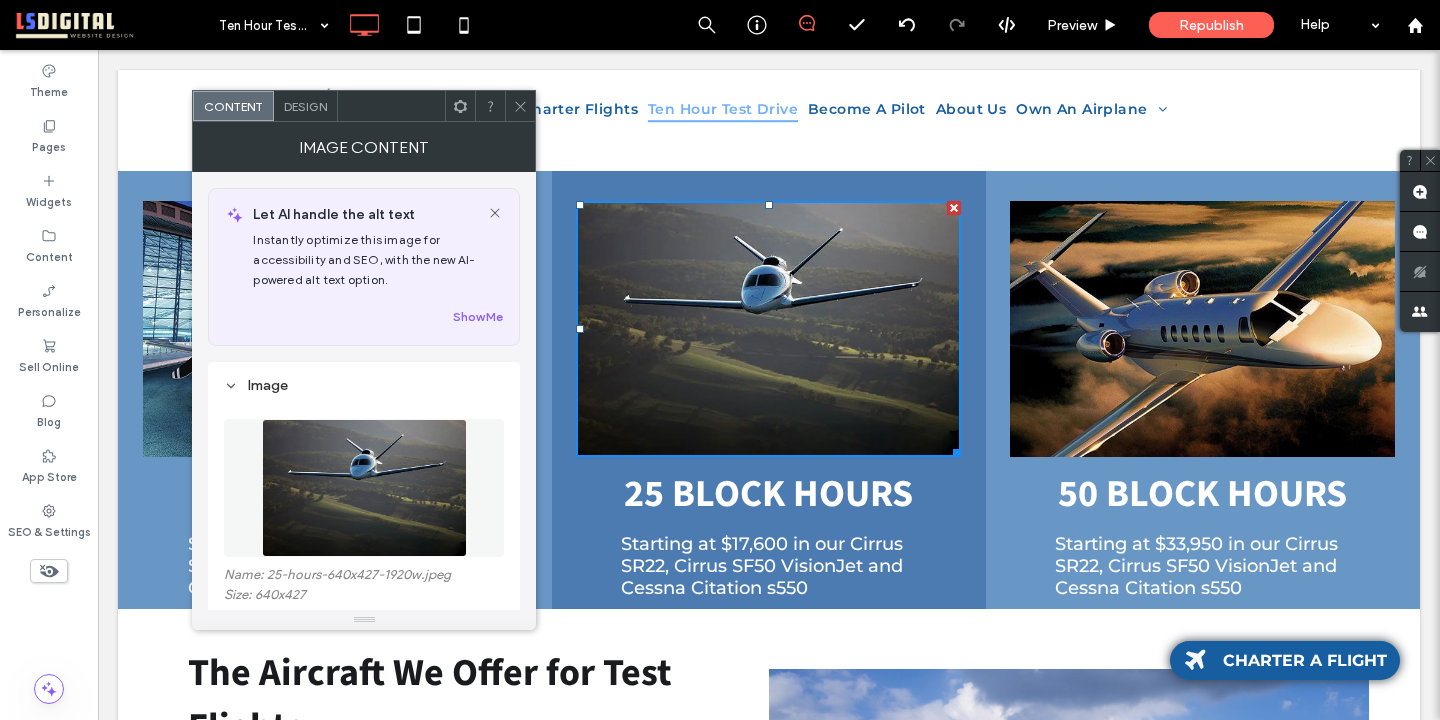 click at bounding box center (520, 106) 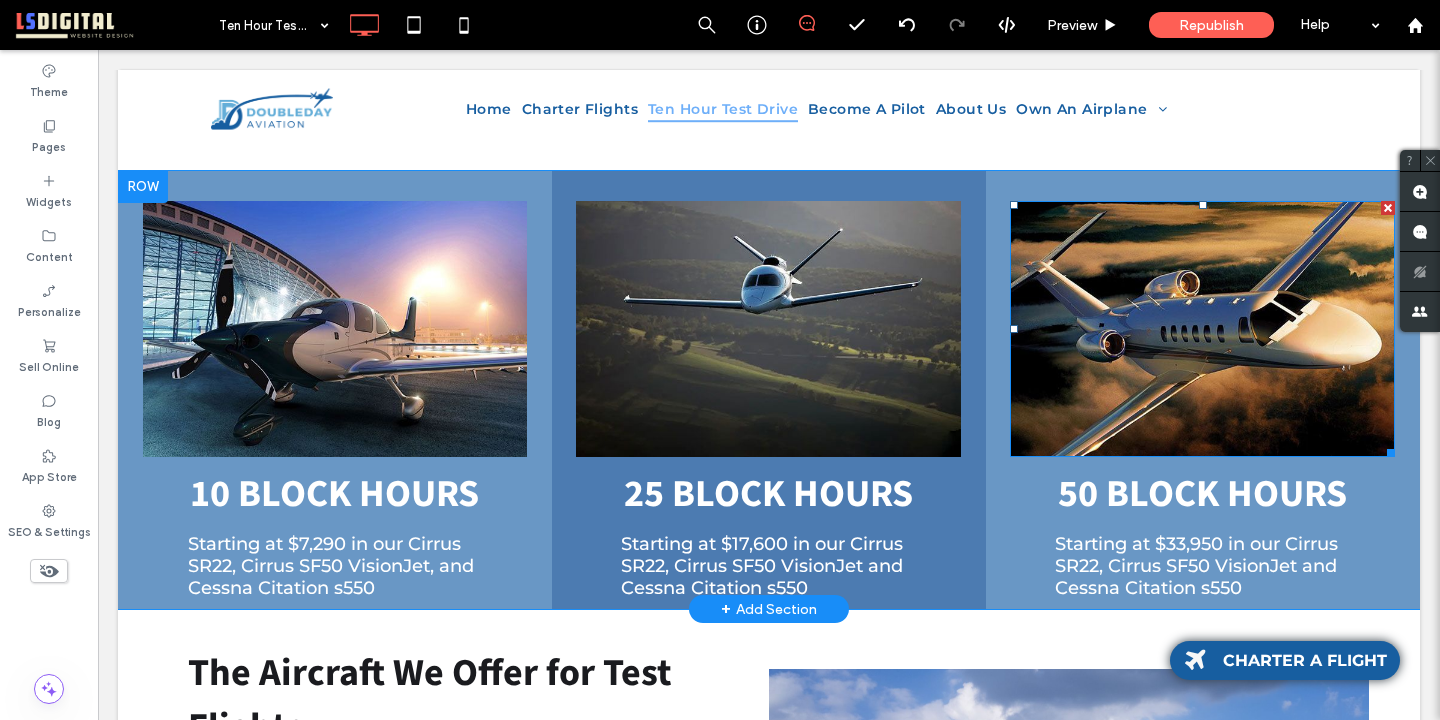 click at bounding box center (1202, 329) 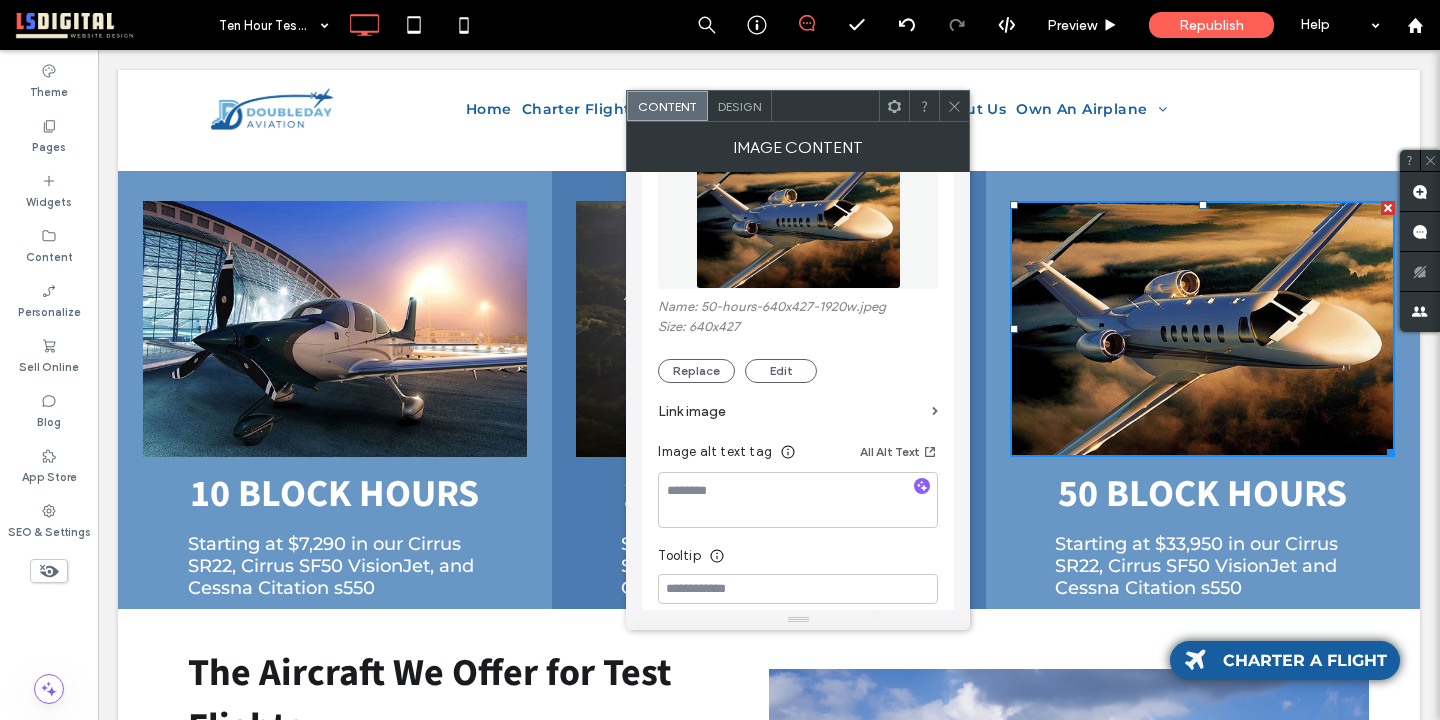 scroll, scrollTop: 280, scrollLeft: 0, axis: vertical 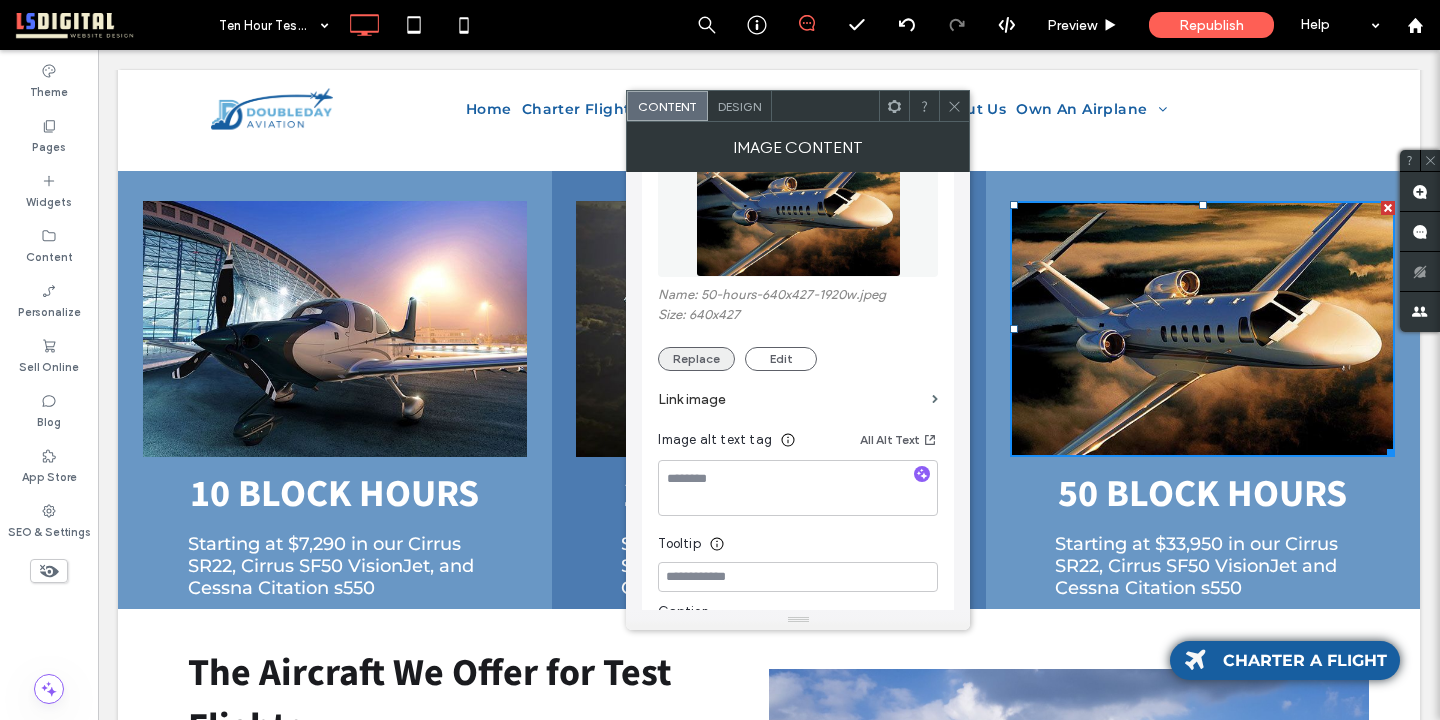click on "Replace" at bounding box center [696, 359] 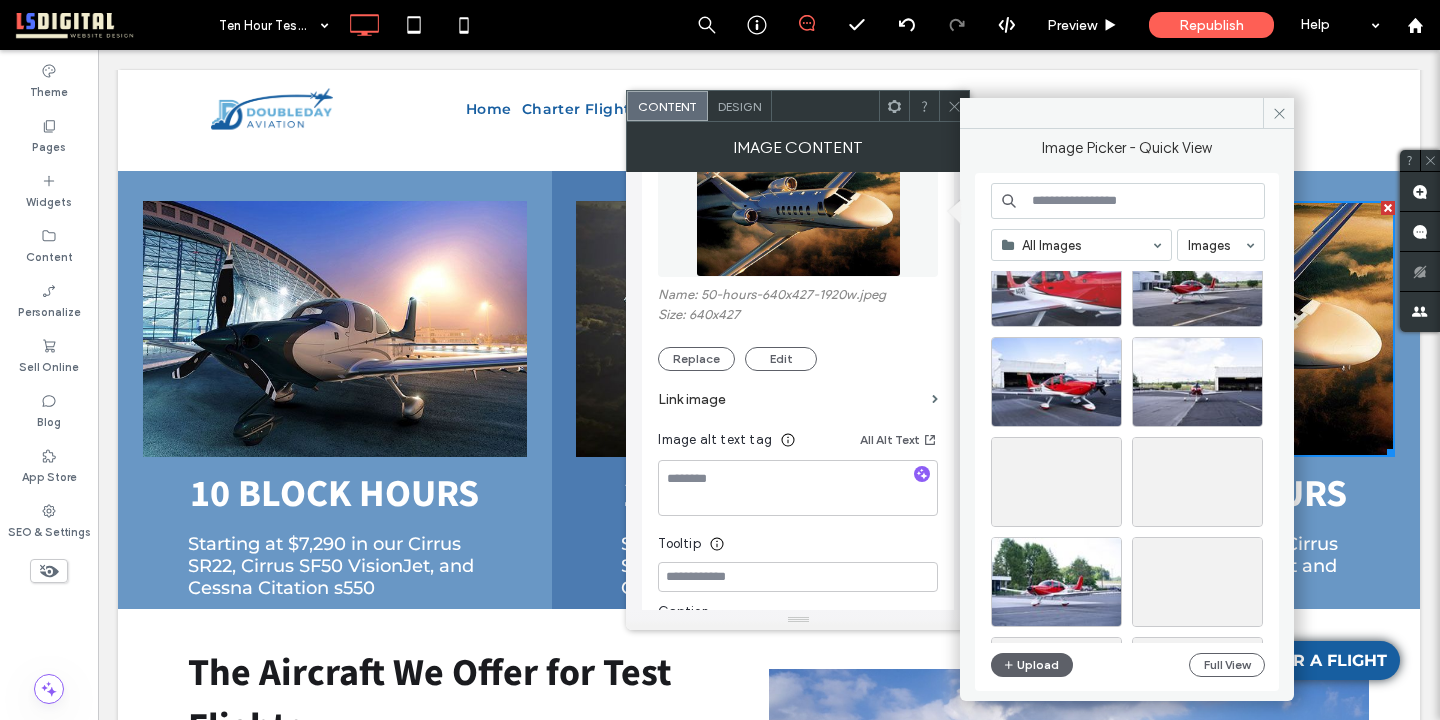 scroll, scrollTop: 1567, scrollLeft: 0, axis: vertical 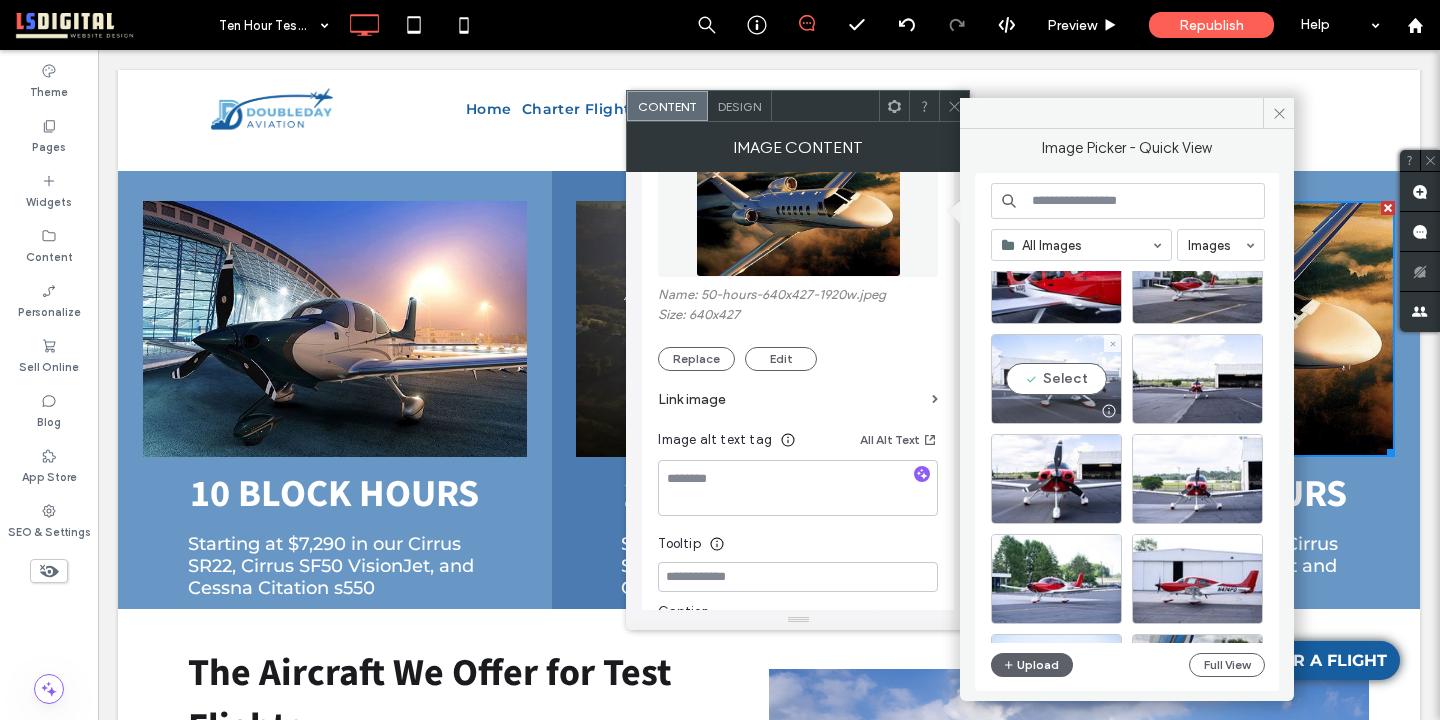click on "Select" at bounding box center (1056, 379) 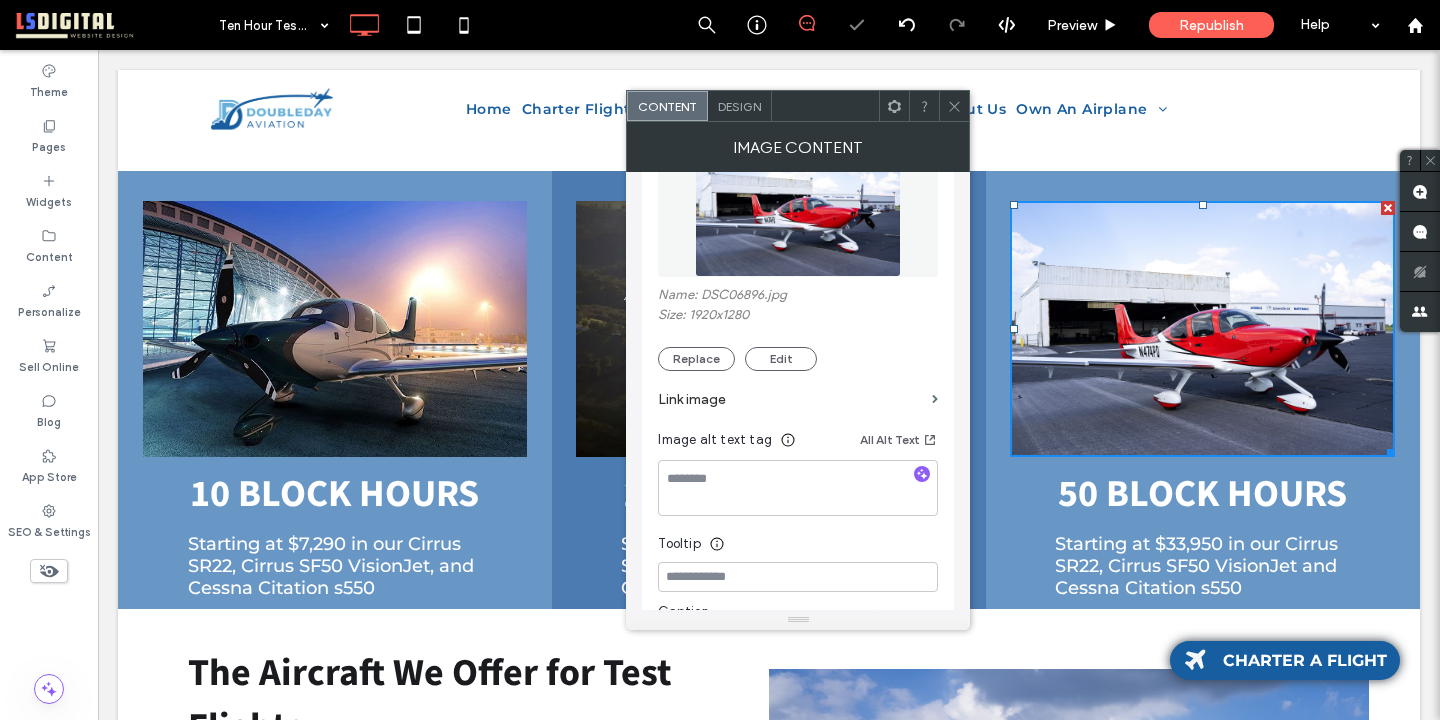 click at bounding box center (769, 109) 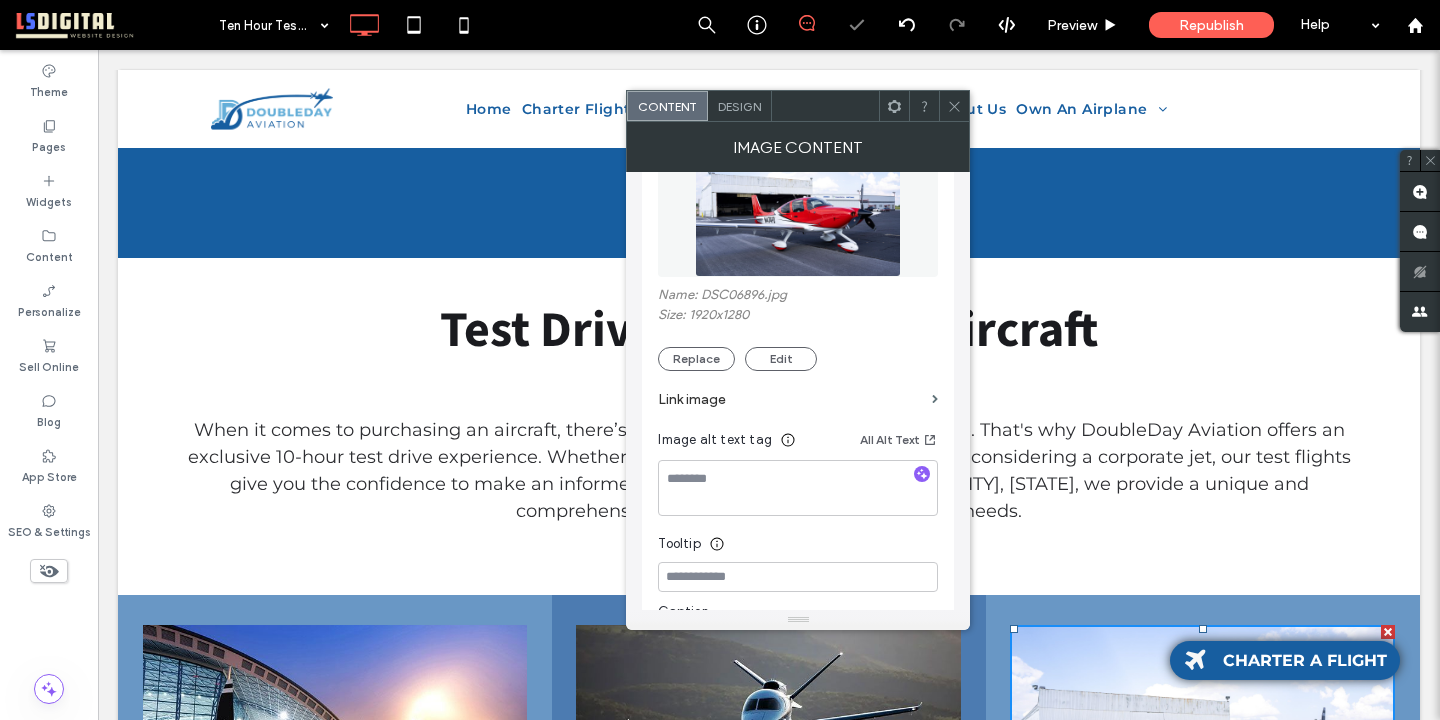 scroll, scrollTop: 7, scrollLeft: 0, axis: vertical 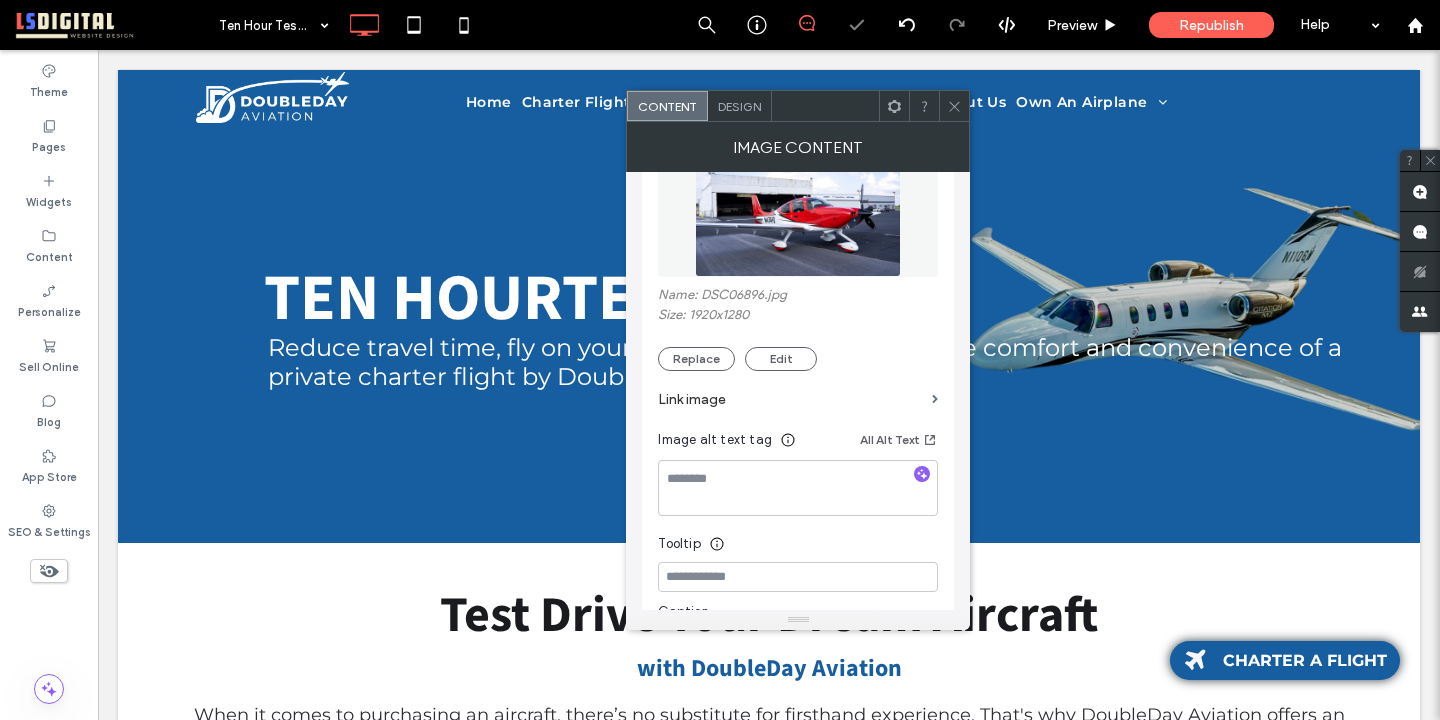 click 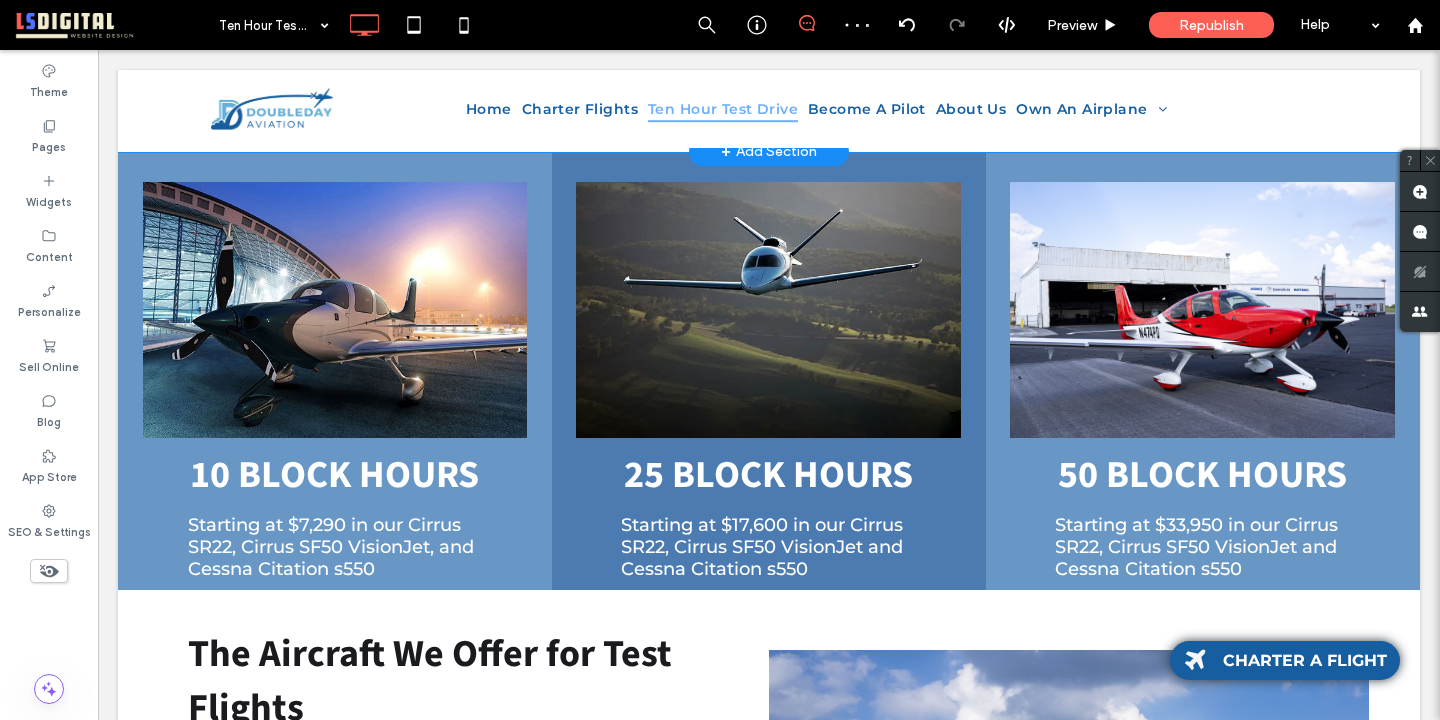 scroll, scrollTop: 741, scrollLeft: 0, axis: vertical 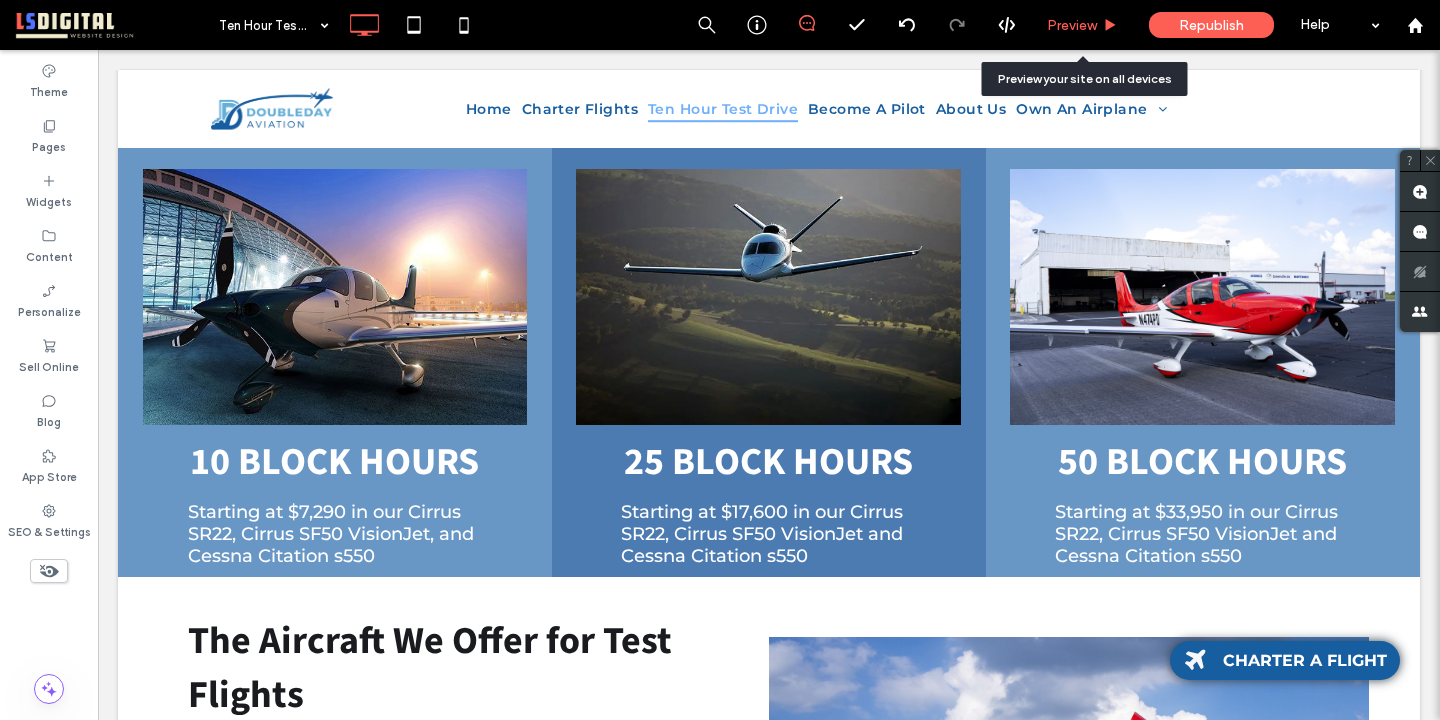 click on "Preview" at bounding box center (1072, 25) 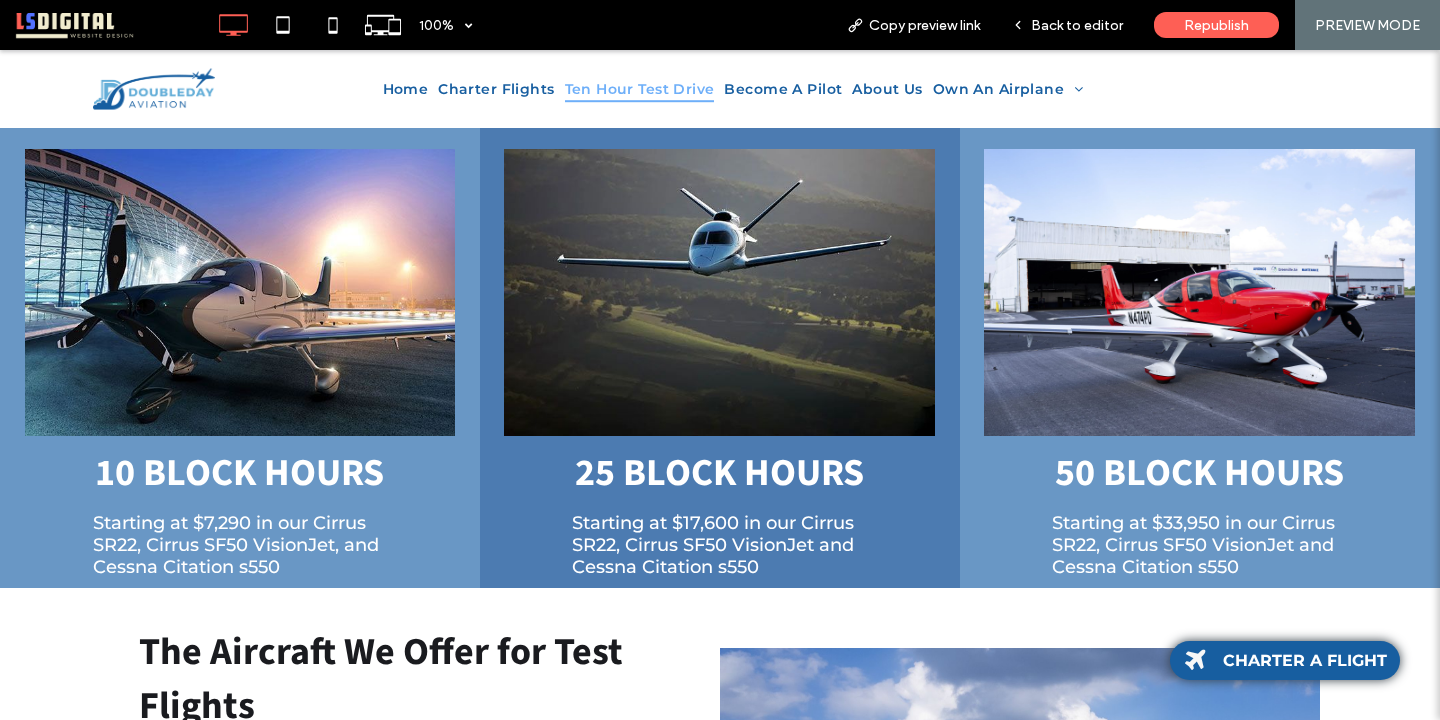 scroll, scrollTop: 0, scrollLeft: 0, axis: both 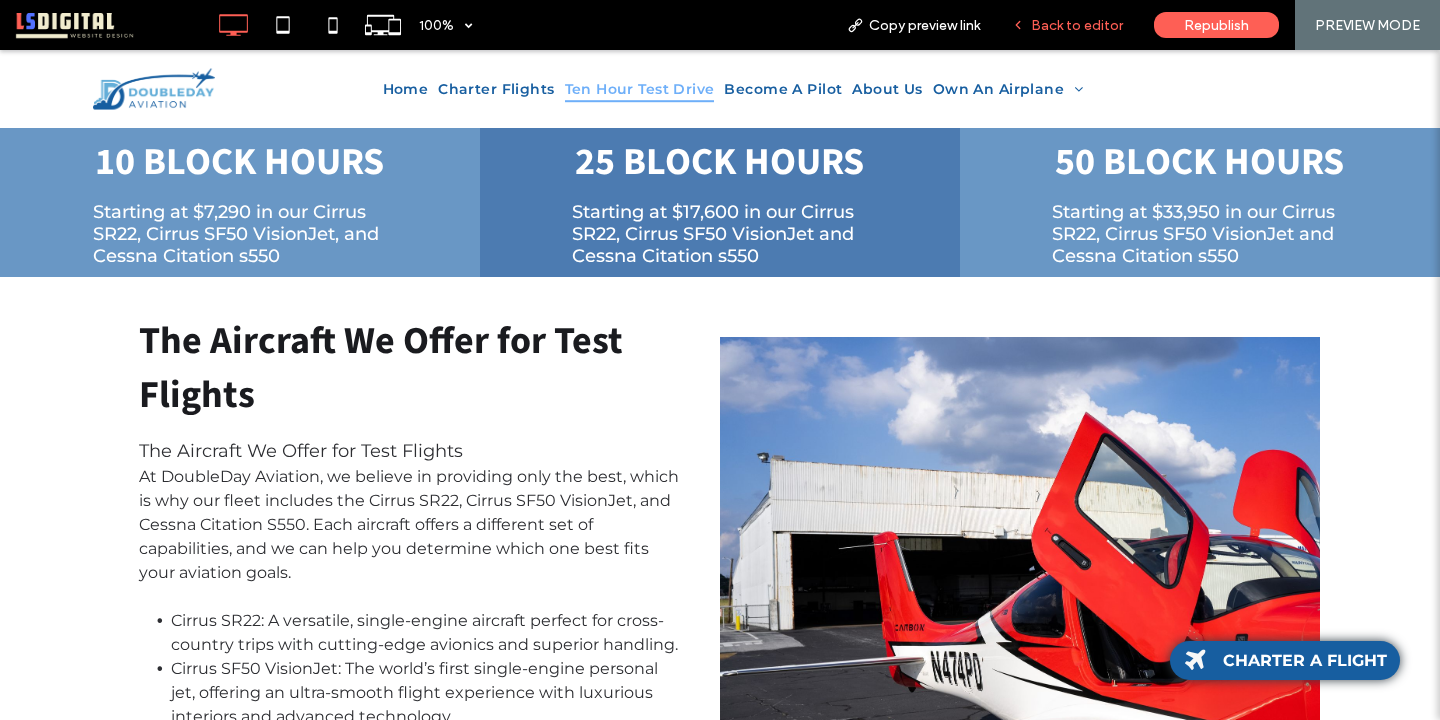 click on "Back to editor" at bounding box center (1077, 25) 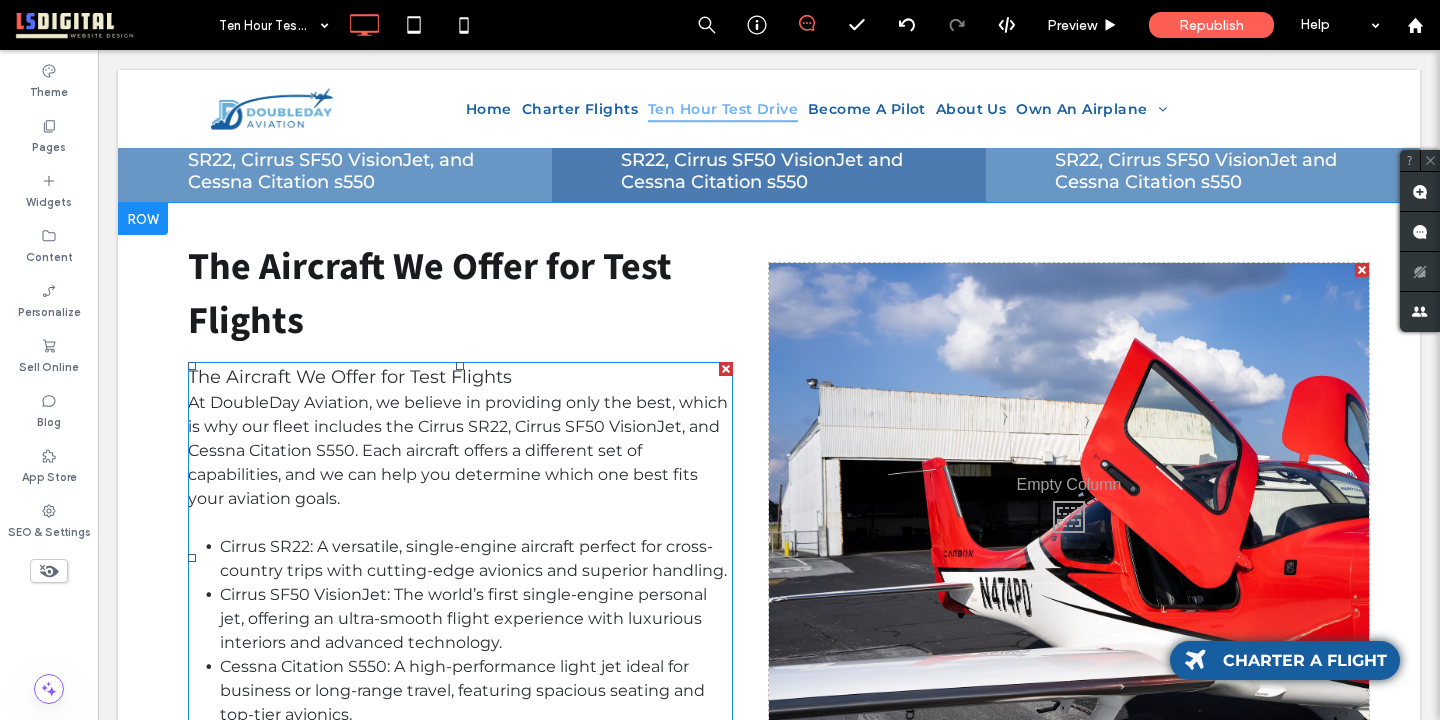 scroll, scrollTop: 14, scrollLeft: 0, axis: vertical 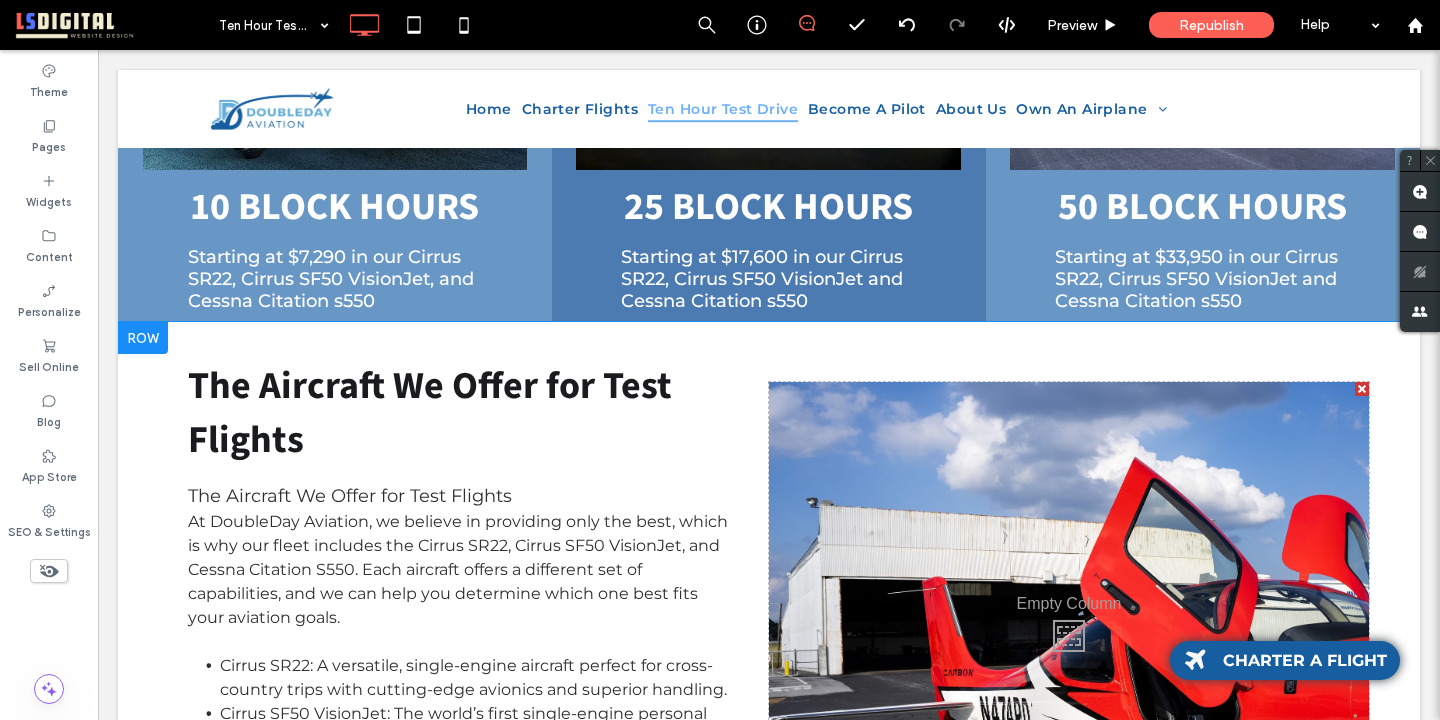 click at bounding box center [143, 338] 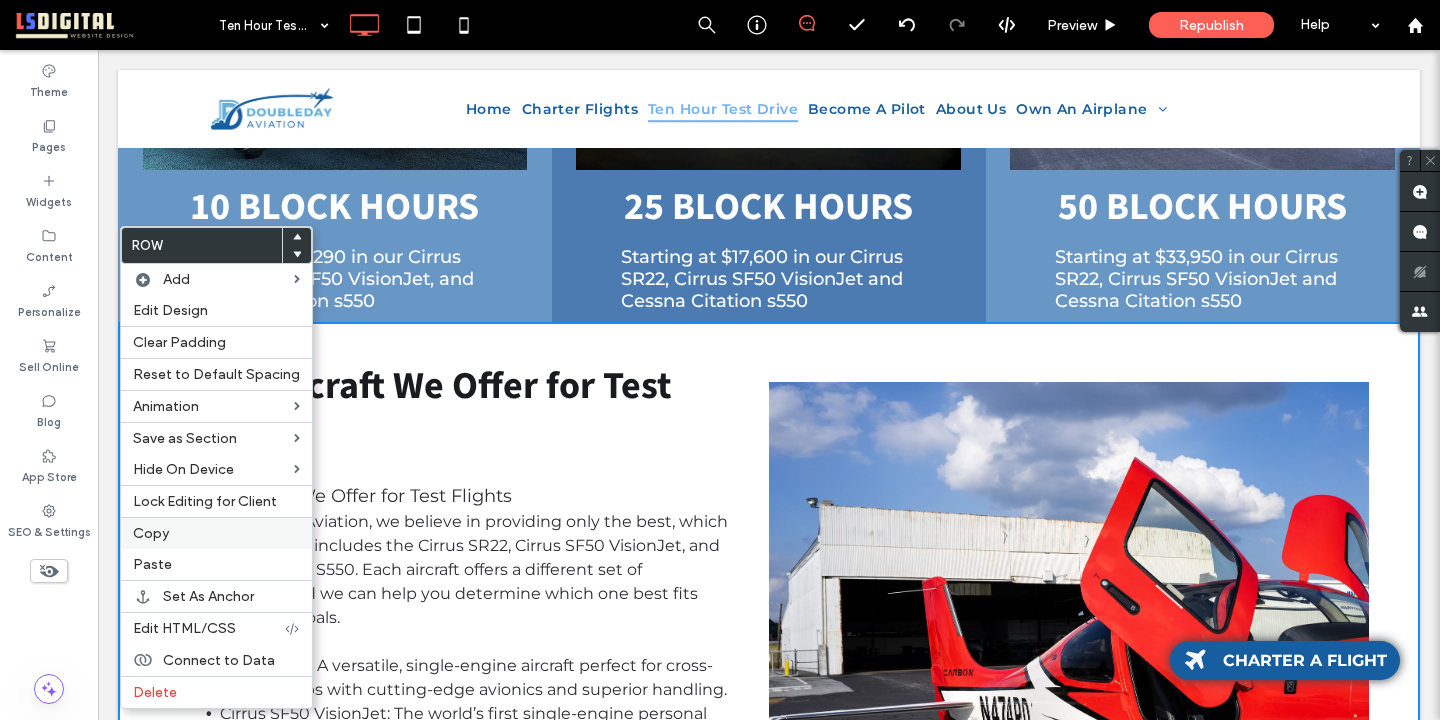 click on "Copy" at bounding box center (216, 533) 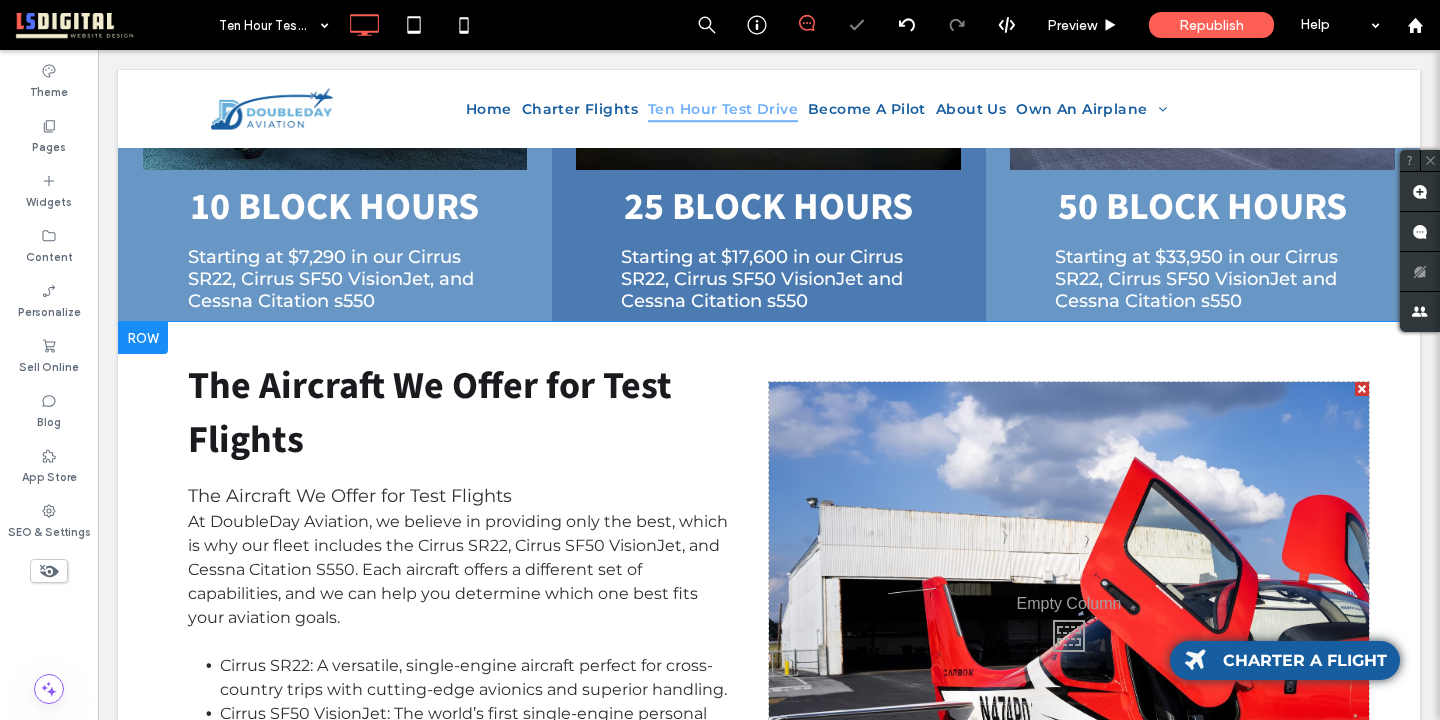 click at bounding box center [143, 338] 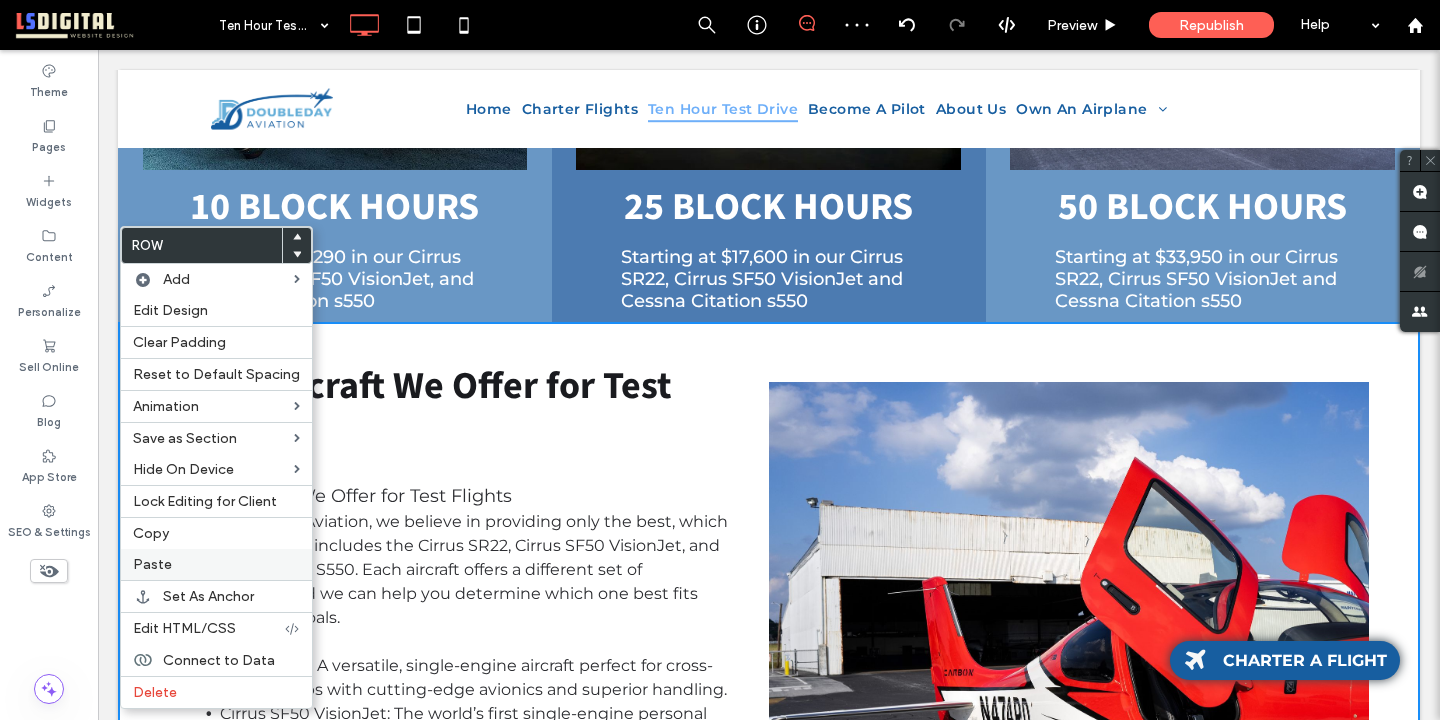 click on "Paste" at bounding box center (216, 564) 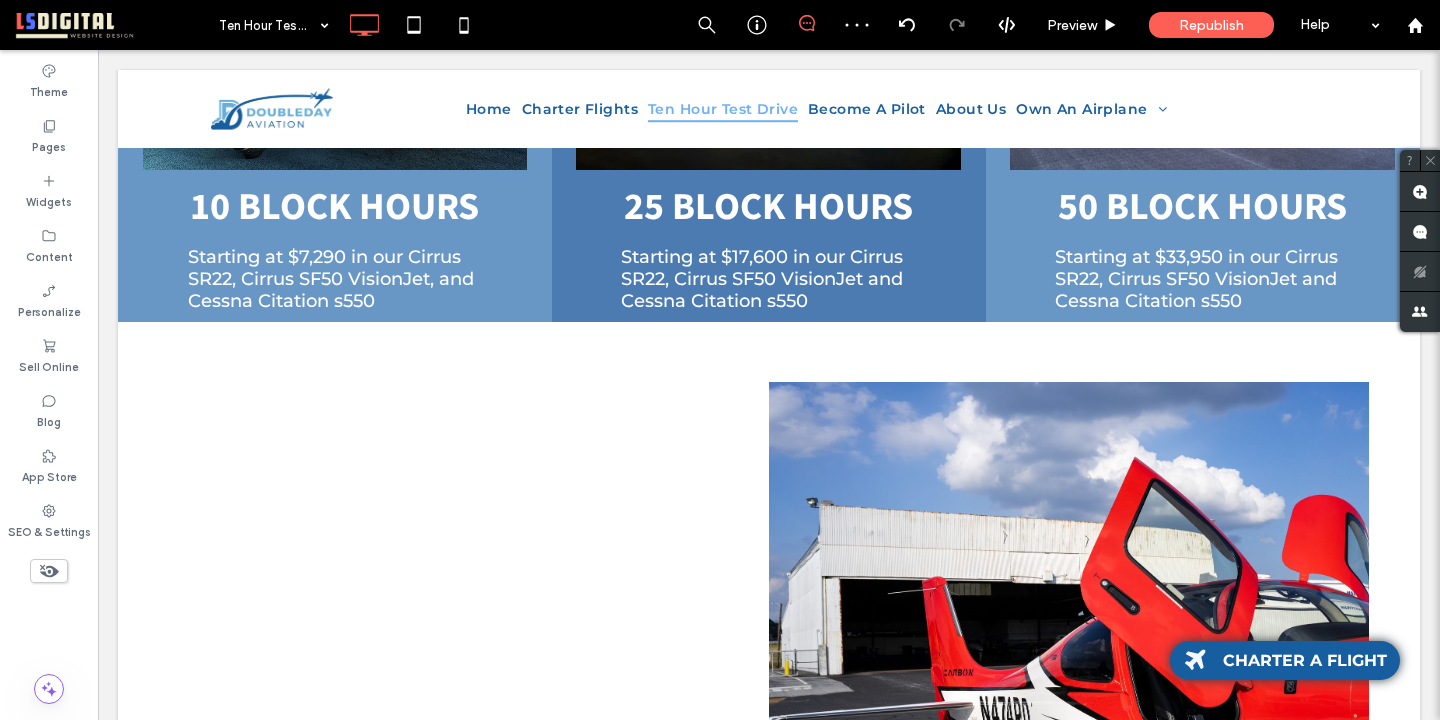 scroll, scrollTop: 14, scrollLeft: 0, axis: vertical 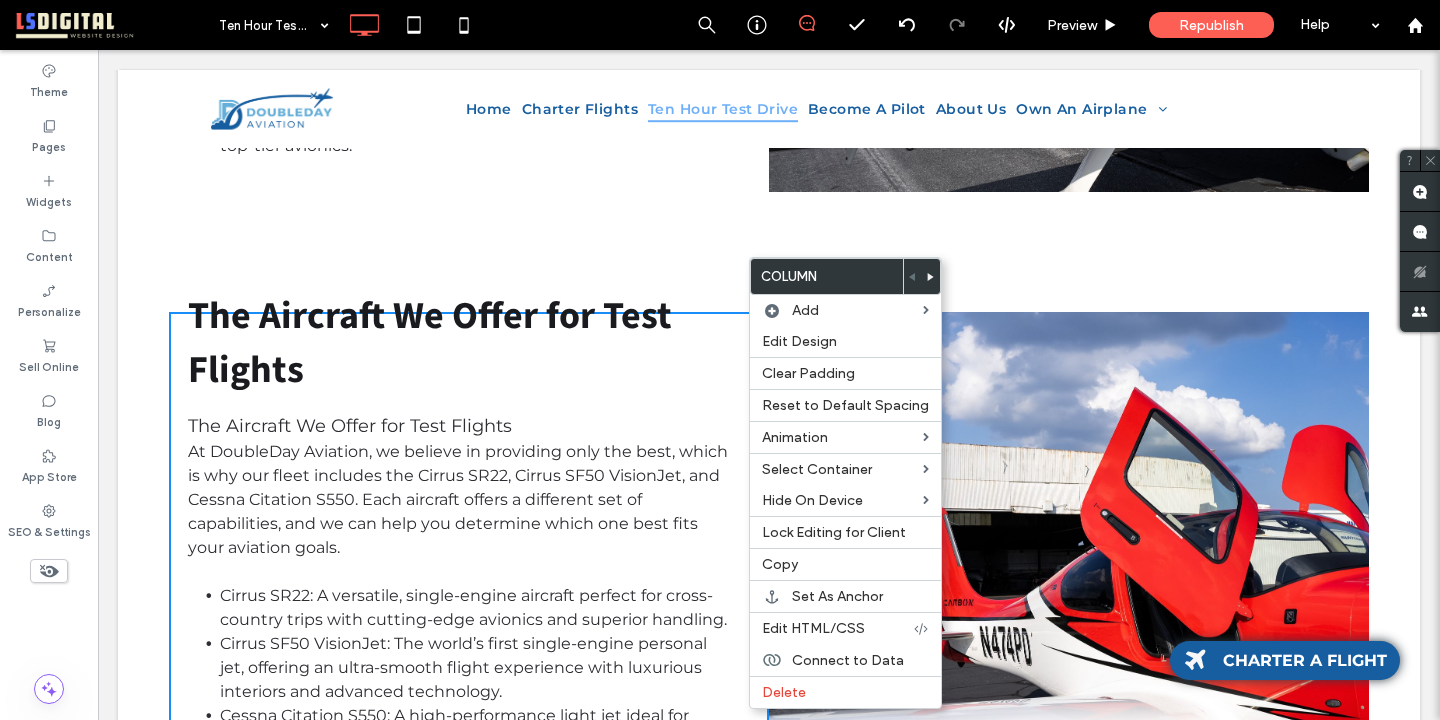 click 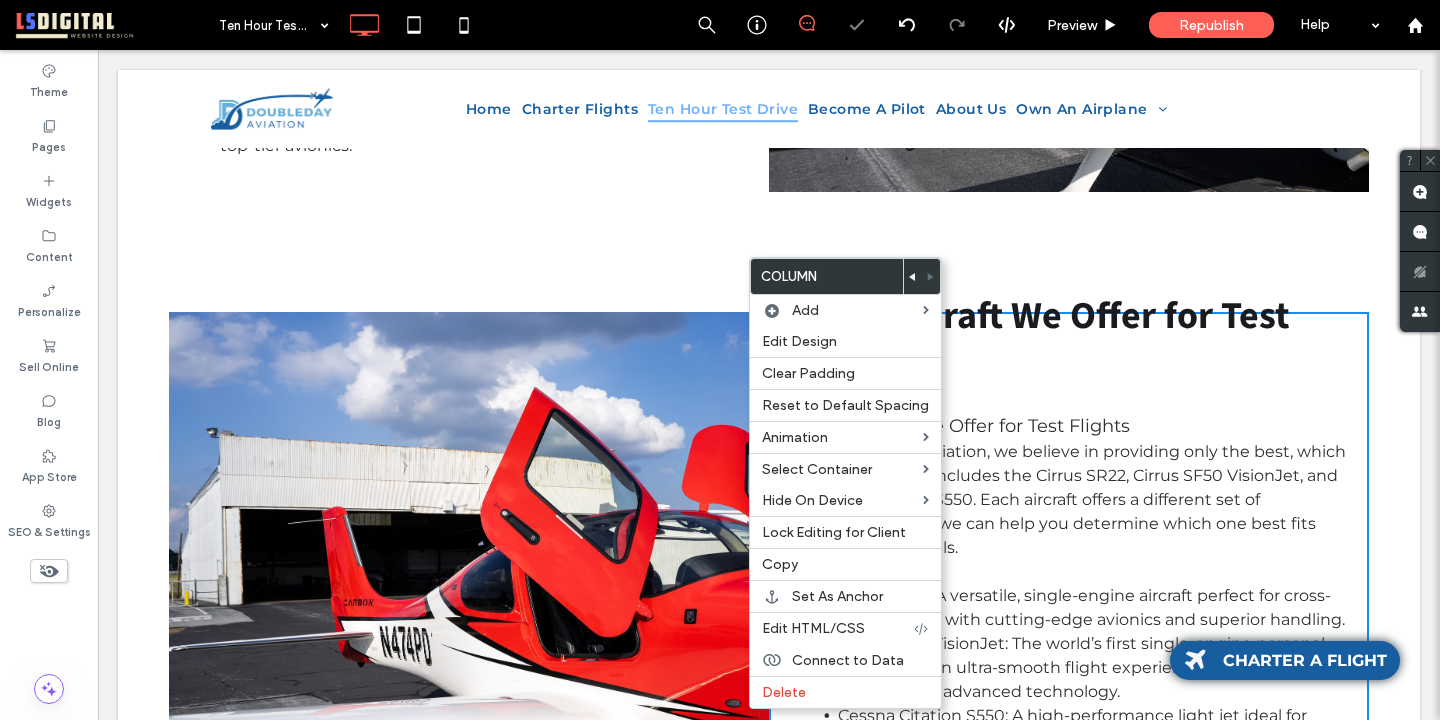 click on "The Aircraft We Offer for Test Flights
The Aircraft We Offer for Test Flights At DoubleDay Aviation, we believe in providing only the best, which is why our fleet includes the Cirrus SR22, Cirrus SF50 VisionJet, and Cessna Citation S550. Each aircraft offers a different set of capabilities, and we can help you determine which one best fits your aviation goals.   Cirrus SR22: A versatile, single-engine aircraft perfect for cross-country trips with cutting-edge avionics and superior handling. Cirrus SF50 VisionJet: The world’s first single-engine personal jet, offering an ultra-smooth flight experience with luxurious interiors and advanced technology. Cessna Citation S550: A high-performance light jet ideal for business or long-range travel, featuring spacious seating and top-tier avionics.
Click To Paste     Click To Paste
Click To Paste     Click To Paste
Row + Add Section" at bounding box center (769, -57) 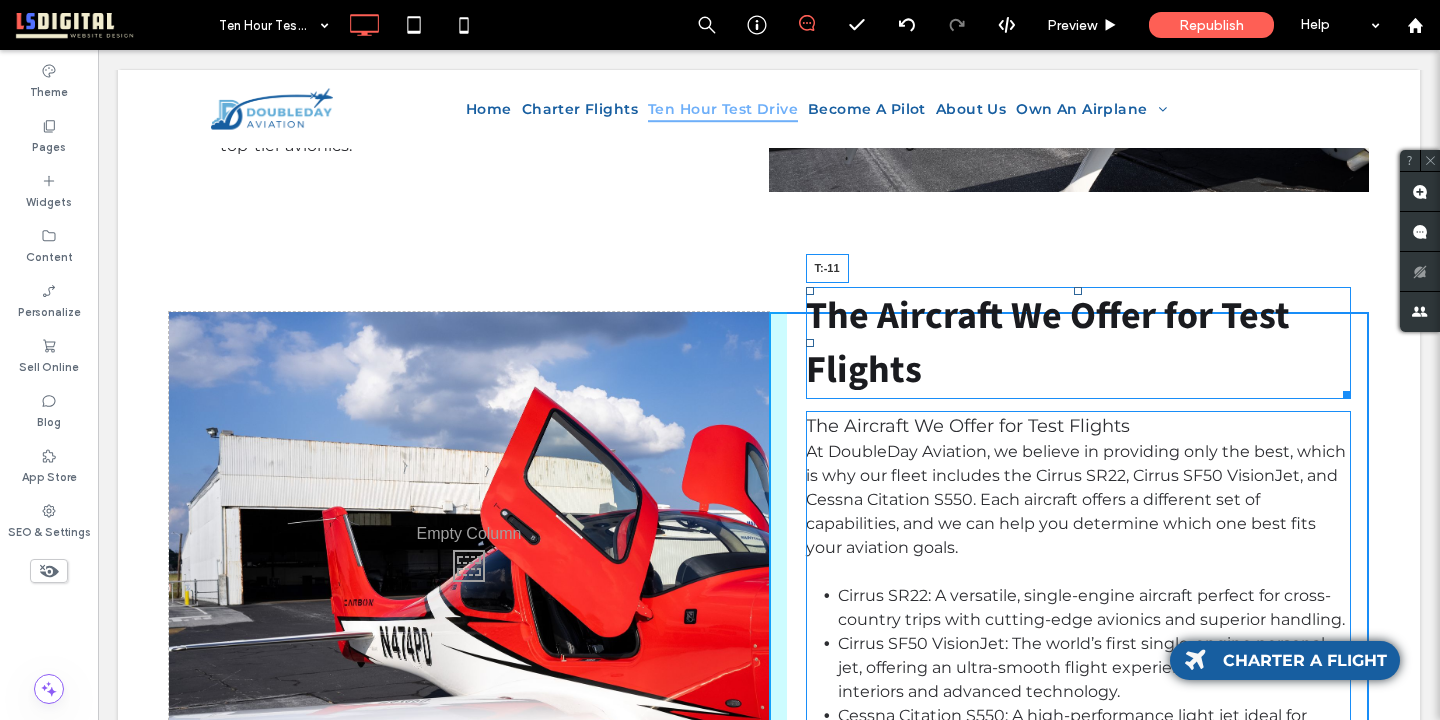 drag, startPoint x: 1078, startPoint y: 292, endPoint x: 1083, endPoint y: 306, distance: 14.866069 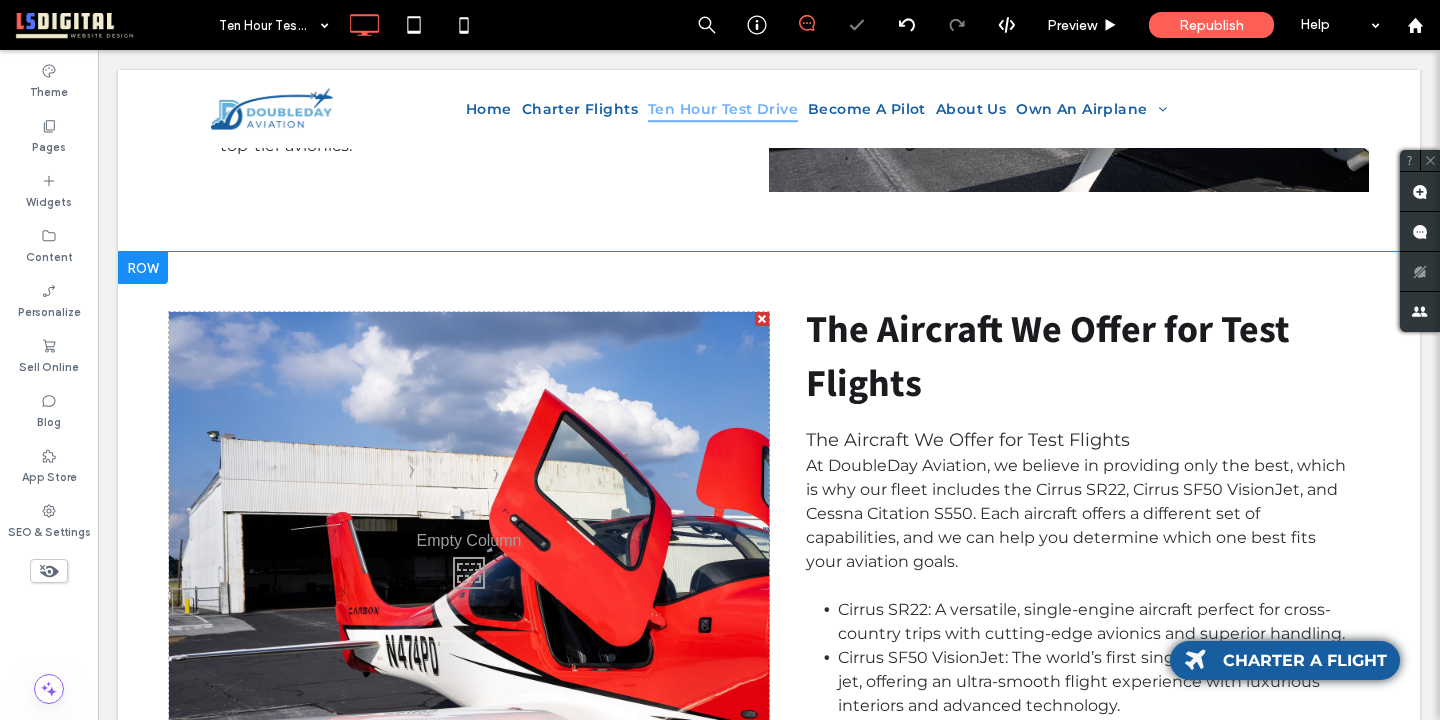 click on "Click To Paste     Click To Paste" at bounding box center (469, 568) 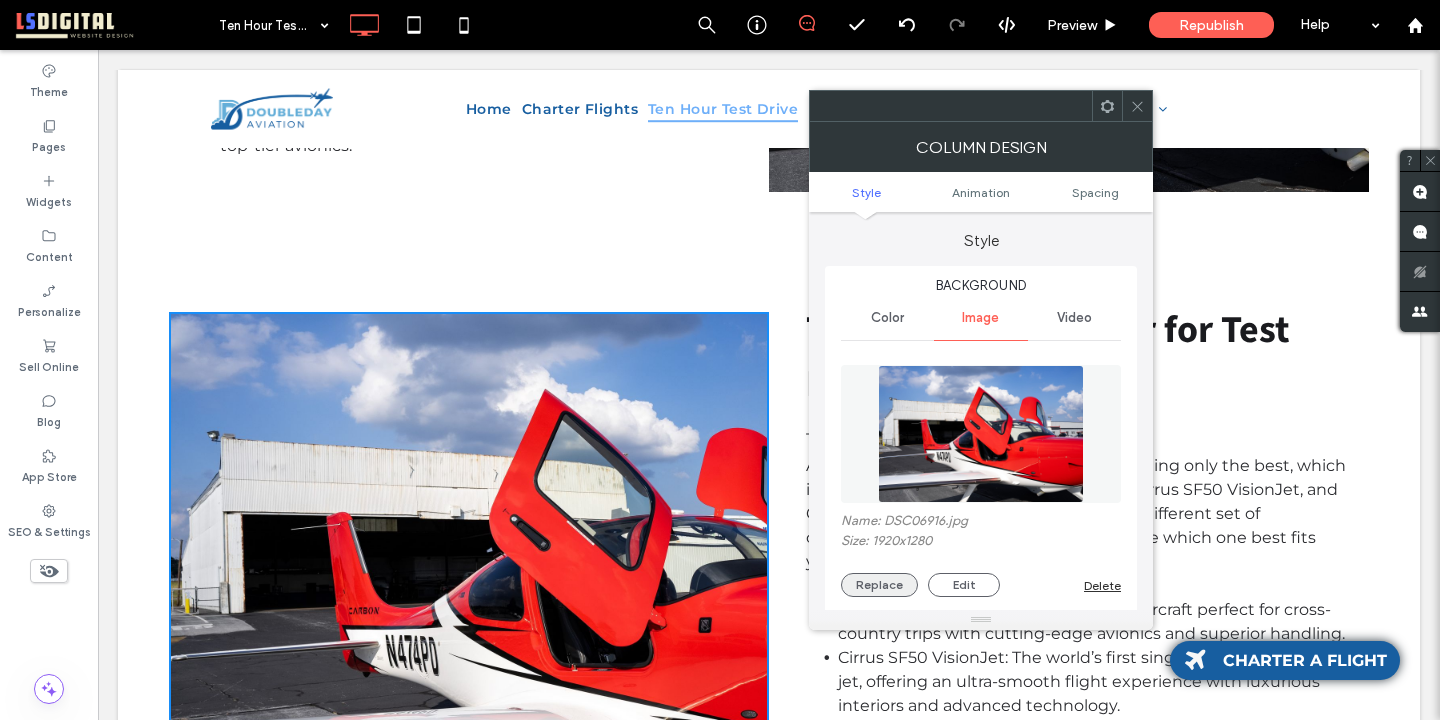 click on "Replace" at bounding box center (879, 585) 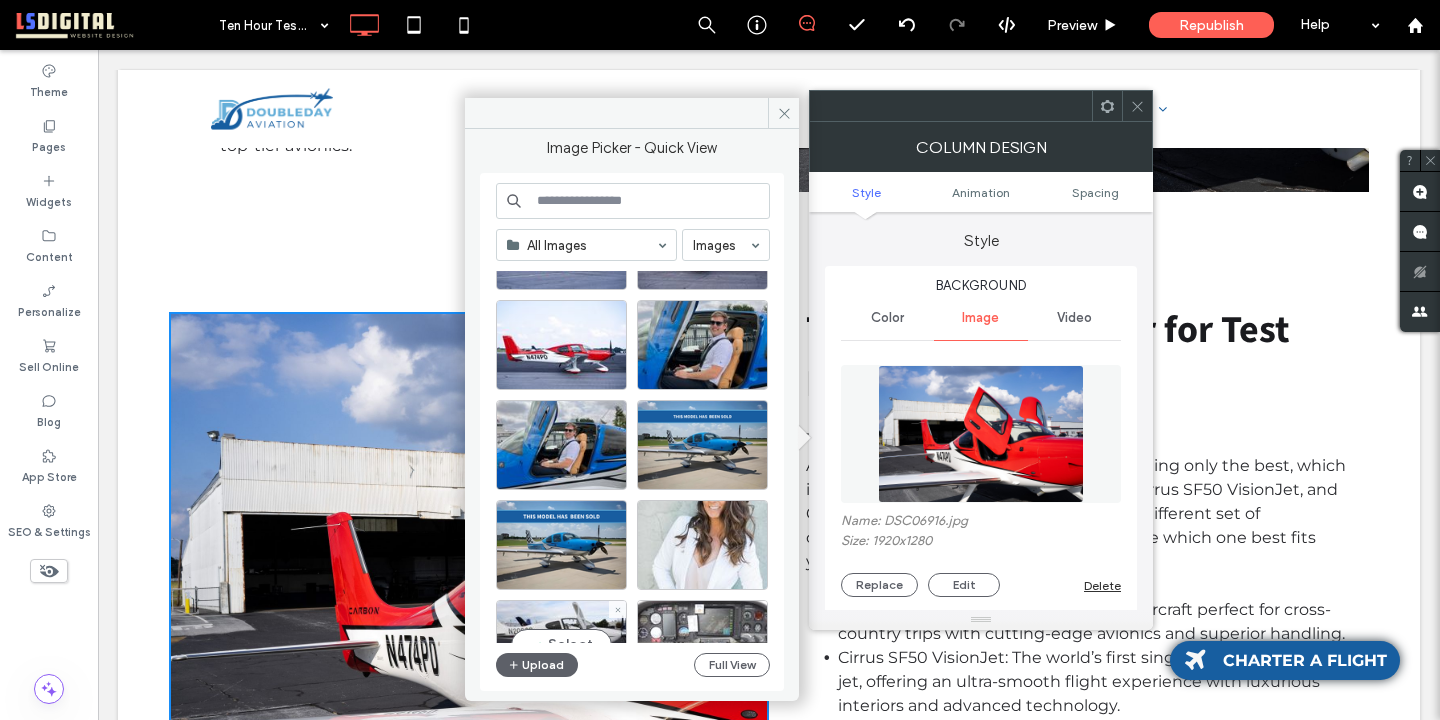 scroll, scrollTop: 1900, scrollLeft: 0, axis: vertical 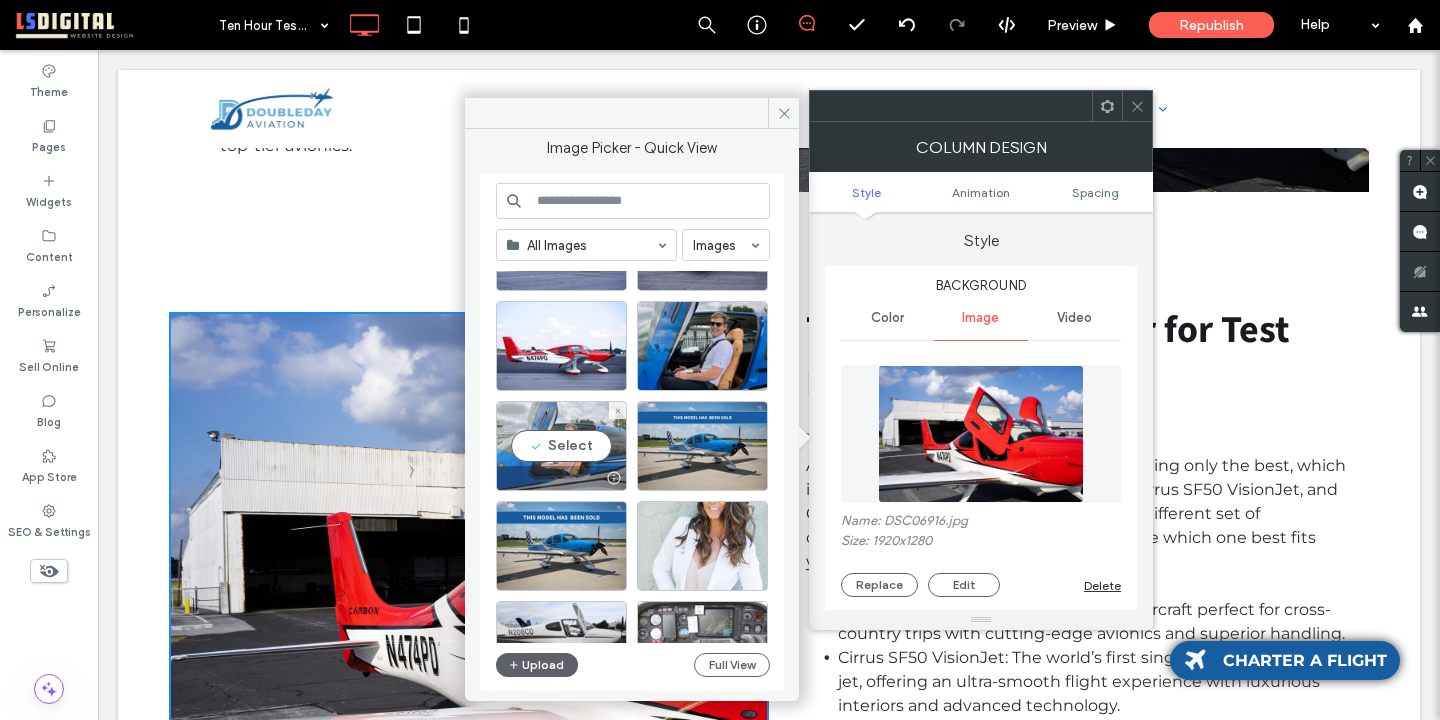 click on "Select" at bounding box center [561, 446] 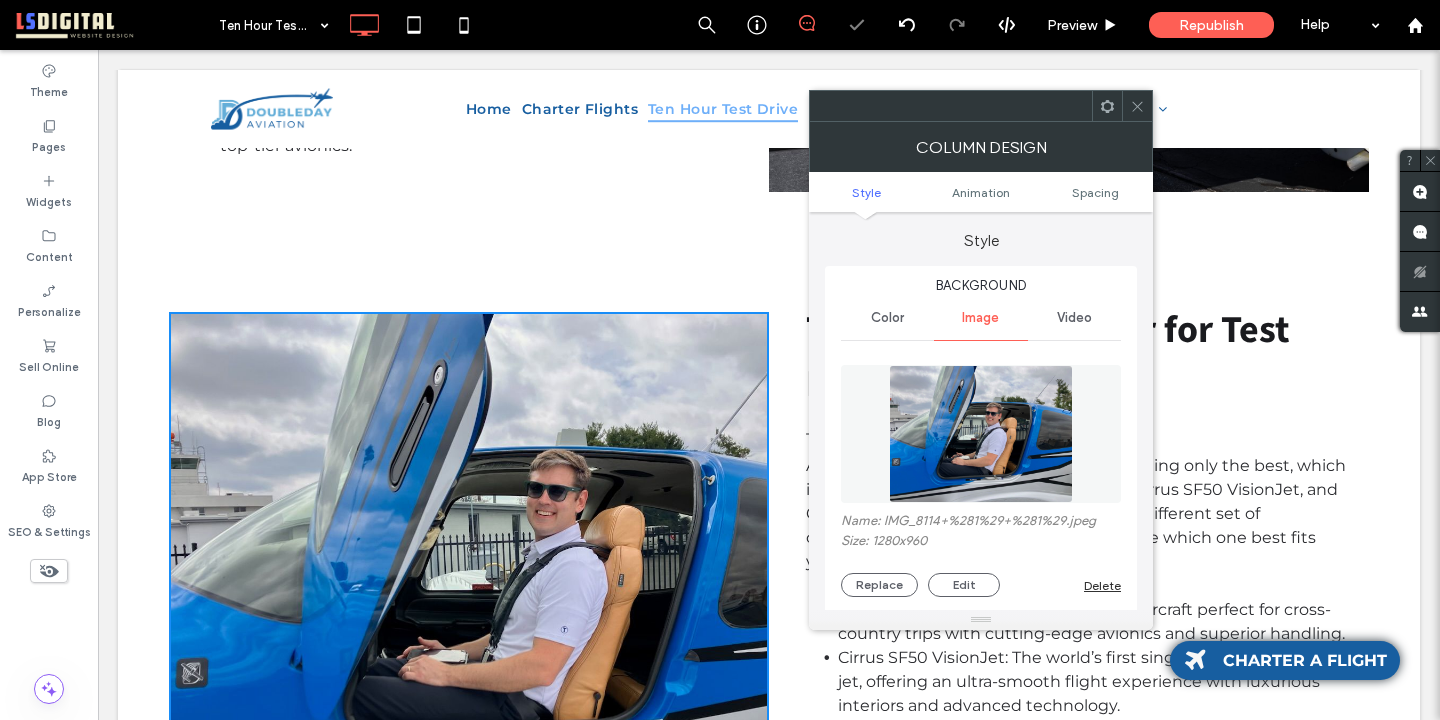 scroll, scrollTop: 14, scrollLeft: 0, axis: vertical 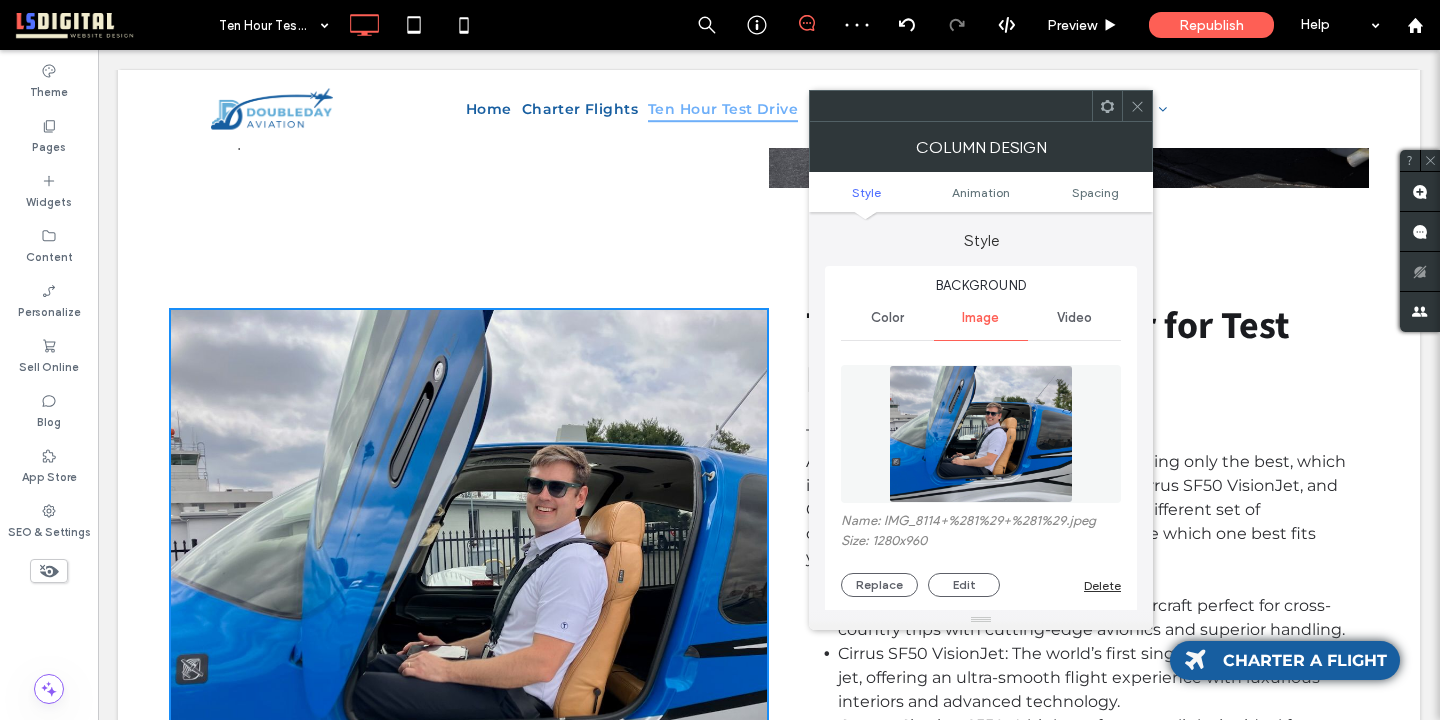 click 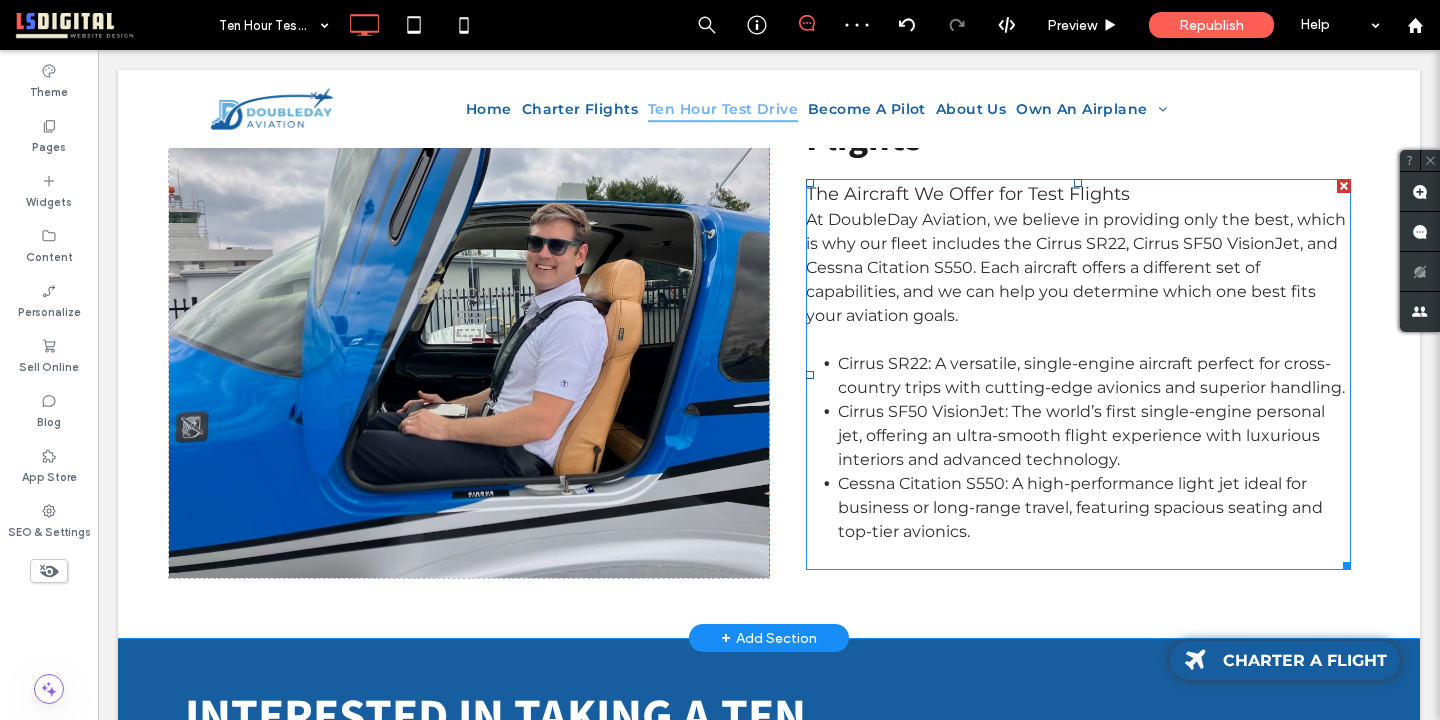 scroll, scrollTop: 1946, scrollLeft: 0, axis: vertical 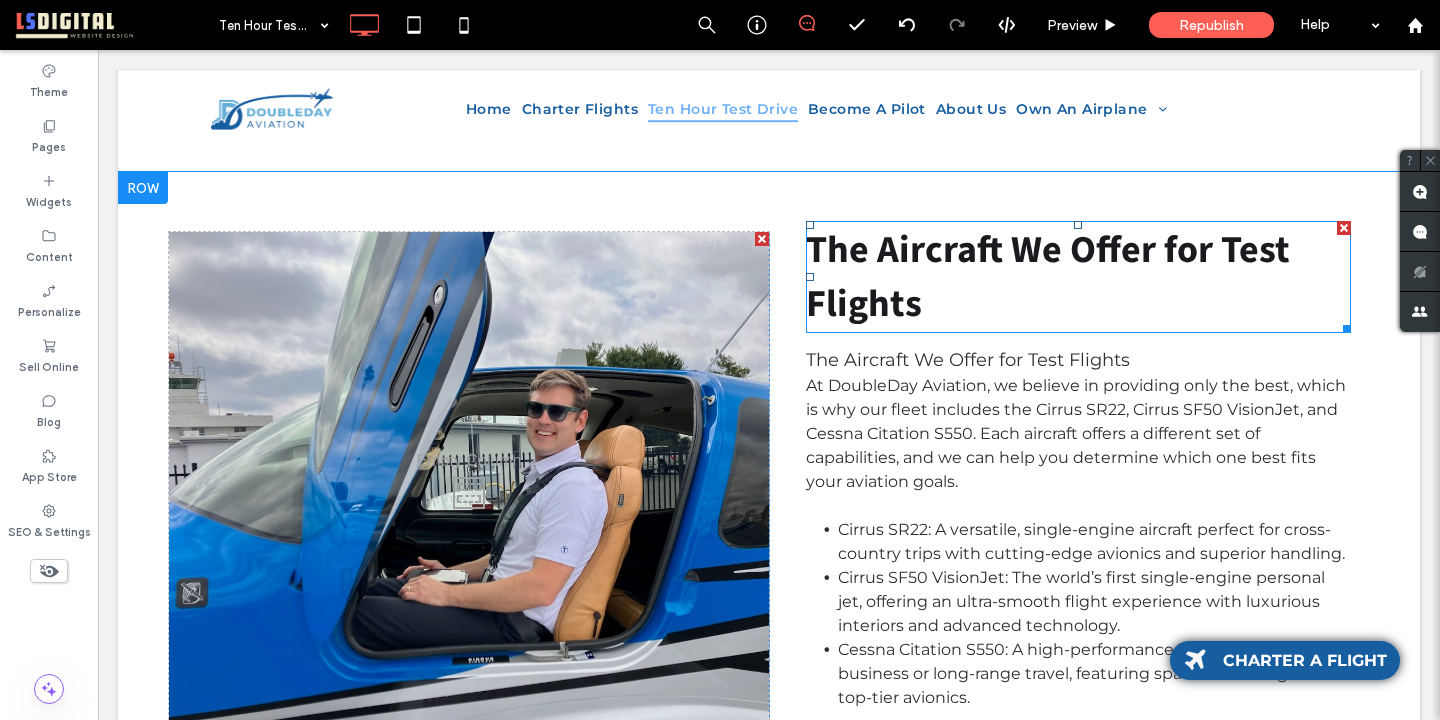 click on "The Aircraft We Offer for Test Flights" at bounding box center [1078, 277] 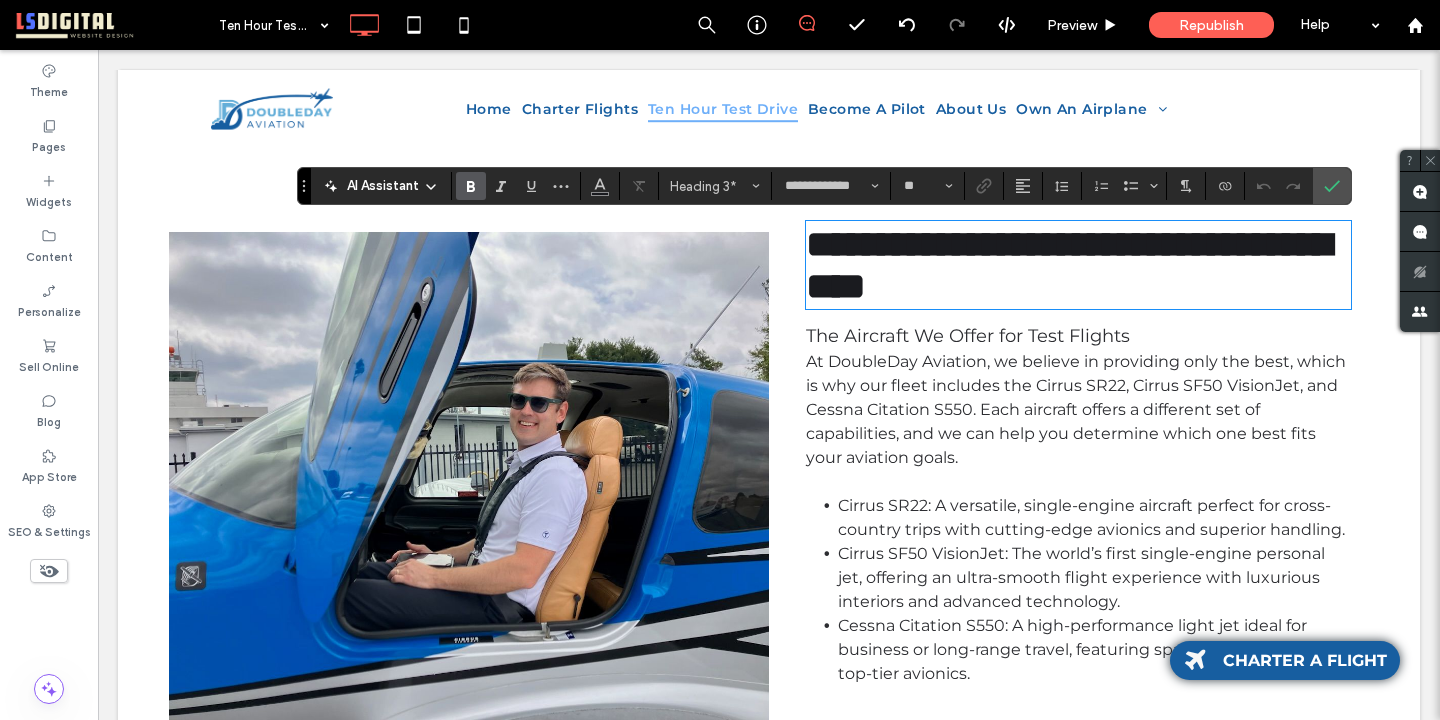 click on "**********" at bounding box center [1078, 265] 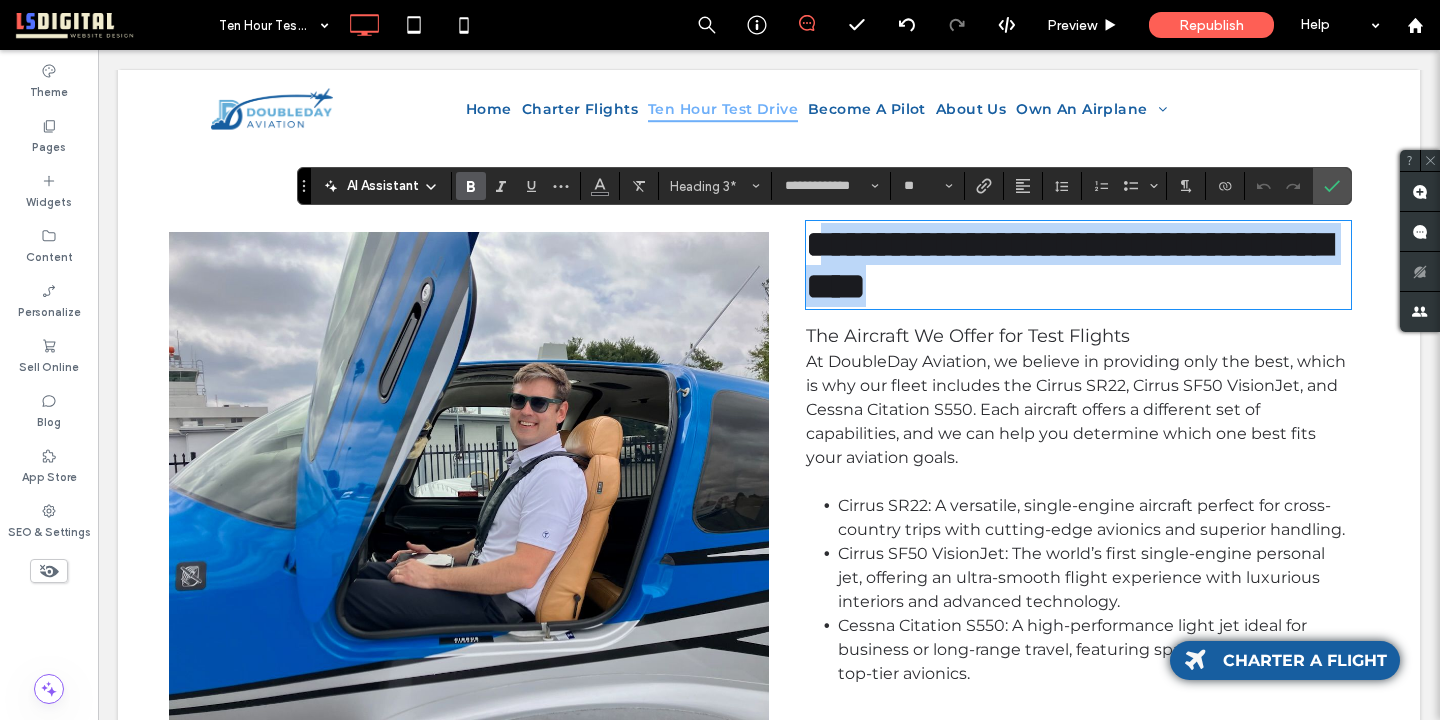 drag, startPoint x: 924, startPoint y: 298, endPoint x: 828, endPoint y: 257, distance: 104.388695 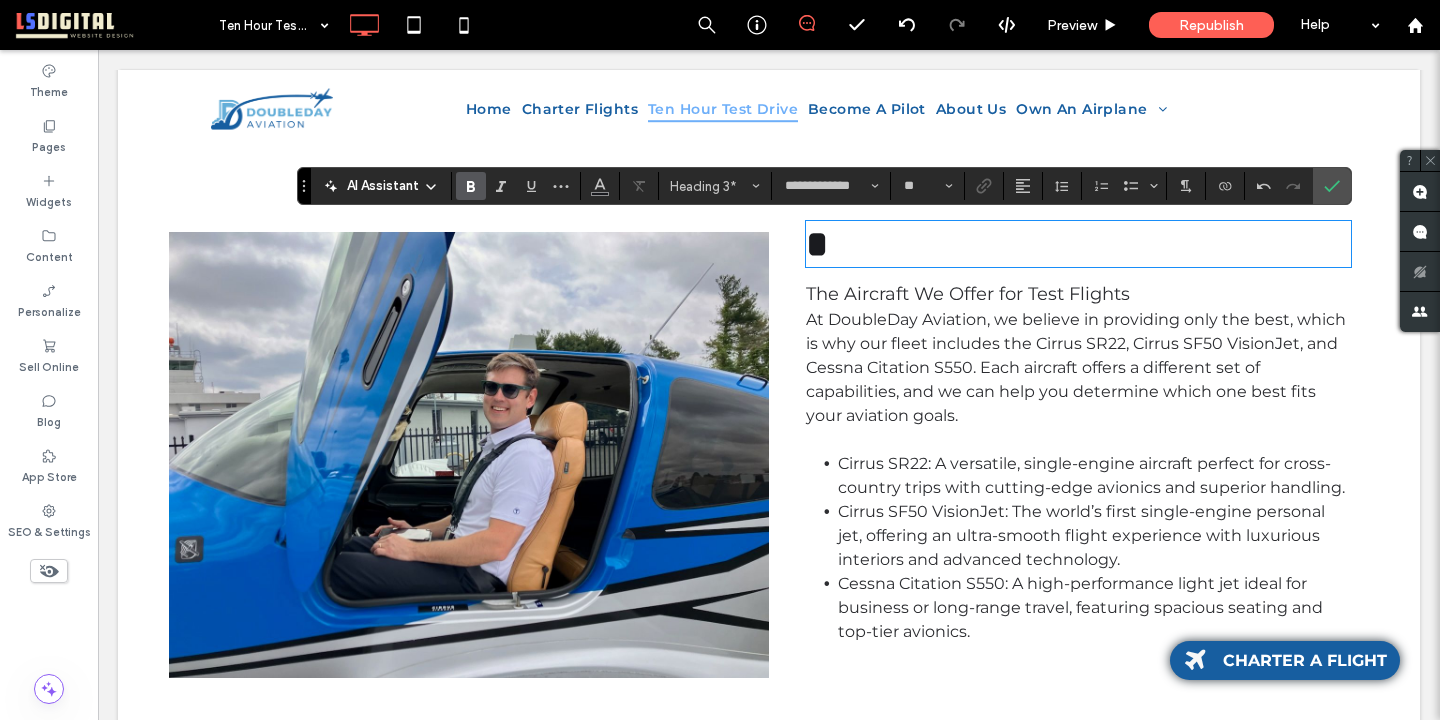 type on "**********" 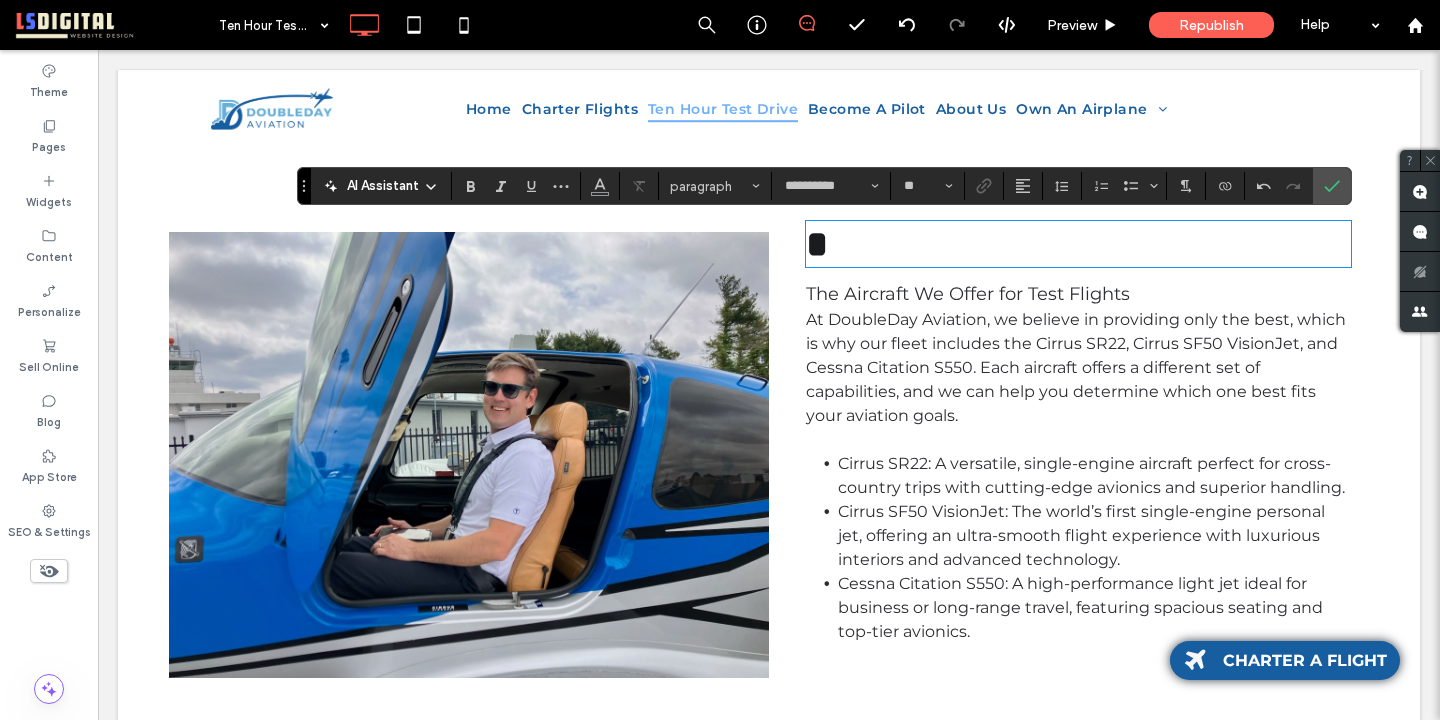 scroll, scrollTop: 0, scrollLeft: 0, axis: both 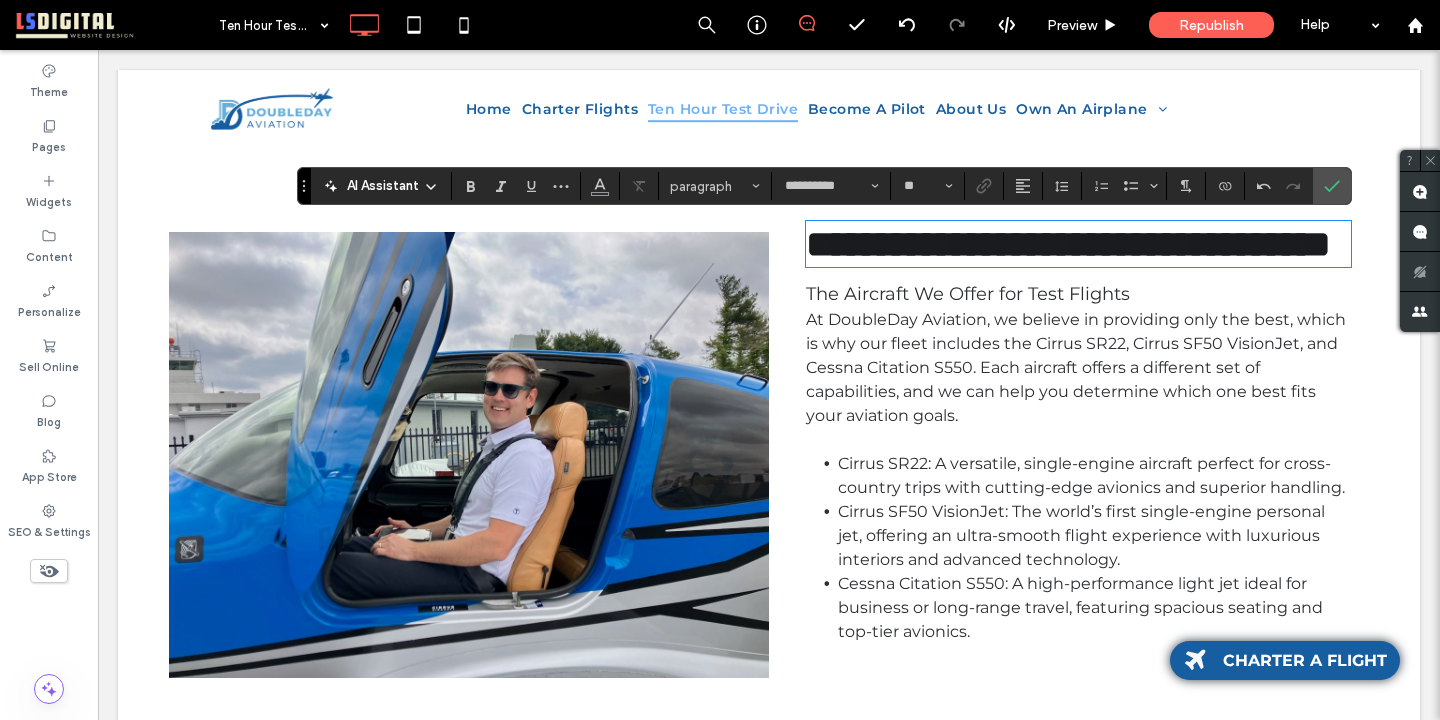 type on "**********" 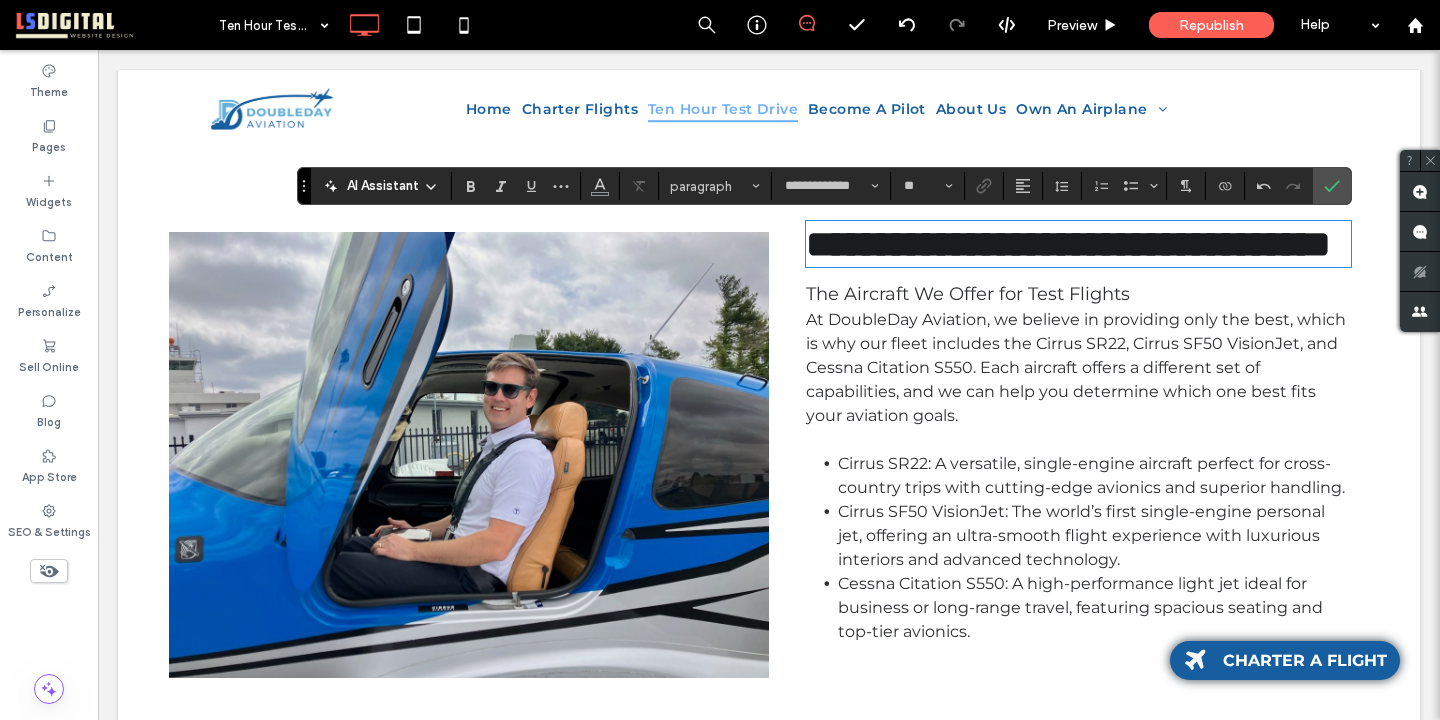 click on "**********" at bounding box center [1068, 244] 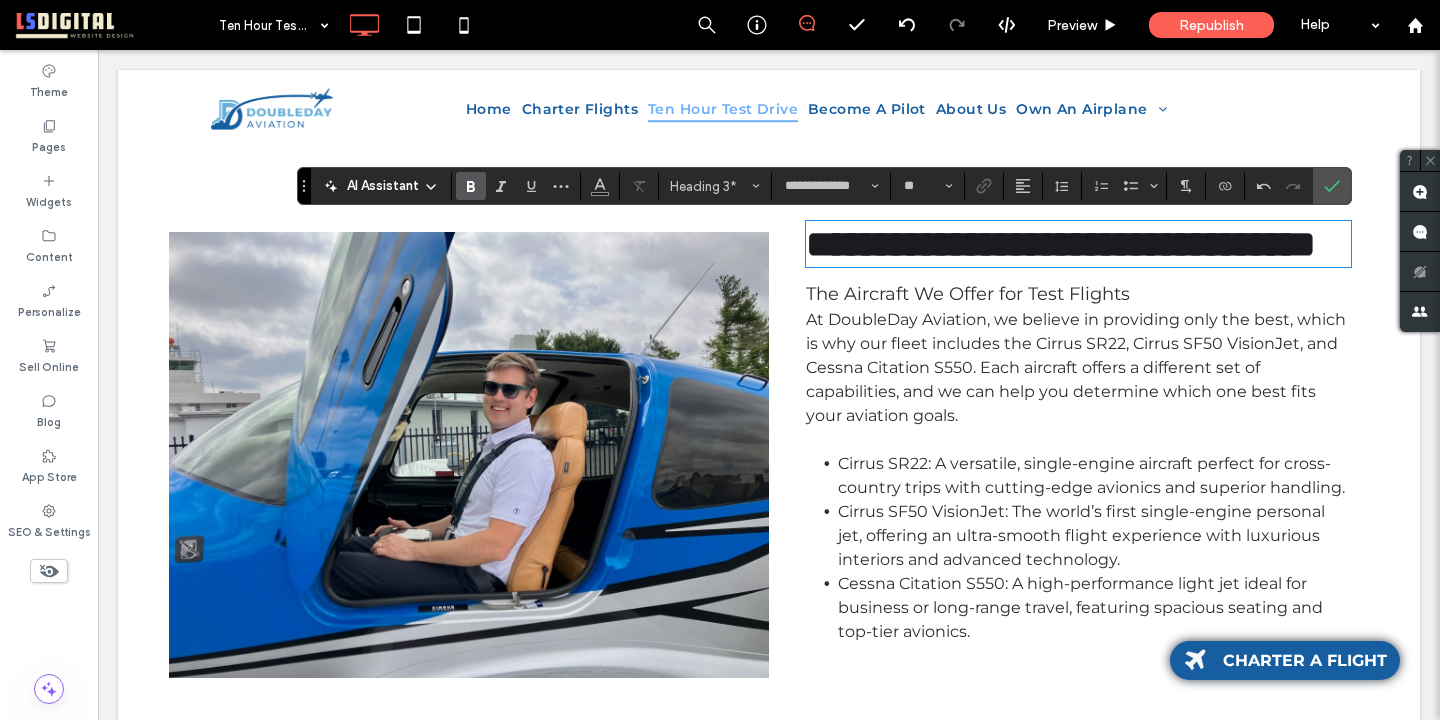 click on "At DoubleDay Aviation, we believe in providing only the best, which is why our fleet includes the Cirrus SR22, Cirrus SF50 VisionJet, and Cessna Citation S550. Each aircraft offers a different set of capabilities, and we can help you determine which one best fits your aviation goals." at bounding box center (1078, 380) 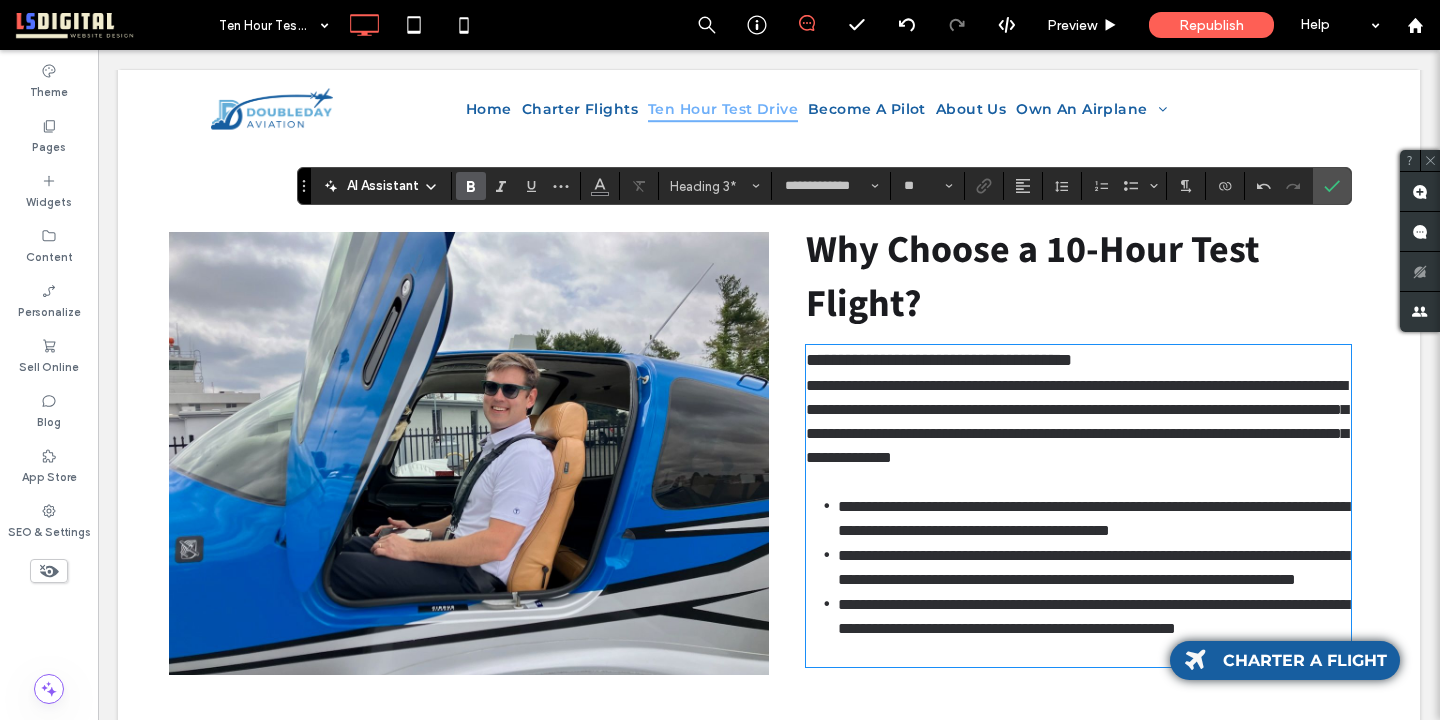 scroll, scrollTop: 1919, scrollLeft: 0, axis: vertical 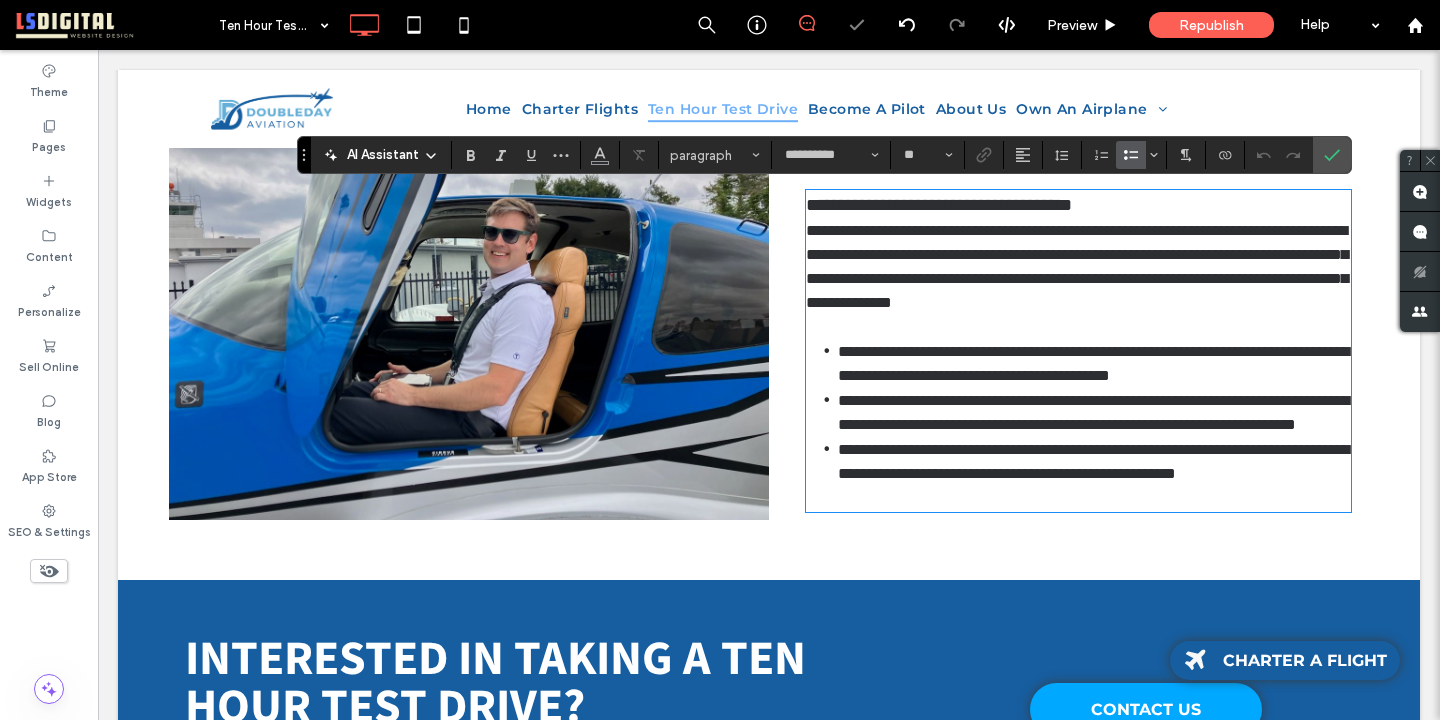 click on "**********" at bounding box center (1093, 461) 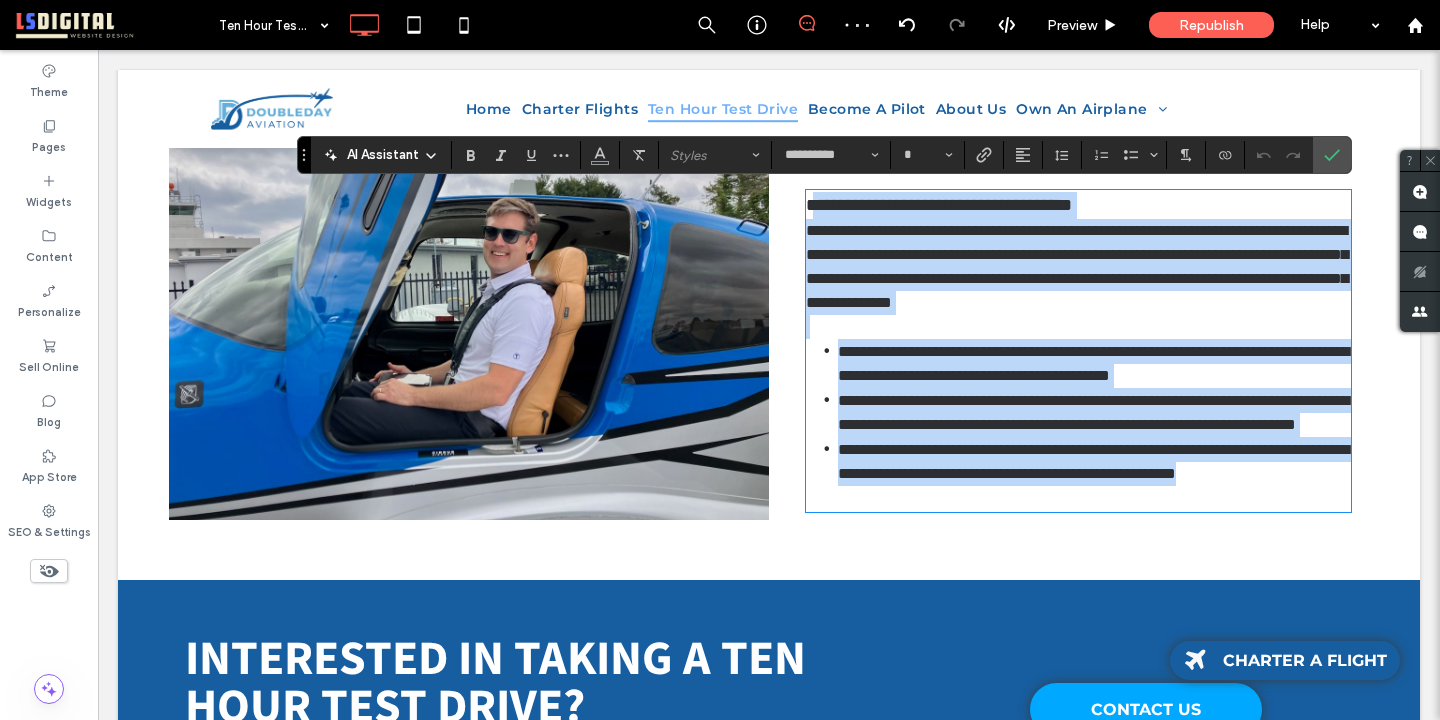 drag, startPoint x: 992, startPoint y: 546, endPoint x: 811, endPoint y: 212, distance: 379.89078 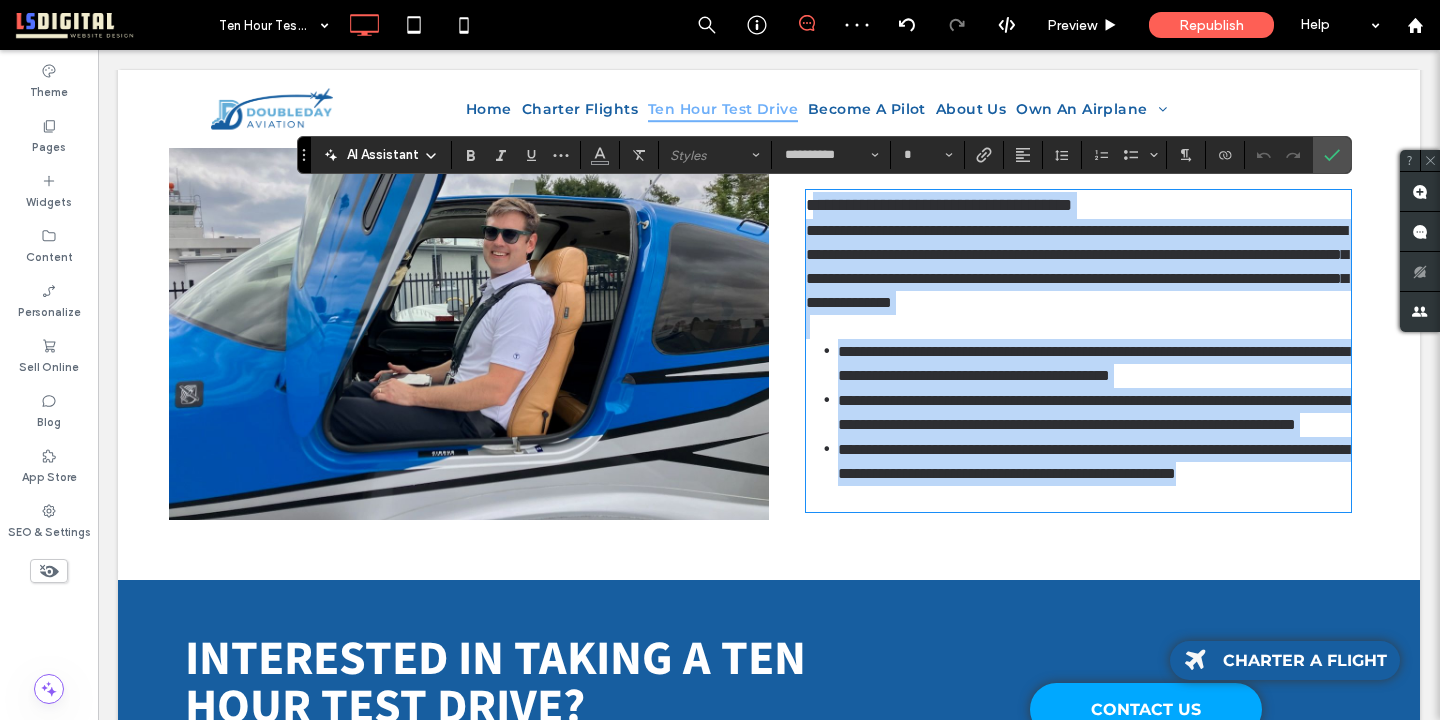 click on "**********" at bounding box center [1078, 351] 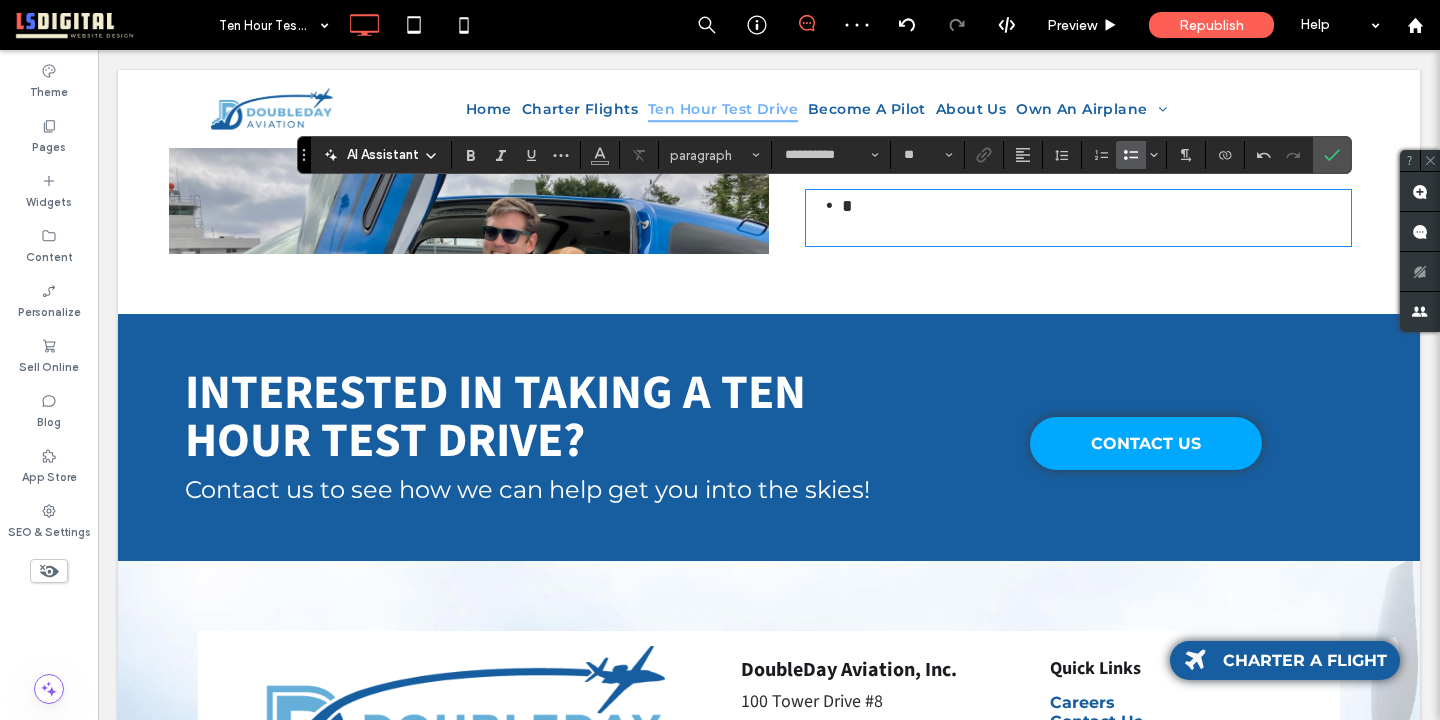 scroll, scrollTop: 0, scrollLeft: 0, axis: both 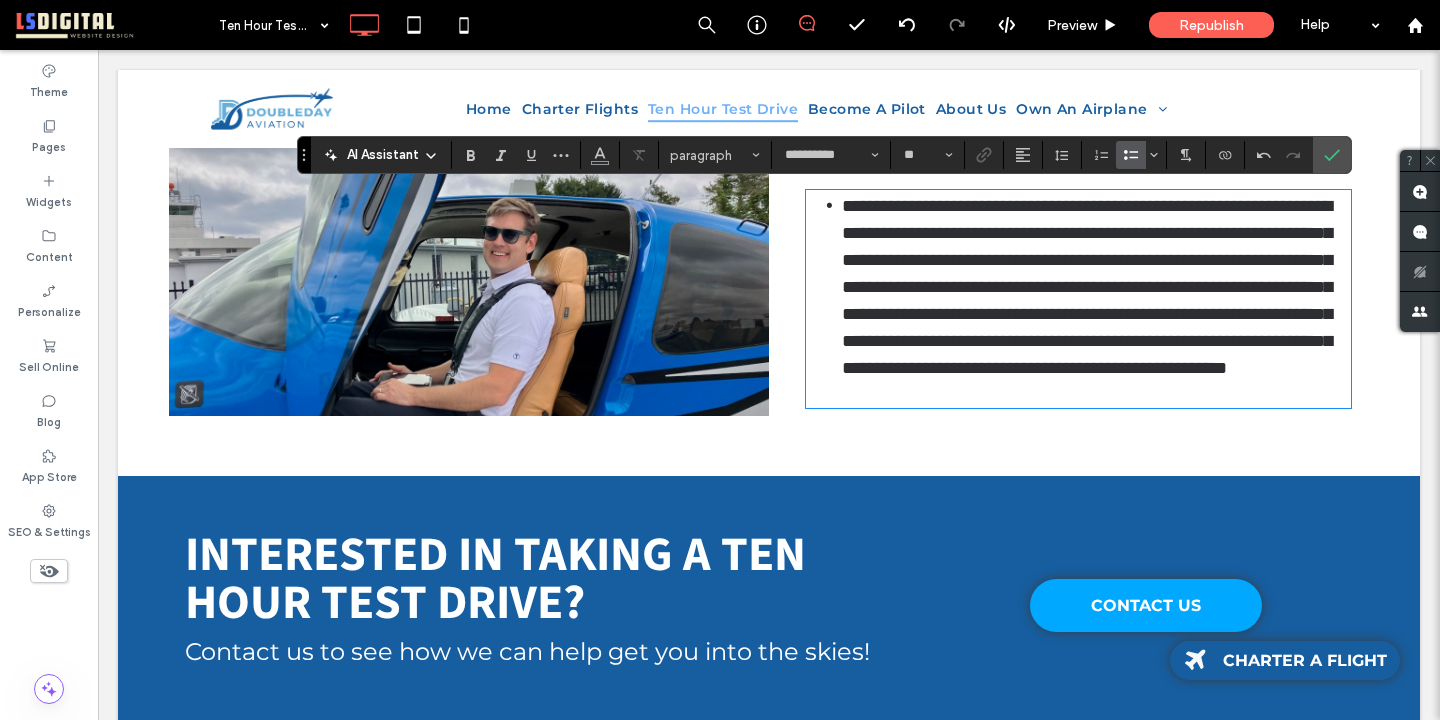 click on "**********" at bounding box center (1087, 287) 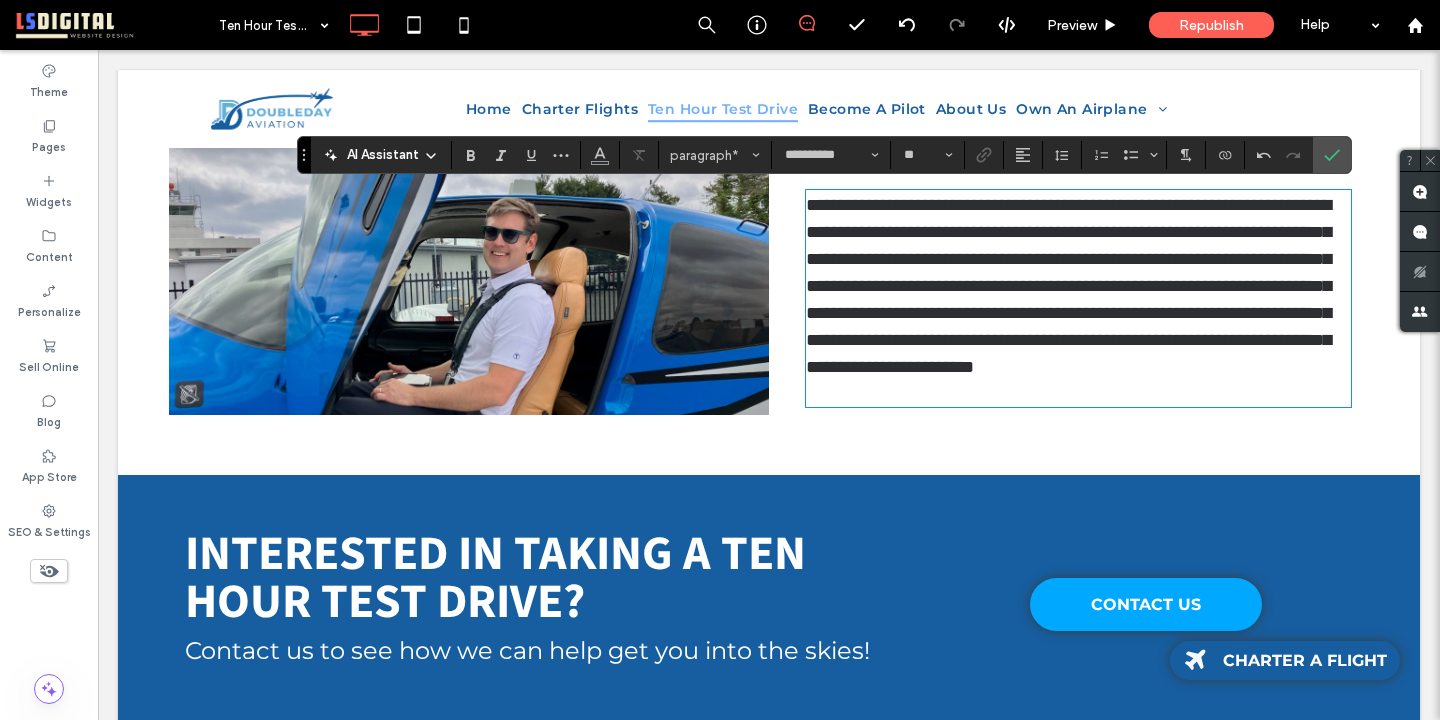 click at bounding box center [1078, 393] 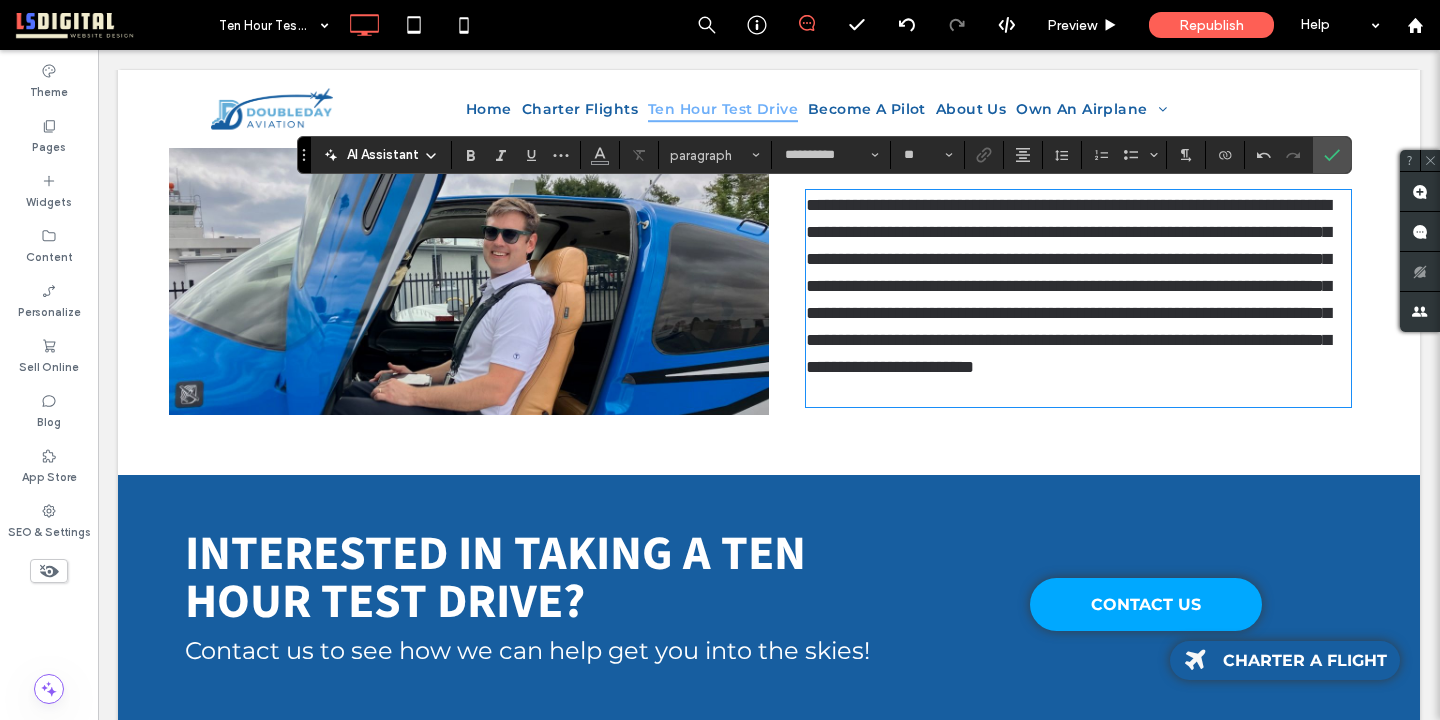 type on "**" 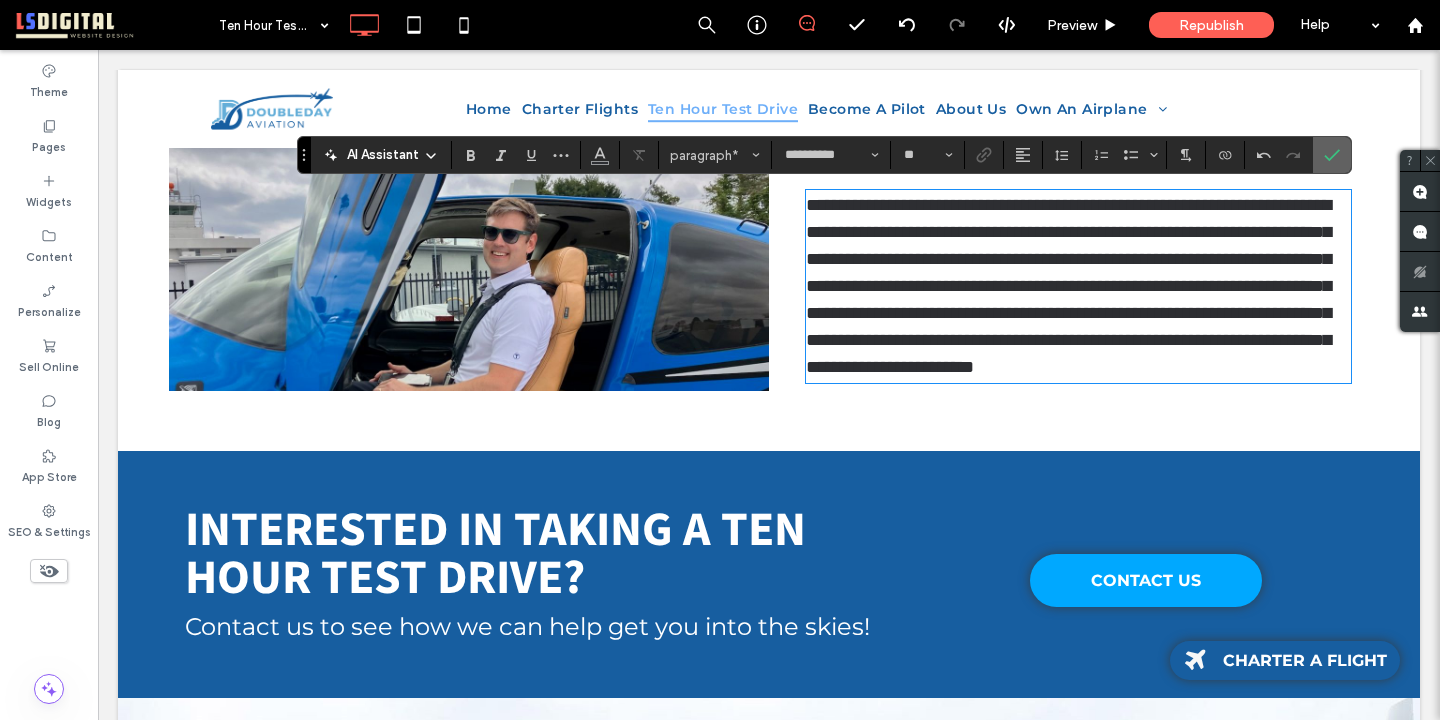 drag, startPoint x: 1323, startPoint y: 155, endPoint x: 1225, endPoint y: 104, distance: 110.47624 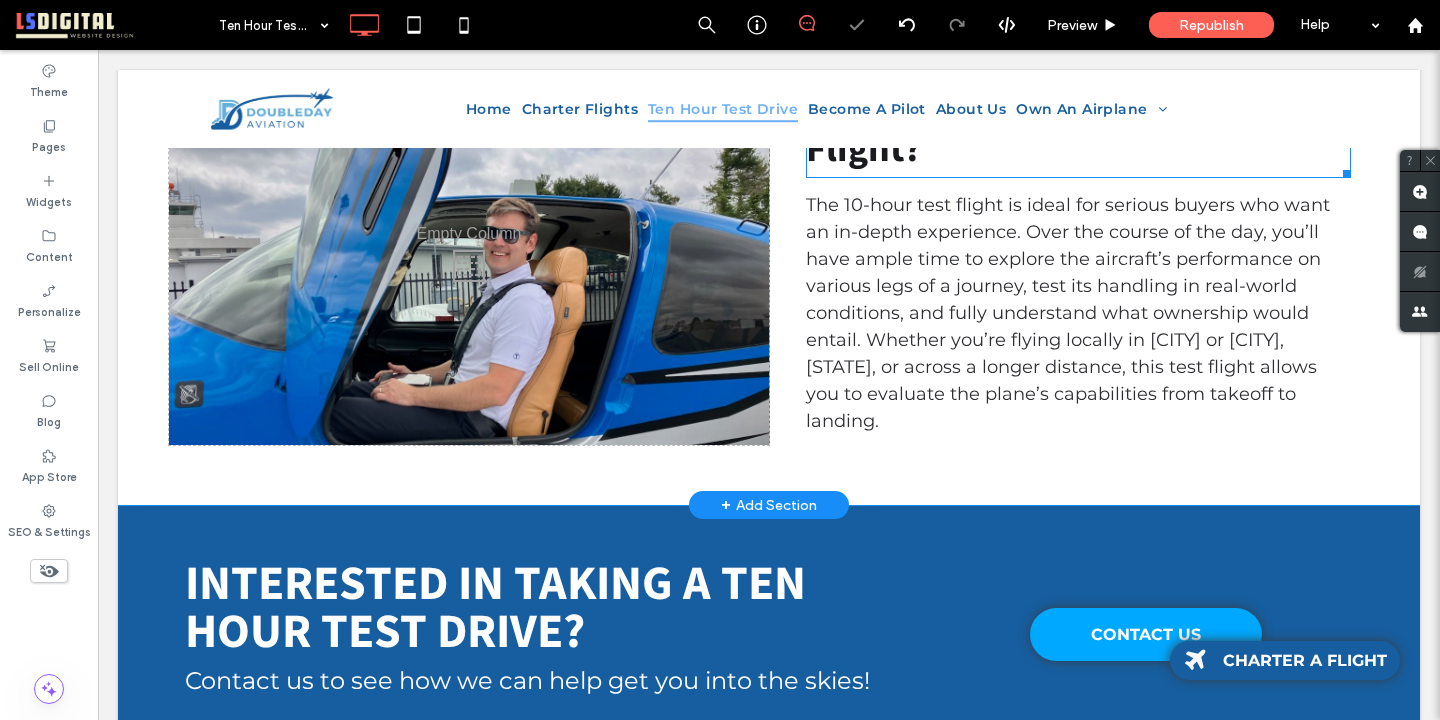 scroll, scrollTop: 0, scrollLeft: 0, axis: both 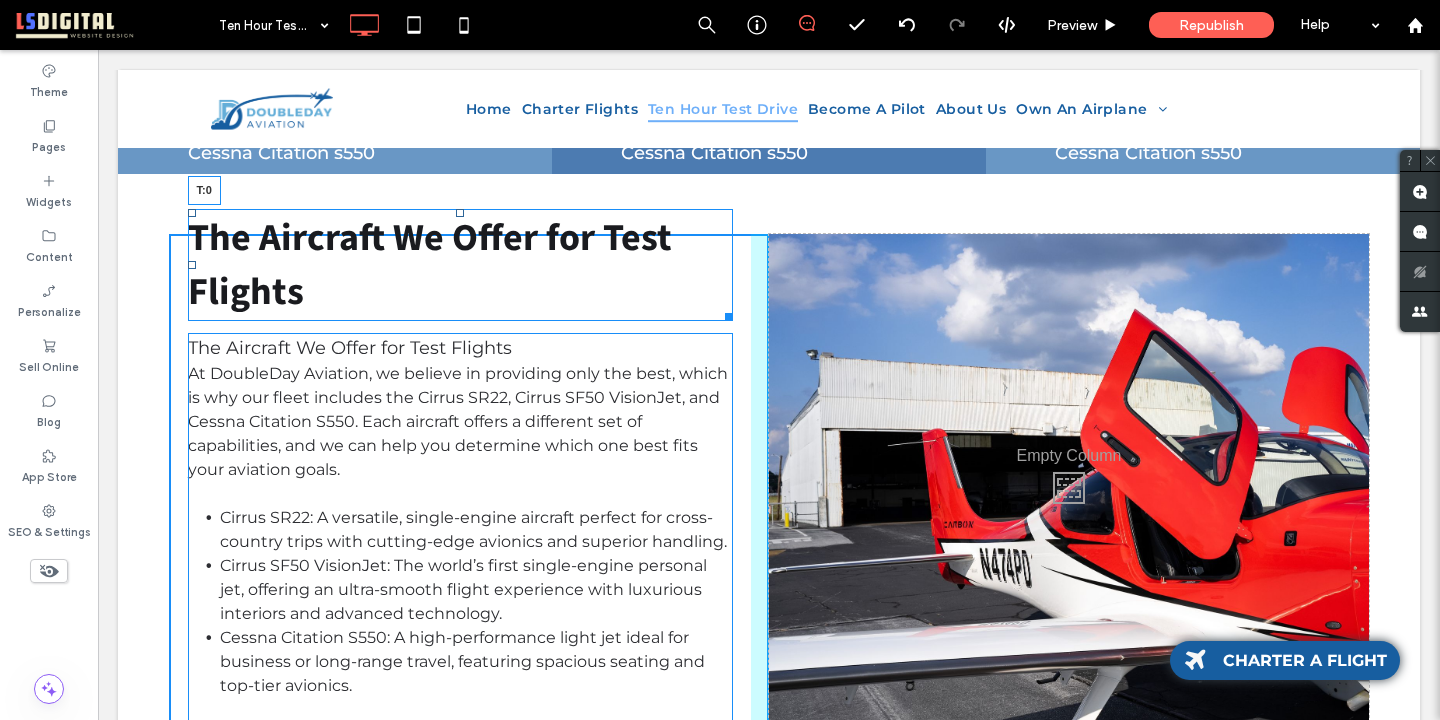 drag, startPoint x: 460, startPoint y: 214, endPoint x: 465, endPoint y: 237, distance: 23.537205 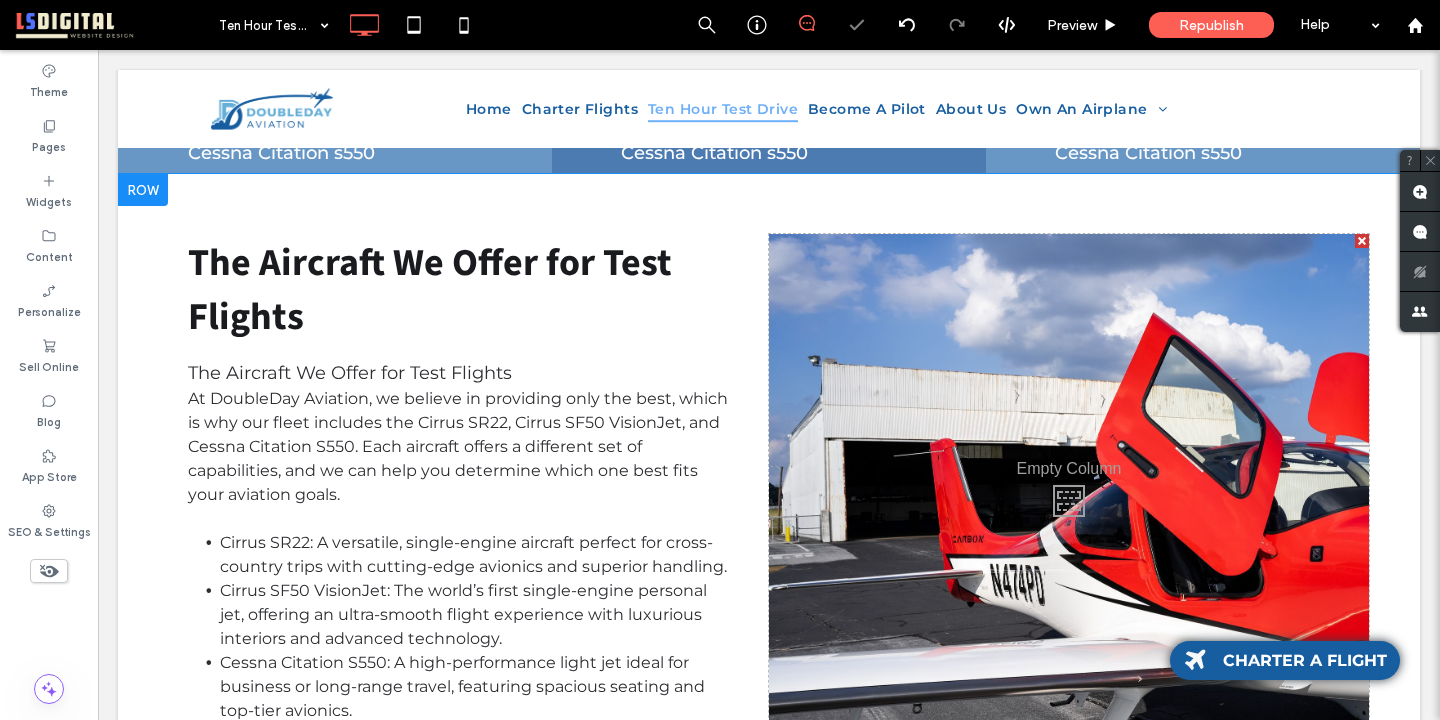 scroll, scrollTop: 14, scrollLeft: 0, axis: vertical 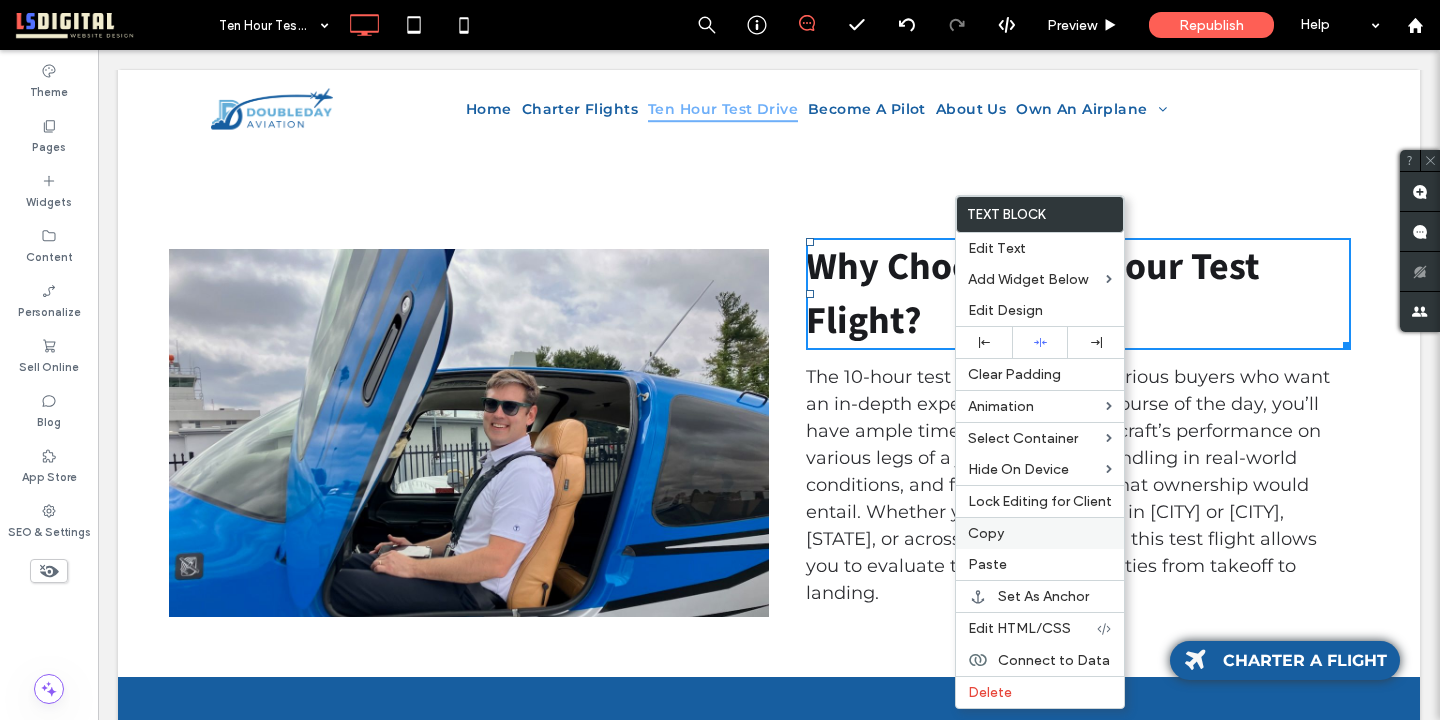 click on "Copy" at bounding box center [986, 533] 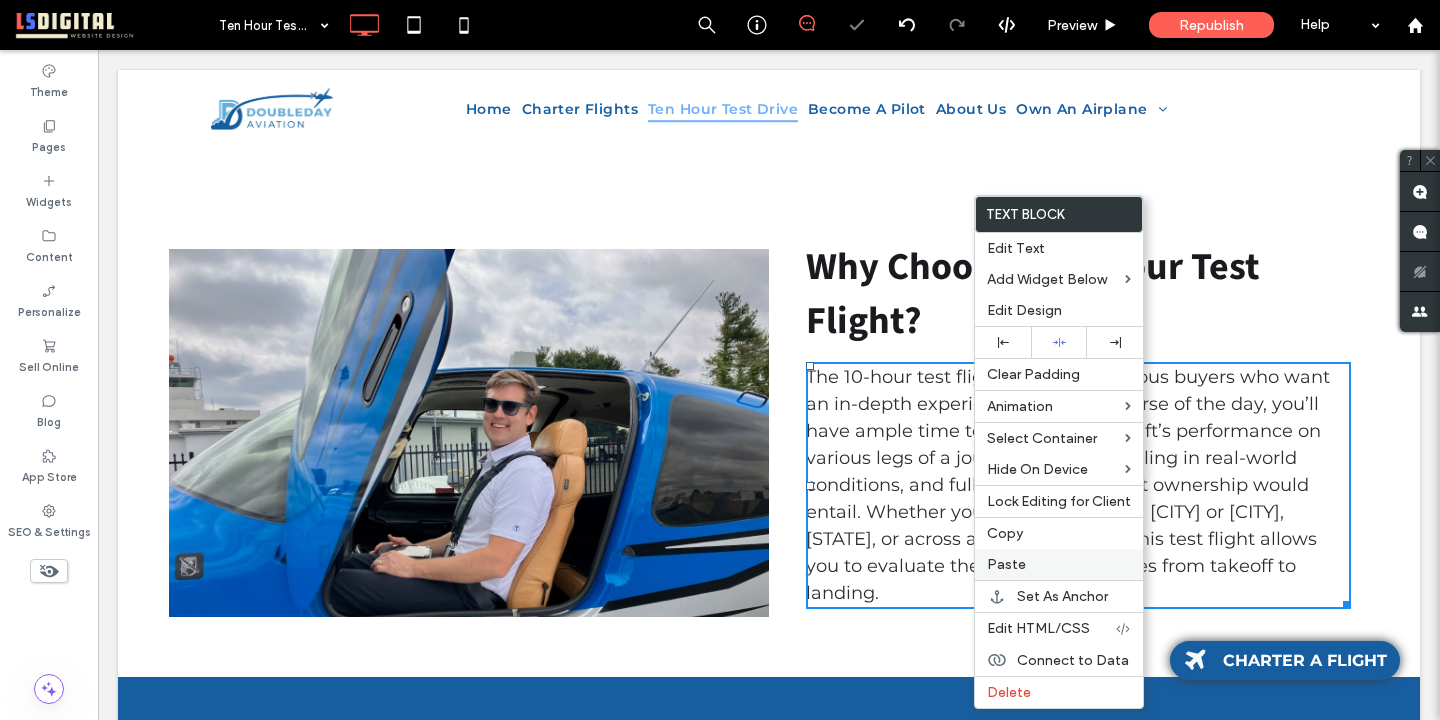 click on "Paste" at bounding box center (1059, 564) 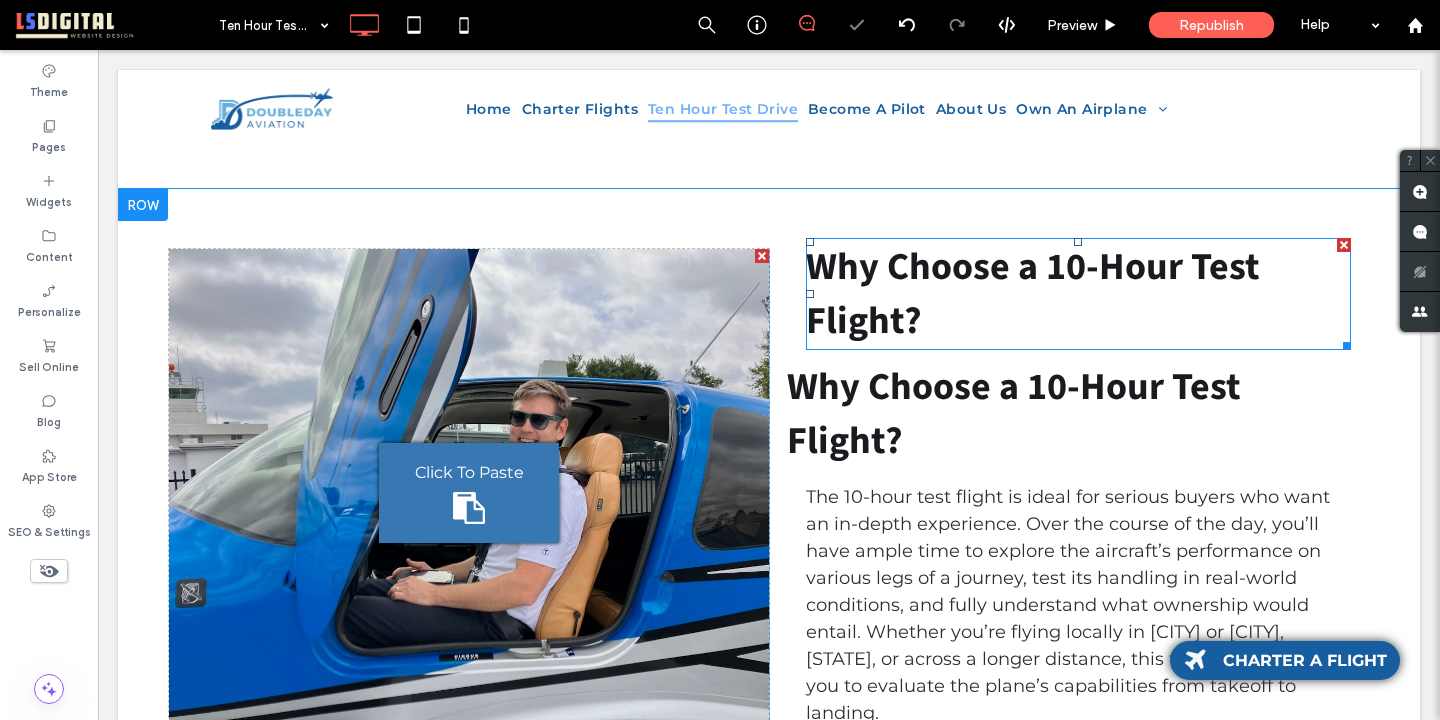 click on "Why Choose a 10-Hour Test Flight?" at bounding box center [1078, 294] 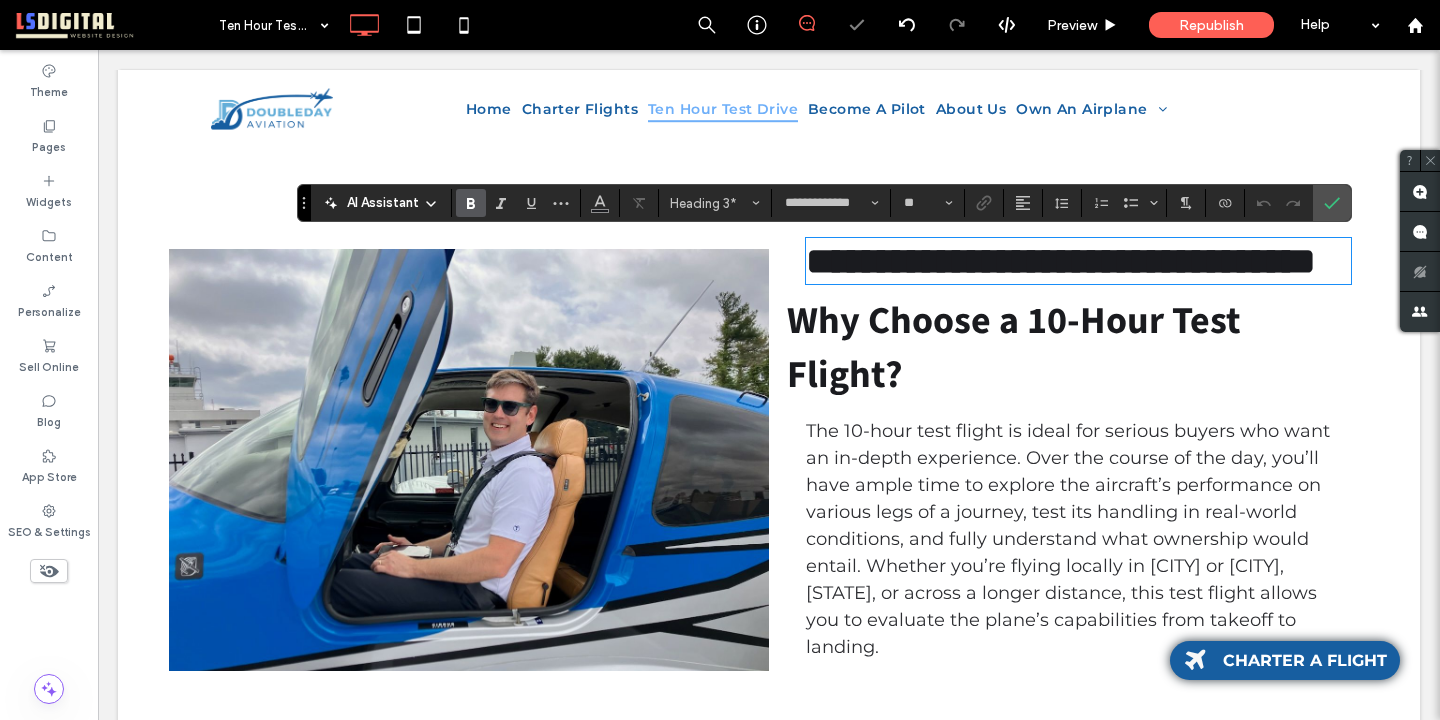 click on "**********" at bounding box center (1061, 261) 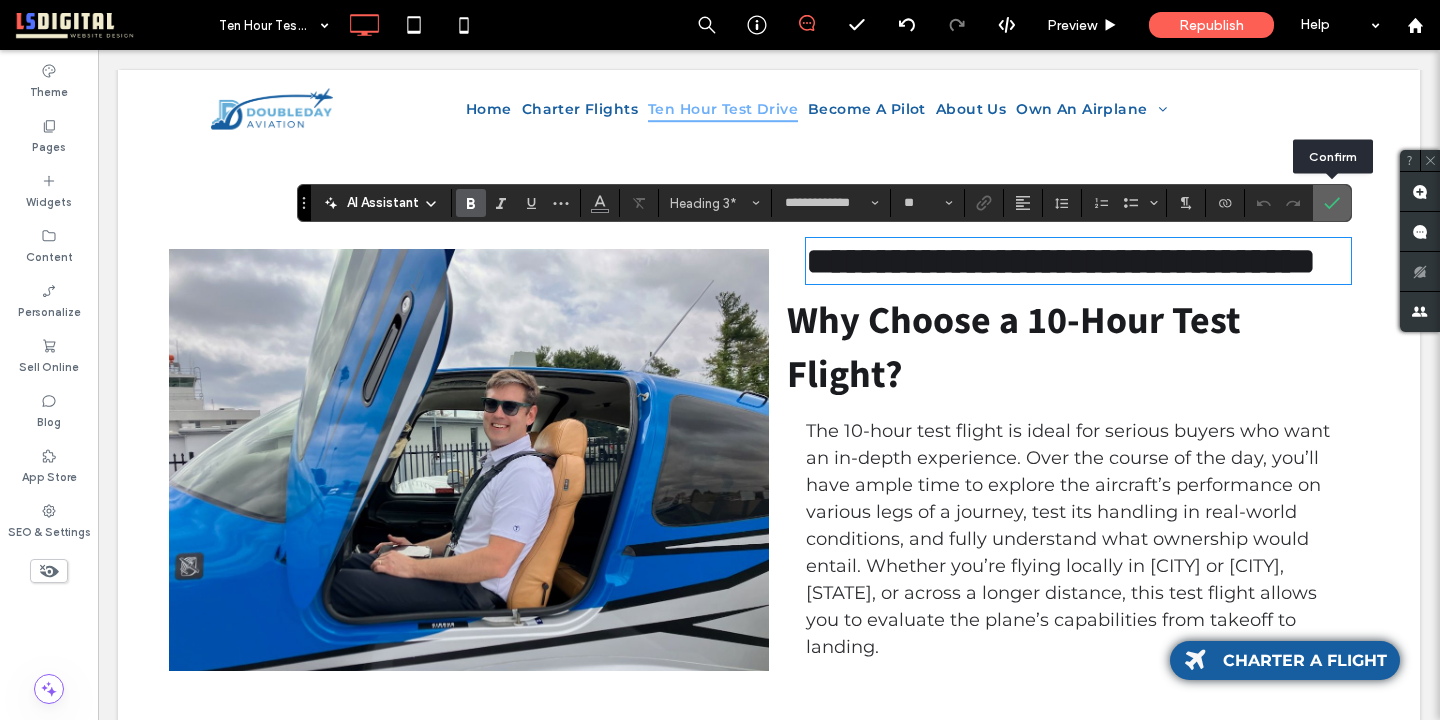 click 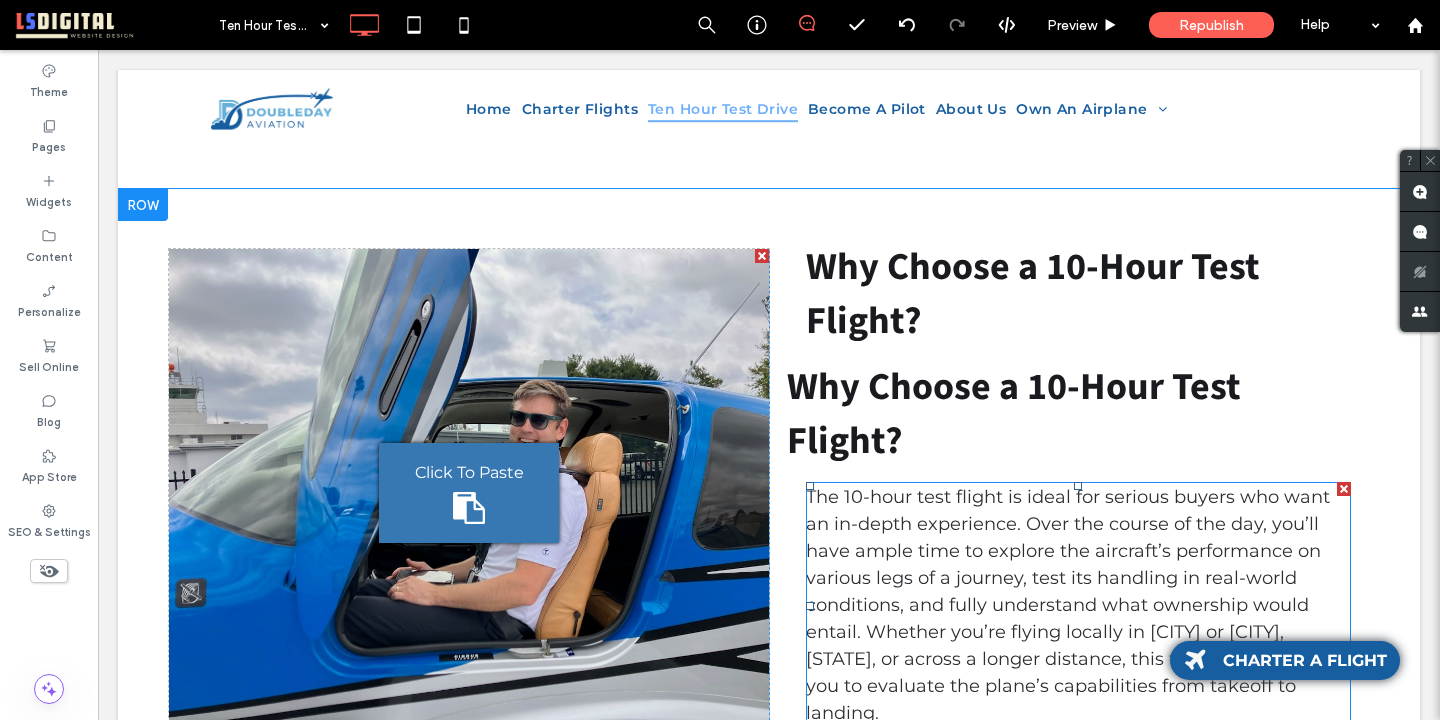 scroll, scrollTop: 14, scrollLeft: 0, axis: vertical 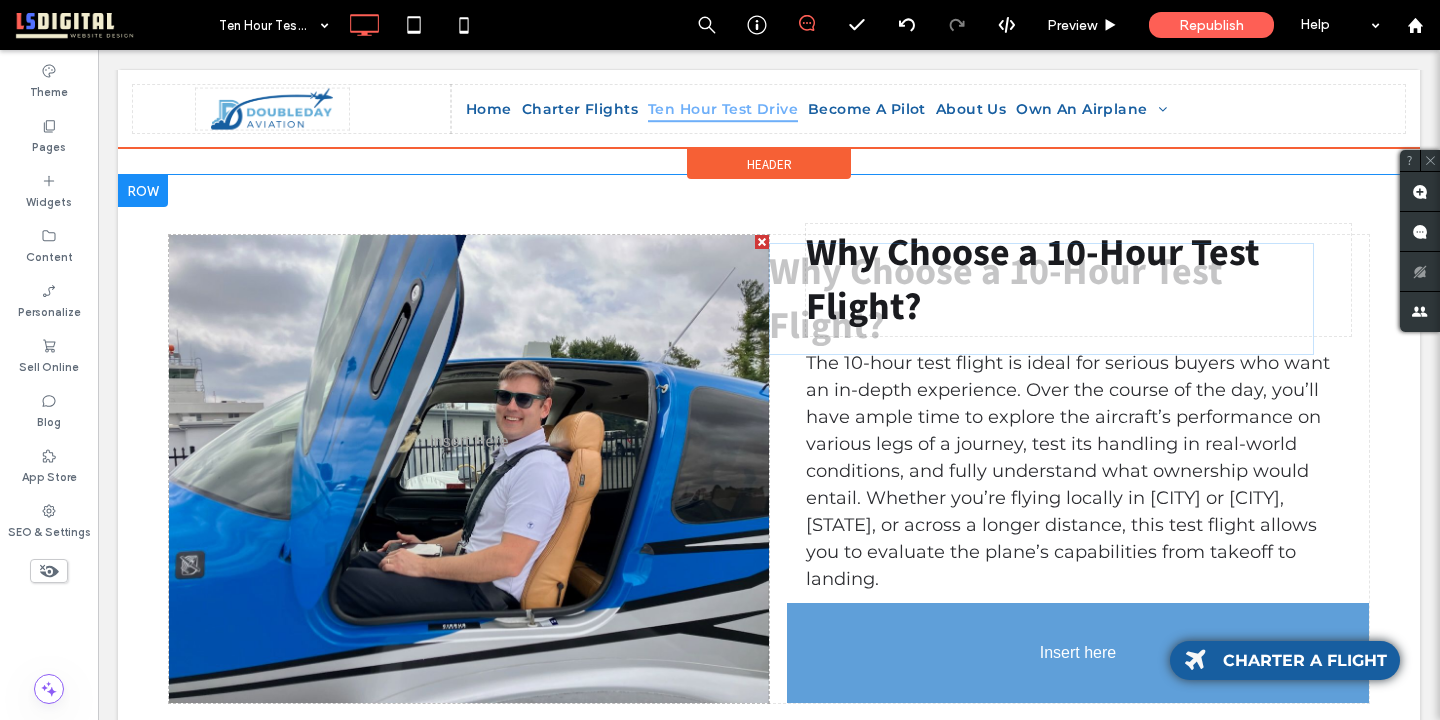 drag, startPoint x: 909, startPoint y: 373, endPoint x: 932, endPoint y: 627, distance: 255.03922 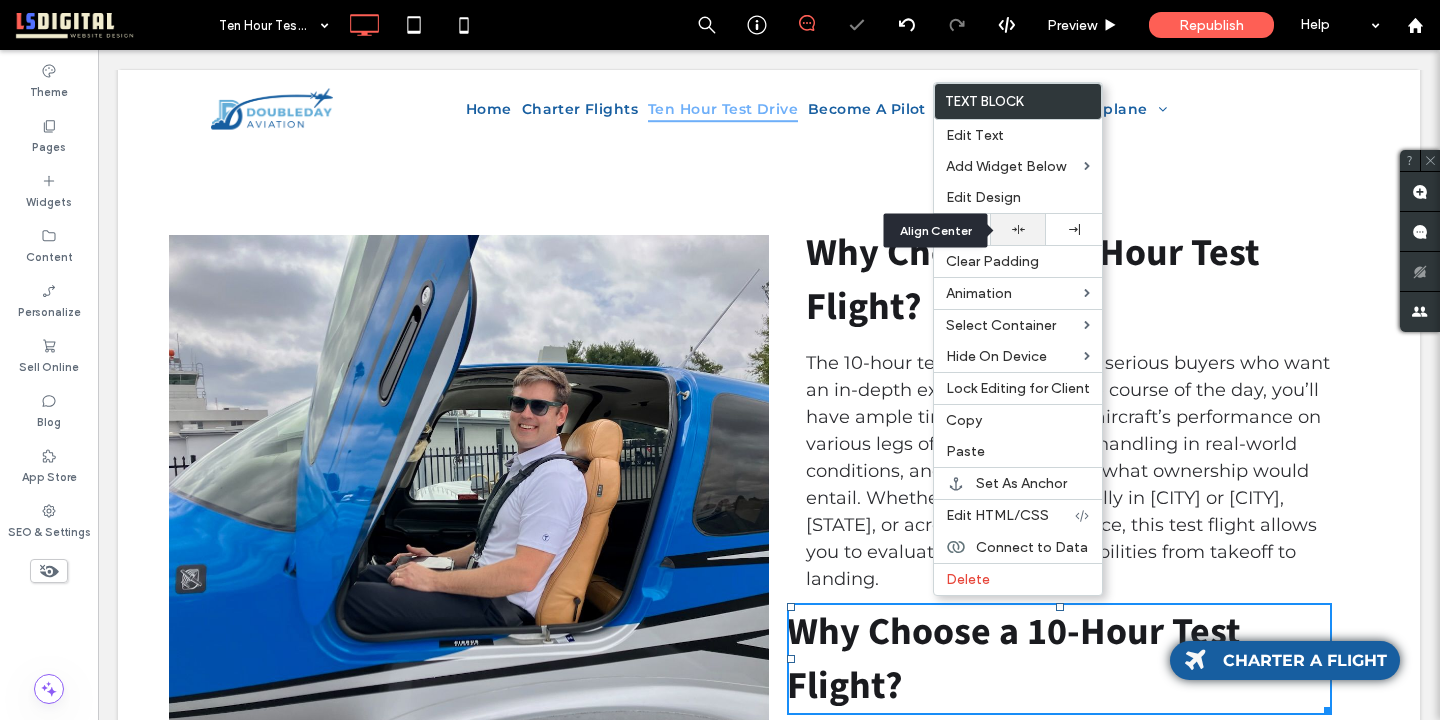 click 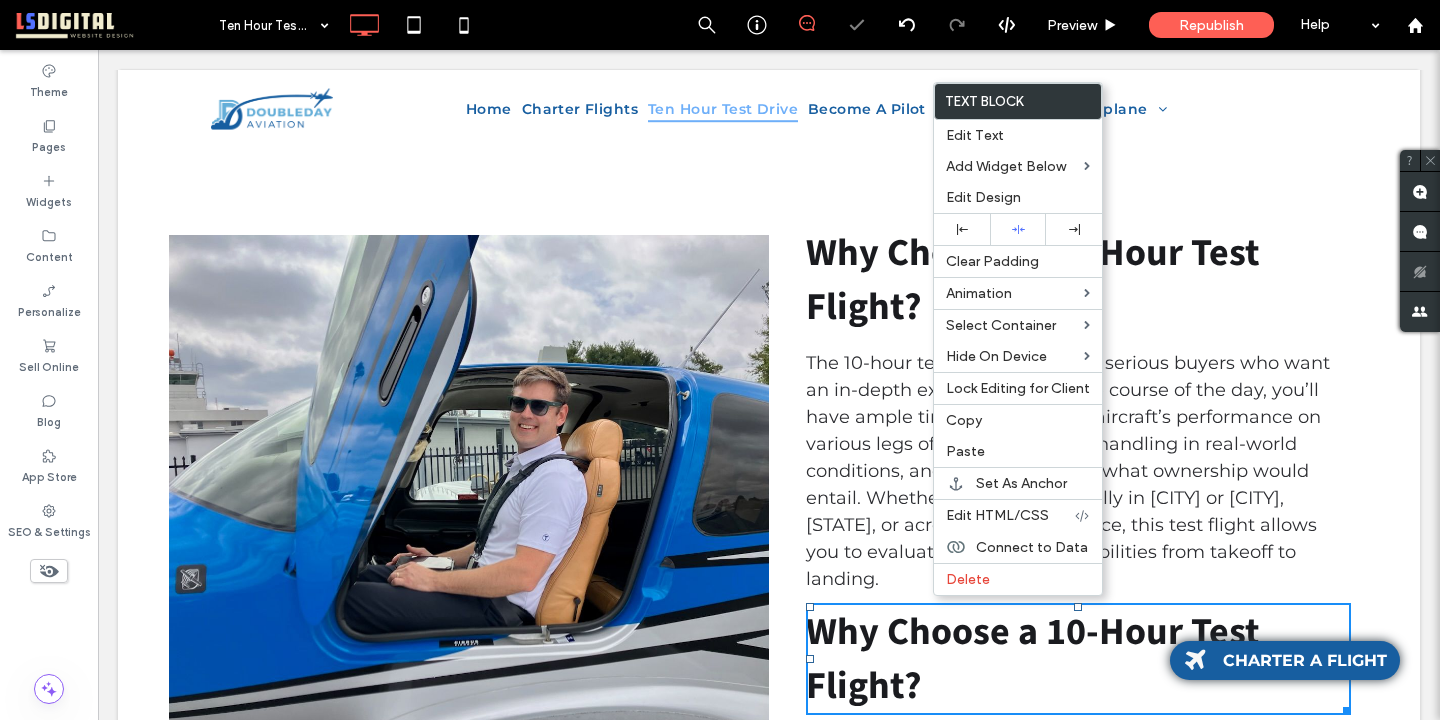 click on "The 10-hour test flight is ideal for serious buyers who want an in-depth experience. Over the course of the day, you’ll have ample time to explore the aircraft’s performance on various legs of a journey, test its handling in real-world conditions, and fully understand what ownership would entail. Whether you’re flying locally in [CITY] or [CITY], [STATE], or across a longer distance, this test flight allows you to evaluate the plane’s capabilities from takeoff to landing." at bounding box center [1078, 471] 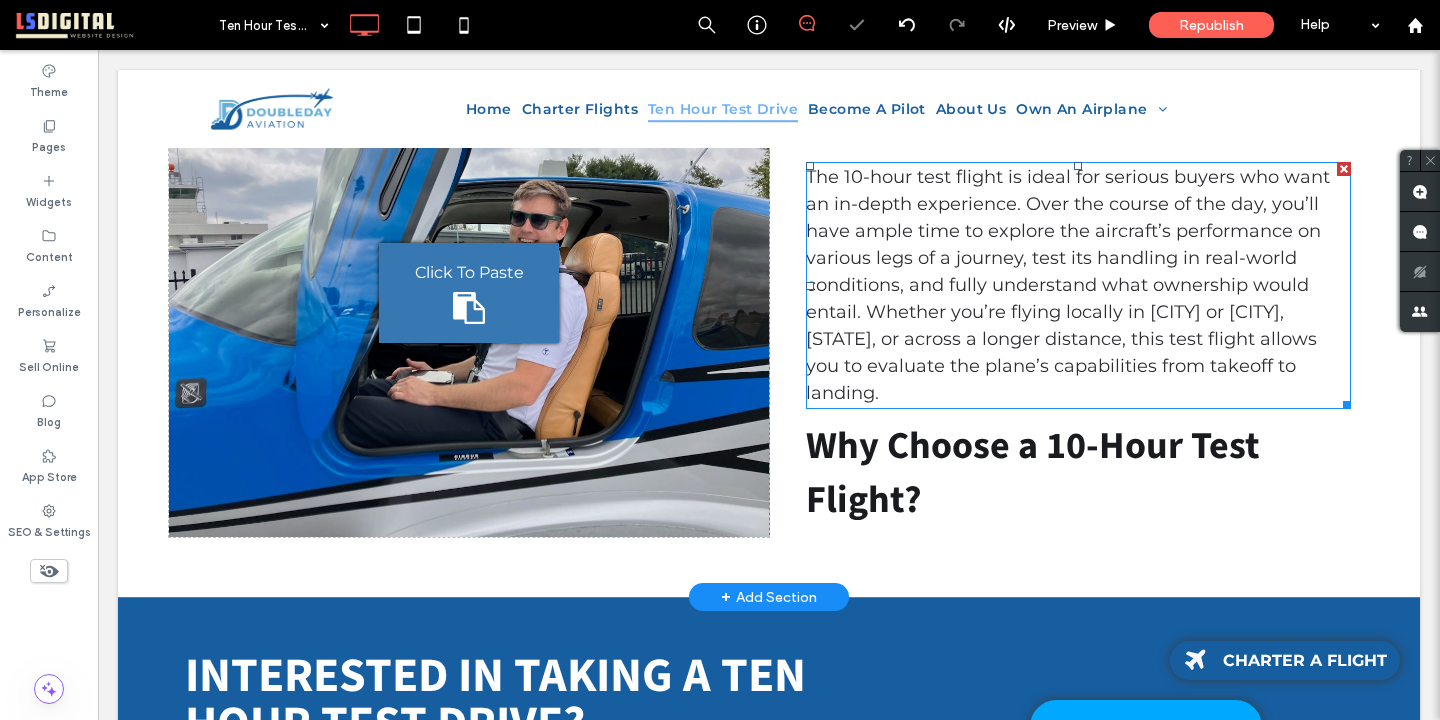 scroll, scrollTop: 2003, scrollLeft: 0, axis: vertical 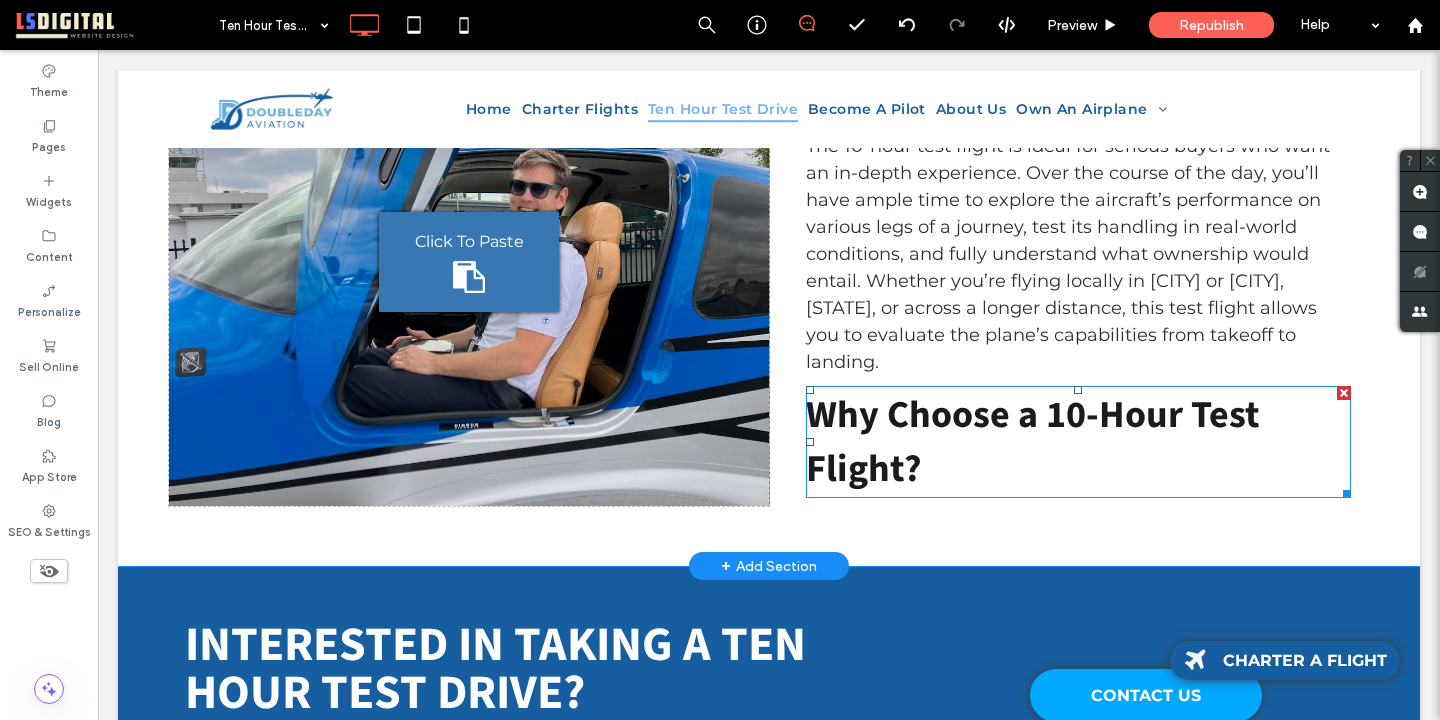 click on "Why Choose a 10-Hour Test Flight?" at bounding box center (1078, 442) 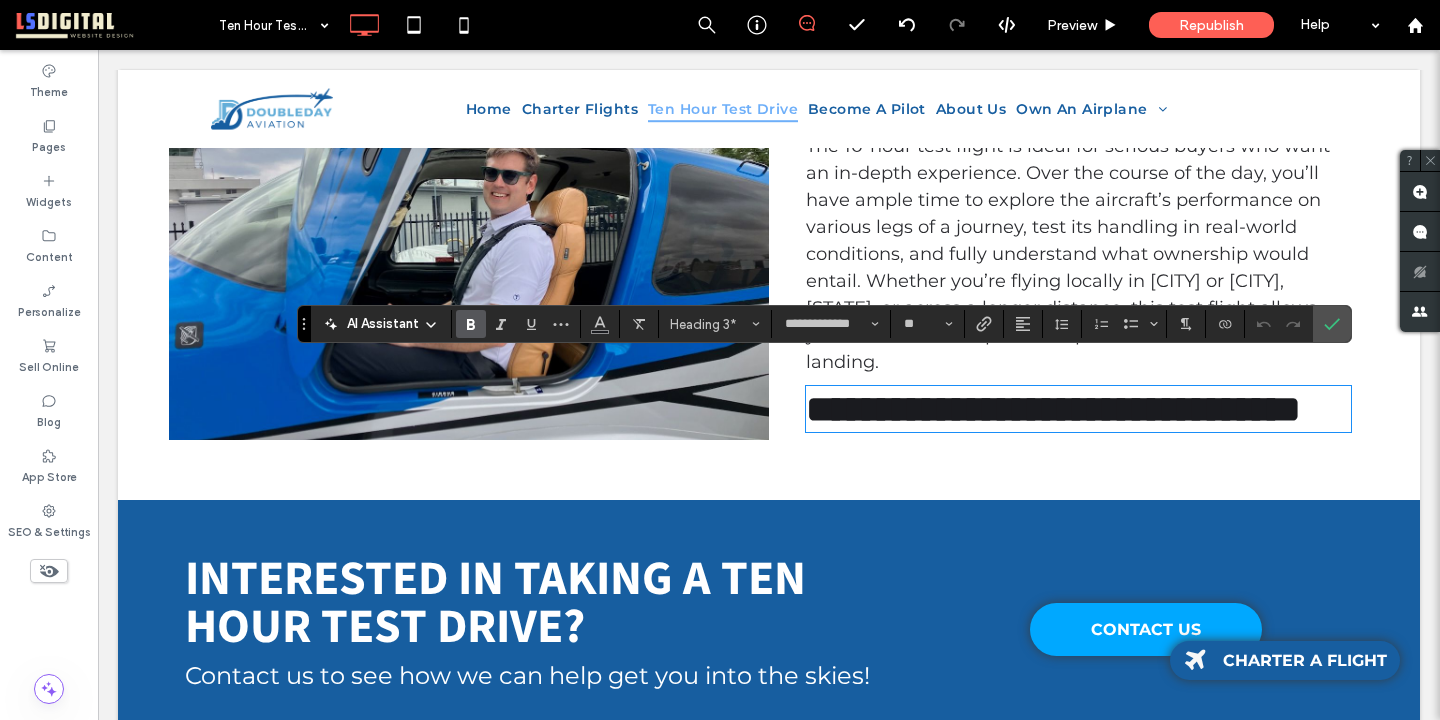 click on "**********" at bounding box center [1078, 409] 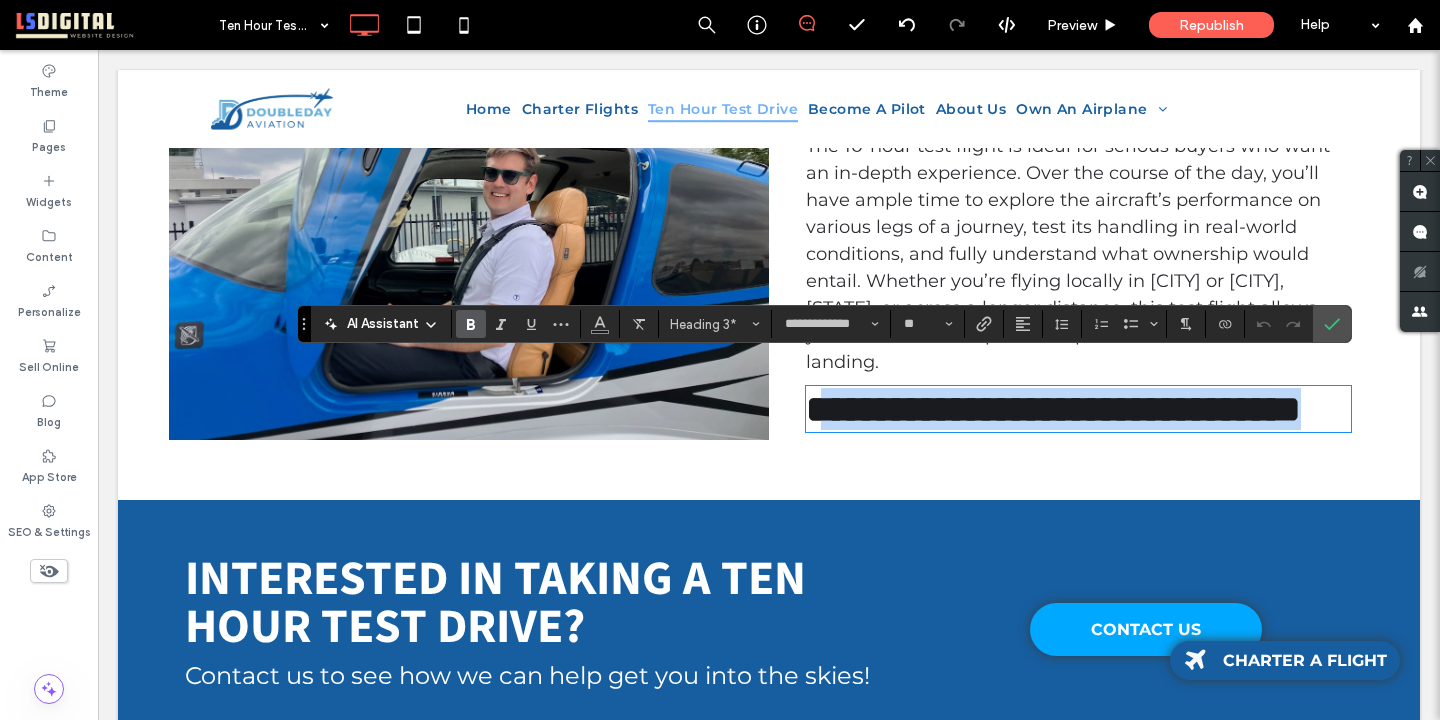 drag, startPoint x: 972, startPoint y: 447, endPoint x: 834, endPoint y: 397, distance: 146.77875 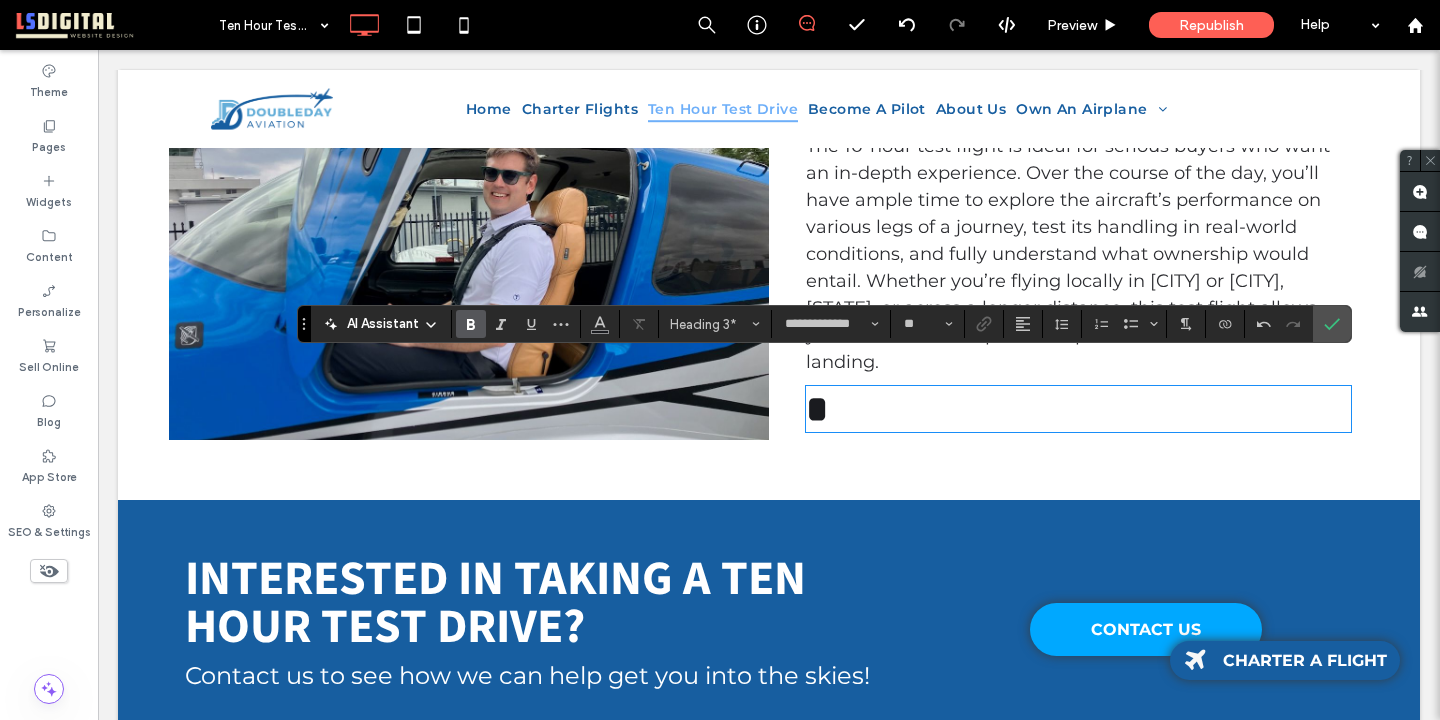 type 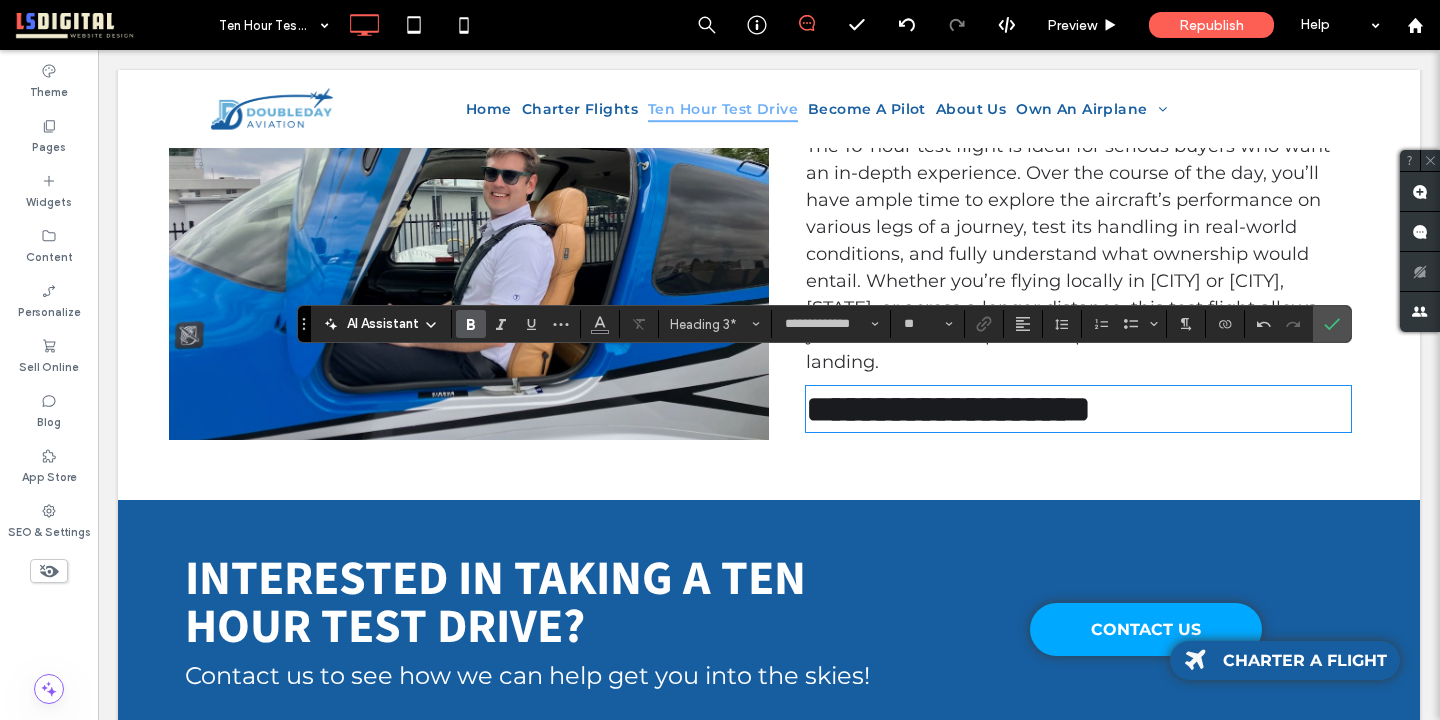 click on "**********" at bounding box center [948, 409] 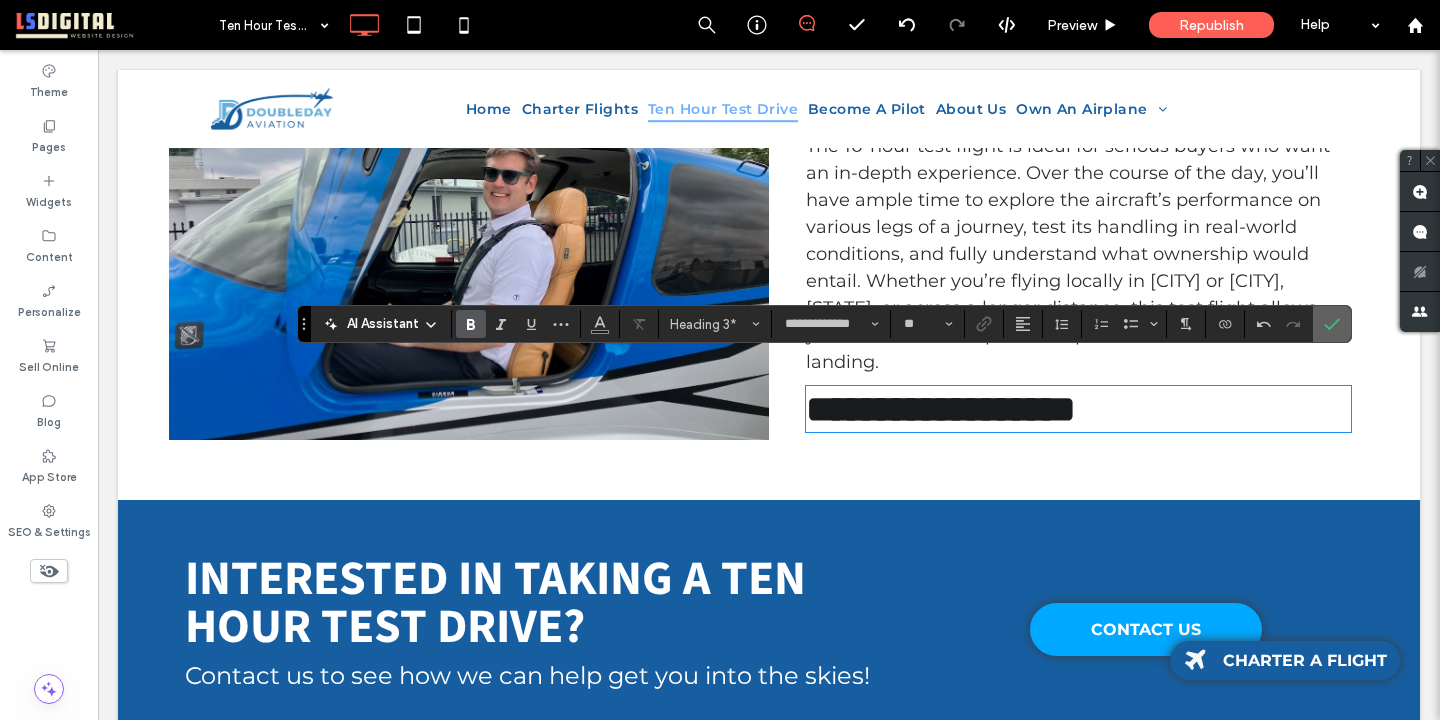 click 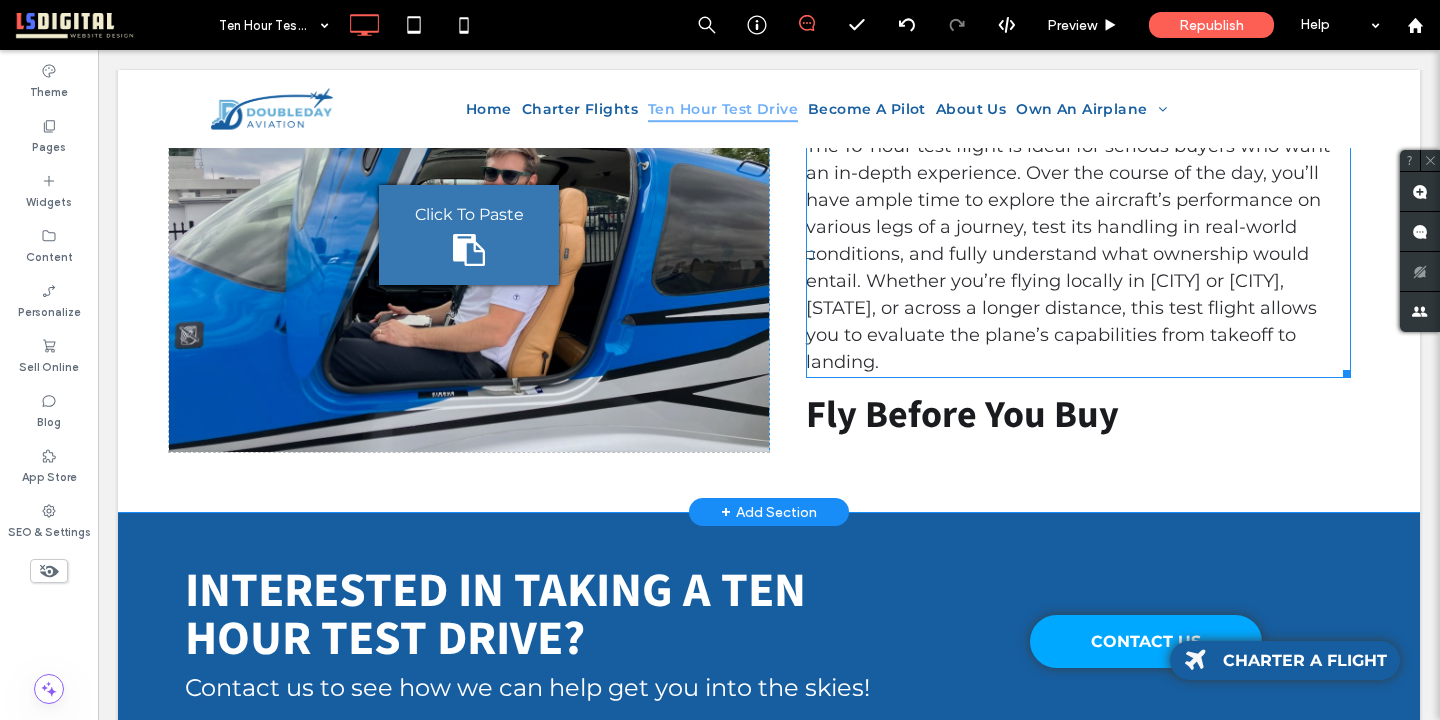 scroll, scrollTop: 0, scrollLeft: 0, axis: both 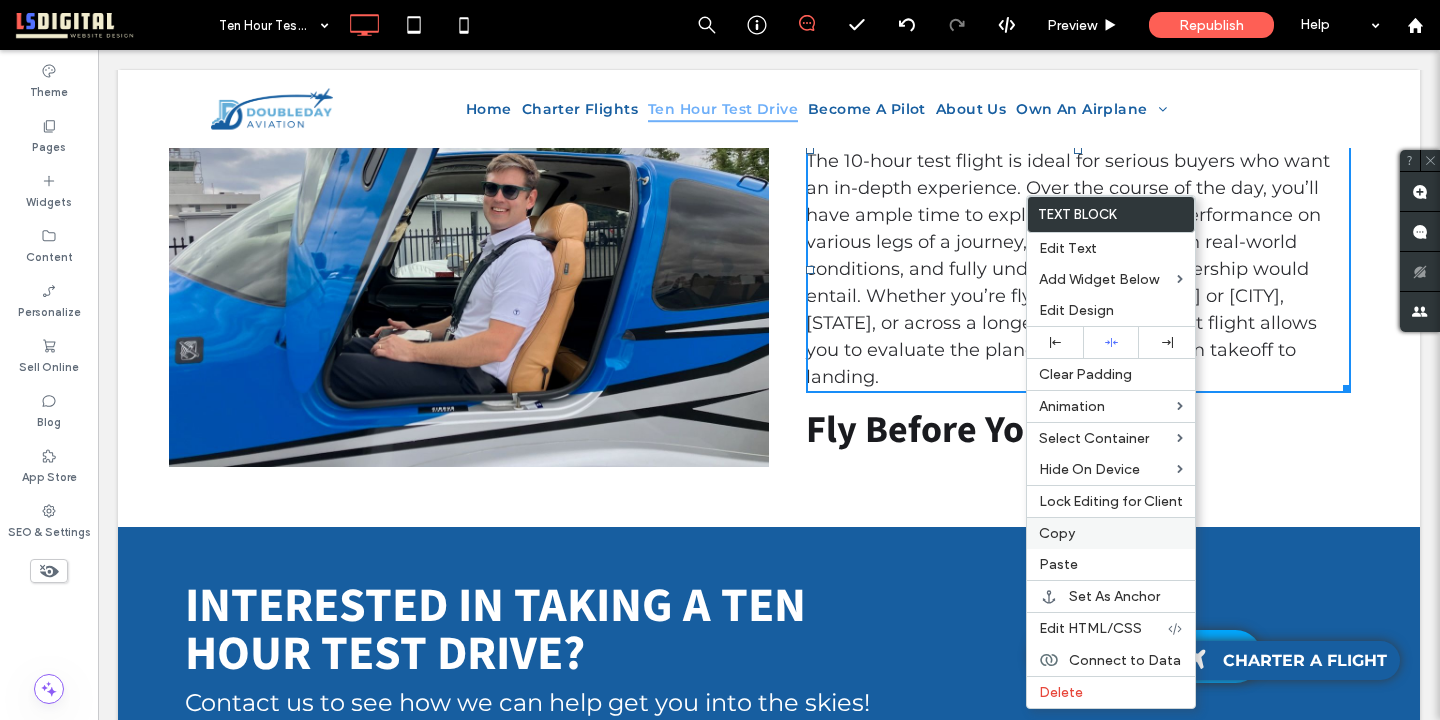 click on "Copy" at bounding box center (1057, 533) 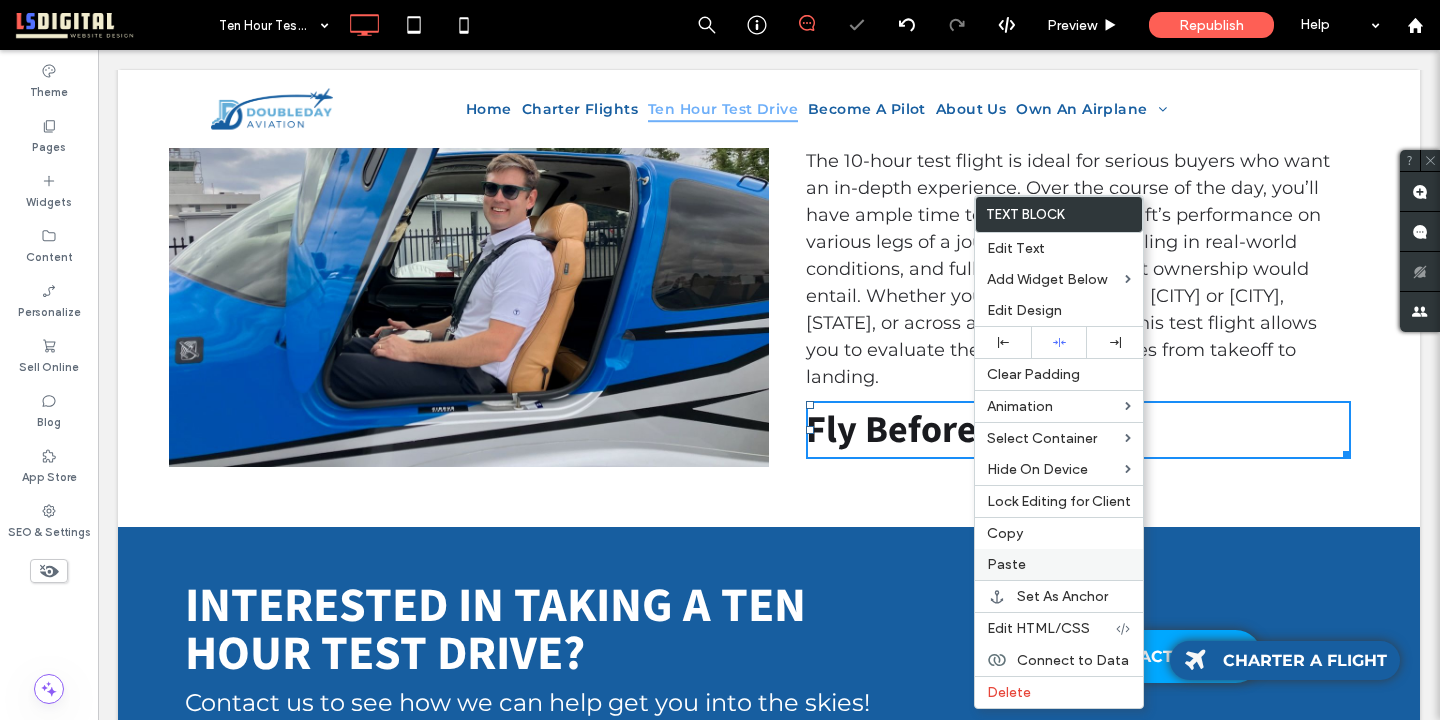 click on "Paste" at bounding box center [1059, 564] 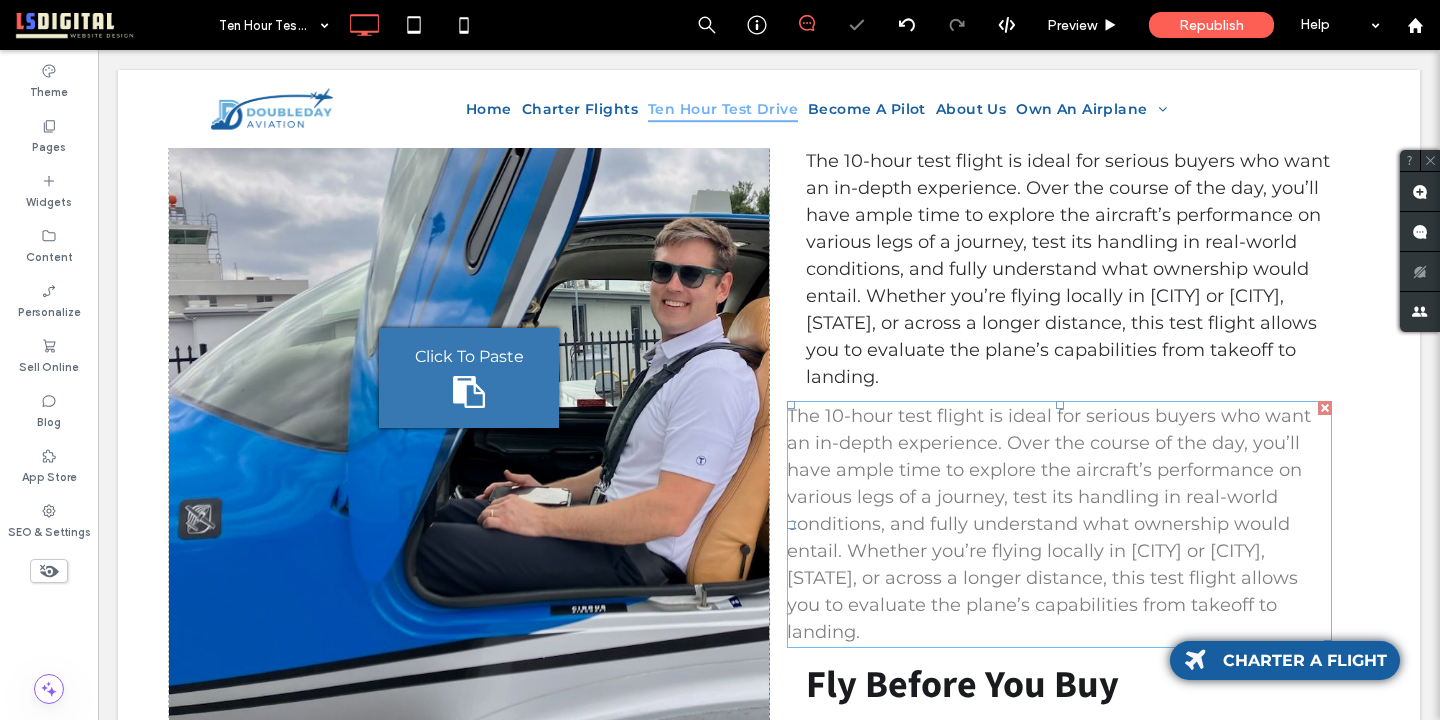 scroll, scrollTop: 14, scrollLeft: 0, axis: vertical 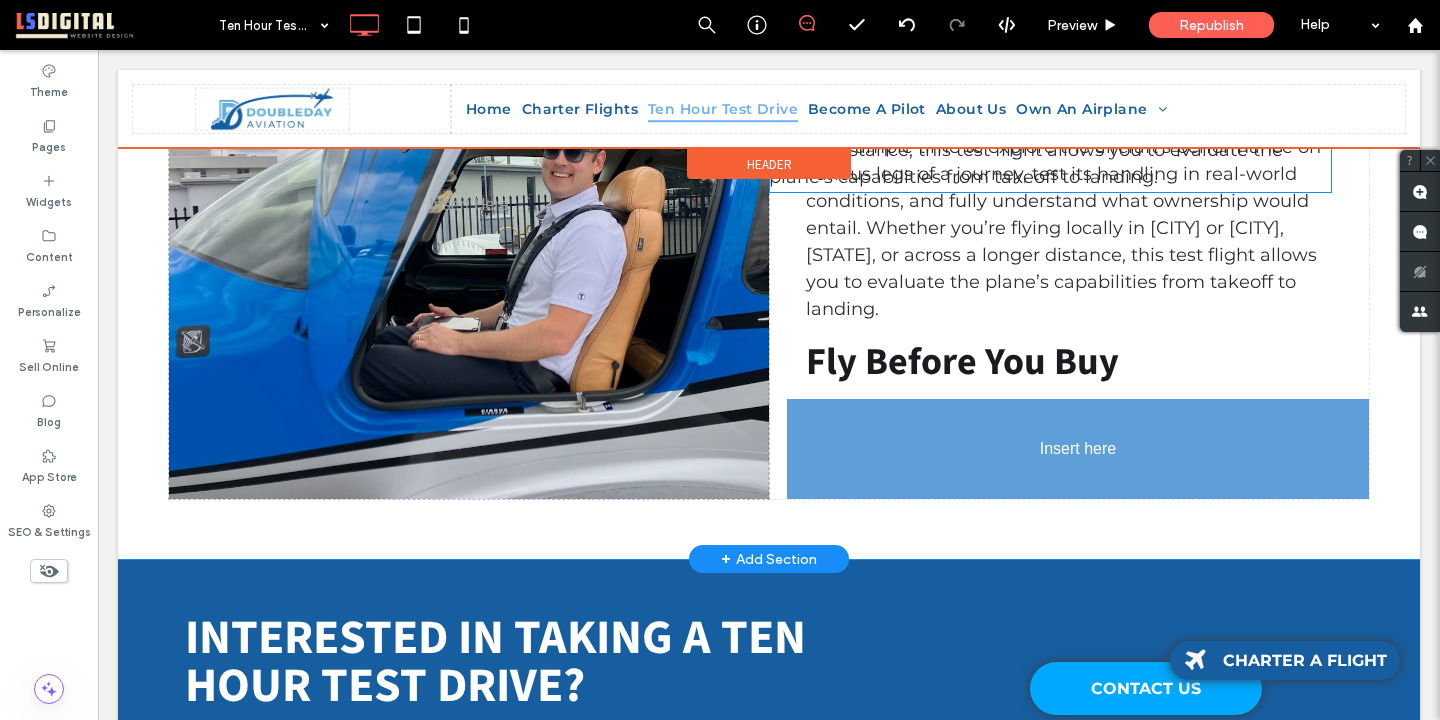 drag, startPoint x: 996, startPoint y: 412, endPoint x: 1093, endPoint y: 472, distance: 114.05701 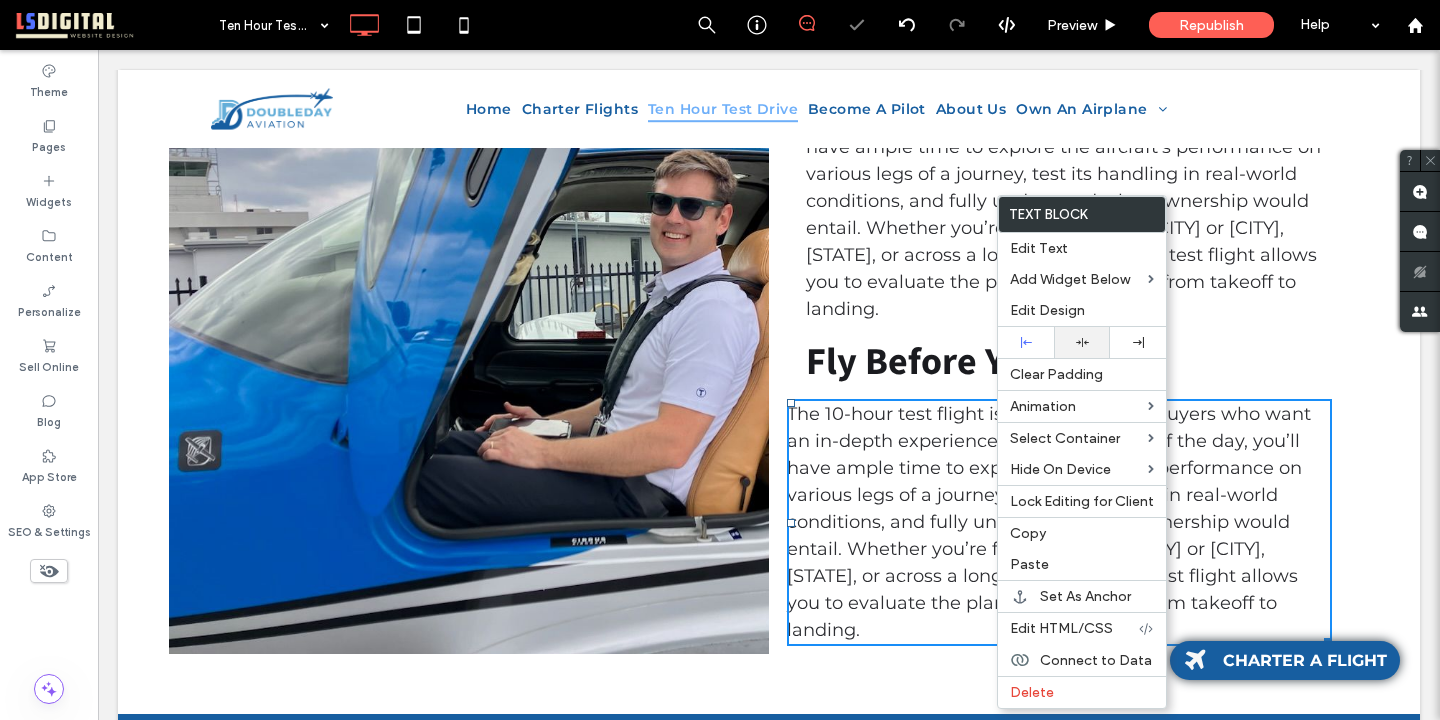 click at bounding box center [1082, 342] 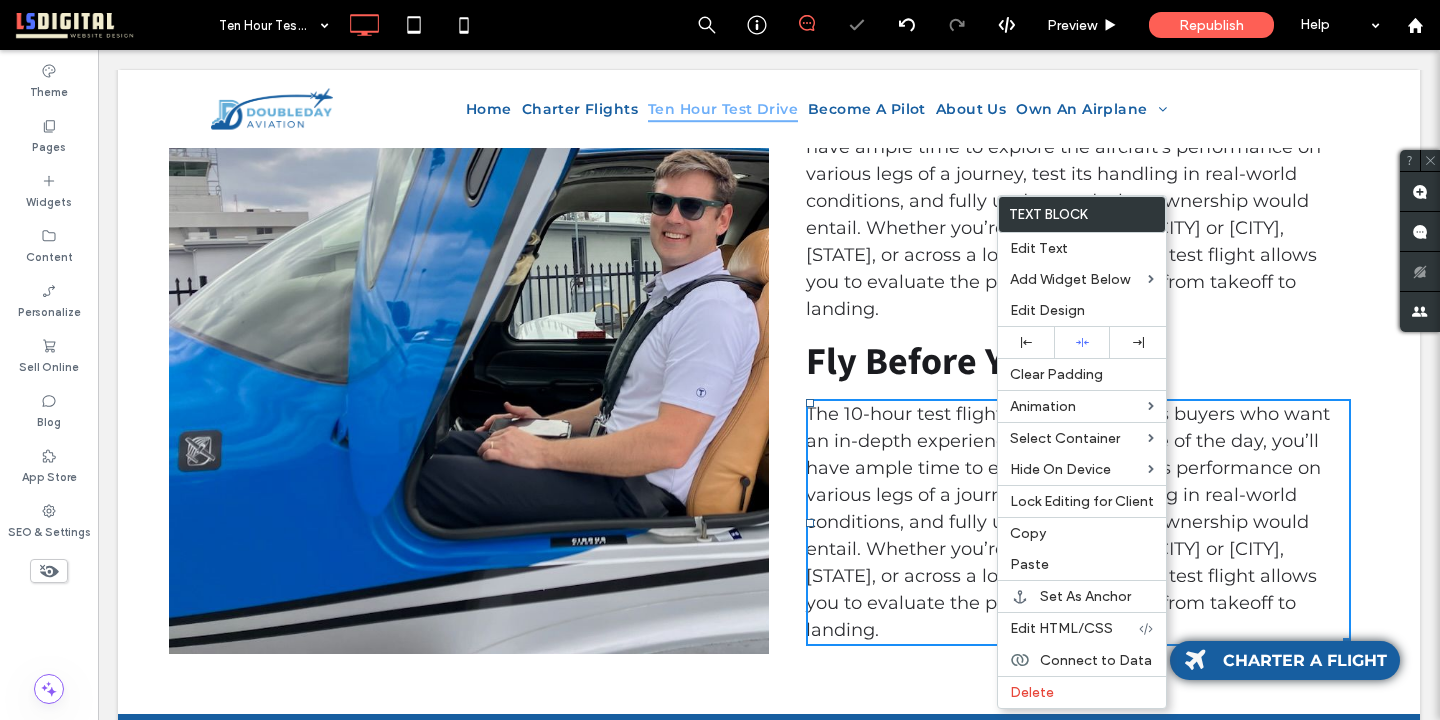 click on "The 10-hour test flight is ideal for serious buyers who want an in-depth experience. Over the course of the day, you’ll have ample time to explore the aircraft’s performance on various legs of a journey, test its handling in real-world conditions, and fully understand what ownership would entail. Whether you’re flying locally in [CITY] or [CITY], [STATE], or across a longer distance, this test flight allows you to evaluate the plane’s capabilities from takeoff to landing." at bounding box center (1068, 522) 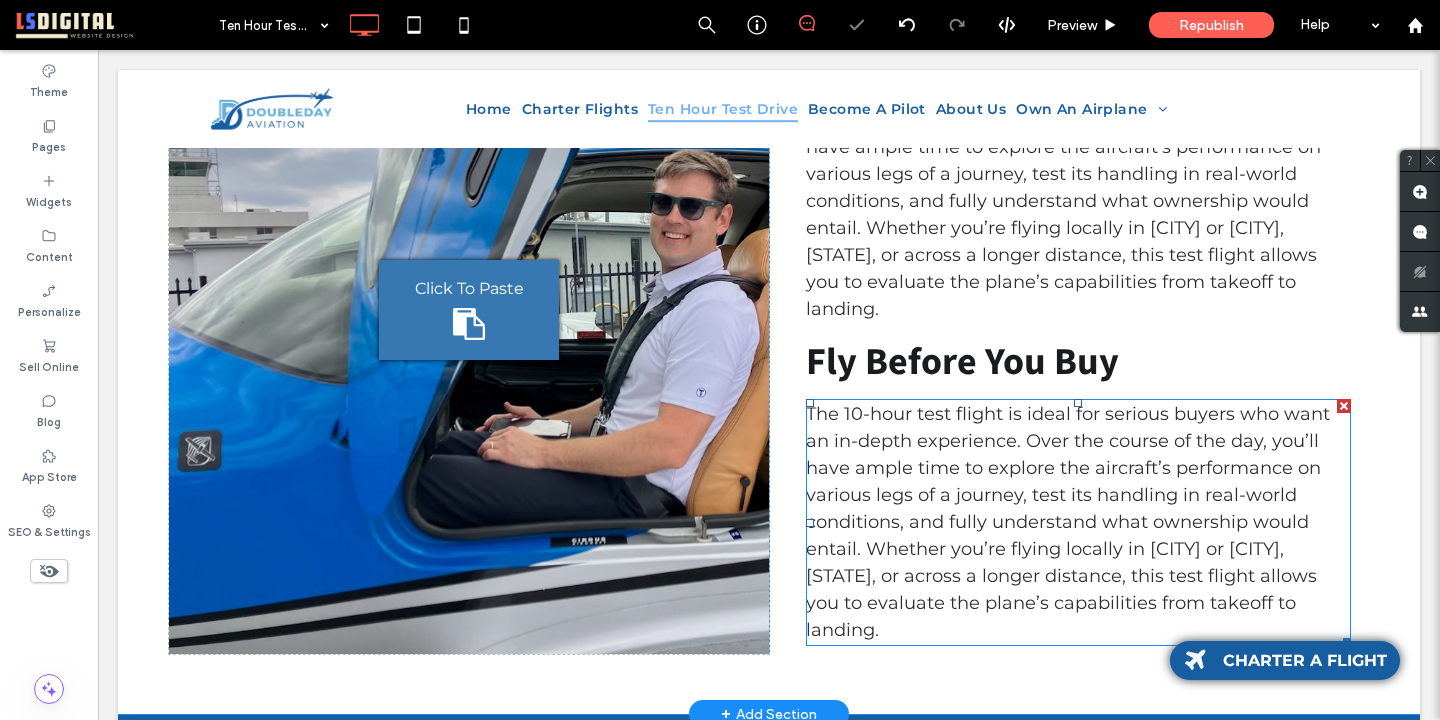 click on "The 10-hour test flight is ideal for serious buyers who want an in-depth experience. Over the course of the day, you’ll have ample time to explore the aircraft’s performance on various legs of a journey, test its handling in real-world conditions, and fully understand what ownership would entail. Whether you’re flying locally in [CITY] or [CITY], [STATE], or across a longer distance, this test flight allows you to evaluate the plane’s capabilities from takeoff to landing." at bounding box center [1078, 522] 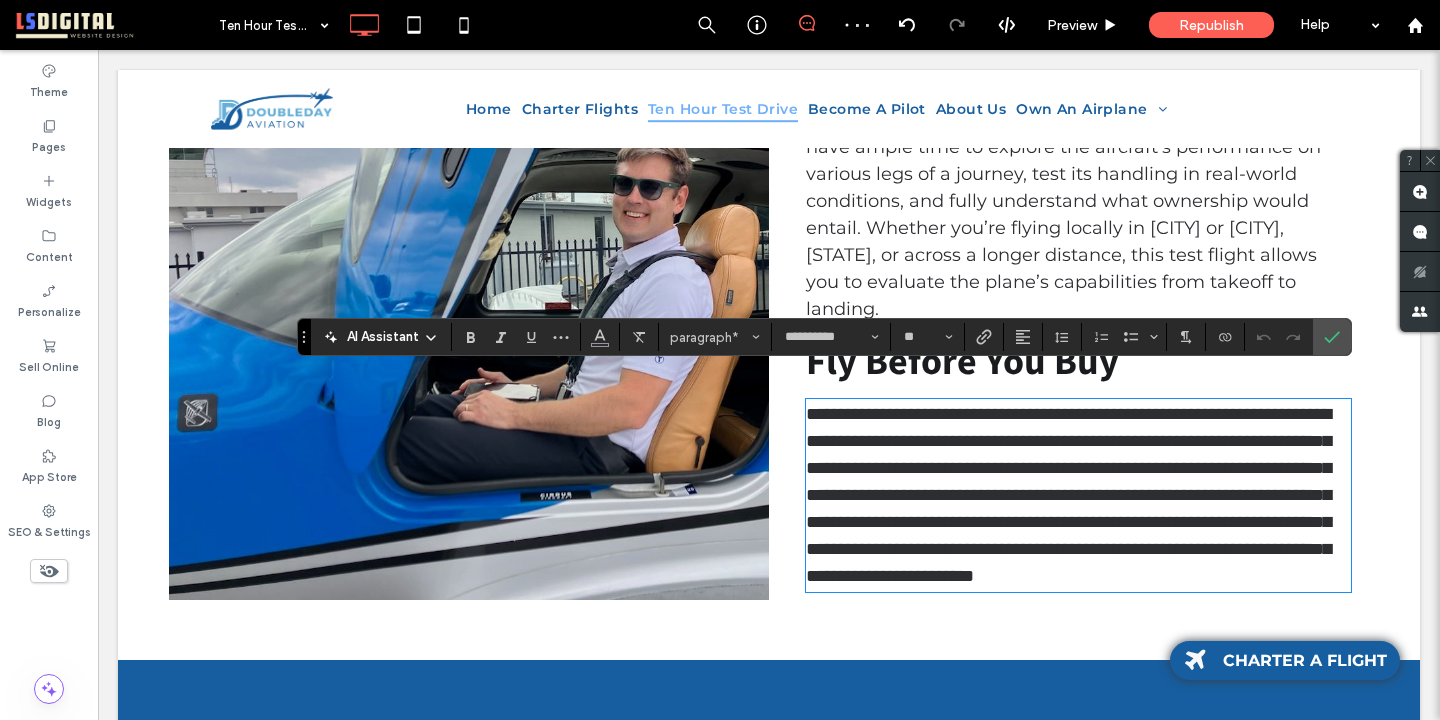 click on "**********" at bounding box center (1068, 495) 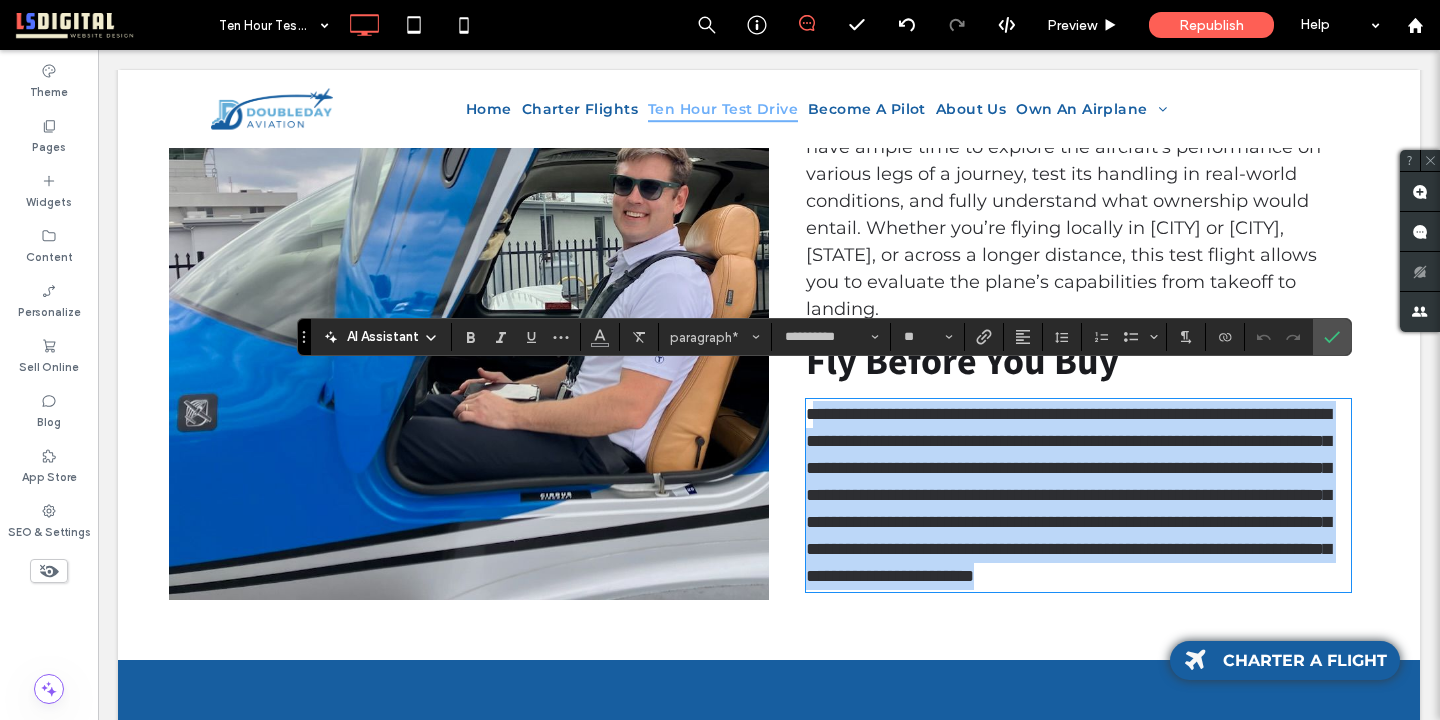 drag, startPoint x: 1318, startPoint y: 575, endPoint x: 815, endPoint y: 389, distance: 536.28815 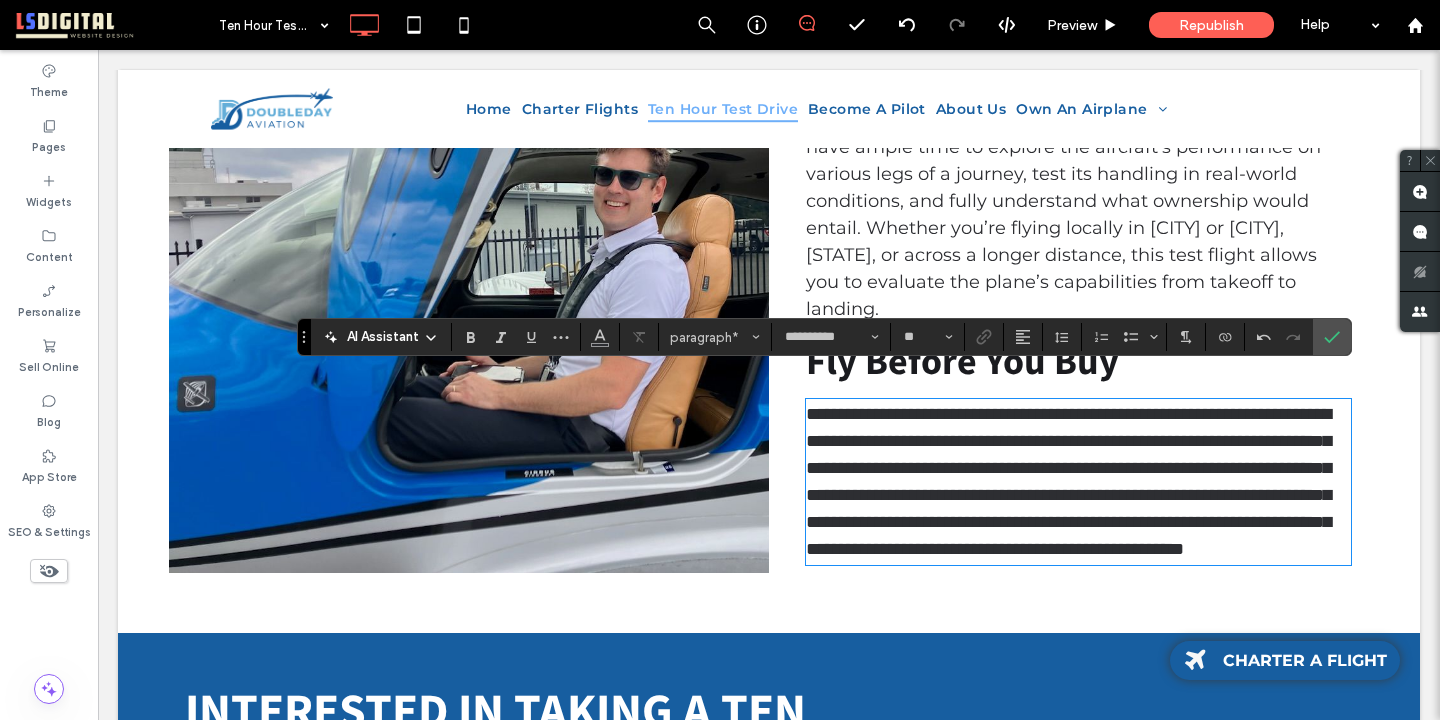 scroll, scrollTop: 0, scrollLeft: 0, axis: both 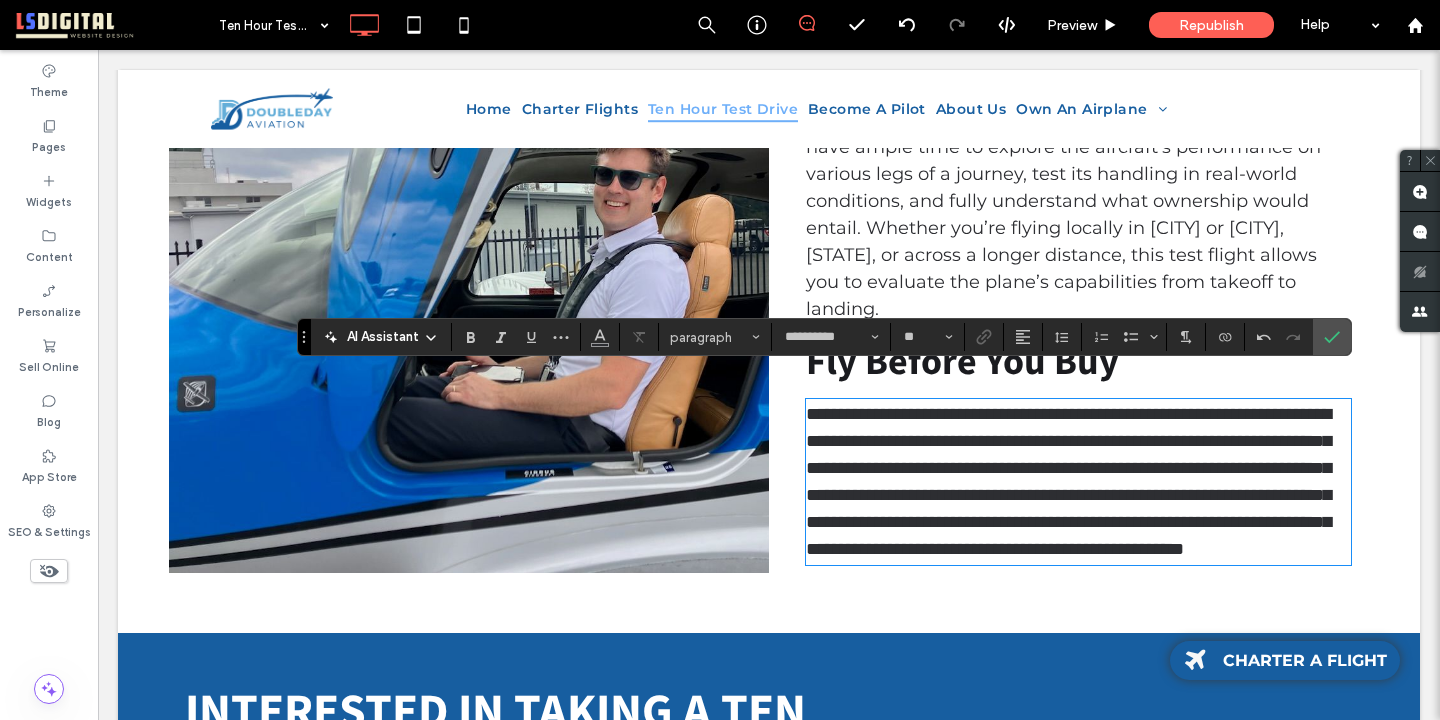 type on "**" 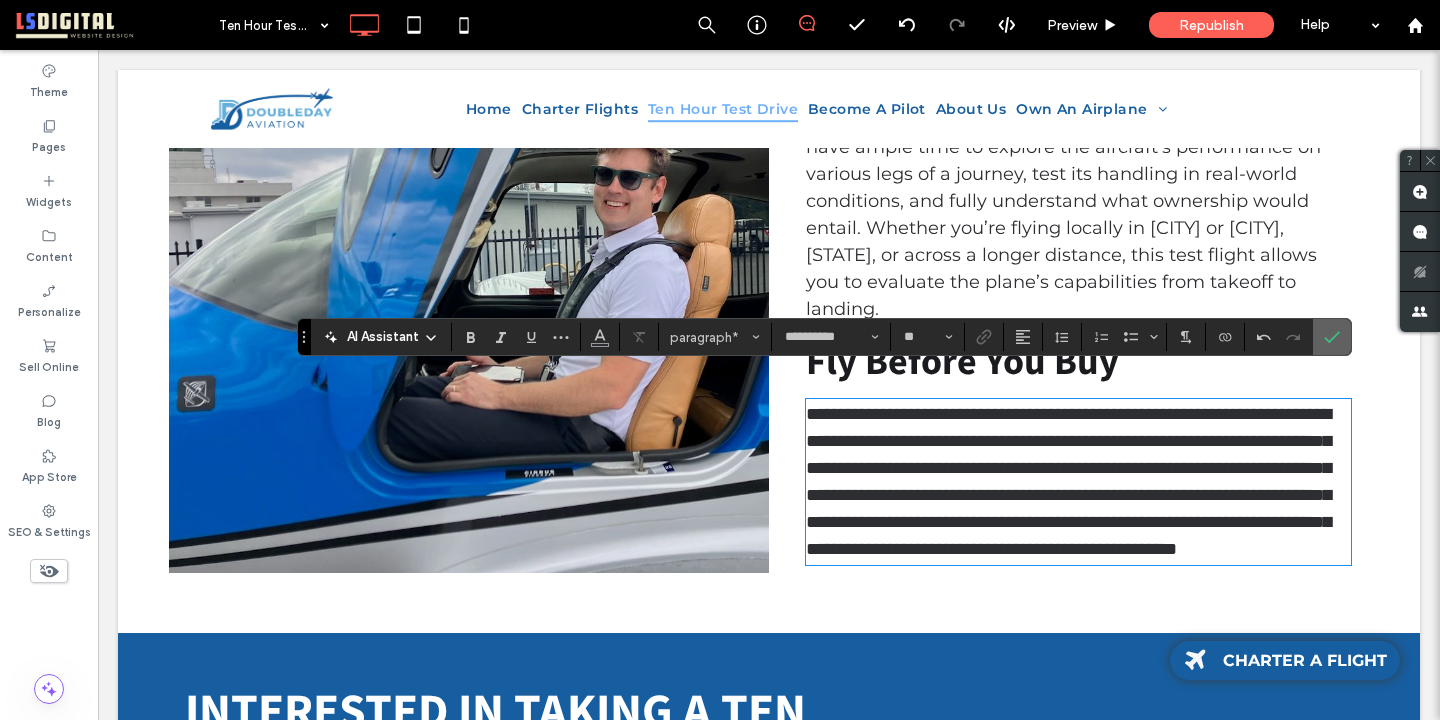 click 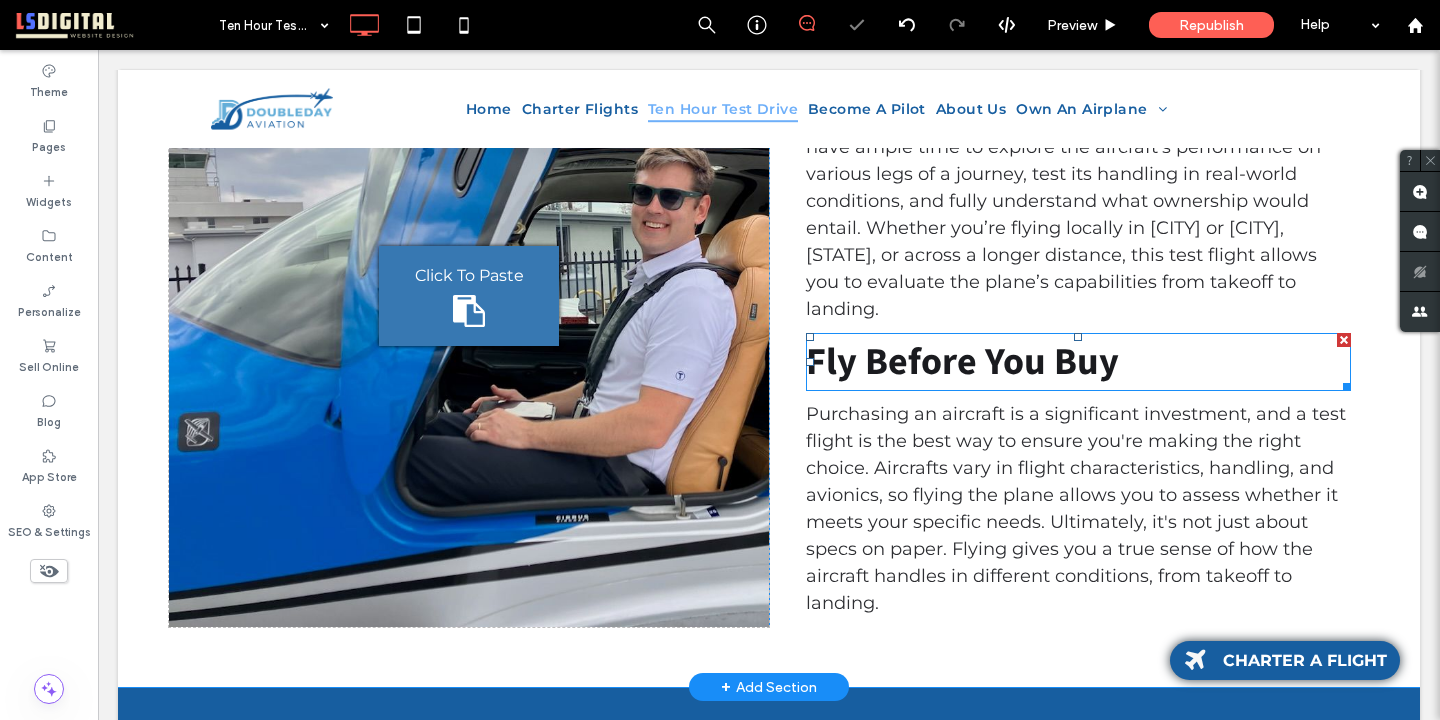 scroll, scrollTop: 0, scrollLeft: 0, axis: both 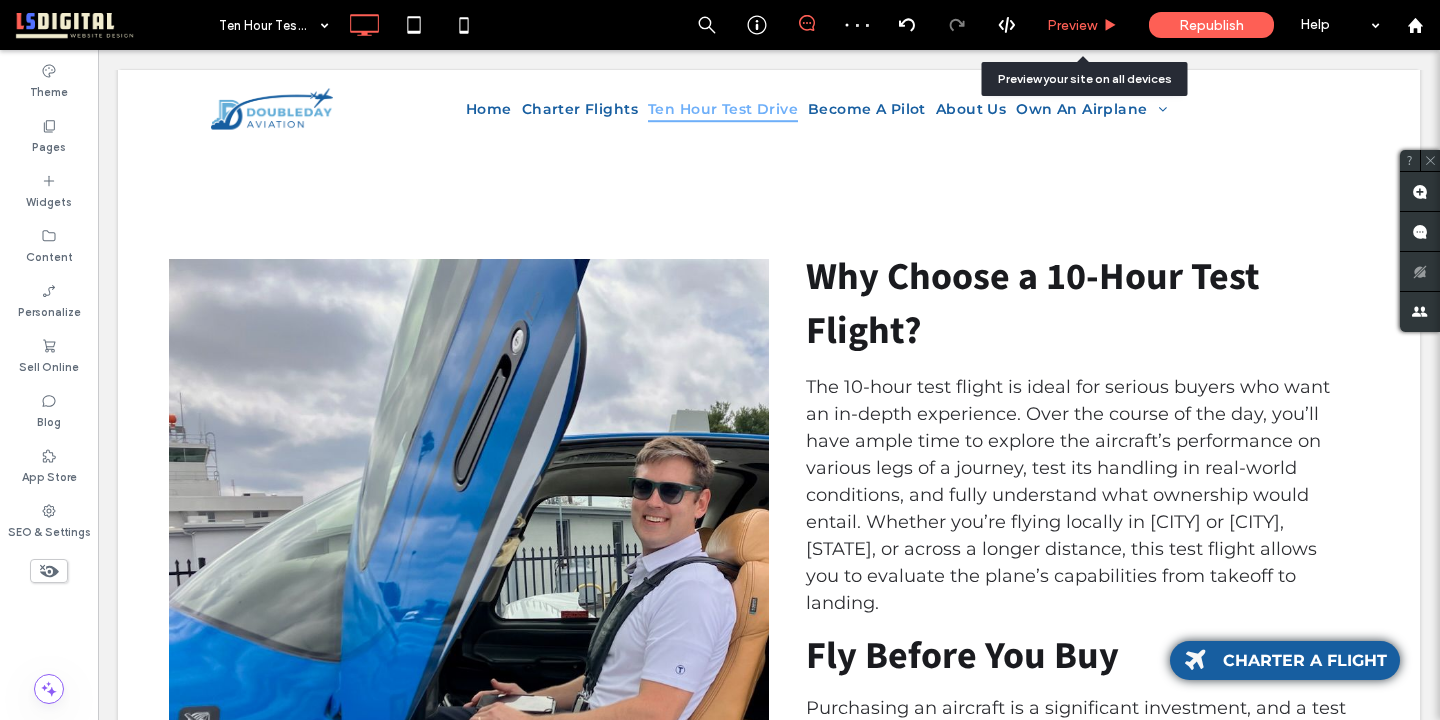 click on "Preview" at bounding box center [1072, 25] 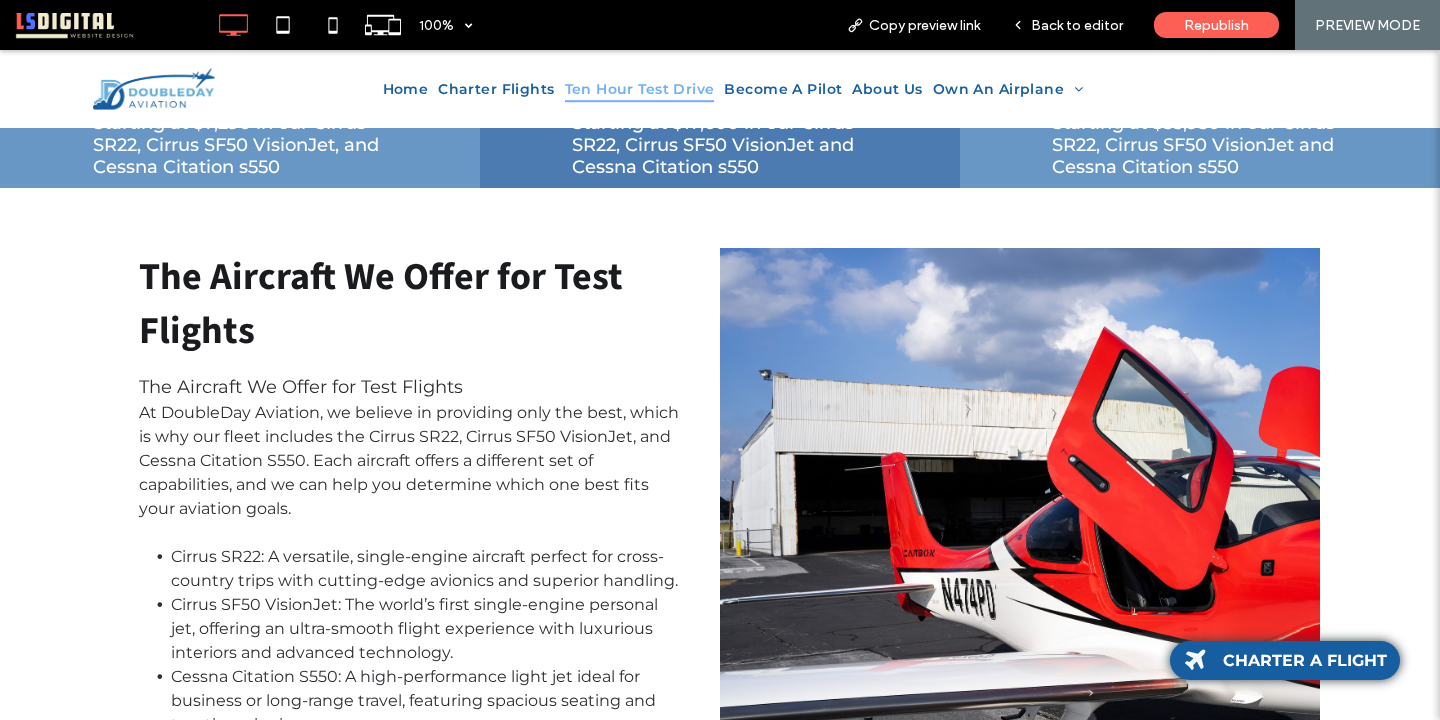 scroll, scrollTop: 1153, scrollLeft: 0, axis: vertical 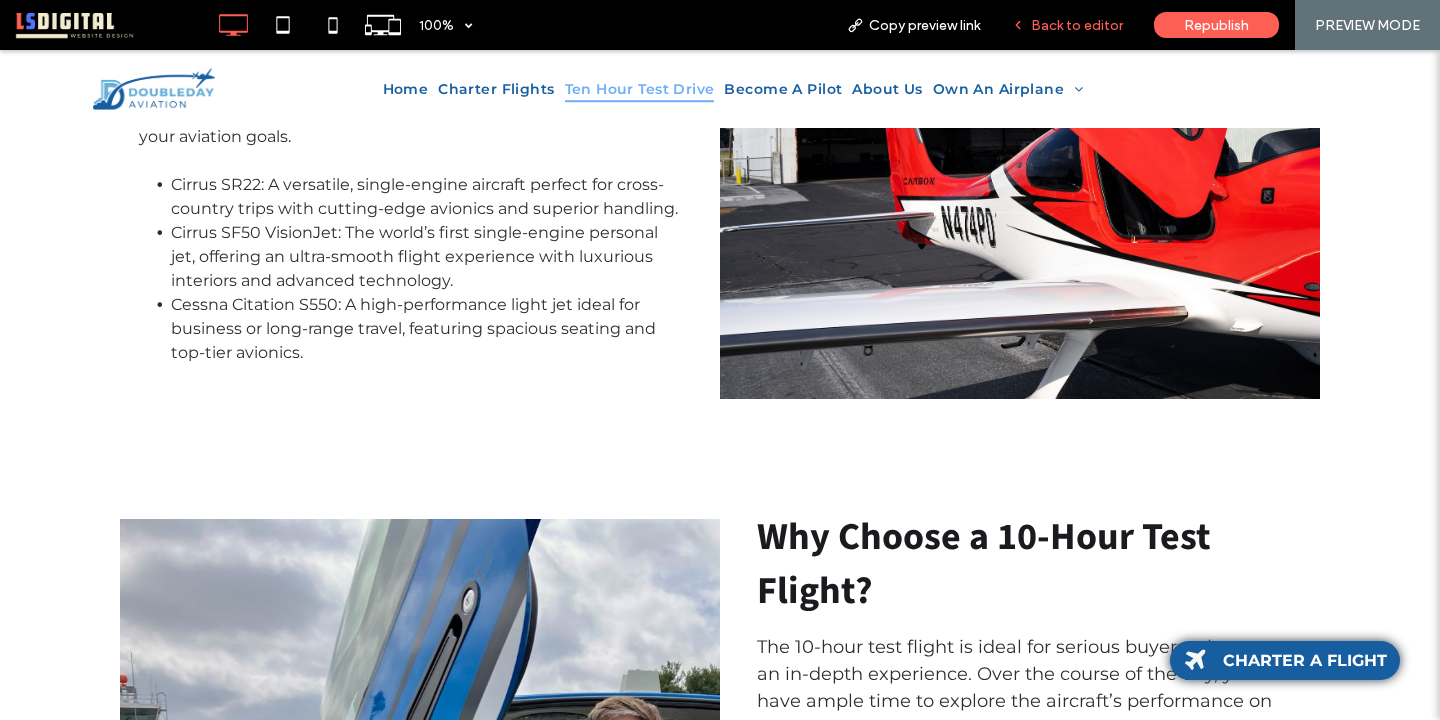 click on "Back to editor" at bounding box center (1077, 25) 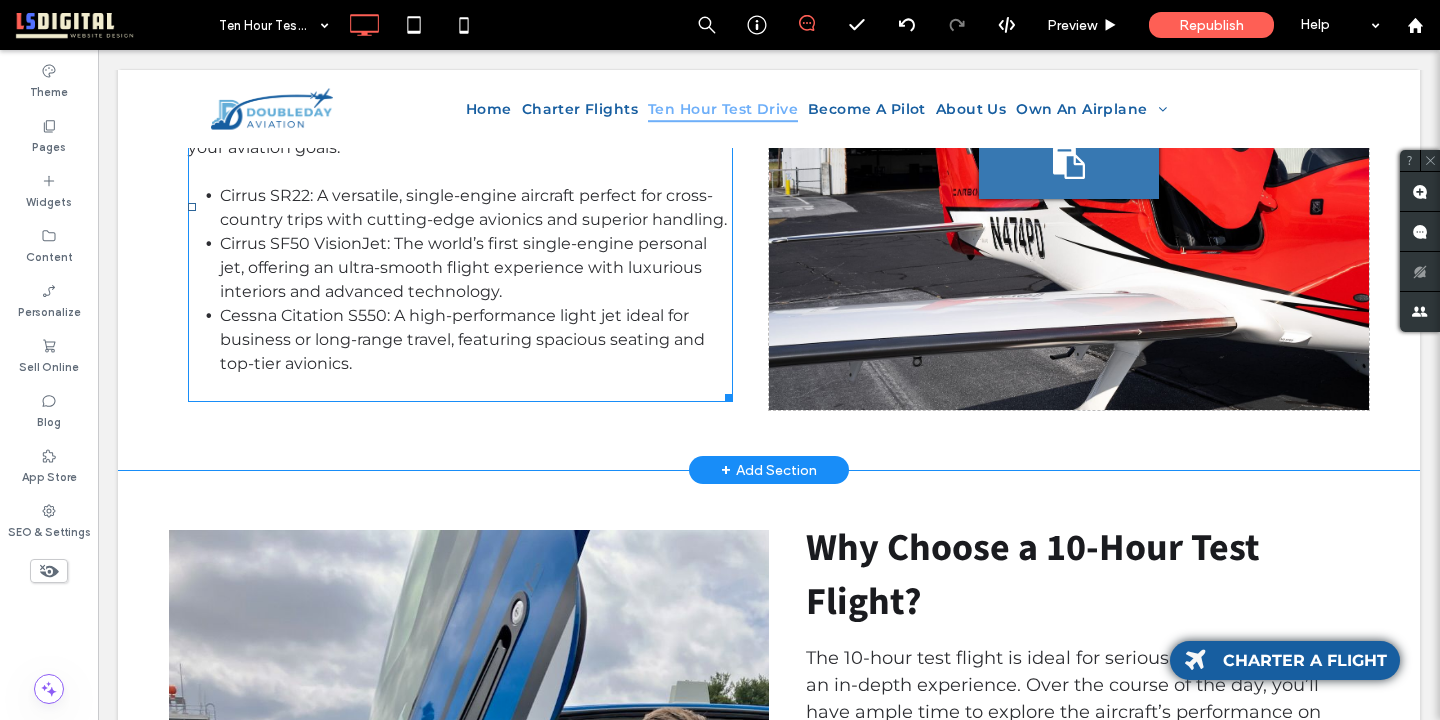 click on "Cirrus SF50 VisionJet: The world’s first single-engine personal jet, offering an ultra-smooth flight experience with luxurious interiors and advanced technology." at bounding box center (463, 267) 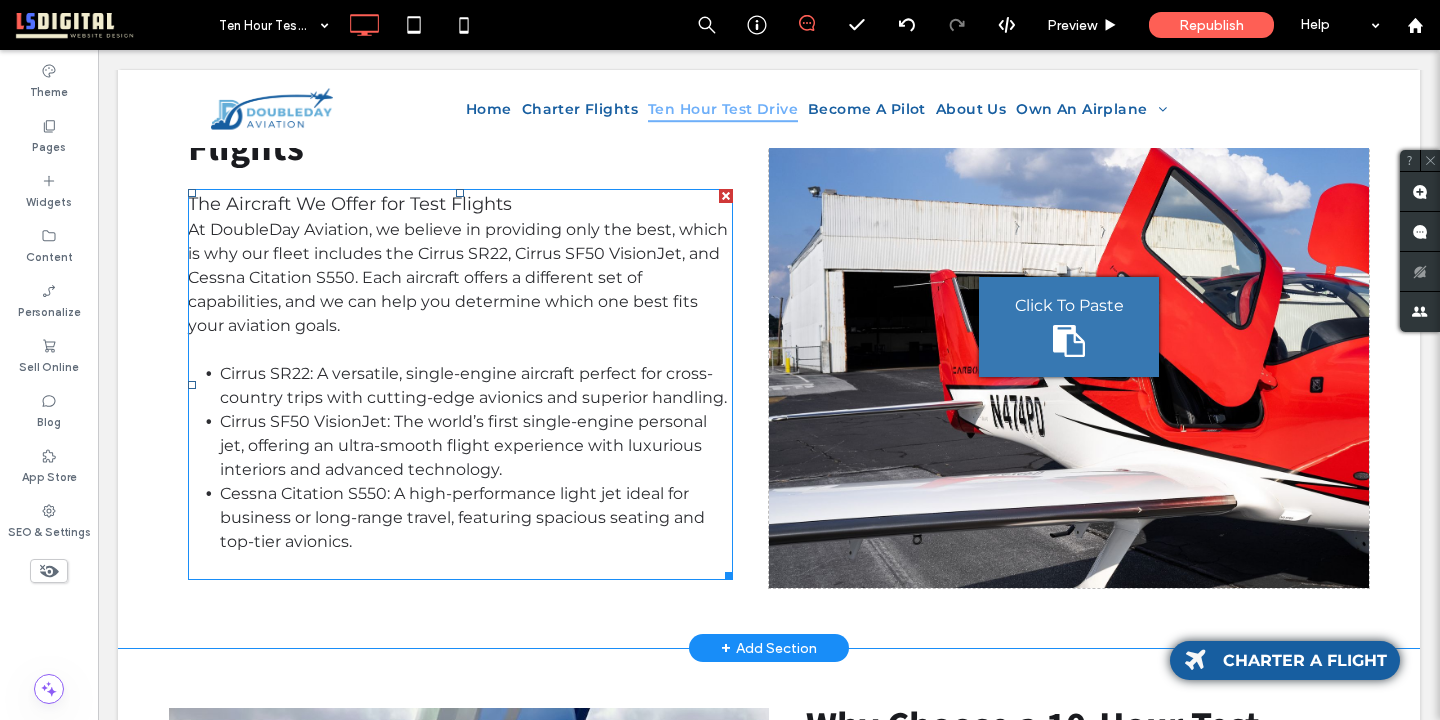 scroll, scrollTop: 0, scrollLeft: 0, axis: both 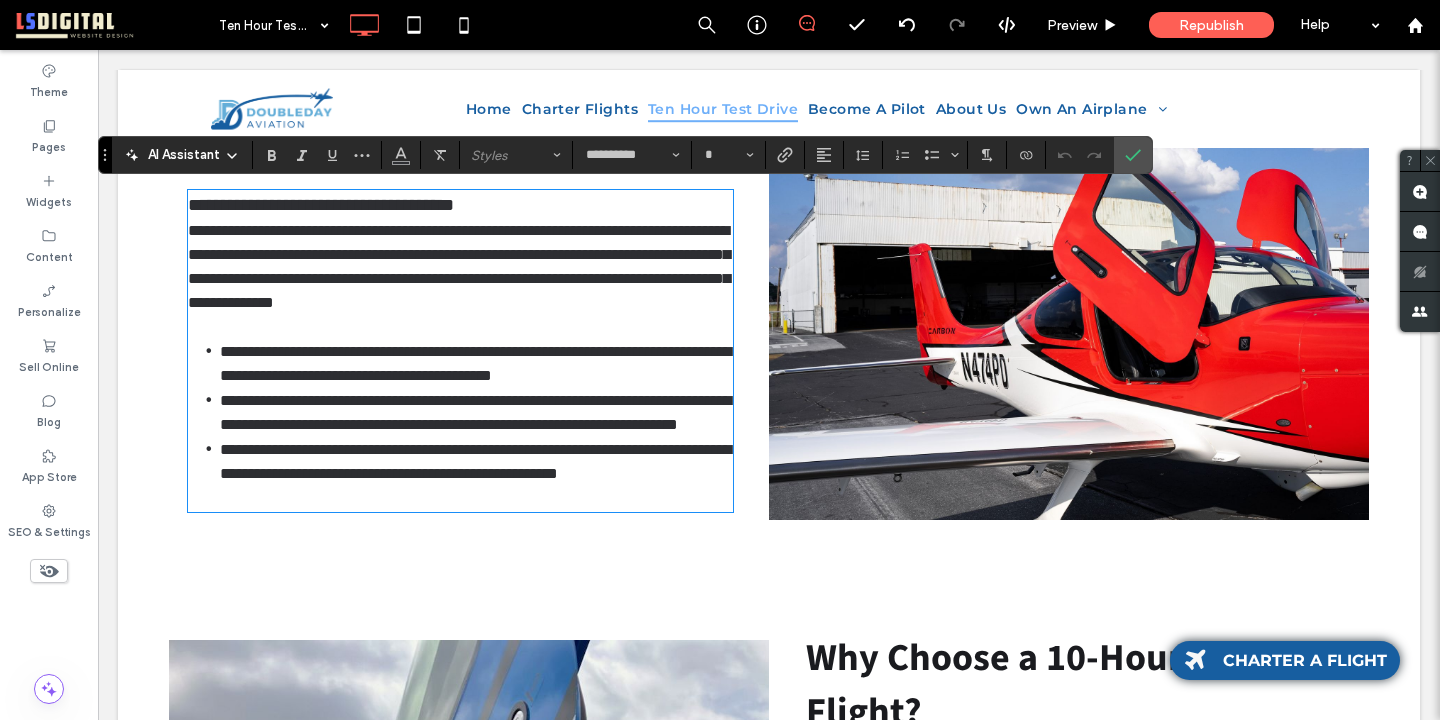 type on "**" 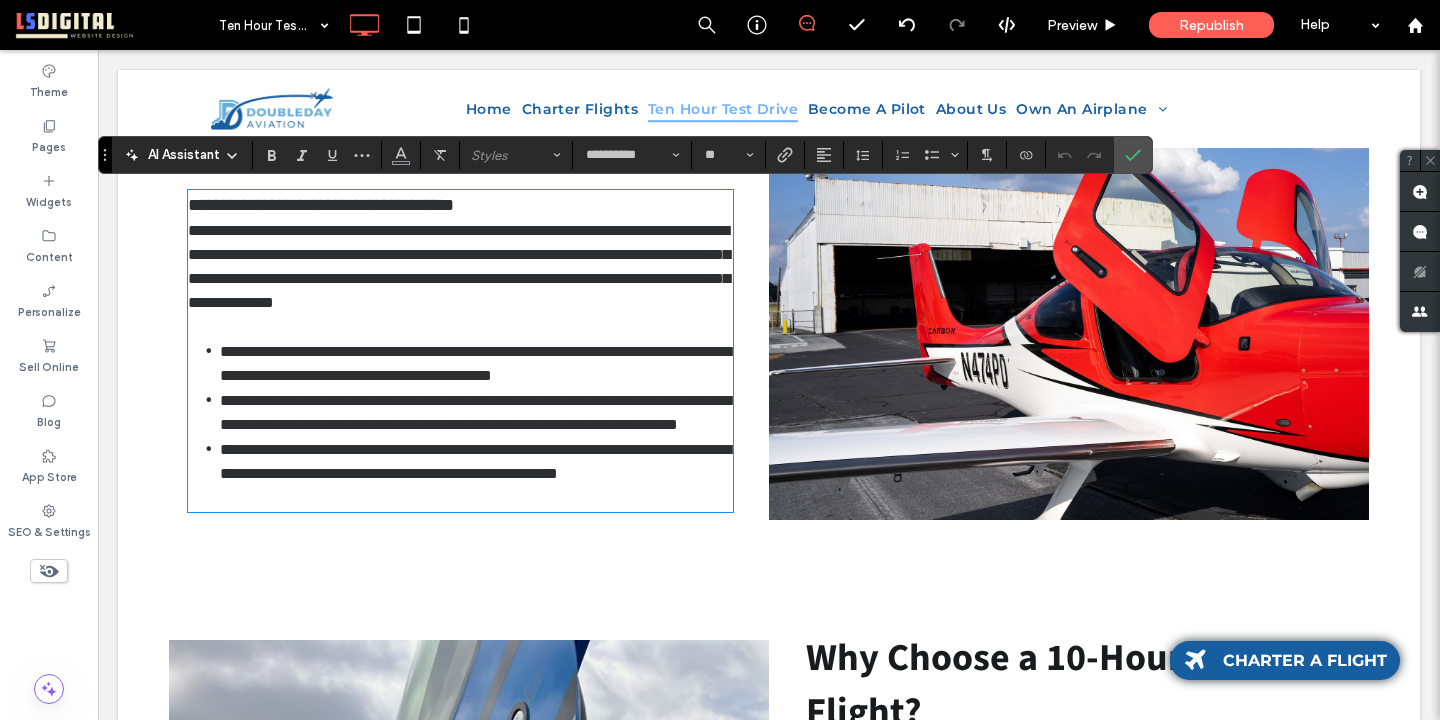 click on "**********" at bounding box center (460, 279) 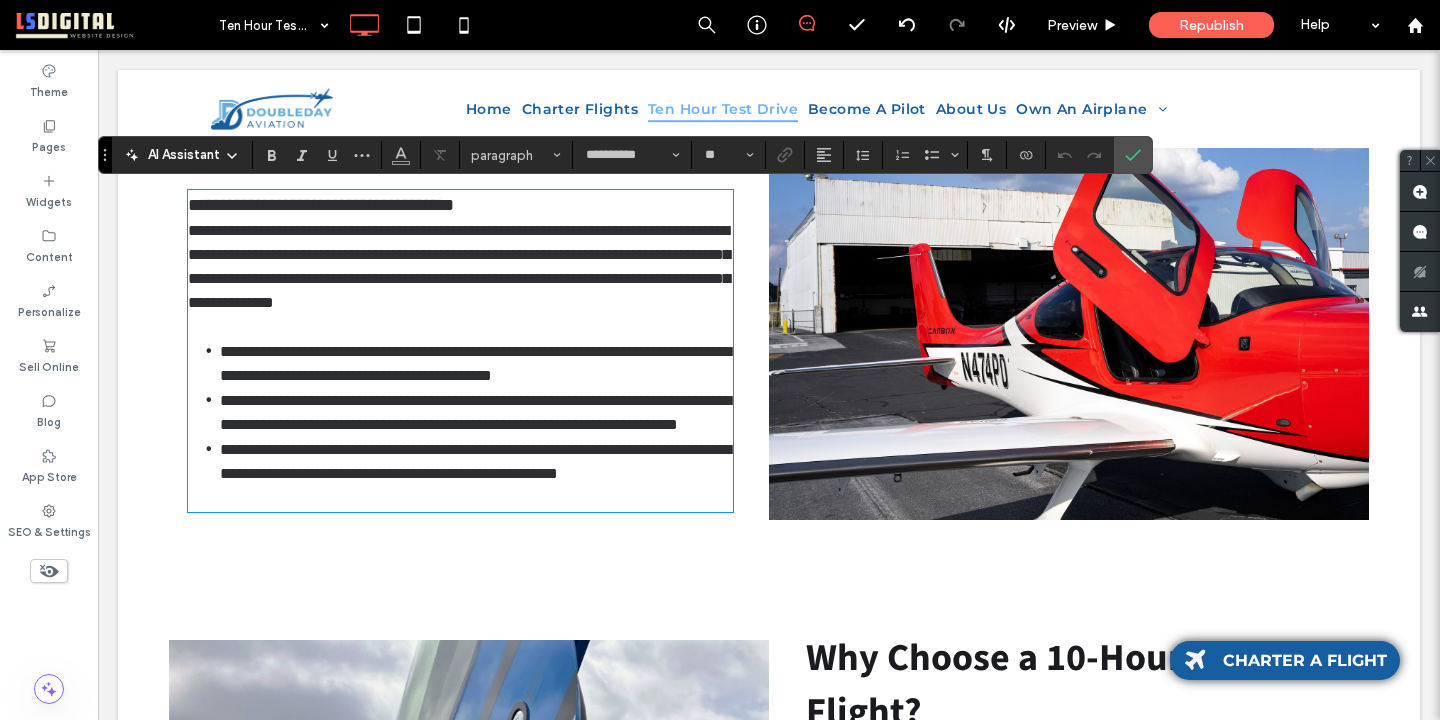 click on "**********" at bounding box center (476, 363) 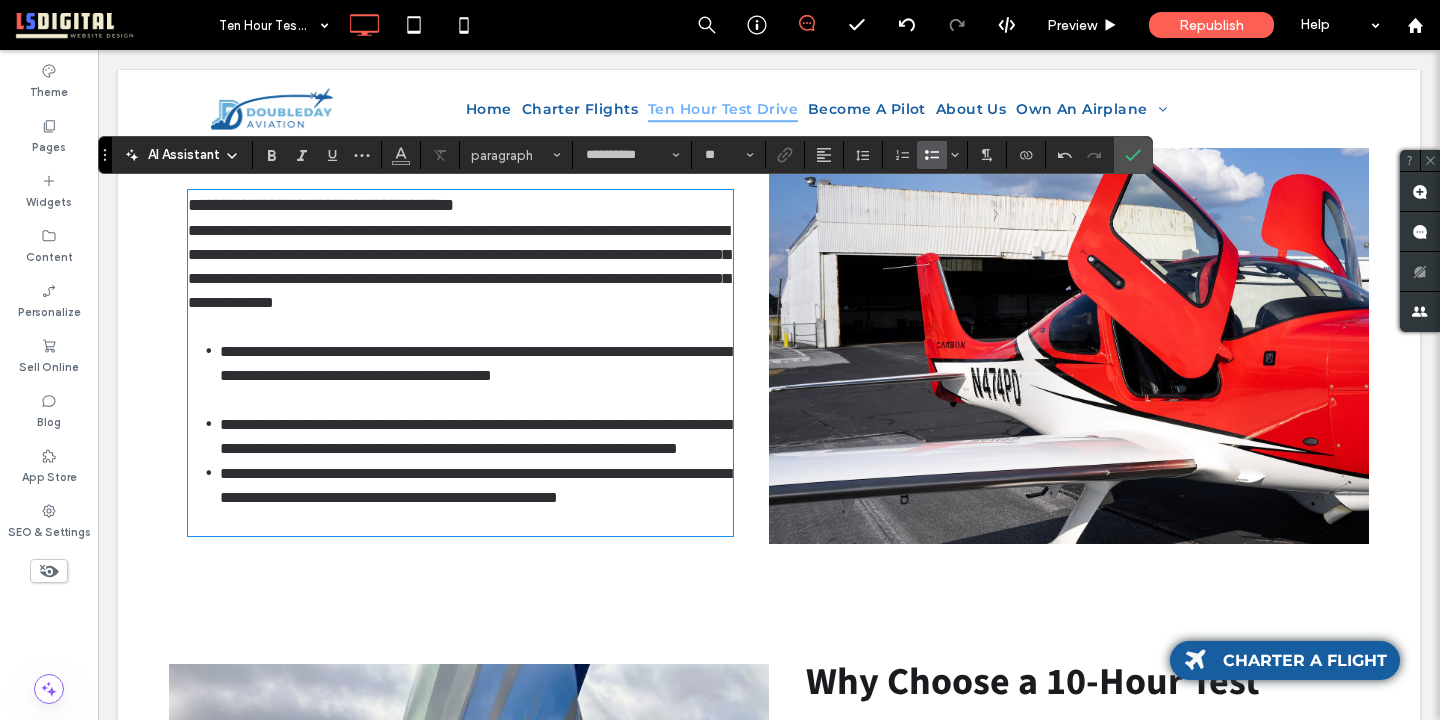 click on "**********" at bounding box center [476, 436] 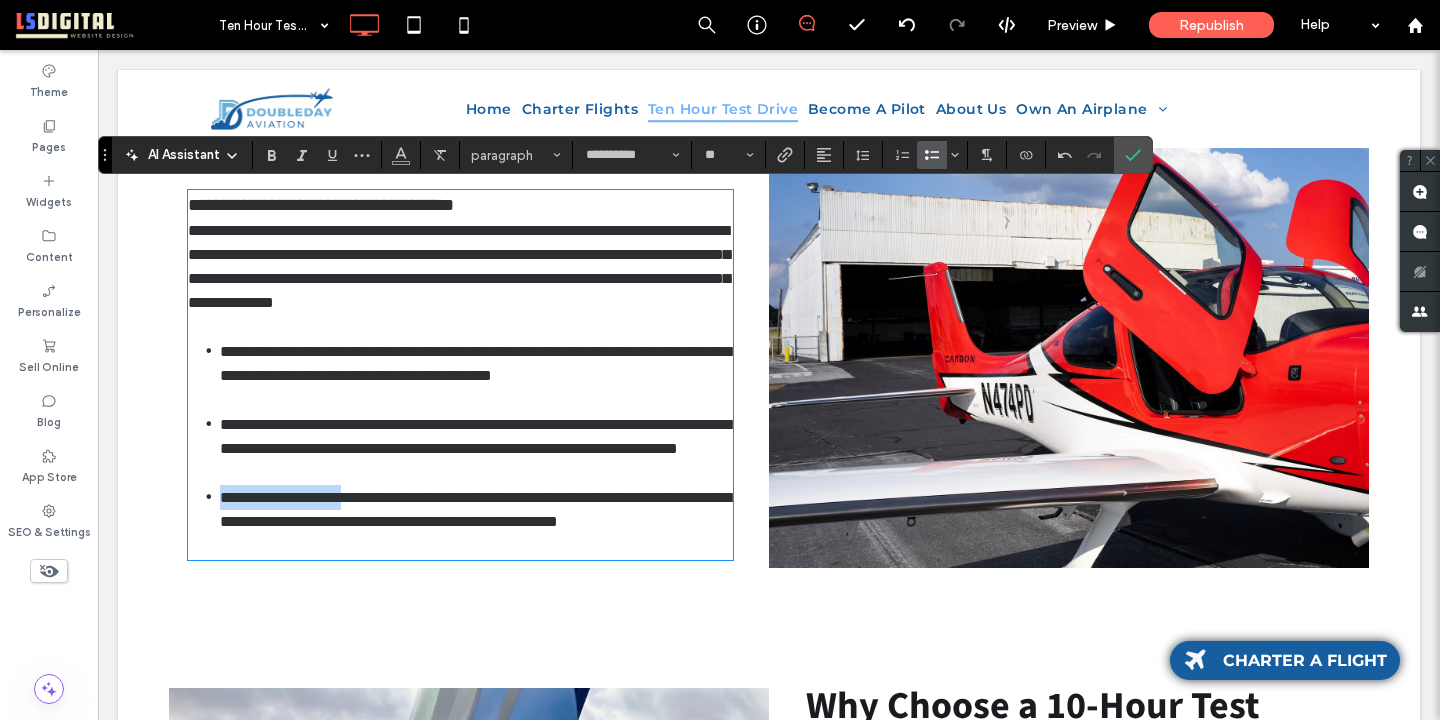 drag, startPoint x: 387, startPoint y: 539, endPoint x: 213, endPoint y: 549, distance: 174.28712 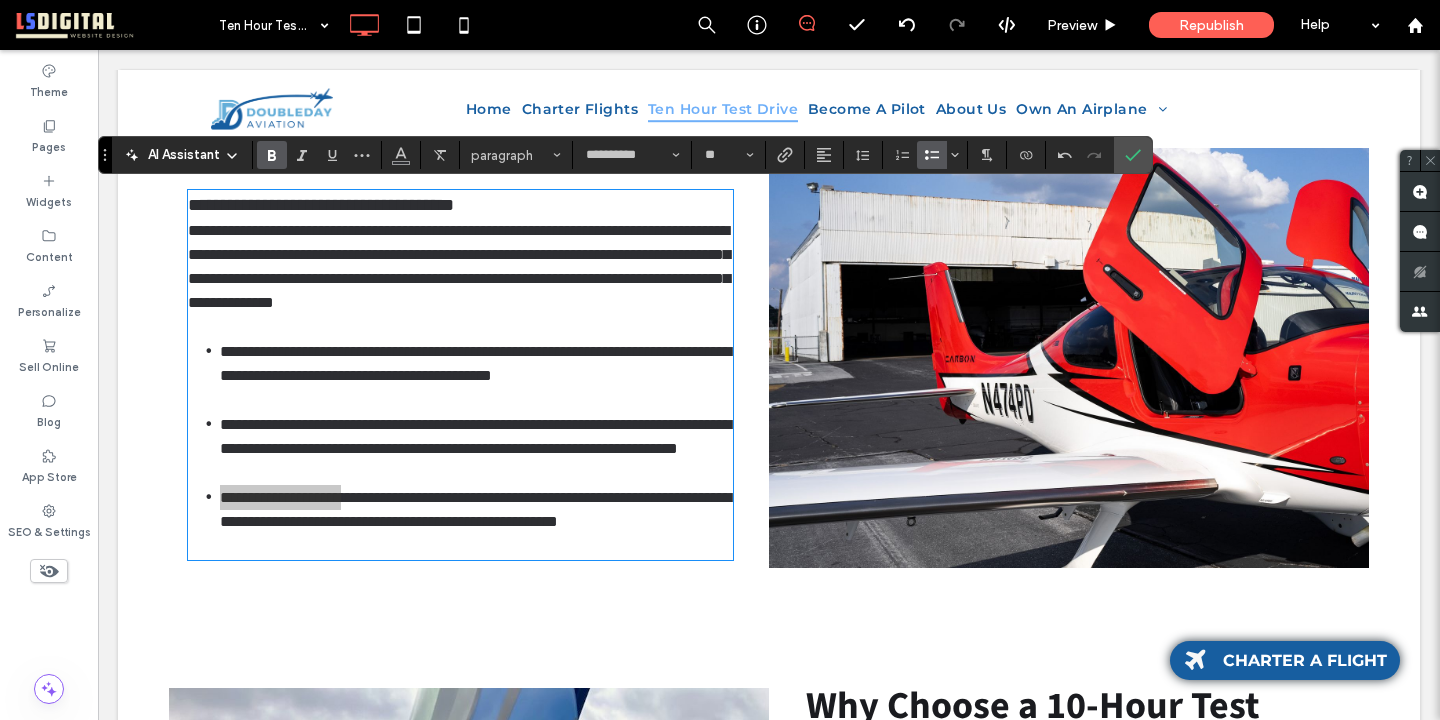 click 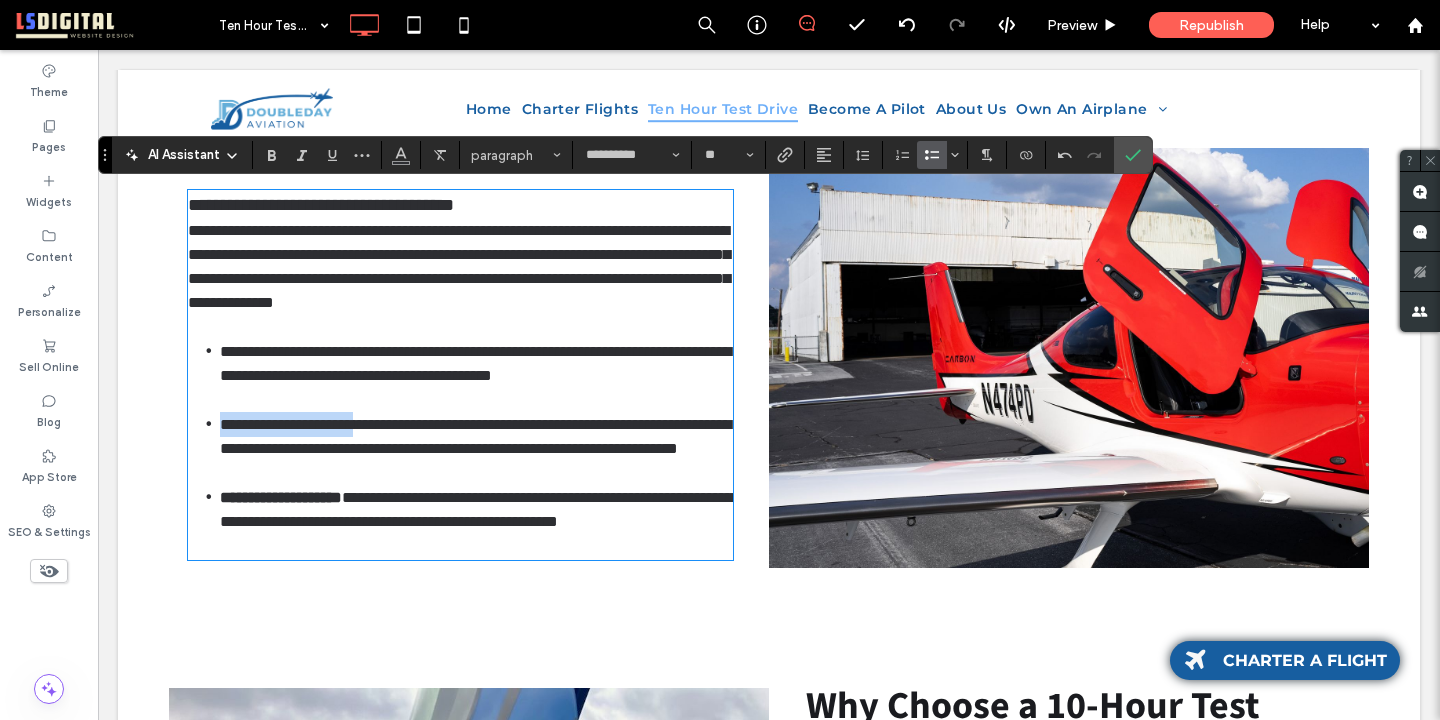 drag, startPoint x: 391, startPoint y: 445, endPoint x: 215, endPoint y: 453, distance: 176.18172 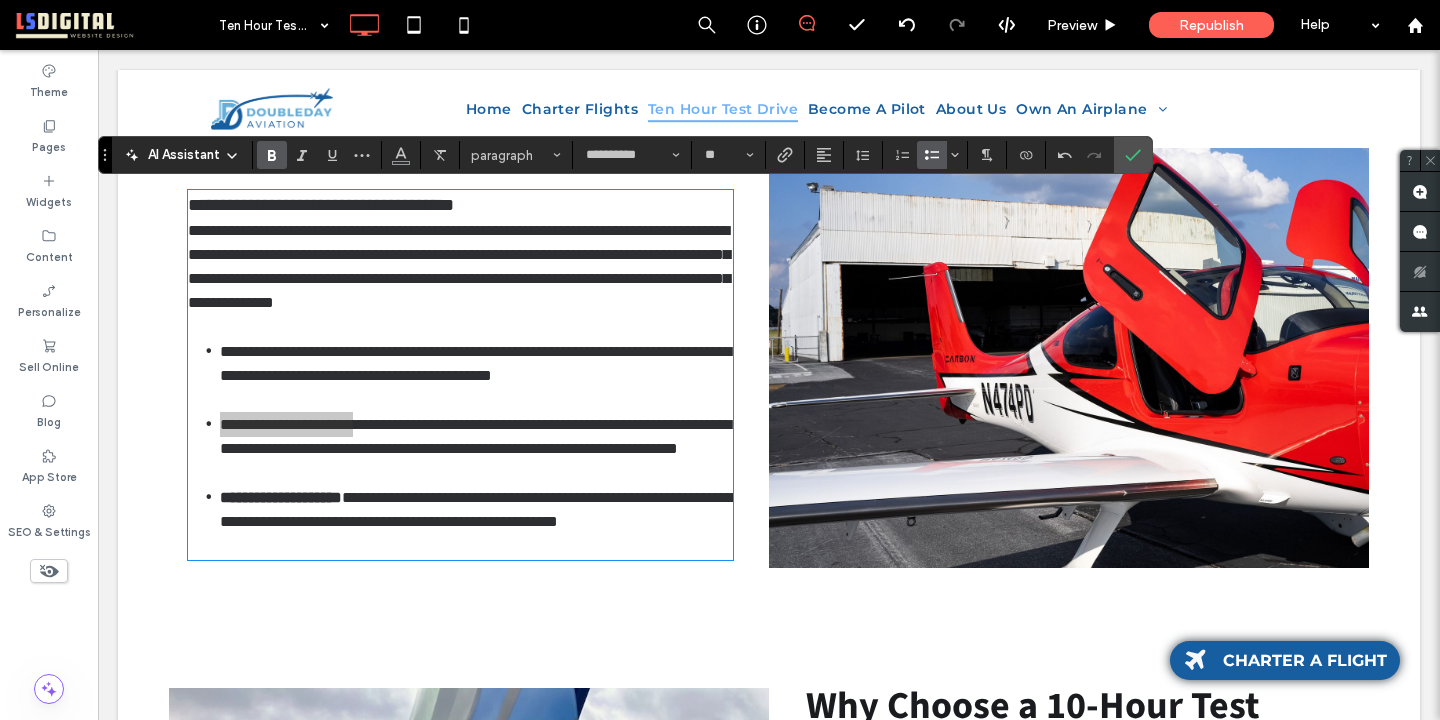 click at bounding box center [268, 155] 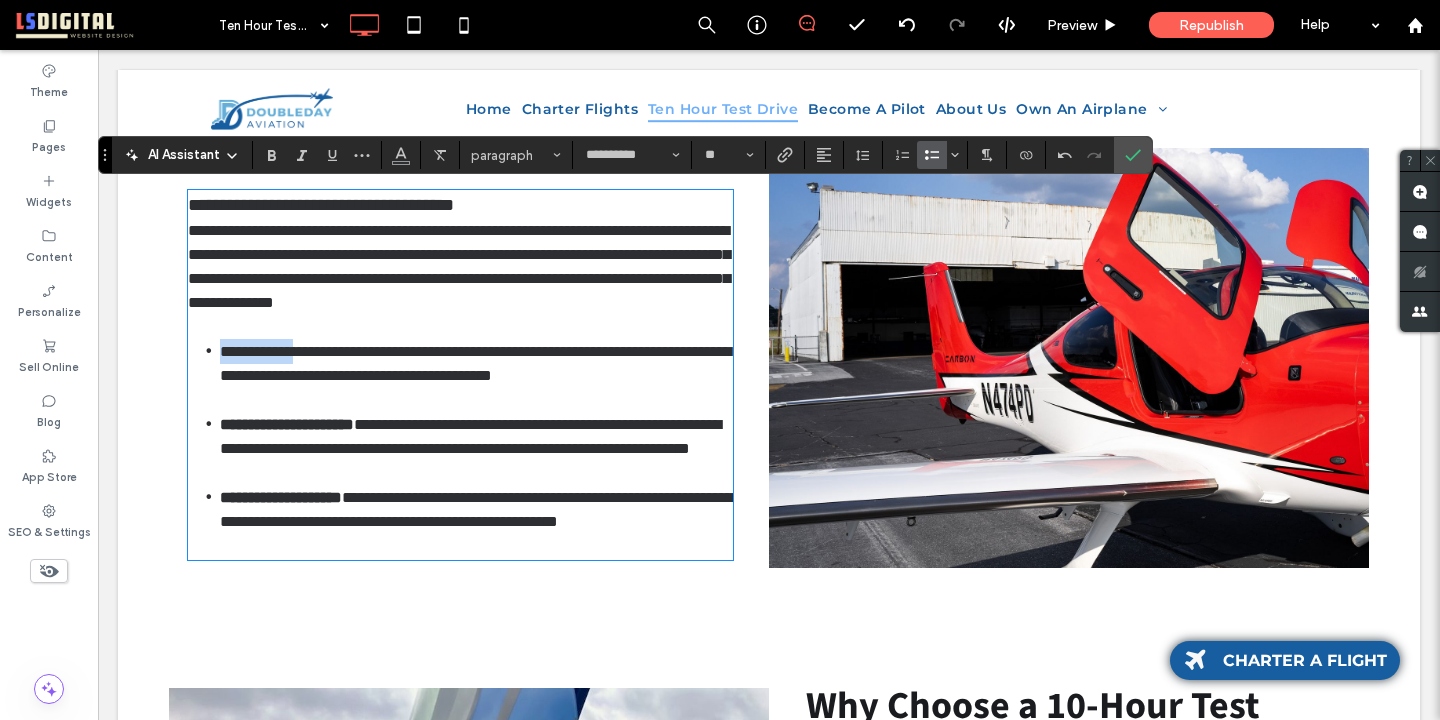 drag, startPoint x: 313, startPoint y: 371, endPoint x: 214, endPoint y: 373, distance: 99.0202 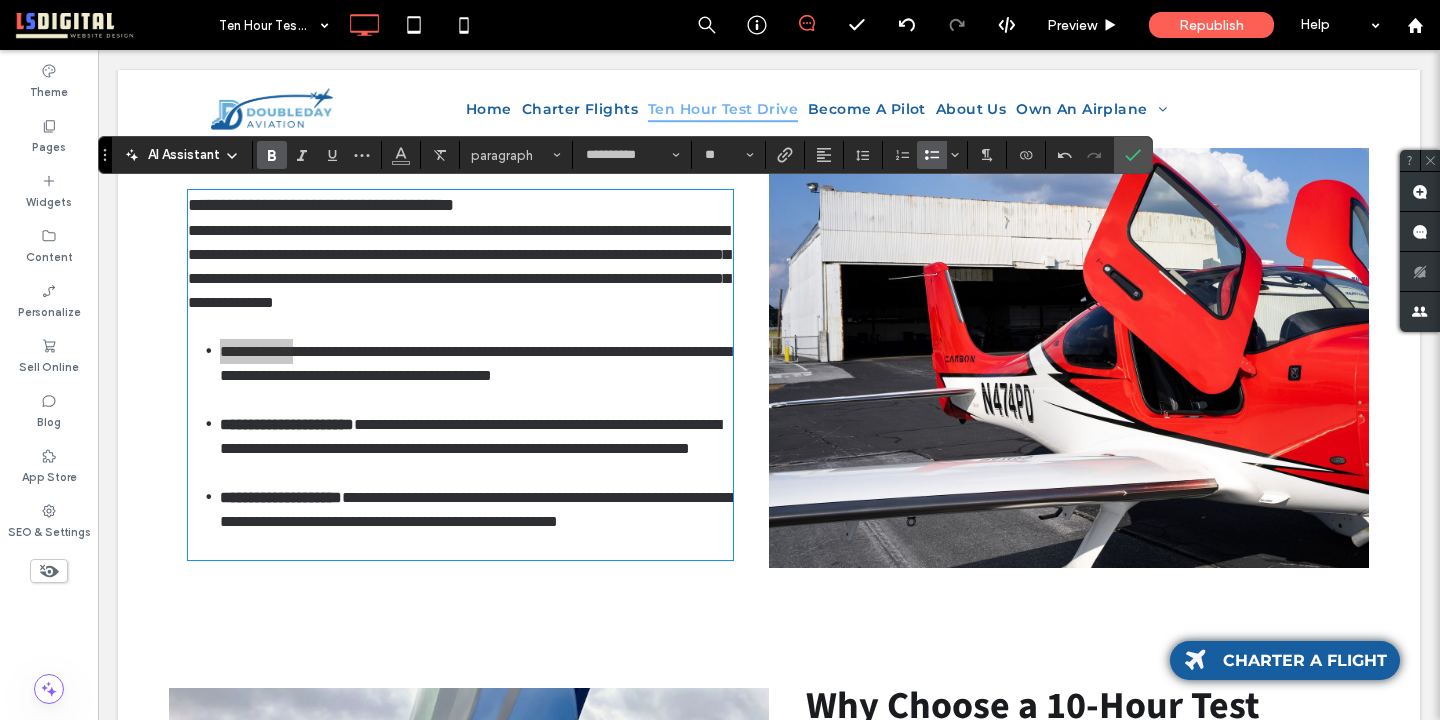 click at bounding box center [272, 155] 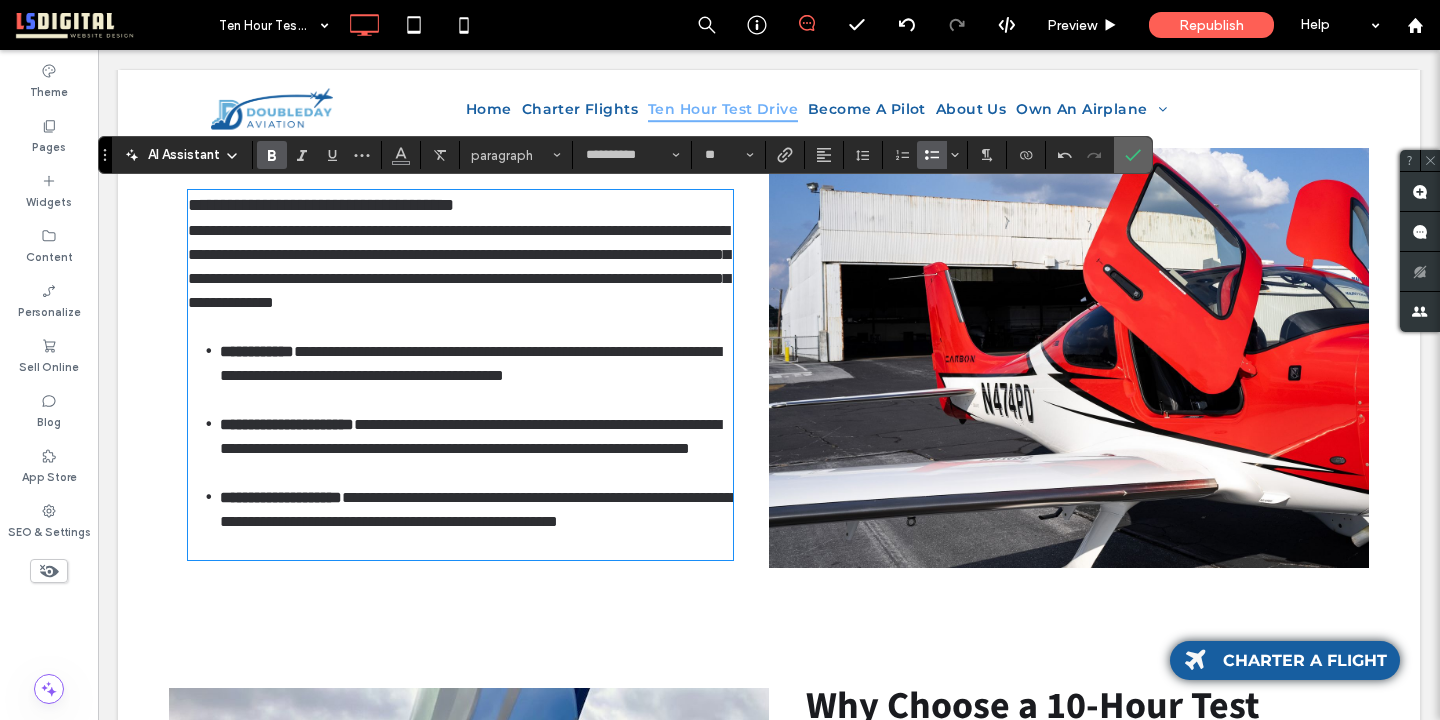 click 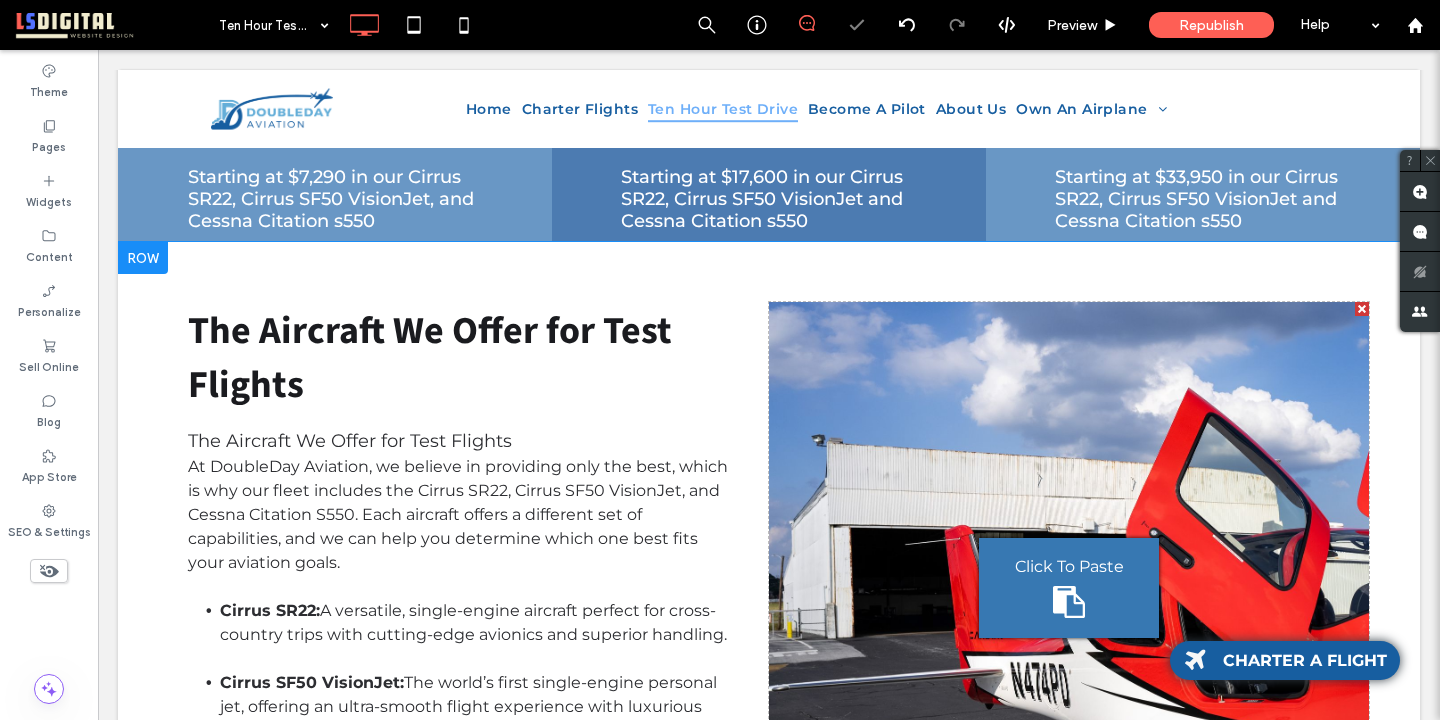 scroll, scrollTop: 1088, scrollLeft: 0, axis: vertical 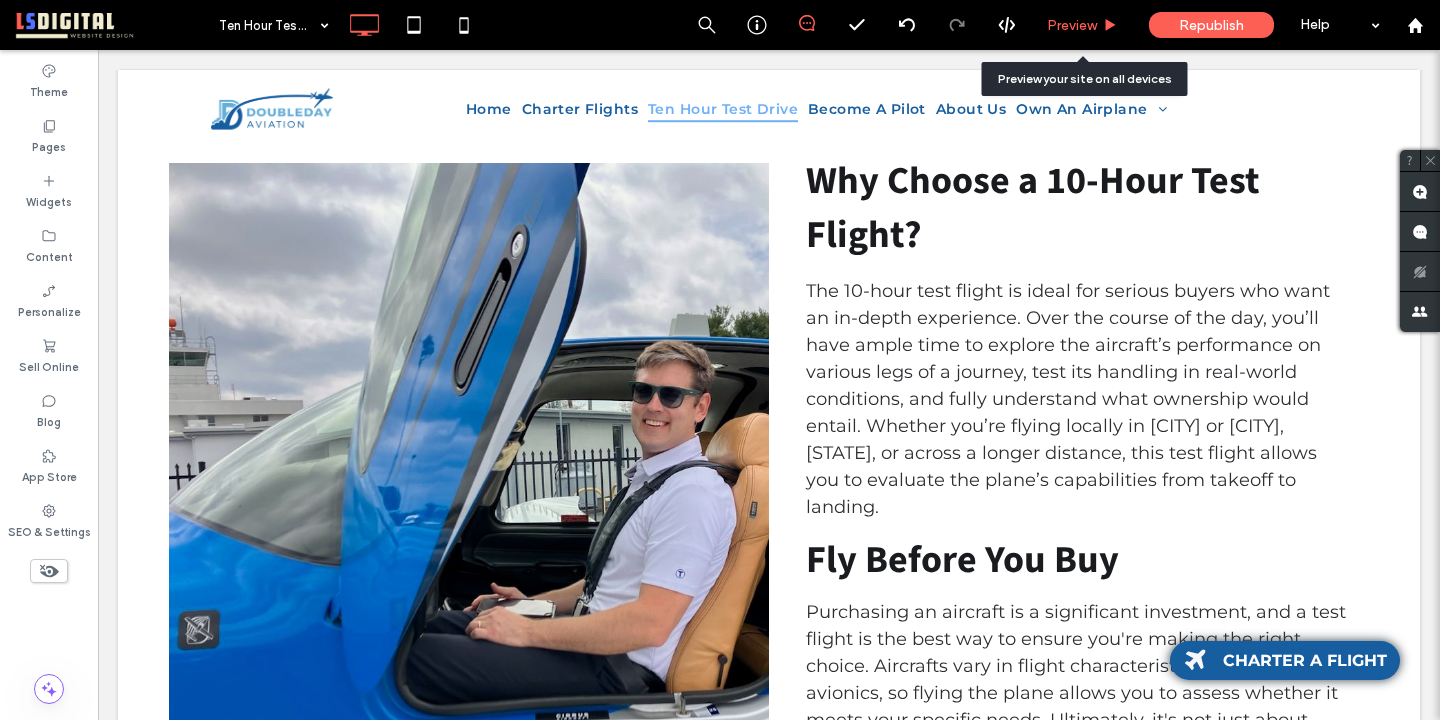 click on "Preview" at bounding box center (1072, 25) 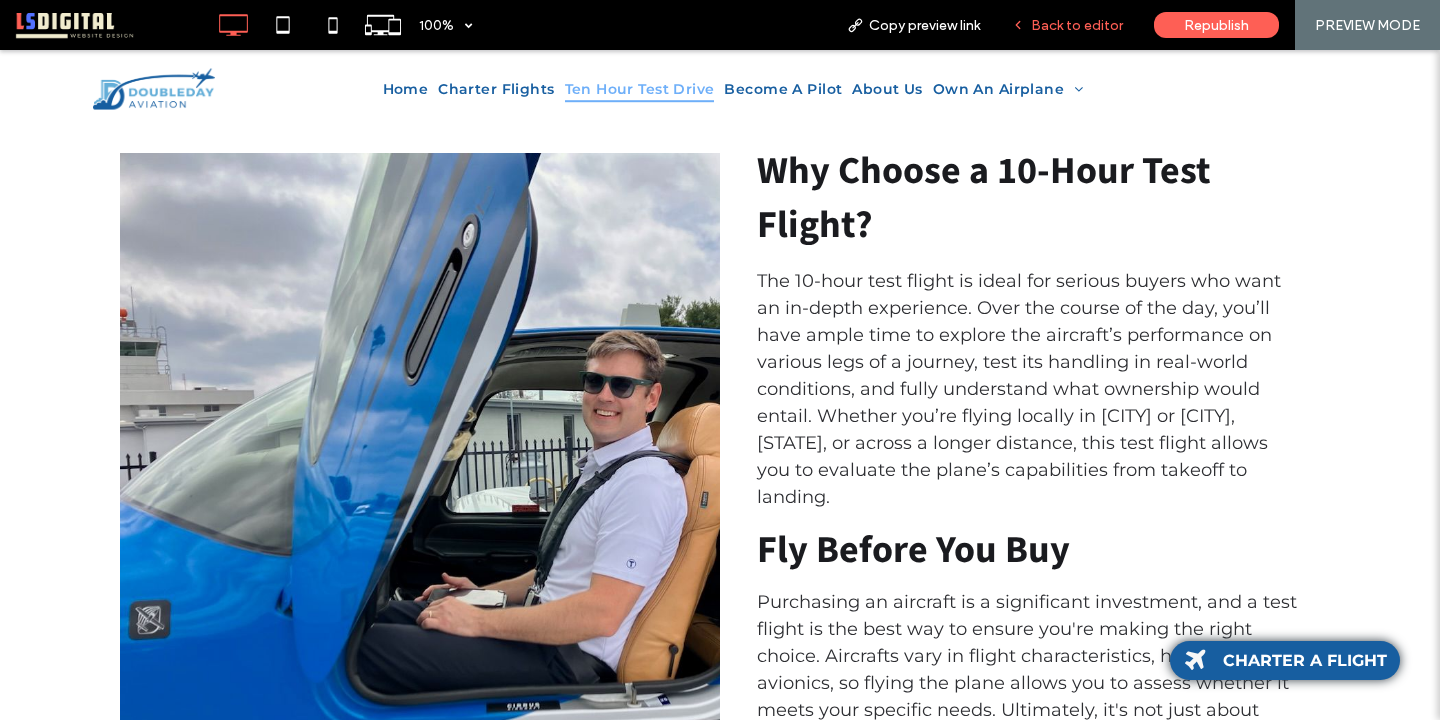 click on "Back to editor" at bounding box center (1077, 25) 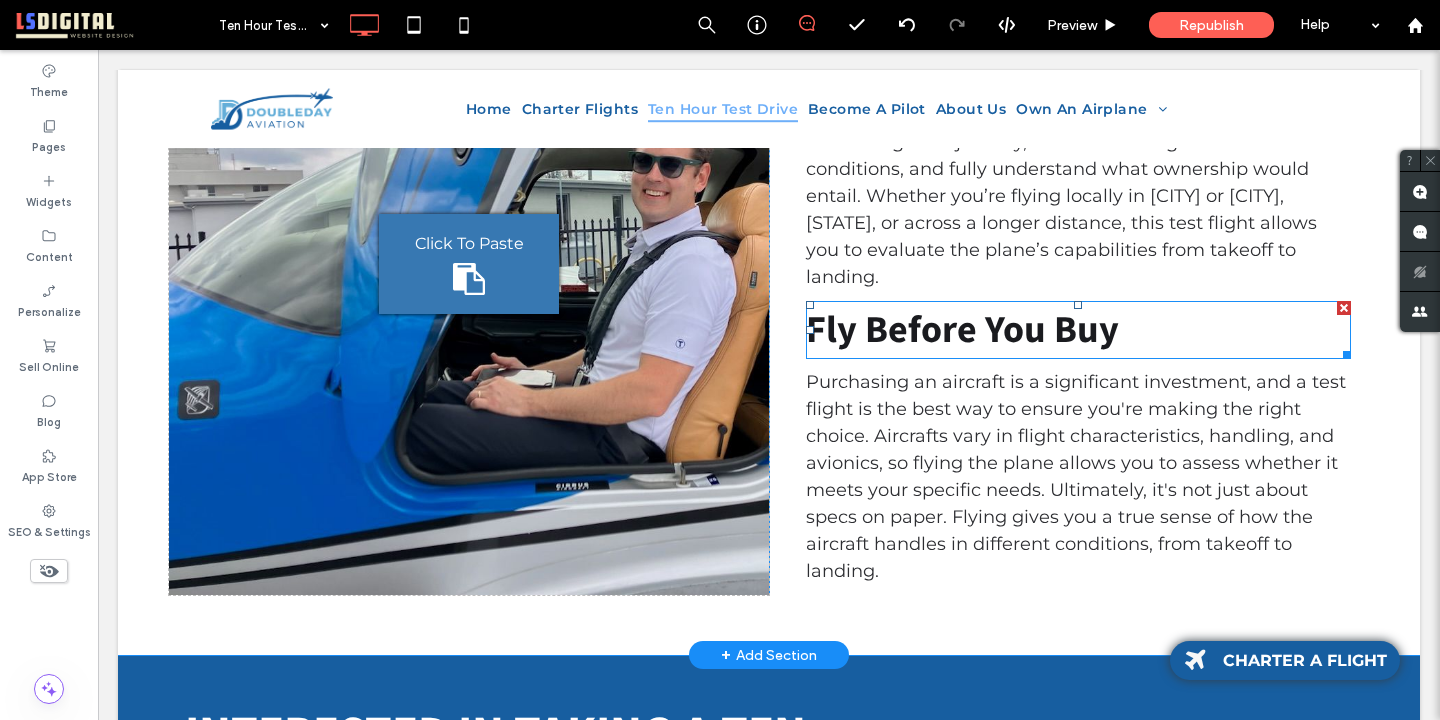 scroll, scrollTop: 2219, scrollLeft: 0, axis: vertical 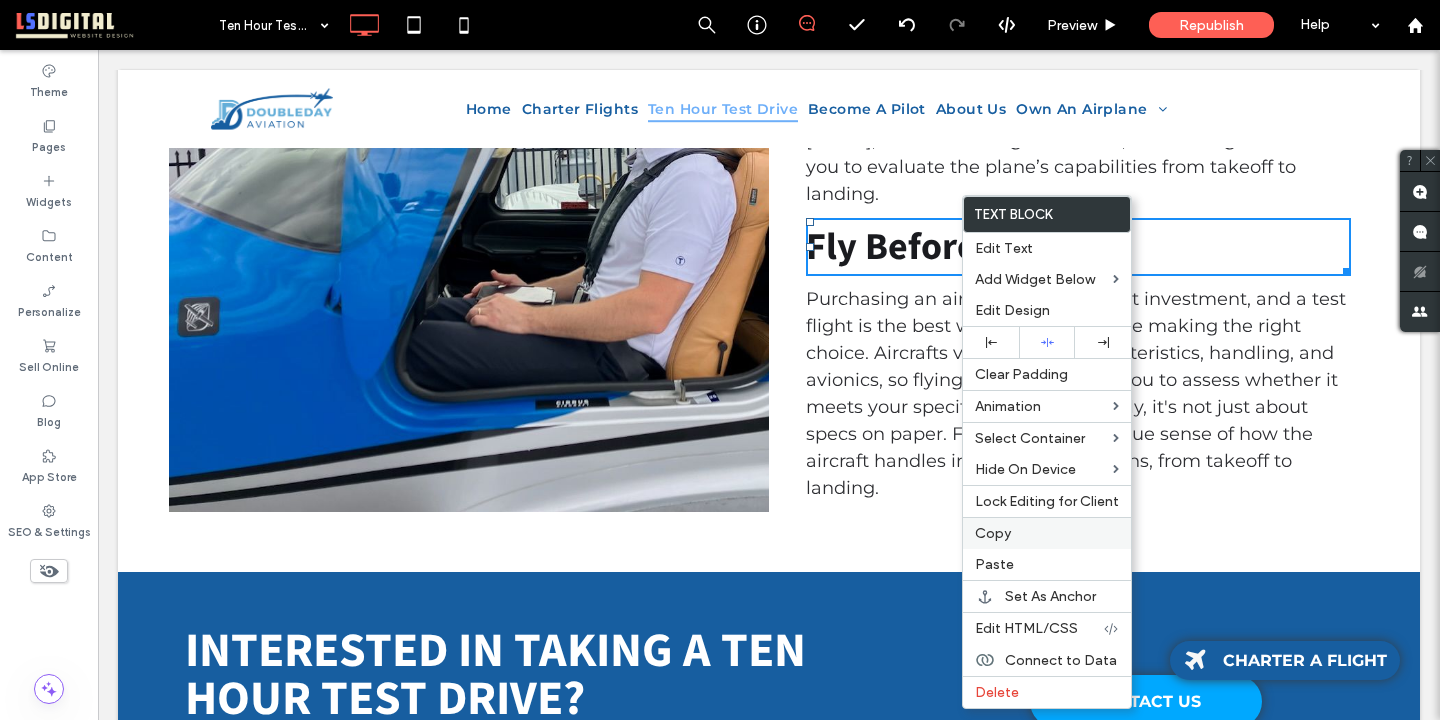 click on "Copy" at bounding box center (1047, 533) 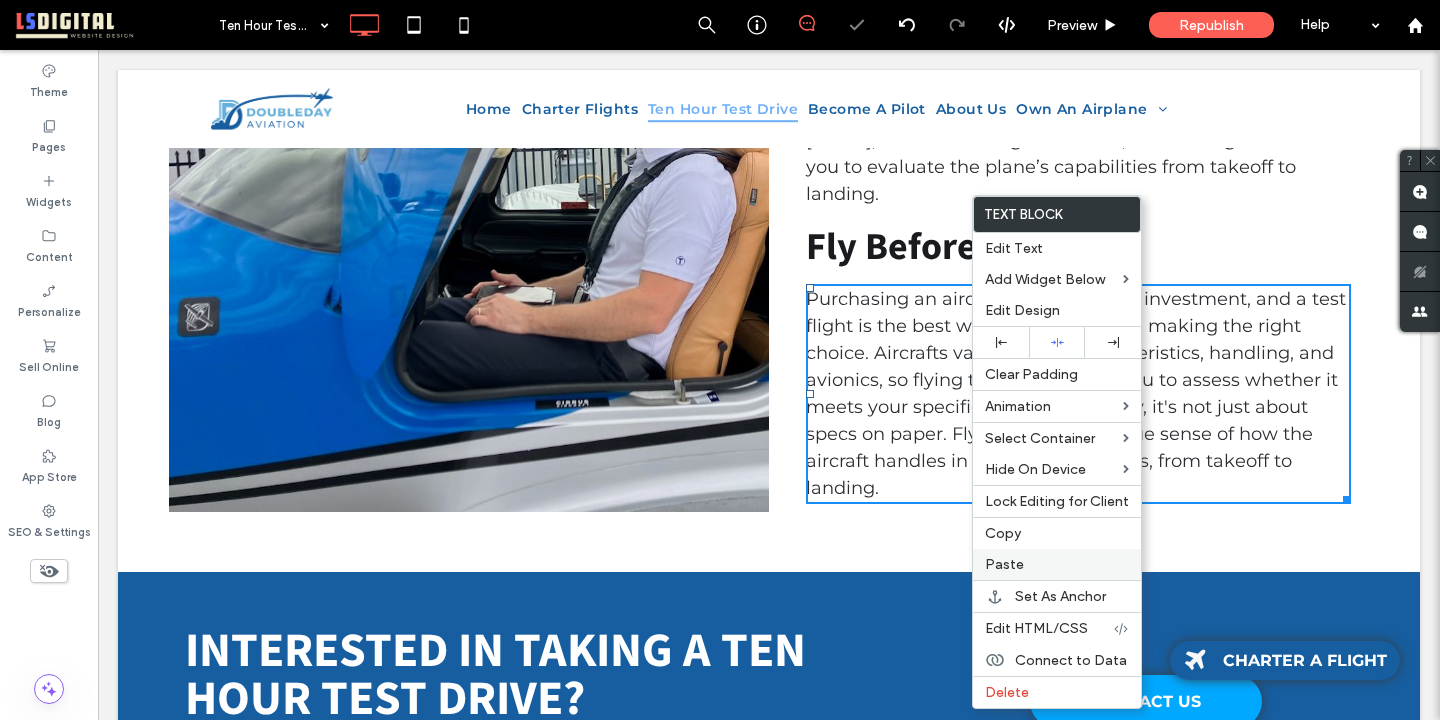 click on "Paste" at bounding box center [1057, 564] 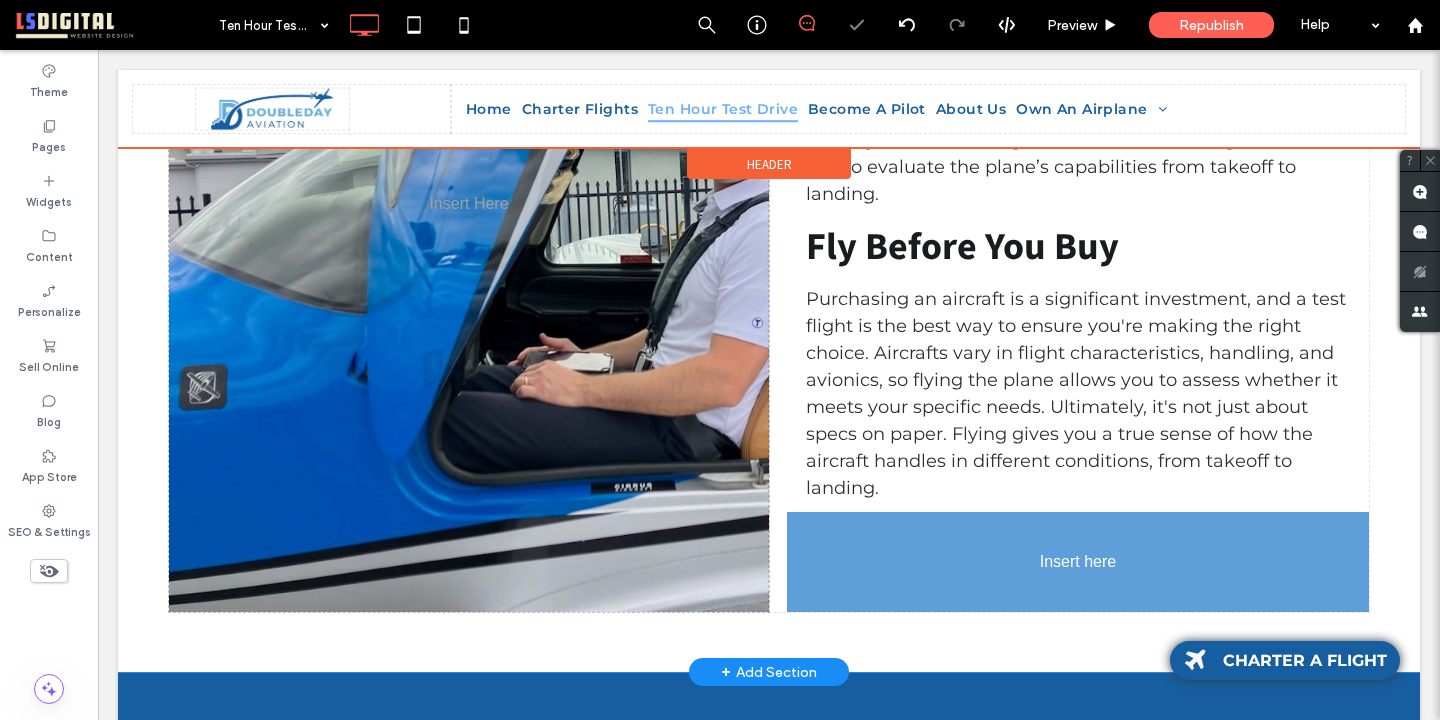 drag, startPoint x: 935, startPoint y: 279, endPoint x: 988, endPoint y: 529, distance: 255.55626 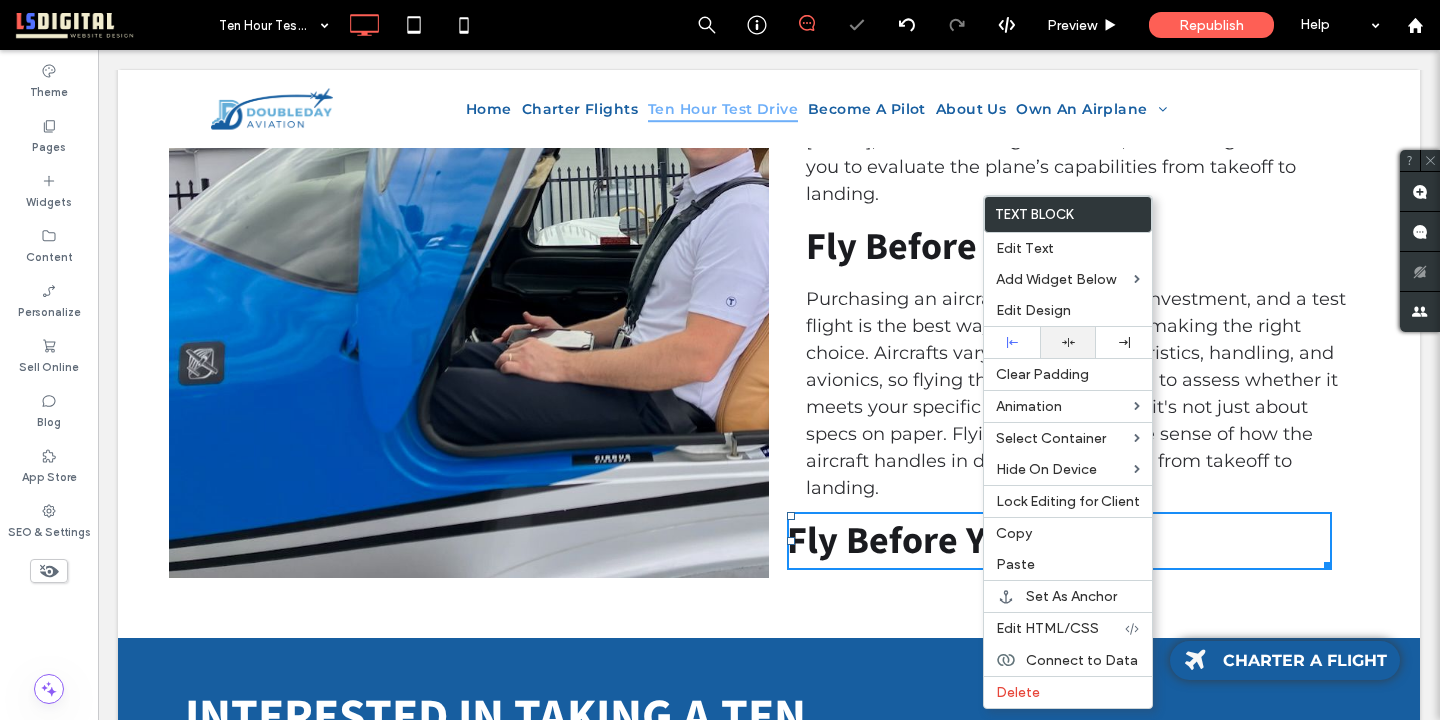 click at bounding box center [1068, 342] 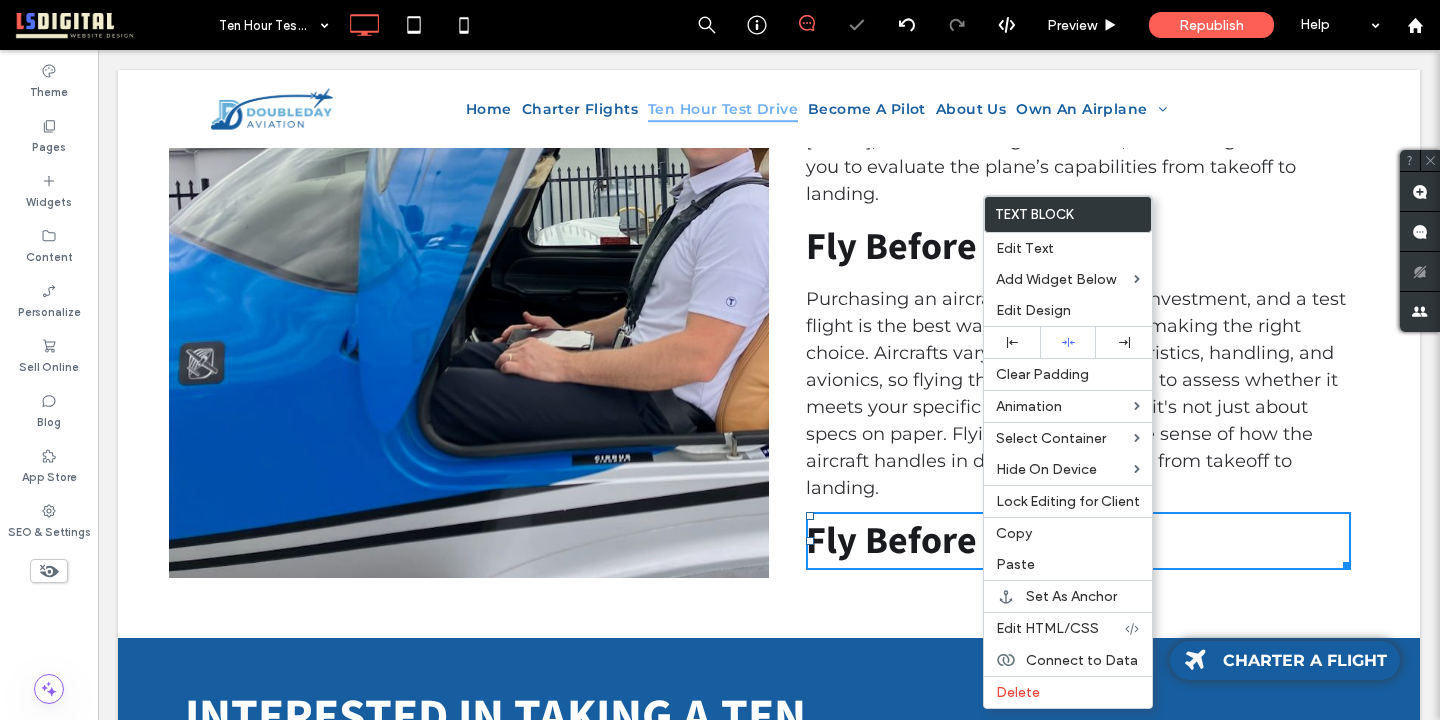 click on "Fly Before You Buy" at bounding box center [962, 541] 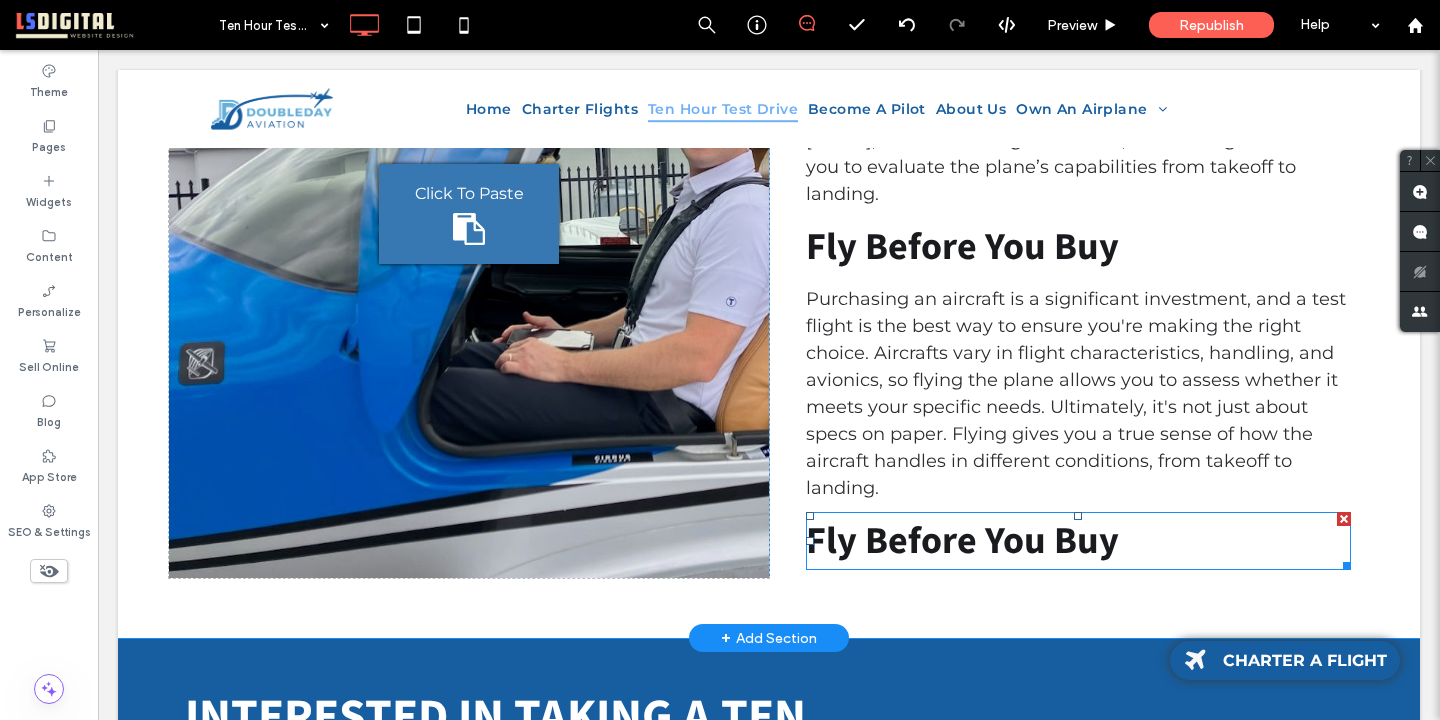 click on "Fly Before You Buy" at bounding box center [962, 541] 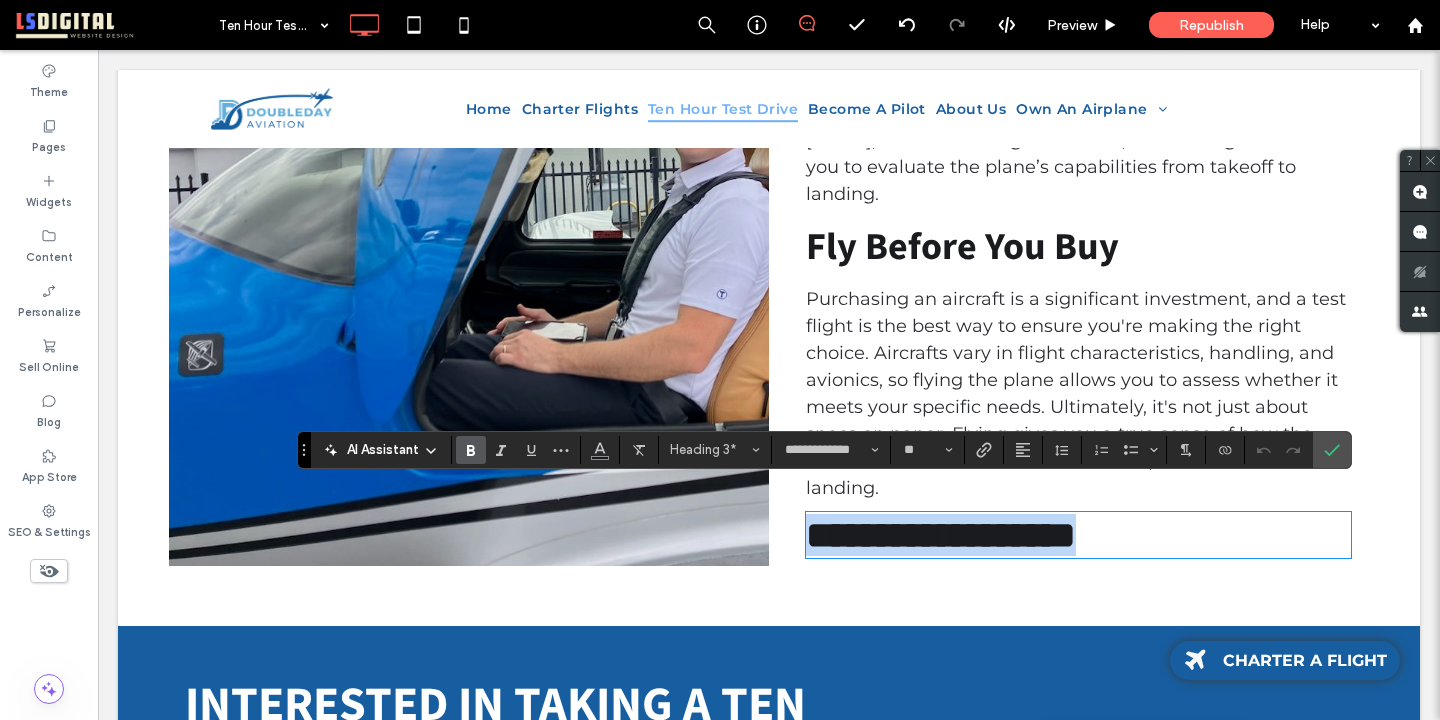 click on "**********" at bounding box center [1078, 535] 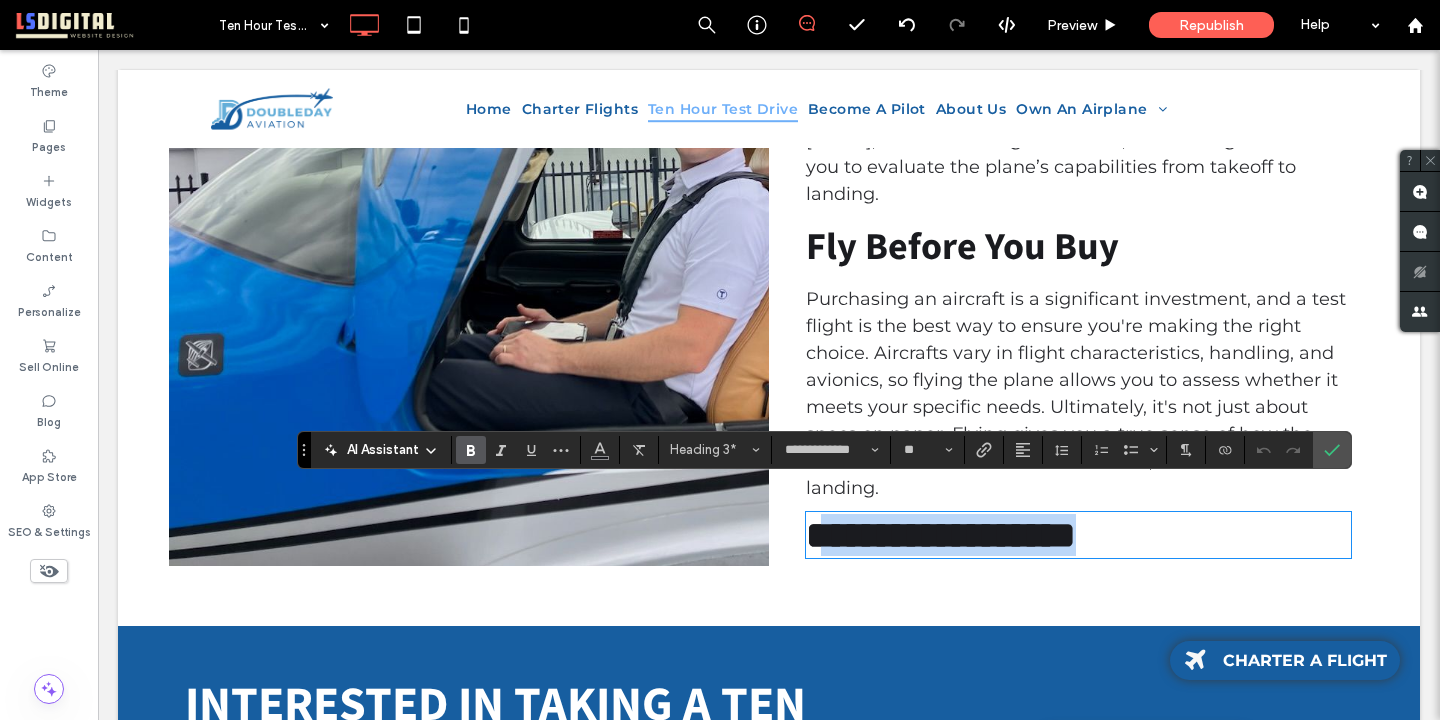 drag, startPoint x: 1115, startPoint y: 516, endPoint x: 823, endPoint y: 517, distance: 292.0017 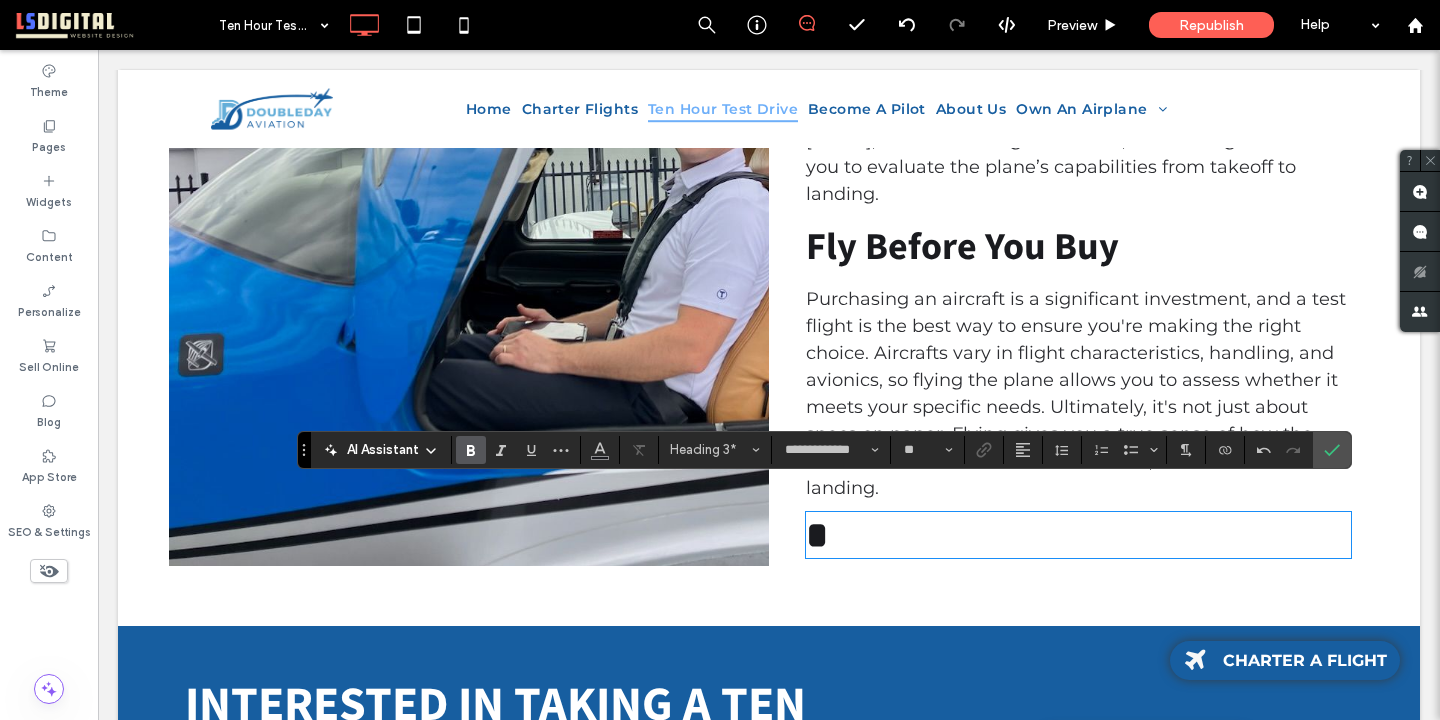 type on "**********" 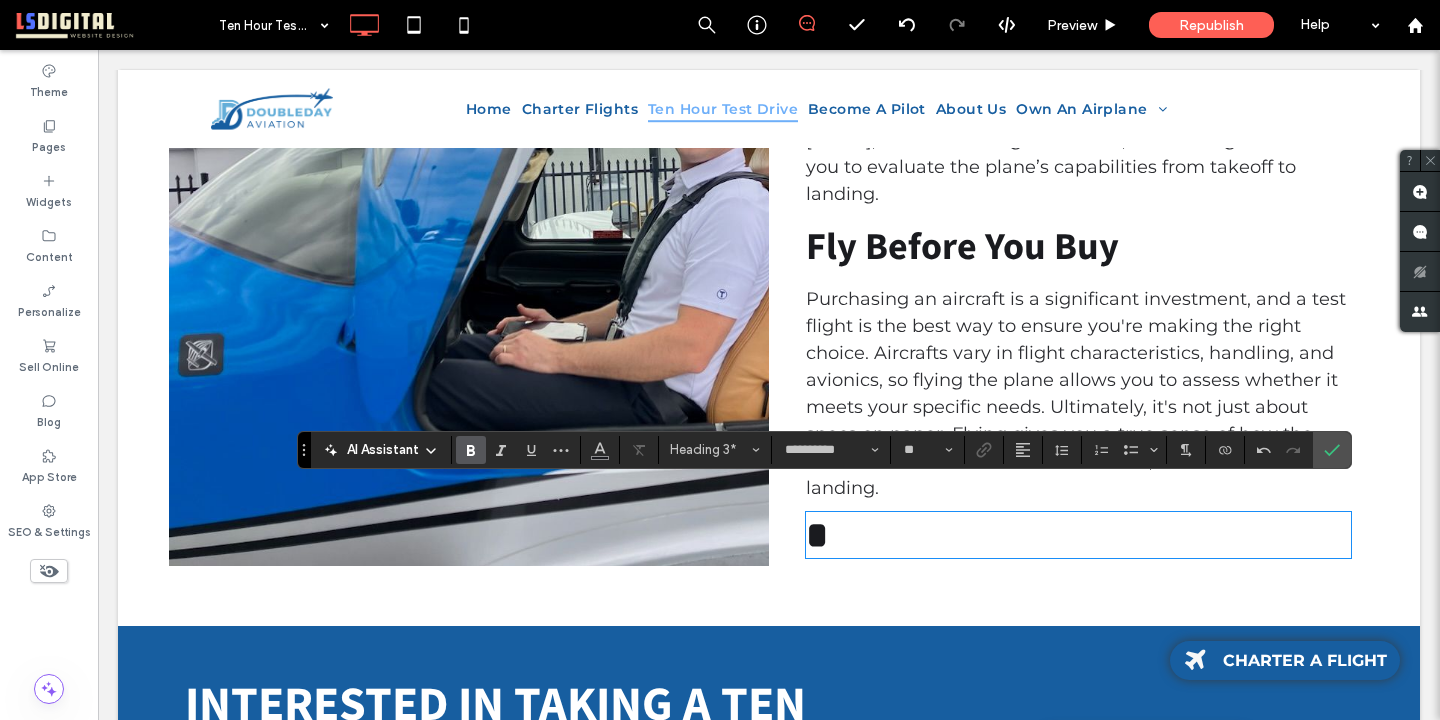 scroll, scrollTop: 0, scrollLeft: 0, axis: both 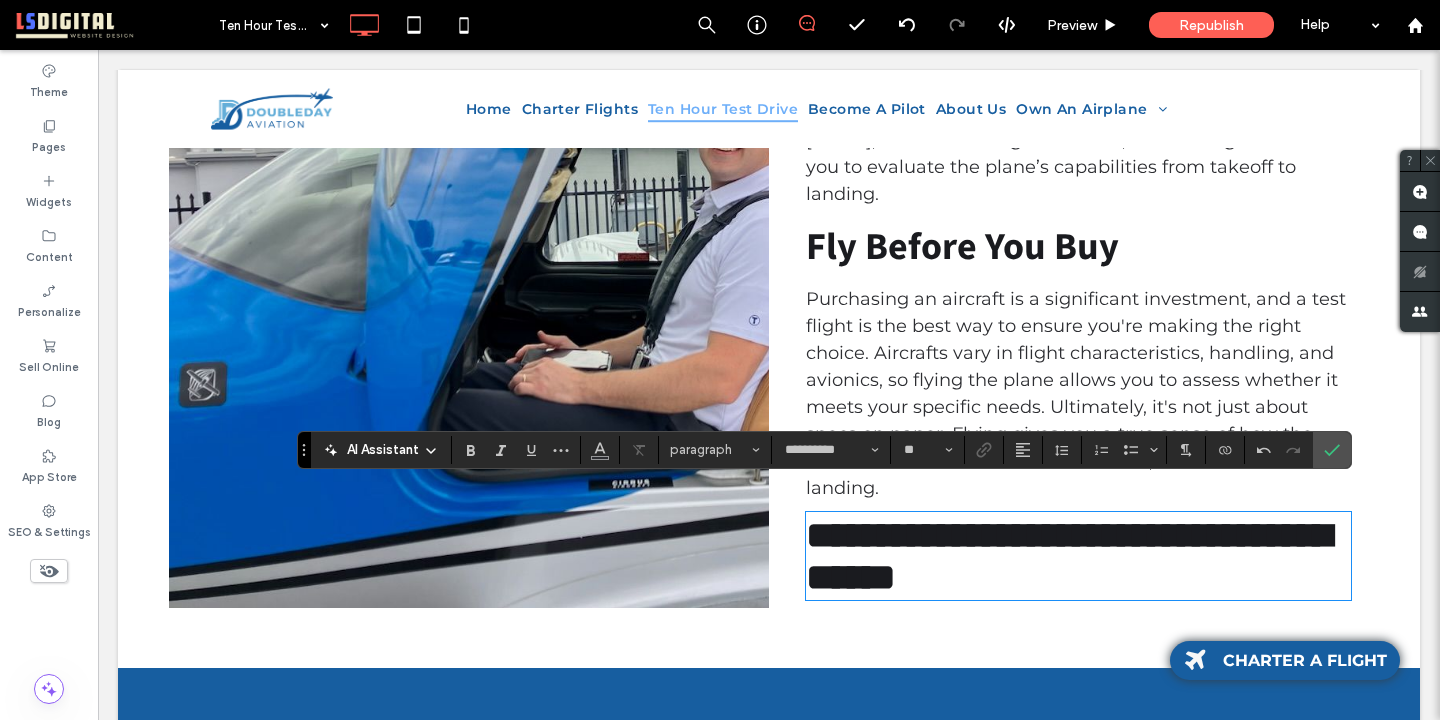 type on "**********" 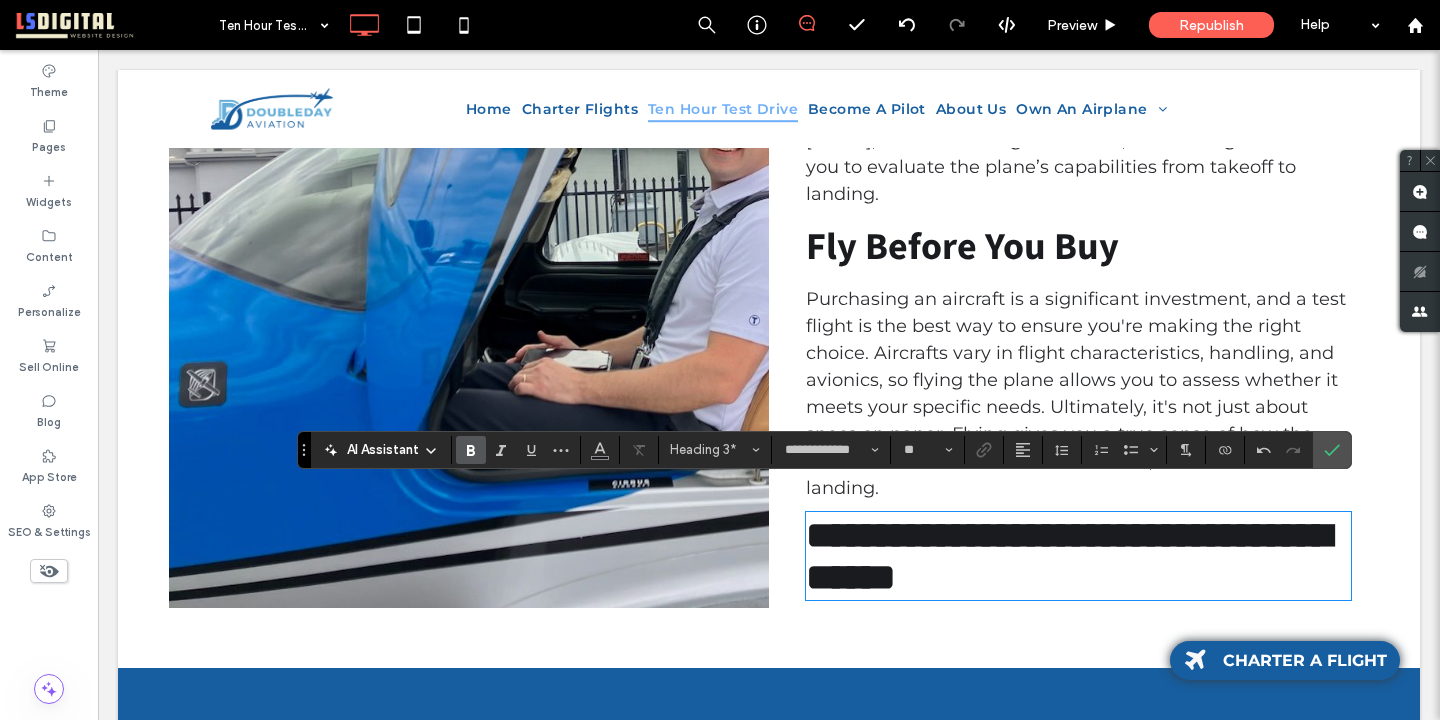 click on "**********" at bounding box center (1068, 556) 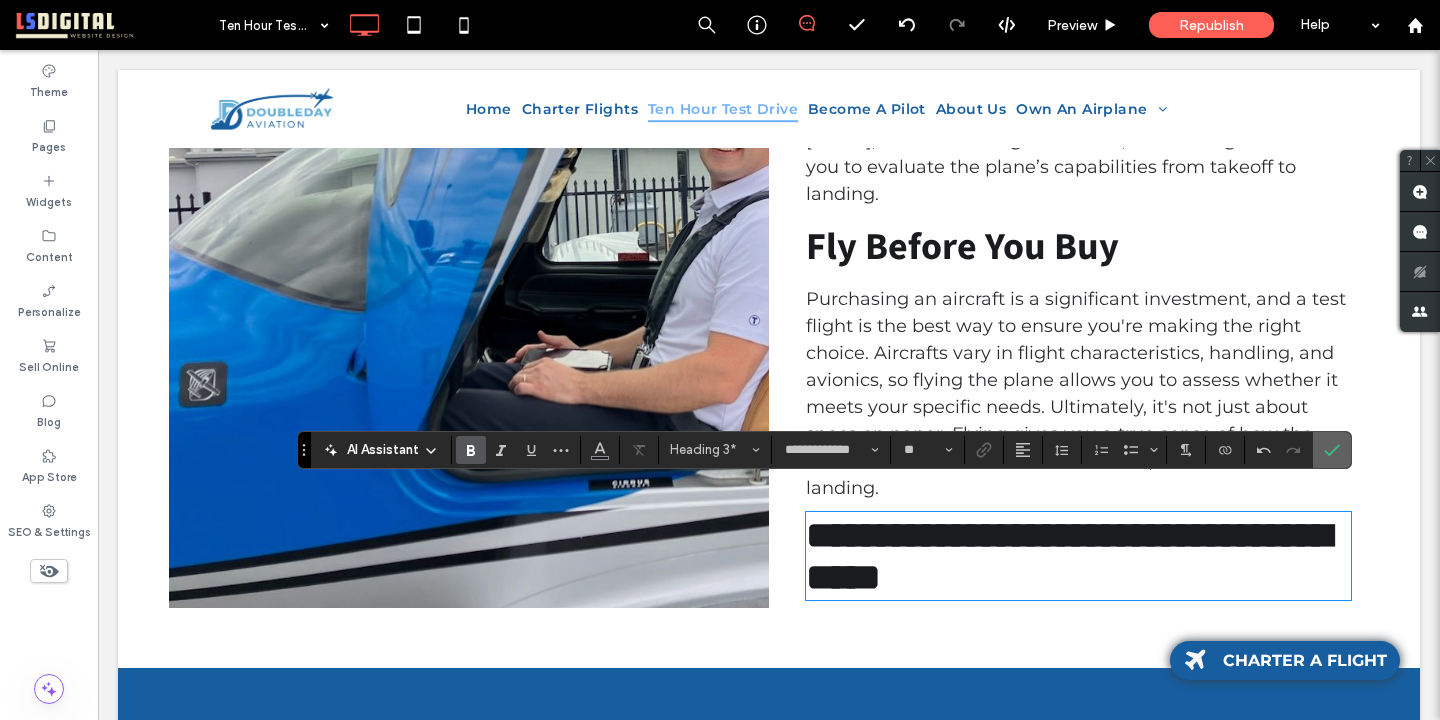 click 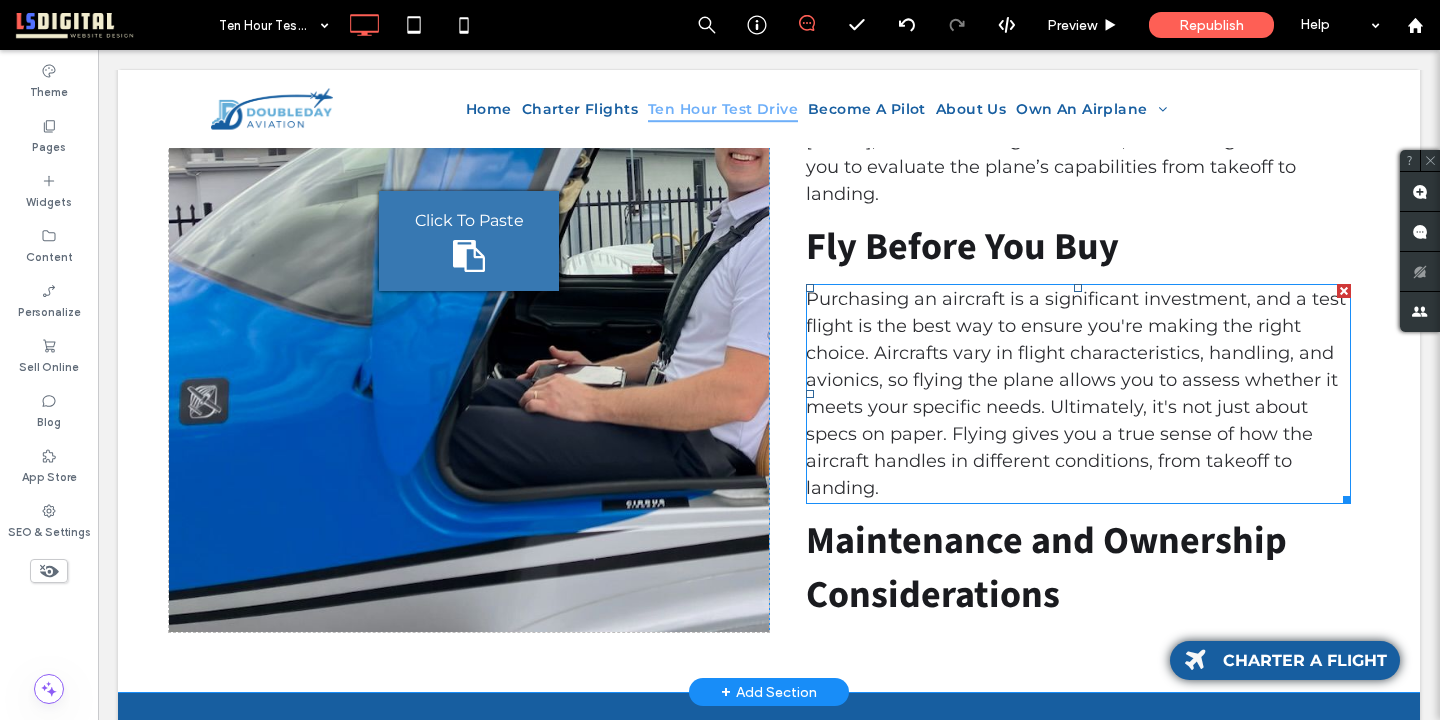 scroll, scrollTop: 0, scrollLeft: 0, axis: both 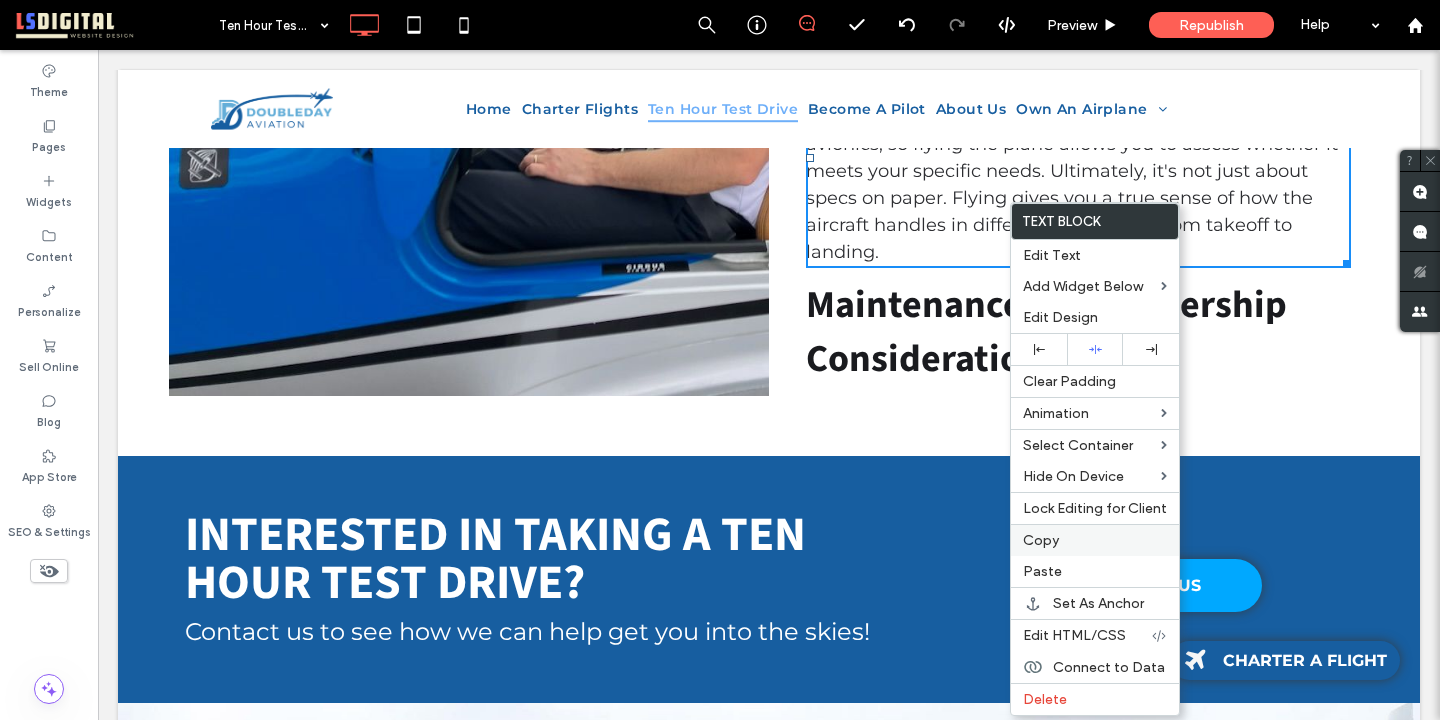 click on "Copy" at bounding box center (1095, 540) 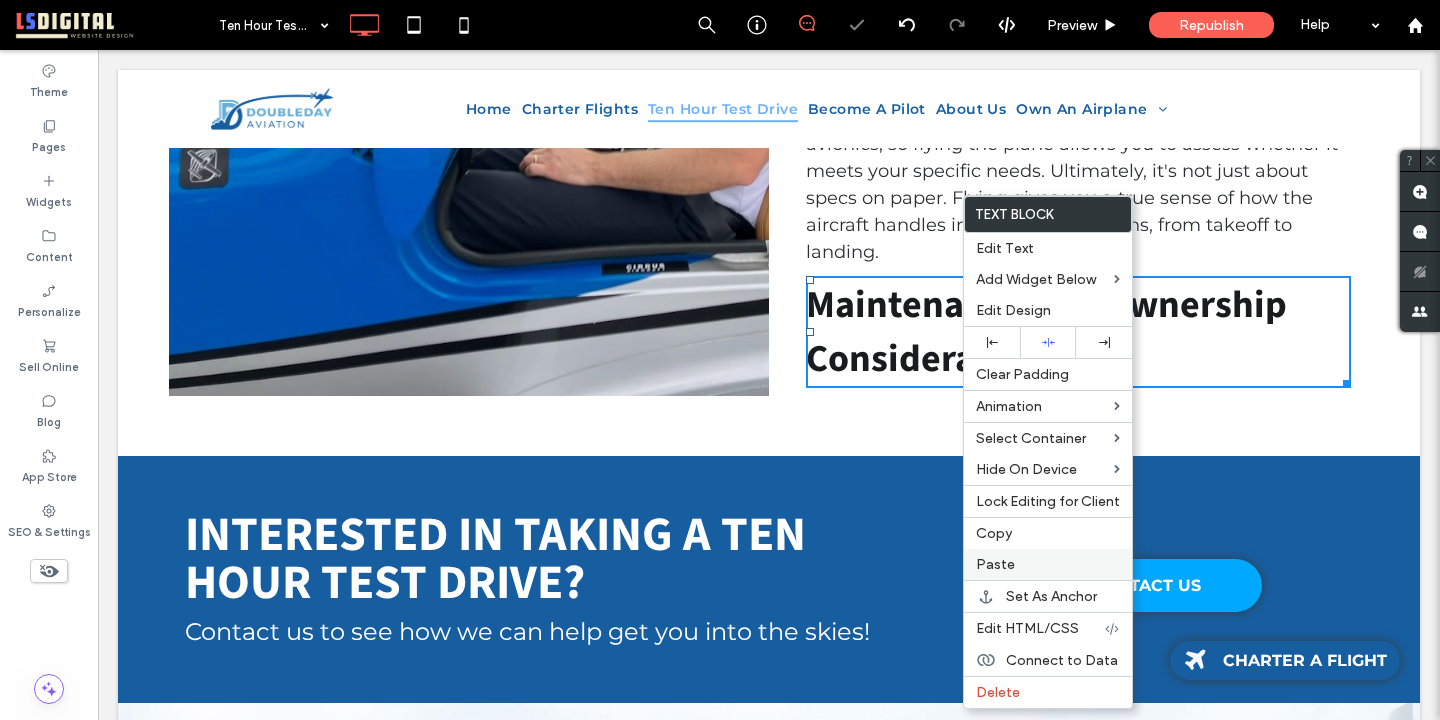 click on "Paste" at bounding box center (1048, 564) 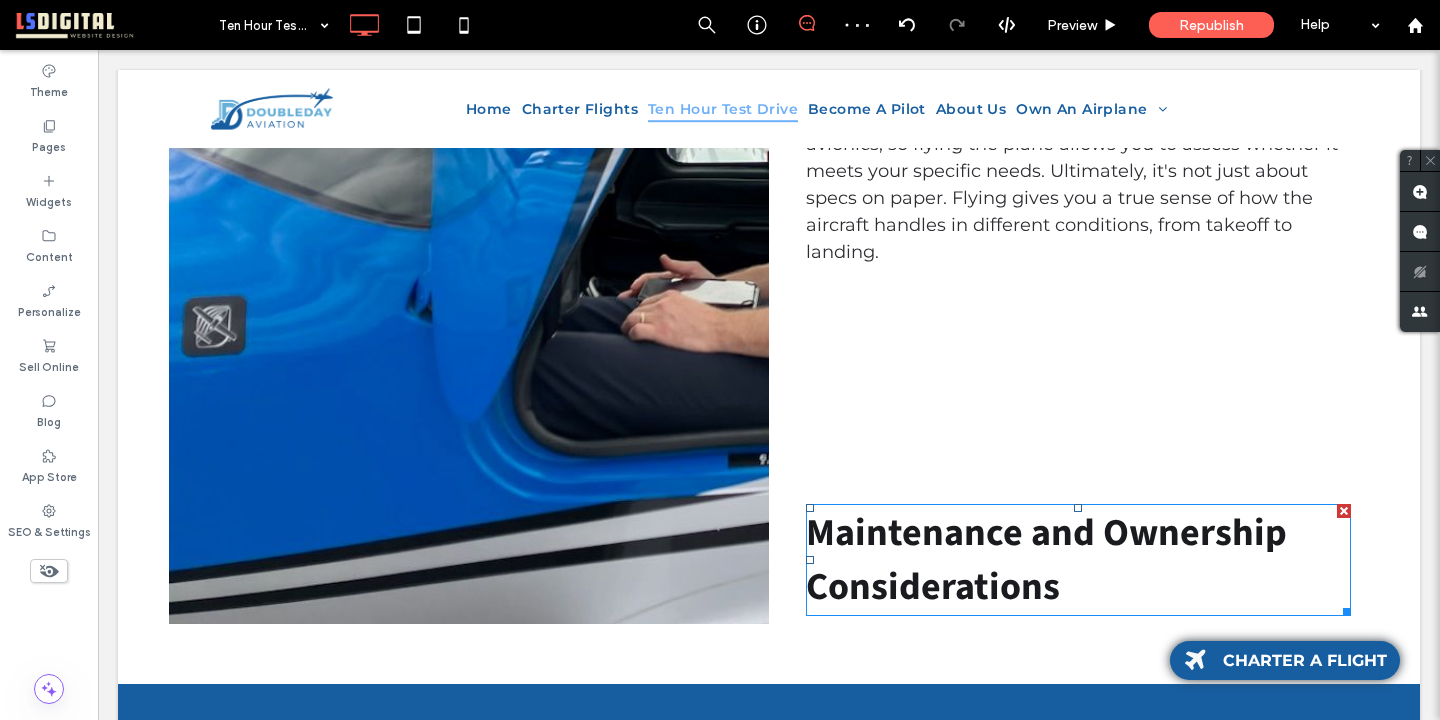 scroll, scrollTop: 0, scrollLeft: 0, axis: both 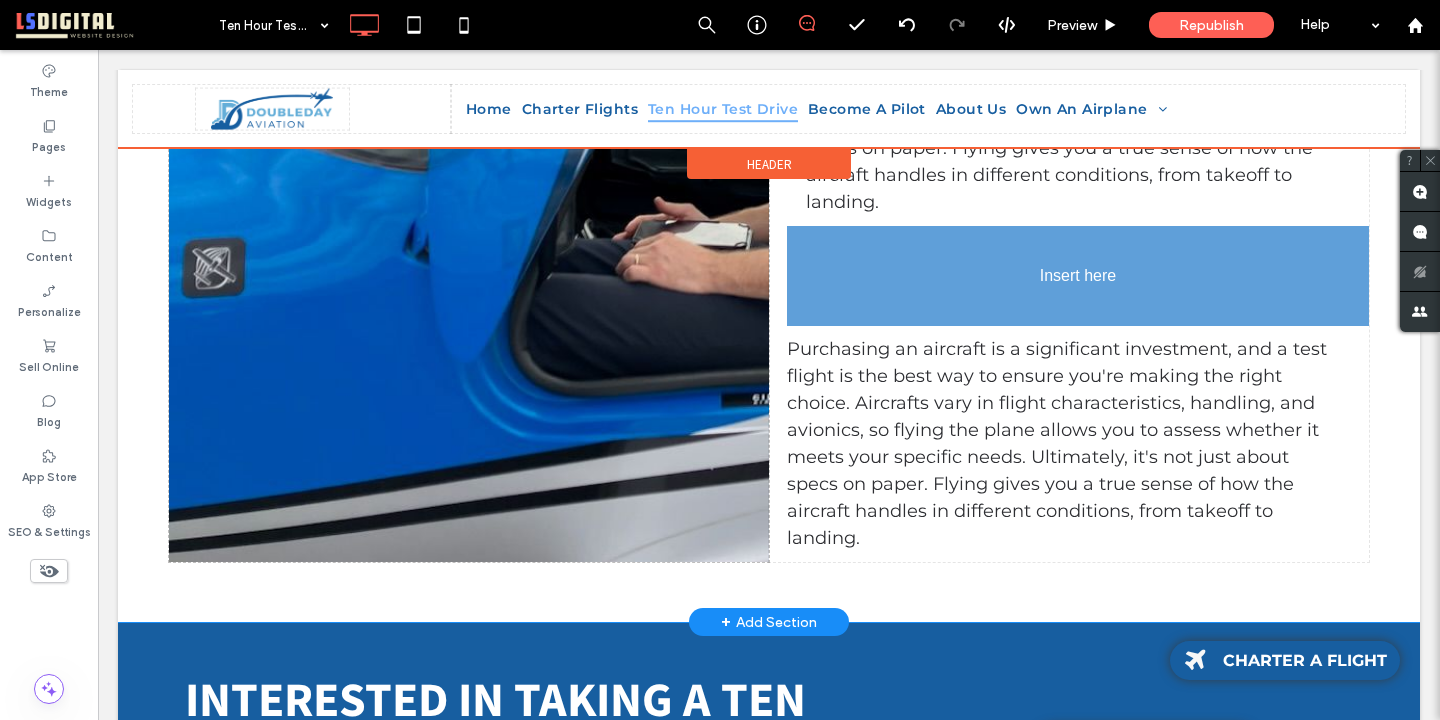 drag, startPoint x: 981, startPoint y: 512, endPoint x: 952, endPoint y: 232, distance: 281.49777 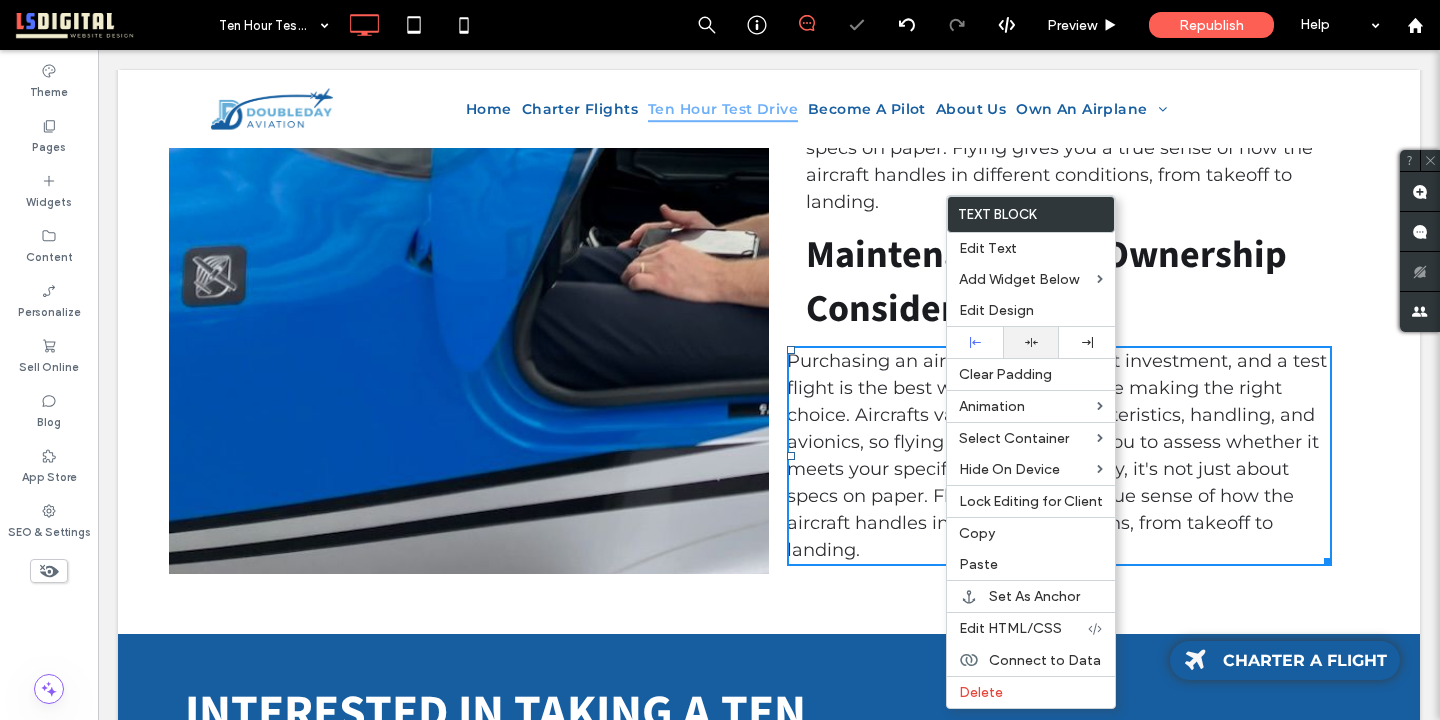 click at bounding box center [1031, 342] 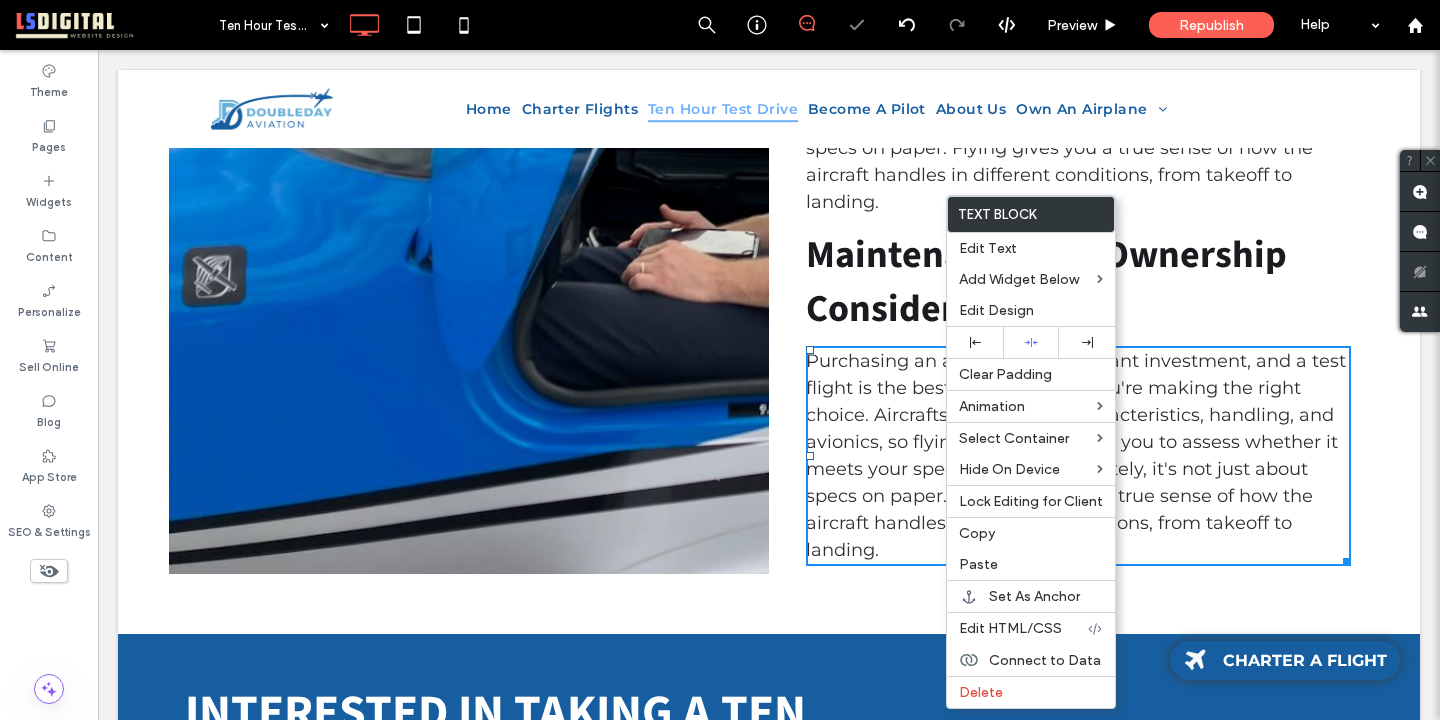 click on "Purchasing an aircraft is a significant investment, and a test flight is the best way to ensure you're making the right choice. Aircrafts vary in flight characteristics, handling, and avionics, so flying the plane allows you to assess whether it meets your specific needs. Ultimately, it's not just about specs on paper. Flying gives you a true sense of how the aircraft handles in different conditions, from takeoff to landing." at bounding box center [1076, 455] 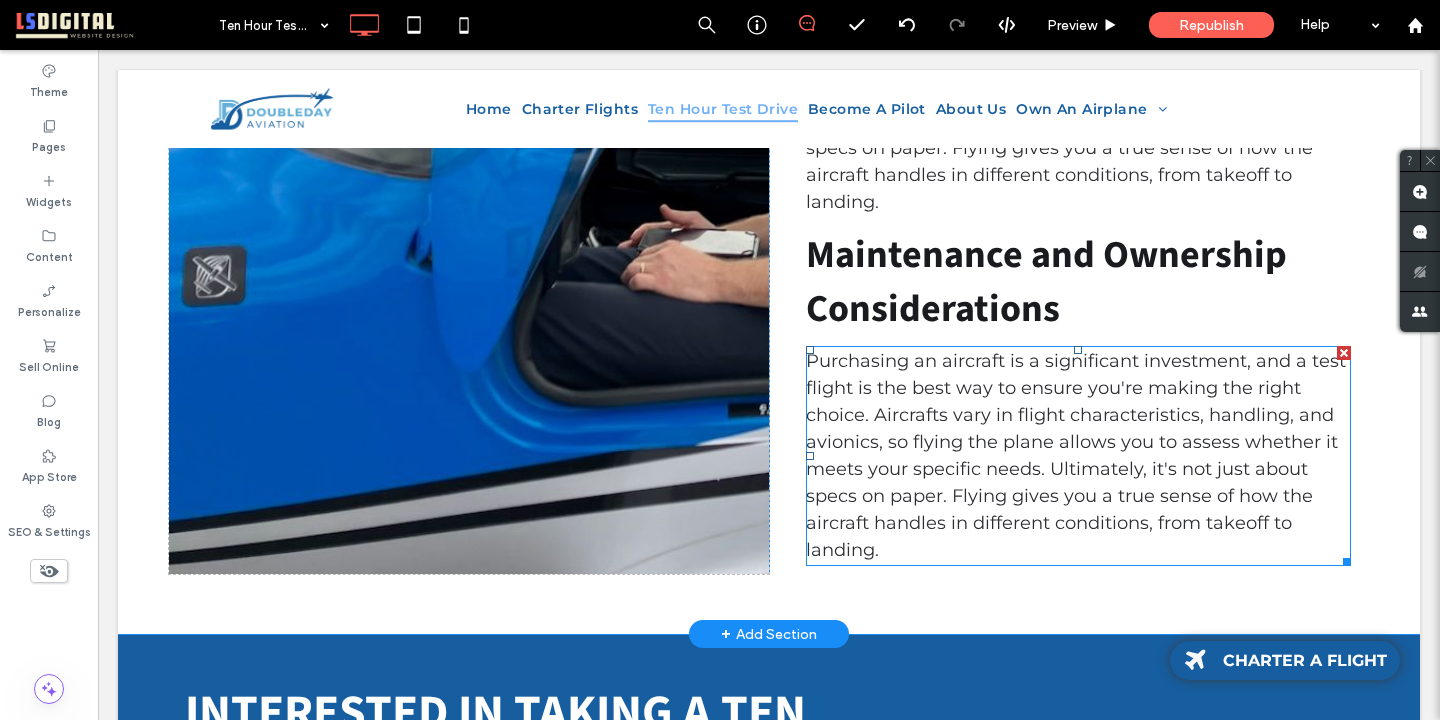 click on "Purchasing an aircraft is a significant investment, and a test flight is the best way to ensure you're making the right choice. Aircrafts vary in flight characteristics, handling, and avionics, so flying the plane allows you to assess whether it meets your specific needs. Ultimately, it's not just about specs on paper. Flying gives you a true sense of how the aircraft handles in different conditions, from takeoff to landing." at bounding box center (1076, 455) 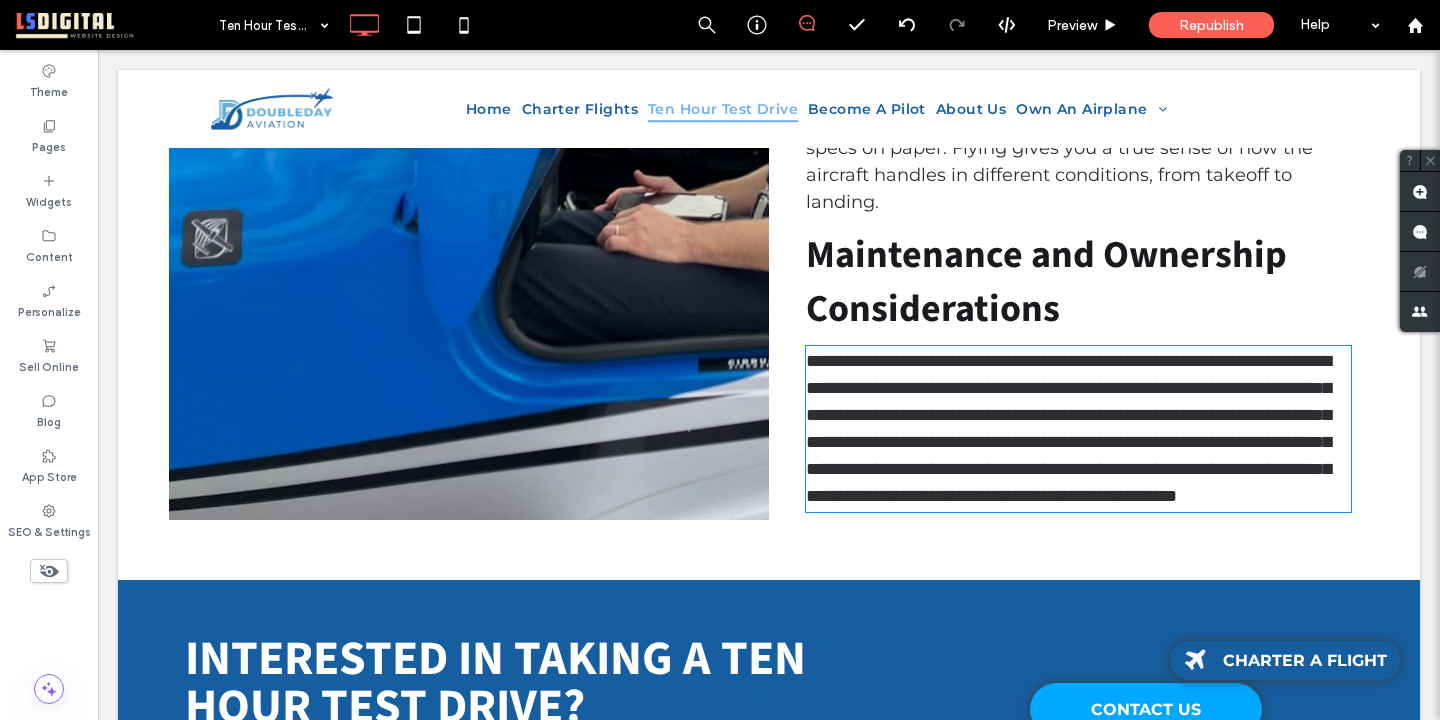 type on "**********" 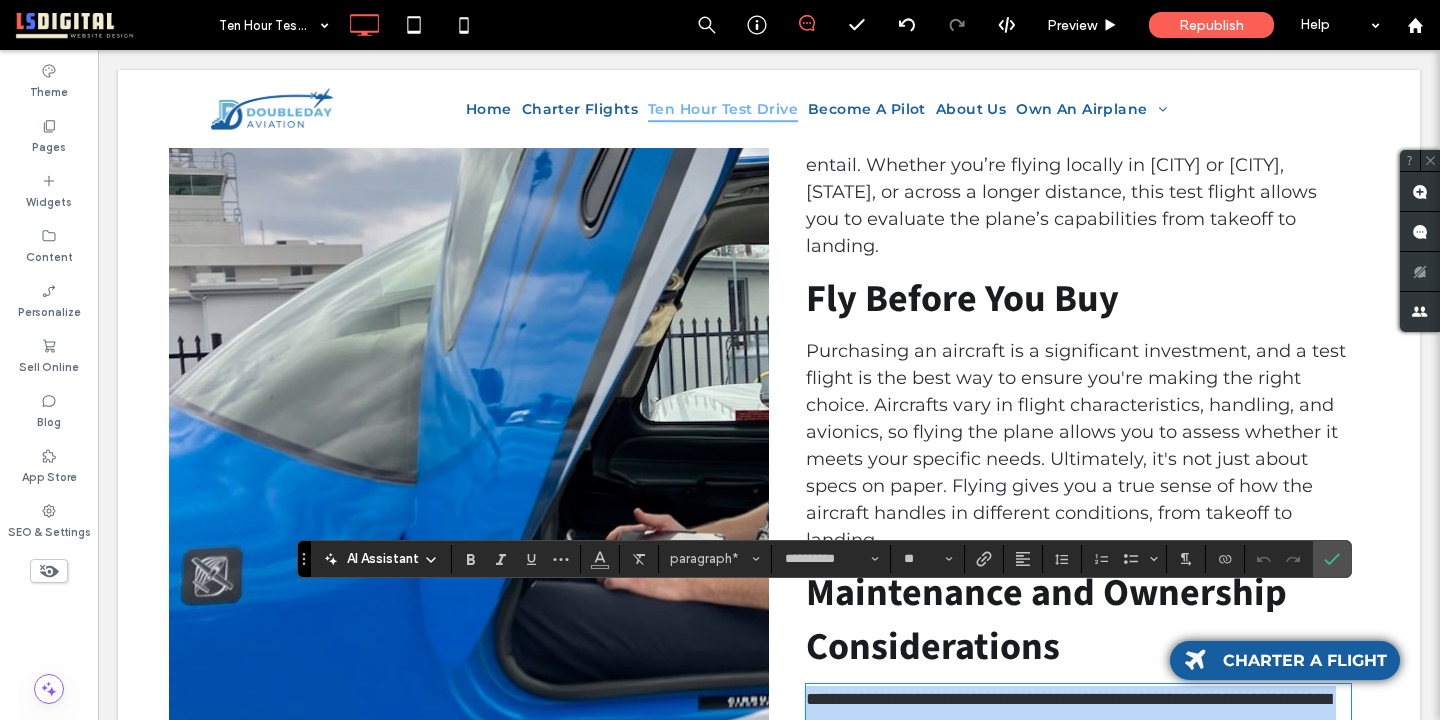scroll, scrollTop: 1995, scrollLeft: 0, axis: vertical 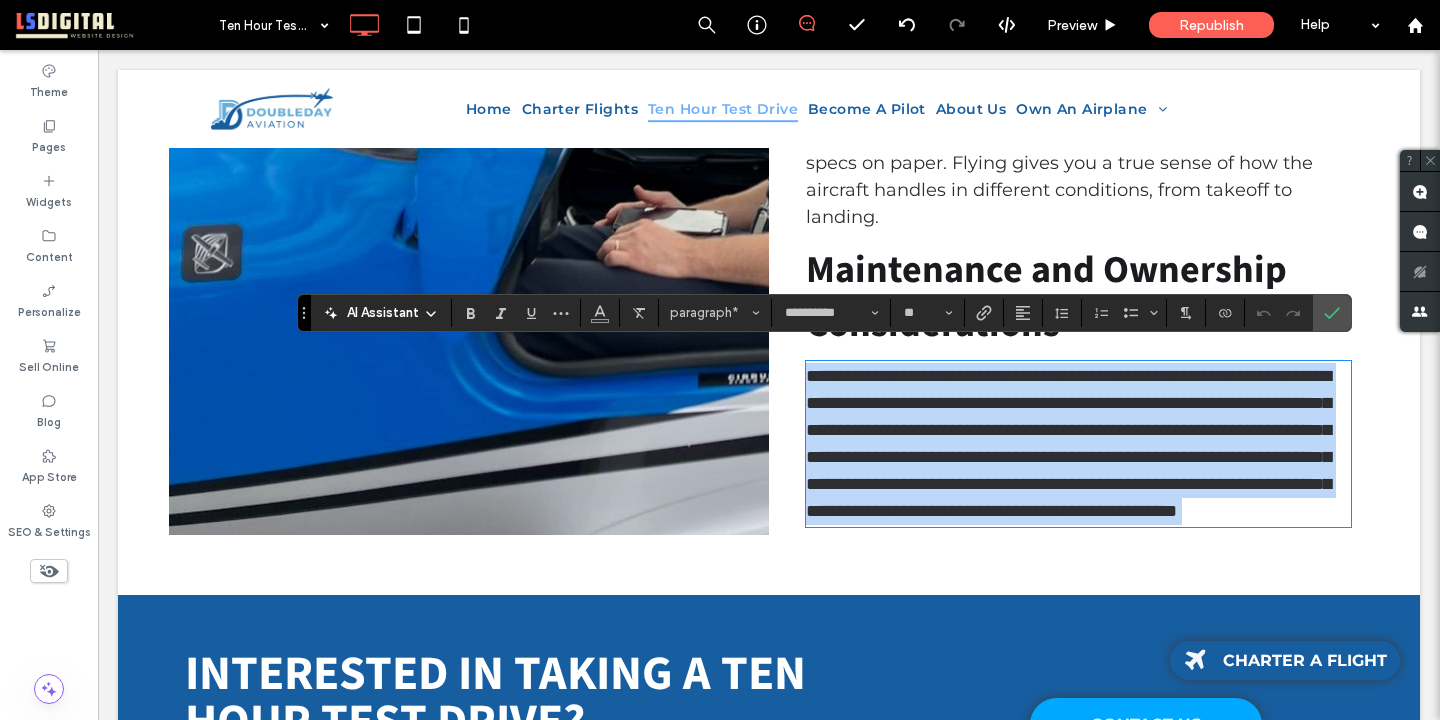 click on "**********" at bounding box center (1078, 444) 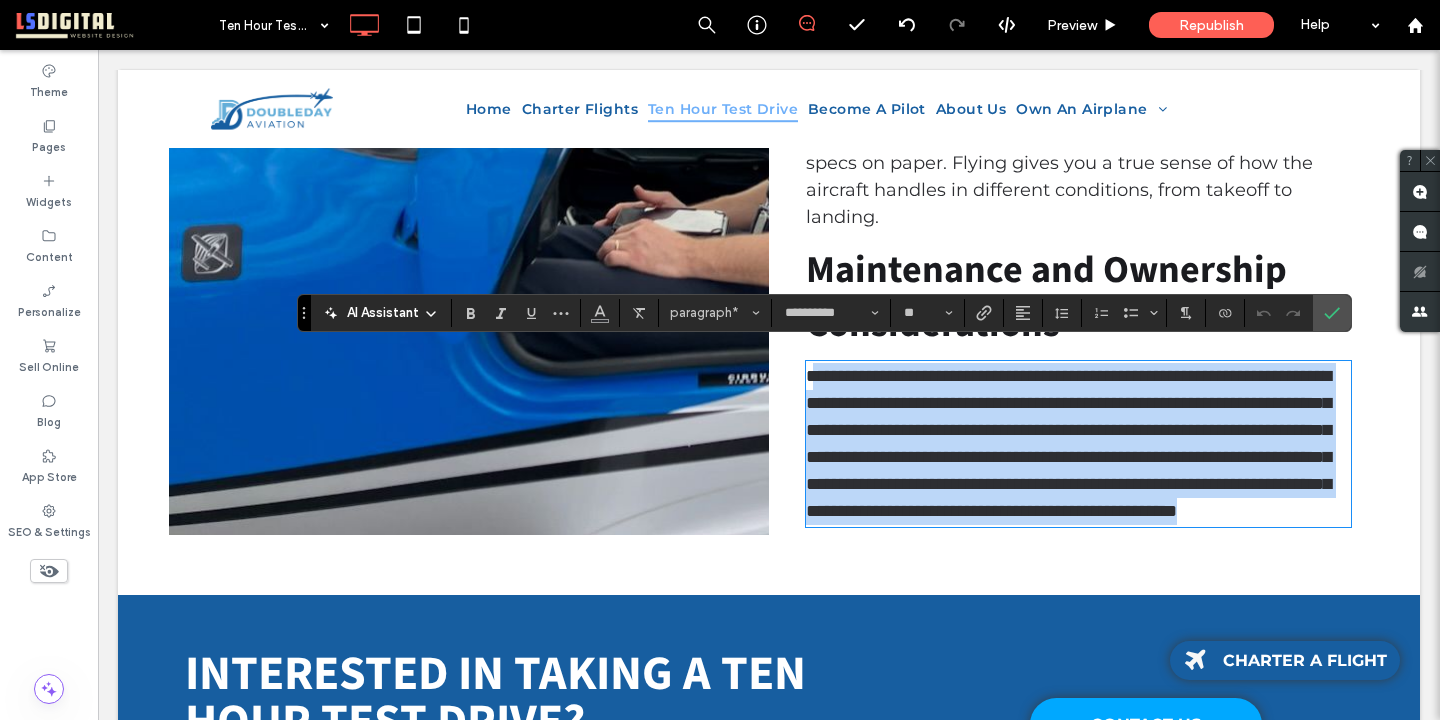 drag, startPoint x: 939, startPoint y: 531, endPoint x: 821, endPoint y: 352, distance: 214.3945 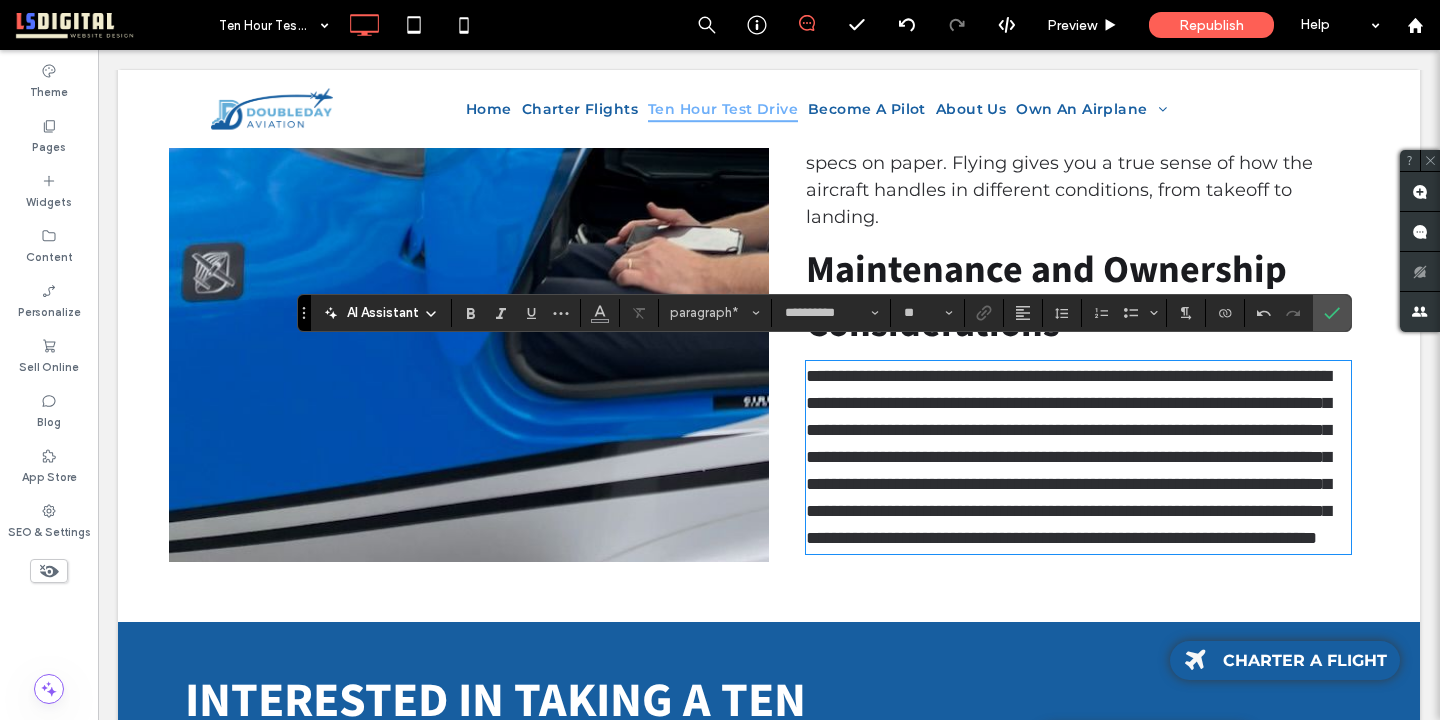 scroll, scrollTop: 0, scrollLeft: 0, axis: both 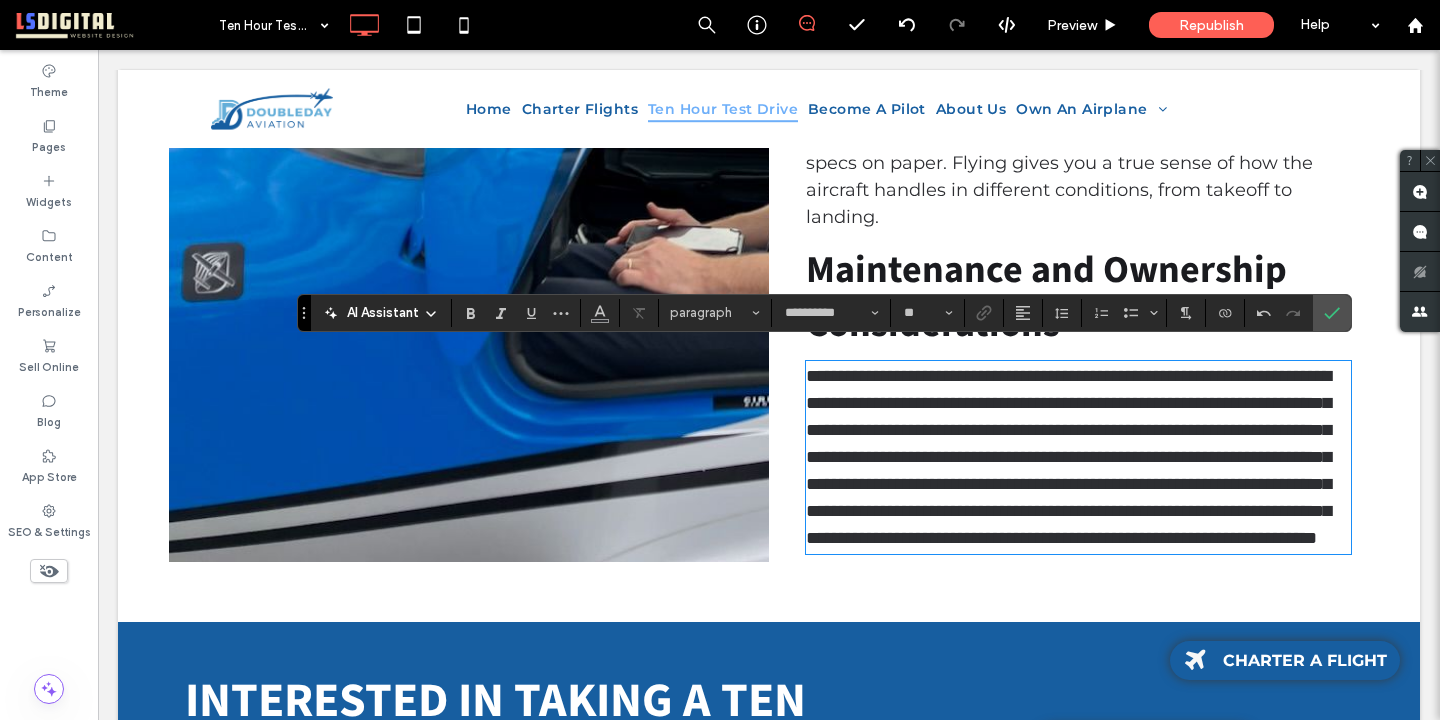 type on "**" 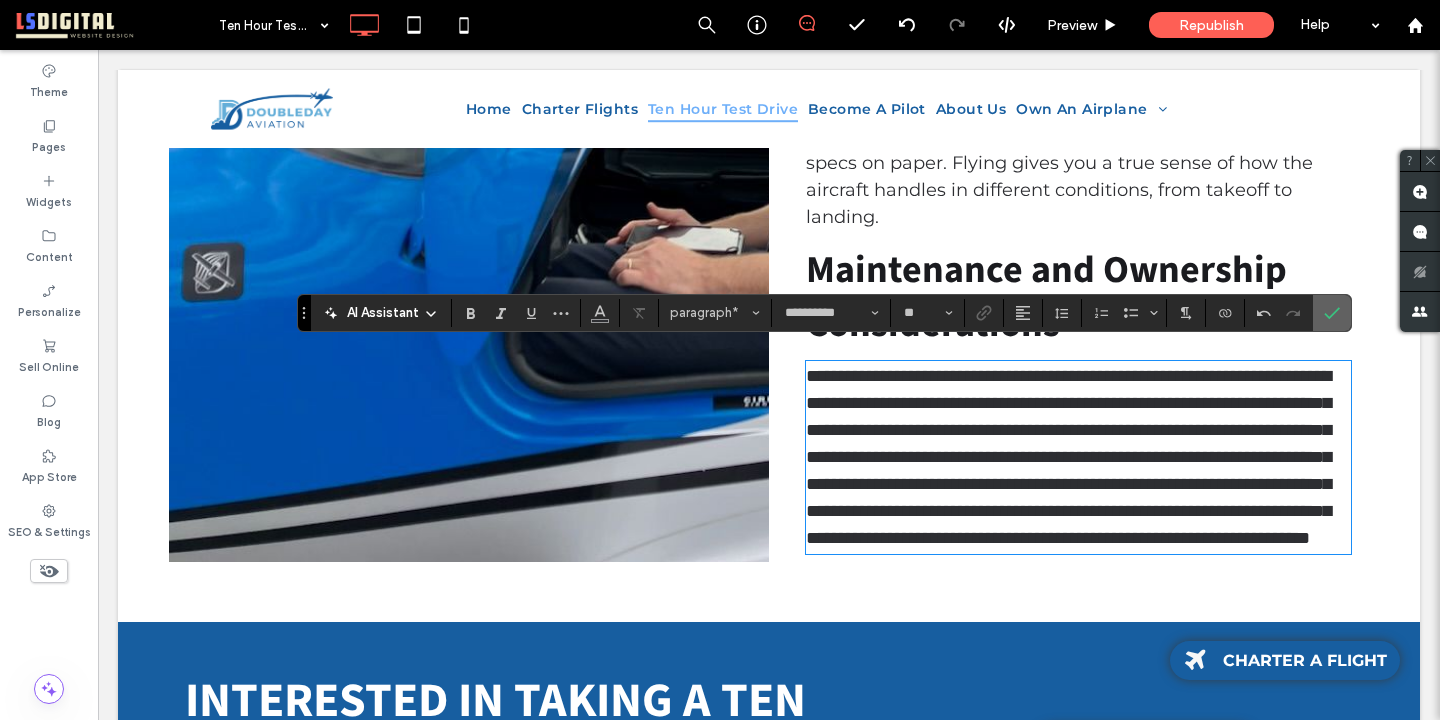 click 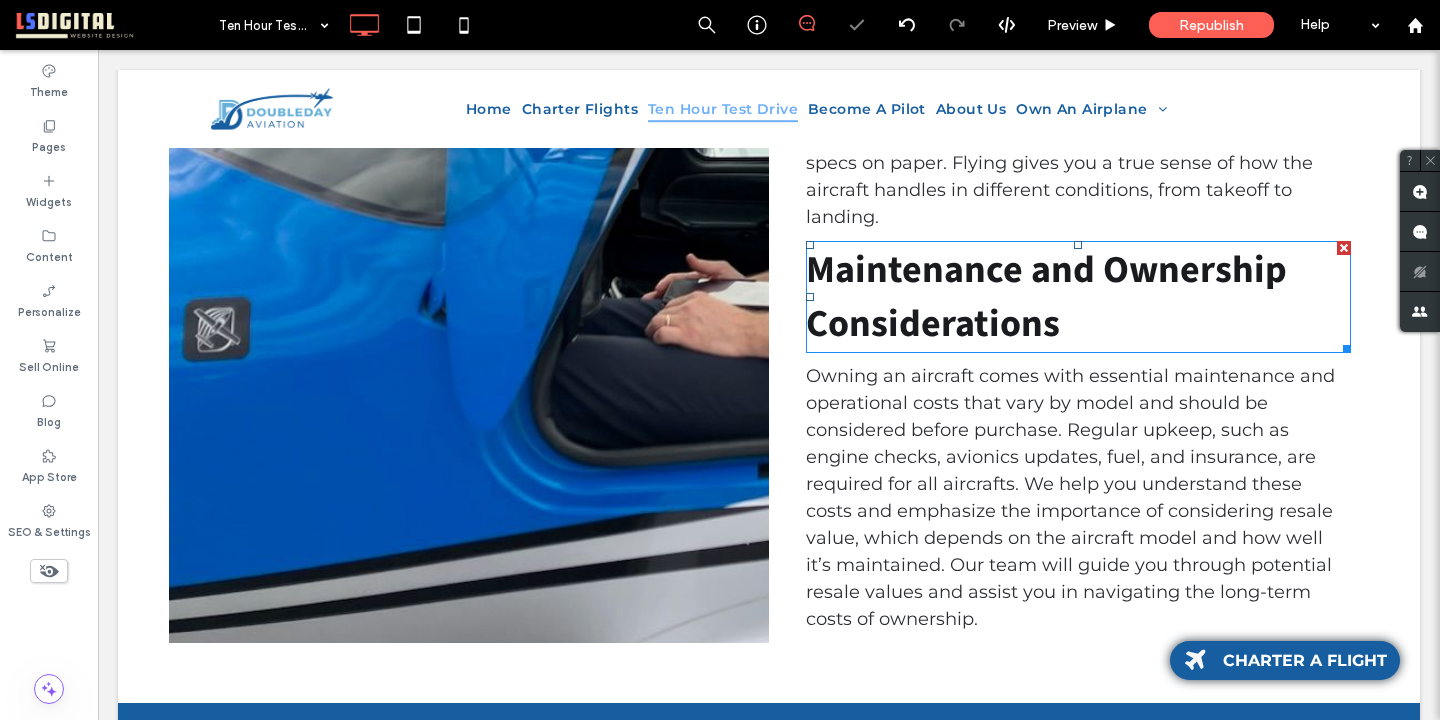 scroll, scrollTop: 0, scrollLeft: 0, axis: both 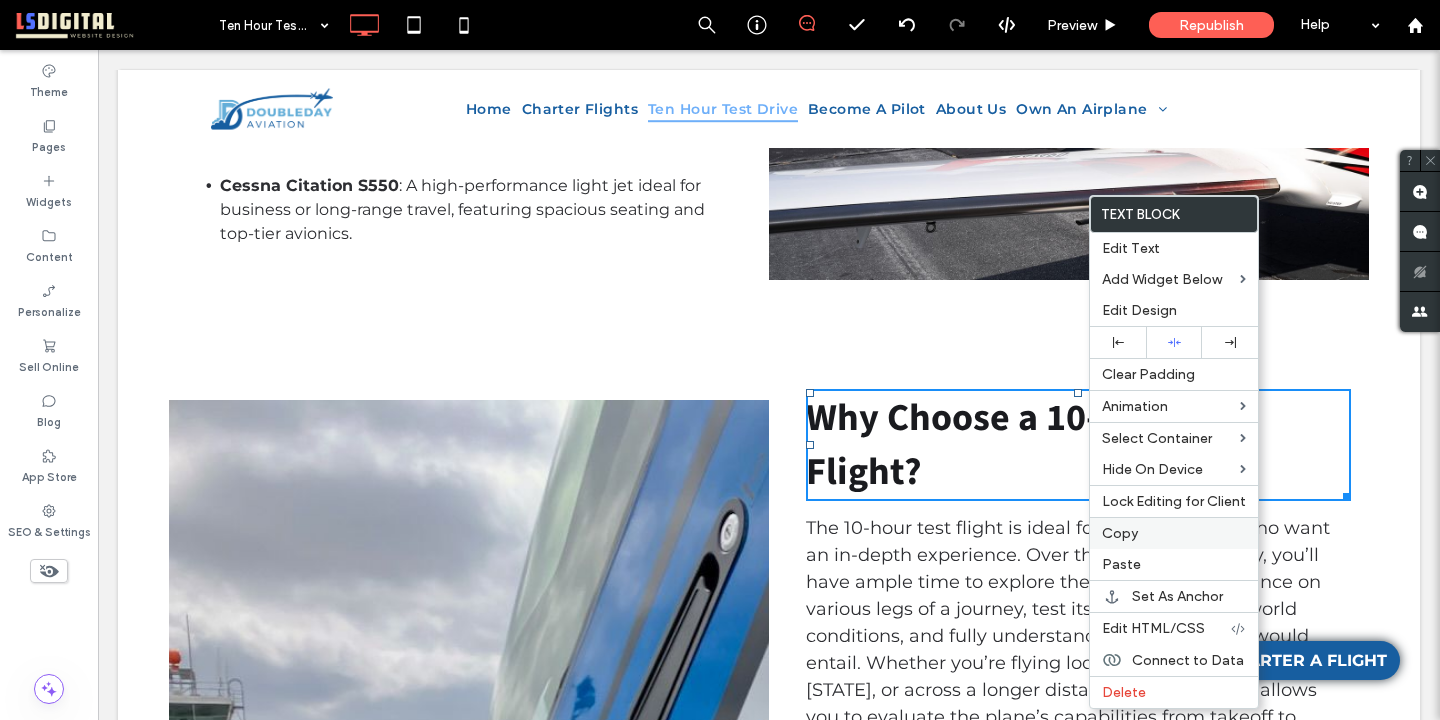 click on "Copy" at bounding box center (1174, 533) 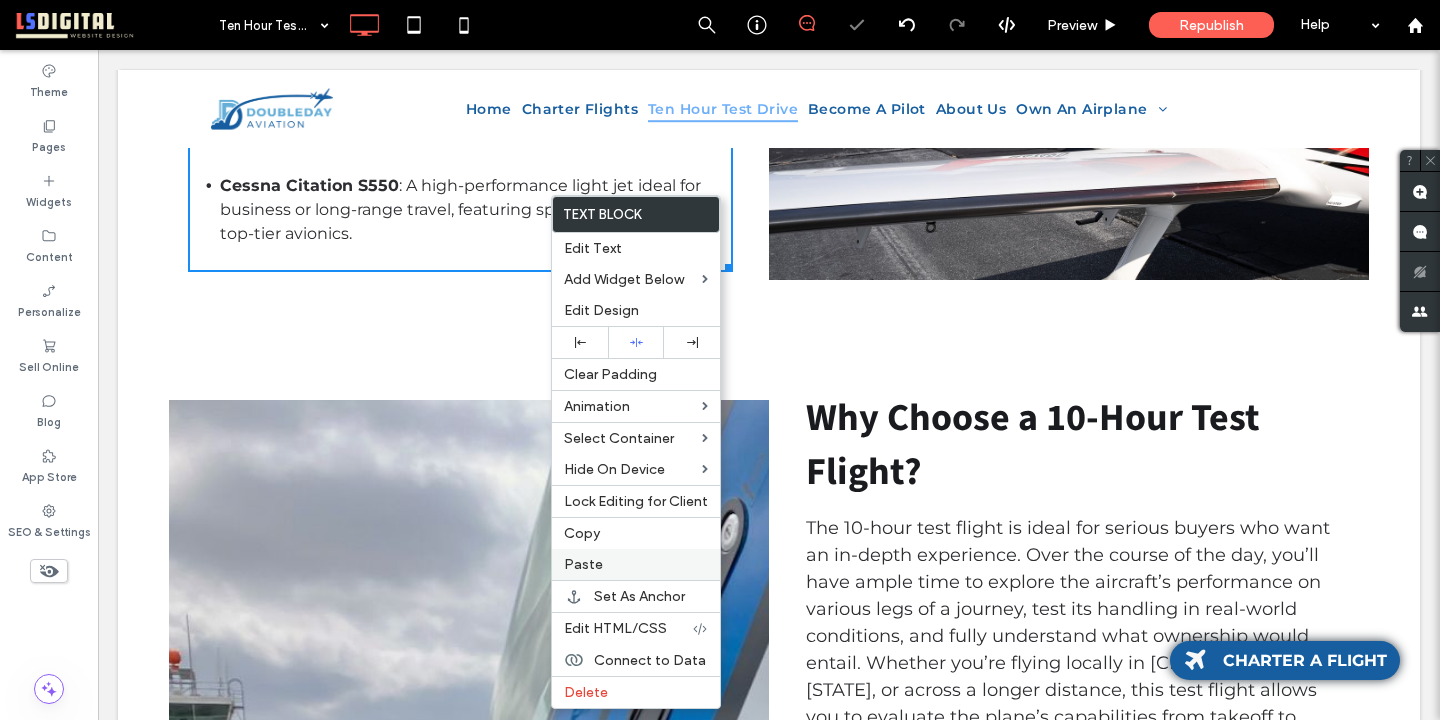 click on "Paste" at bounding box center [636, 564] 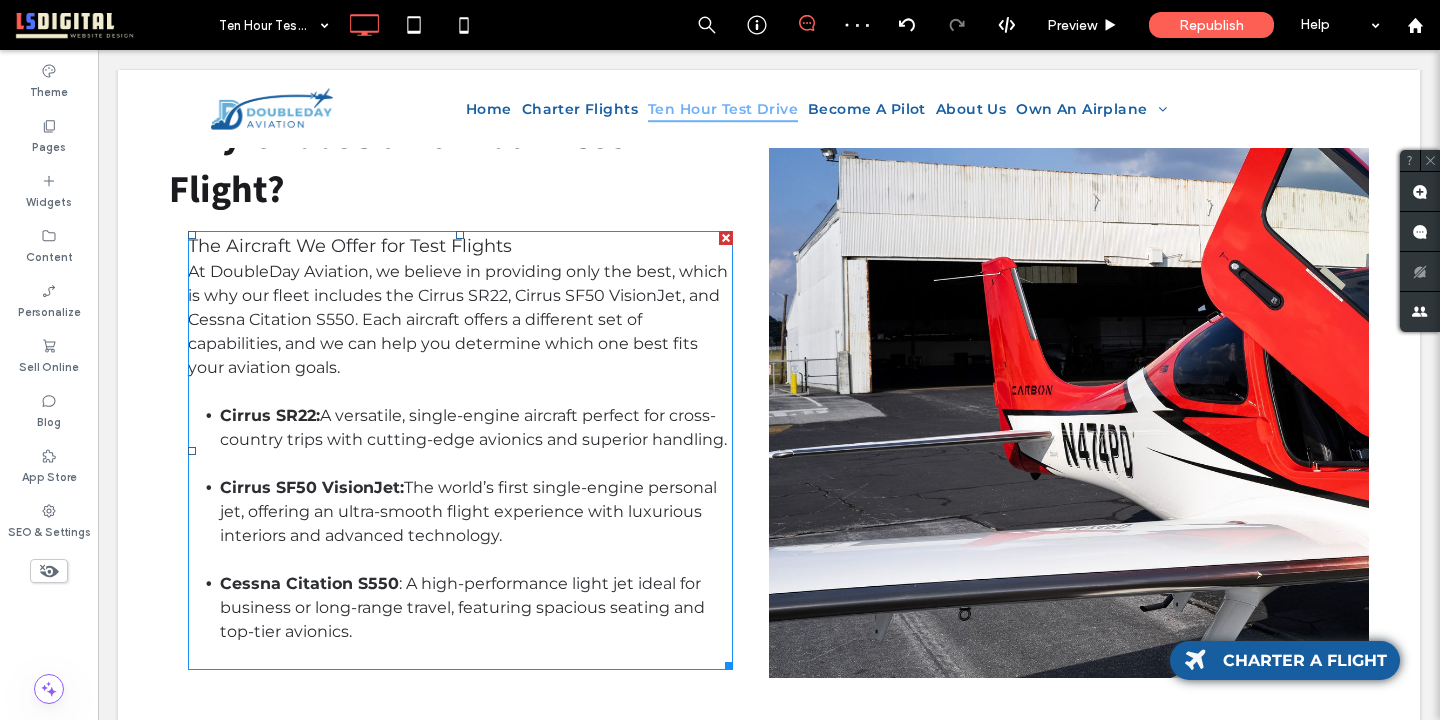 scroll, scrollTop: 1377, scrollLeft: 0, axis: vertical 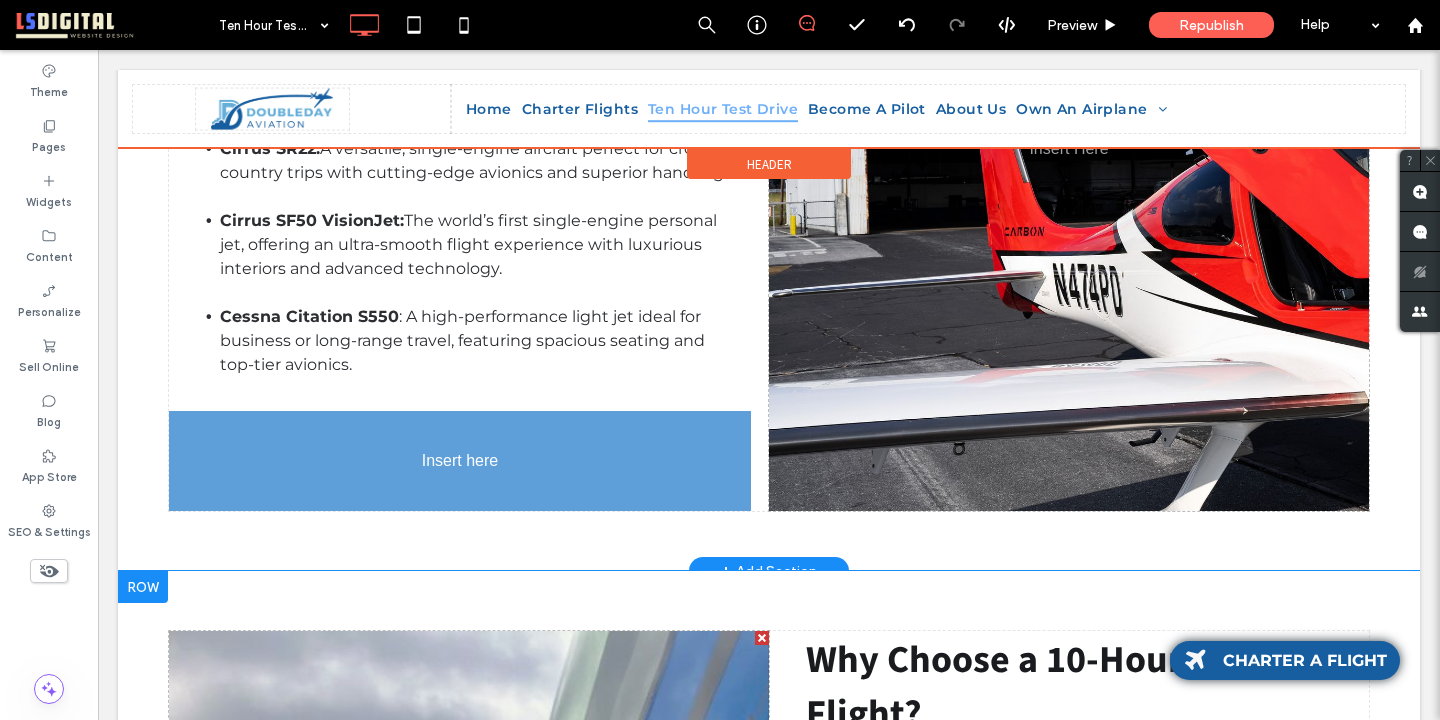 drag, startPoint x: 496, startPoint y: 327, endPoint x: 492, endPoint y: 443, distance: 116.06895 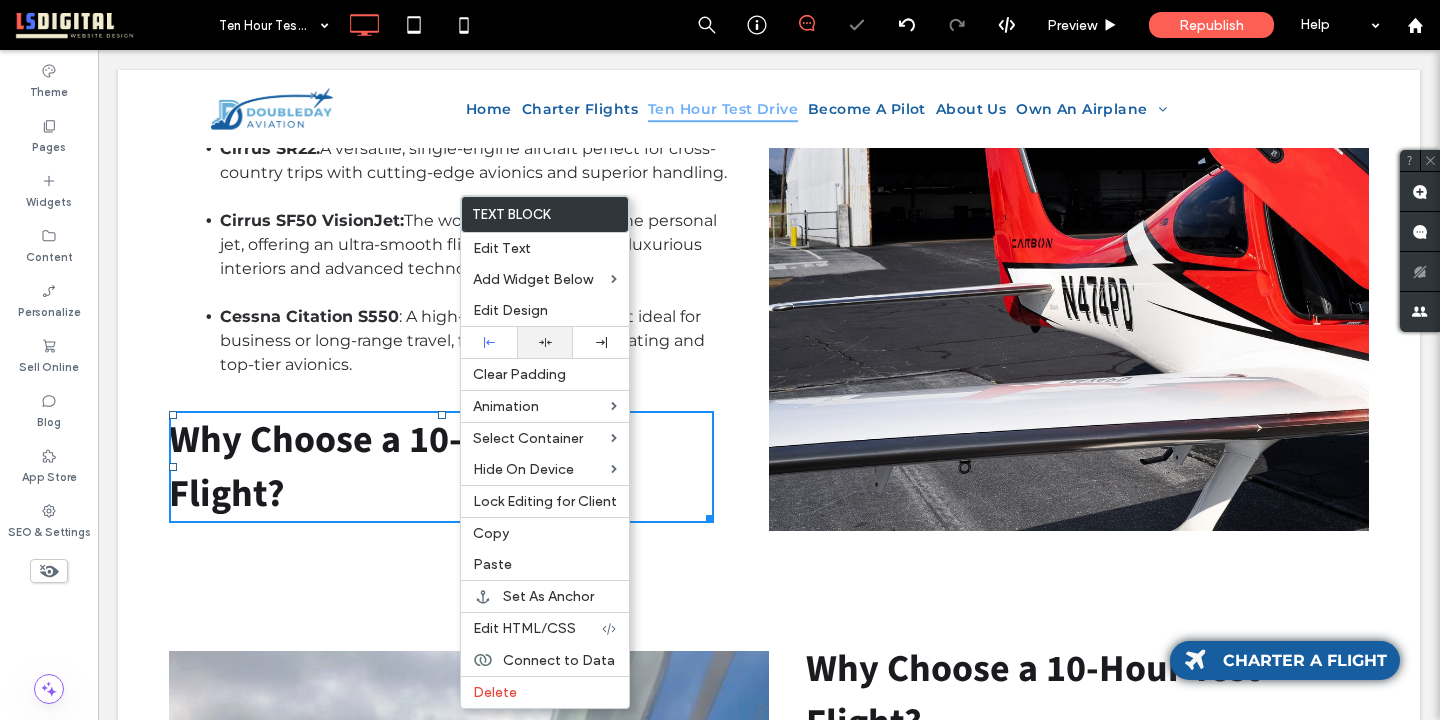 click 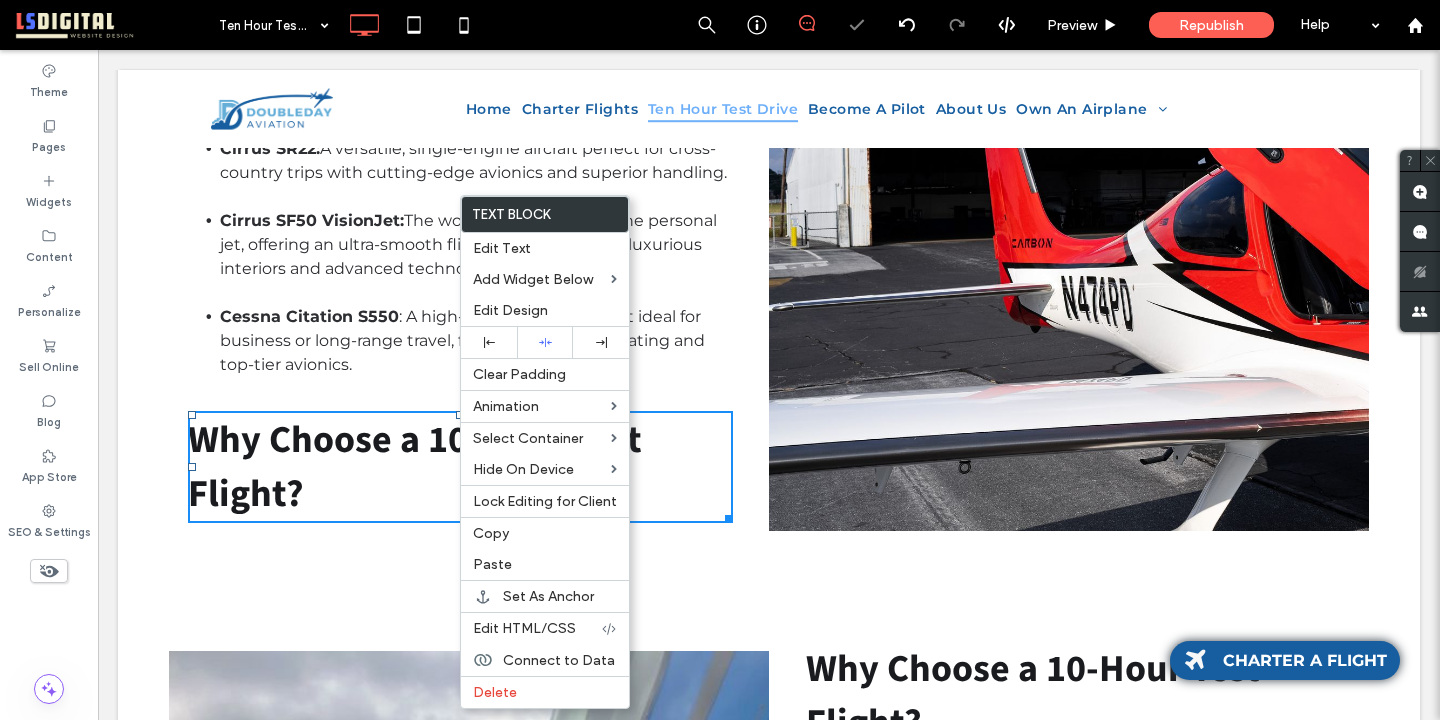 click on "Cessna Citation S550" at bounding box center (309, 316) 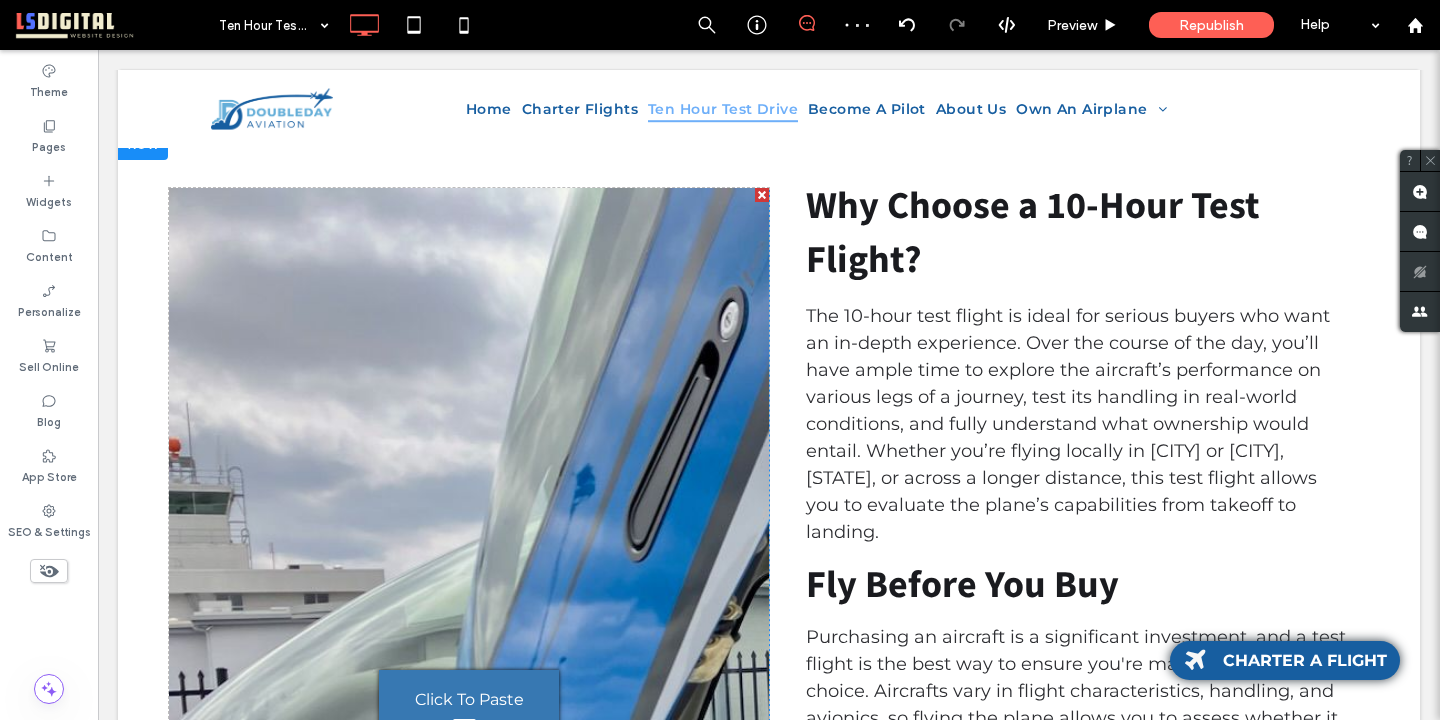 scroll, scrollTop: 2003, scrollLeft: 0, axis: vertical 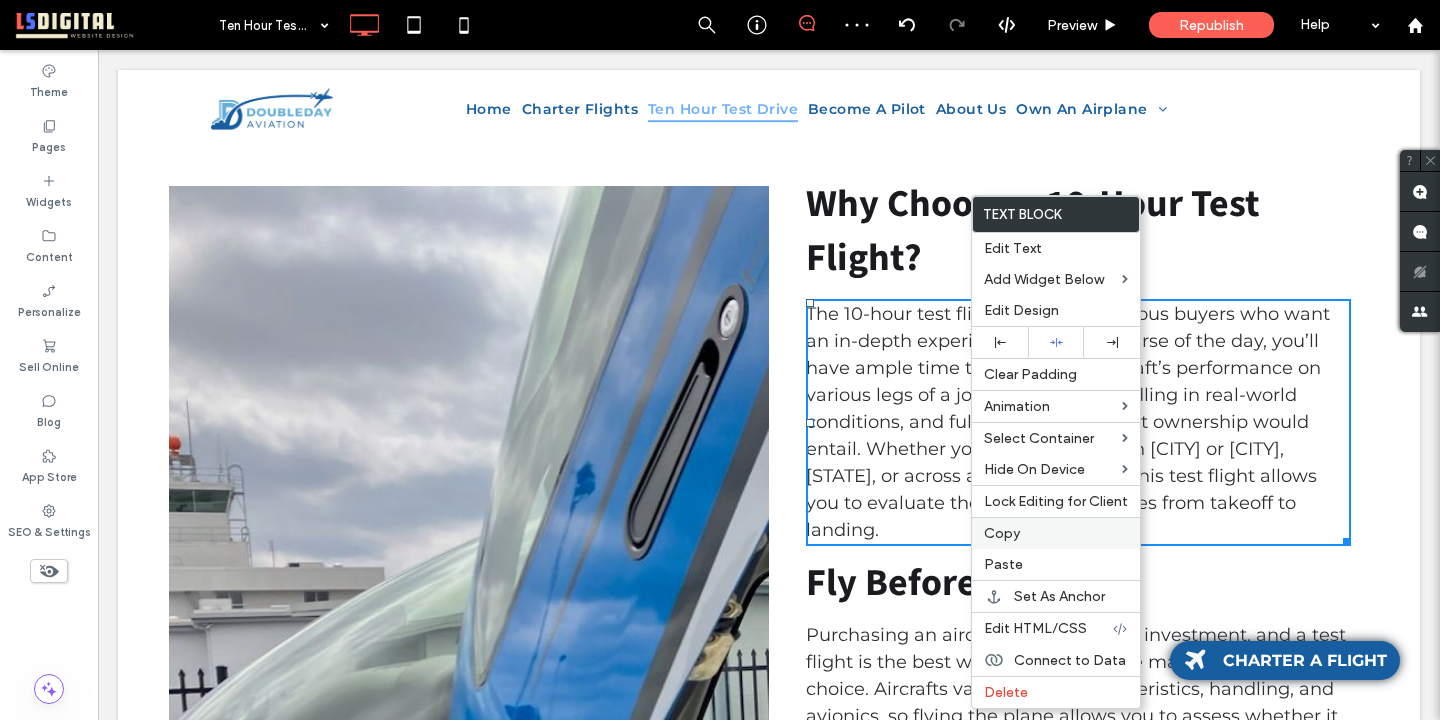 click on "Copy" at bounding box center [1002, 533] 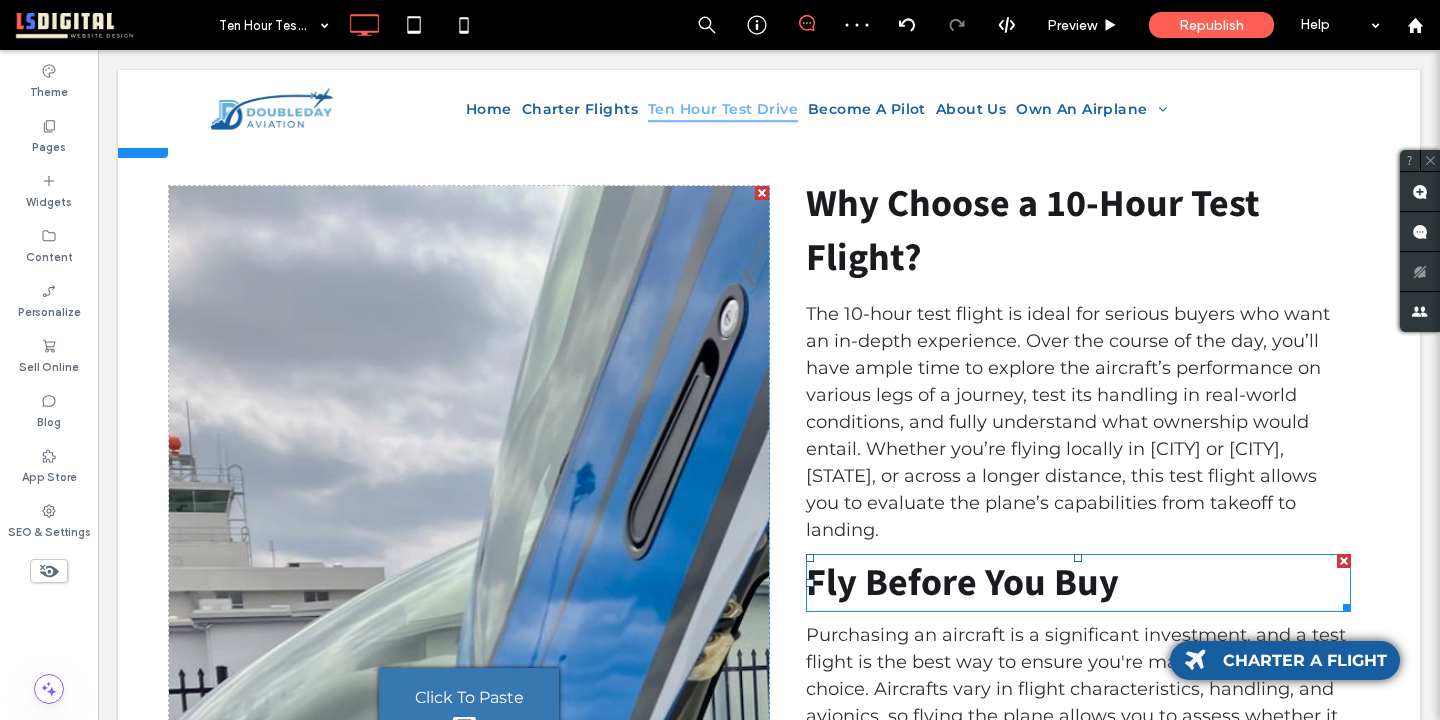 scroll, scrollTop: 0, scrollLeft: 0, axis: both 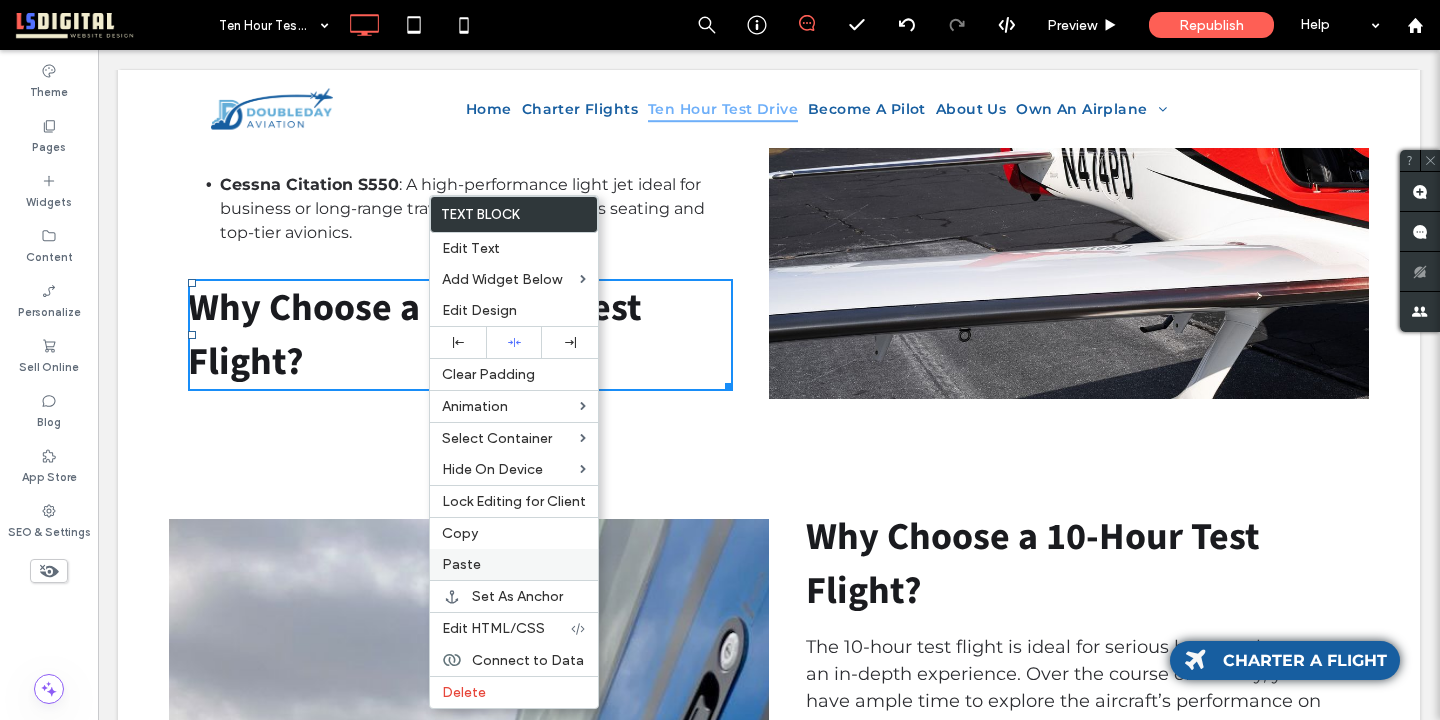 click on "Paste" at bounding box center [514, 564] 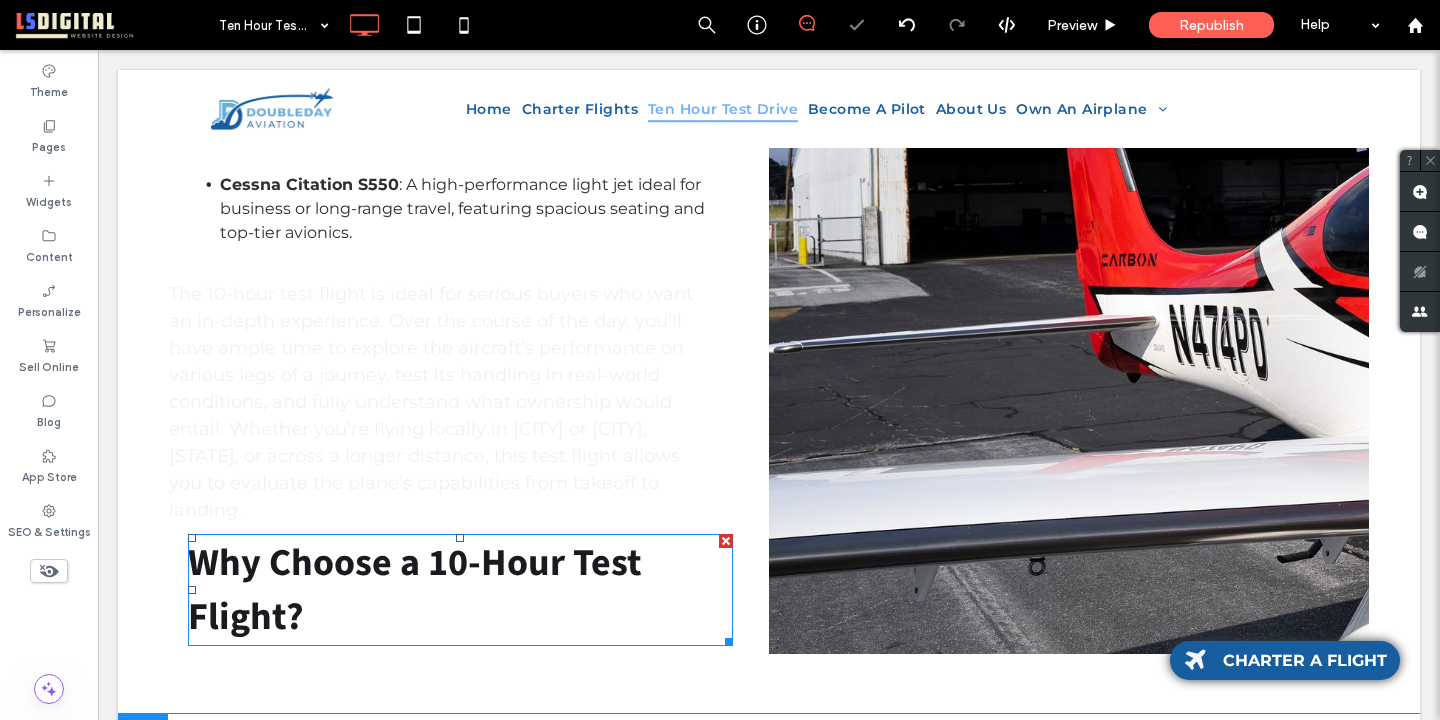 scroll, scrollTop: 0, scrollLeft: 0, axis: both 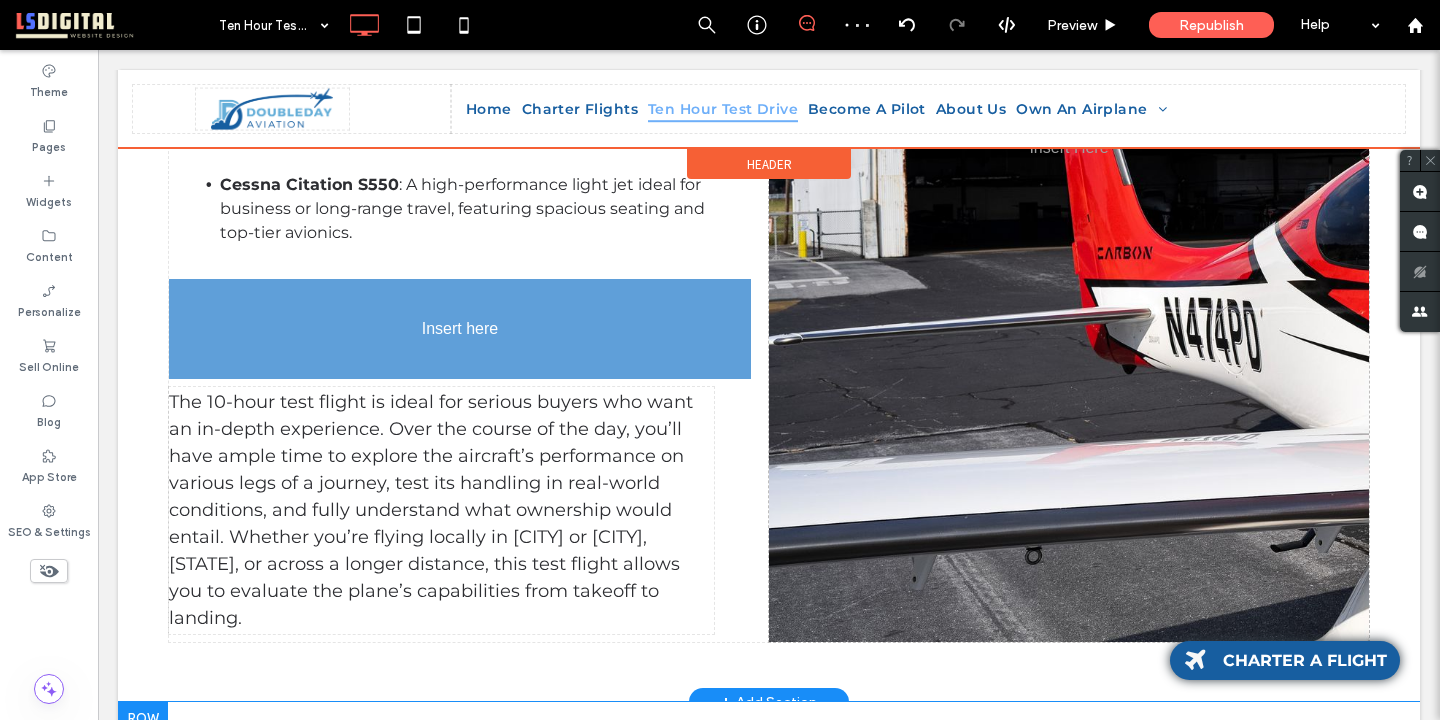 drag, startPoint x: 515, startPoint y: 571, endPoint x: 467, endPoint y: 329, distance: 246.71442 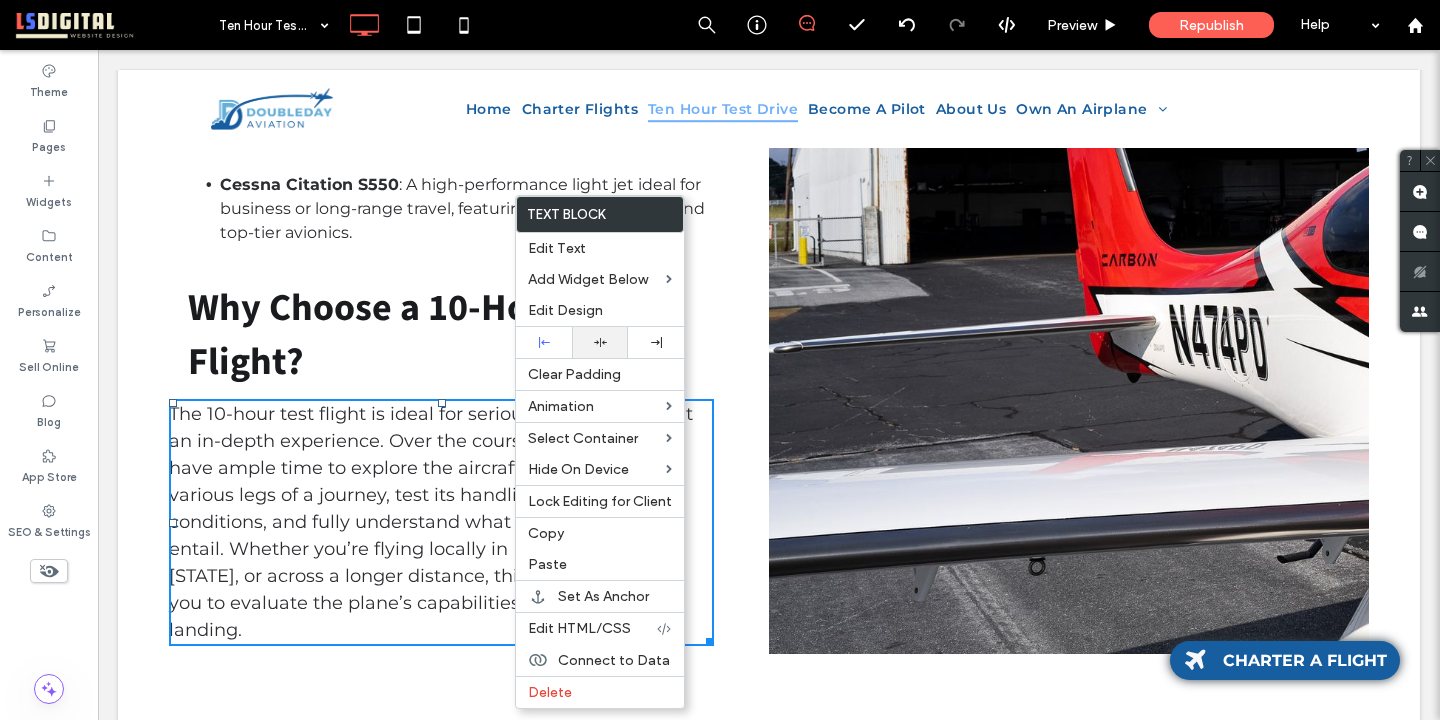 click at bounding box center (600, 342) 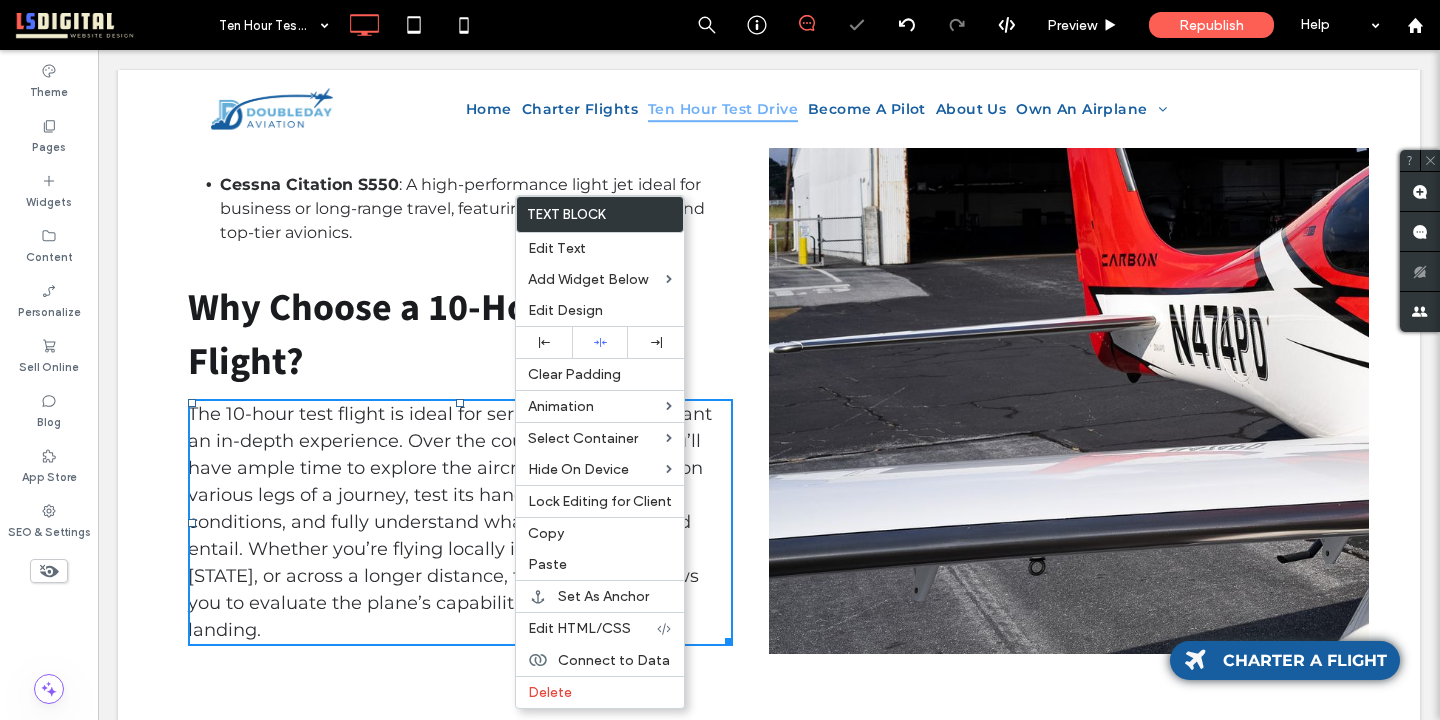 click on "Why Choose a 10-Hour Test Flight?" at bounding box center [460, 335] 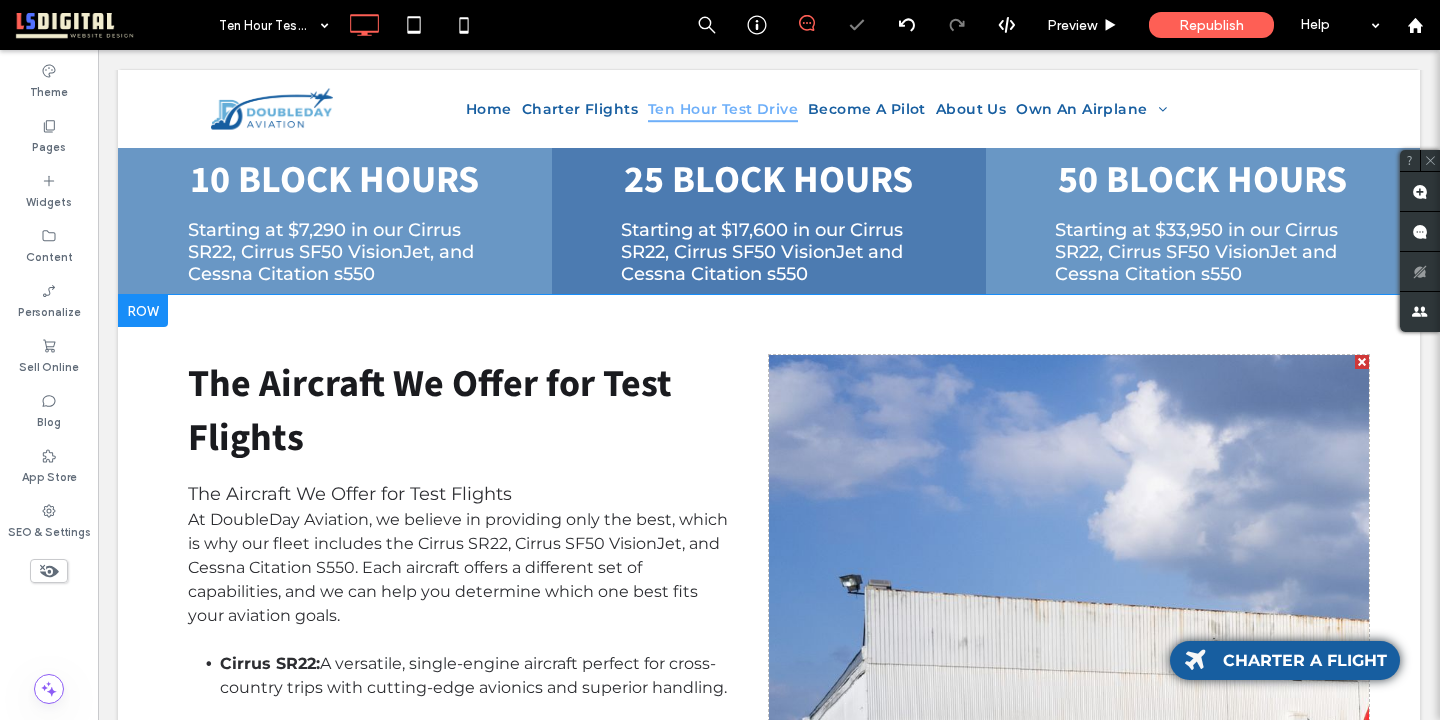 scroll, scrollTop: 1005, scrollLeft: 0, axis: vertical 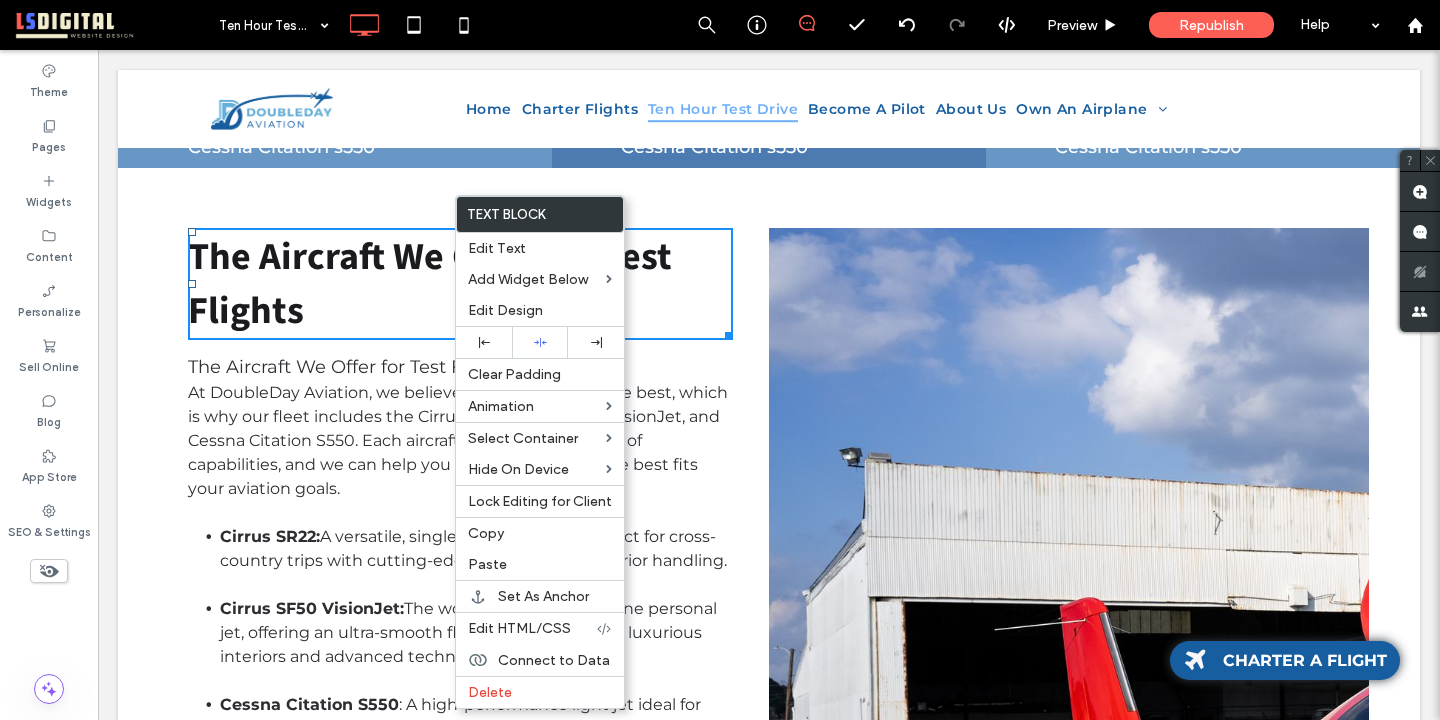 click on "The Aircraft We Offer for Test Flights" at bounding box center [350, 367] 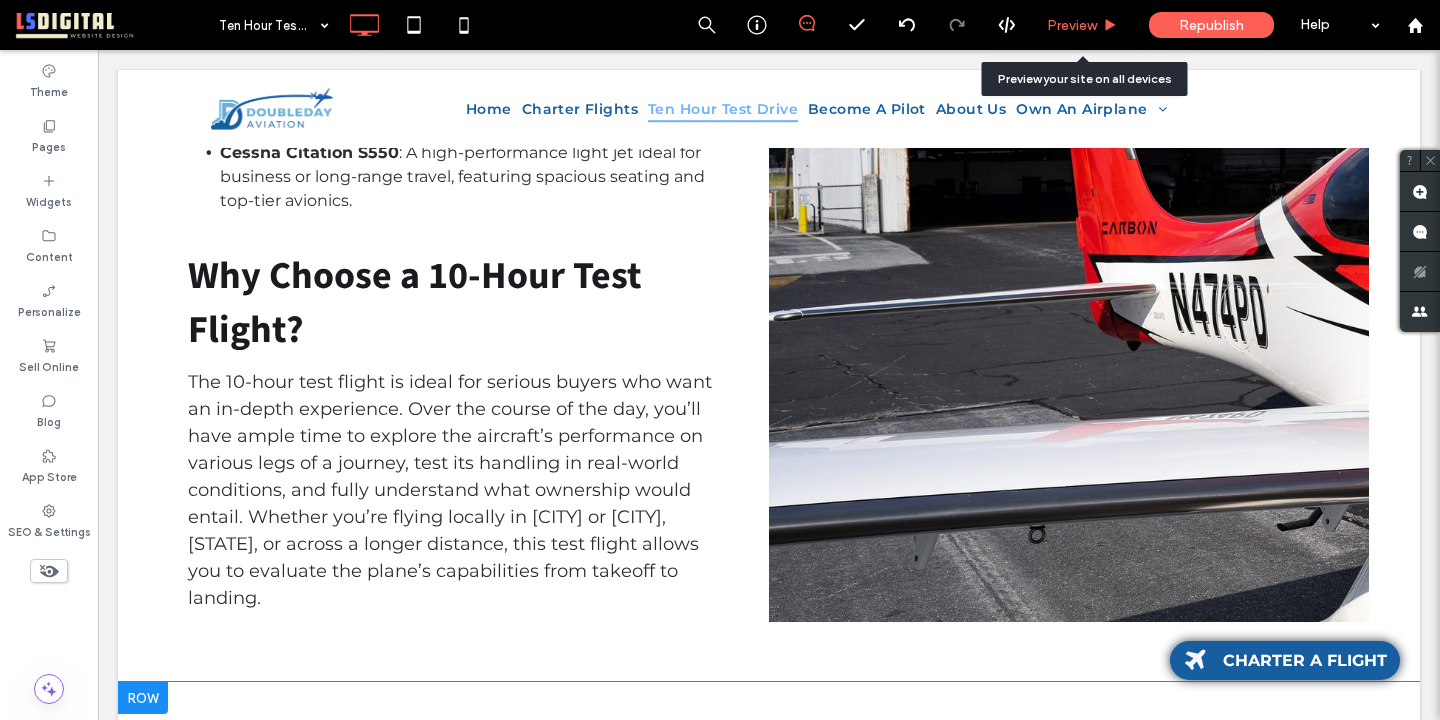 click on "Preview" at bounding box center (1083, 25) 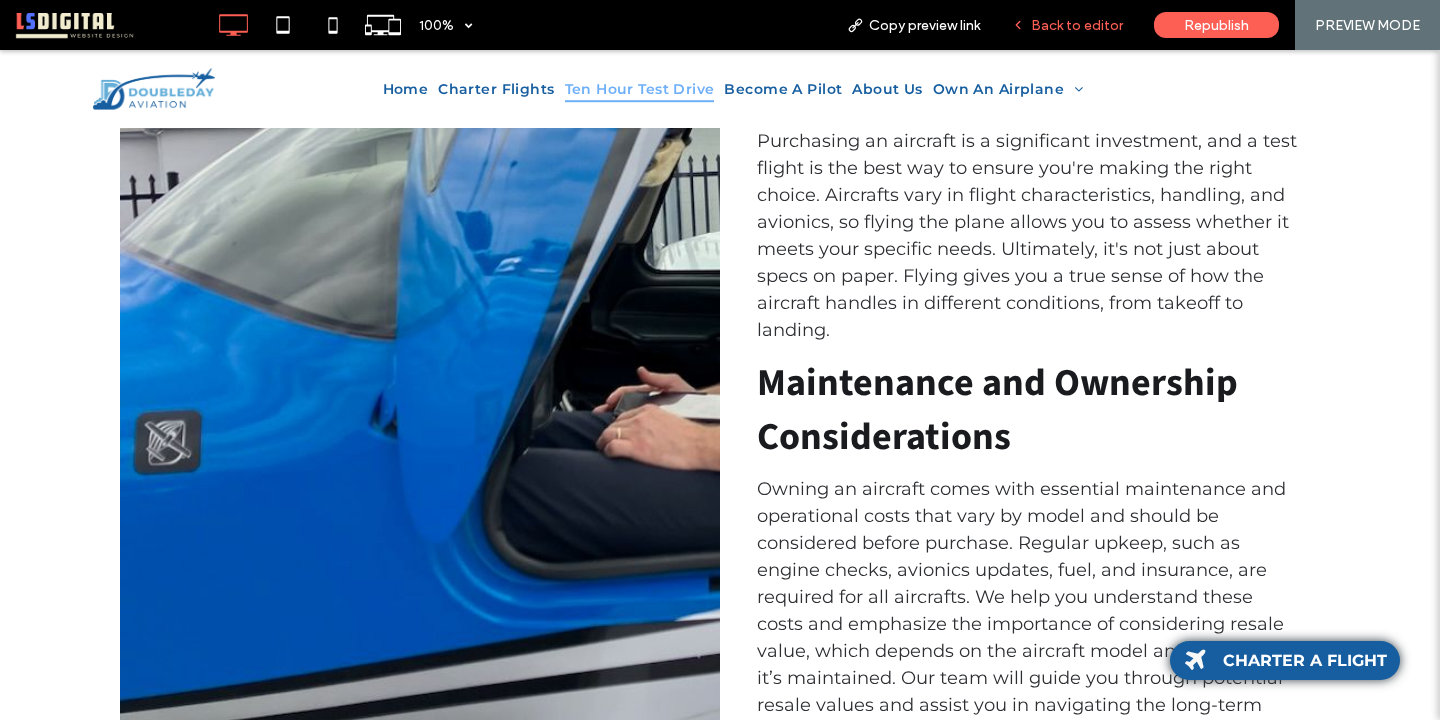 click on "Back to editor" at bounding box center [1067, 25] 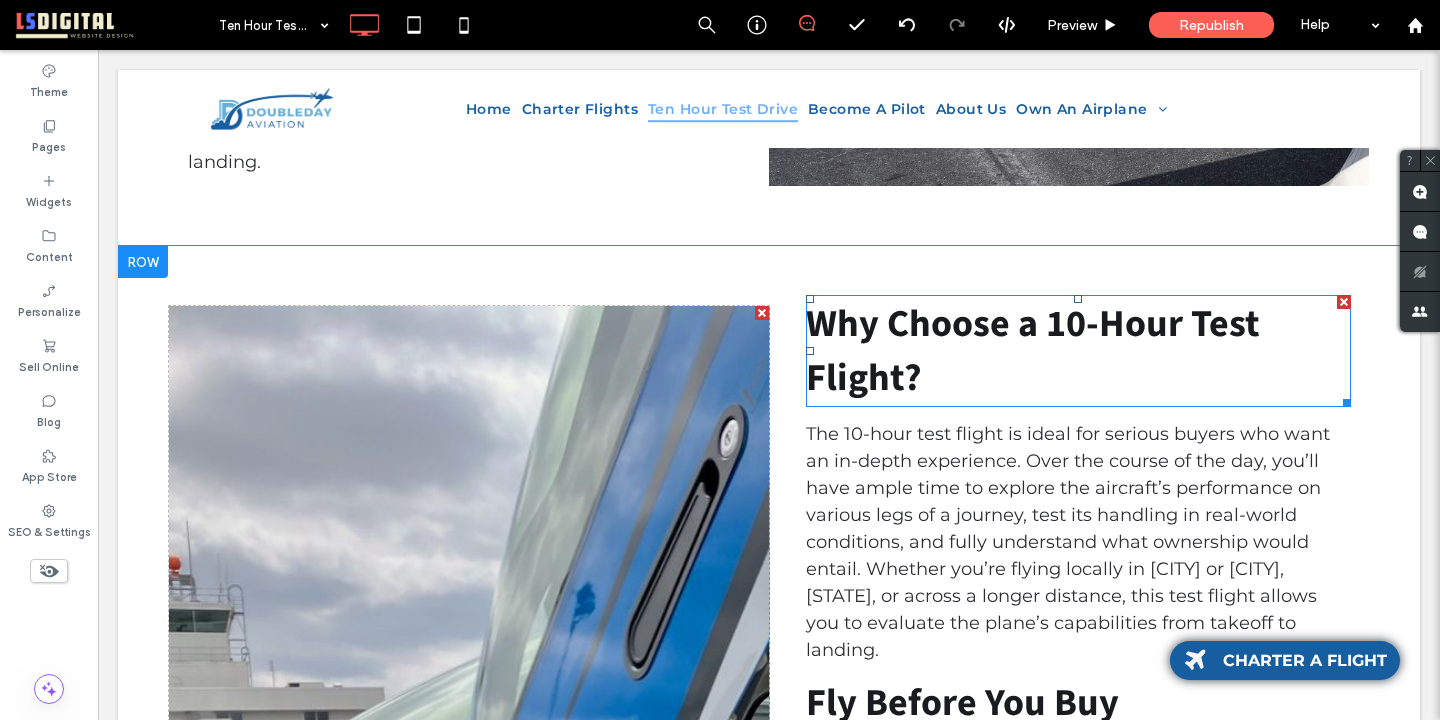 click at bounding box center [1344, 302] 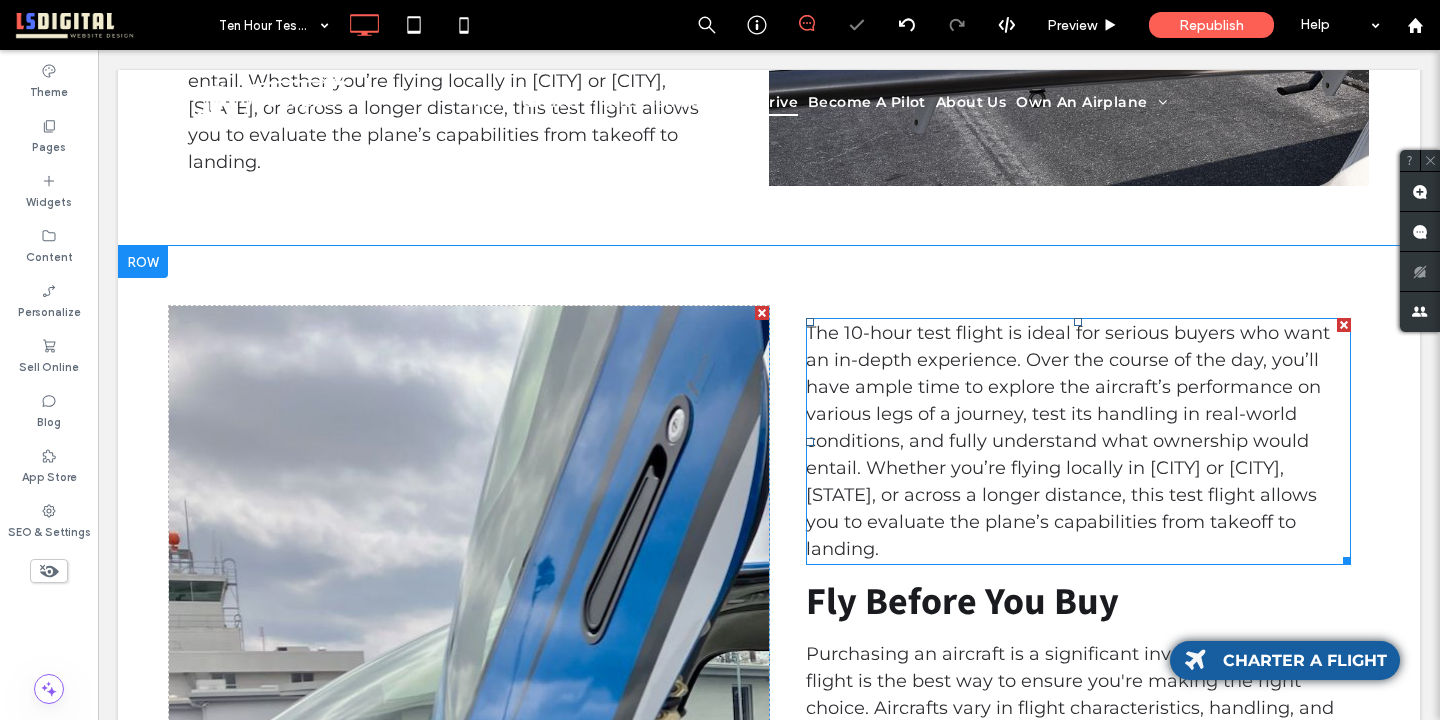 click at bounding box center [1344, 325] 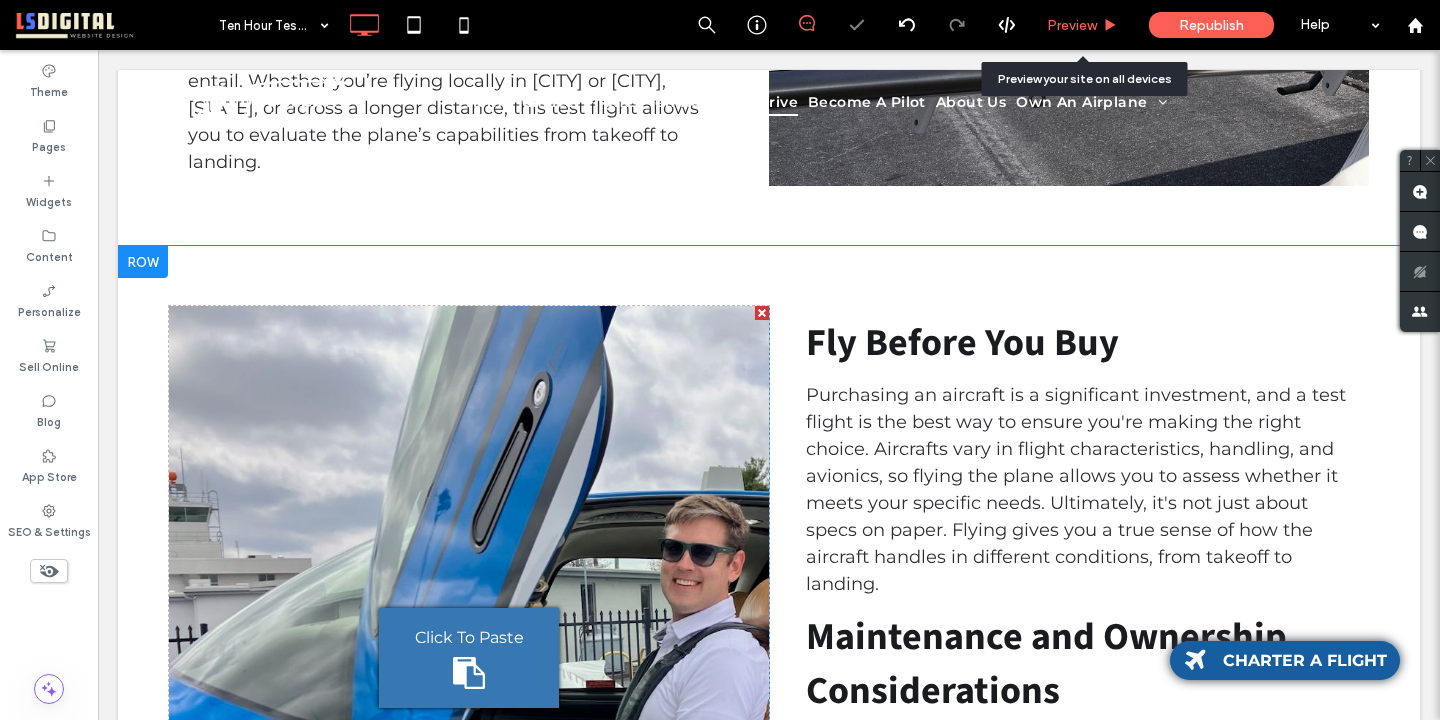 click on "Preview" at bounding box center [1072, 25] 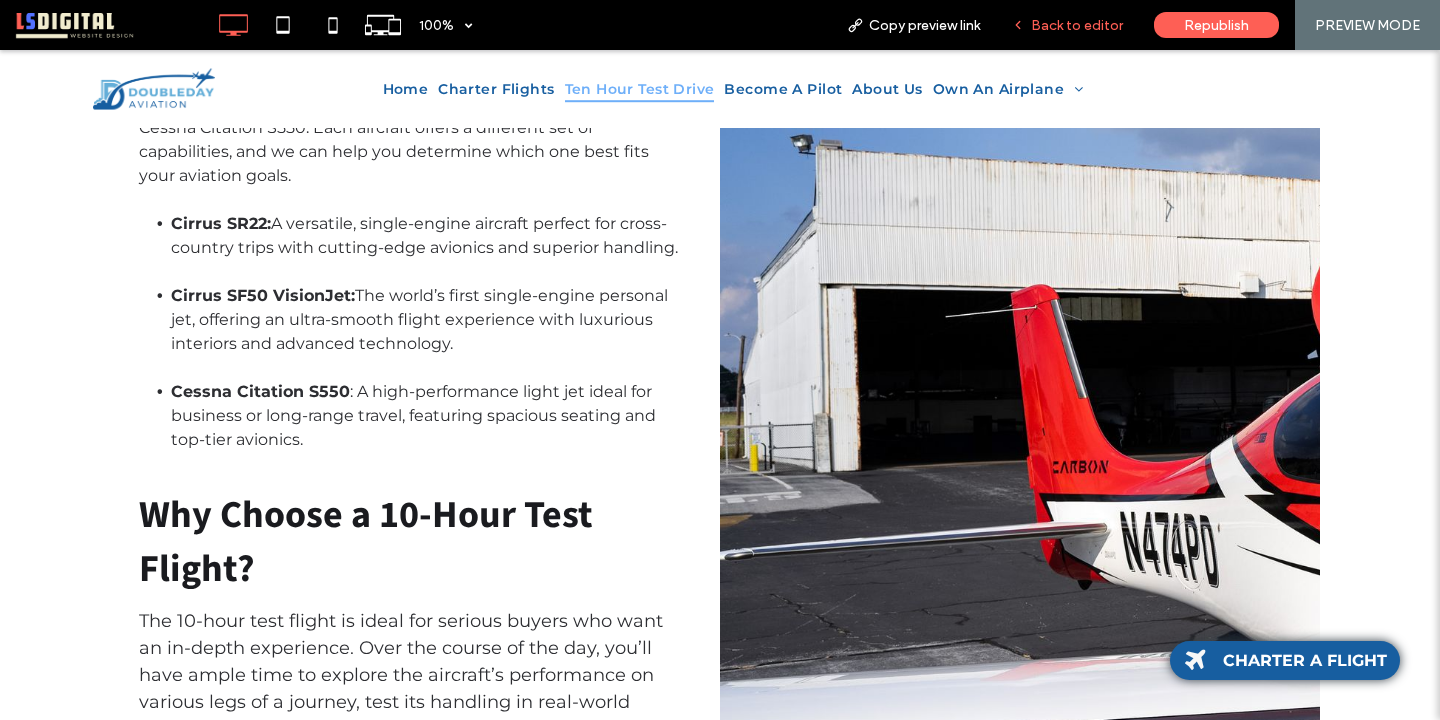 click on "Back to editor" at bounding box center [1077, 25] 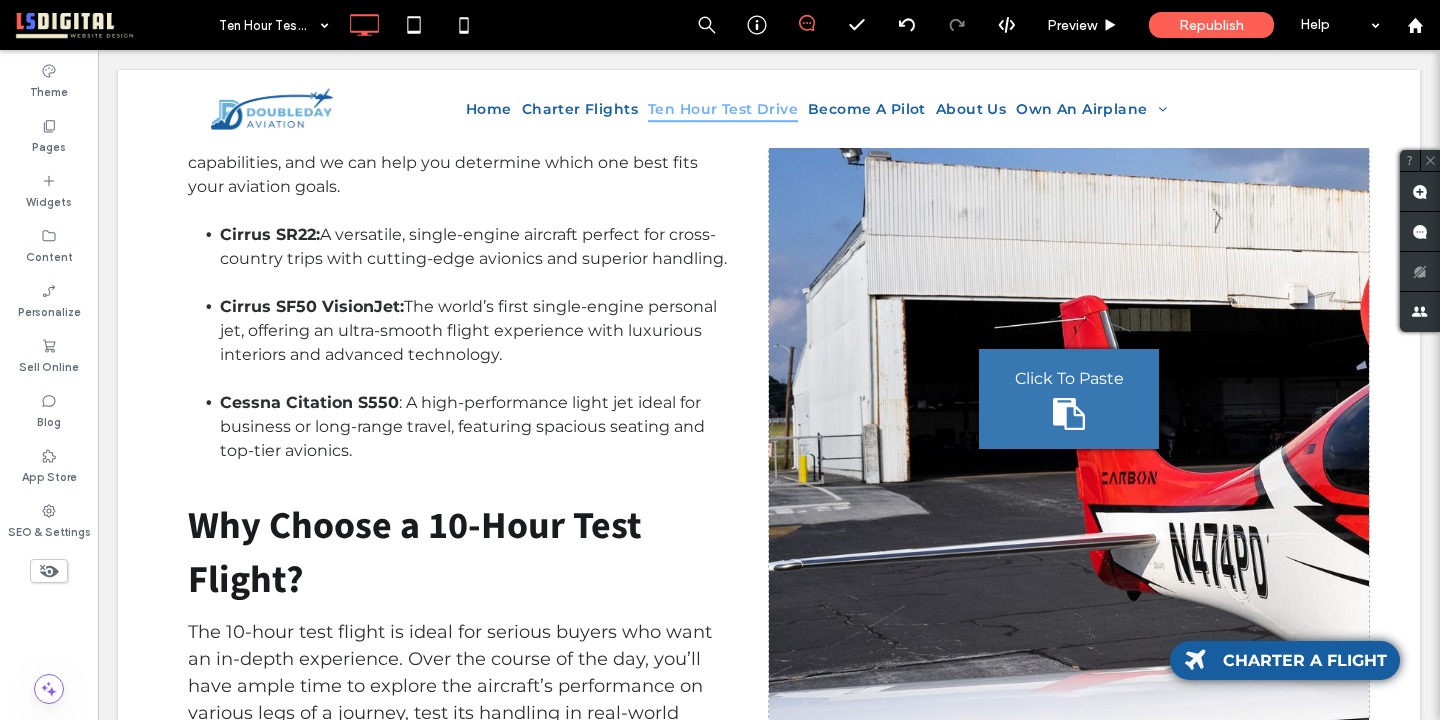 click on "Click To Paste     Click To Paste" at bounding box center (1069, 399) 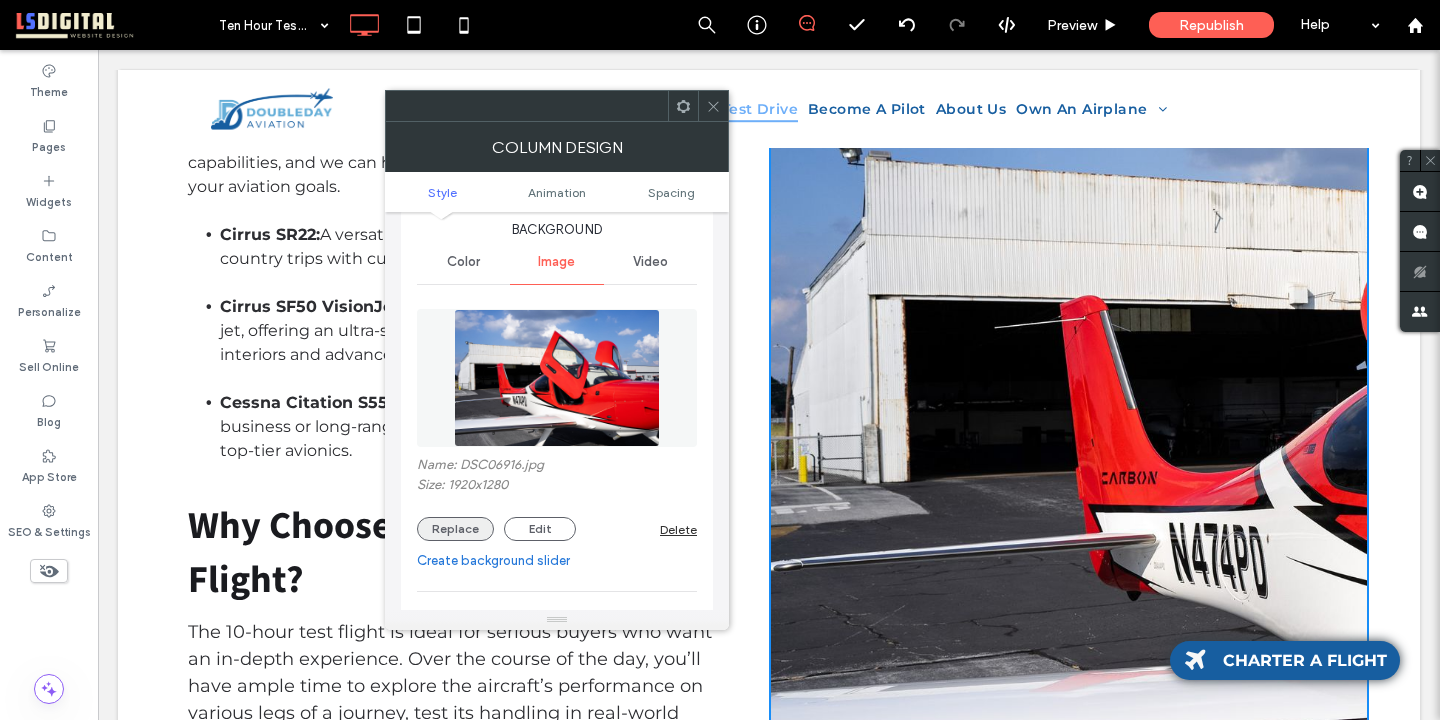 click on "Replace" at bounding box center [455, 529] 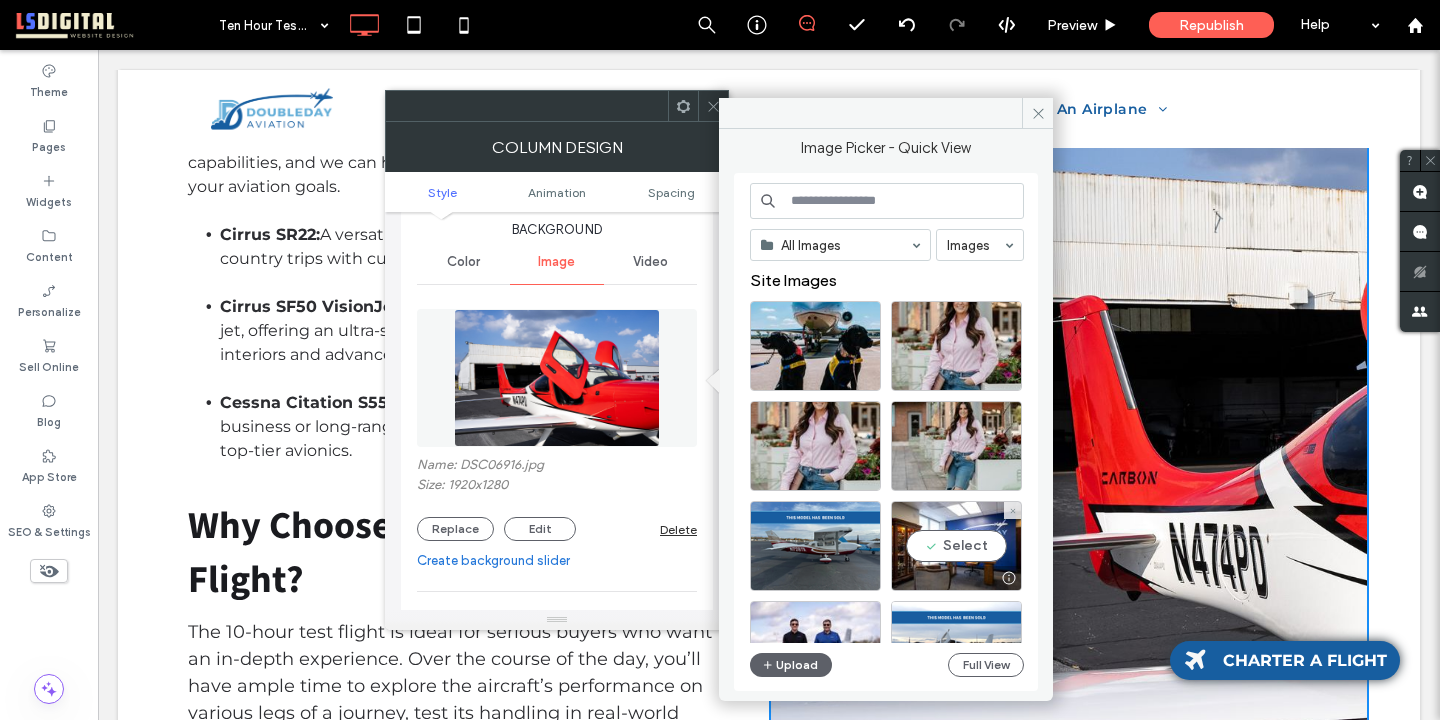 scroll, scrollTop: 181, scrollLeft: 0, axis: vertical 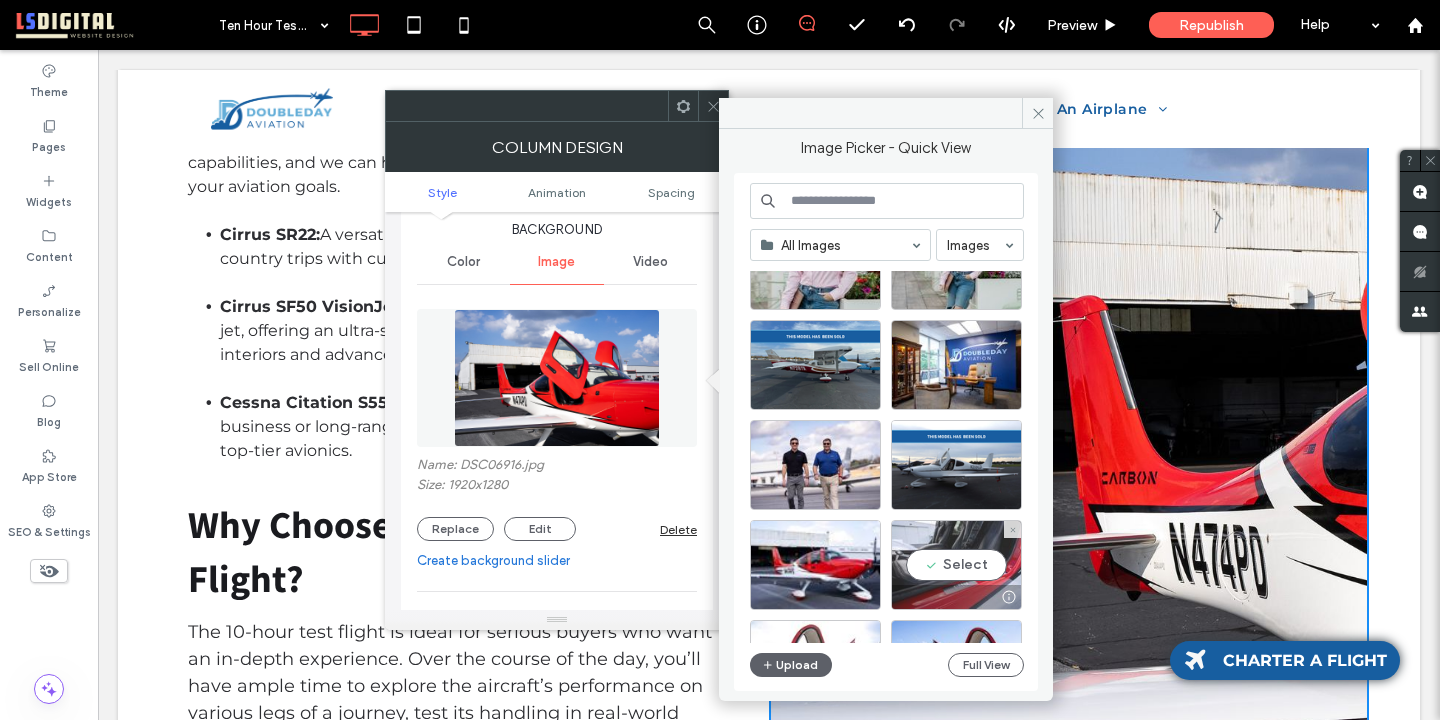 drag, startPoint x: 976, startPoint y: 567, endPoint x: 878, endPoint y: 517, distance: 110.01818 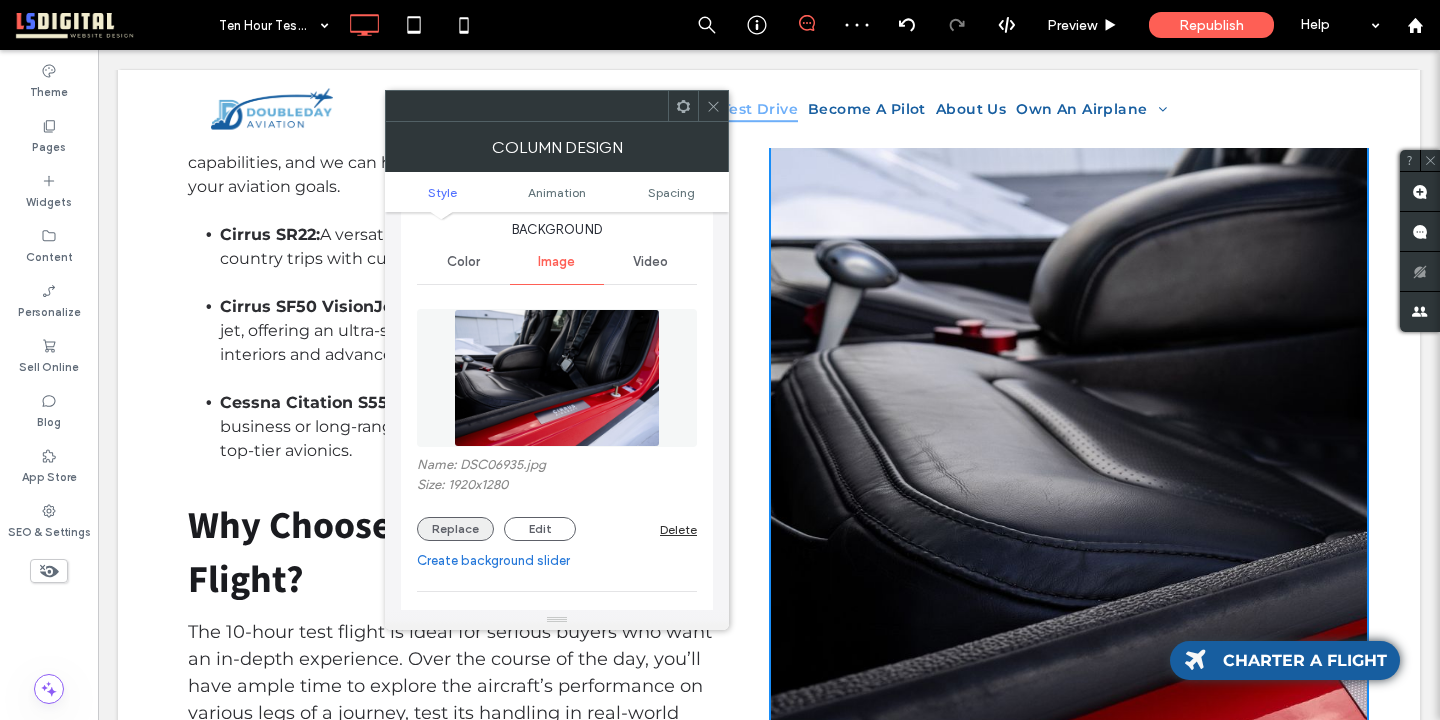 click on "Replace" at bounding box center (455, 529) 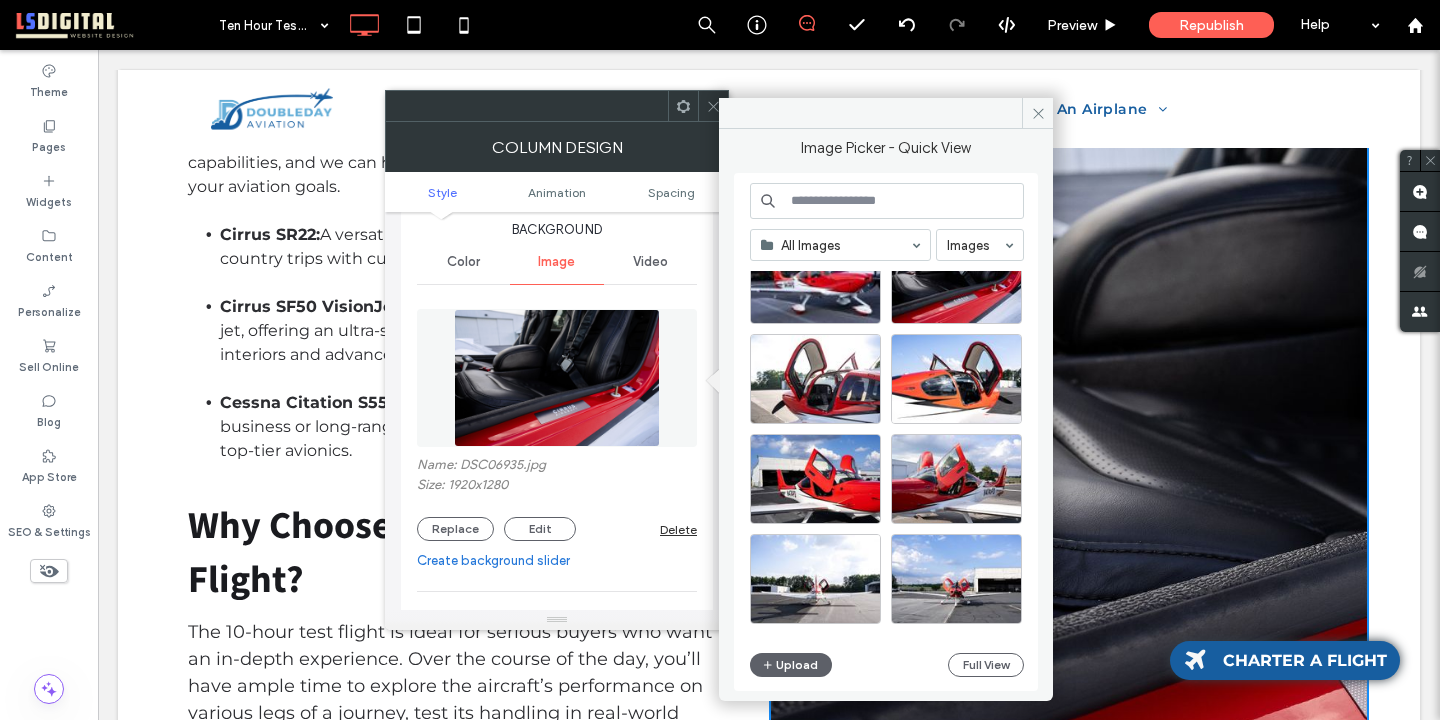 scroll, scrollTop: 289, scrollLeft: 0, axis: vertical 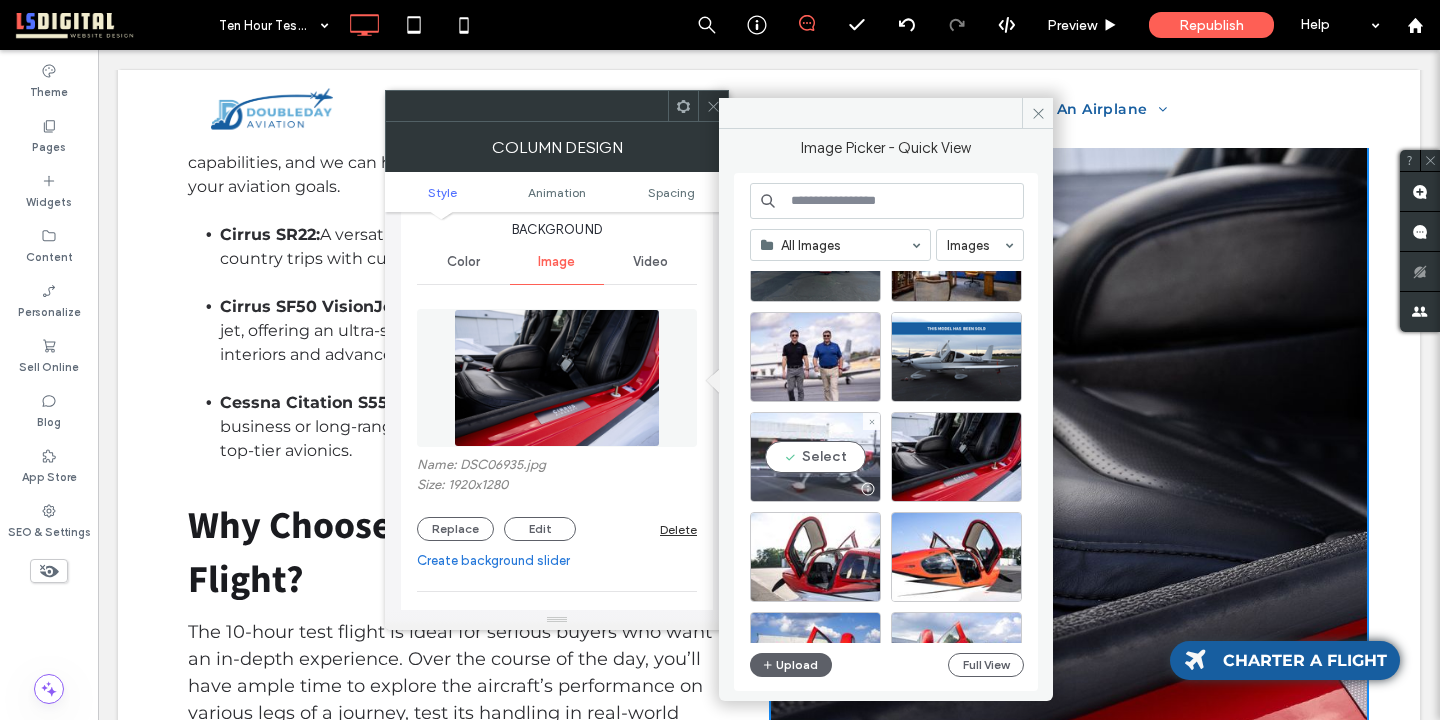 click on "Select" at bounding box center [815, 457] 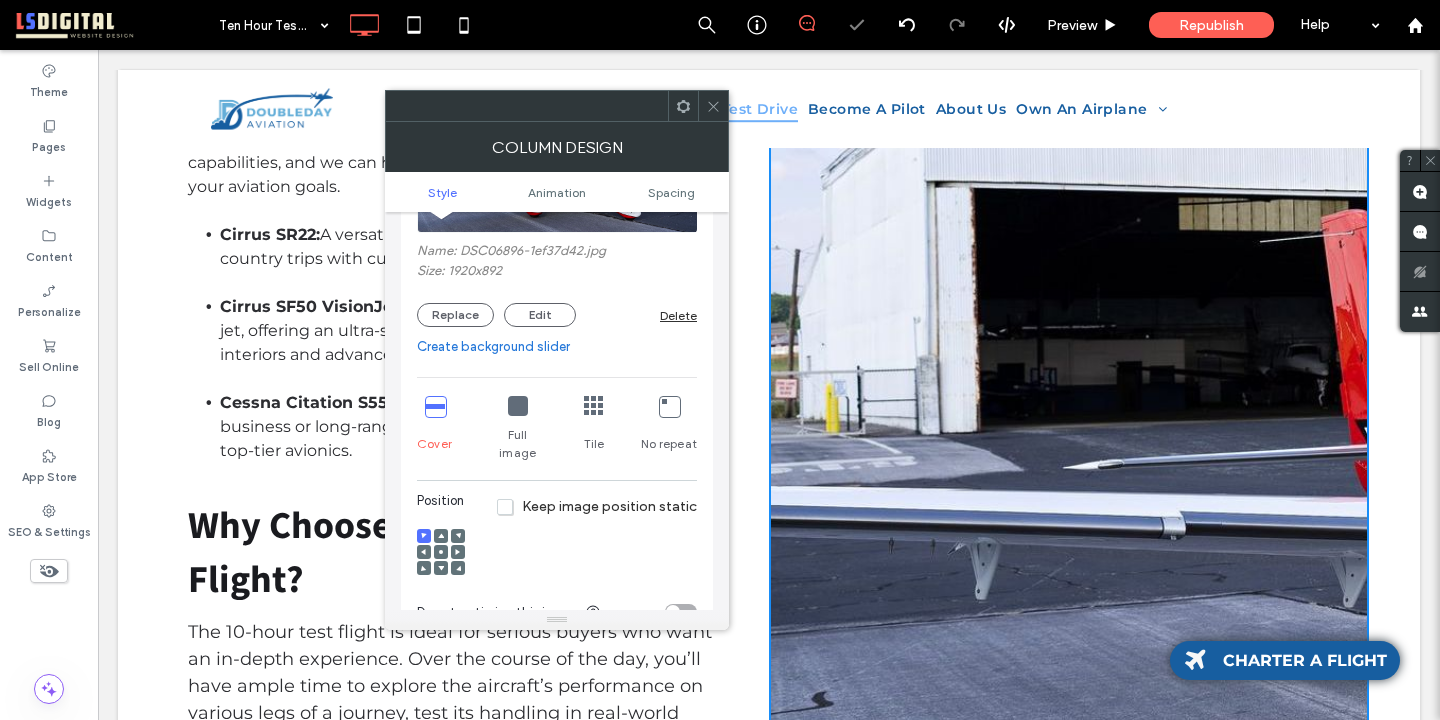 scroll, scrollTop: 319, scrollLeft: 0, axis: vertical 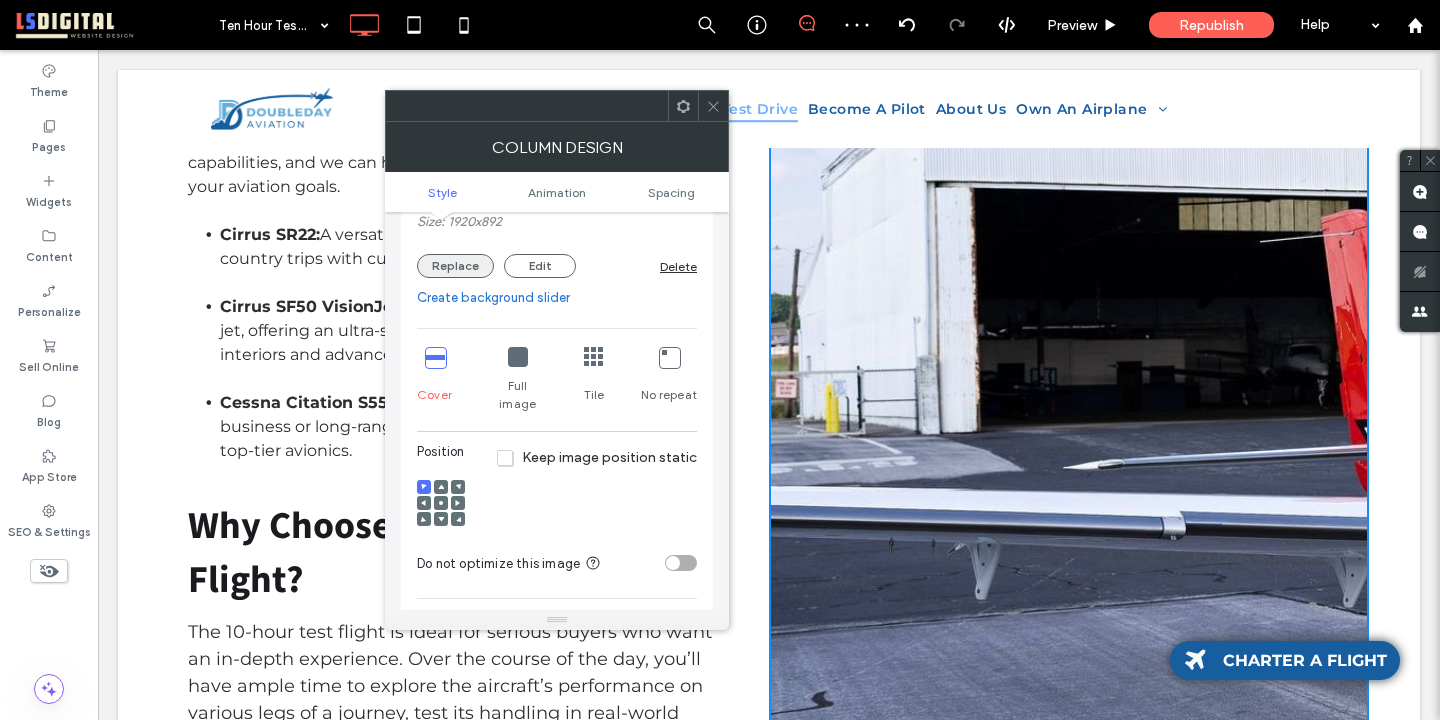 click on "Replace" at bounding box center (455, 266) 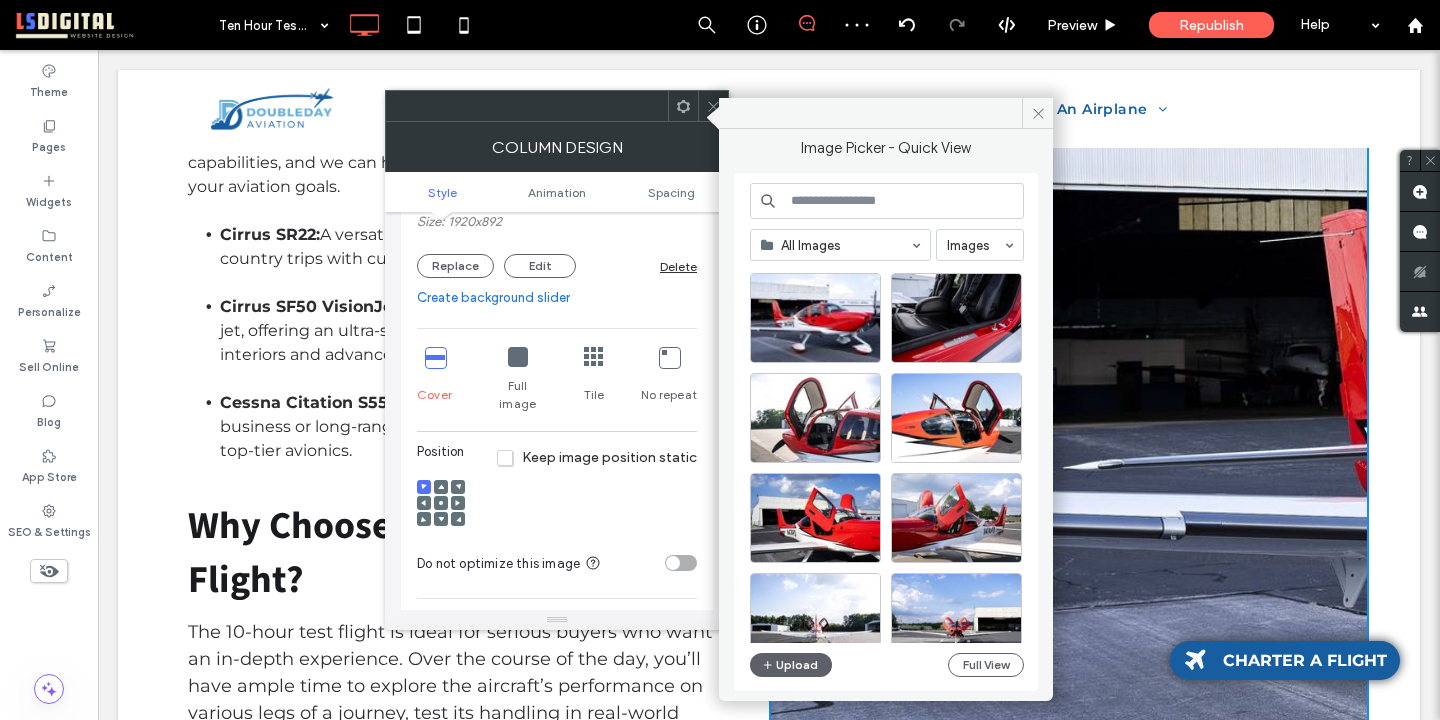 scroll, scrollTop: 429, scrollLeft: 0, axis: vertical 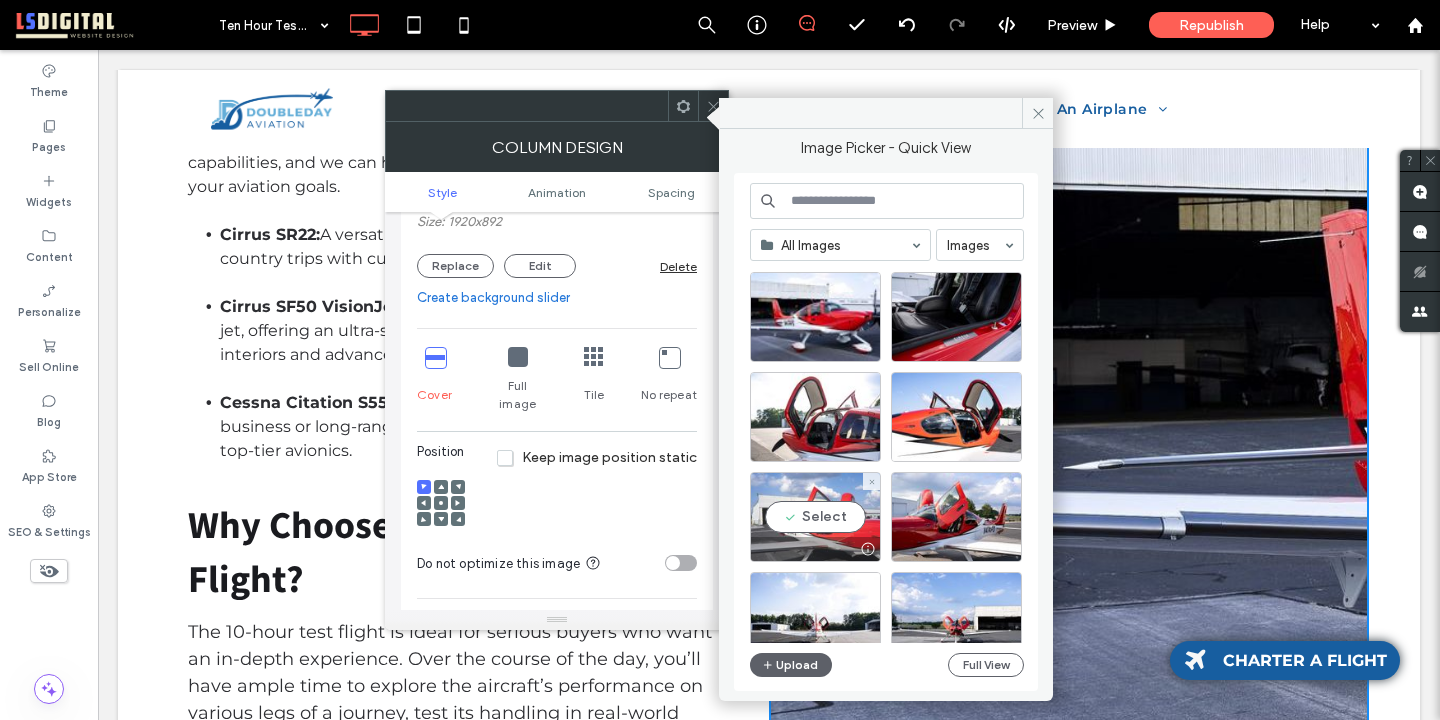 drag, startPoint x: 839, startPoint y: 514, endPoint x: 741, endPoint y: 463, distance: 110.47624 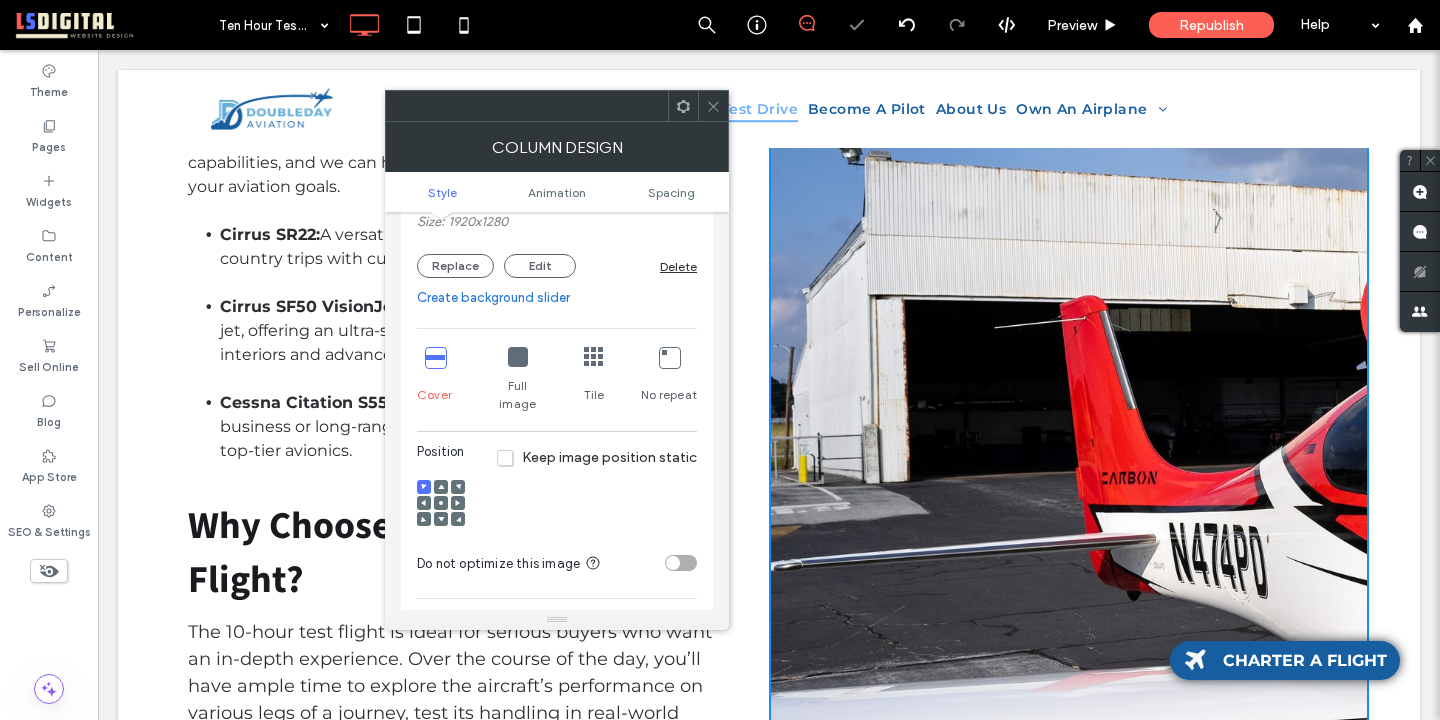 scroll, scrollTop: 516, scrollLeft: 0, axis: vertical 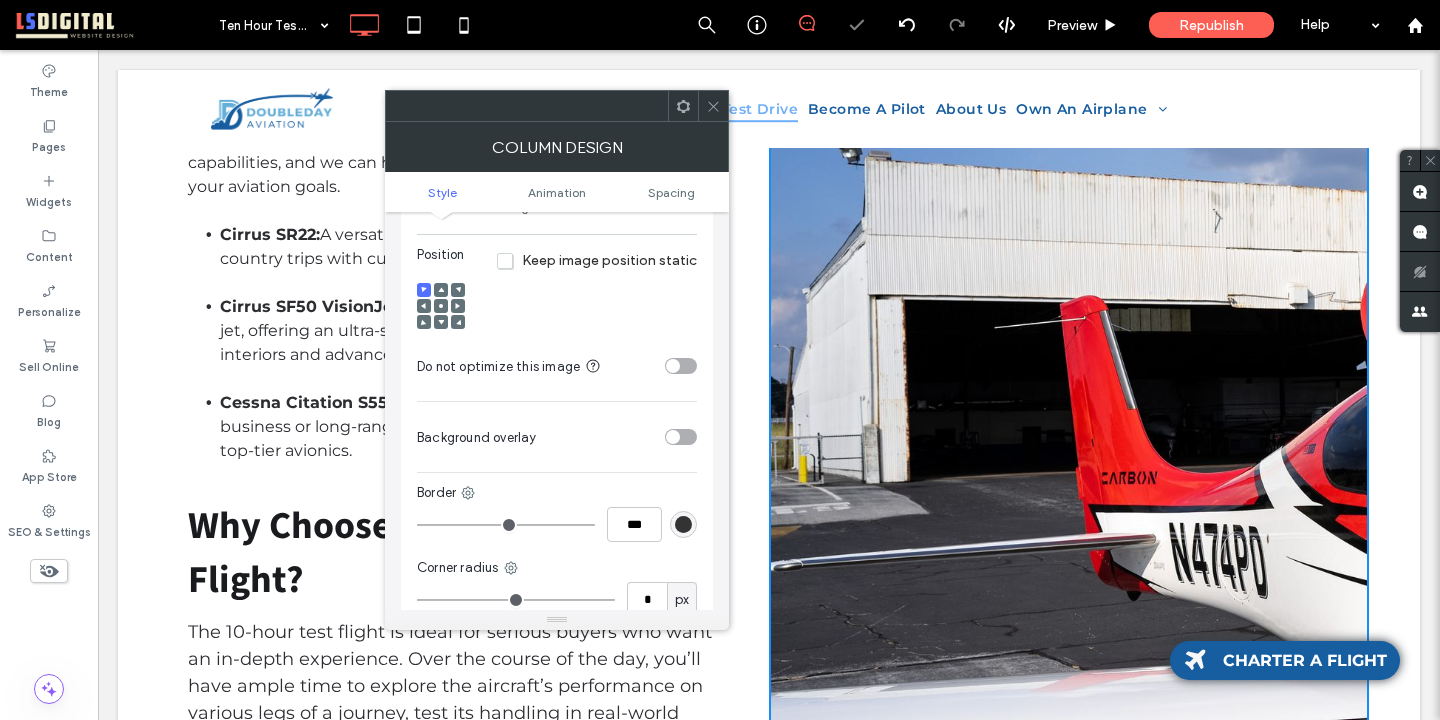 click at bounding box center (441, 306) 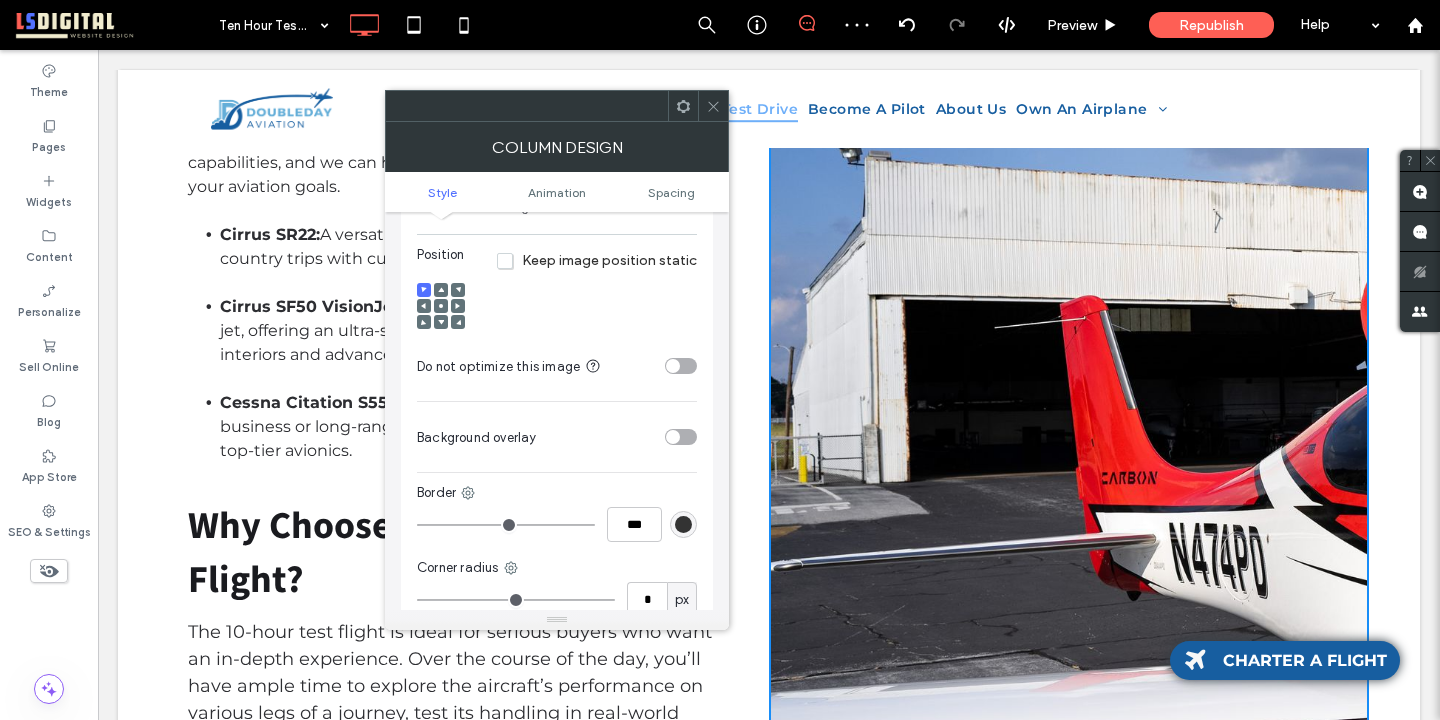 click at bounding box center (441, 306) 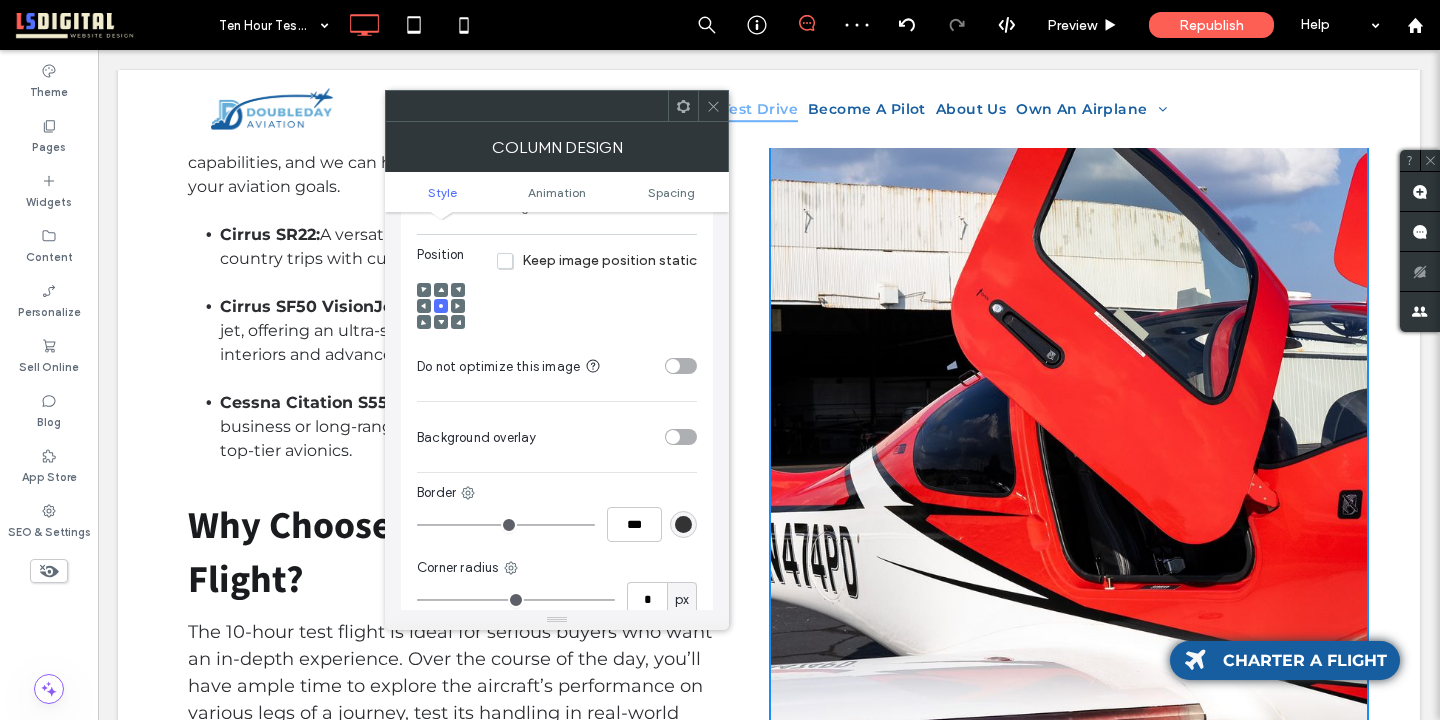 click 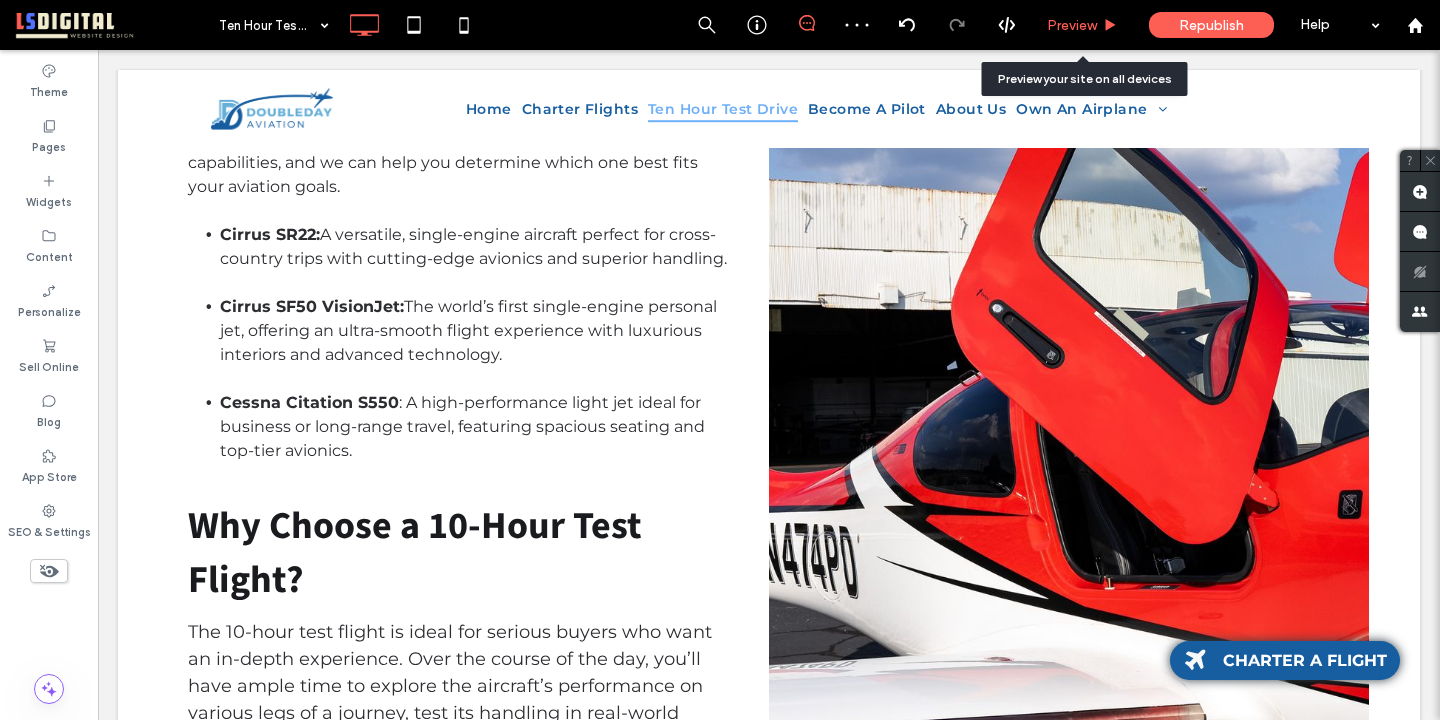 click on "Preview" at bounding box center (1083, 25) 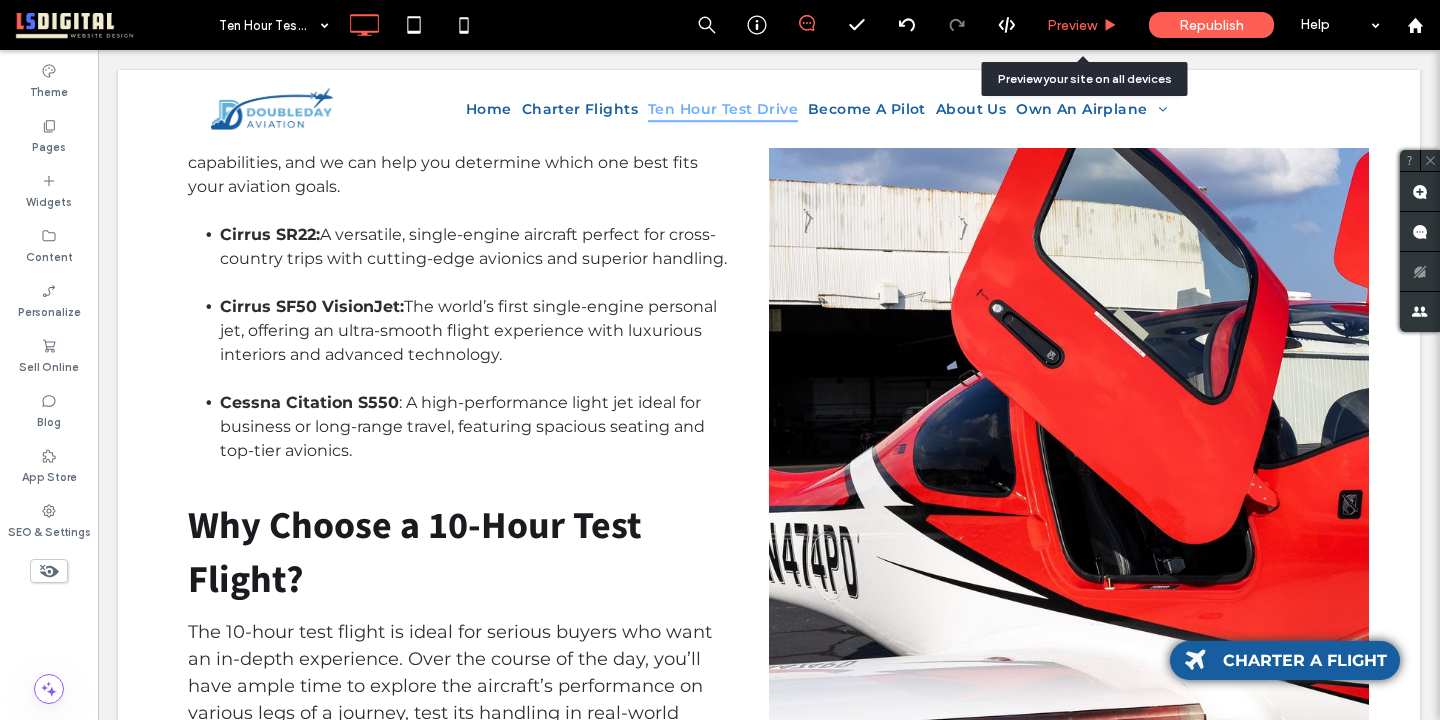 click on "Preview" at bounding box center (1072, 25) 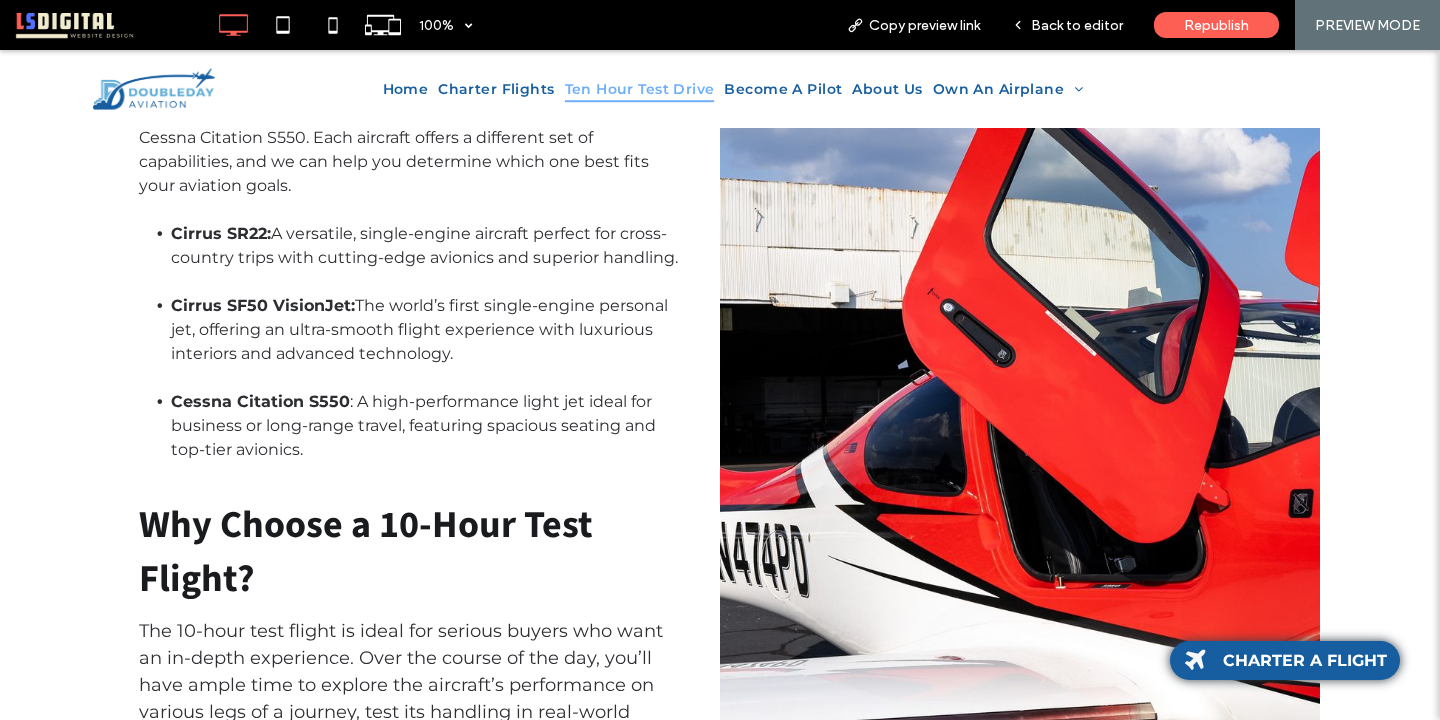 scroll, scrollTop: 1474, scrollLeft: 0, axis: vertical 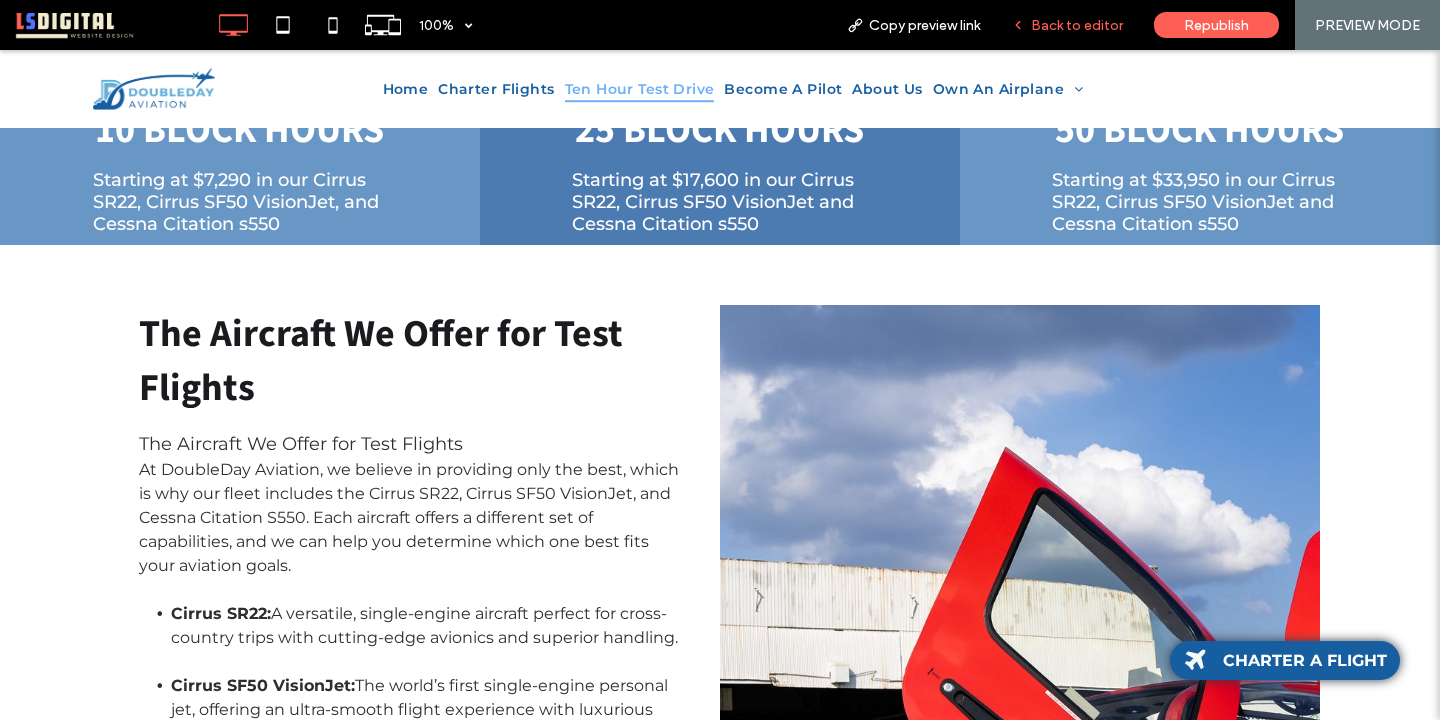 click on "Back to editor" at bounding box center (1067, 25) 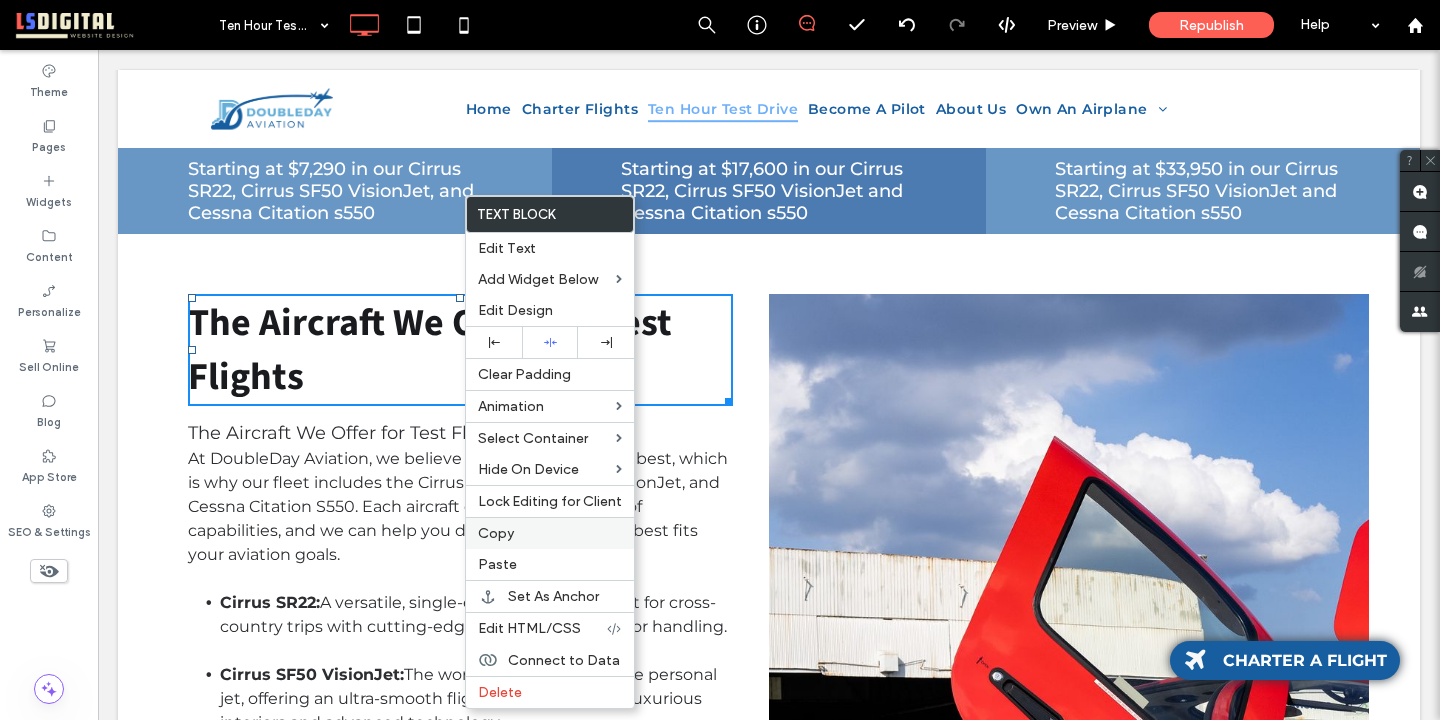 click on "Copy" at bounding box center [550, 533] 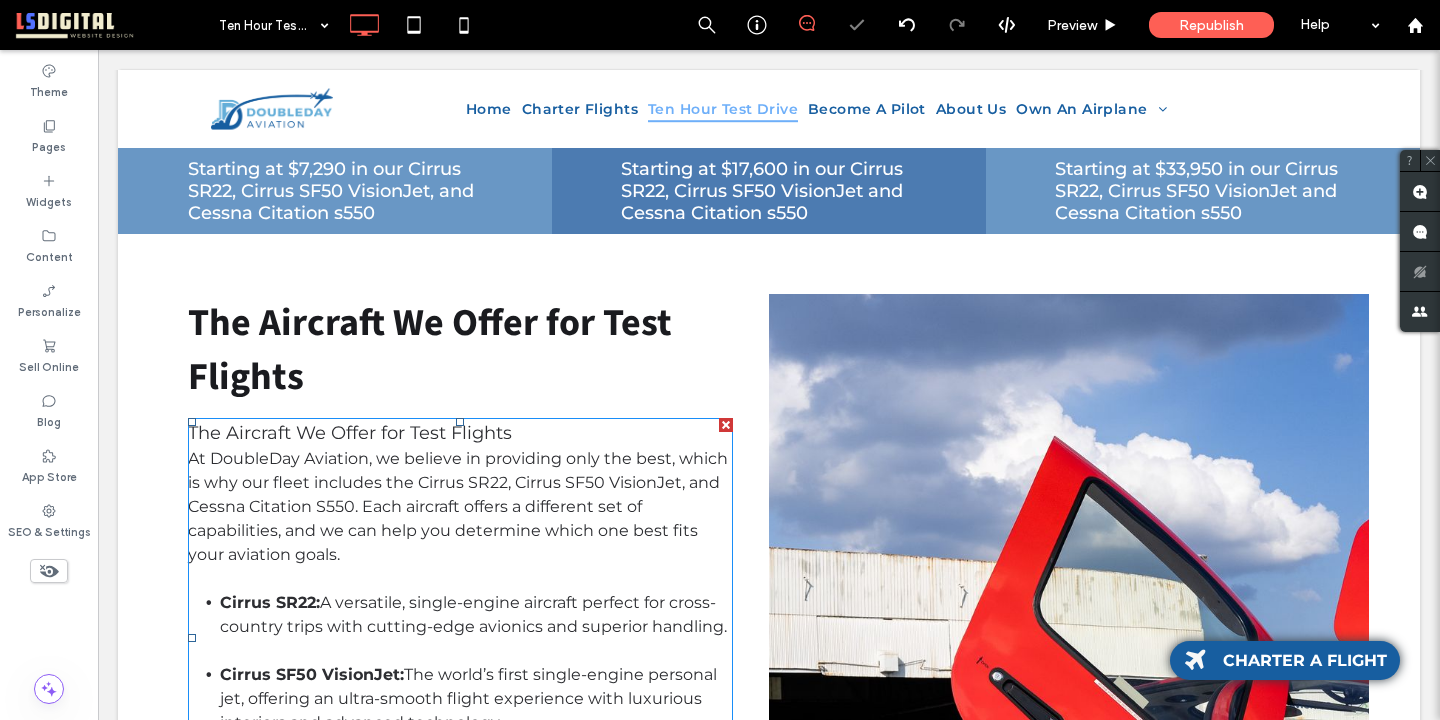 scroll, scrollTop: 0, scrollLeft: 0, axis: both 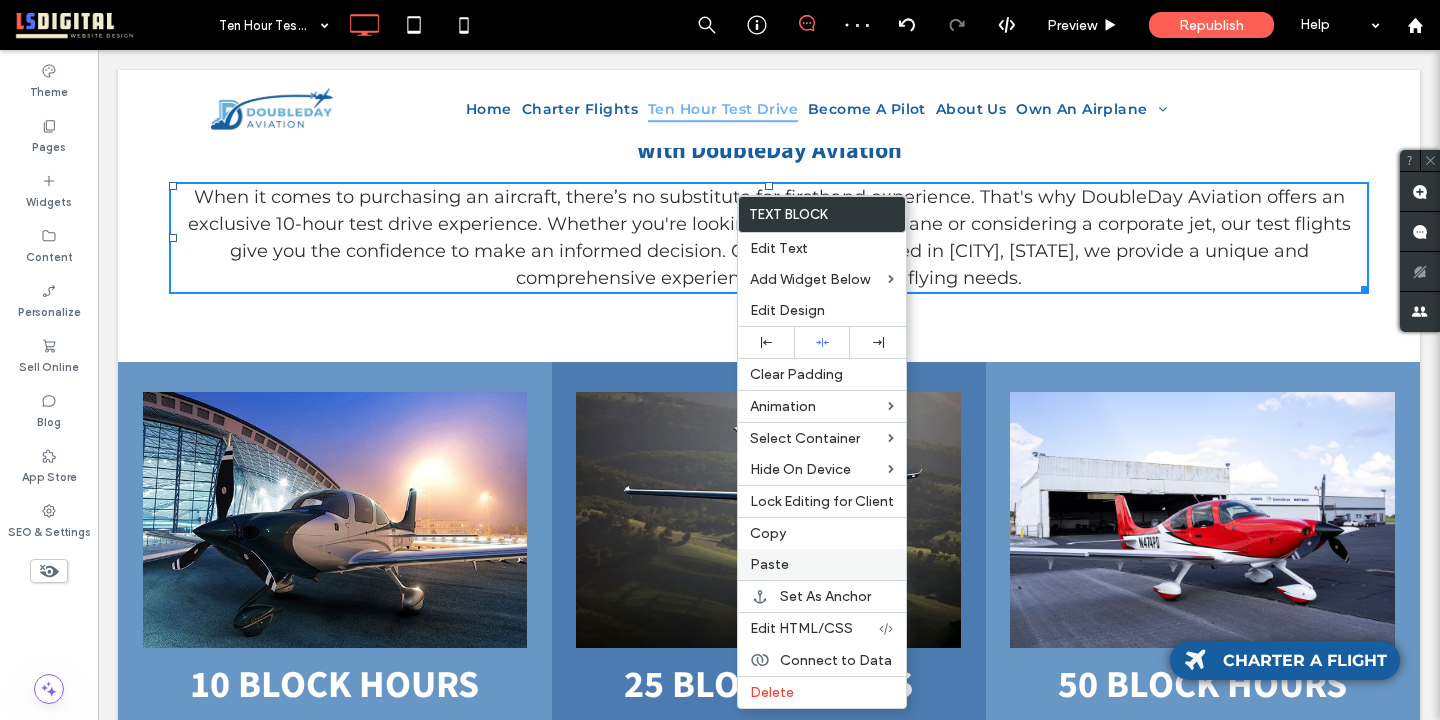 click on "Paste" at bounding box center (822, 564) 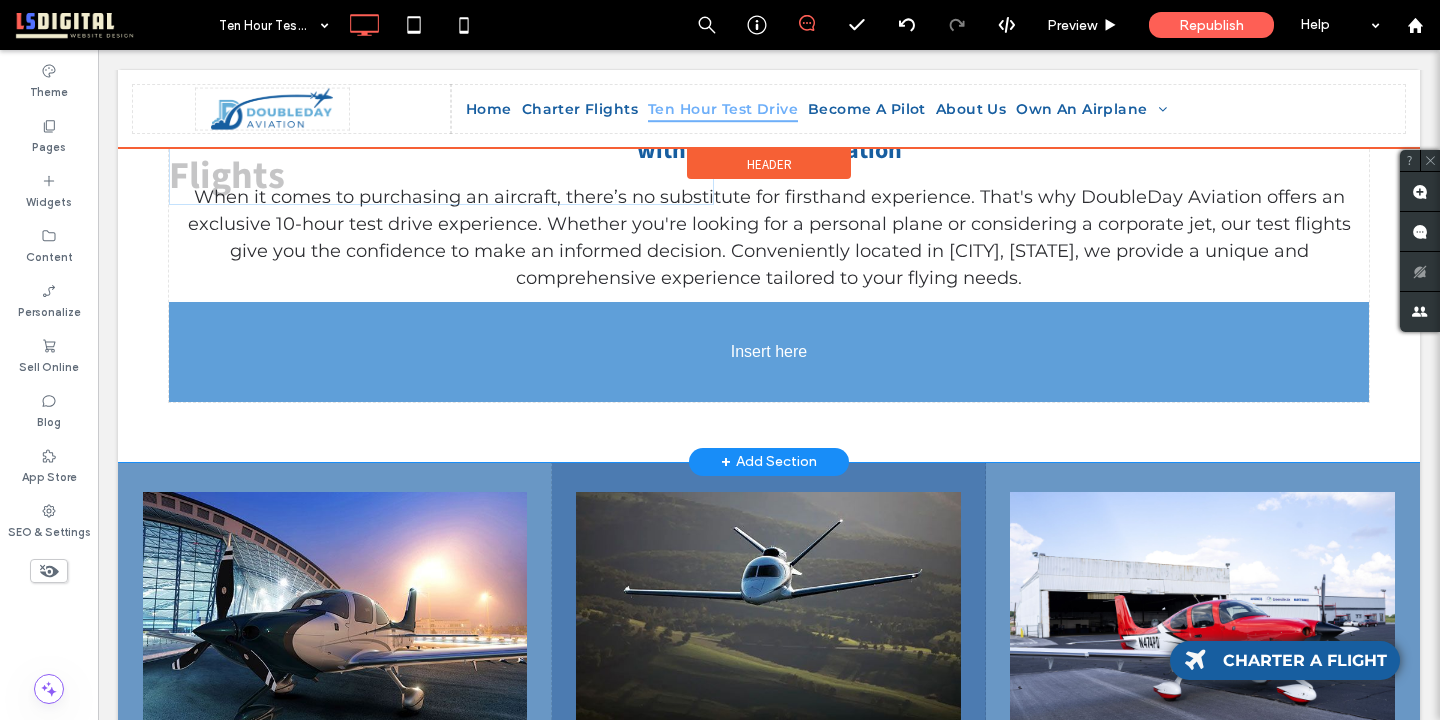 drag, startPoint x: 581, startPoint y: 238, endPoint x: 803, endPoint y: 391, distance: 269.6164 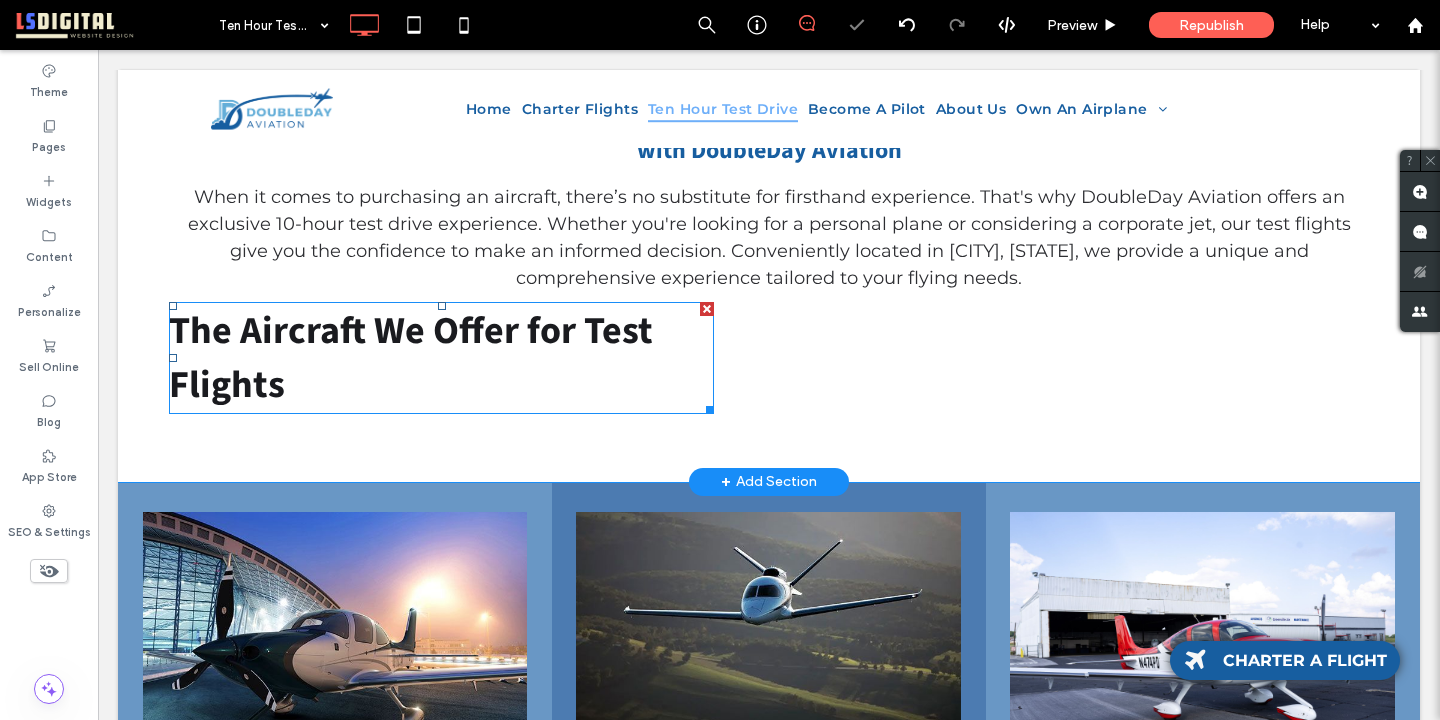 scroll, scrollTop: 0, scrollLeft: 0, axis: both 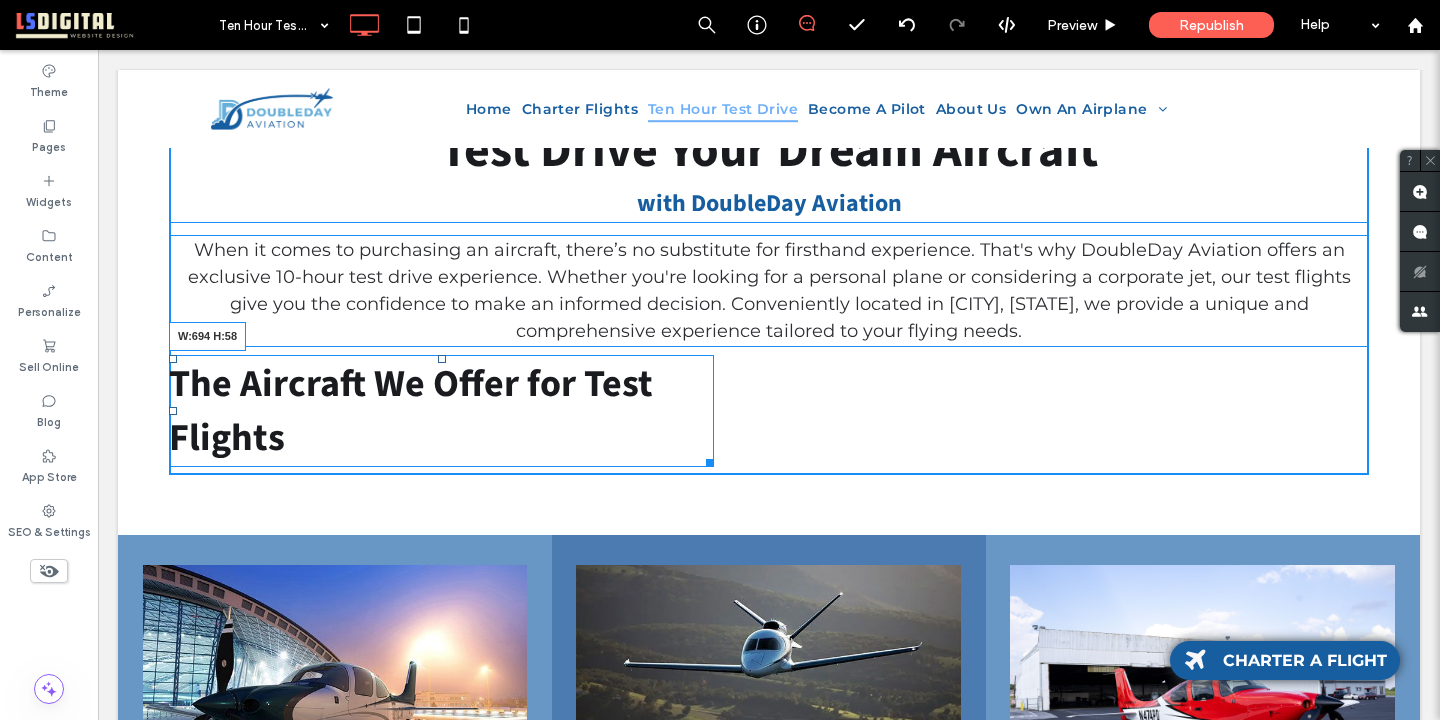 drag, startPoint x: 710, startPoint y: 463, endPoint x: 956, endPoint y: 479, distance: 246.51978 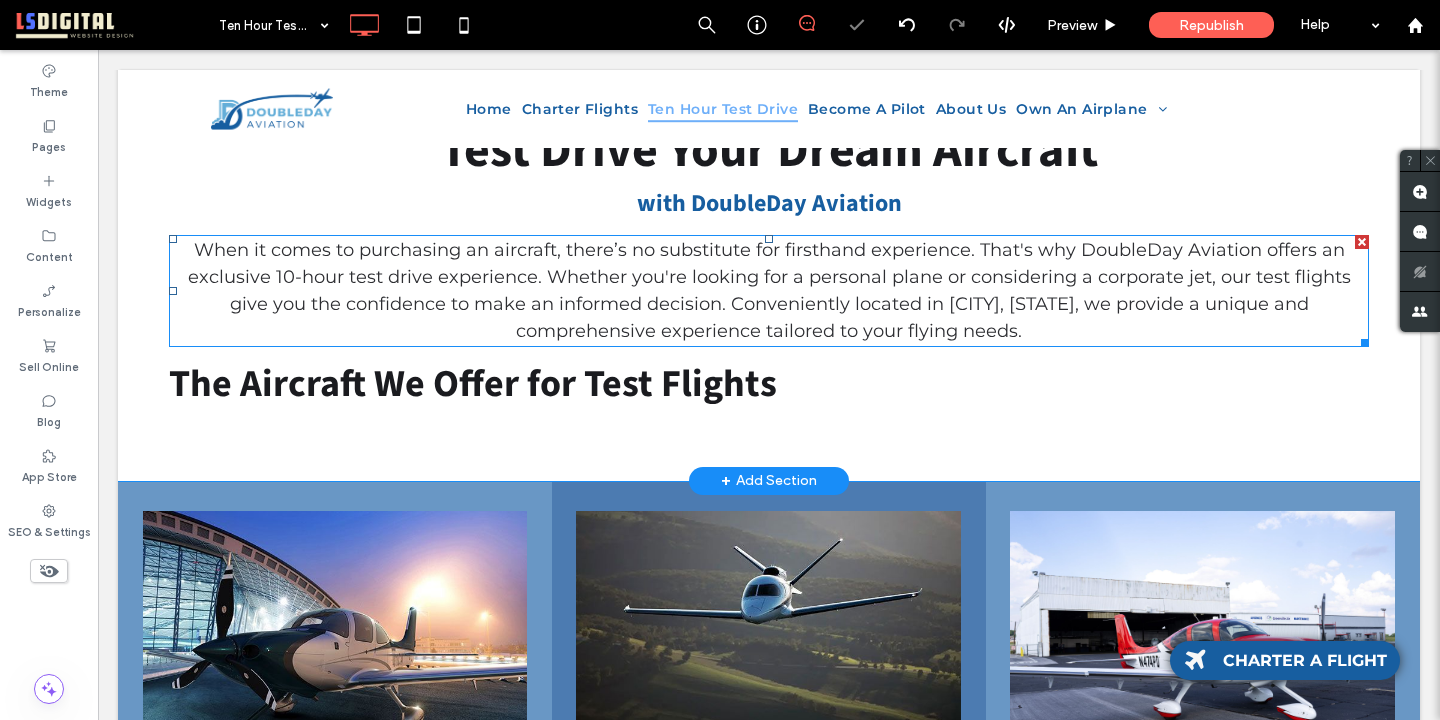 click on "When it comes to purchasing an aircraft, there’s no substitute for firsthand experience. That's why DoubleDay Aviation offers an exclusive 10-hour test drive experience. Whether you're looking for a personal plane or considering a corporate jet, our test flights give you the confidence to make an informed decision. Conveniently located in [CITY], [STATE], we provide a unique and comprehensive experience tailored to your flying needs." at bounding box center [769, 290] 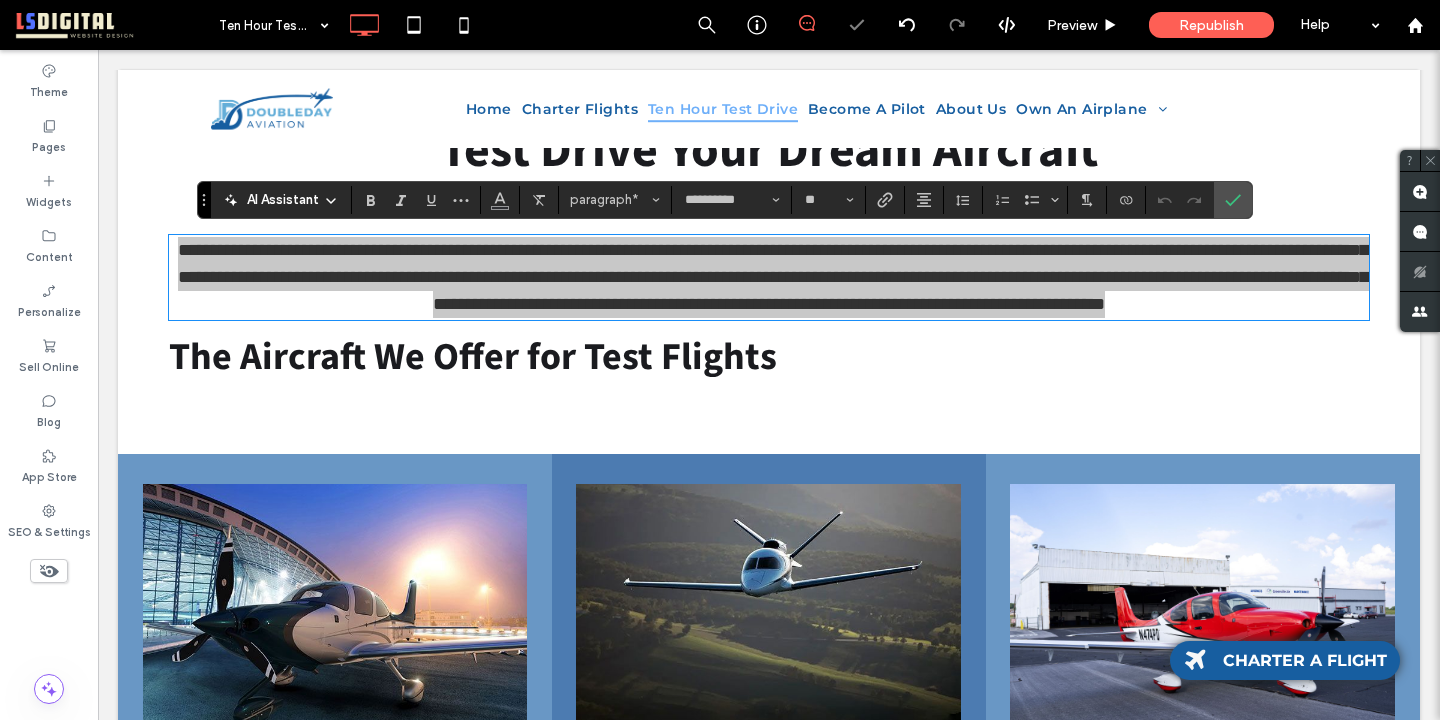 click at bounding box center (924, 200) 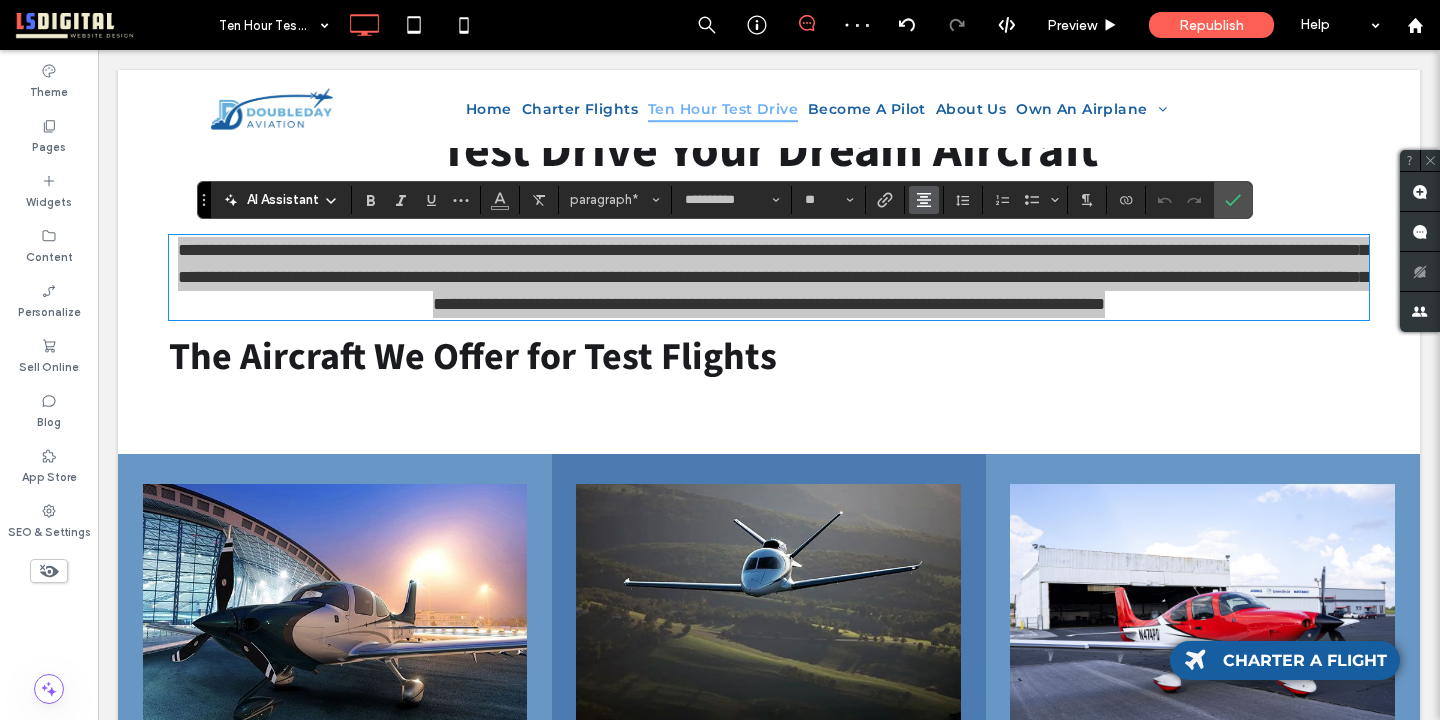 click 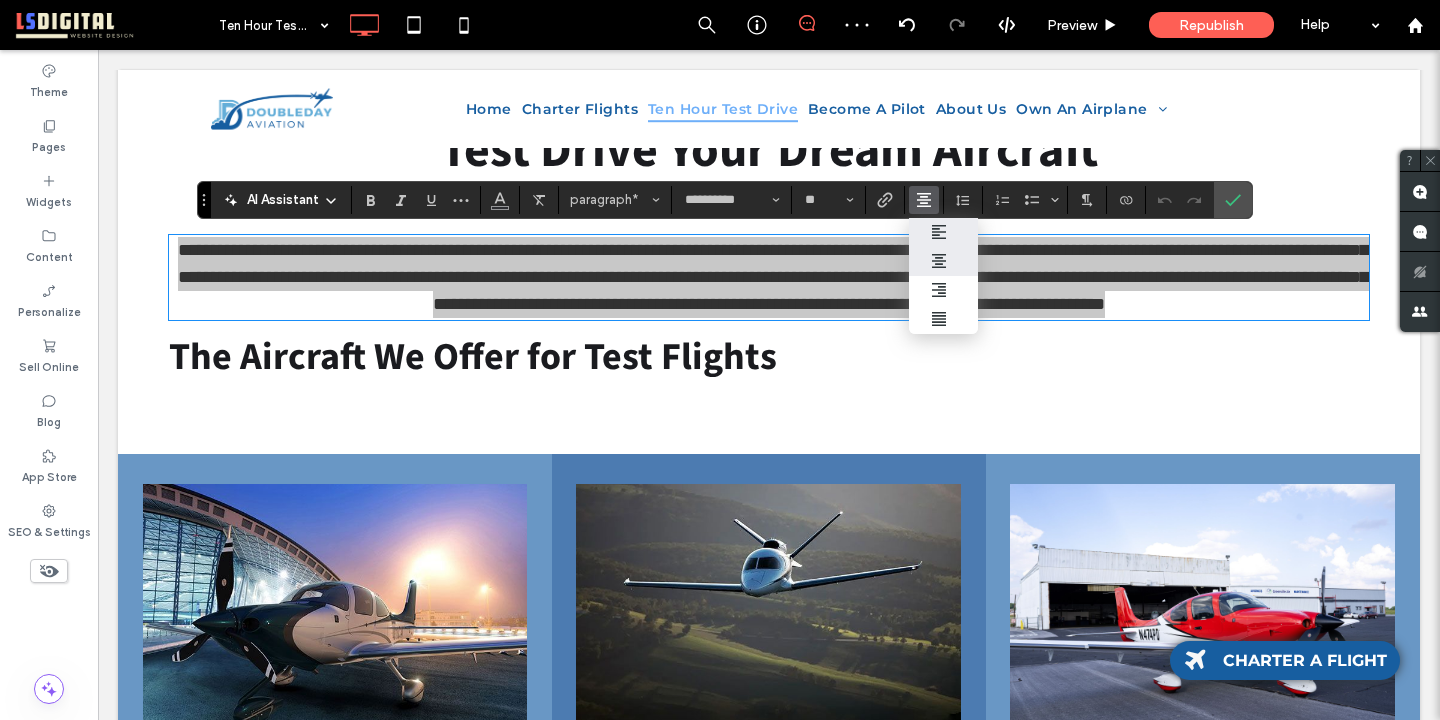 click at bounding box center [944, 232] 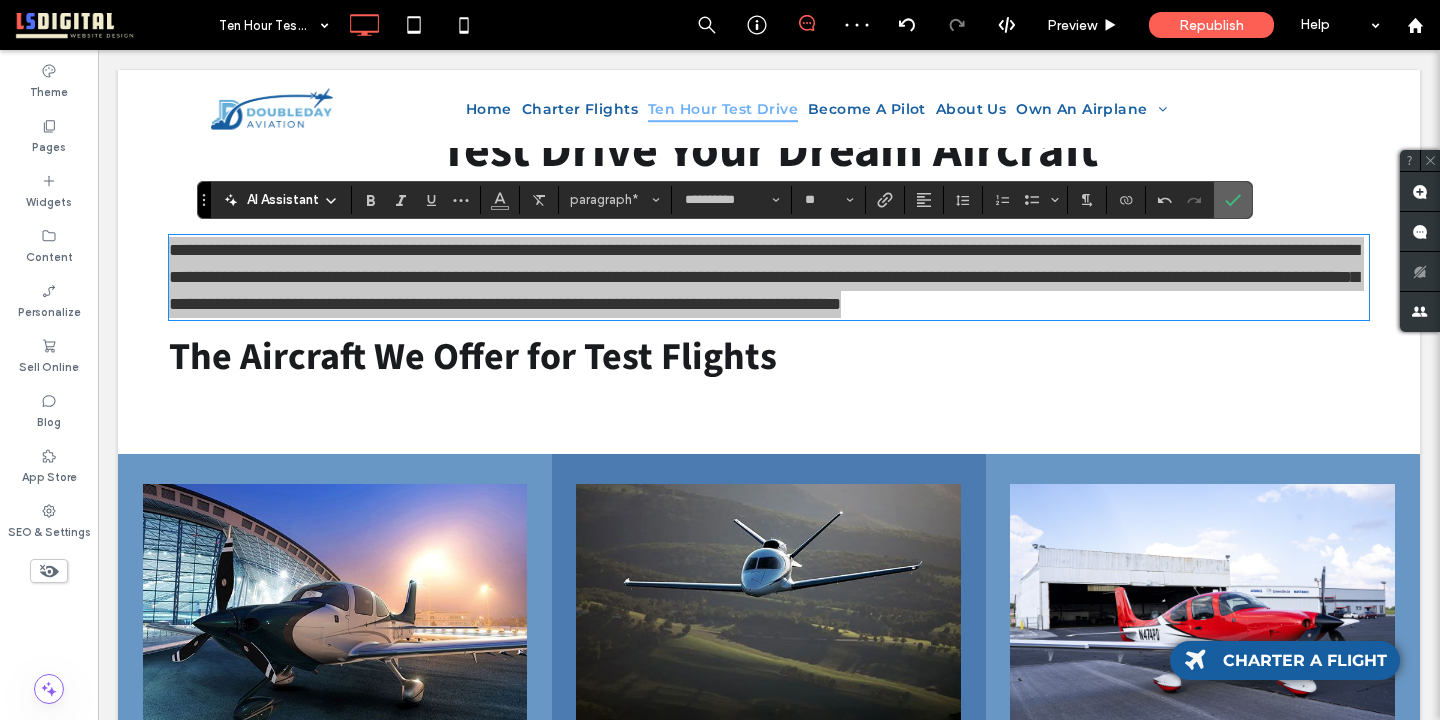 click 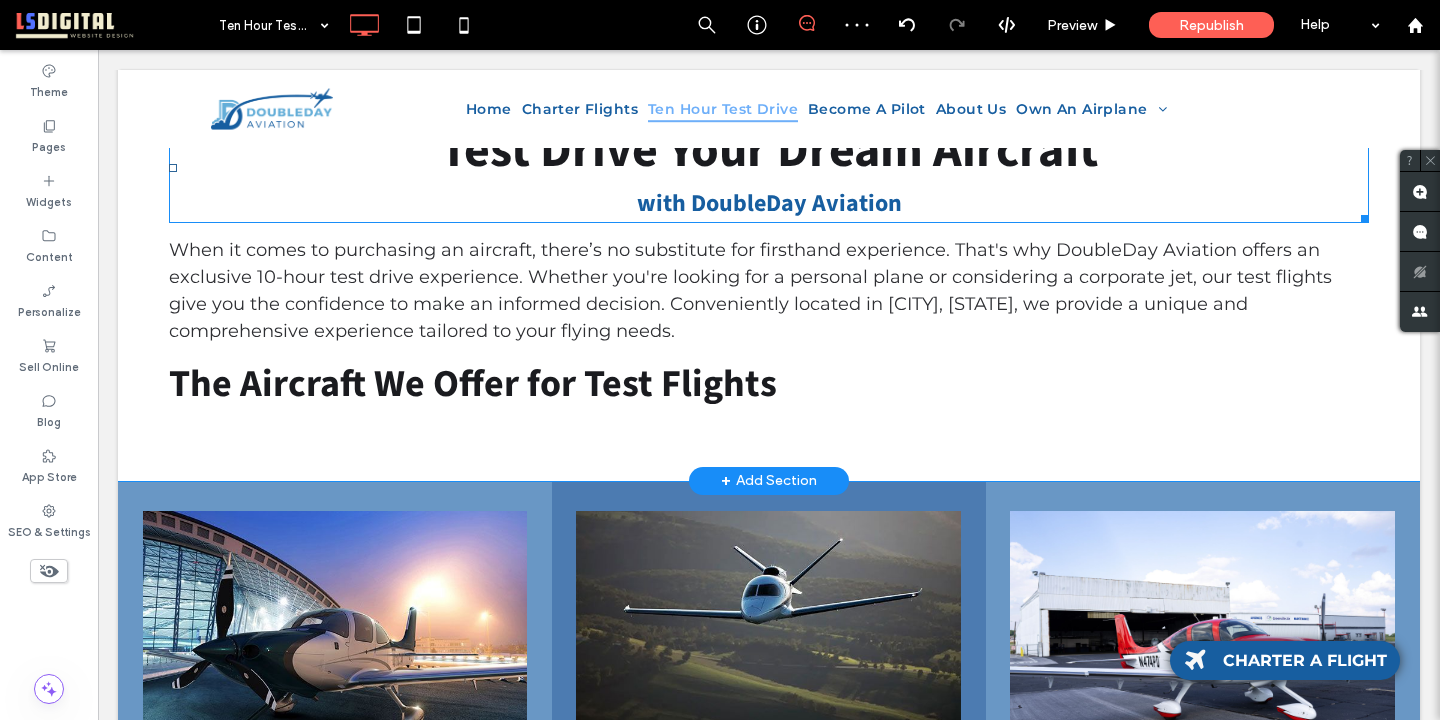 scroll, scrollTop: 0, scrollLeft: 0, axis: both 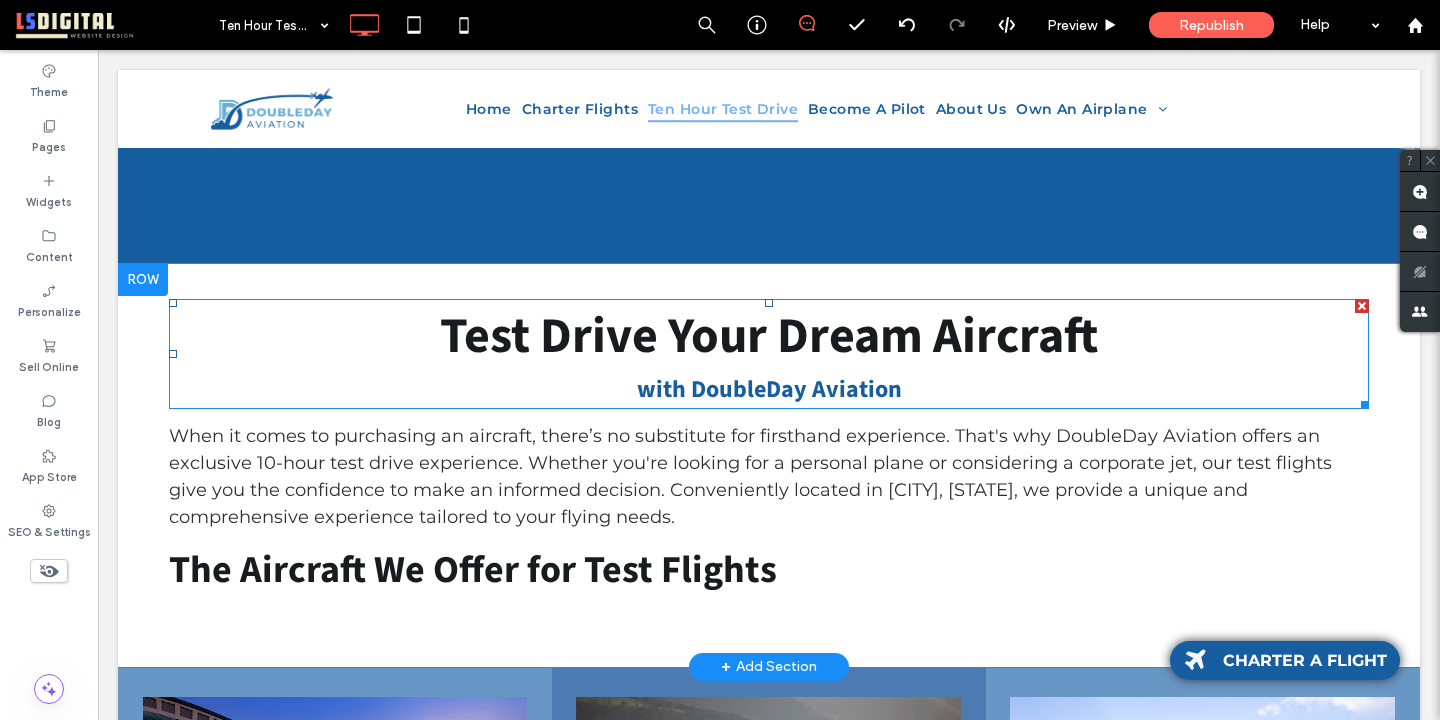click on "Test Drive Your Dream Aircraft" at bounding box center [769, 336] 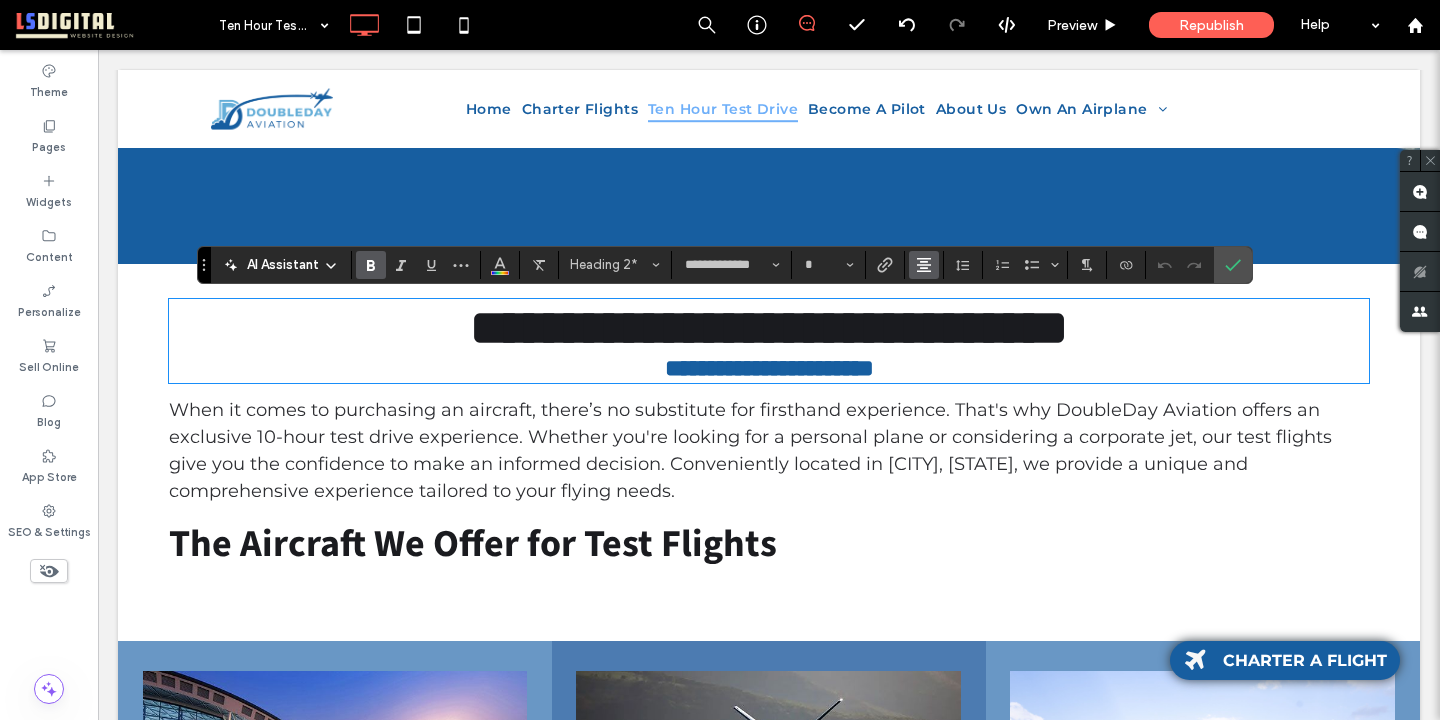 click at bounding box center [924, 265] 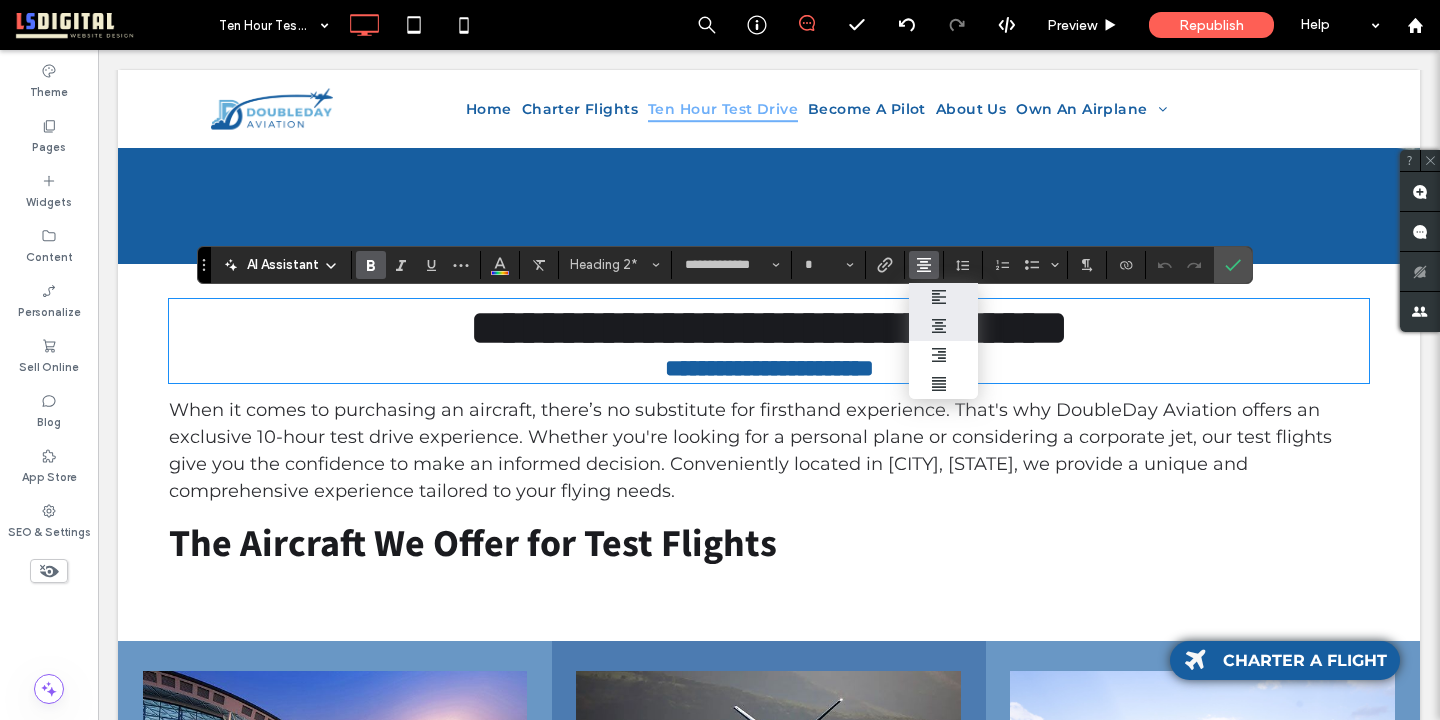 click 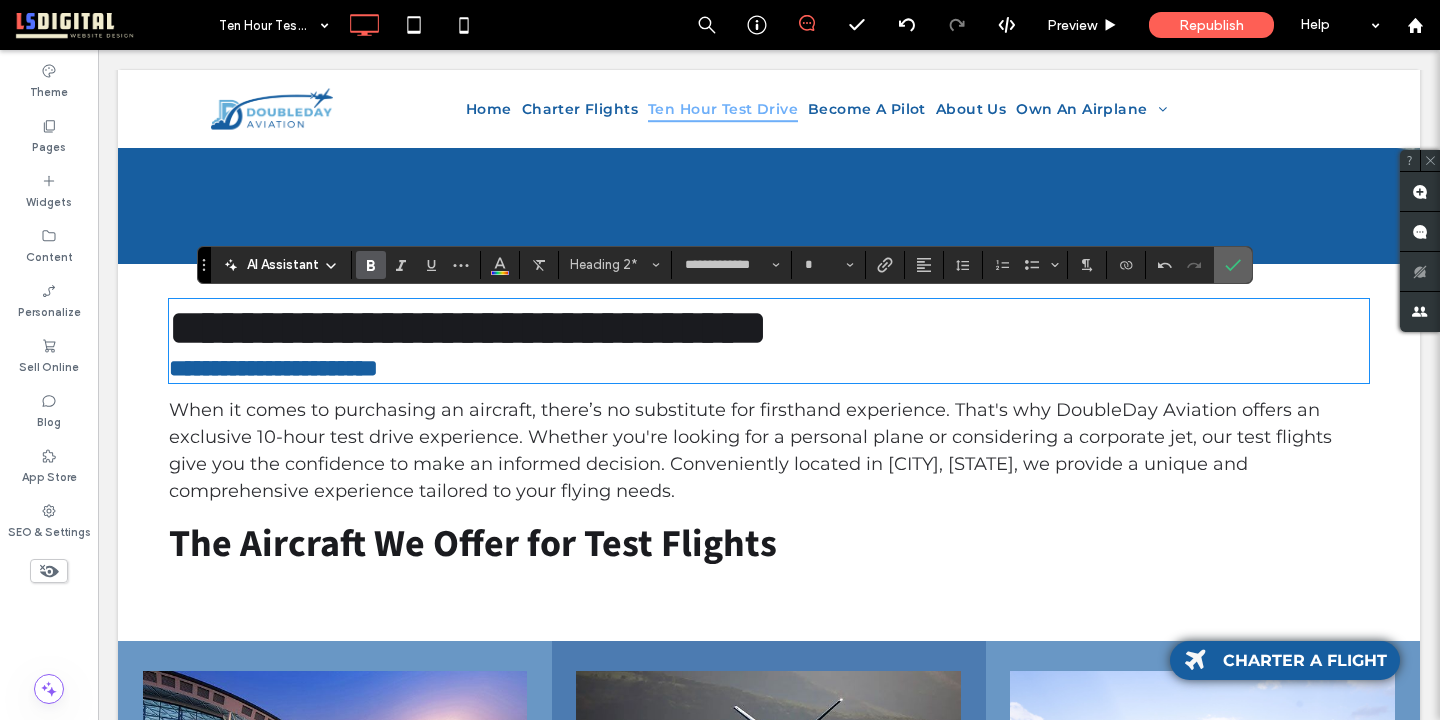 click 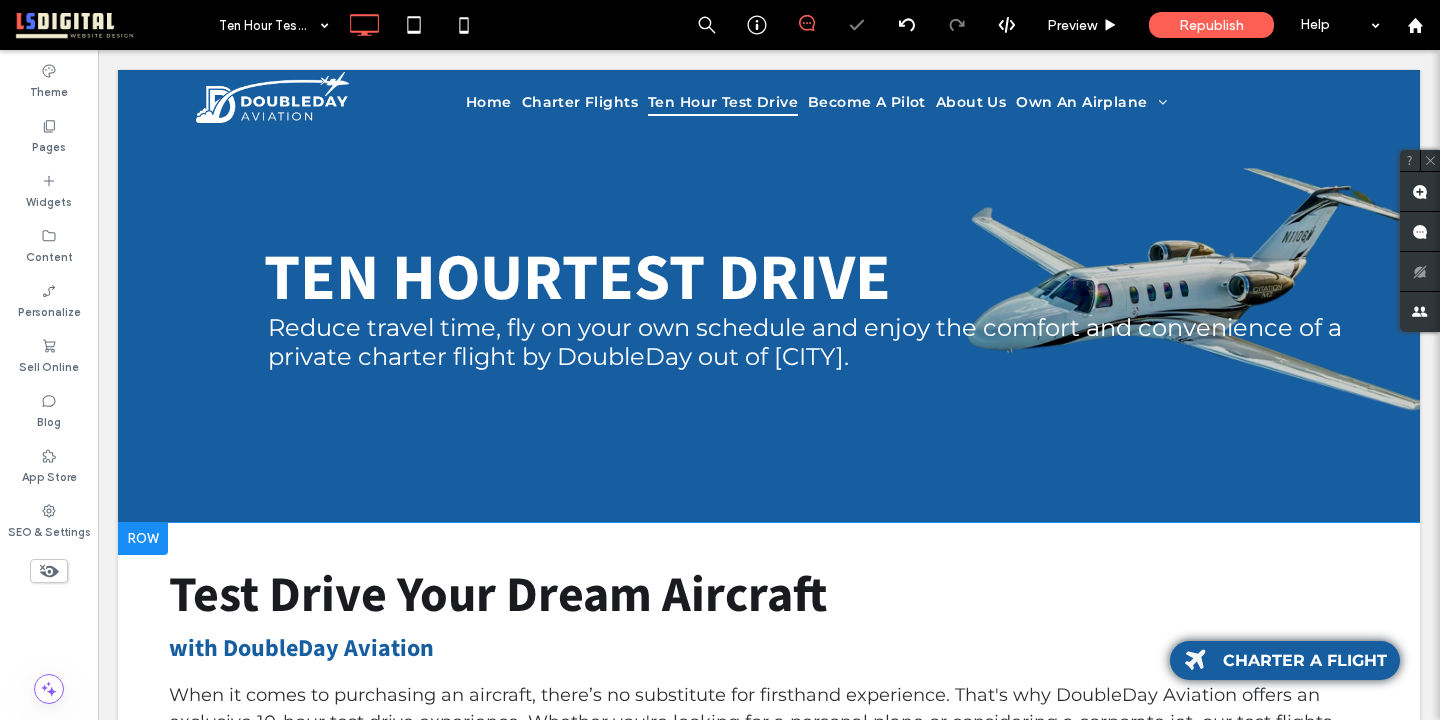 scroll, scrollTop: 0, scrollLeft: 0, axis: both 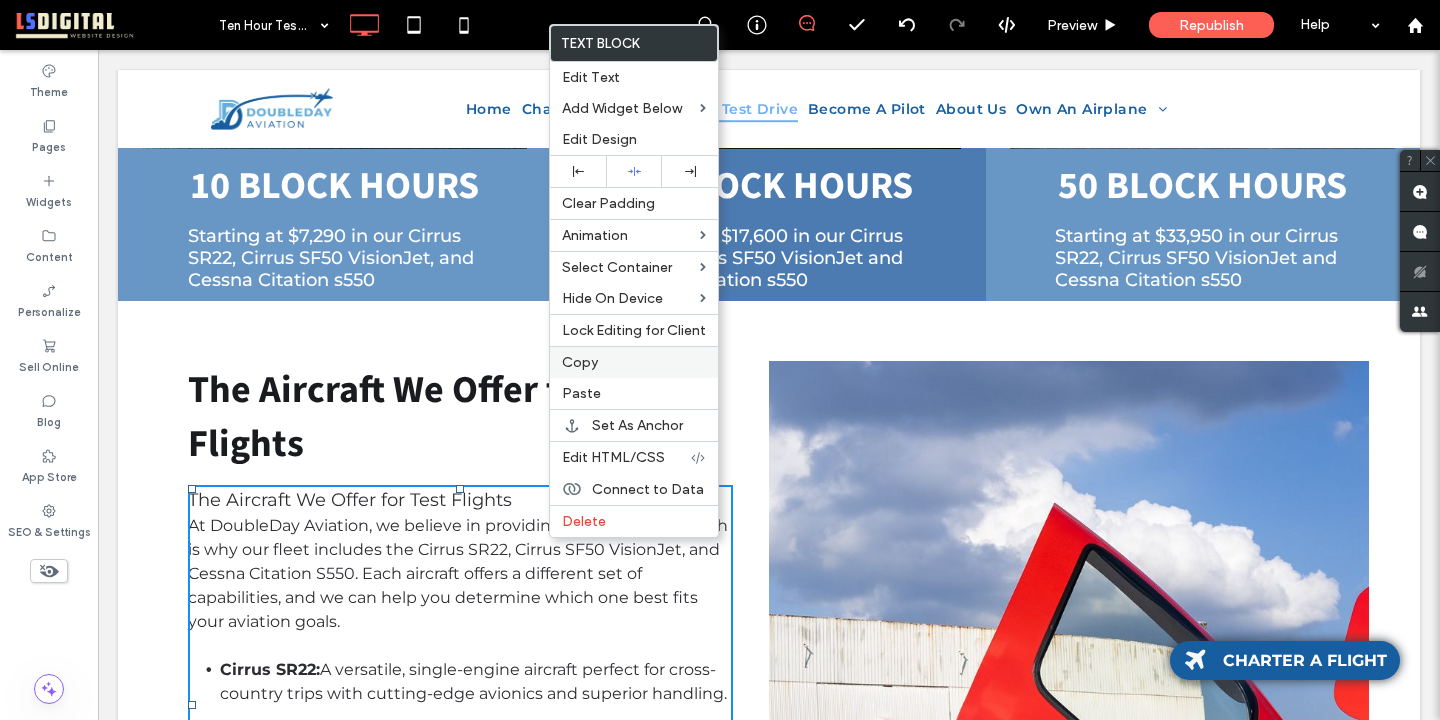 click on "Copy" at bounding box center [634, 362] 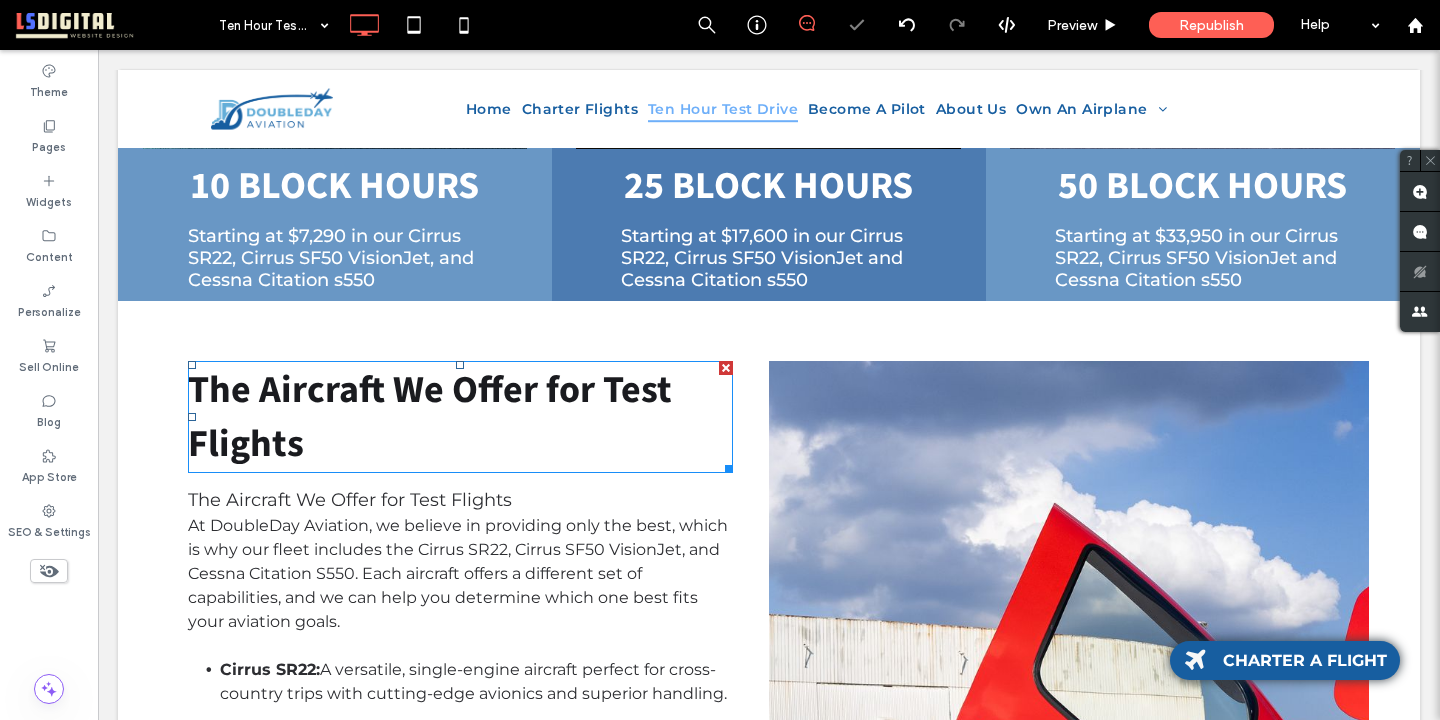 scroll, scrollTop: 0, scrollLeft: 0, axis: both 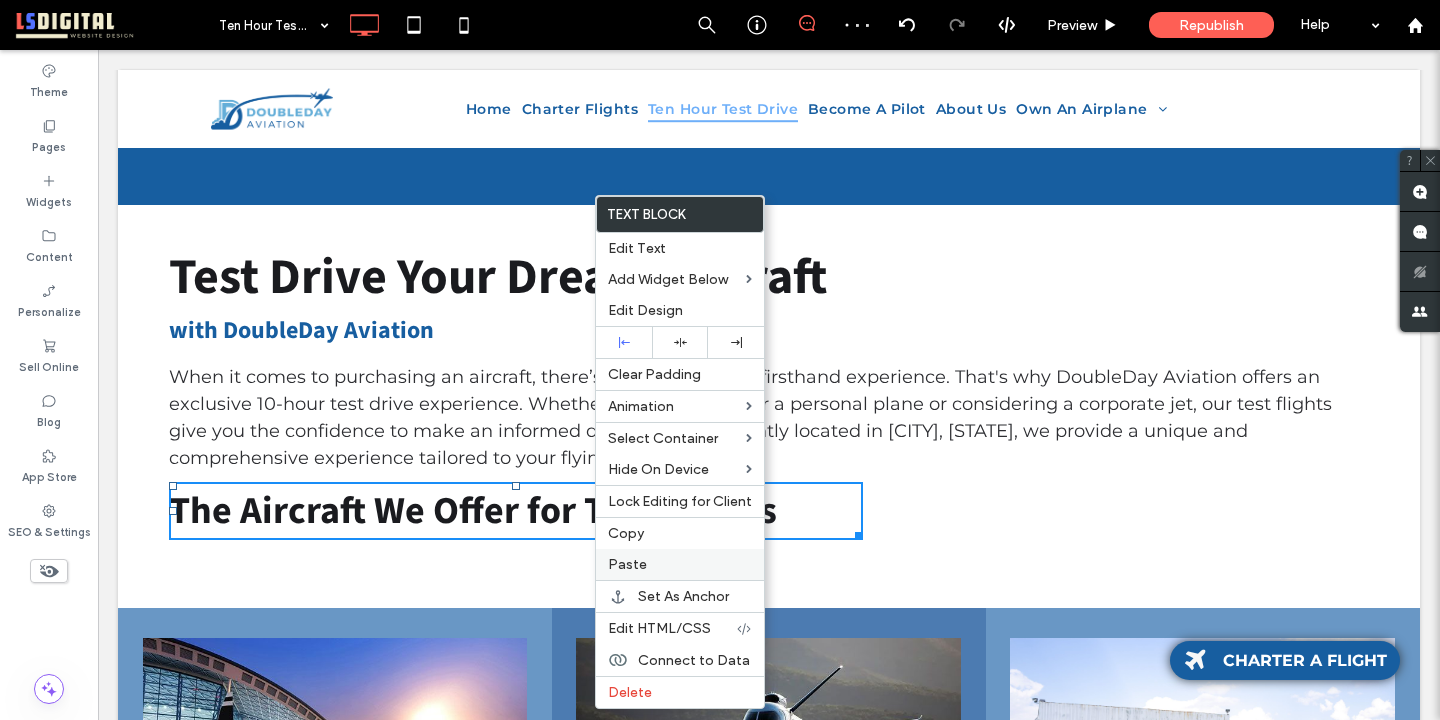 click on "Paste" at bounding box center (680, 564) 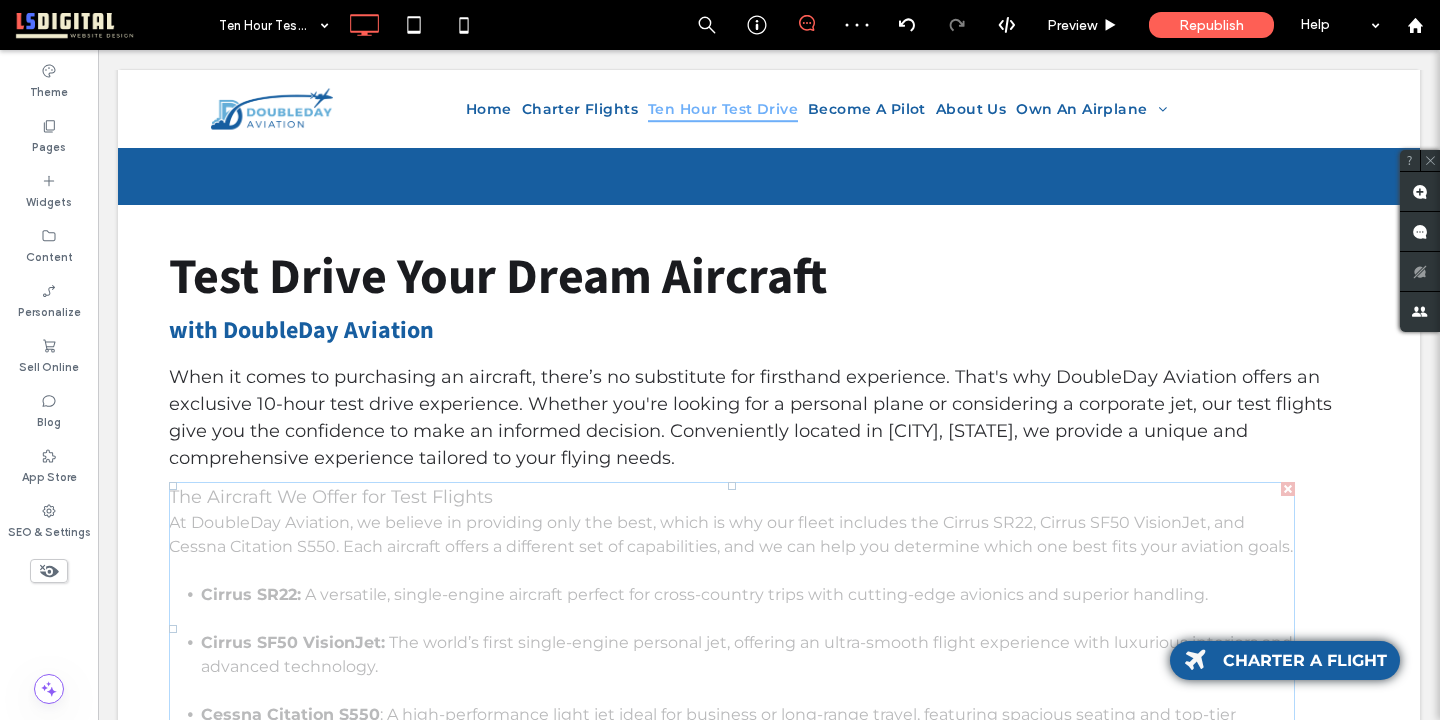 scroll, scrollTop: 14, scrollLeft: 0, axis: vertical 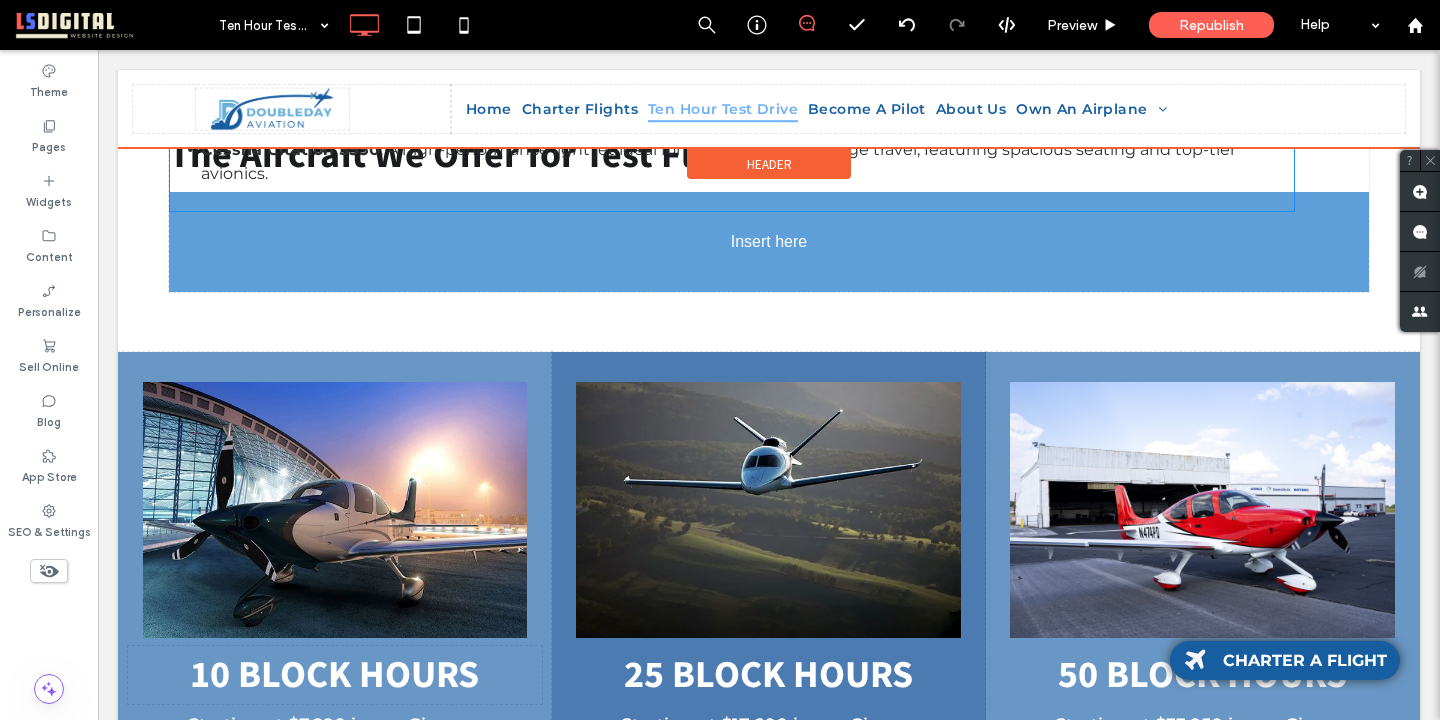 drag, startPoint x: 655, startPoint y: 308, endPoint x: 581, endPoint y: 252, distance: 92.800865 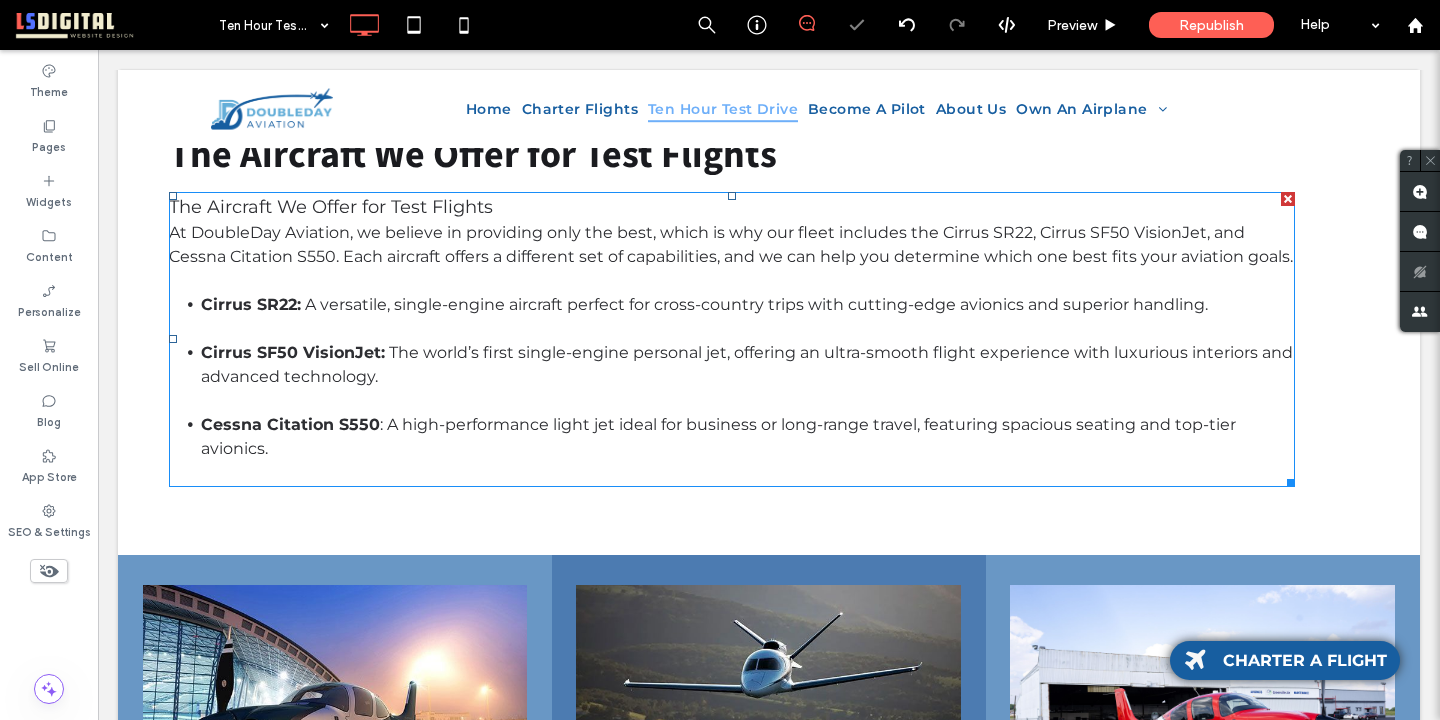 scroll, scrollTop: 0, scrollLeft: 0, axis: both 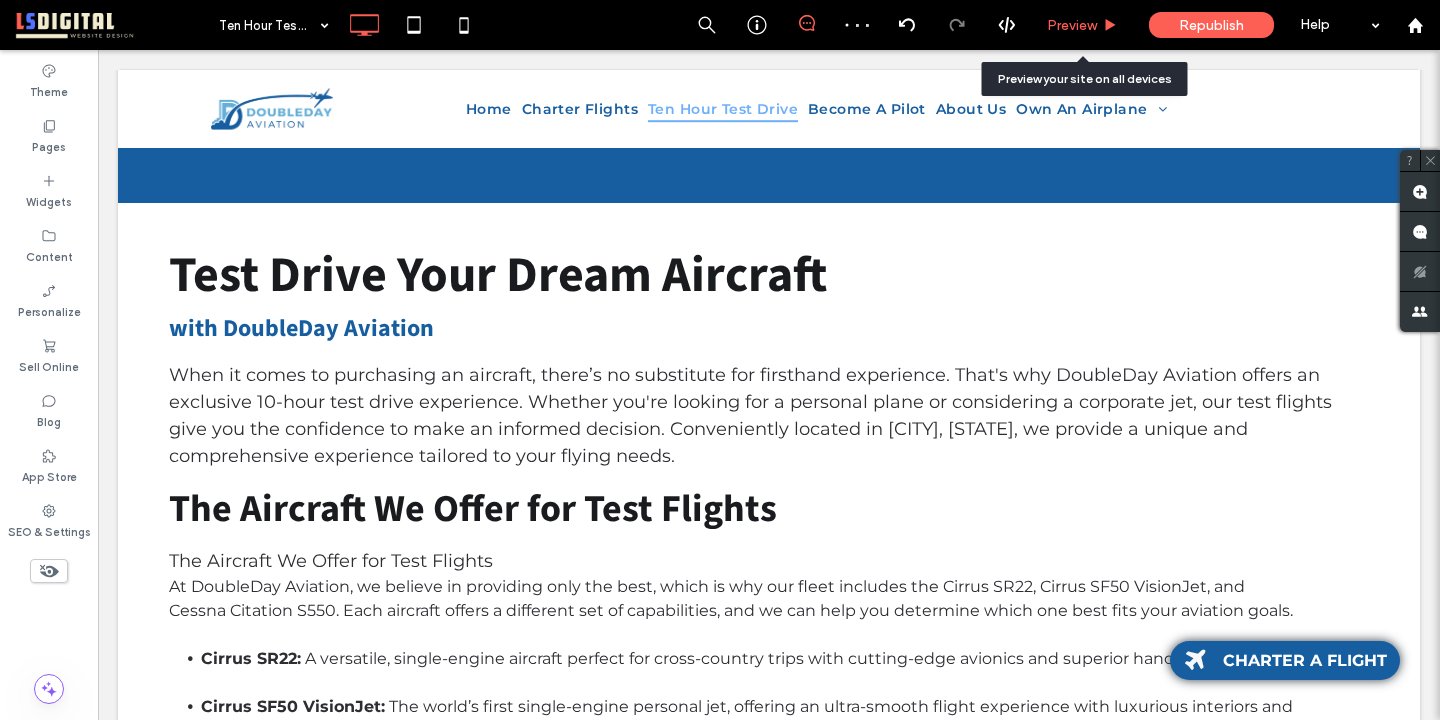 click on "Preview" at bounding box center (1072, 25) 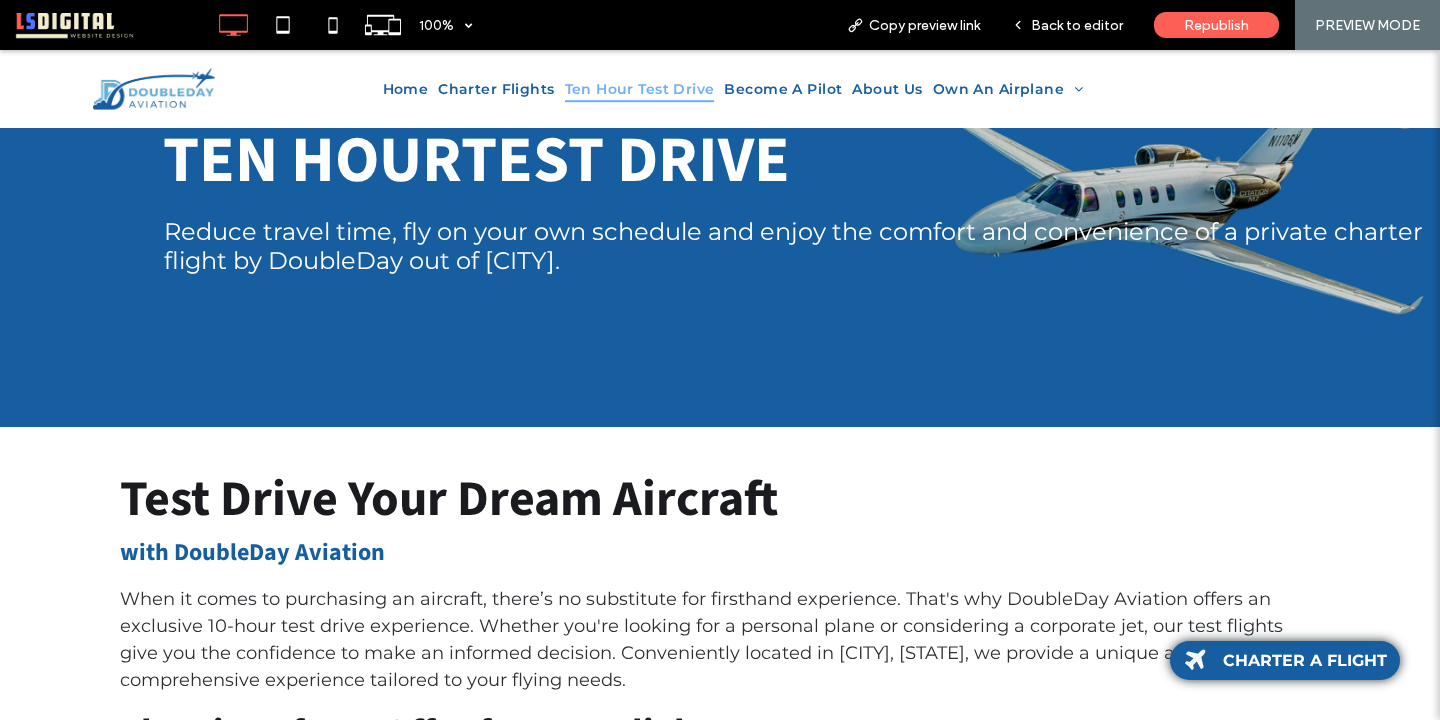 scroll, scrollTop: 0, scrollLeft: 0, axis: both 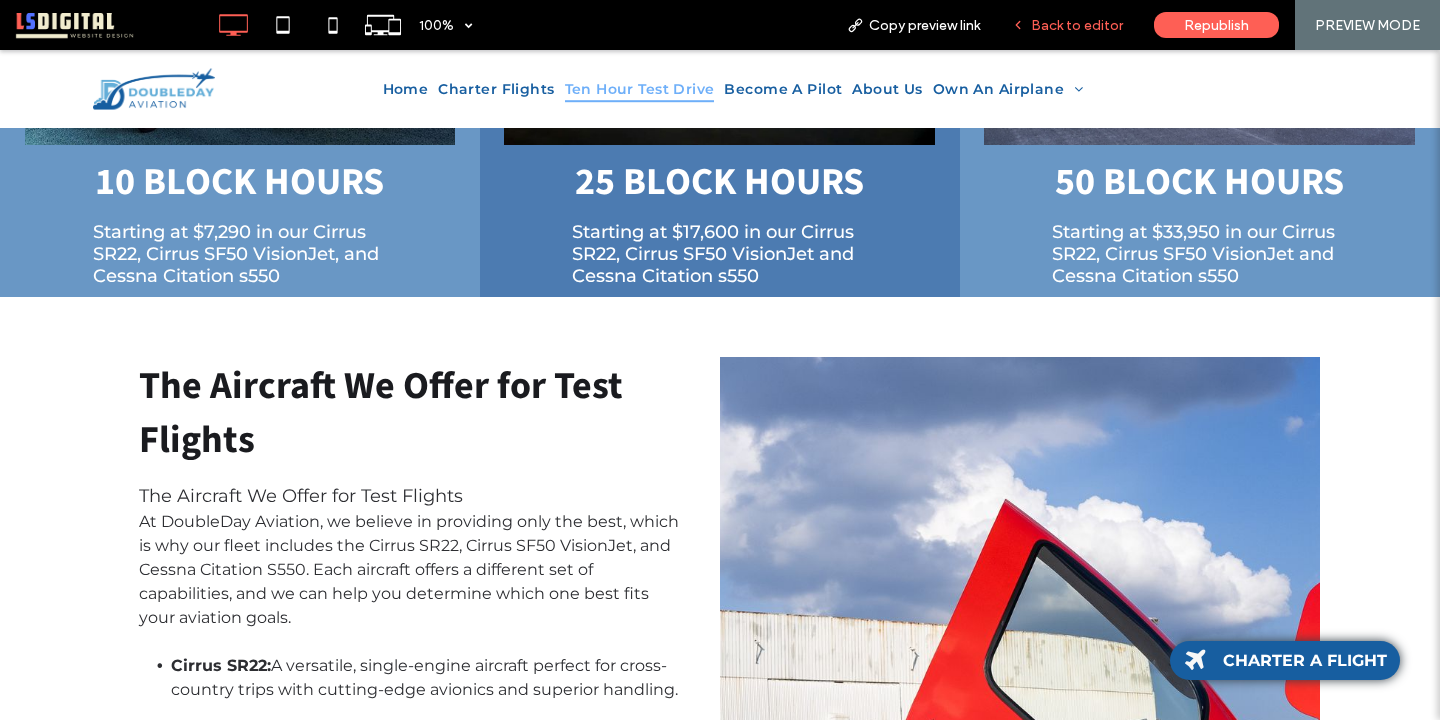 click on "Back to editor" at bounding box center [1077, 25] 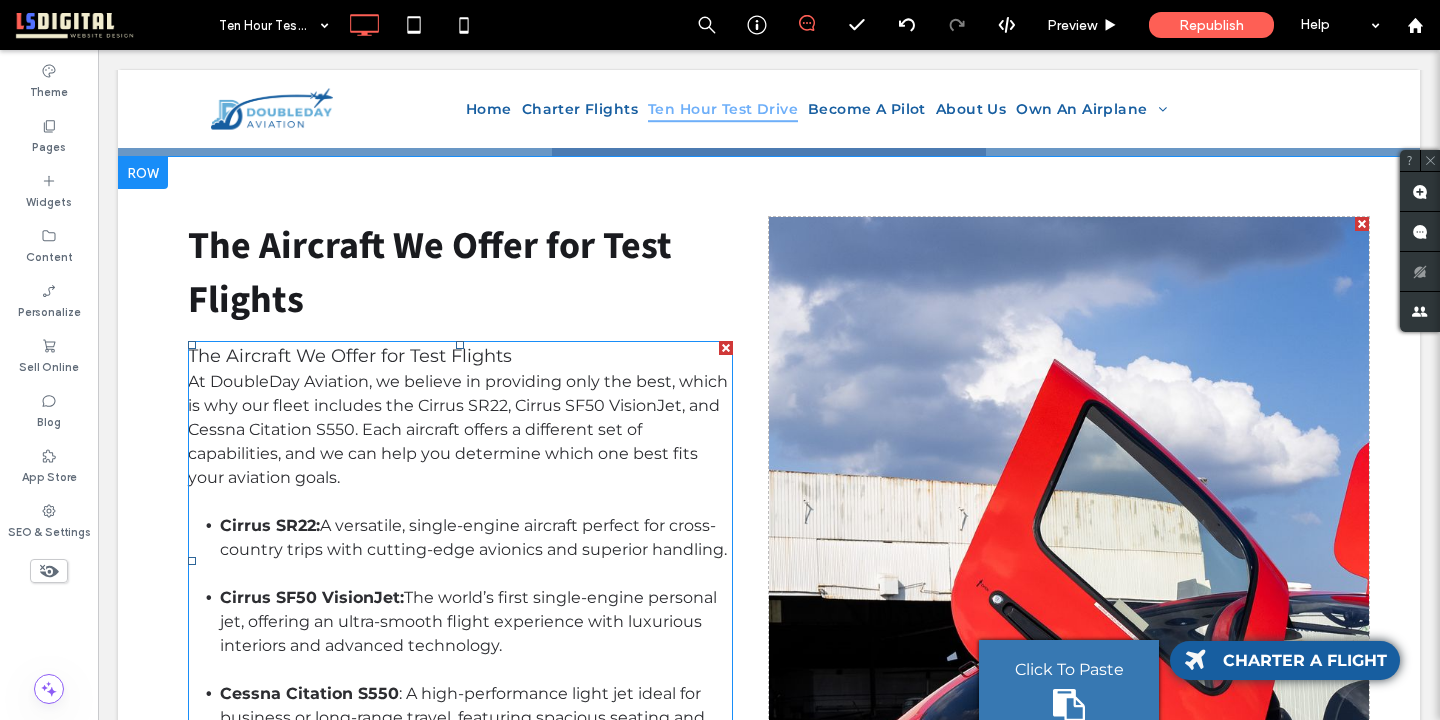 click at bounding box center (726, 348) 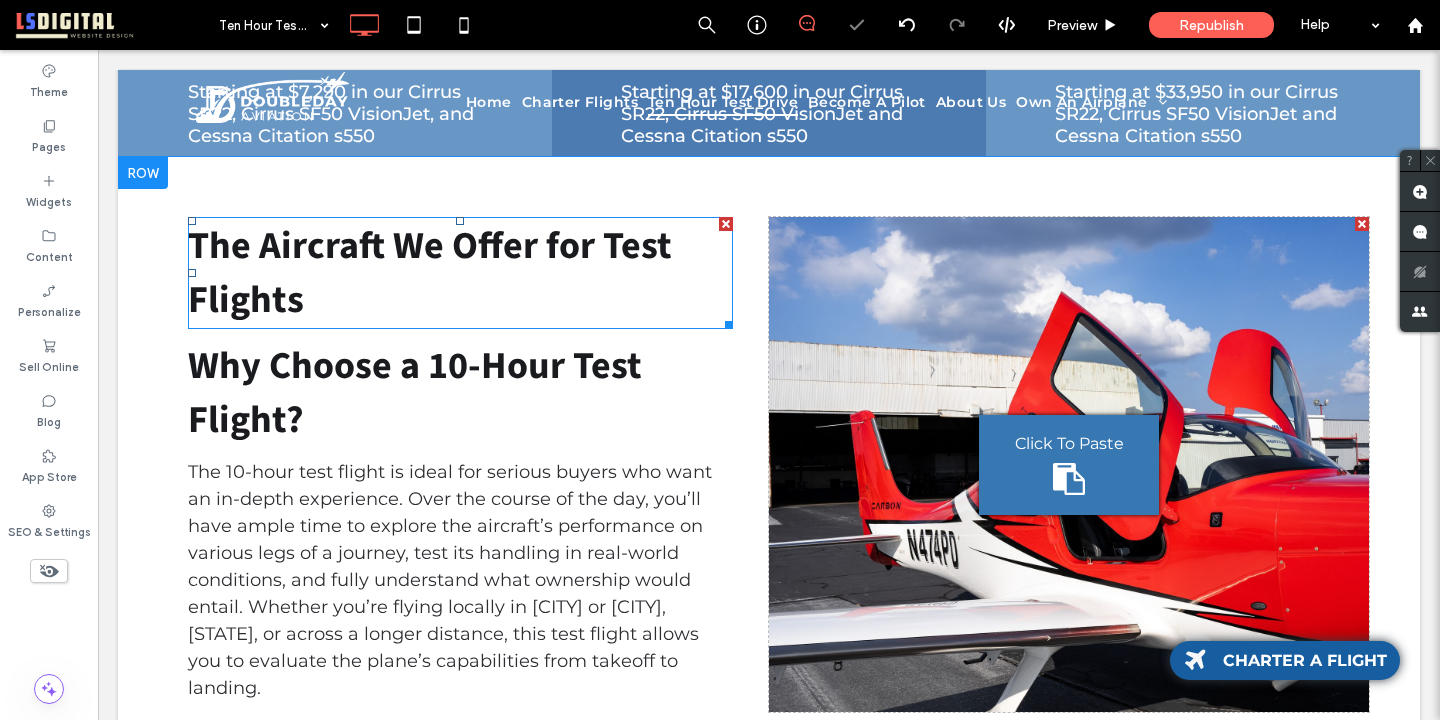 click at bounding box center [726, 224] 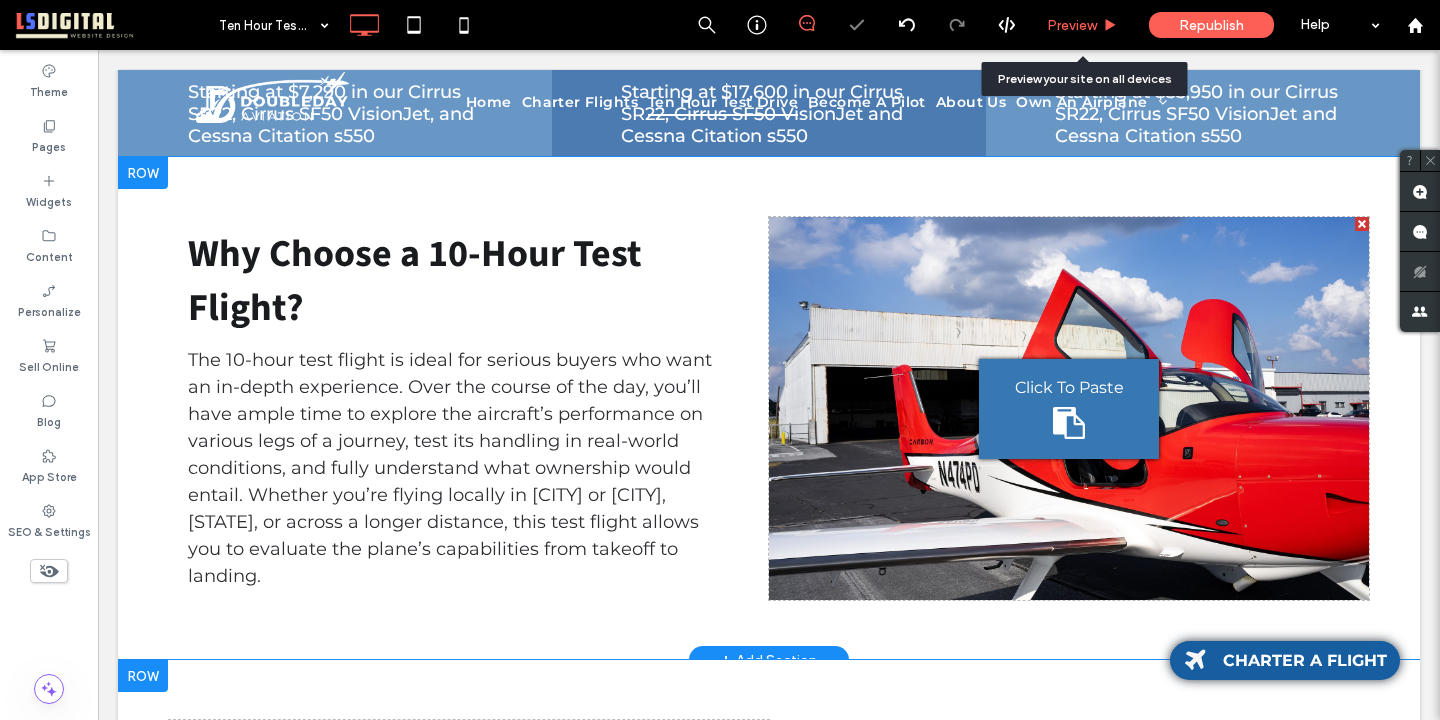 click on "Preview" at bounding box center (1072, 25) 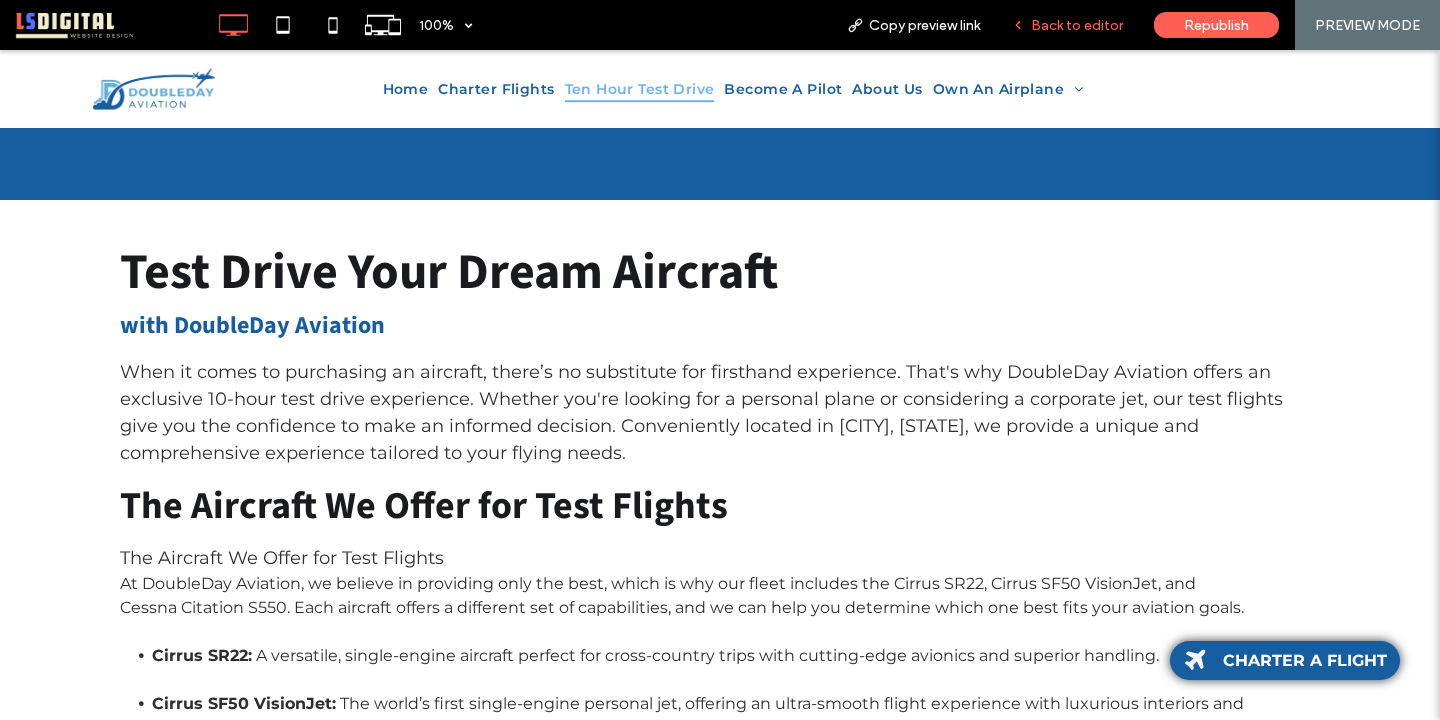 click on "Back to editor" at bounding box center (1067, 25) 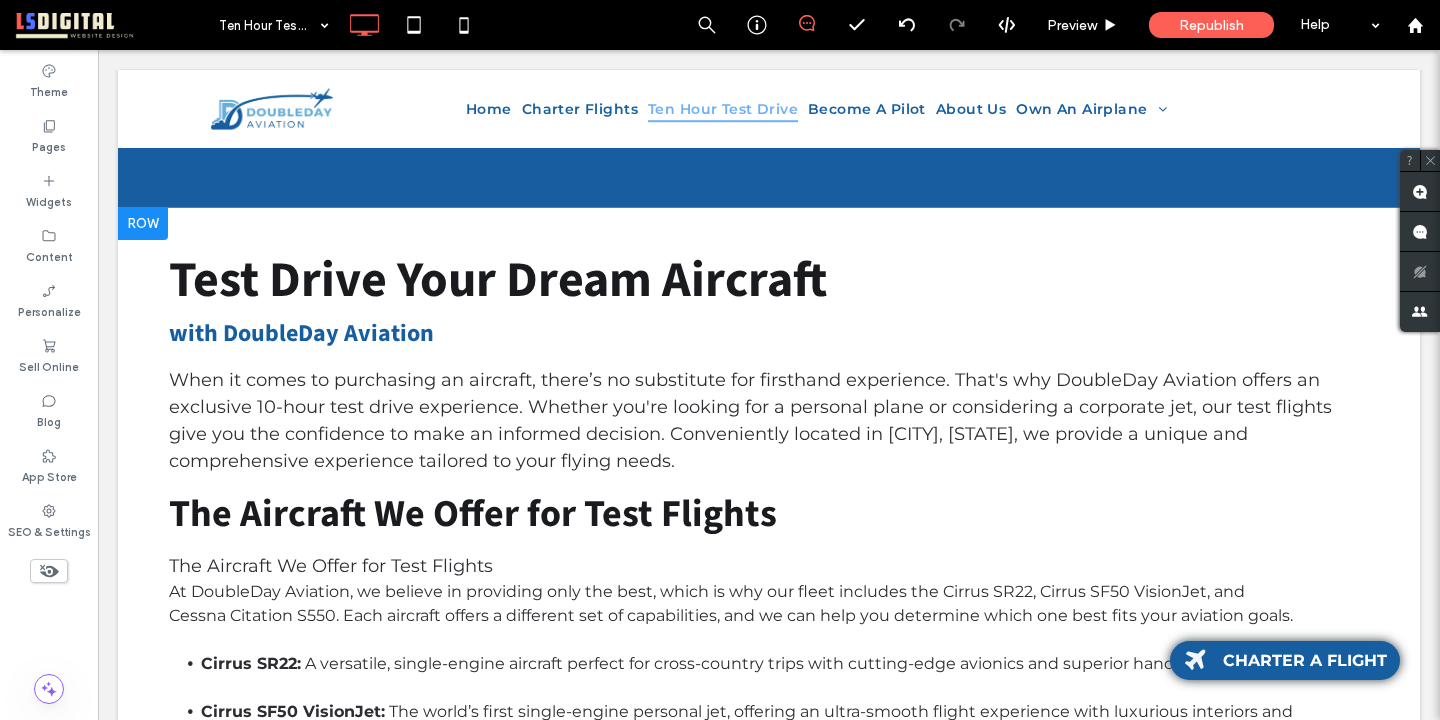 click on "Test Drive Your Dream Aircraft with DoubleDay Aviation   When it comes to purchasing an aircraft, there’s no substitute for firsthand experience. That's why DoubleDay Aviation offers an exclusive 10-hour test drive experience. Whether you're looking for a personal plane or considering a corporate jet, our test flights give you the confidence to make an informed decision. Conveniently located in [CITY], [STATE], we provide a unique and comprehensive experience tailored to your flying needs.   The Aircraft We Offer for Test Flights
The Aircraft We Offer for Test Flights At DoubleDay Aviation, we believe in providing only the best, which is why our fleet includes the Cirrus SR22, Cirrus SF50 VisionJet, and Cessna Citation S550. Each aircraft offers a different set of capabilities, and we can help you determine which one best fits your aviation goals.   Cirrus SR22:   A versatile, single-engine aircraft perfect for cross-country trips with cutting-edge avionics and superior handling.
Click To Paste" at bounding box center (769, 561) 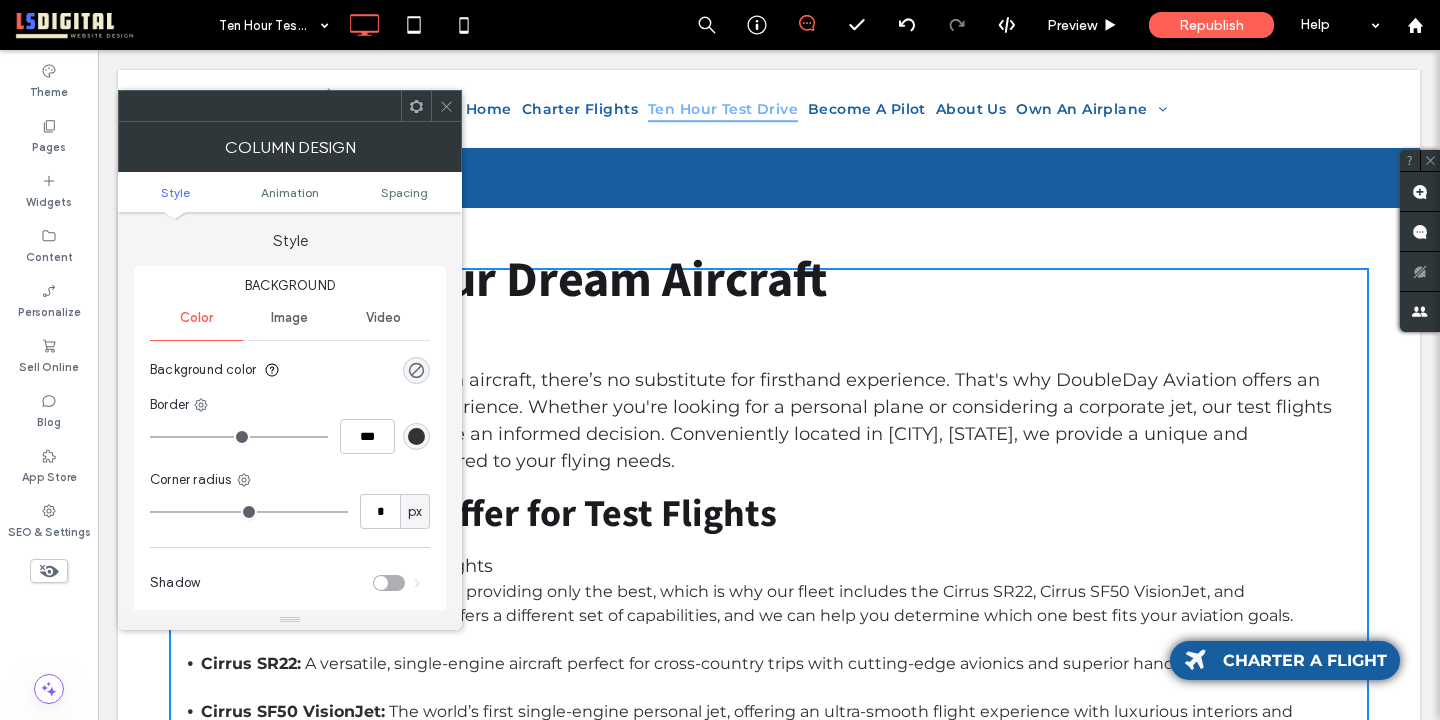 click 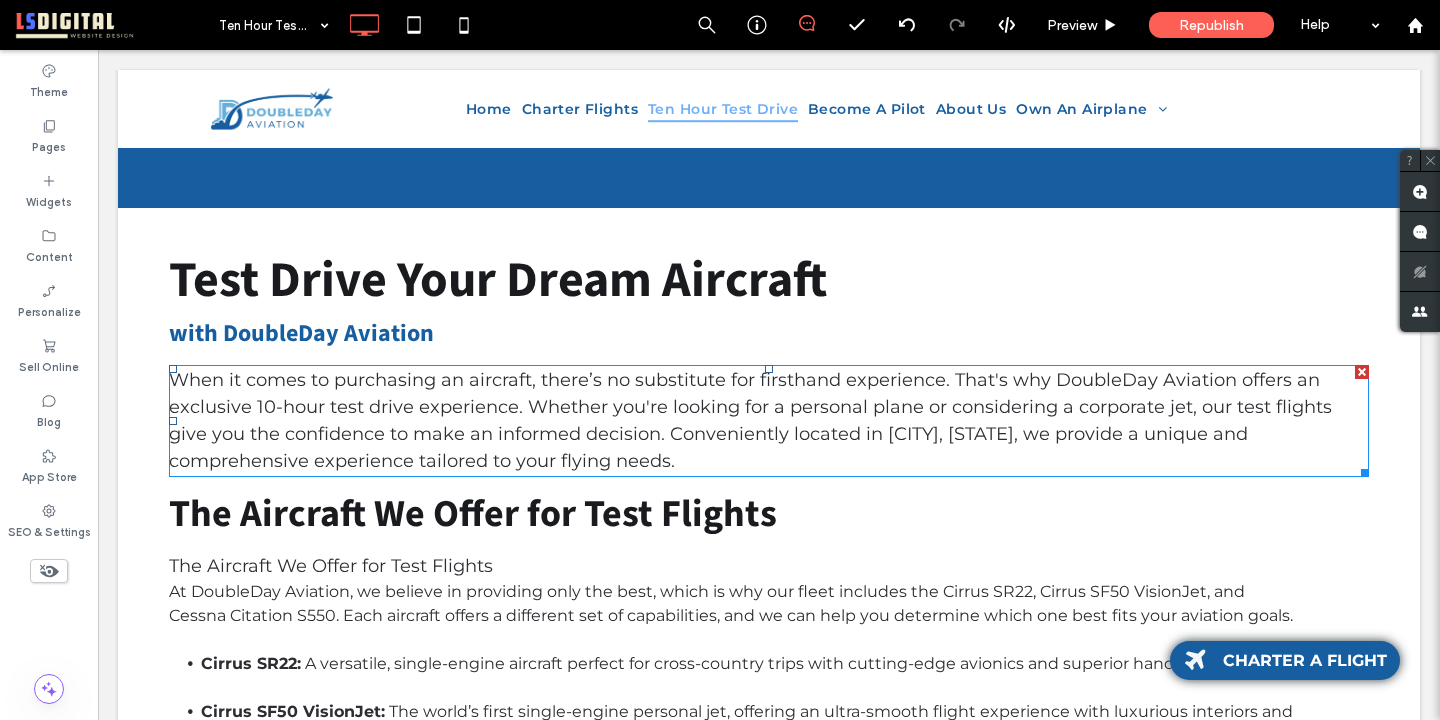click on "When it comes to purchasing an aircraft, there’s no substitute for firsthand experience. That's why DoubleDay Aviation offers an exclusive 10-hour test drive experience. Whether you're looking for a personal plane or considering a corporate jet, our test flights give you the confidence to make an informed decision. Conveniently located in [CITY], [STATE], we provide a unique and comprehensive experience tailored to your flying needs." at bounding box center (750, 420) 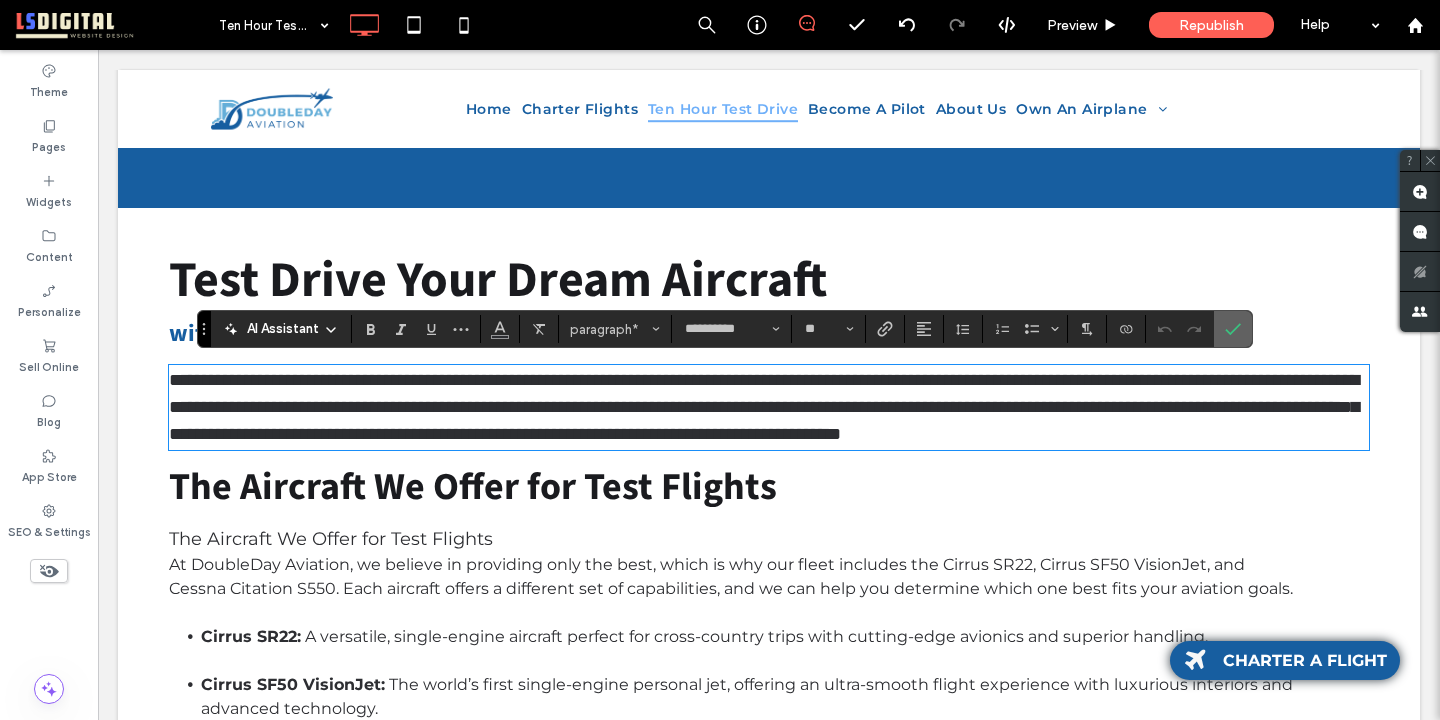 drag, startPoint x: 1228, startPoint y: 329, endPoint x: 1130, endPoint y: 279, distance: 110.01818 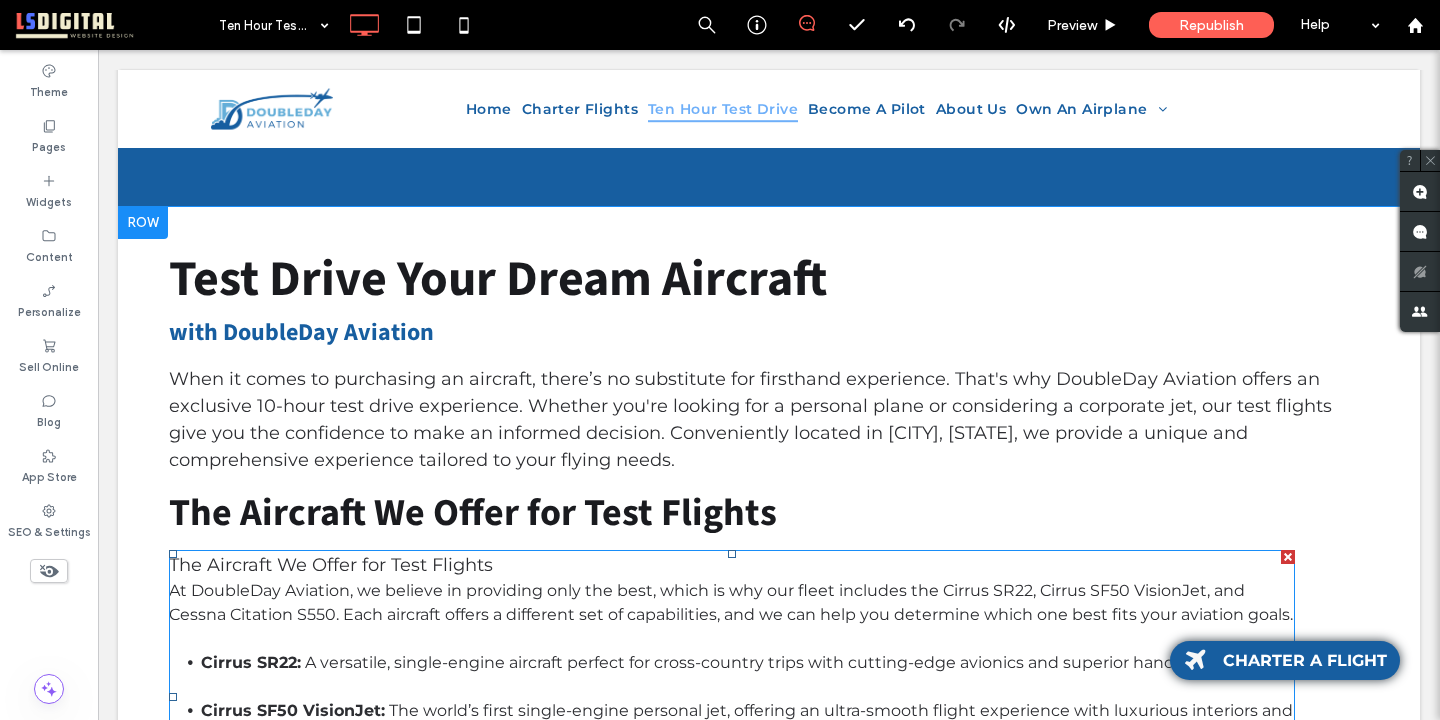click on "The Aircraft We Offer for Test Flights" at bounding box center (732, 565) 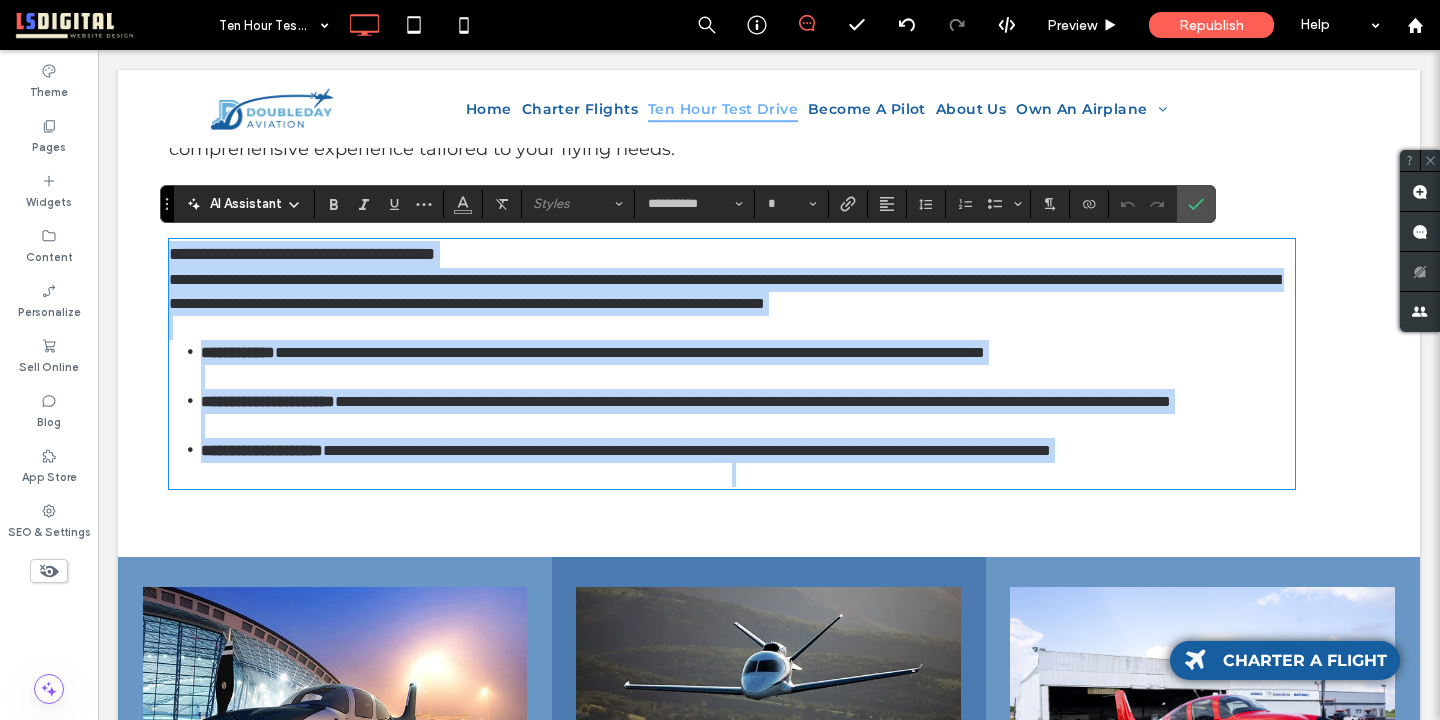 click on "**********" at bounding box center [753, 401] 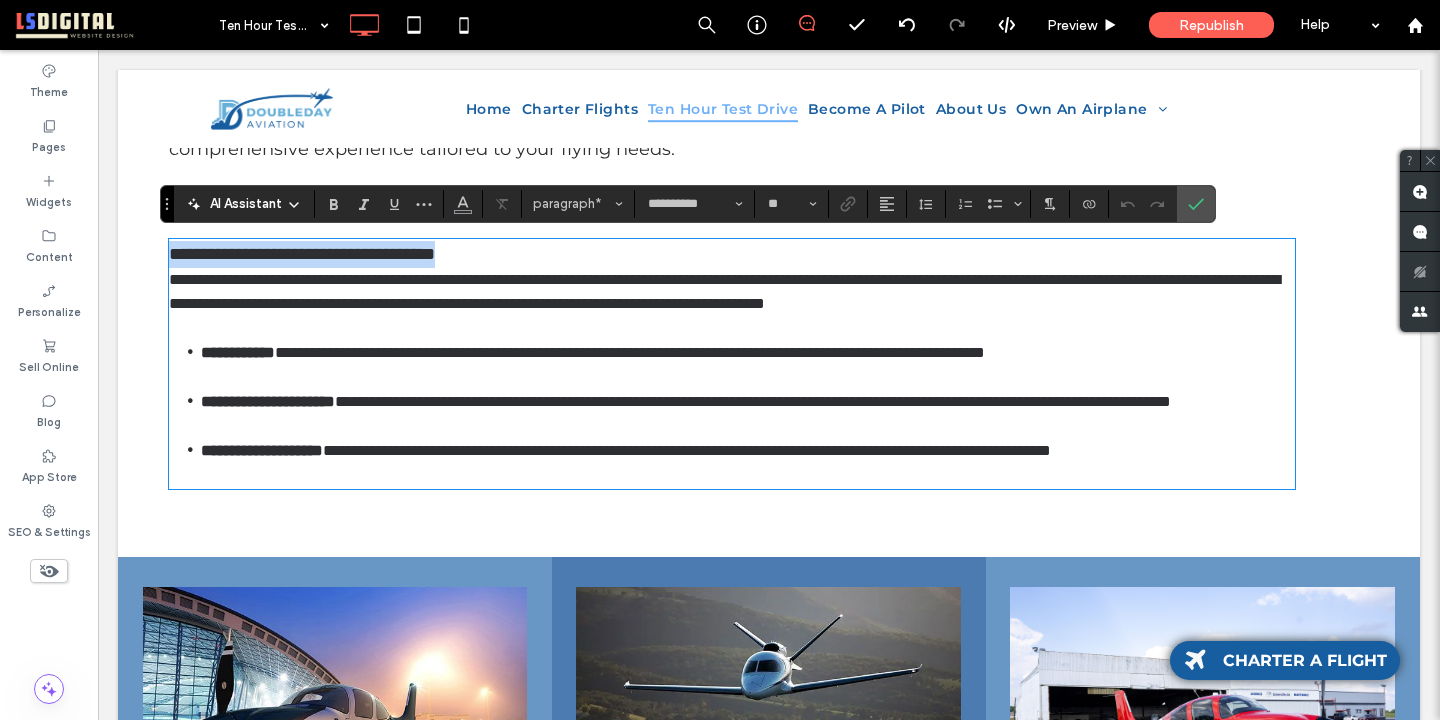 drag, startPoint x: 509, startPoint y: 249, endPoint x: 340, endPoint y: 178, distance: 183.30849 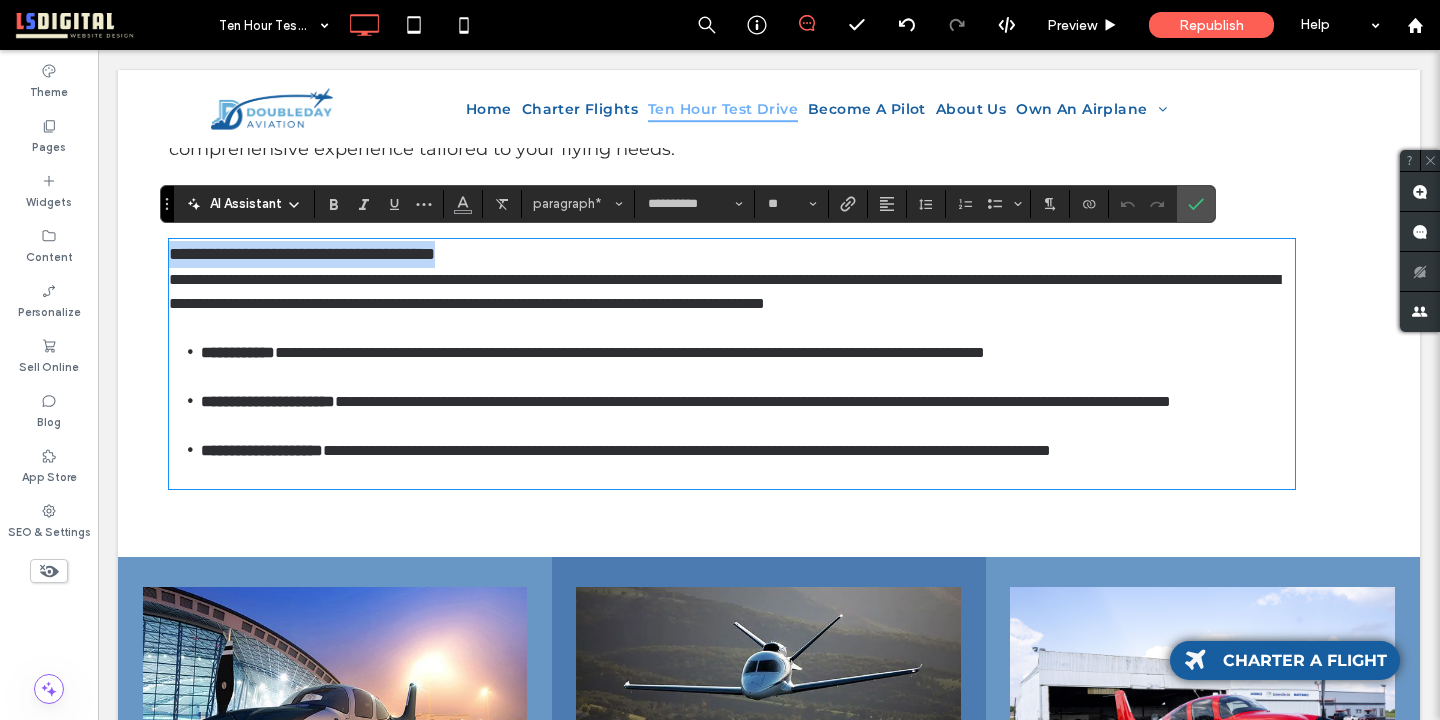 type on "**" 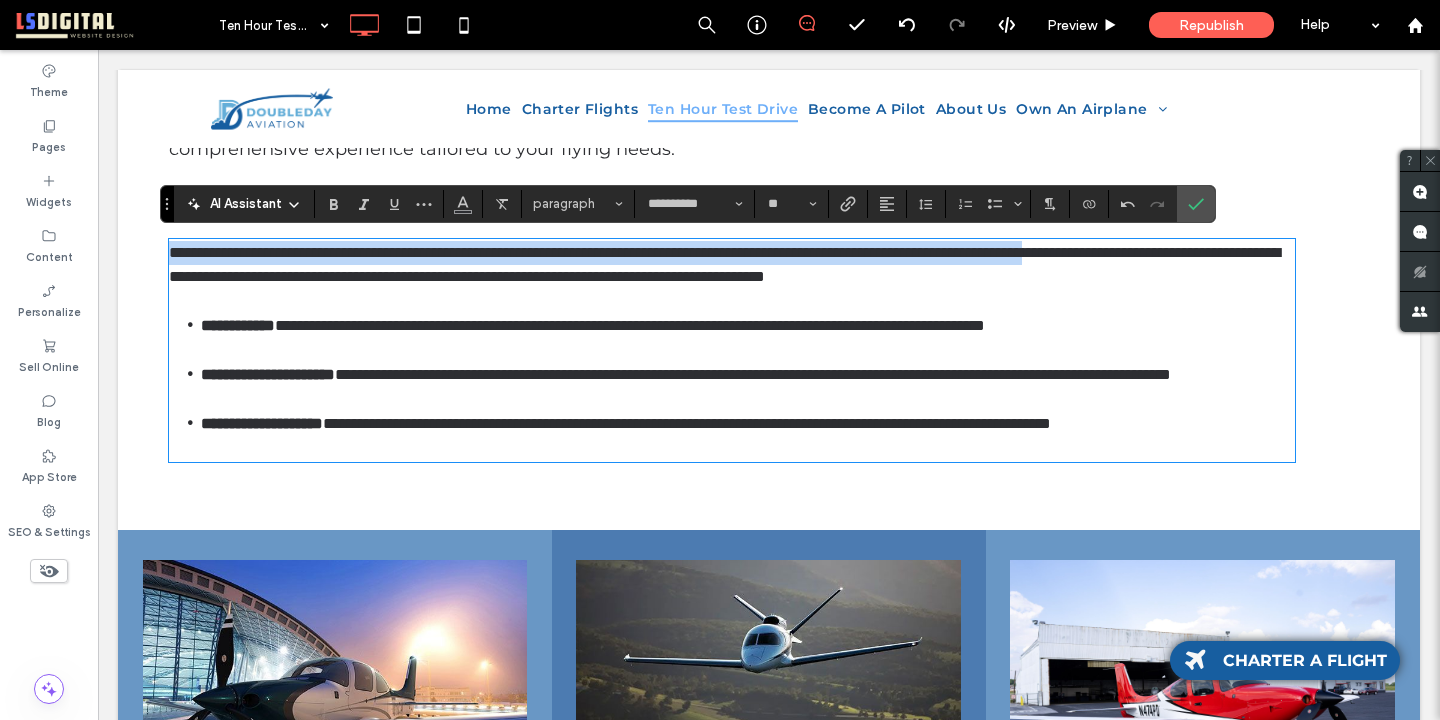 drag, startPoint x: 383, startPoint y: 483, endPoint x: 162, endPoint y: 226, distance: 338.95428 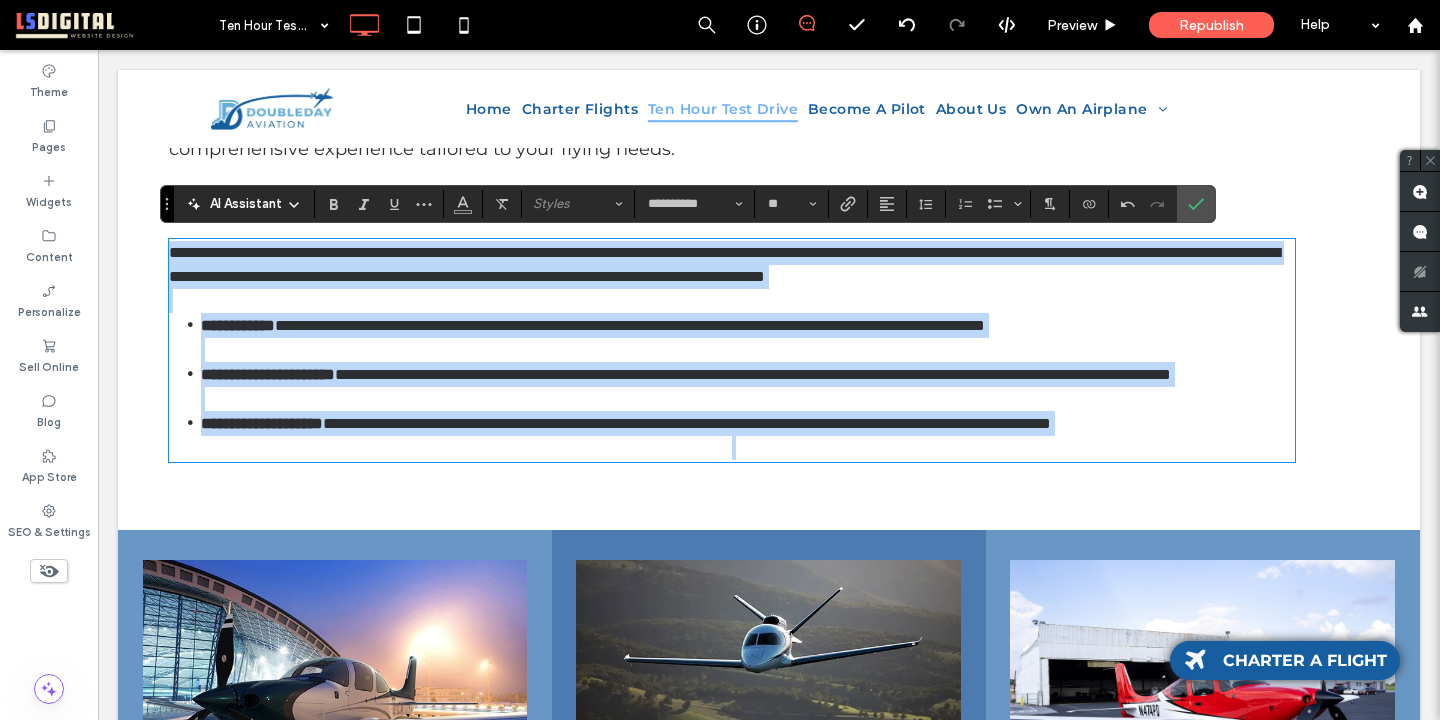 drag, startPoint x: 170, startPoint y: 250, endPoint x: 466, endPoint y: 508, distance: 392.65762 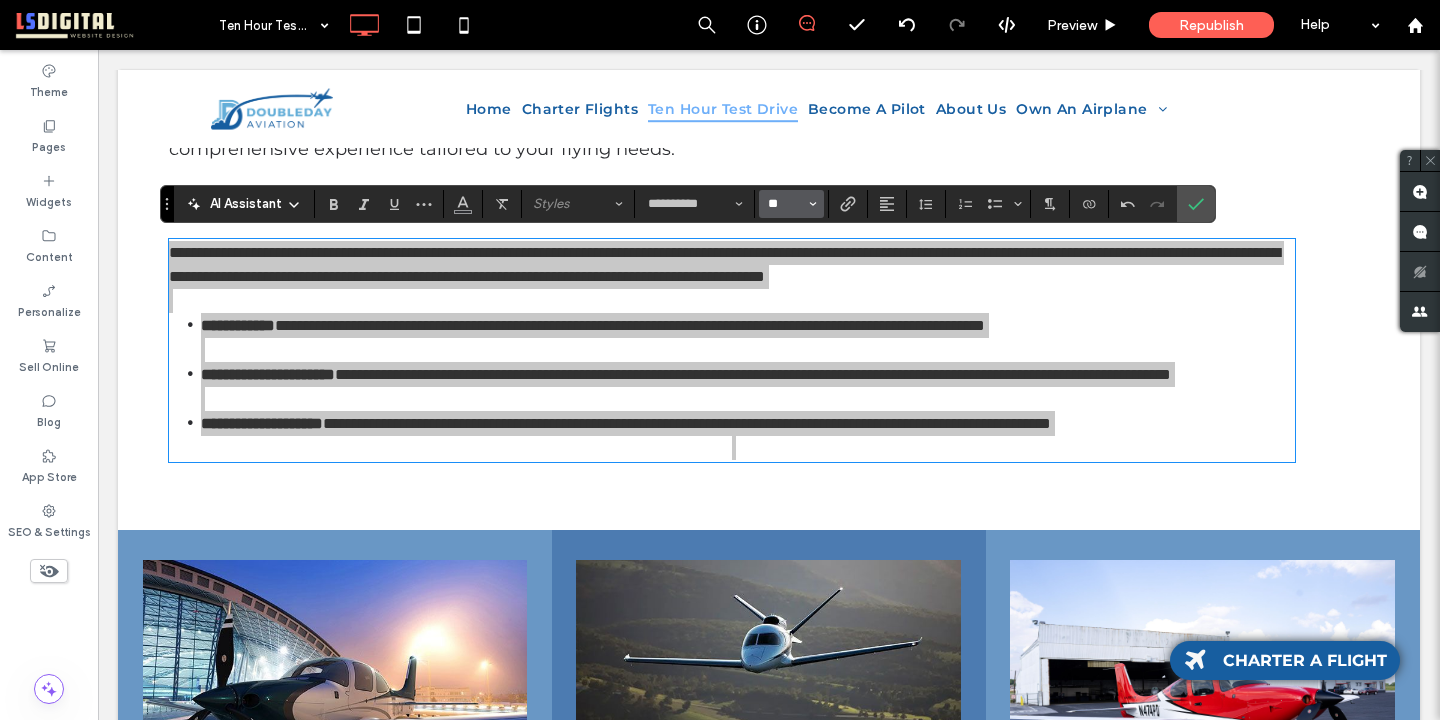 click on "**" at bounding box center [785, 204] 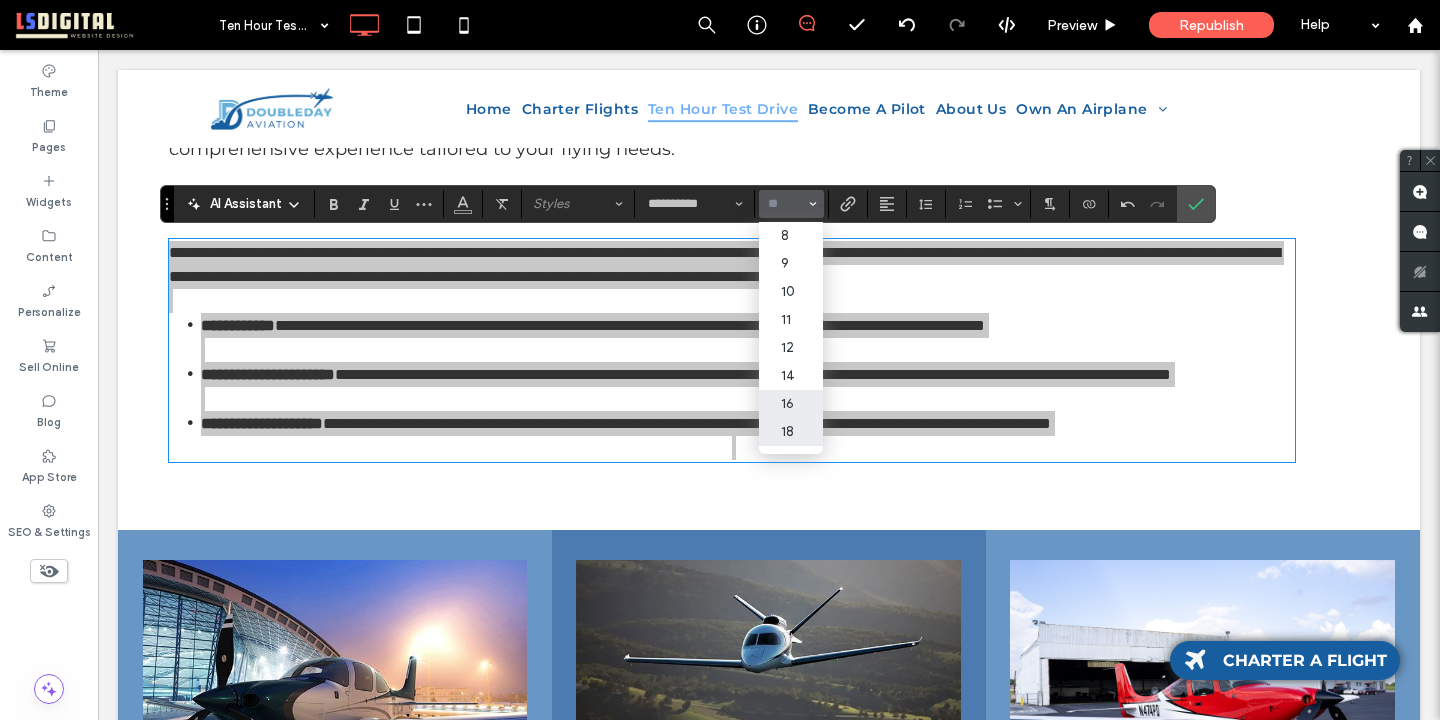 click on "18" at bounding box center [791, 432] 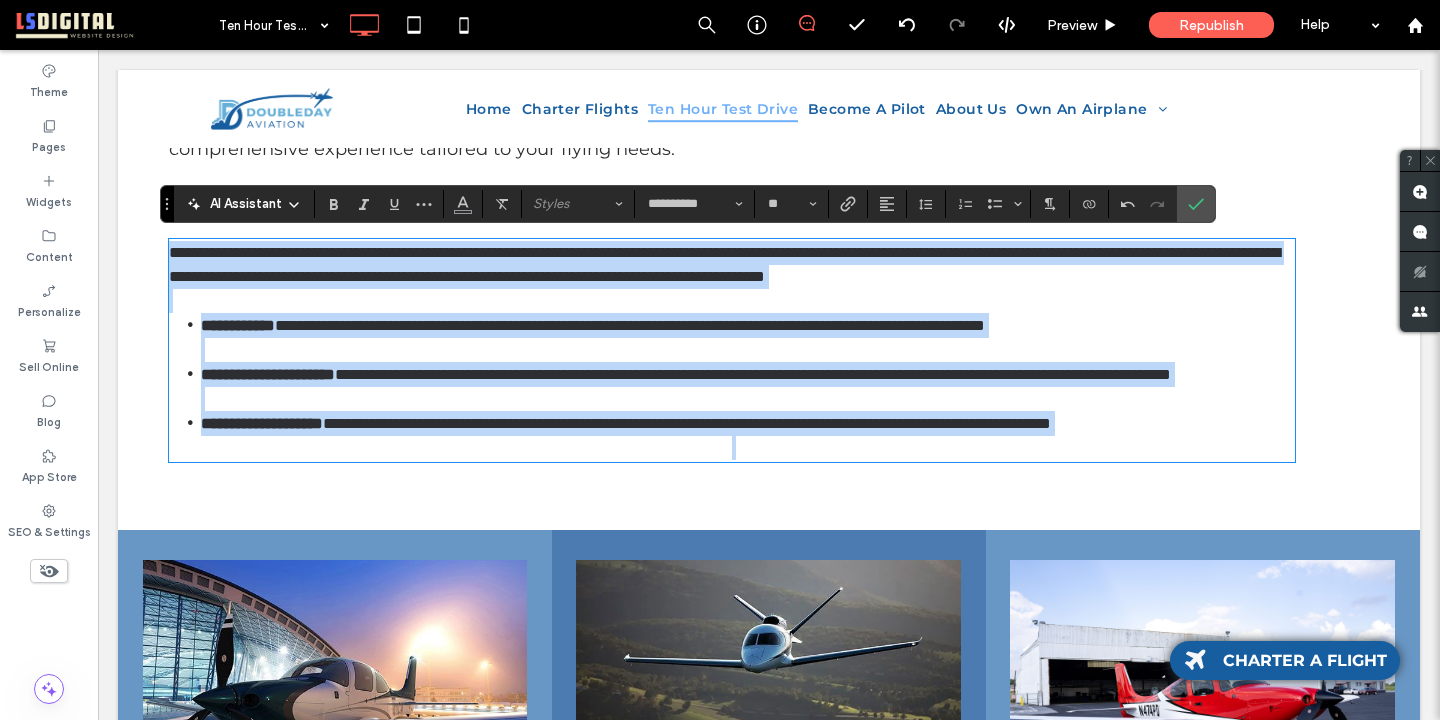 type on "**" 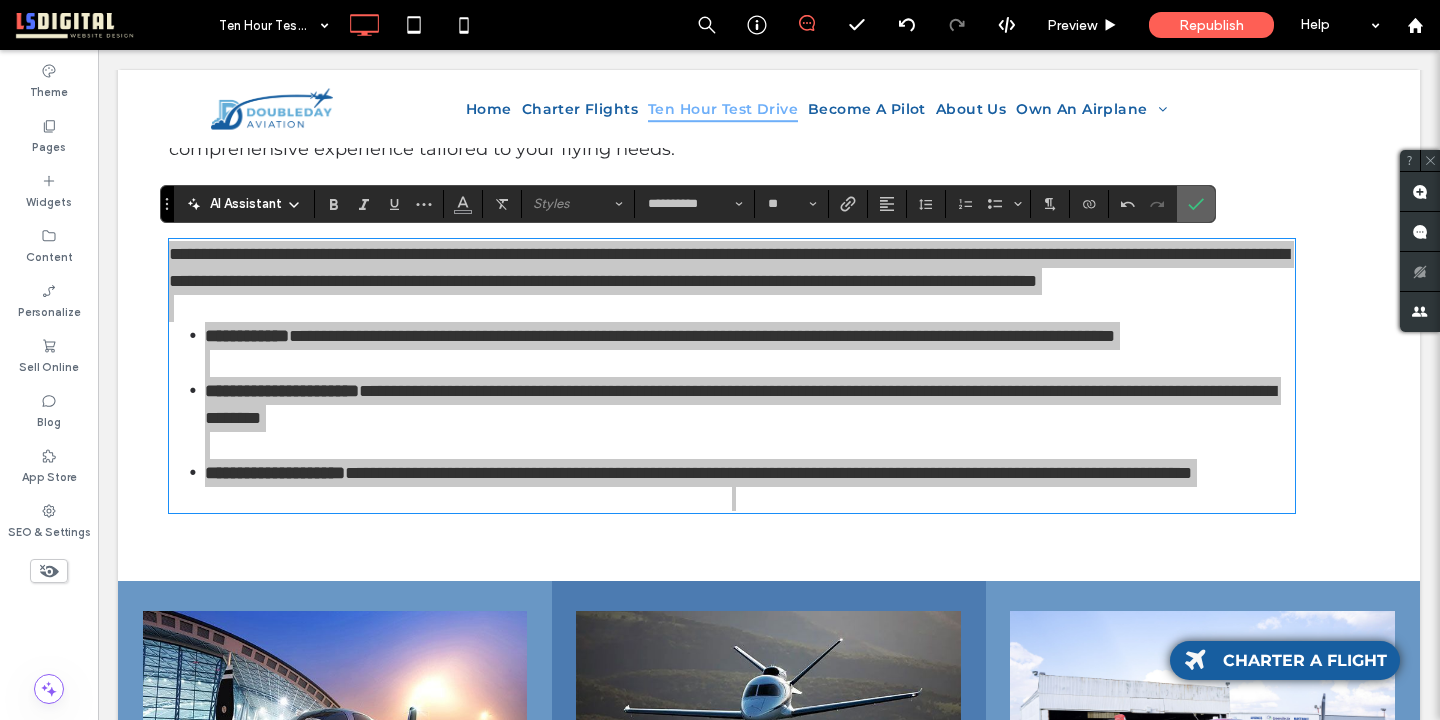 click at bounding box center [1196, 204] 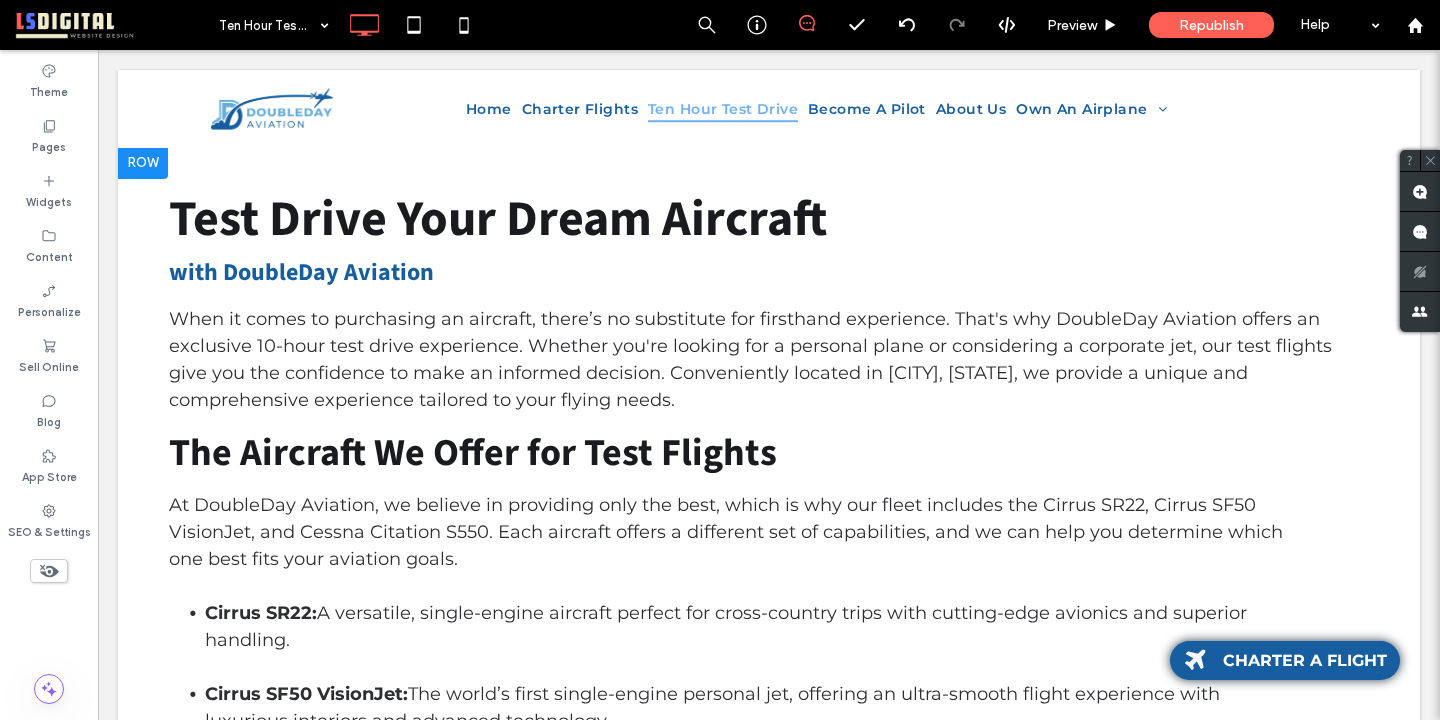 scroll, scrollTop: 14, scrollLeft: 0, axis: vertical 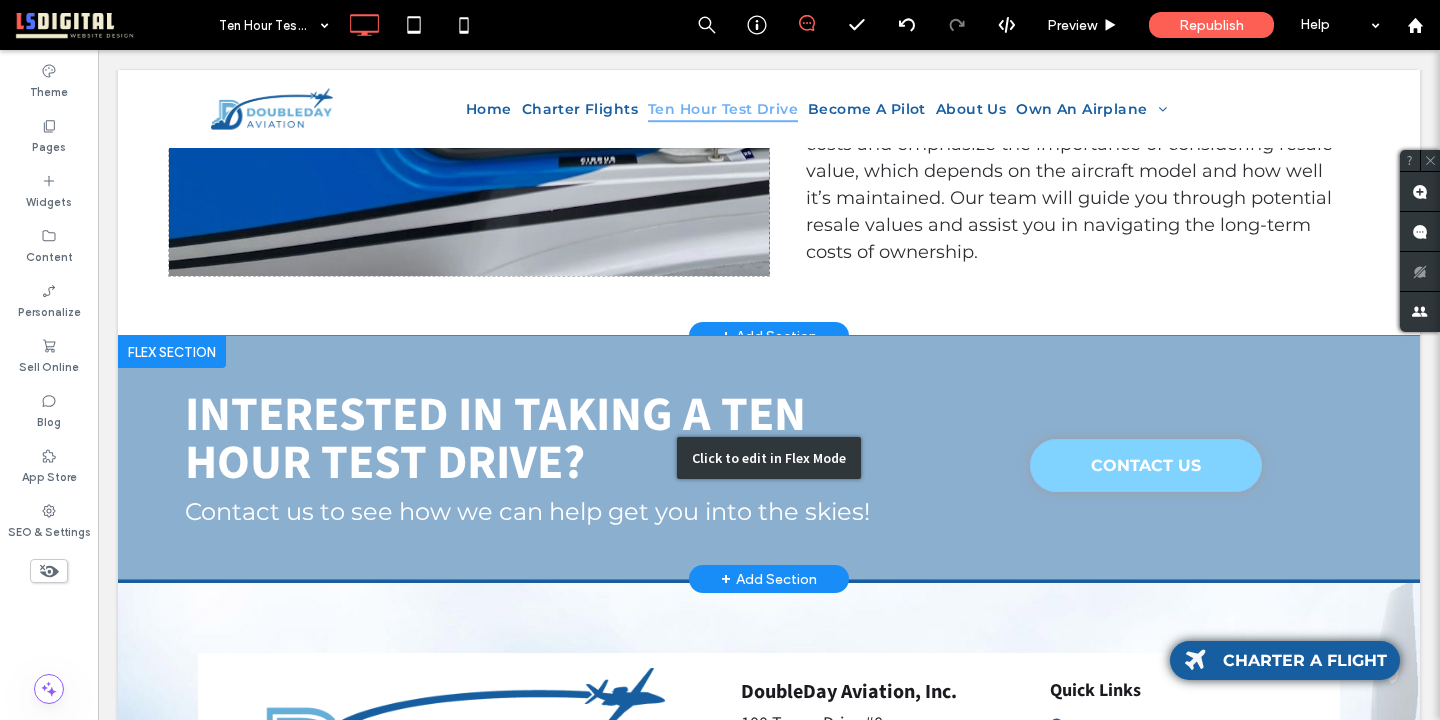 click on "Click to edit in Flex Mode" at bounding box center [769, 457] 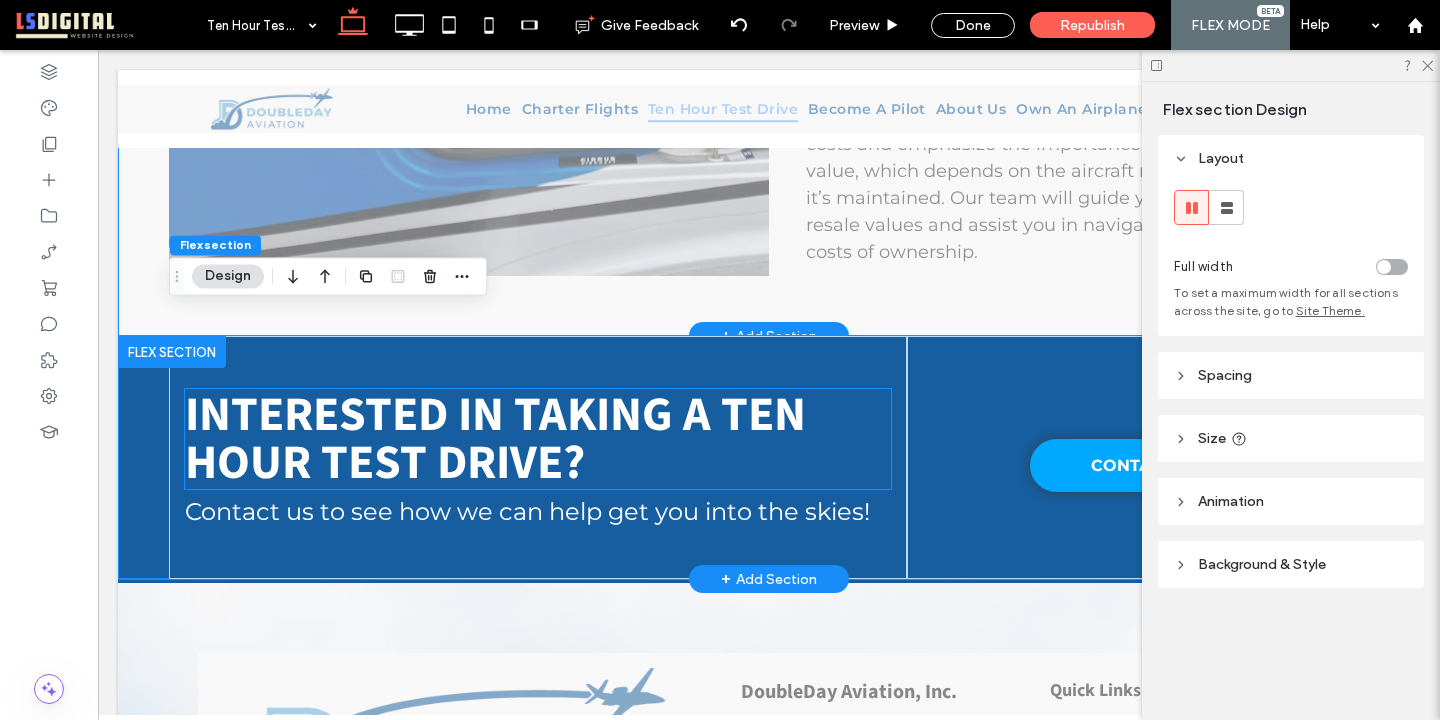 click on "Interested In Taking a Ten Hour Test Drive?" at bounding box center (538, 439) 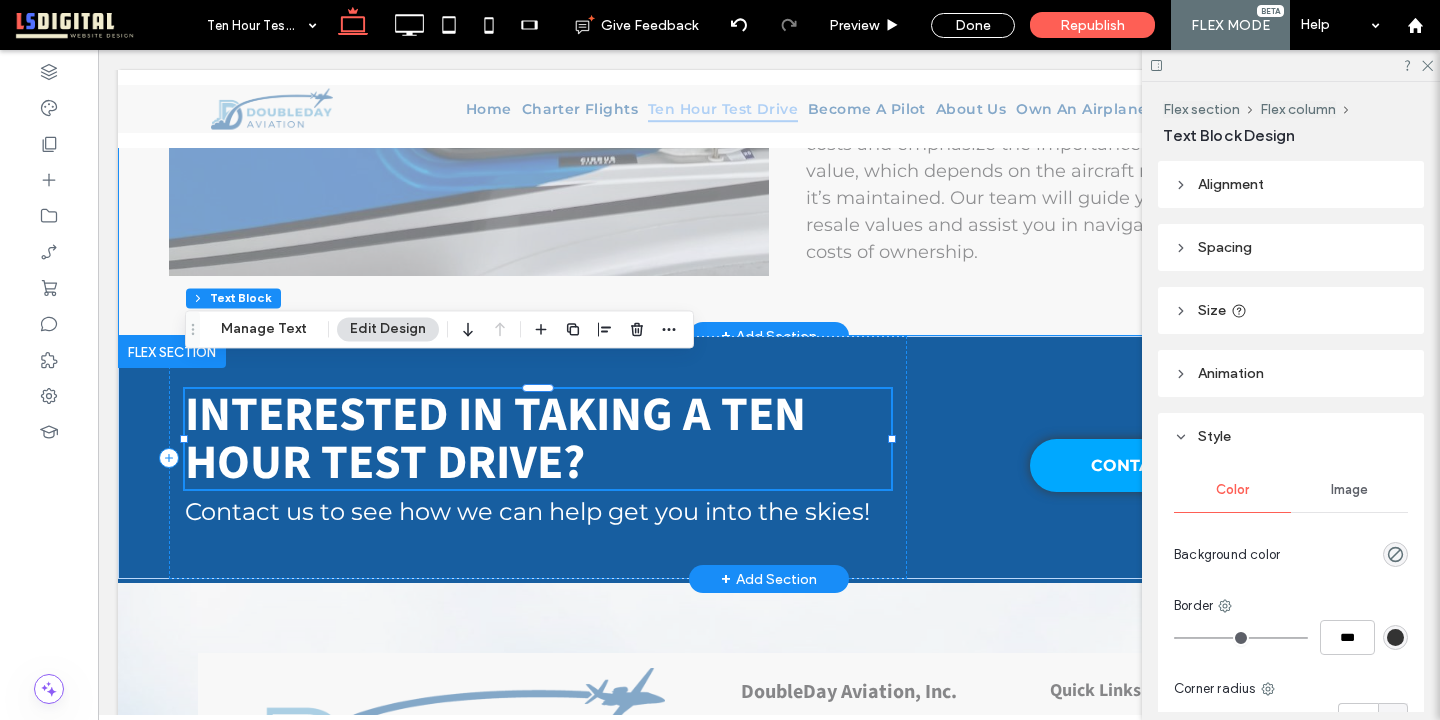 click on "Interested In Taking a Ten Hour Test Drive?" at bounding box center [538, 439] 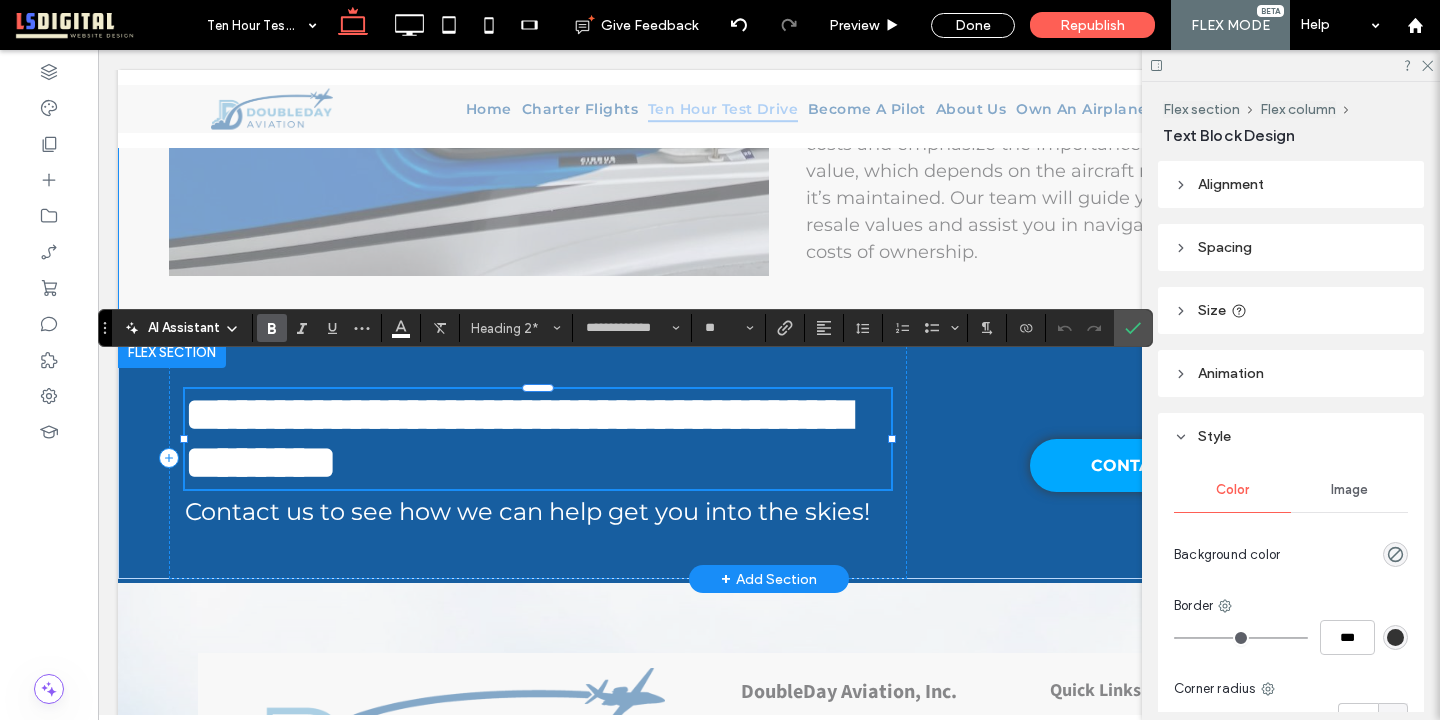 click on "**********" at bounding box center (538, 439) 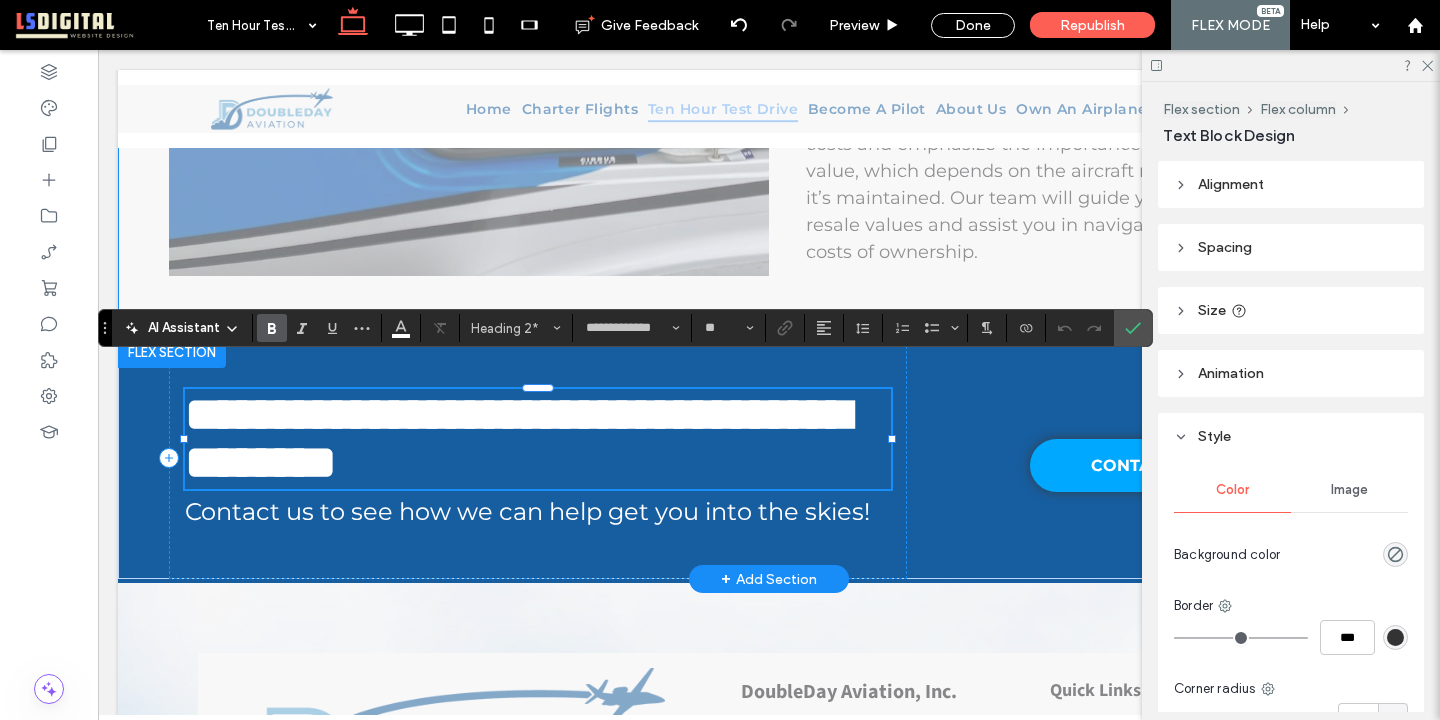 scroll, scrollTop: 10, scrollLeft: 0, axis: vertical 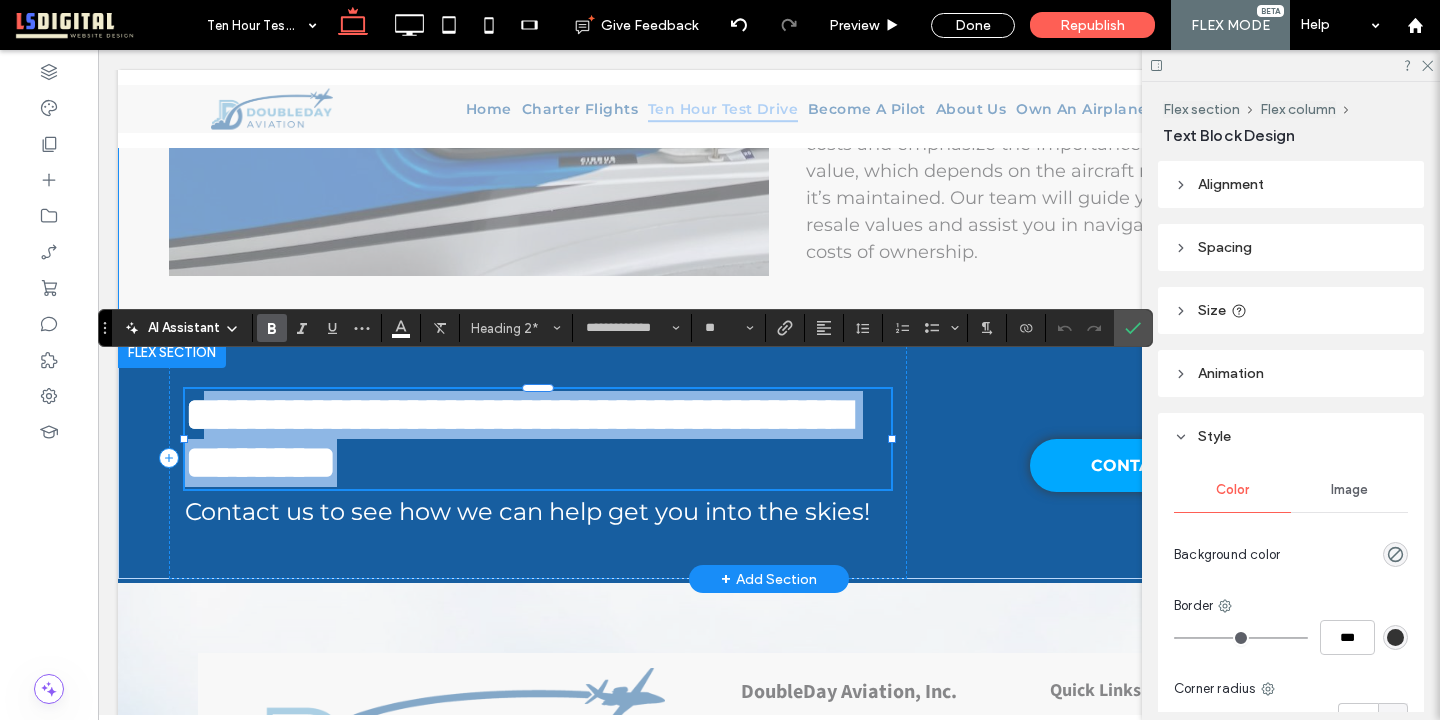 drag, startPoint x: 605, startPoint y: 439, endPoint x: 203, endPoint y: 386, distance: 405.47873 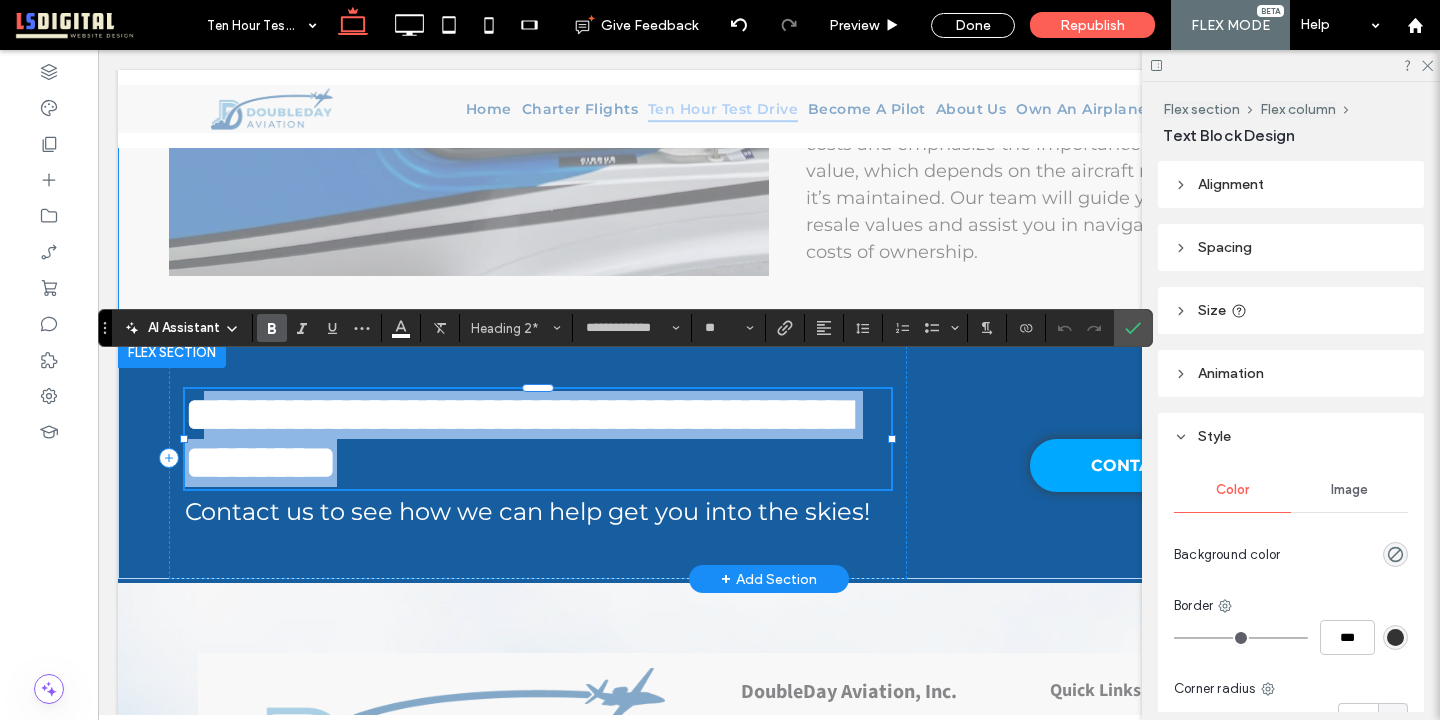 click on "**********" at bounding box center (538, 439) 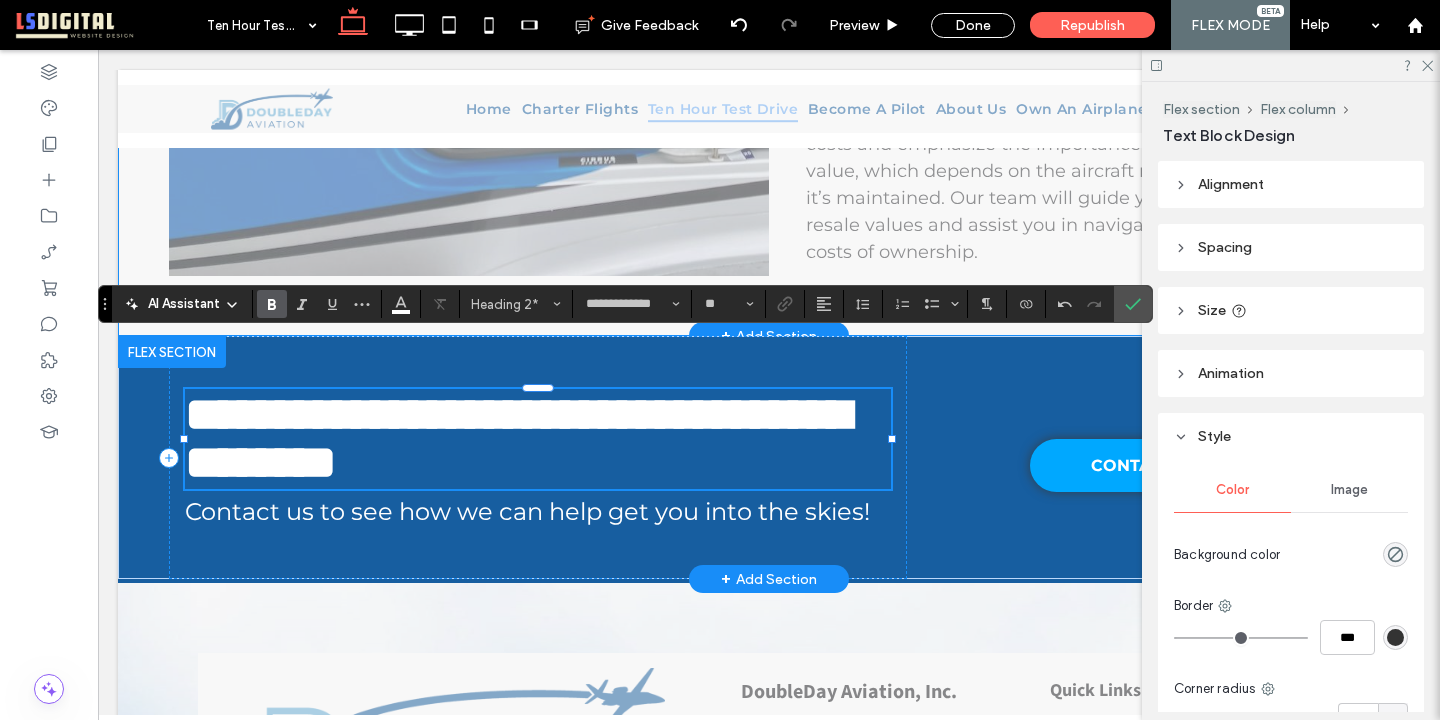 scroll, scrollTop: 2773, scrollLeft: 0, axis: vertical 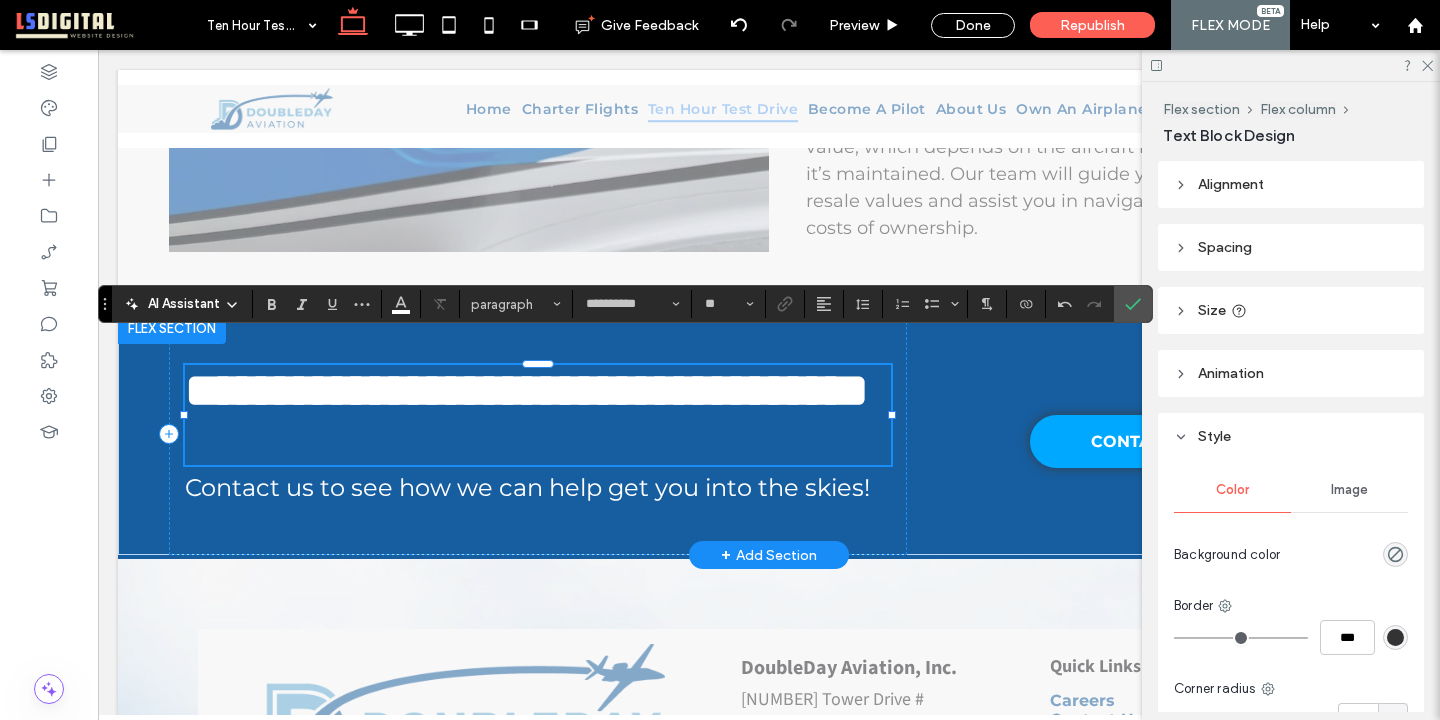 type on "**********" 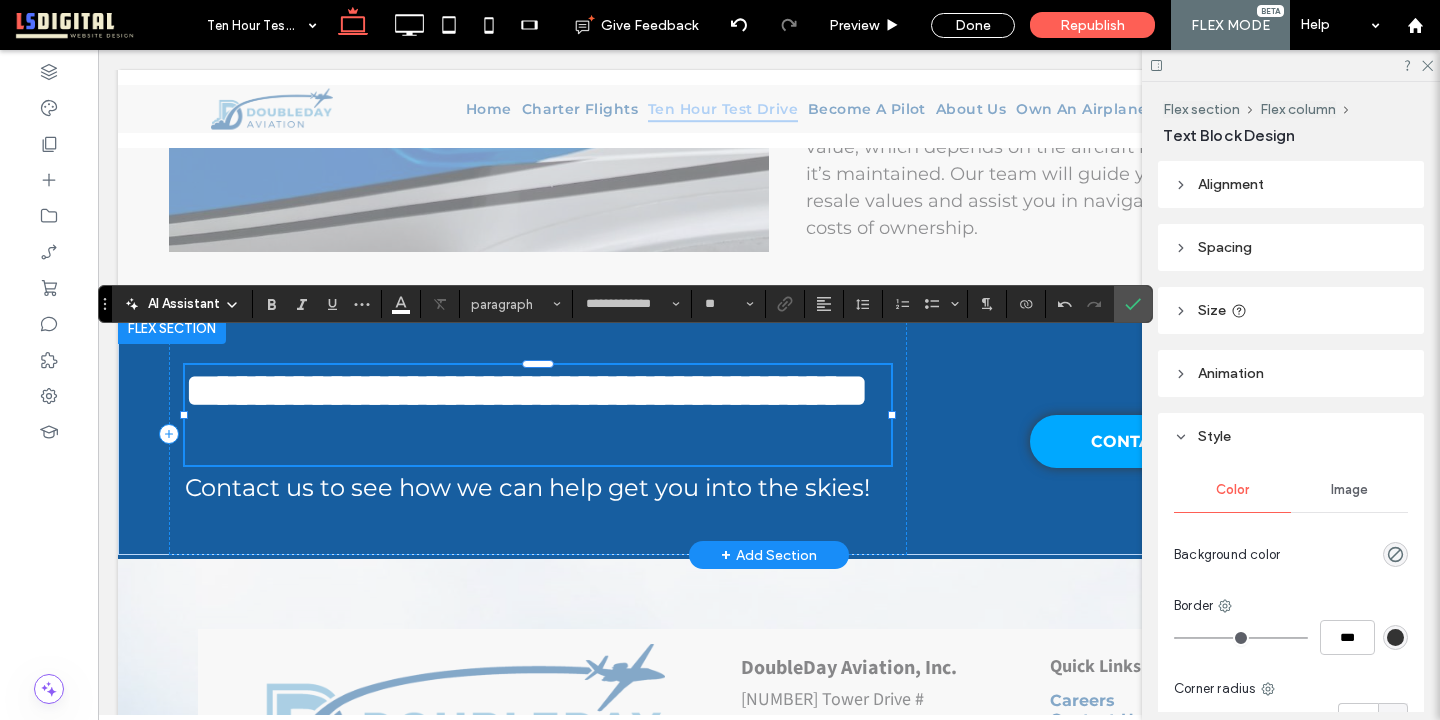 click on "**********" at bounding box center (527, 390) 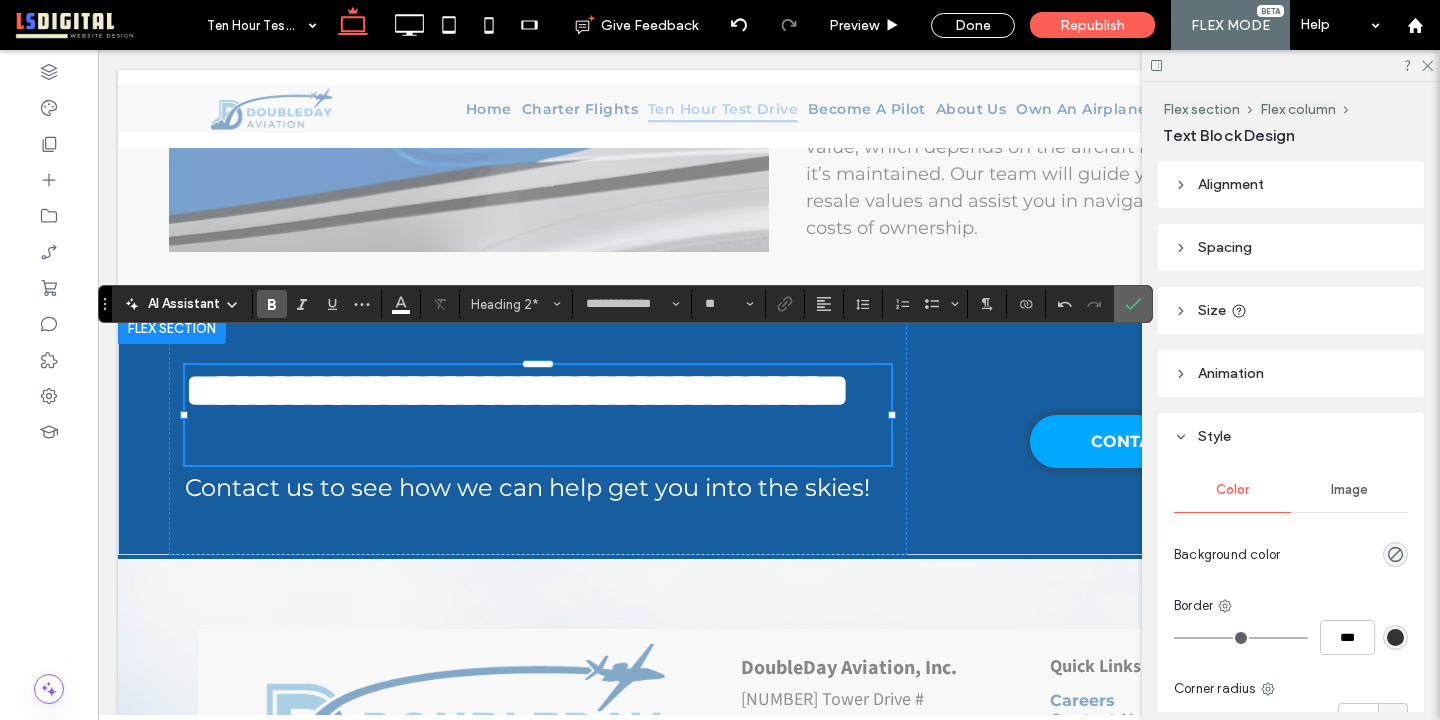 click at bounding box center (1129, 304) 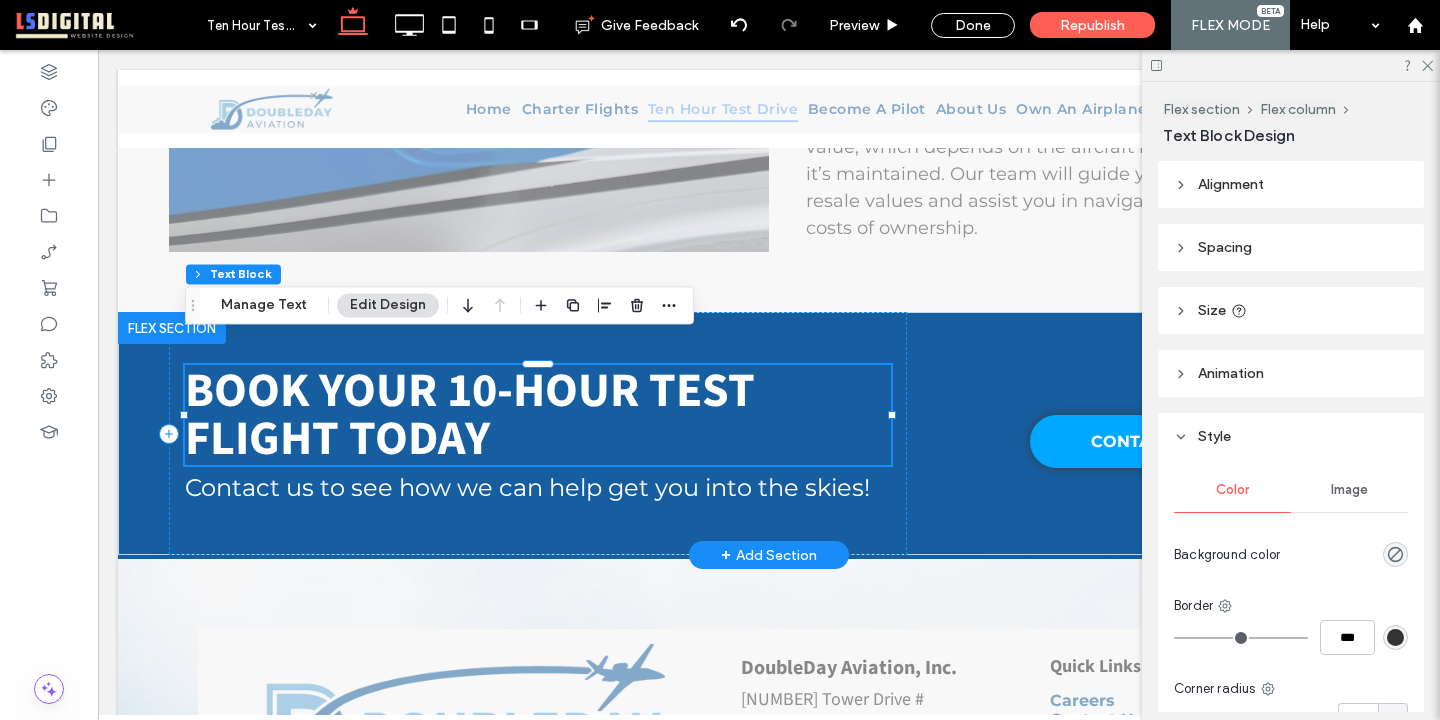 click on "Book Your 10-Hour Test Flight Today" at bounding box center (538, 415) 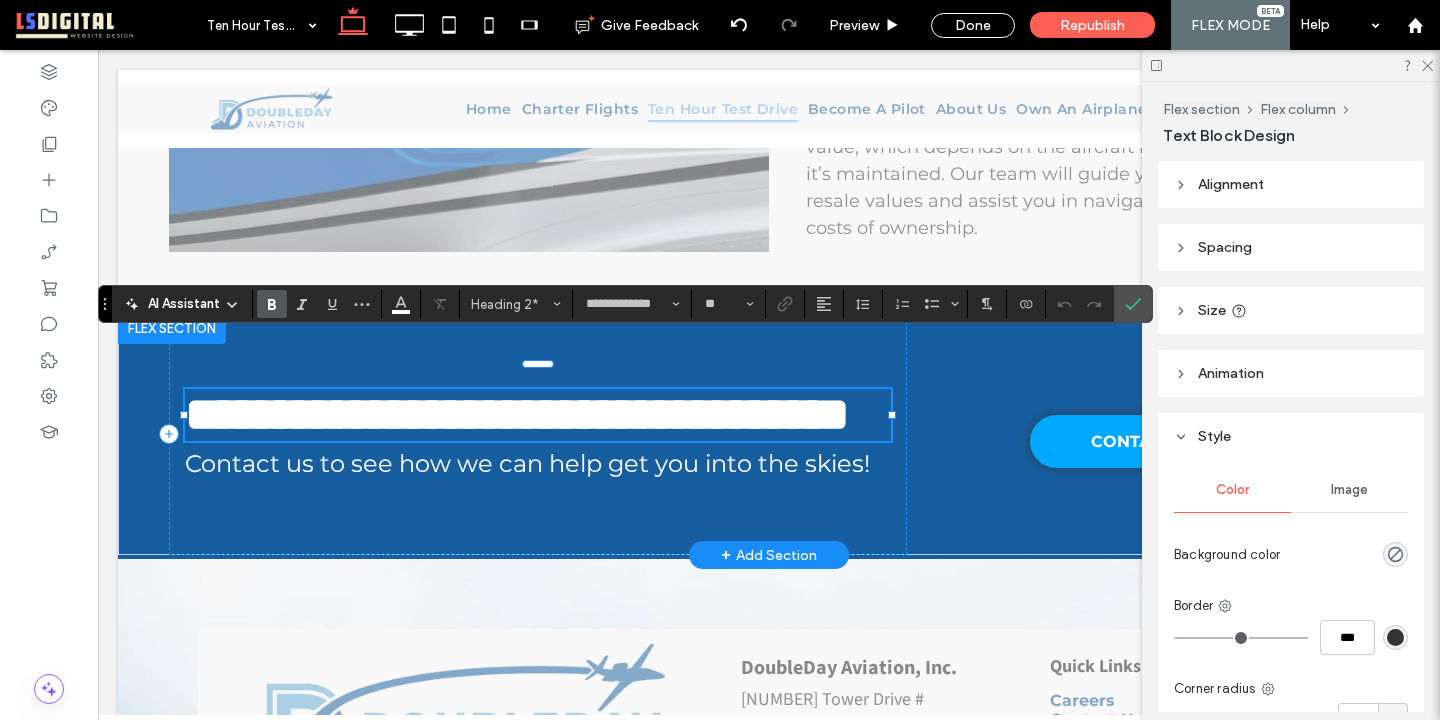 scroll, scrollTop: 10, scrollLeft: 0, axis: vertical 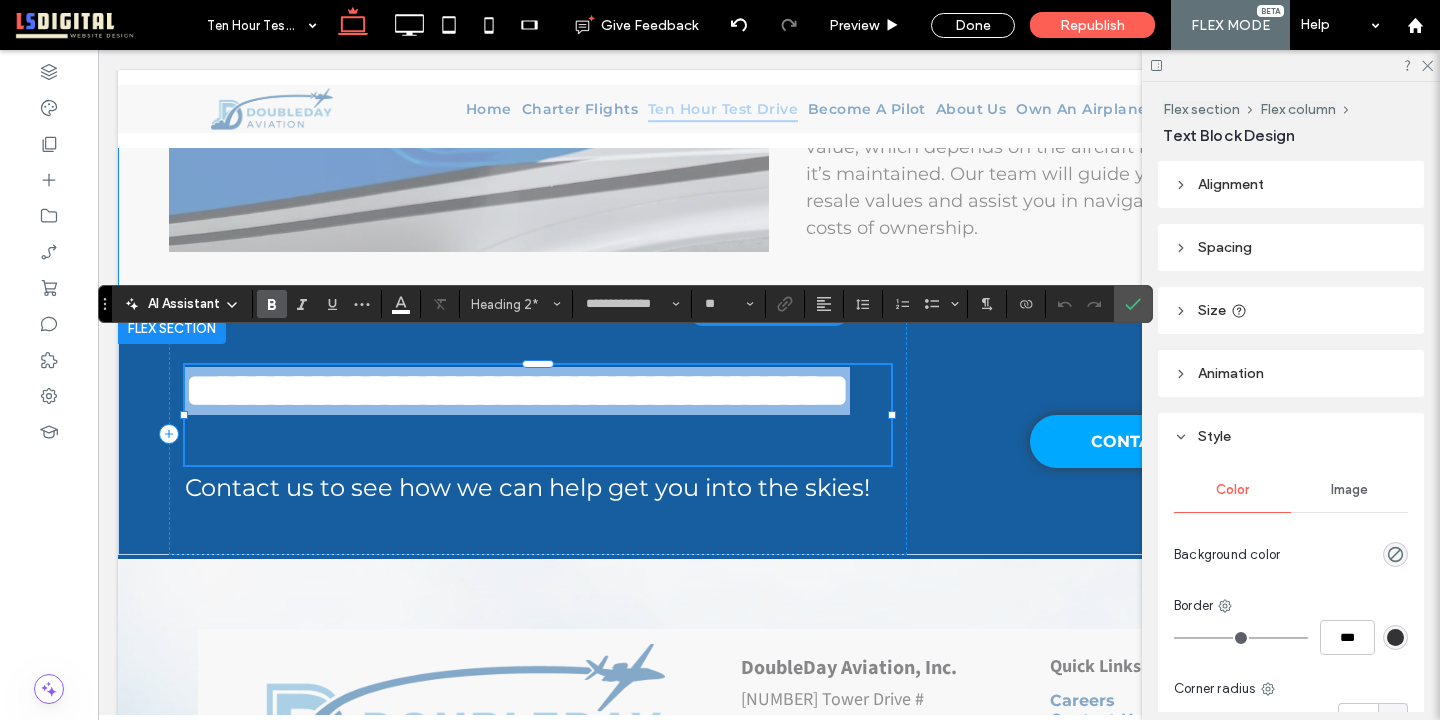 drag, startPoint x: 559, startPoint y: 414, endPoint x: 324, endPoint y: 249, distance: 287.14108 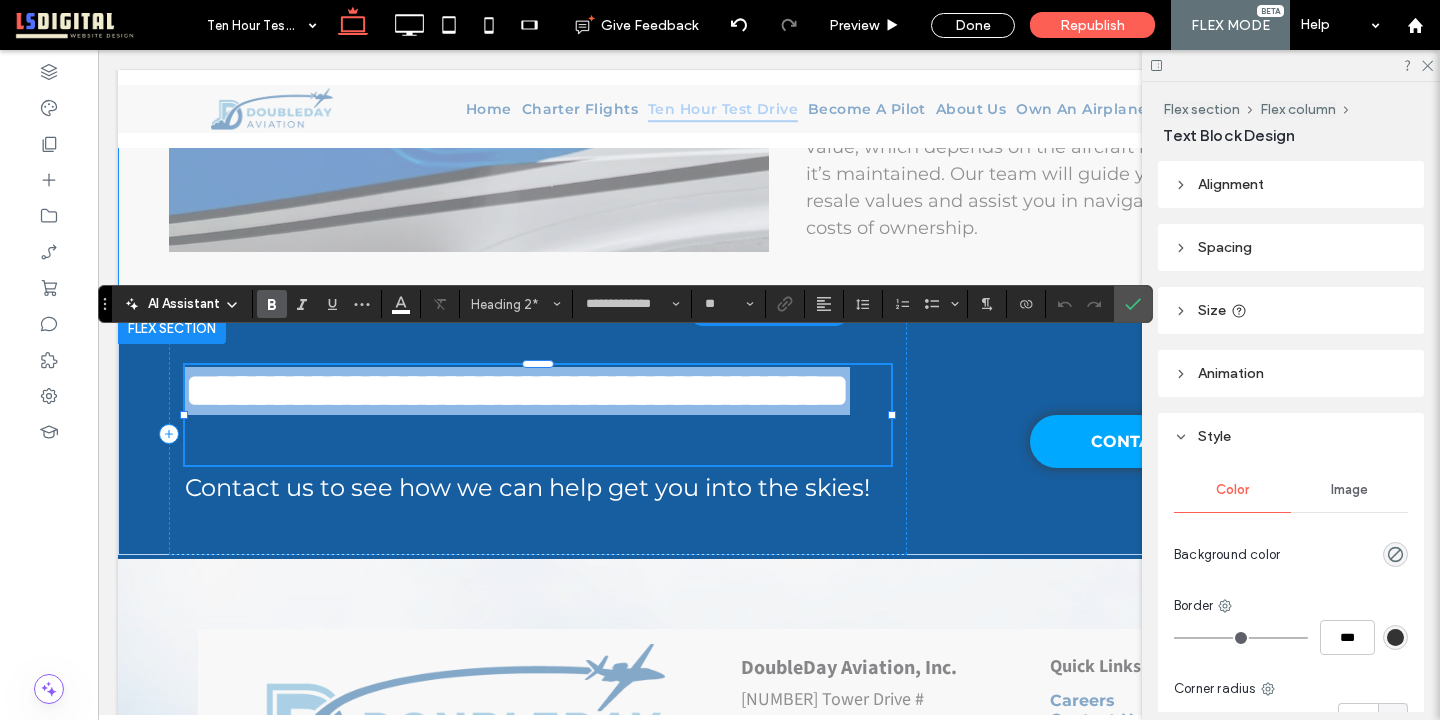 click on "Ten Hour Test Drive
Have you ever dreamed of soaring through the clouds, taking control and having the thrill of adventure? If so, then a Ten Hour Test Drive in an airplane may just be the experience for you. Whether you're a seasoned pilot or a first-time flyer, here is your ultimate guide to test driving an airplane and getting a taste of the skies.
Section Click to edit in Flex Mode
Ten Hour  ﻿ Test Drive
Reduce travel time, fly on your own schedule and enjoy the comfort and convenience of a private charter flight by DoubleDay out of Greenville.
Section Click to edit in Flex Mode + Add Section
Test Drive Your Dream Aircraft with DoubleDay Aviation     The Aircraft We Offer for Test Flights
Cirrus SR22:  A versatile, single-engine aircraft perfect for cross-country trips with cutting-edge avionics and superior handling. Cirrus SF50 VisionJet: Cessna Citation S550" at bounding box center [769, -1040] 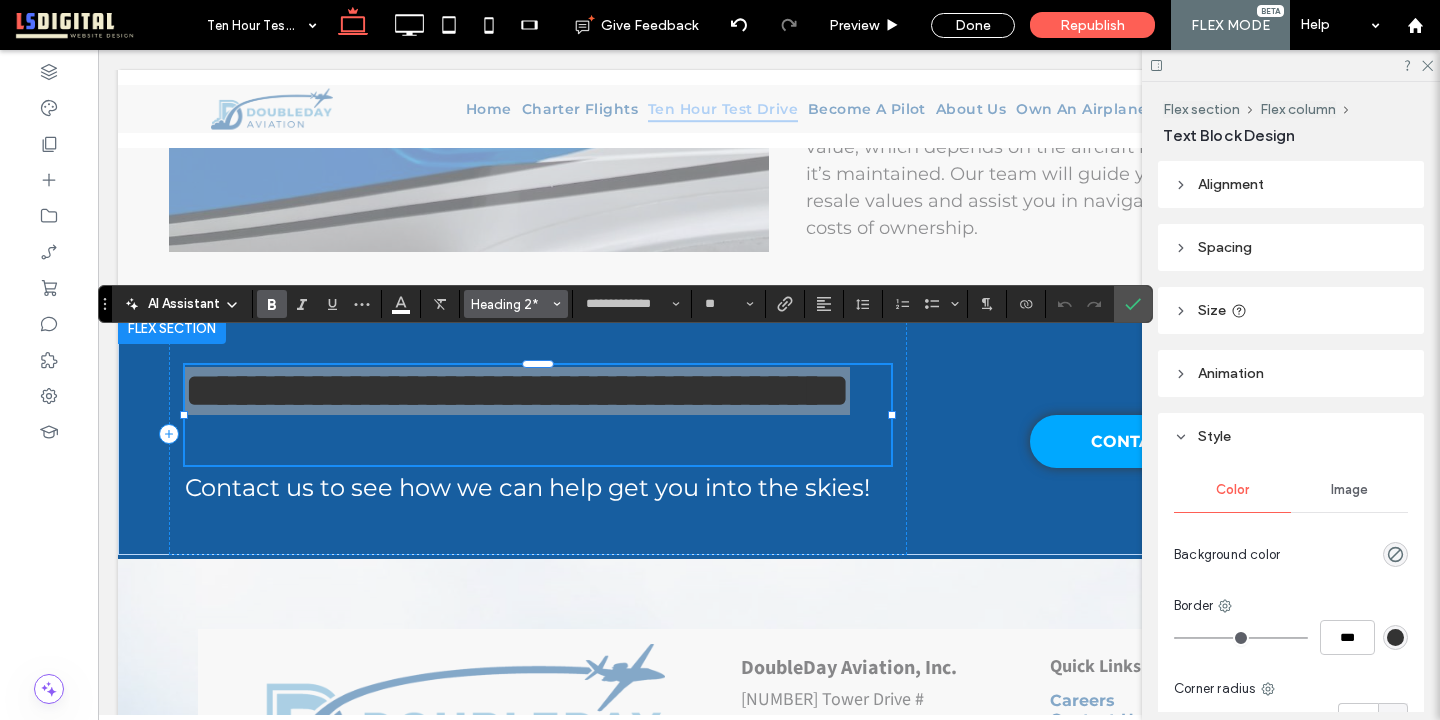 click on "Heading 2*" at bounding box center [516, 304] 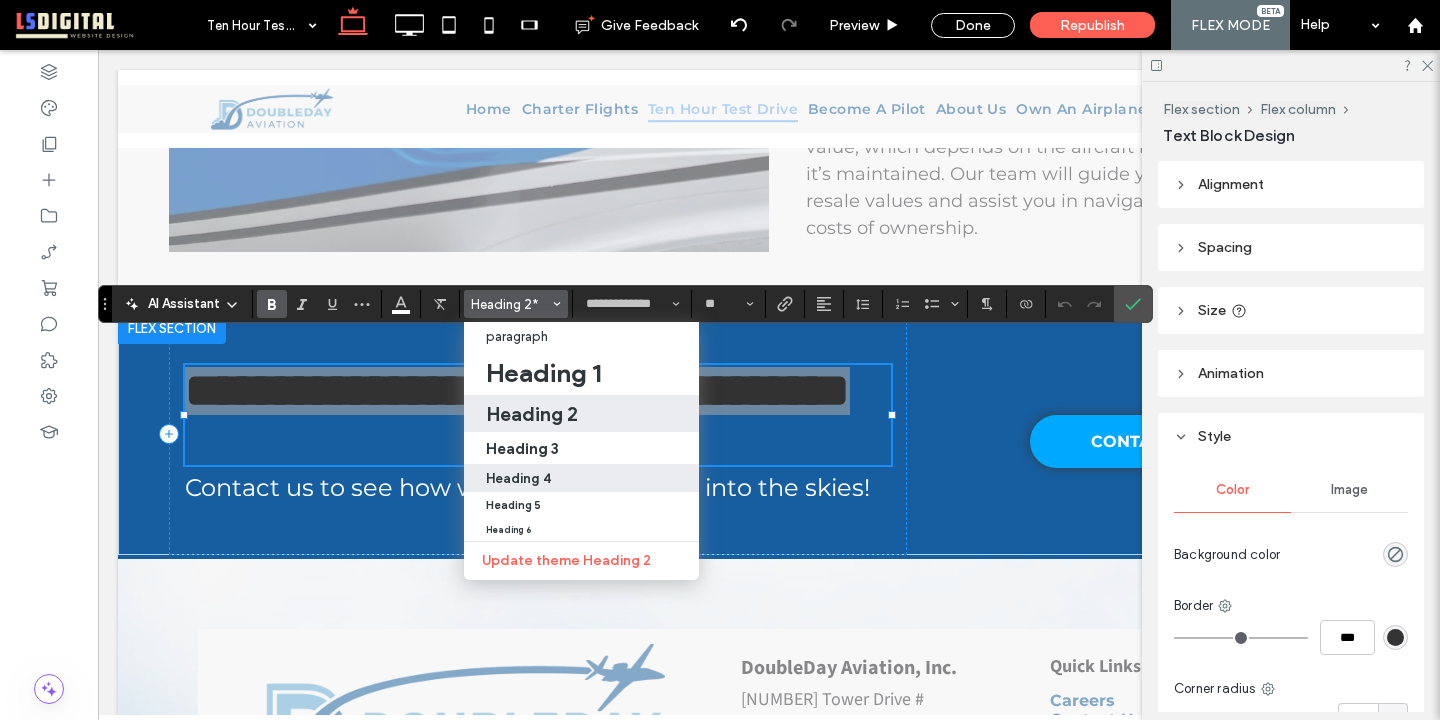 click on "Heading 4" at bounding box center (581, 478) 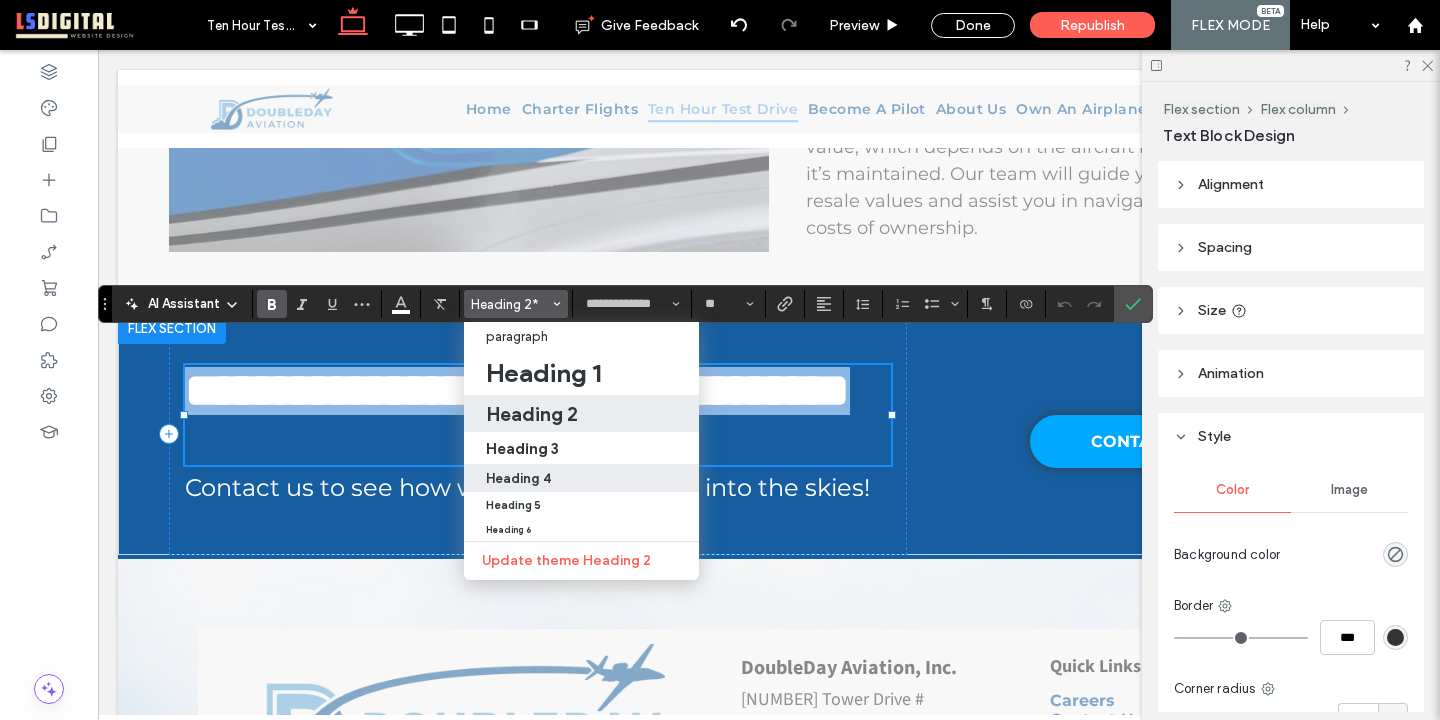 type on "**" 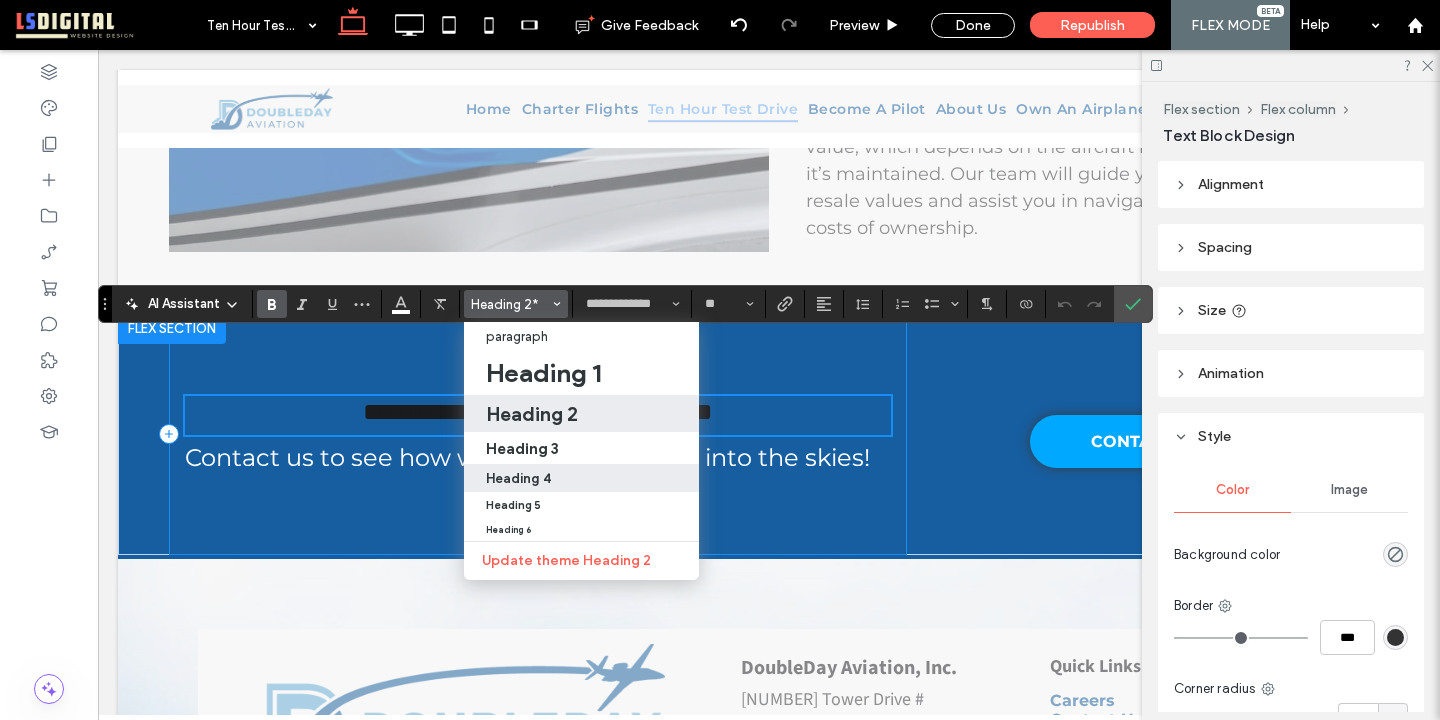 scroll, scrollTop: 2803, scrollLeft: 0, axis: vertical 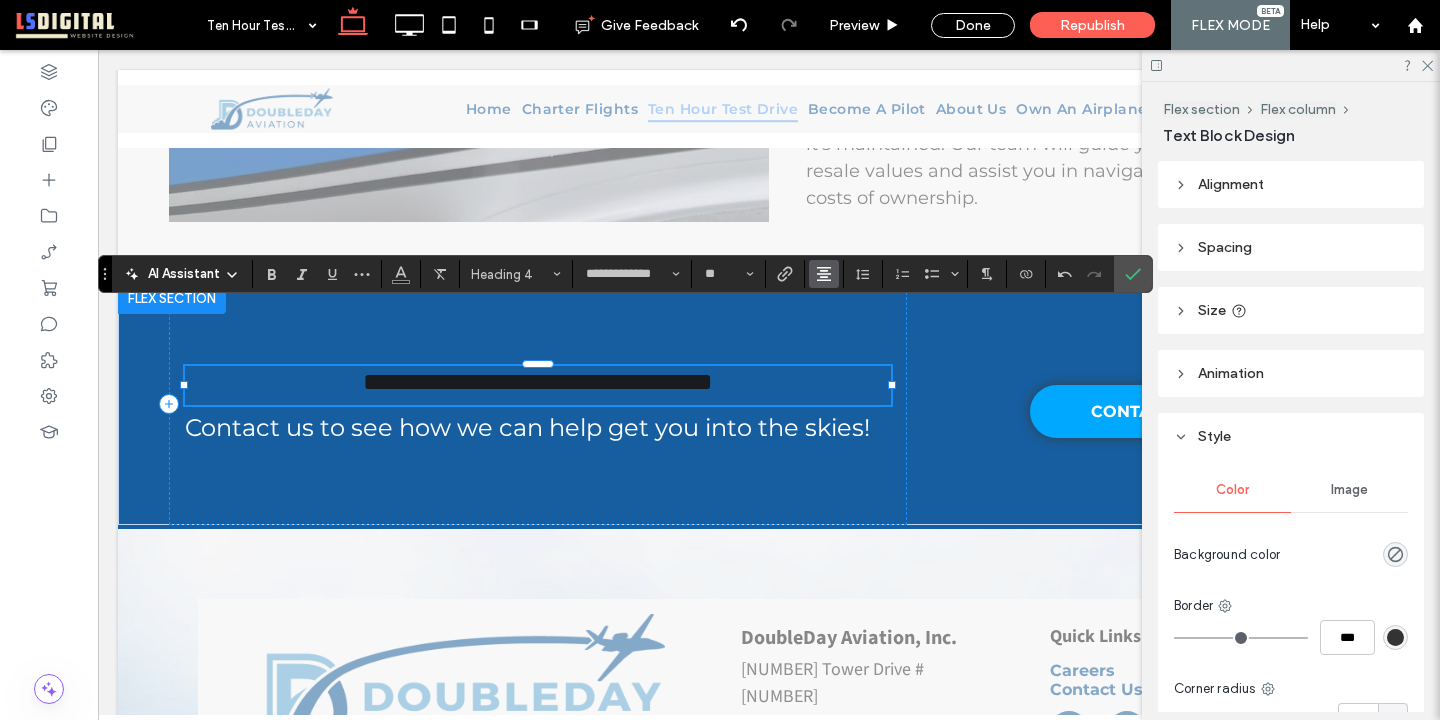 click 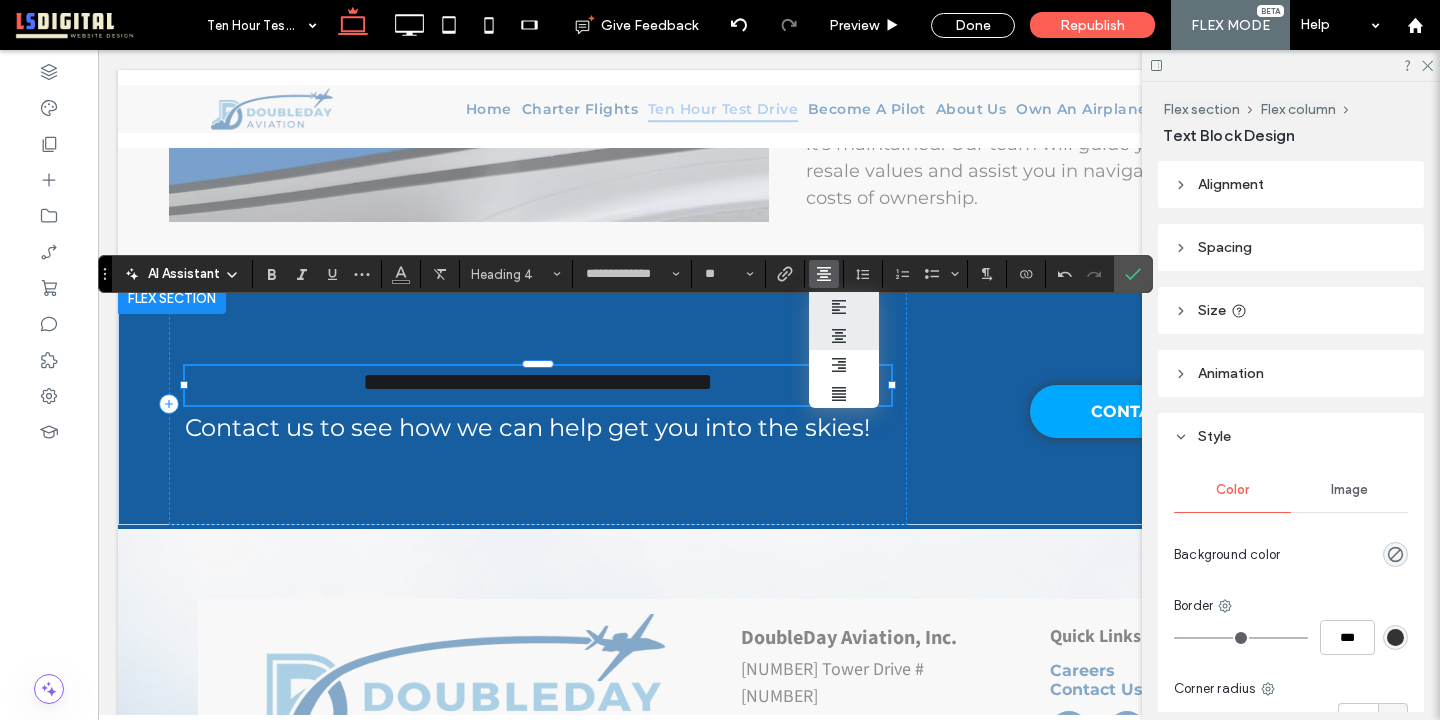 click 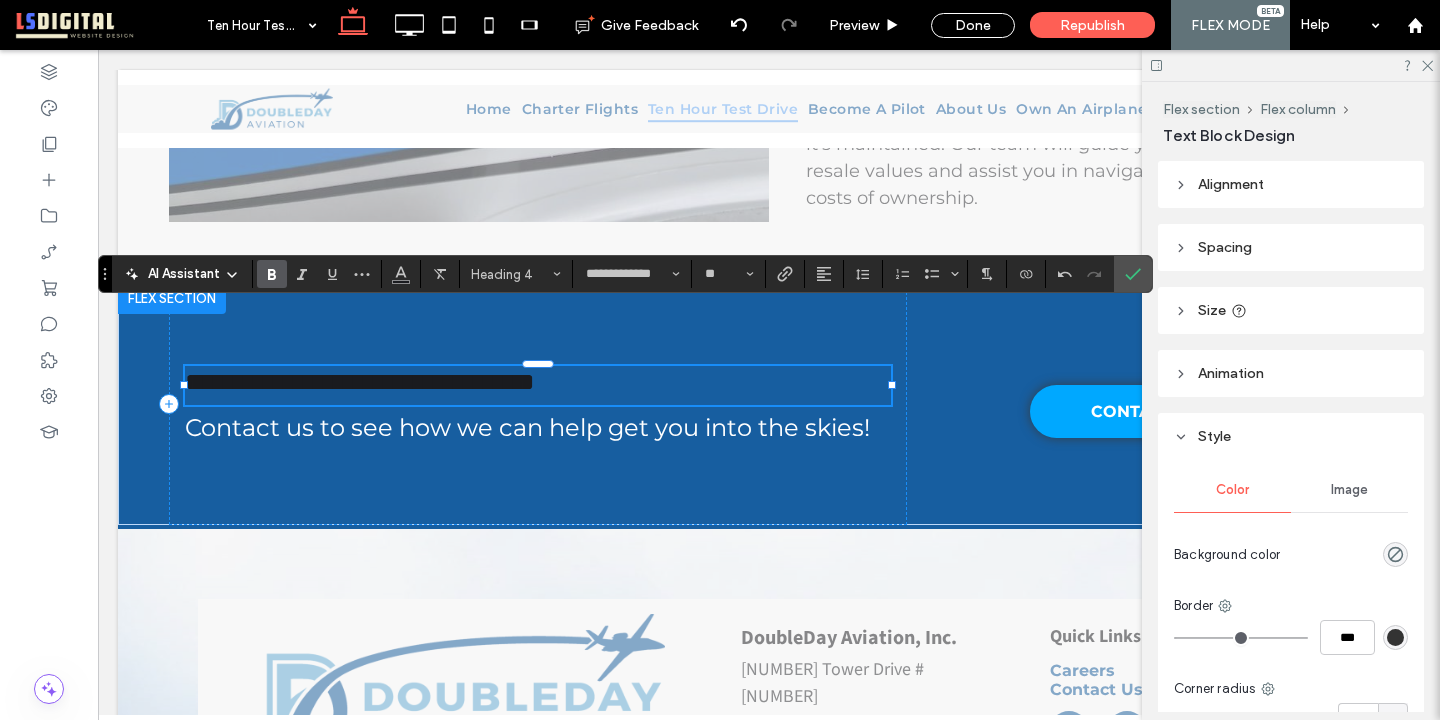 click 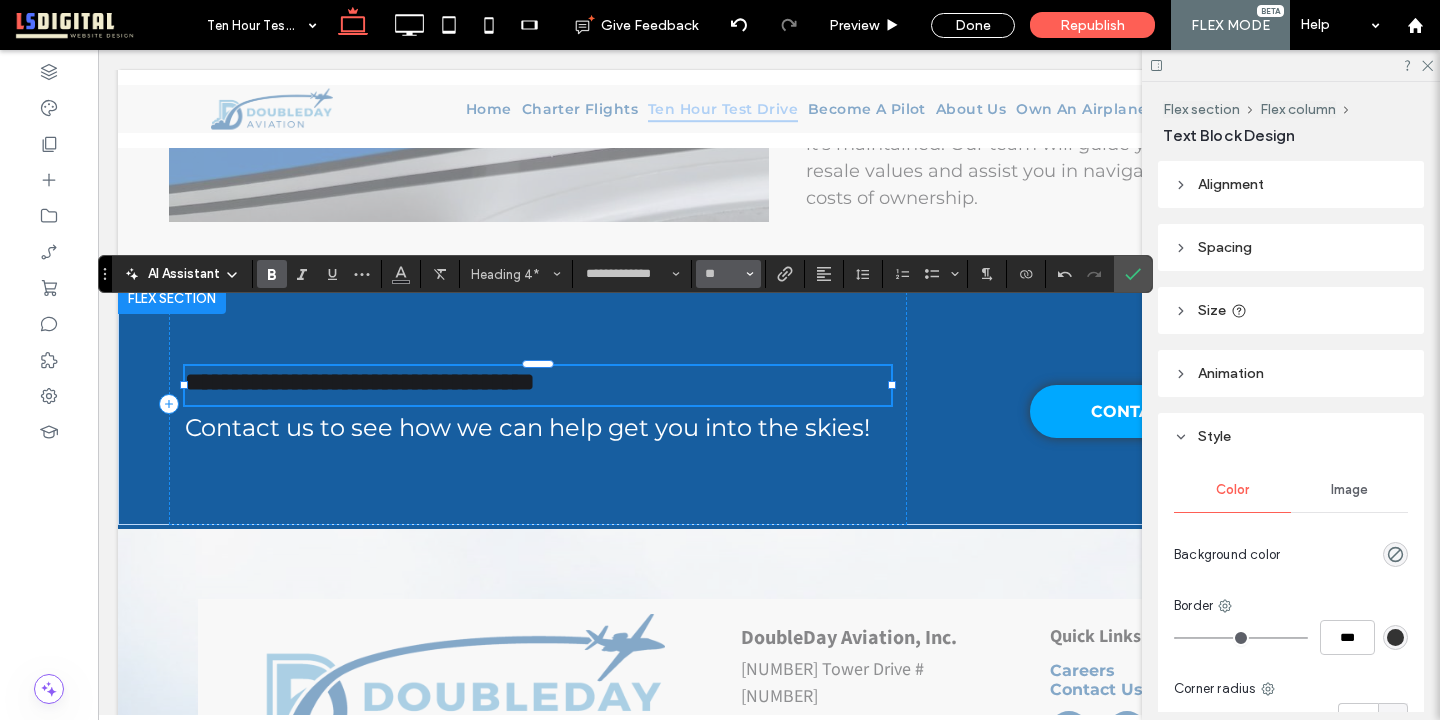 click 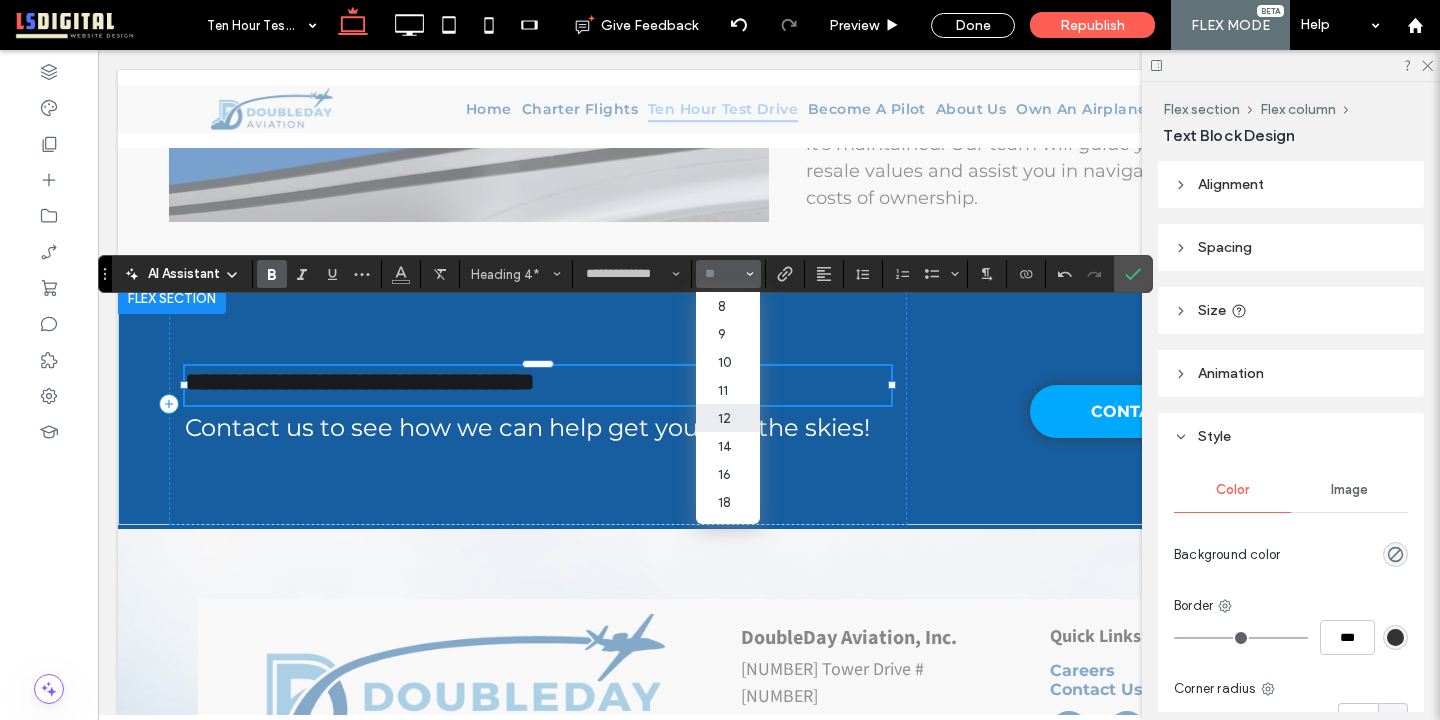 scroll, scrollTop: 108, scrollLeft: 0, axis: vertical 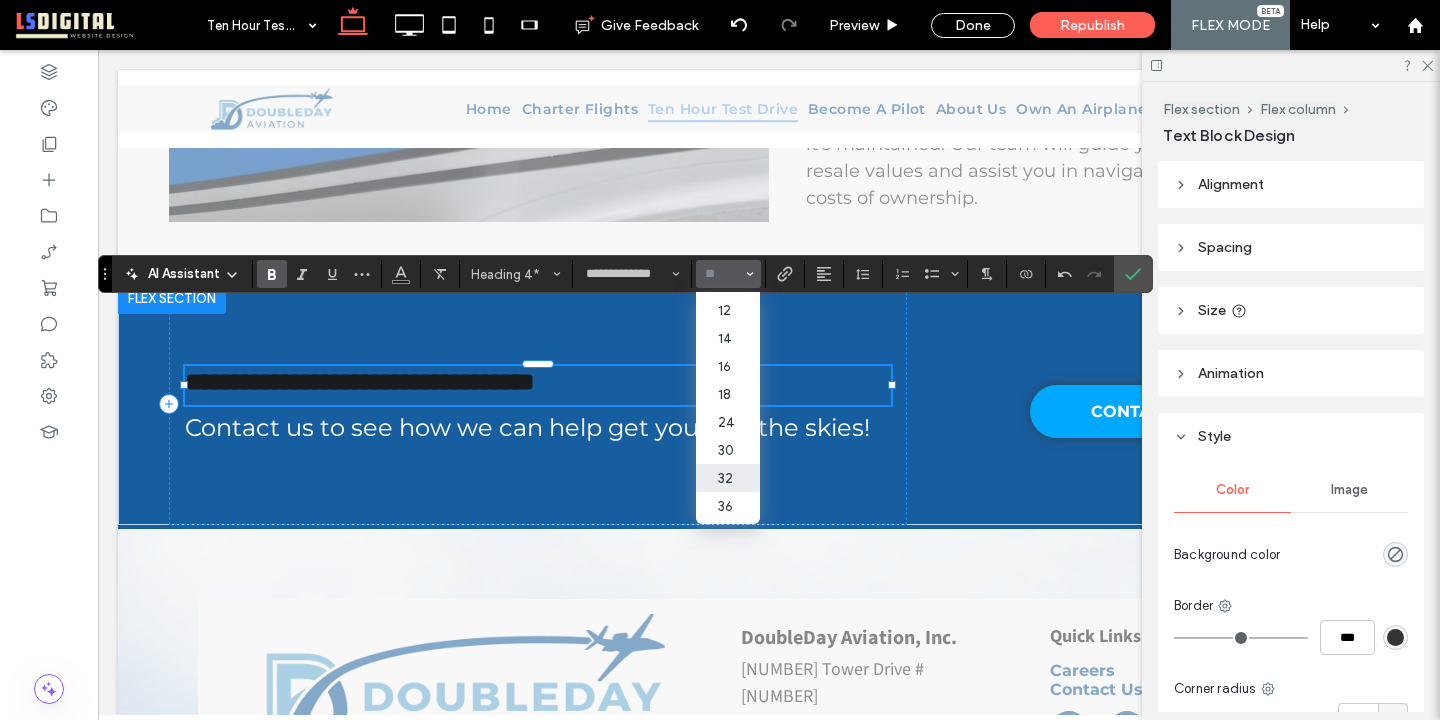click on "32" at bounding box center (728, 478) 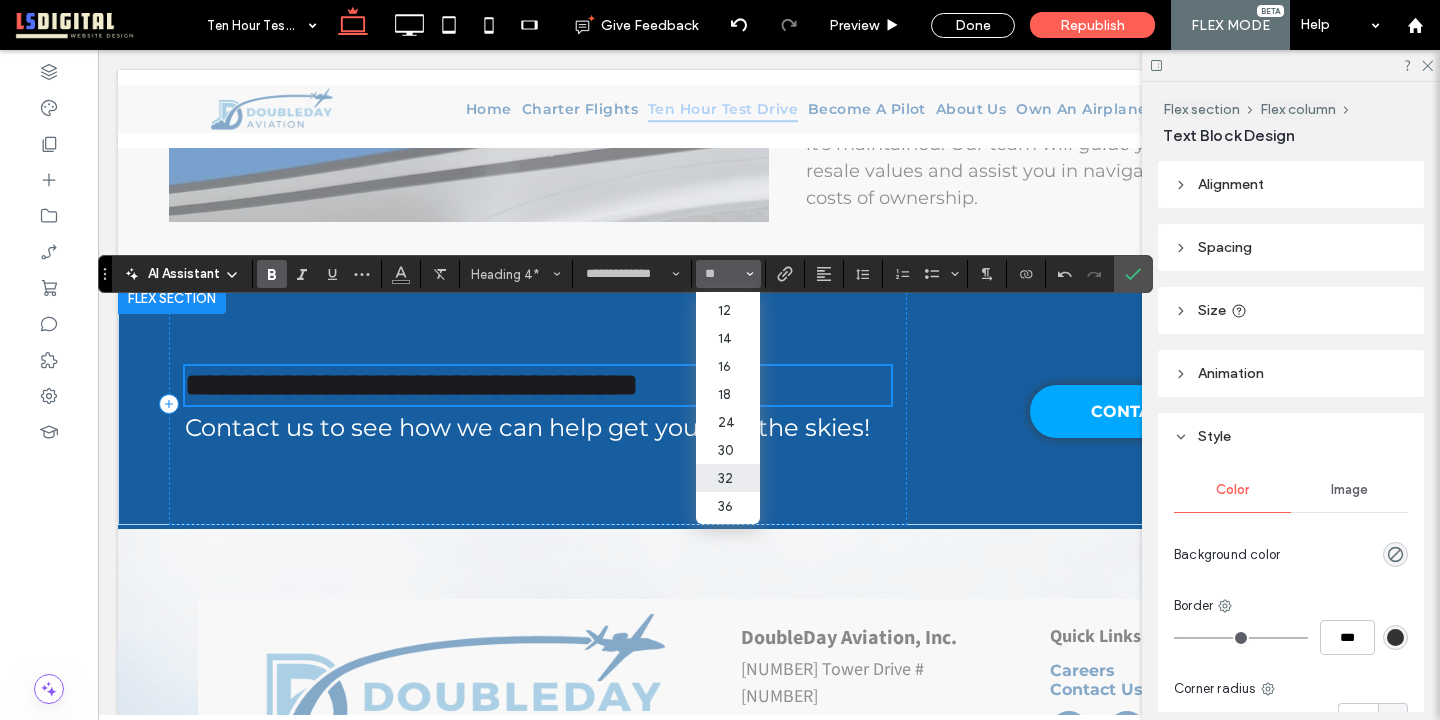 type on "**" 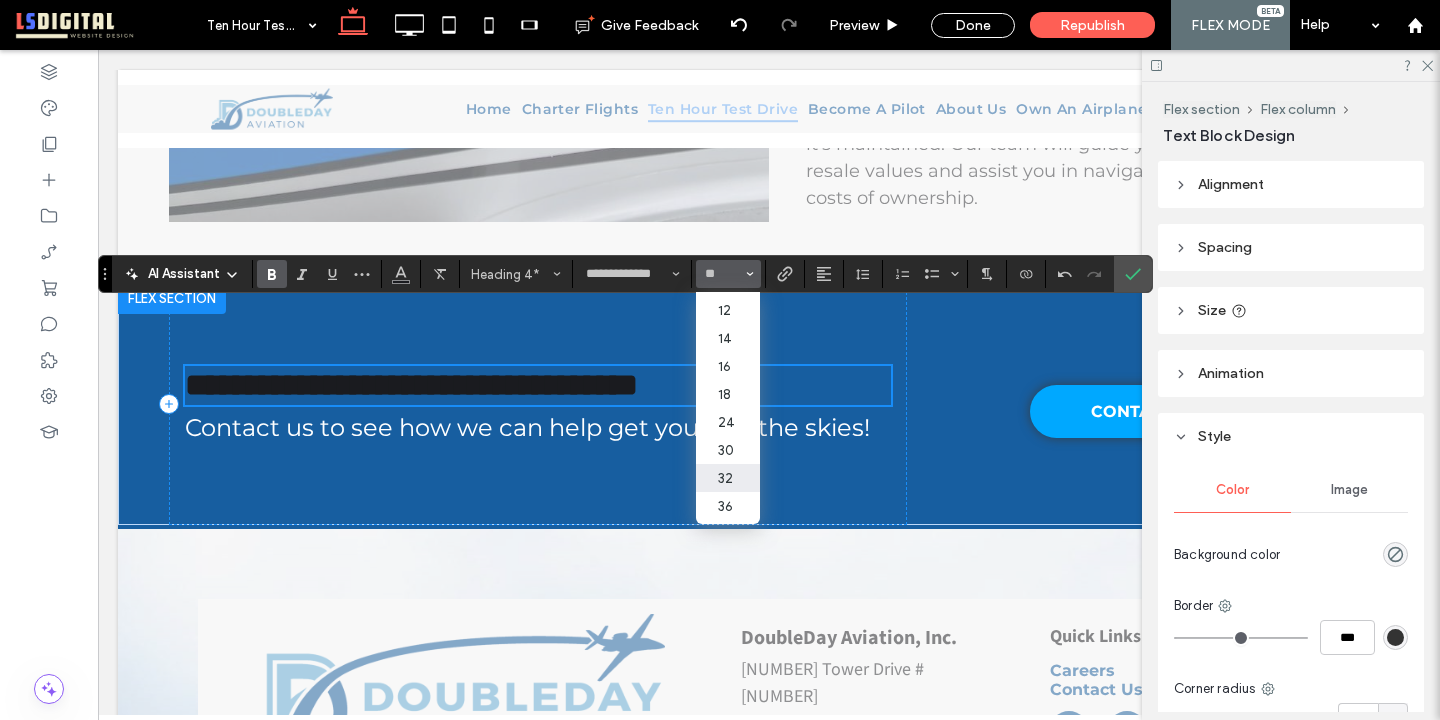 scroll, scrollTop: 2798, scrollLeft: 0, axis: vertical 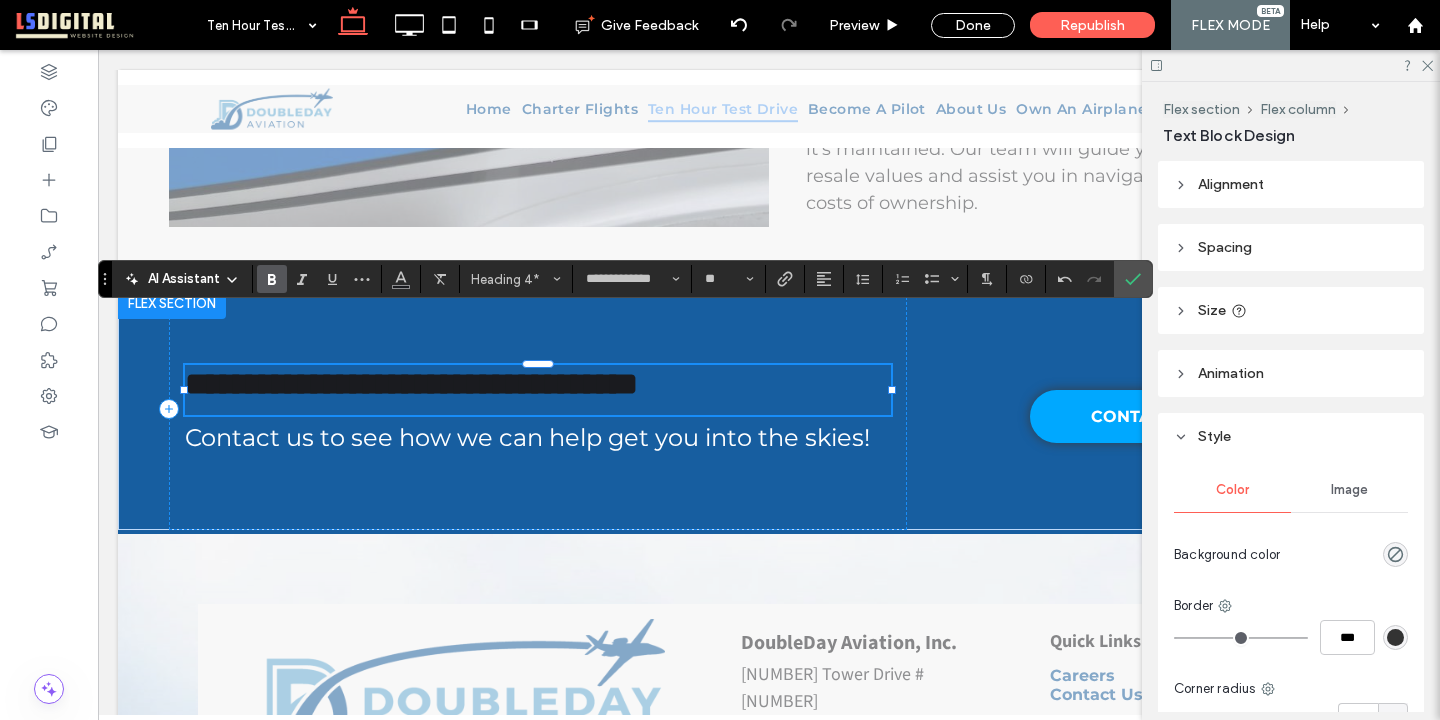 drag, startPoint x: 303, startPoint y: 209, endPoint x: 392, endPoint y: 263, distance: 104.100914 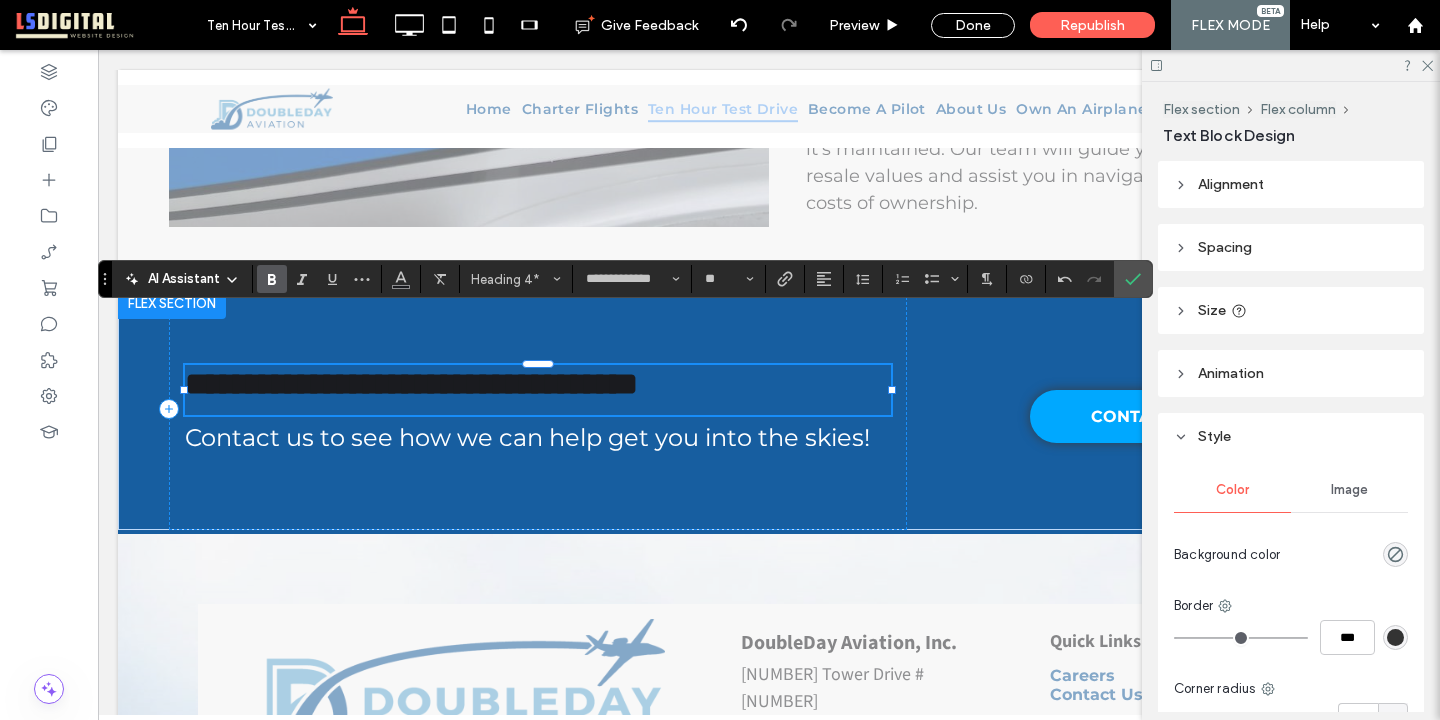 click on "**********" at bounding box center (625, 279) 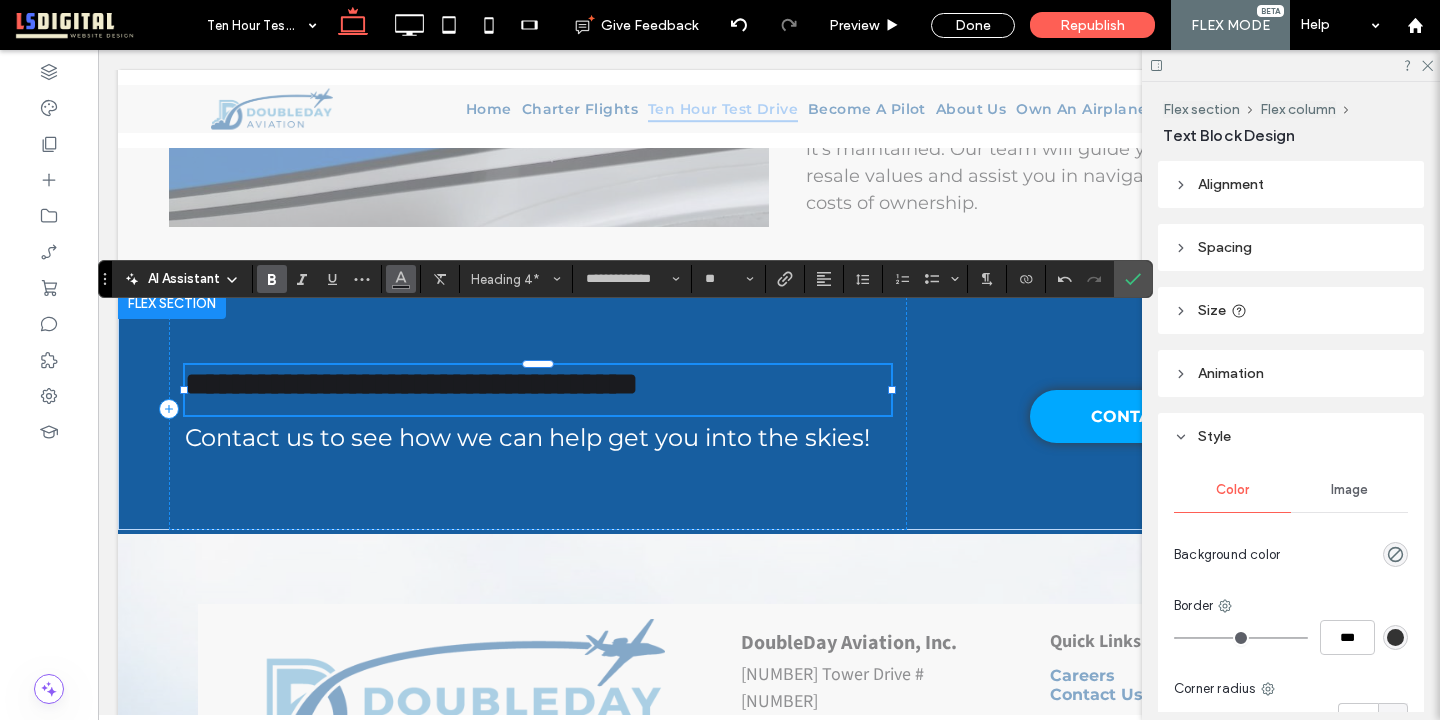 click at bounding box center [401, 279] 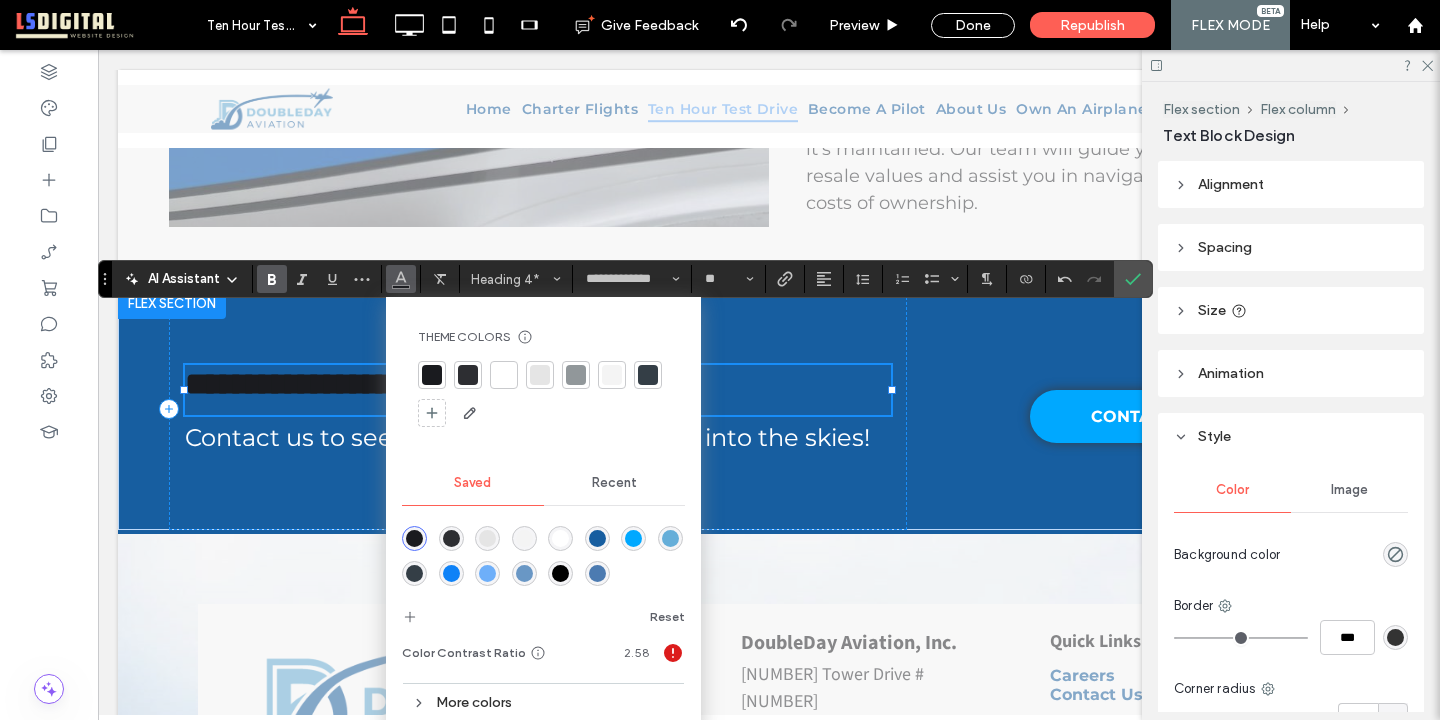 click at bounding box center [504, 375] 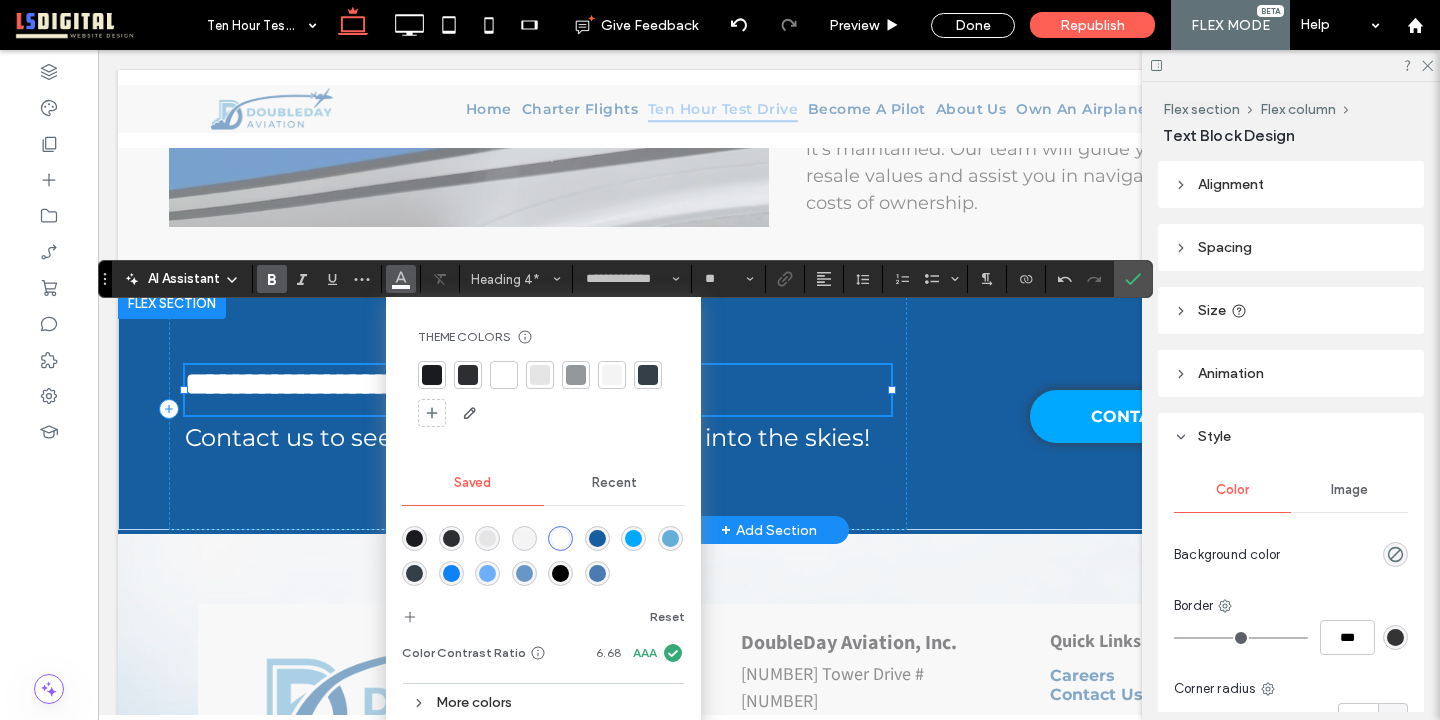 click on "**********" at bounding box center (538, 384) 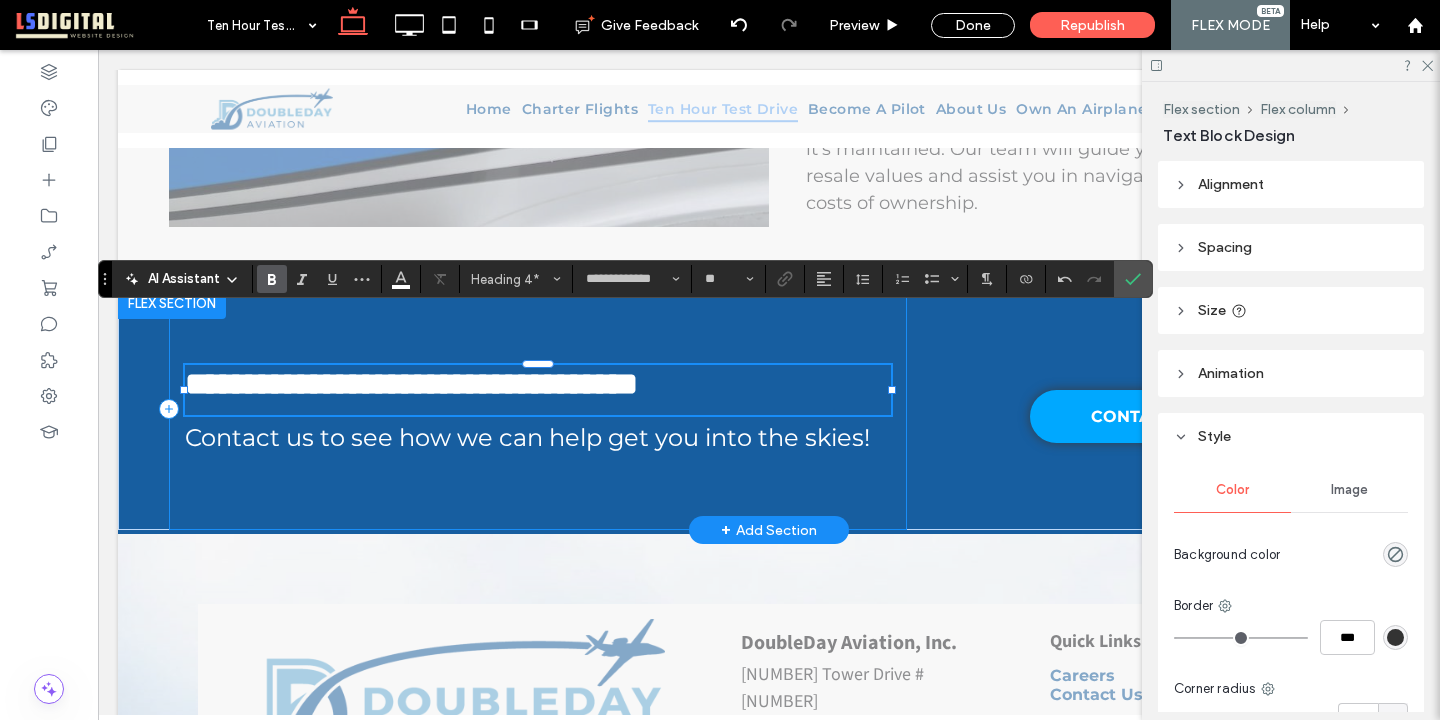 click on "Contact us to see how we can help get you into the skies!" at bounding box center (527, 437) 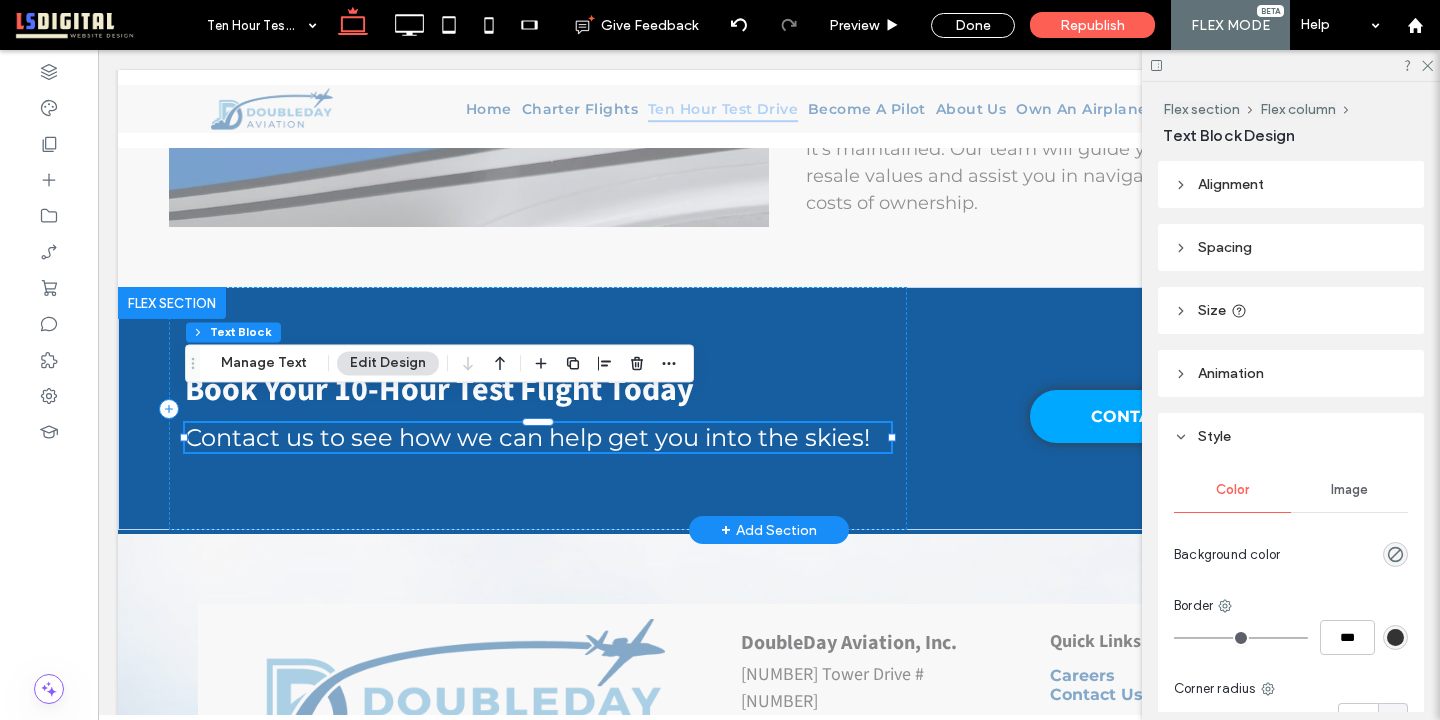 click on "Contact us to see how we can help get you into the skies!" at bounding box center [527, 437] 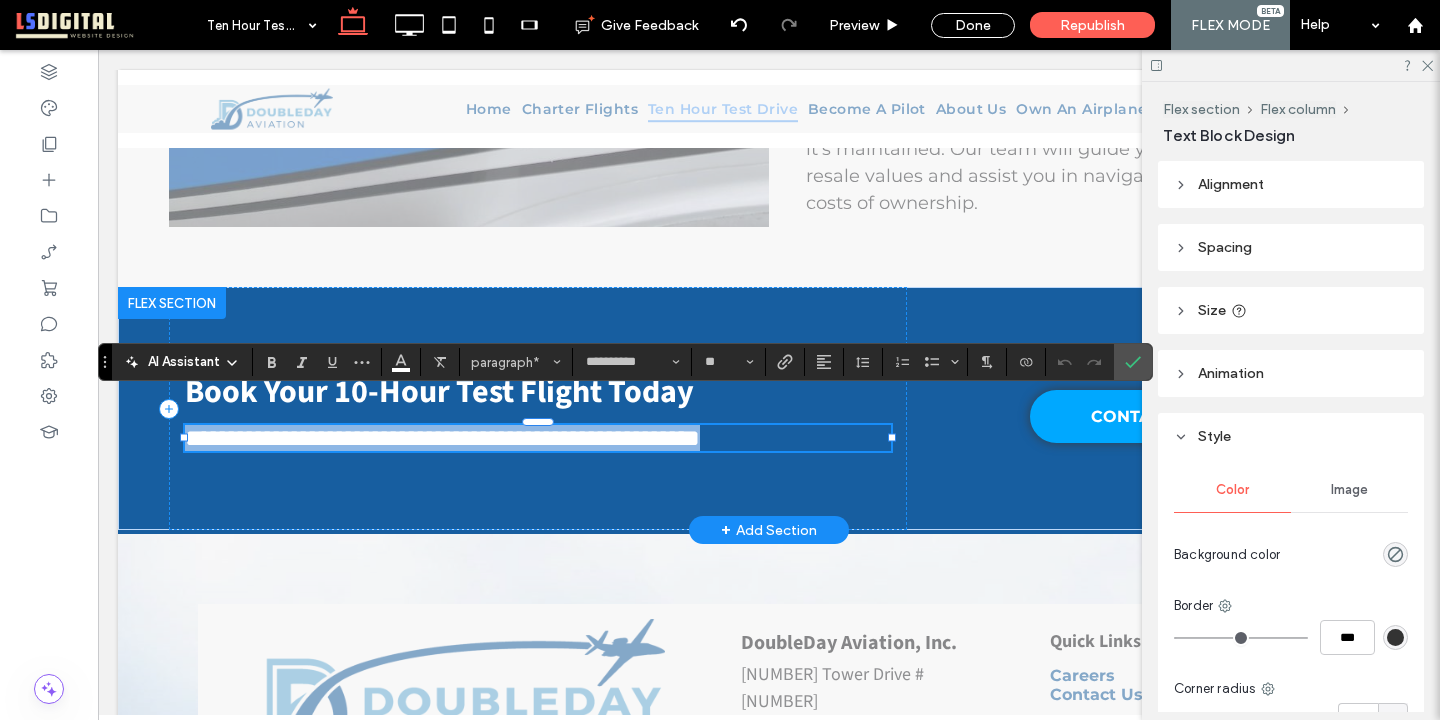 click on "**********" at bounding box center (538, 438) 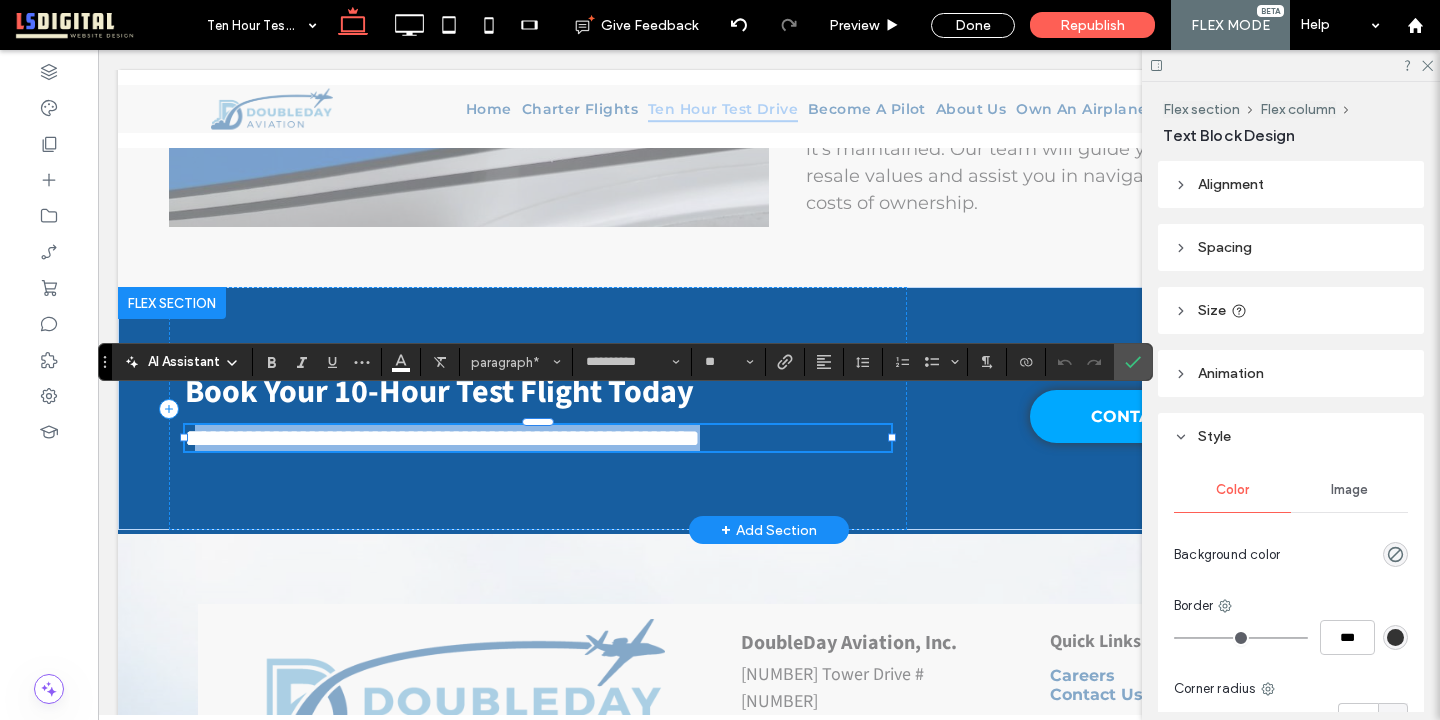 drag, startPoint x: 877, startPoint y: 420, endPoint x: 203, endPoint y: 410, distance: 674.07416 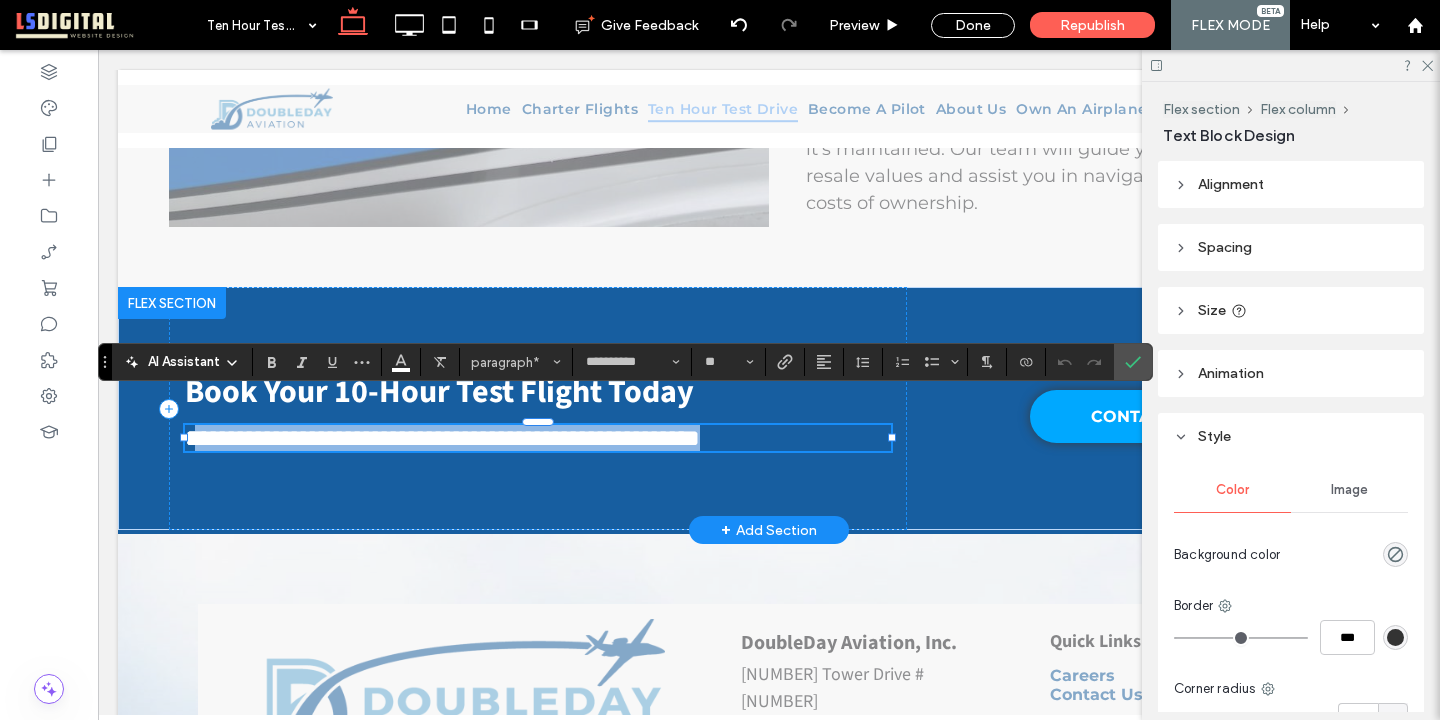 click on "**********" at bounding box center [538, 438] 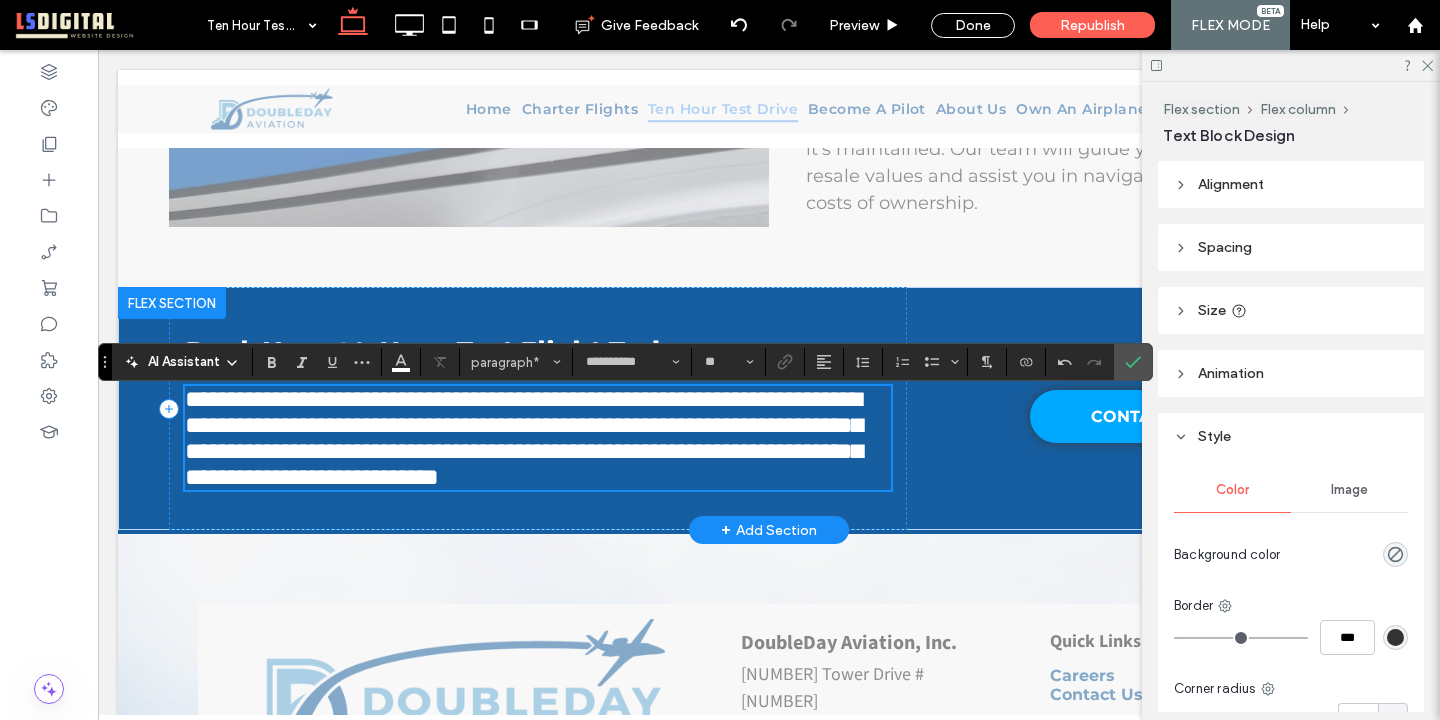 type on "**" 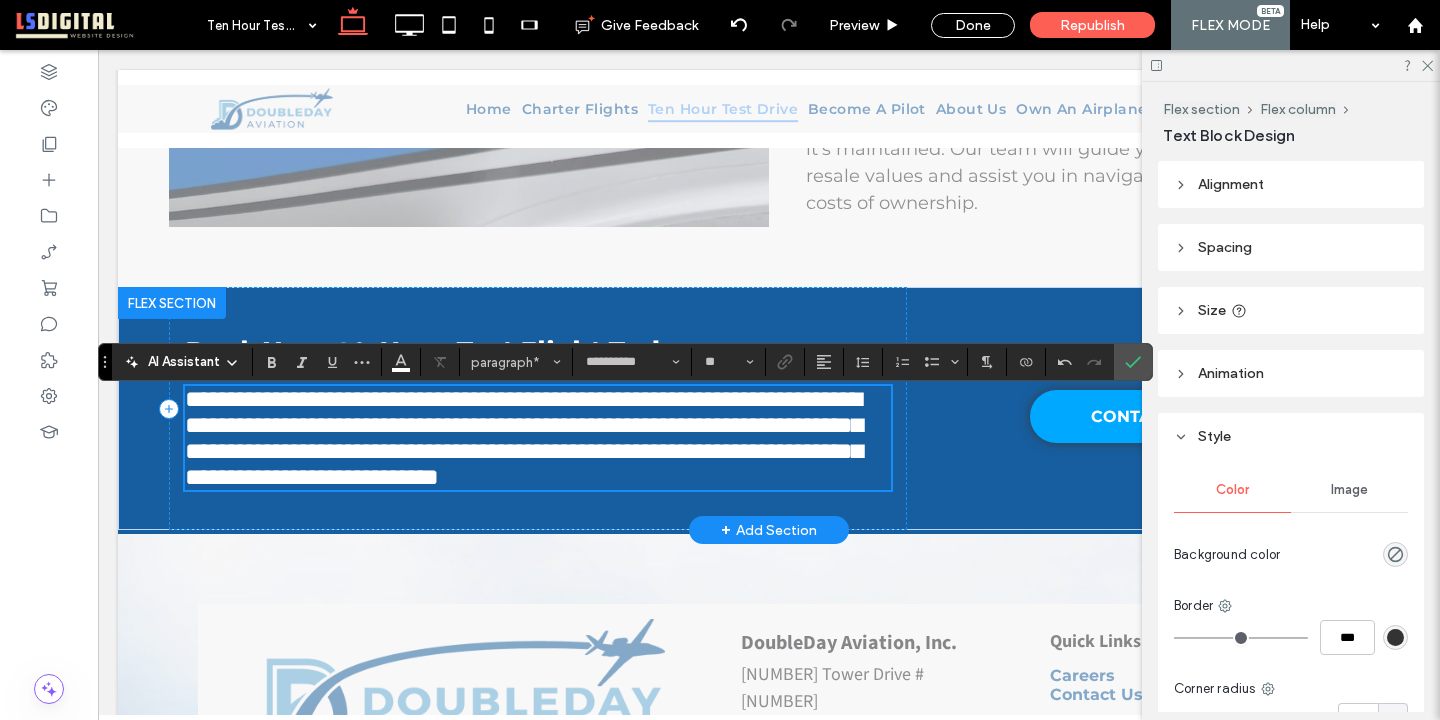 scroll, scrollTop: 0, scrollLeft: 0, axis: both 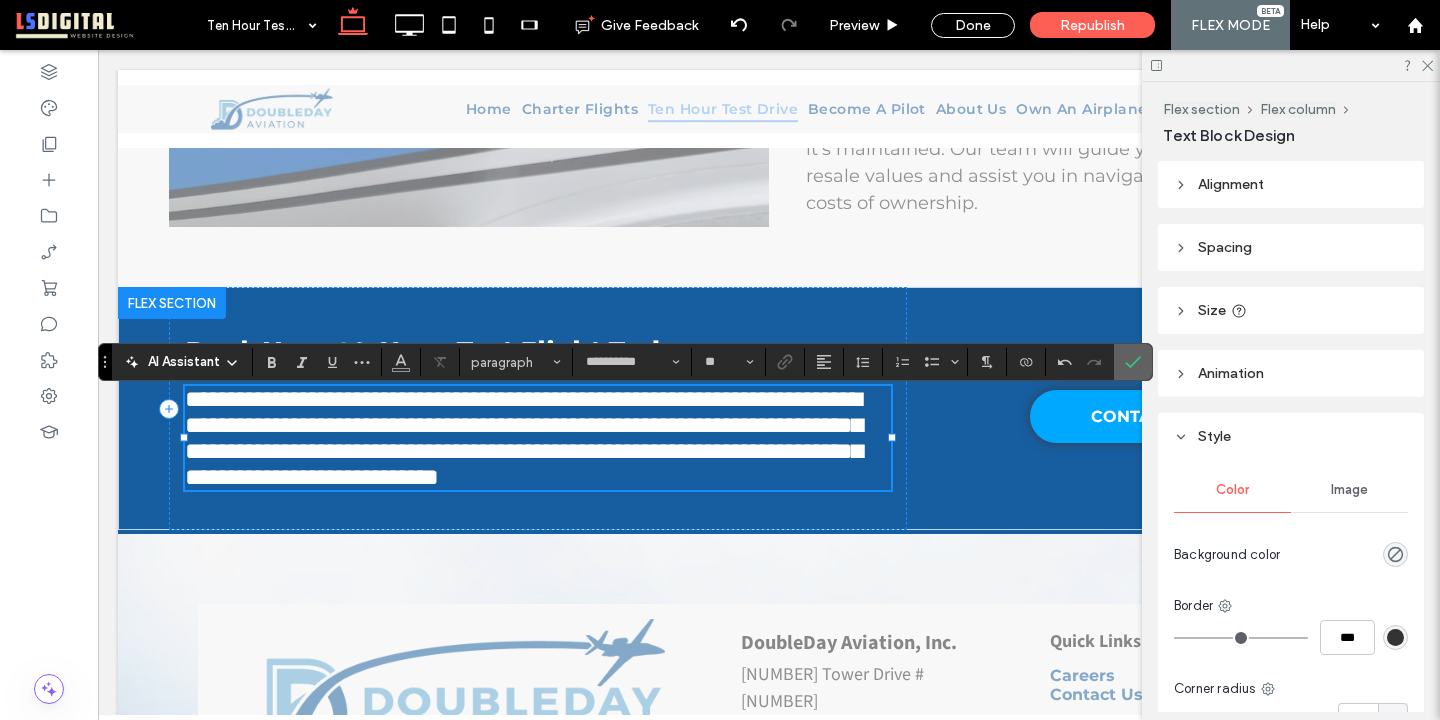 click 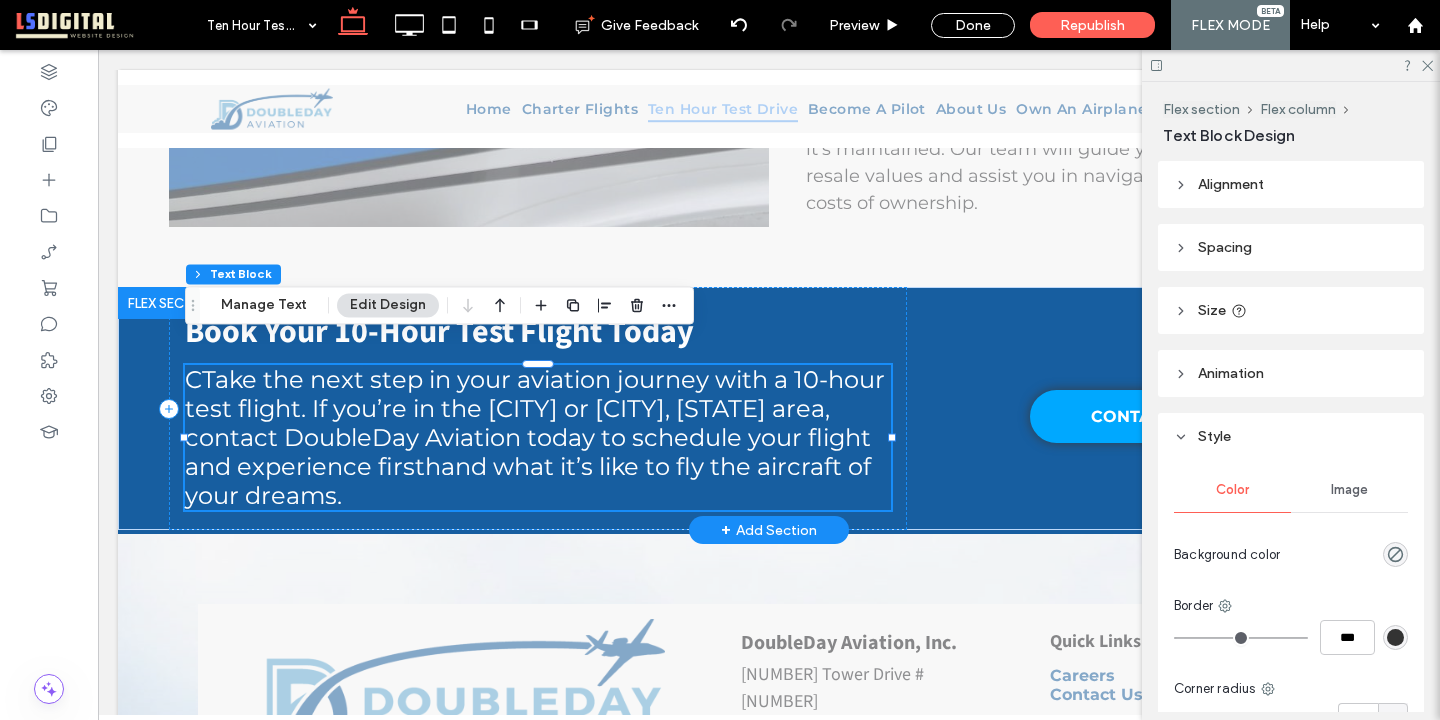 click on "CTake the next step in your aviation journey with a 10-hour test flight. If you’re in the Greenville or Greer, SC area, contact DoubleDay Aviation today to schedule your flight and experience firsthand what it’s like to fly the aircraft of your dreams." at bounding box center (535, 437) 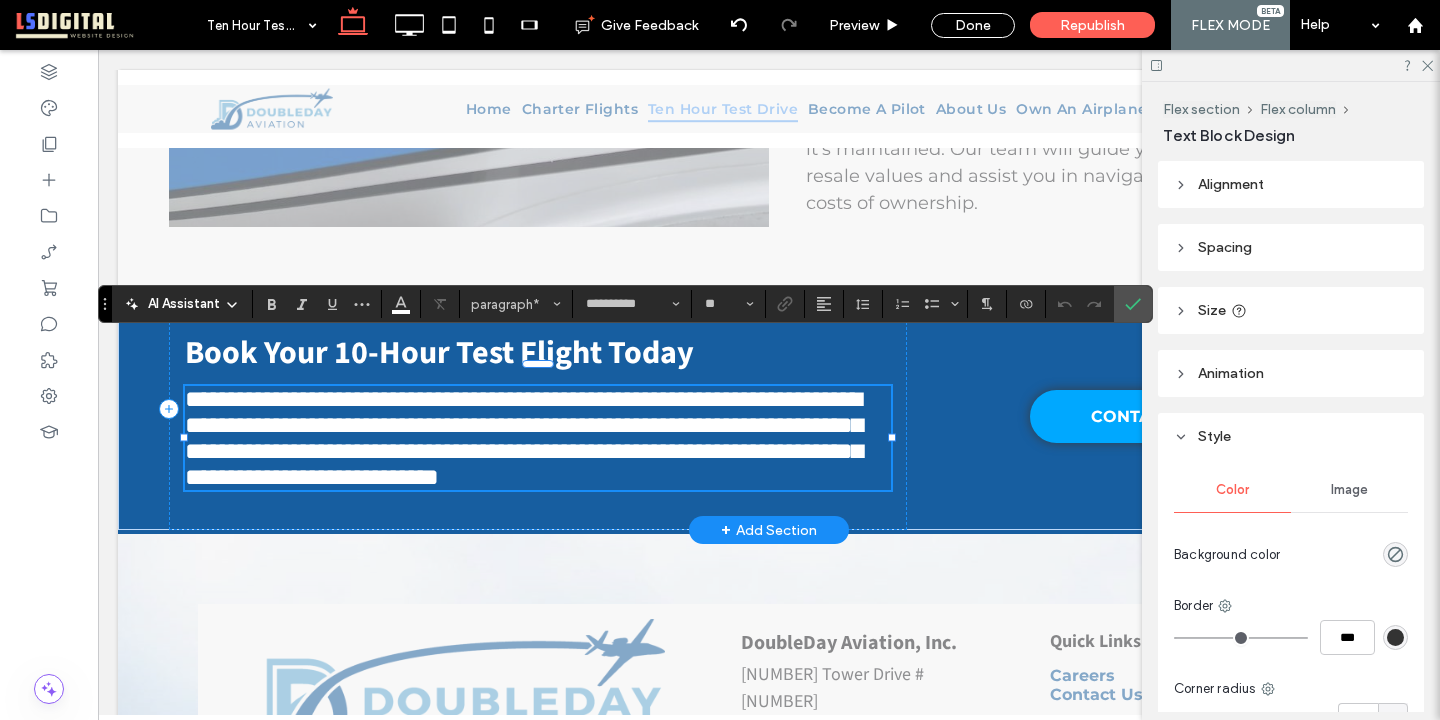 click on "**********" at bounding box center (523, 438) 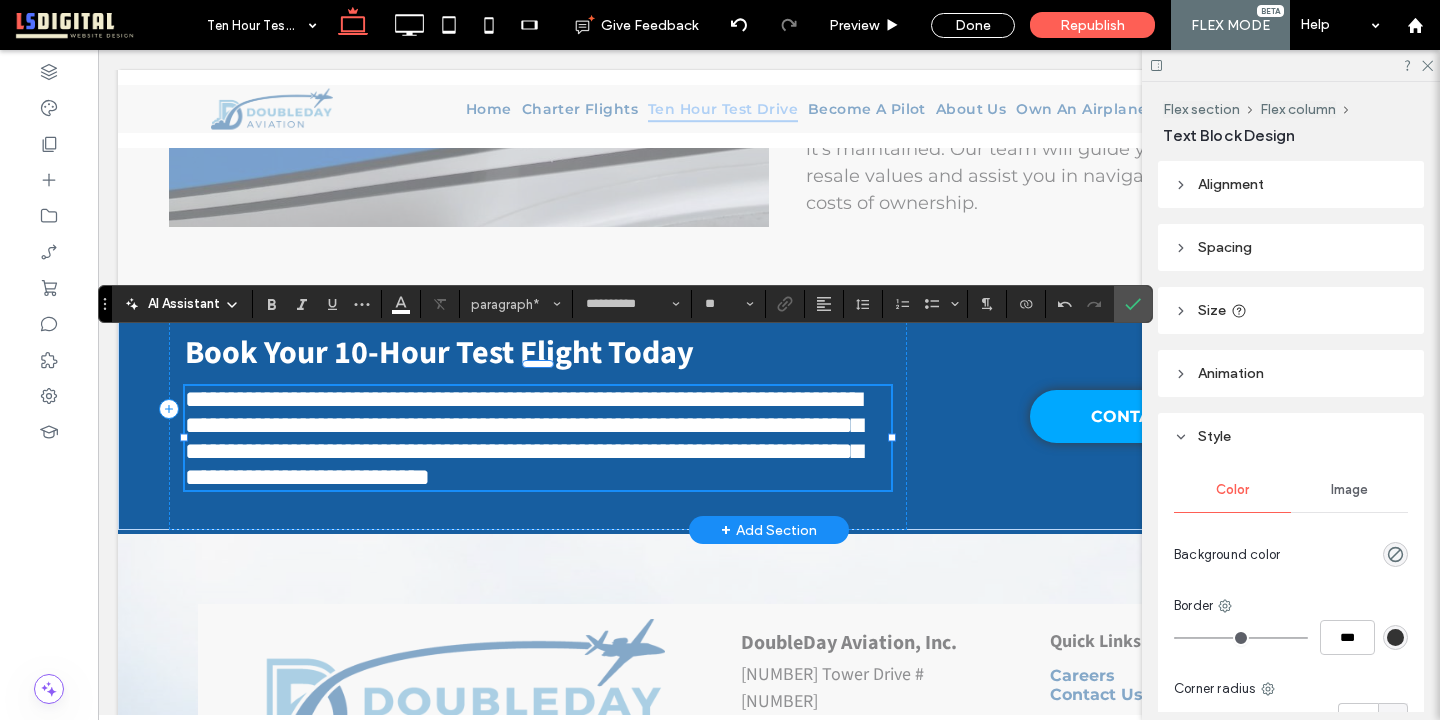 click on "**********" at bounding box center [538, 438] 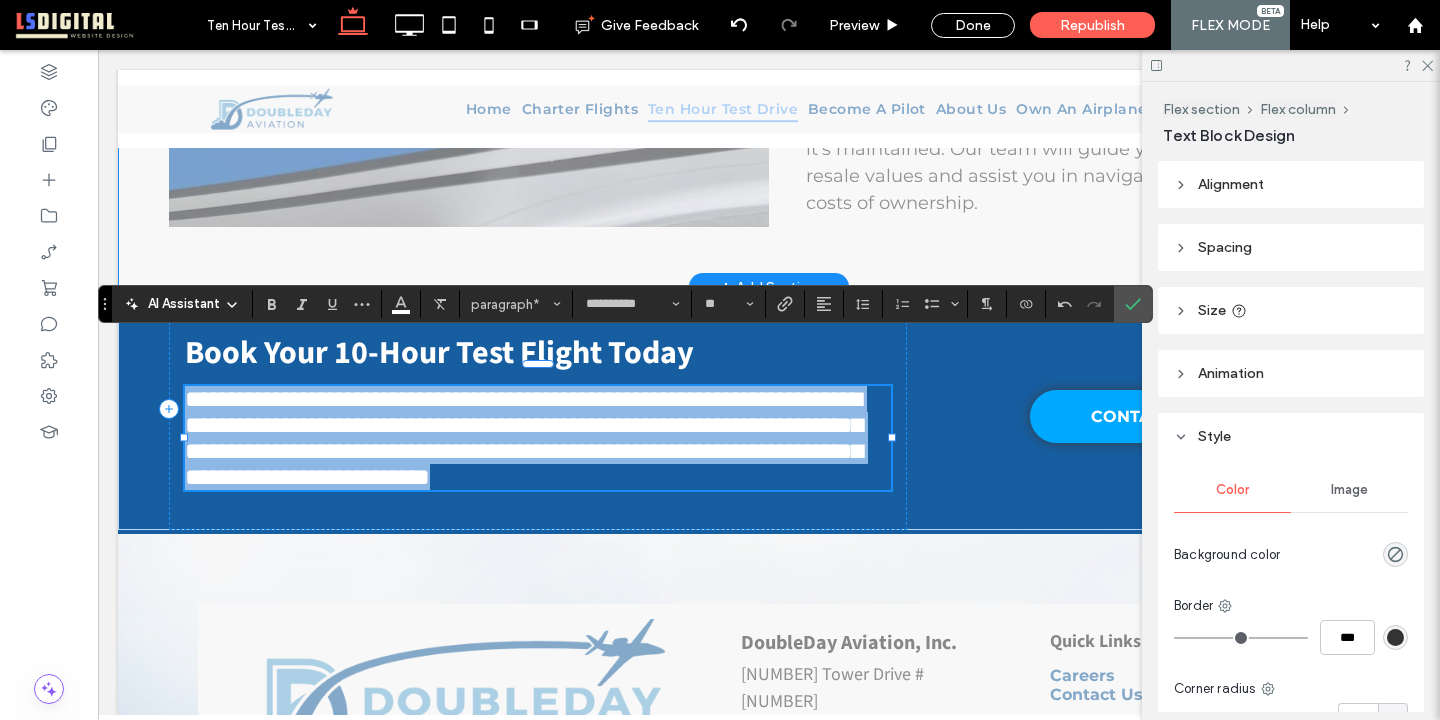 drag, startPoint x: 727, startPoint y: 462, endPoint x: 479, endPoint y: 250, distance: 326.2637 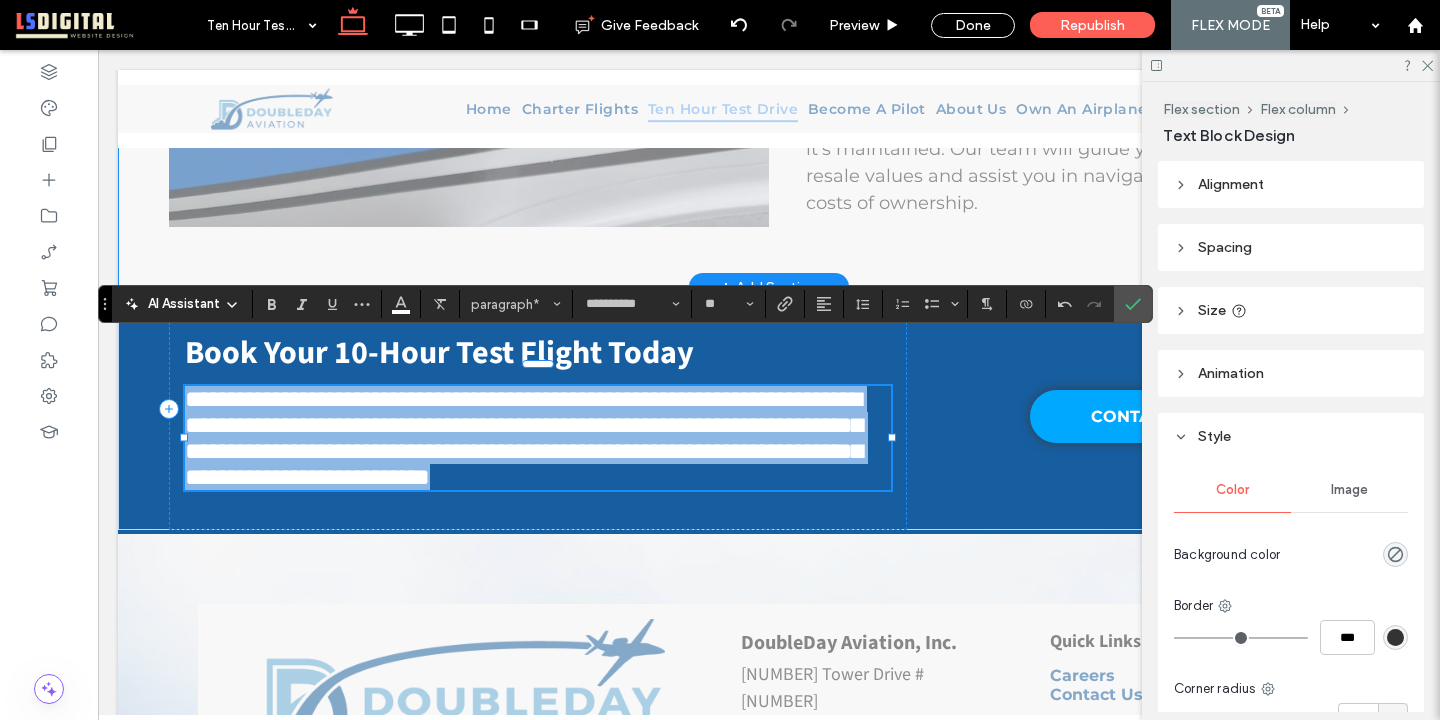 click on "Ten Hour Test Drive
Have you ever dreamed of soaring through the clouds, taking control and having the thrill of adventure? If so, then a Ten Hour Test Drive in an airplane may just be the experience for you. Whether you're a seasoned pilot or a first-time flyer, here is your ultimate guide to test driving an airplane and getting a taste of the skies.
Section Click to edit in Flex Mode
Ten Hour  ﻿ Test Drive
Reduce travel time, fly on your own schedule and enjoy the comfort and convenience of a private charter flight by DoubleDay out of Greenville.
Section Click to edit in Flex Mode + Add Section
Test Drive Your Dream Aircraft with DoubleDay Aviation     The Aircraft We Offer for Test Flights
Cirrus SR22:  A versatile, single-engine aircraft perfect for cross-country trips with cutting-edge avionics and superior handling. Cirrus SF50 VisionJet: Cessna Citation S550" at bounding box center (769, -1065) 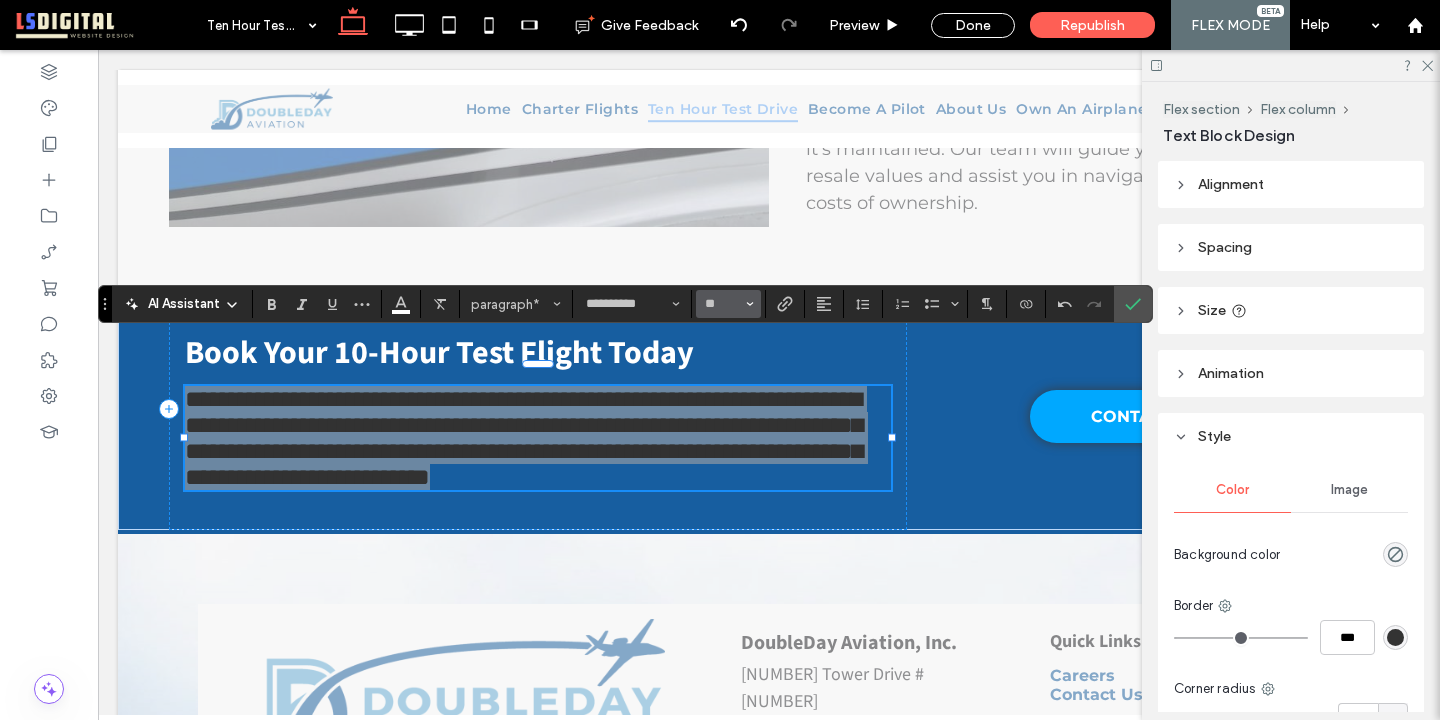 click at bounding box center [750, 304] 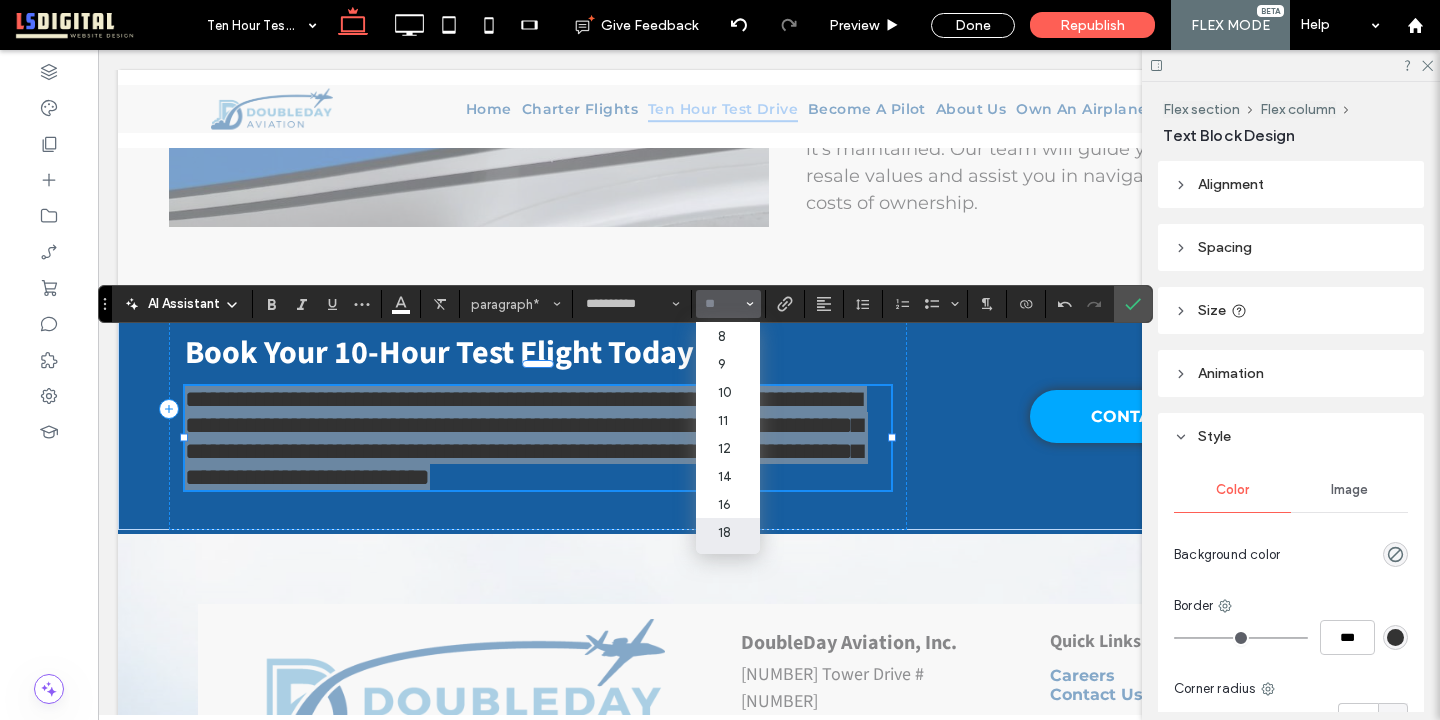 drag, startPoint x: 739, startPoint y: 532, endPoint x: 641, endPoint y: 482, distance: 110.01818 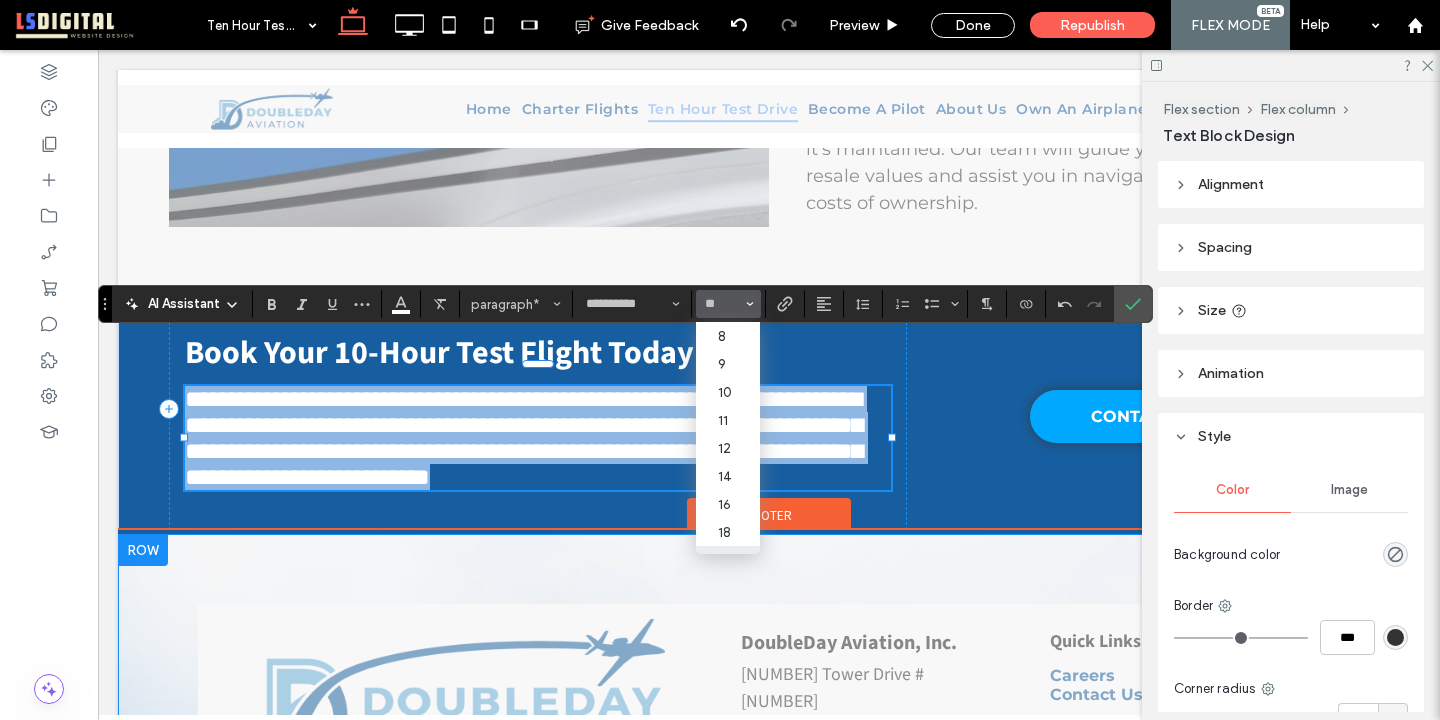 type on "**" 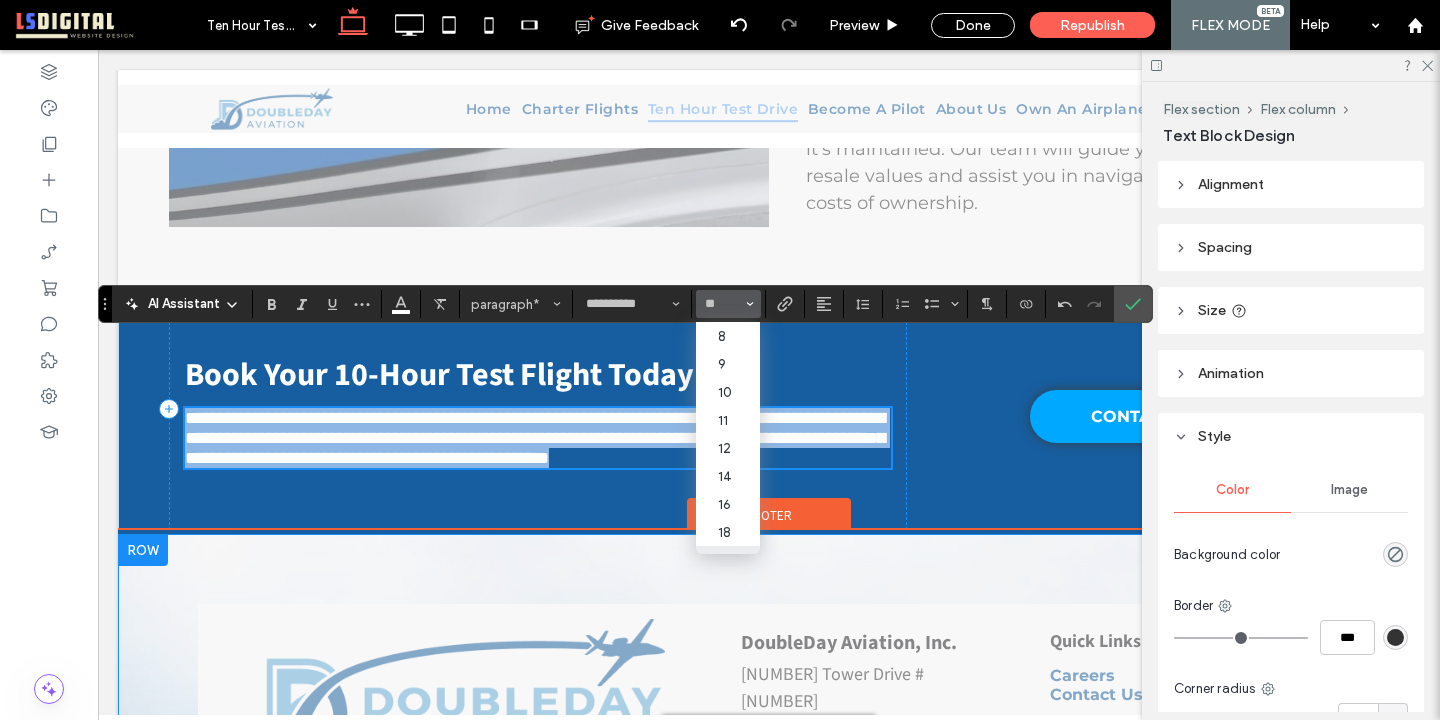 scroll, scrollTop: 2827, scrollLeft: 0, axis: vertical 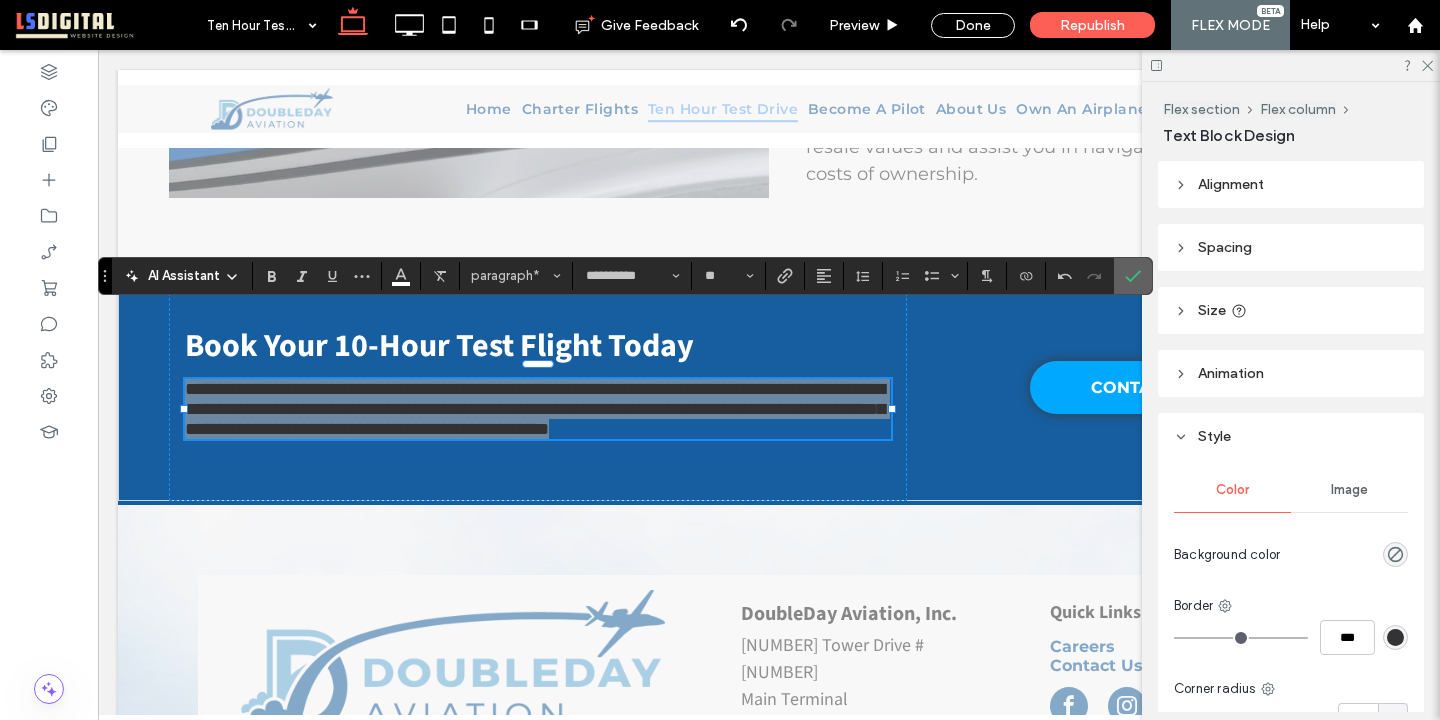 click 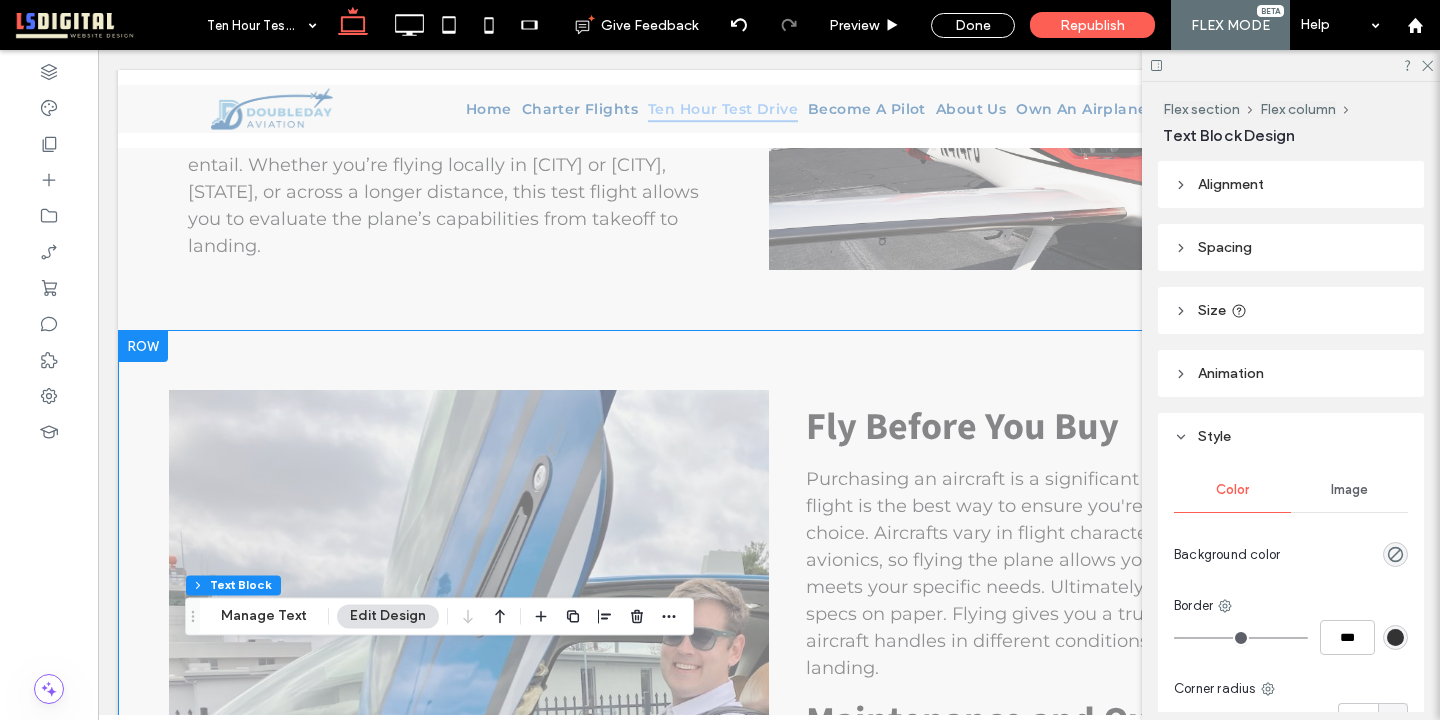 scroll, scrollTop: 1811, scrollLeft: 0, axis: vertical 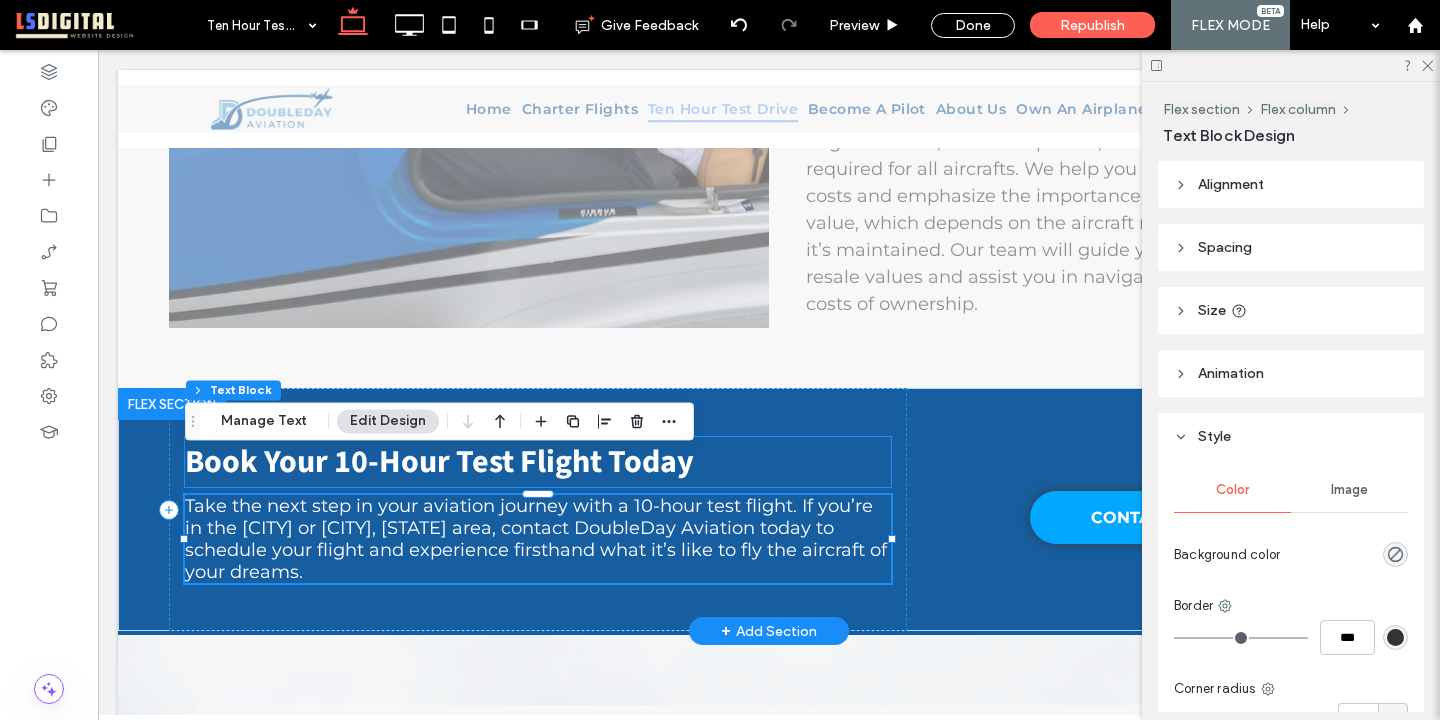 click on "Book Your 10-Hour Test Flight Today" at bounding box center [538, 462] 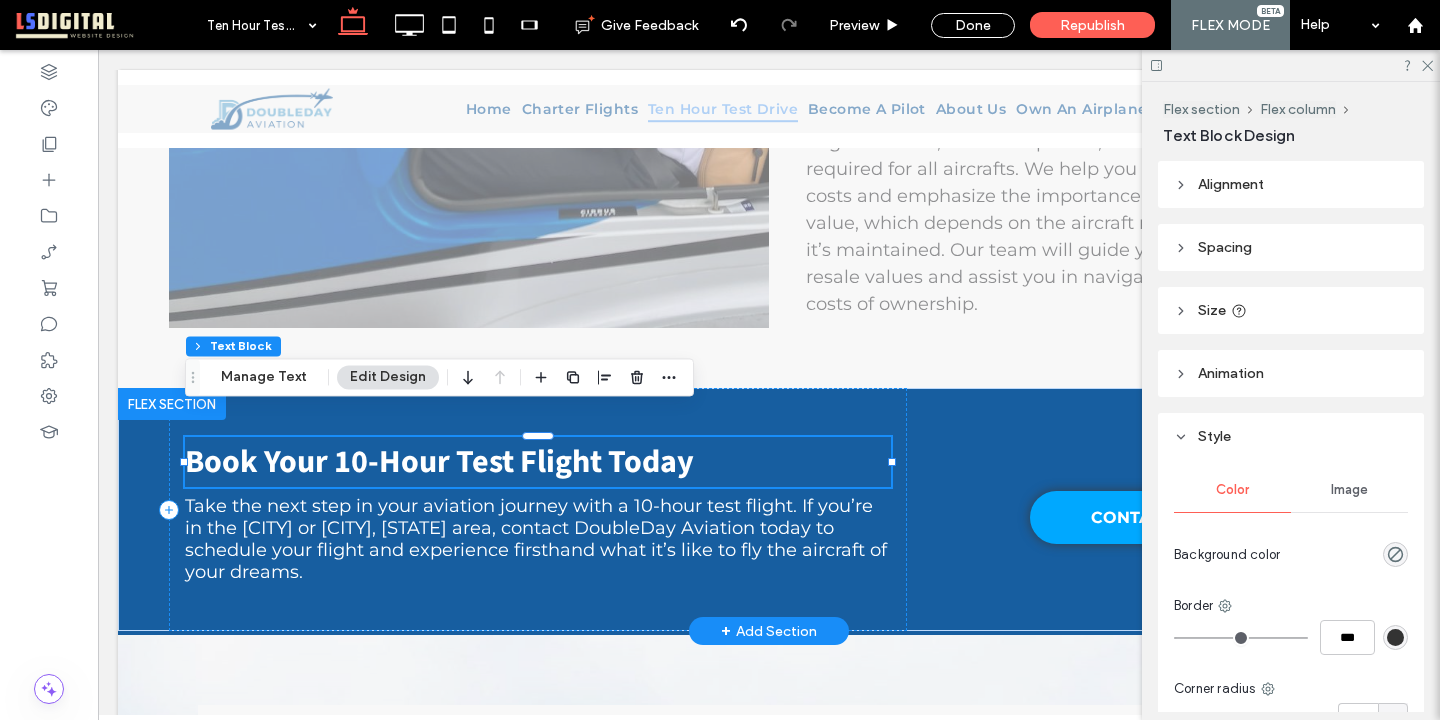 click on "Book Your 10-Hour Test Flight Today" at bounding box center [538, 462] 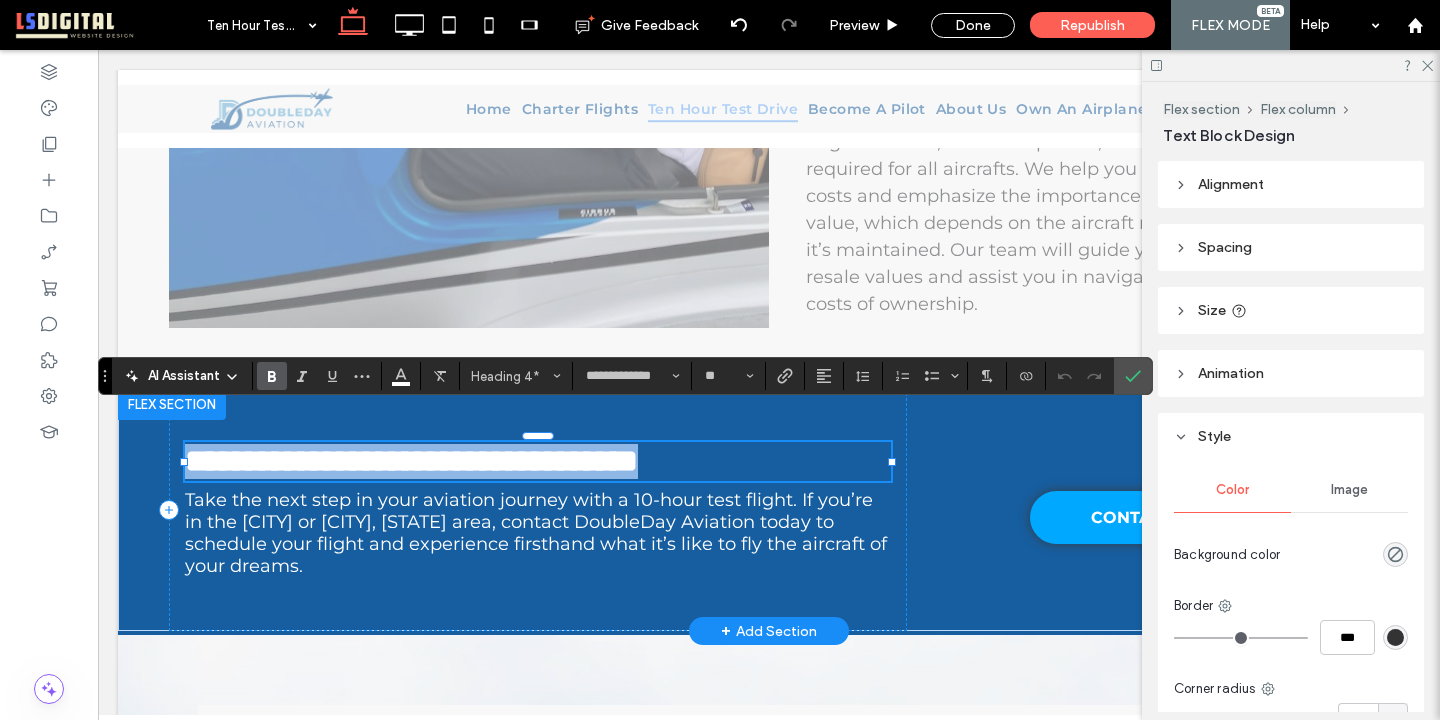 drag, startPoint x: 714, startPoint y: 436, endPoint x: 404, endPoint y: 364, distance: 318.25146 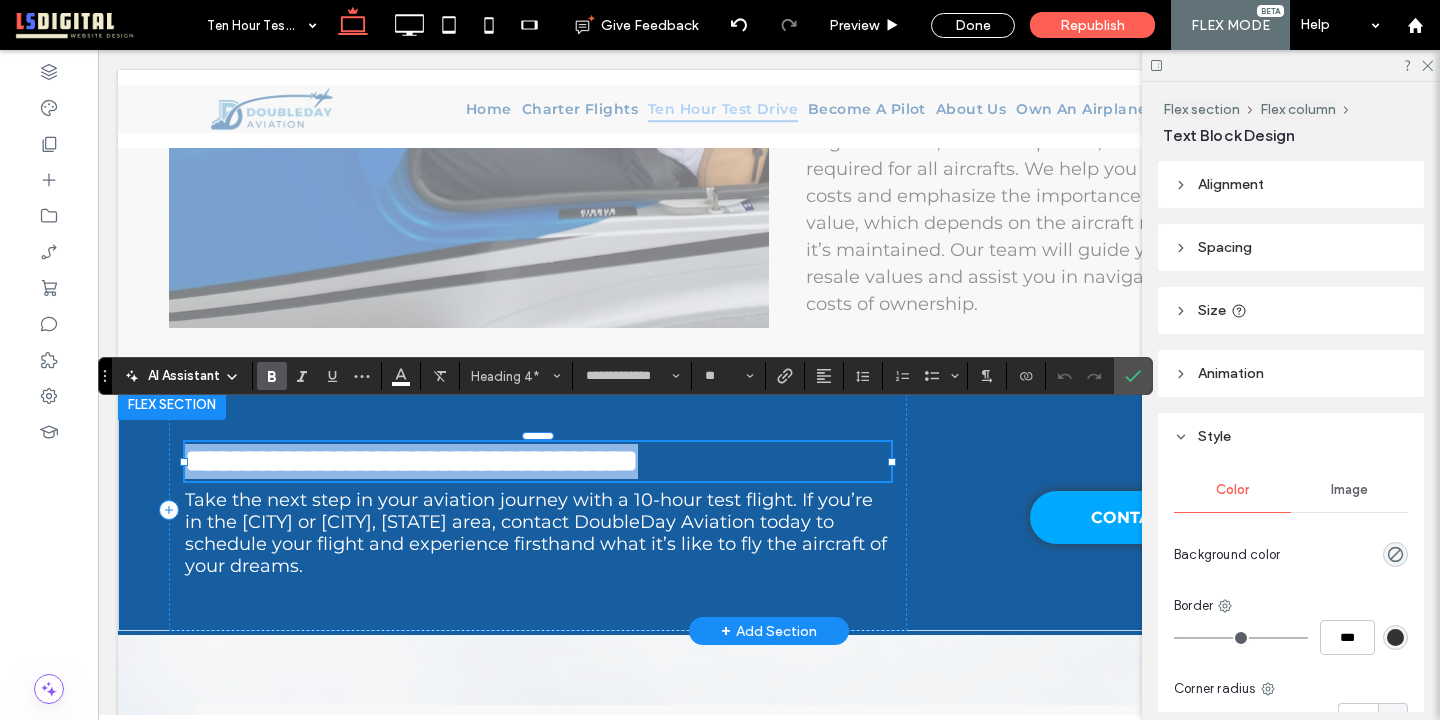 click on "**********" at bounding box center [538, 509] 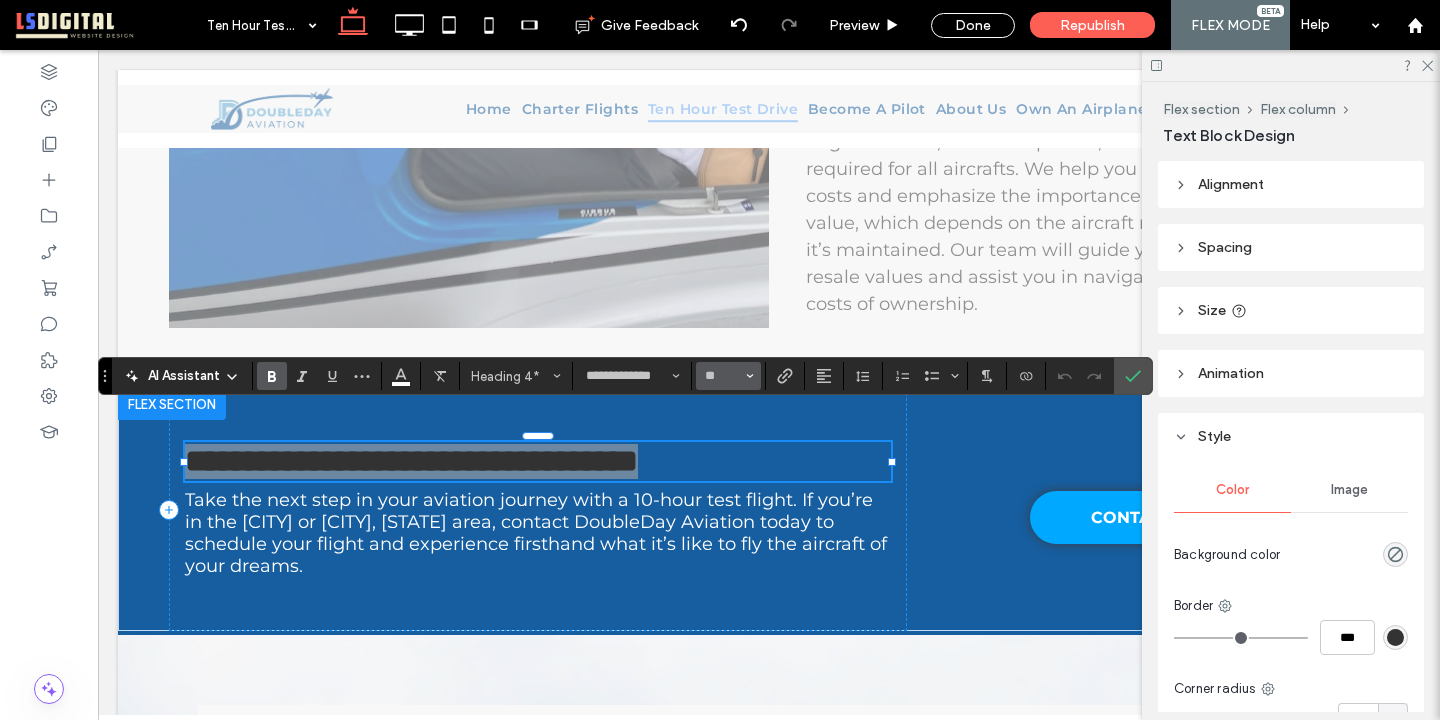 click on "**" at bounding box center (722, 376) 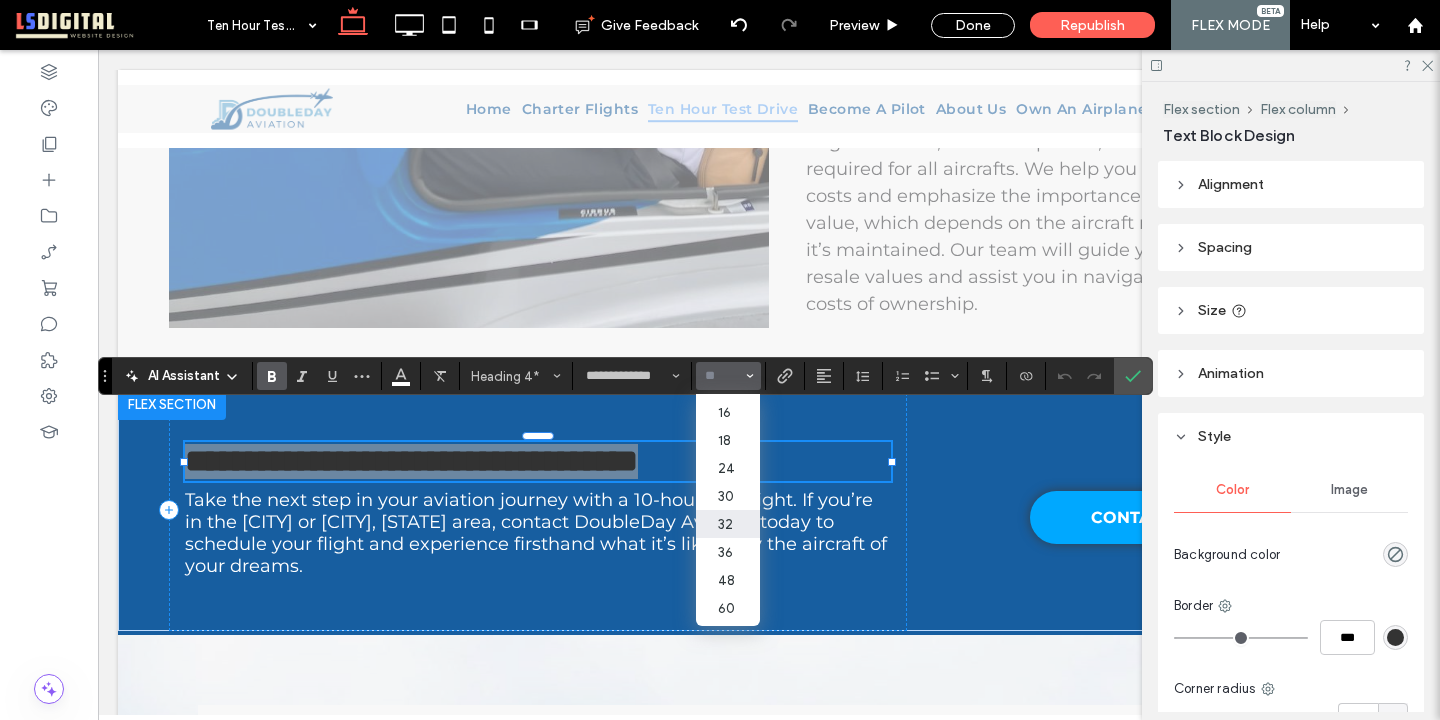 scroll, scrollTop: 162, scrollLeft: 0, axis: vertical 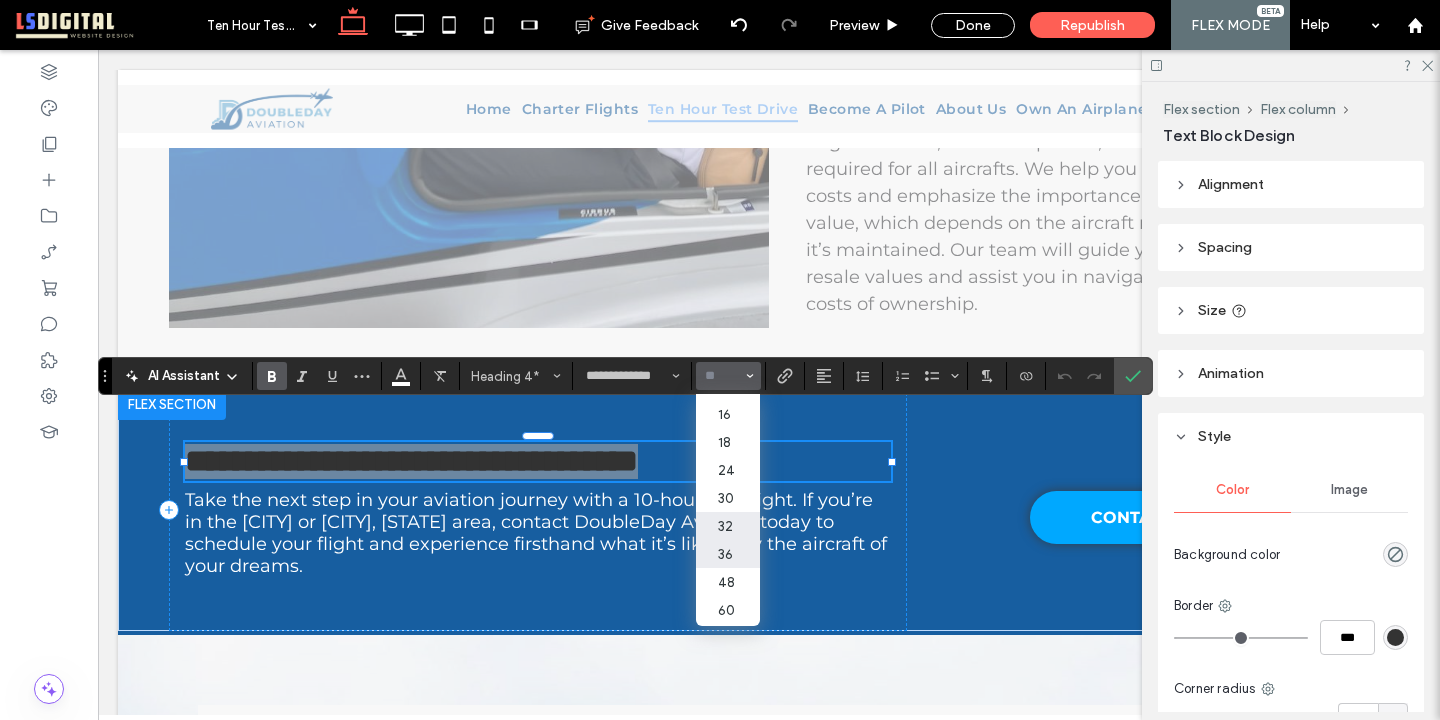 click on "36" at bounding box center (728, 554) 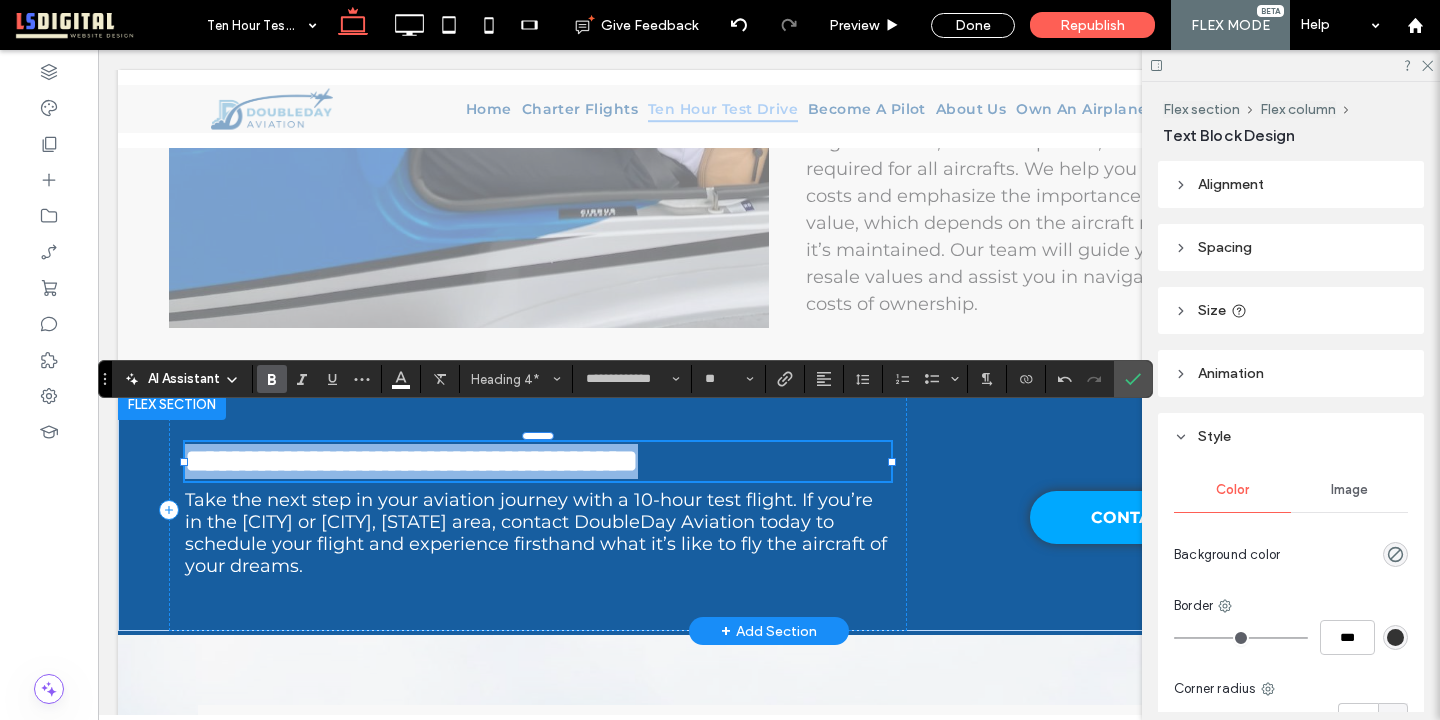 type on "**" 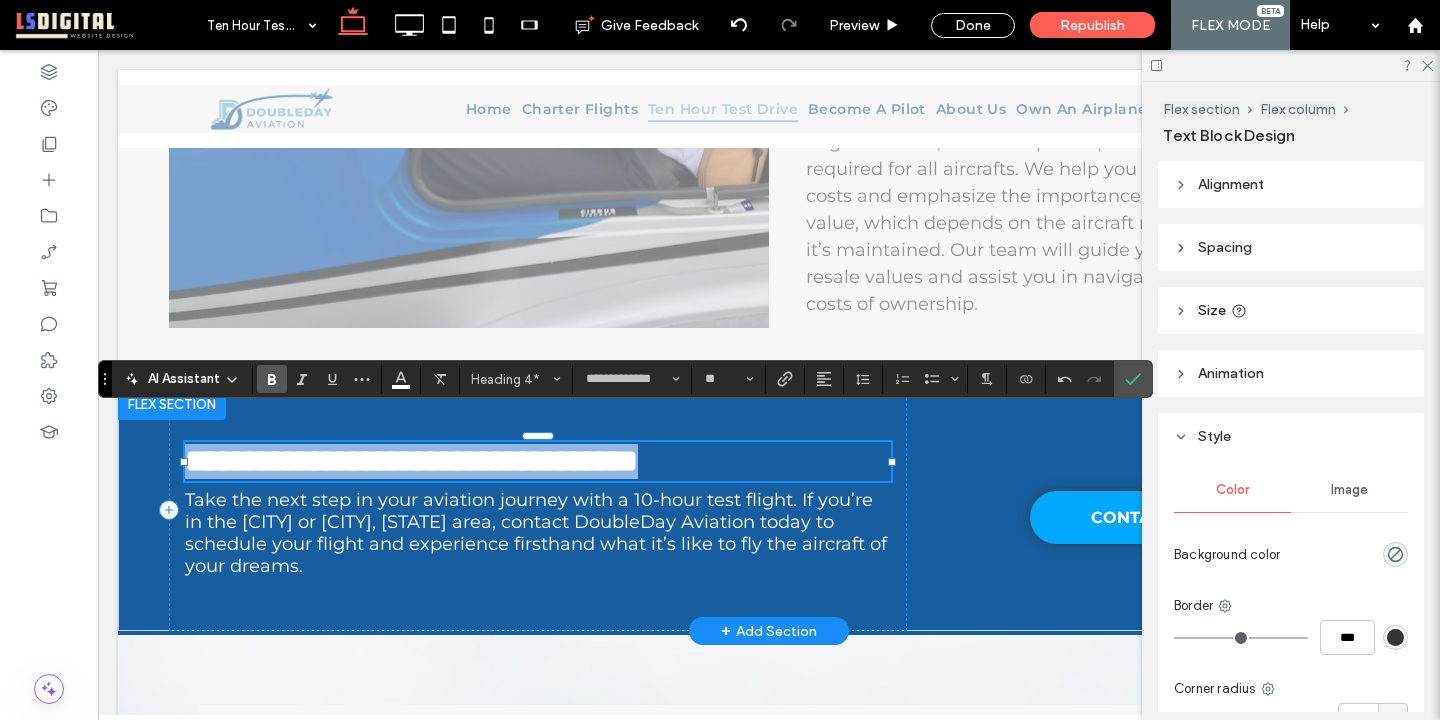 scroll, scrollTop: 2694, scrollLeft: 0, axis: vertical 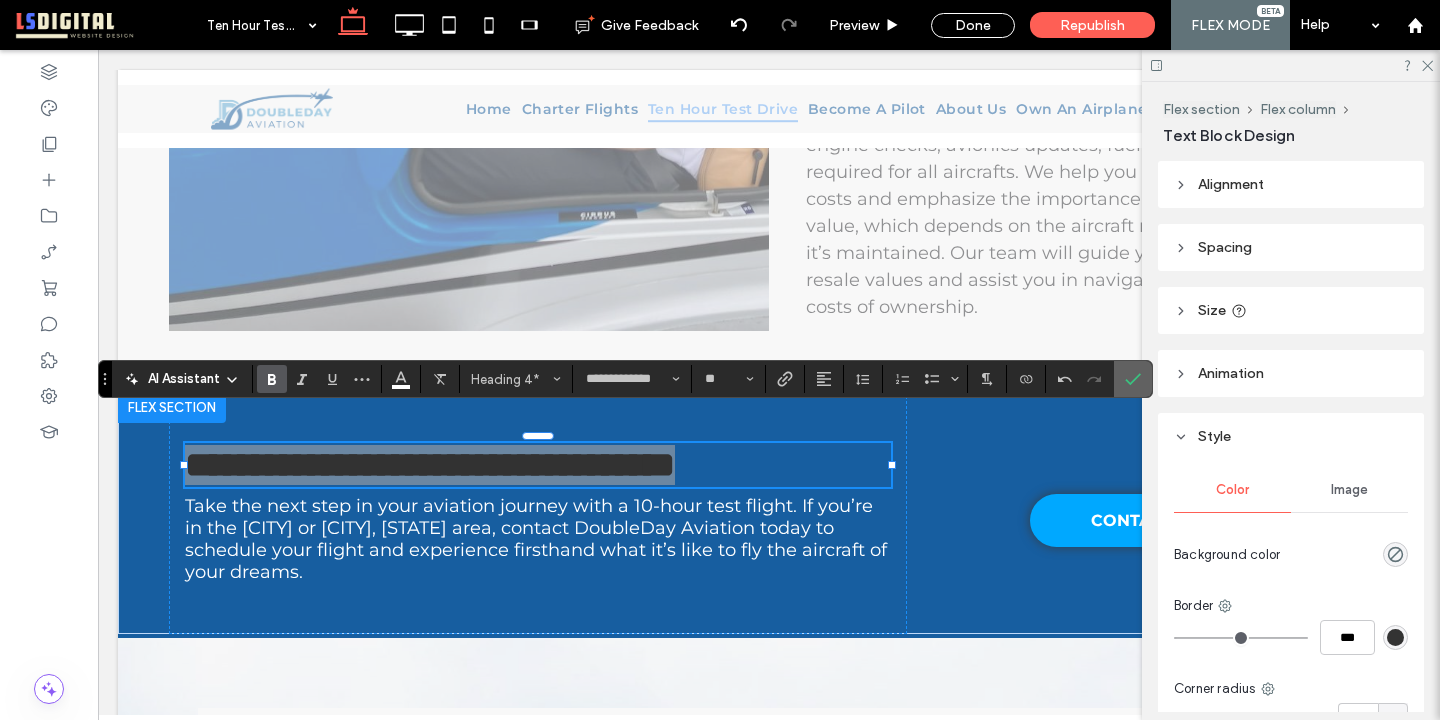 click at bounding box center (1133, 379) 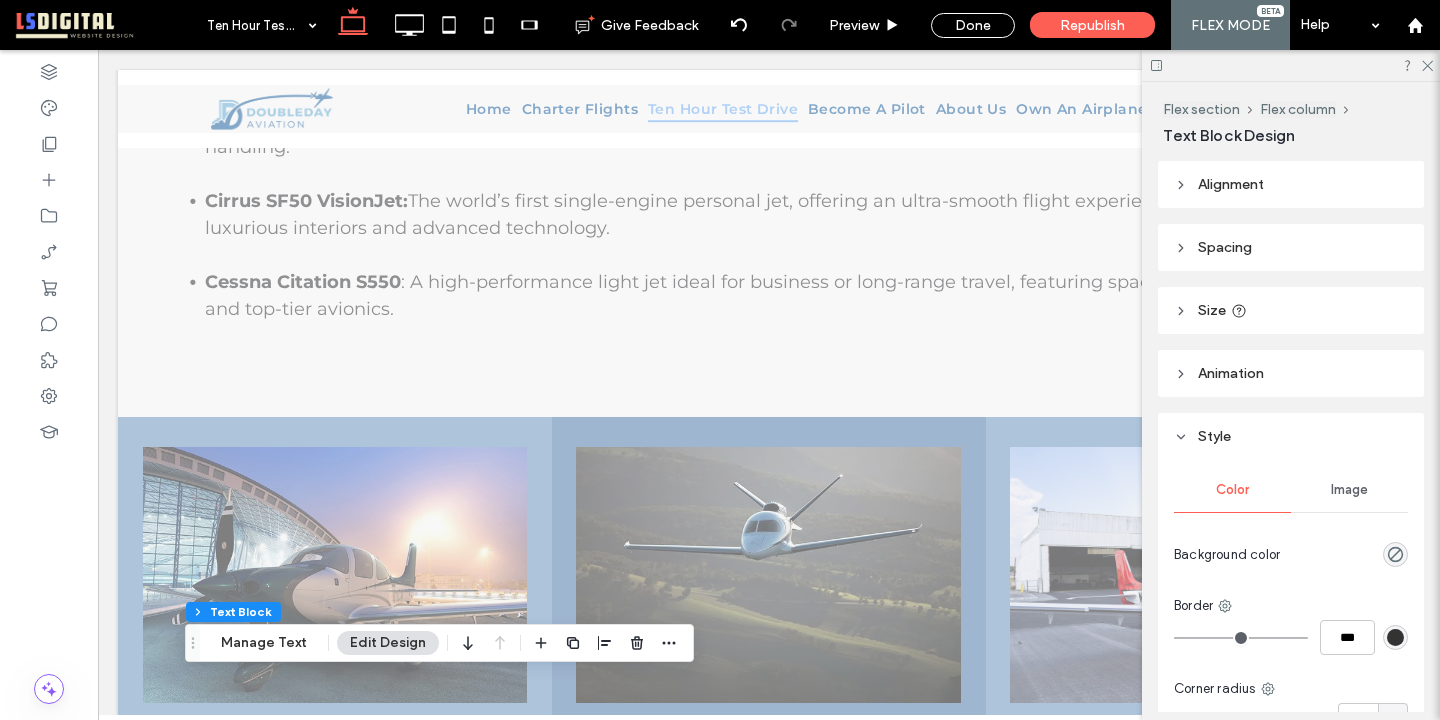 scroll, scrollTop: 692, scrollLeft: 0, axis: vertical 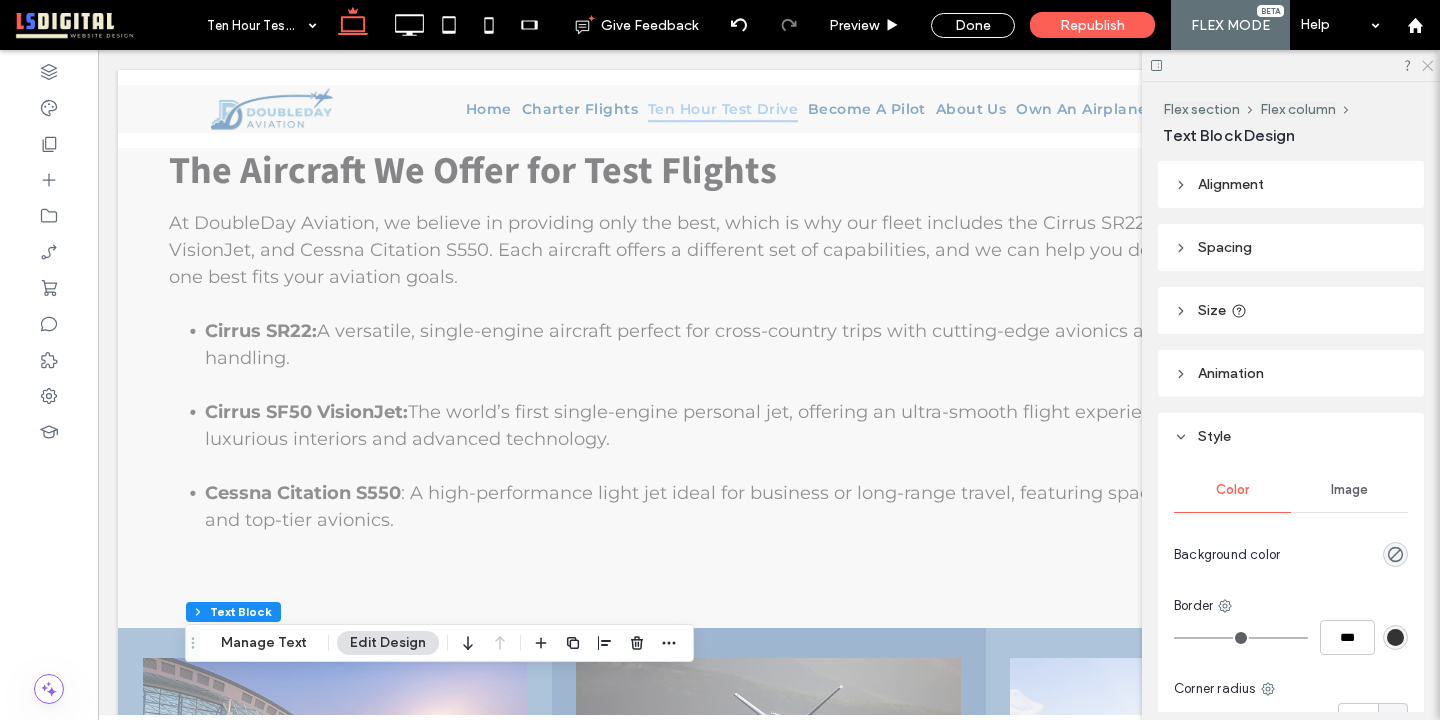 click 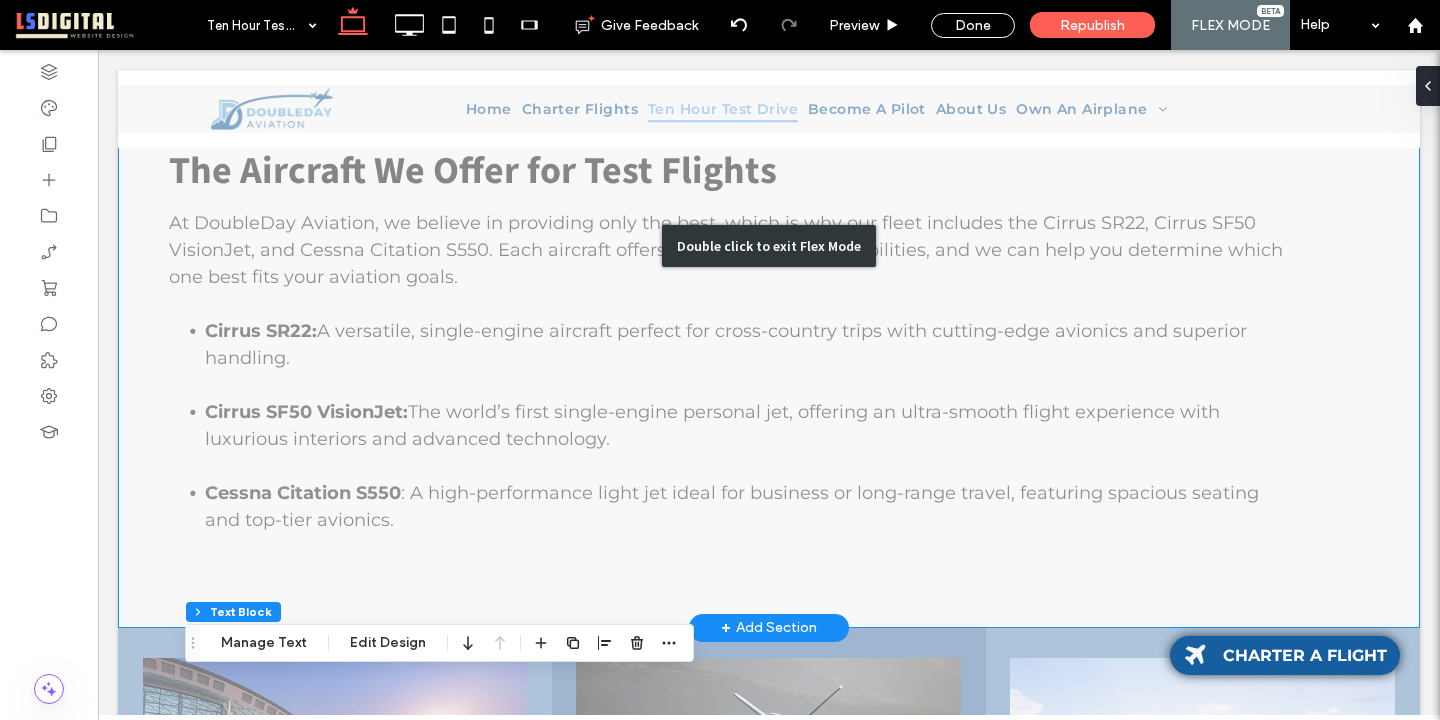 scroll, scrollTop: 14, scrollLeft: 0, axis: vertical 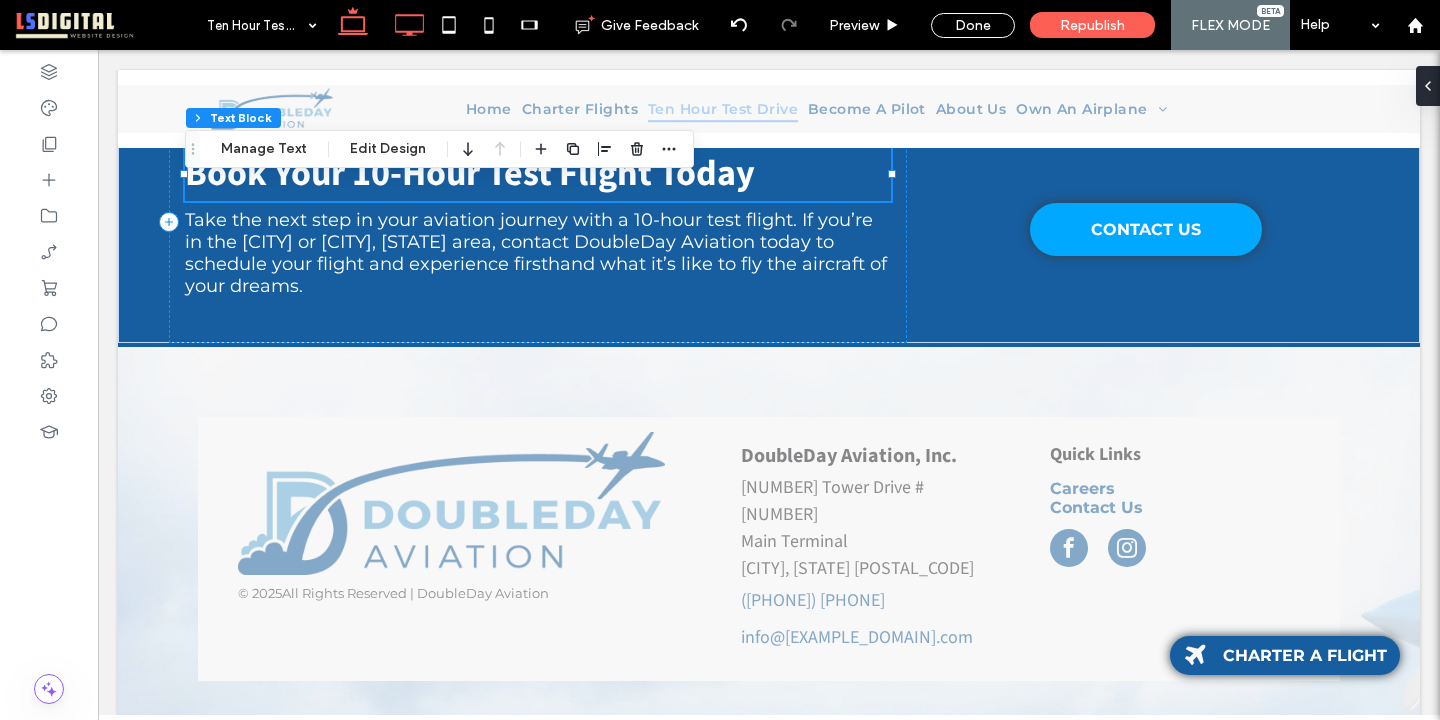 click 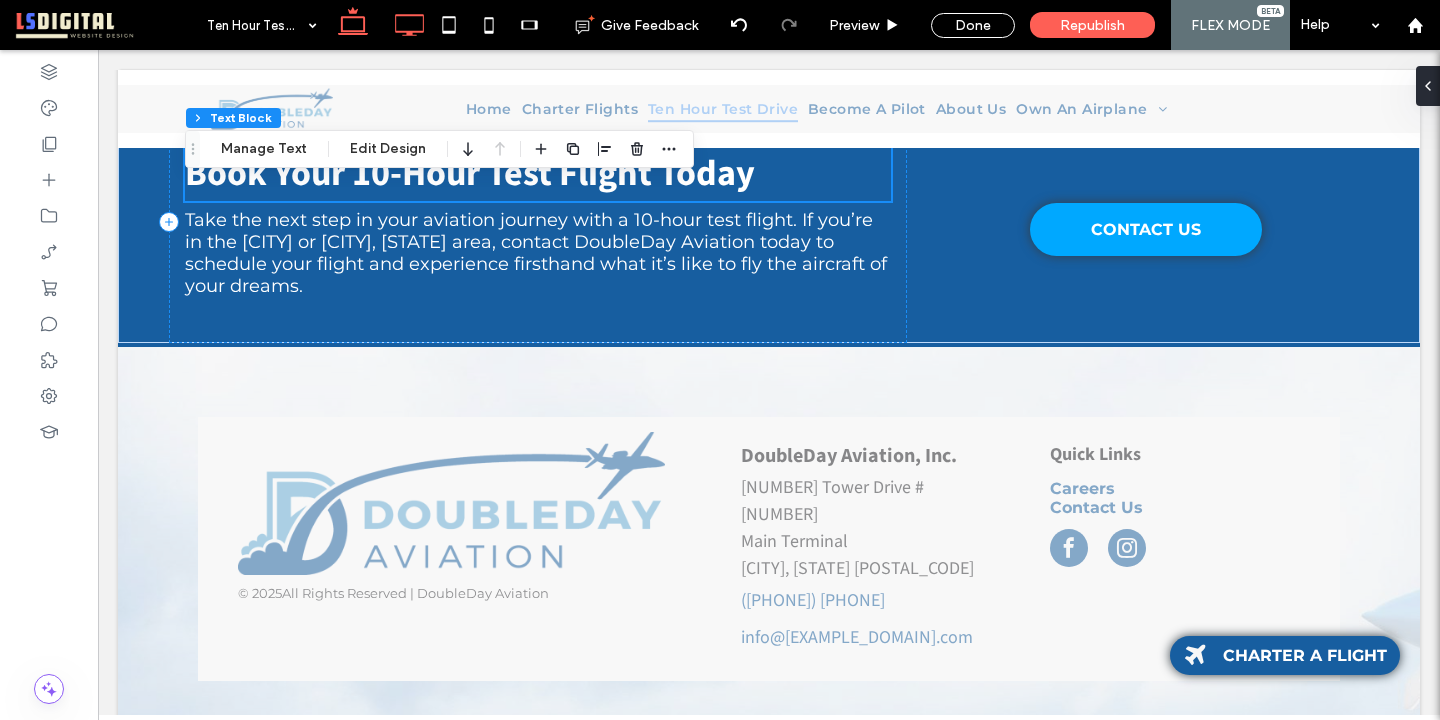 scroll, scrollTop: 2984, scrollLeft: 0, axis: vertical 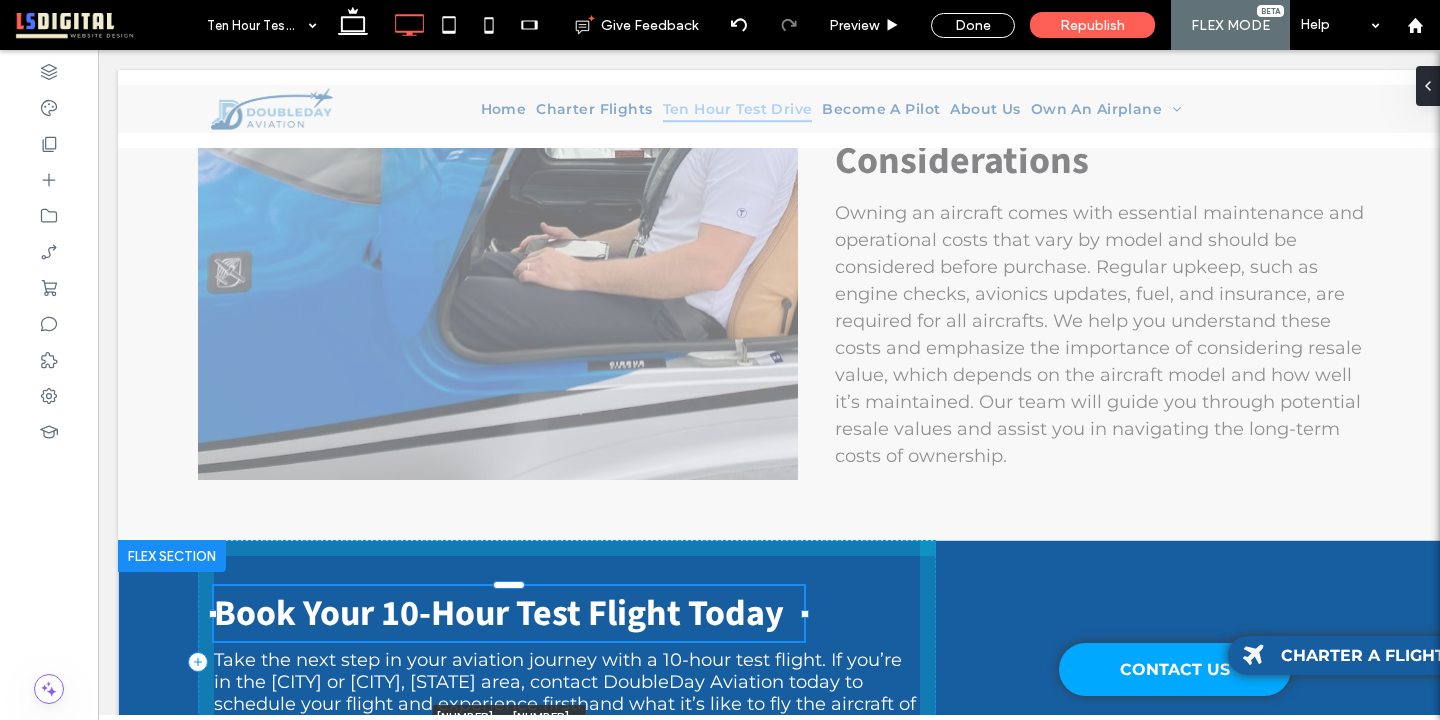 drag, startPoint x: 755, startPoint y: 589, endPoint x: 804, endPoint y: 589, distance: 49 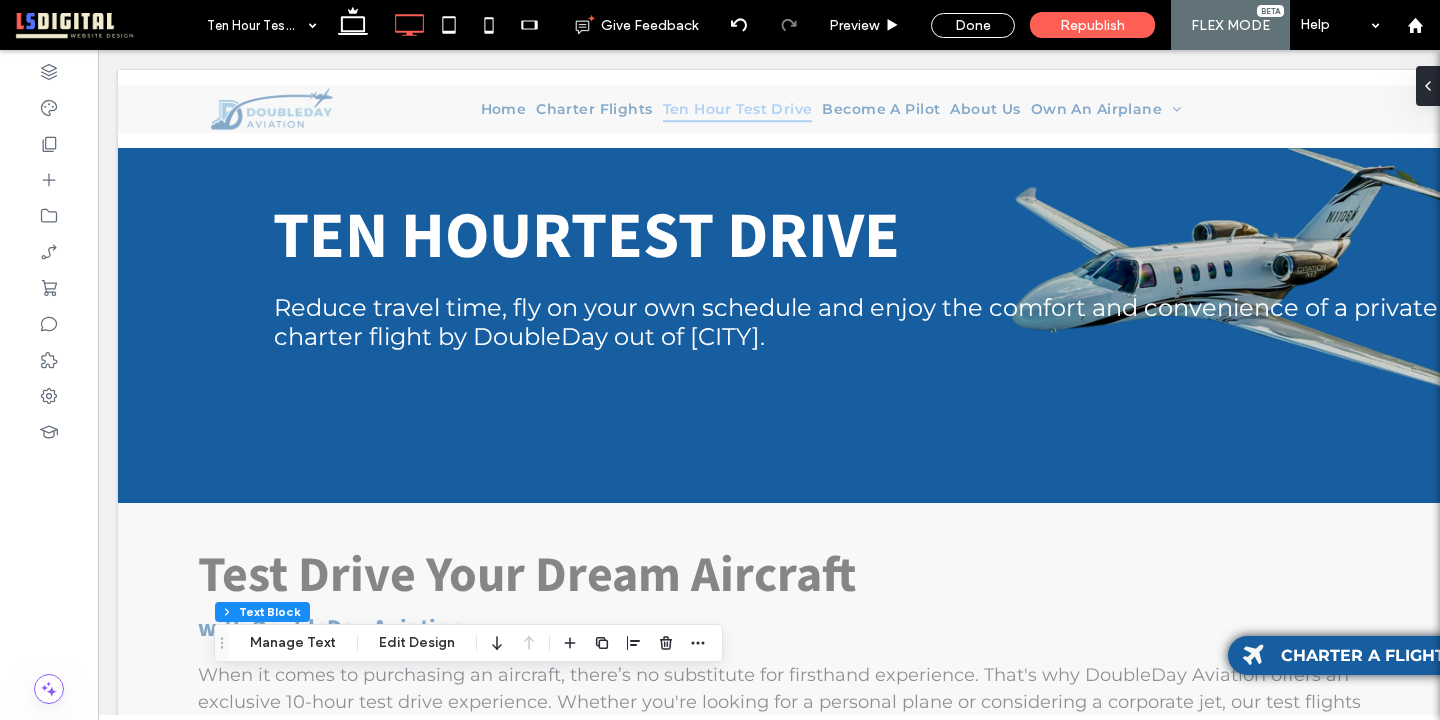 scroll, scrollTop: 0, scrollLeft: 0, axis: both 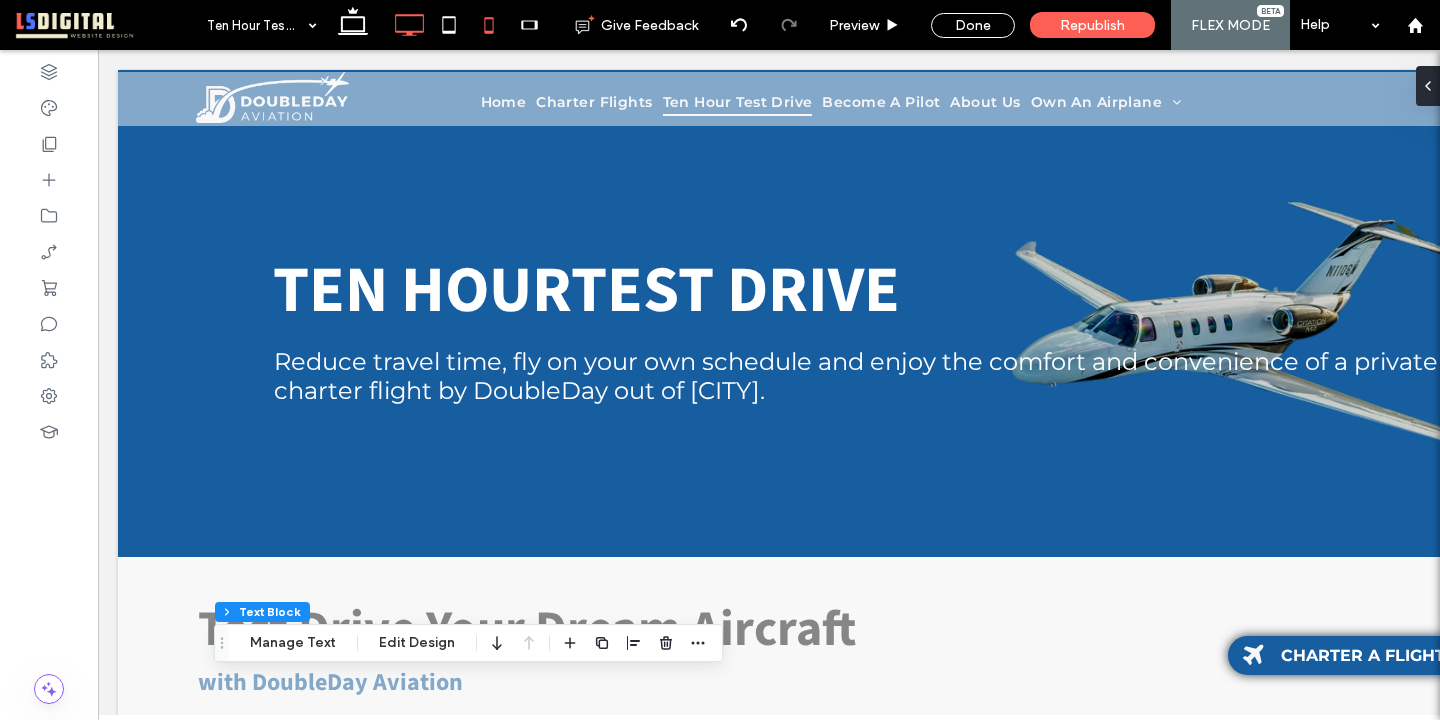 click 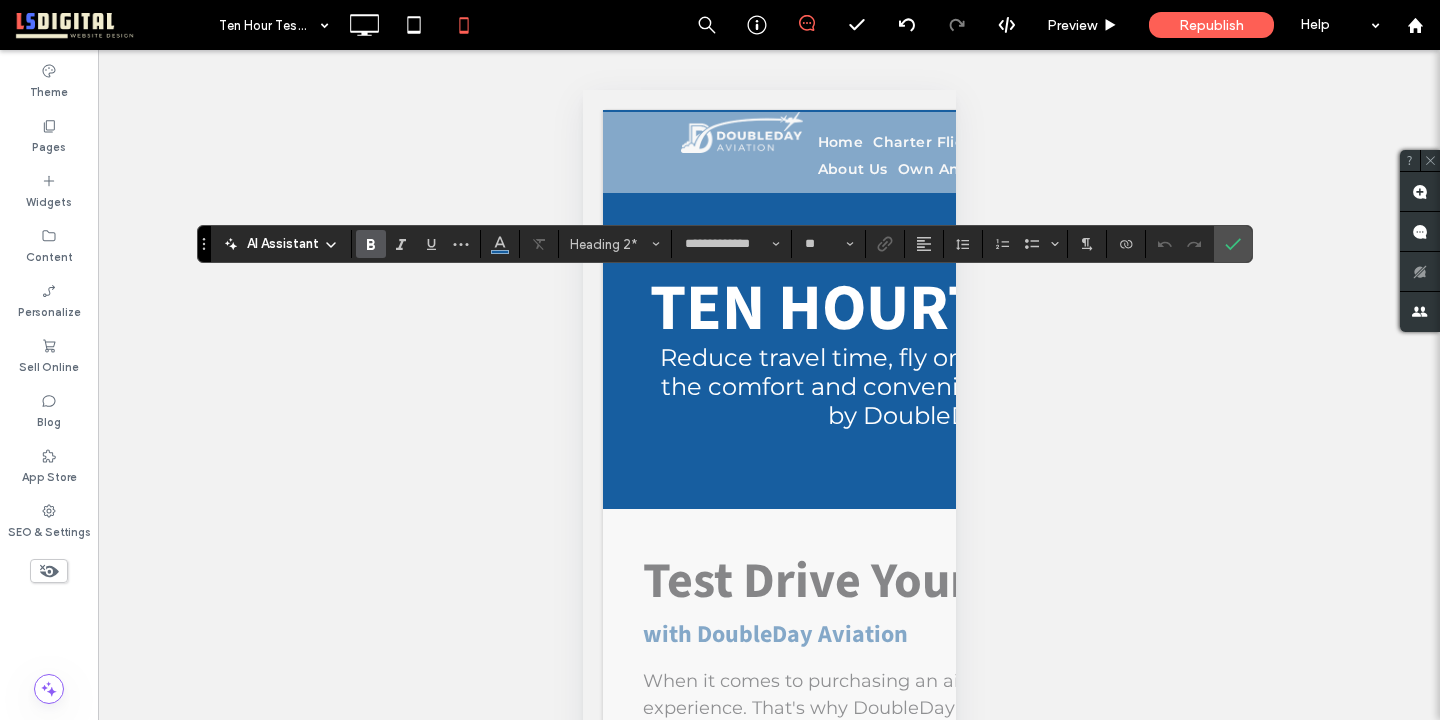 type on "*" 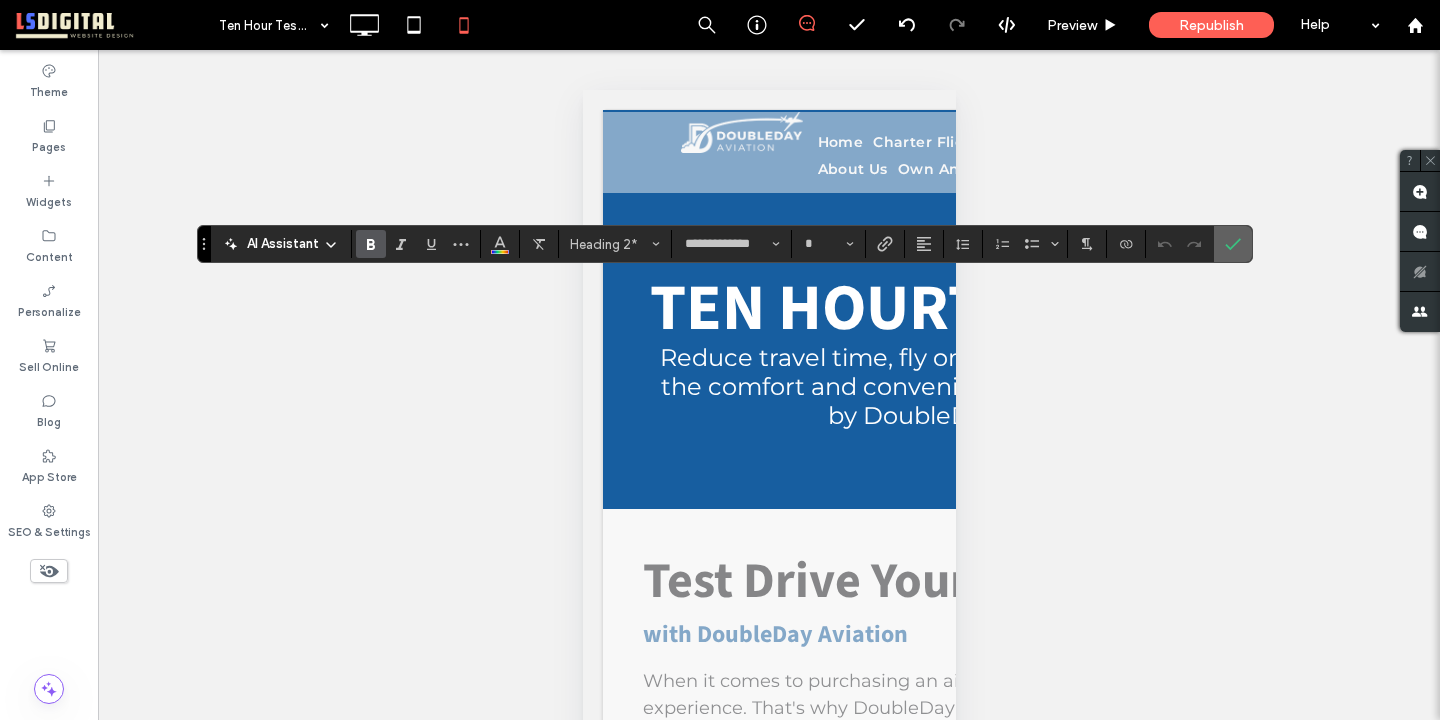 click 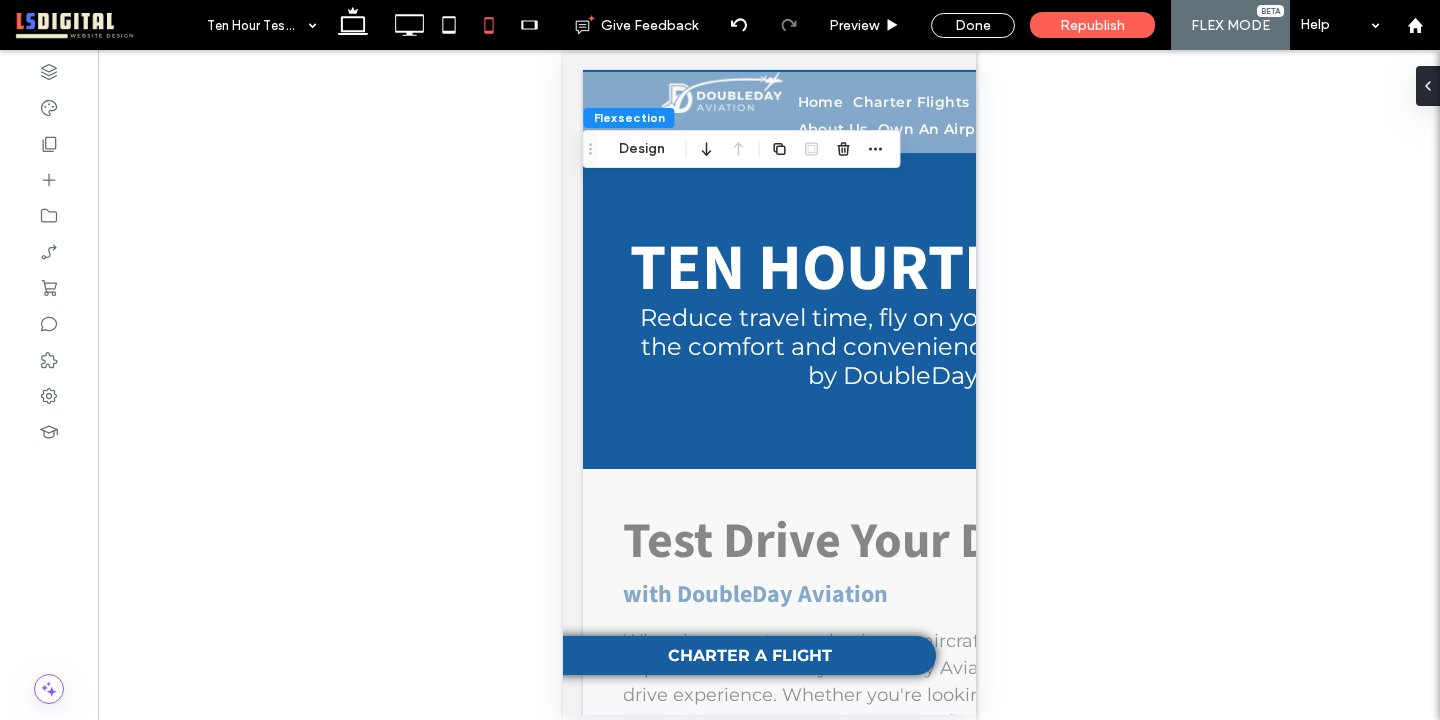 scroll, scrollTop: 0, scrollLeft: 0, axis: both 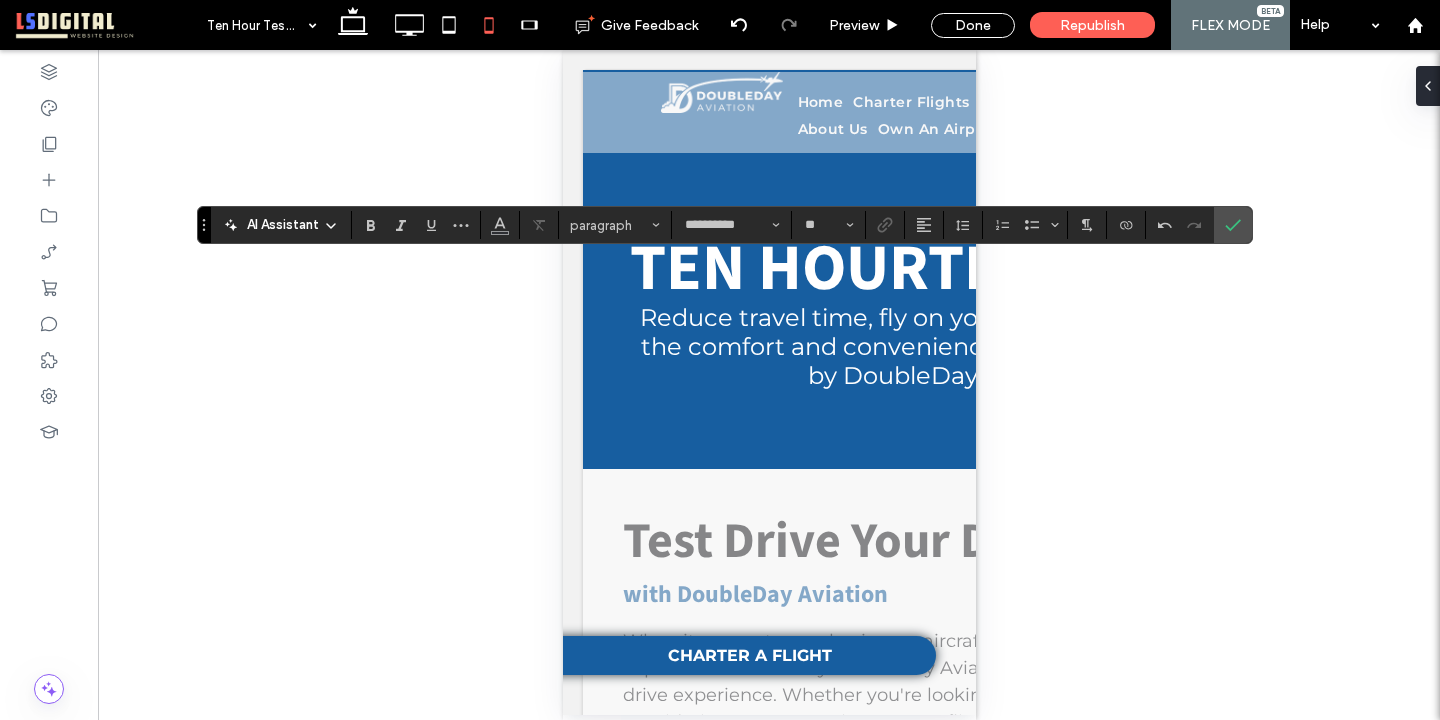 type on "**" 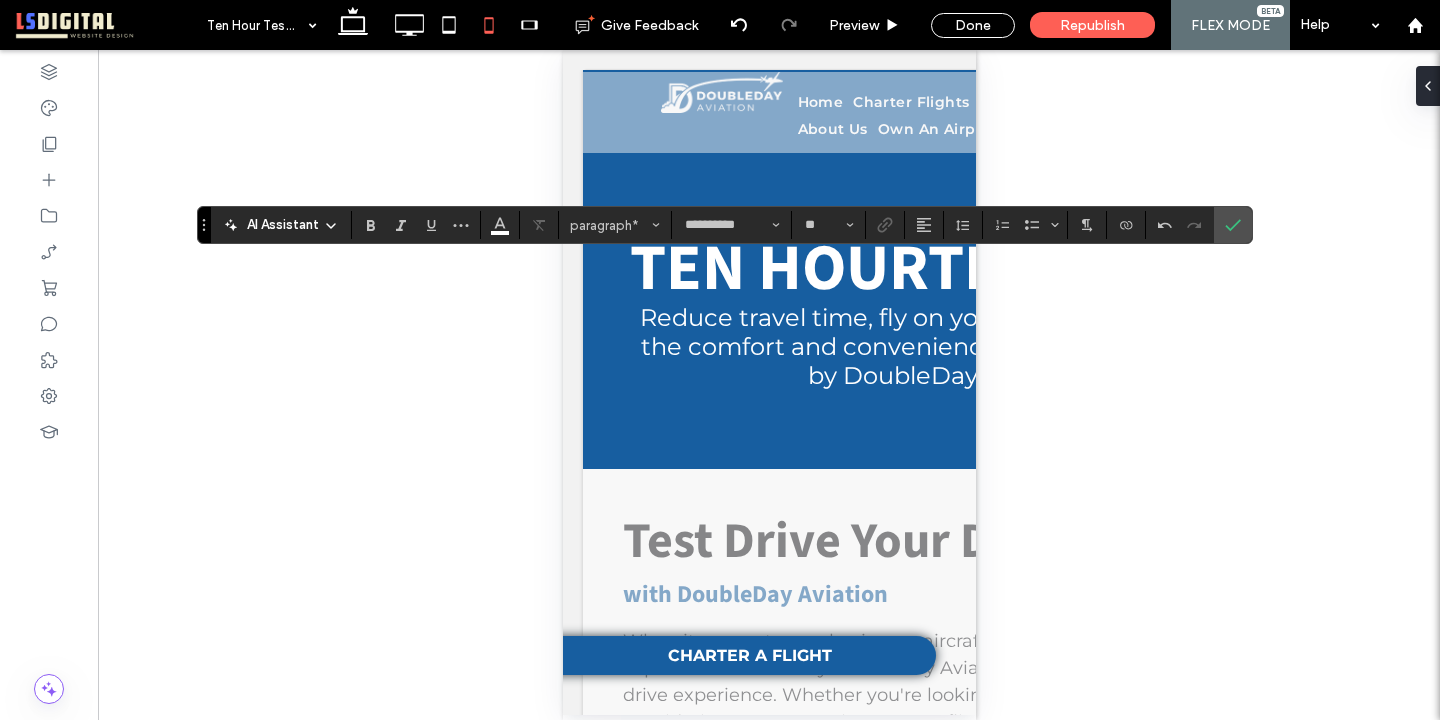 type on "**********" 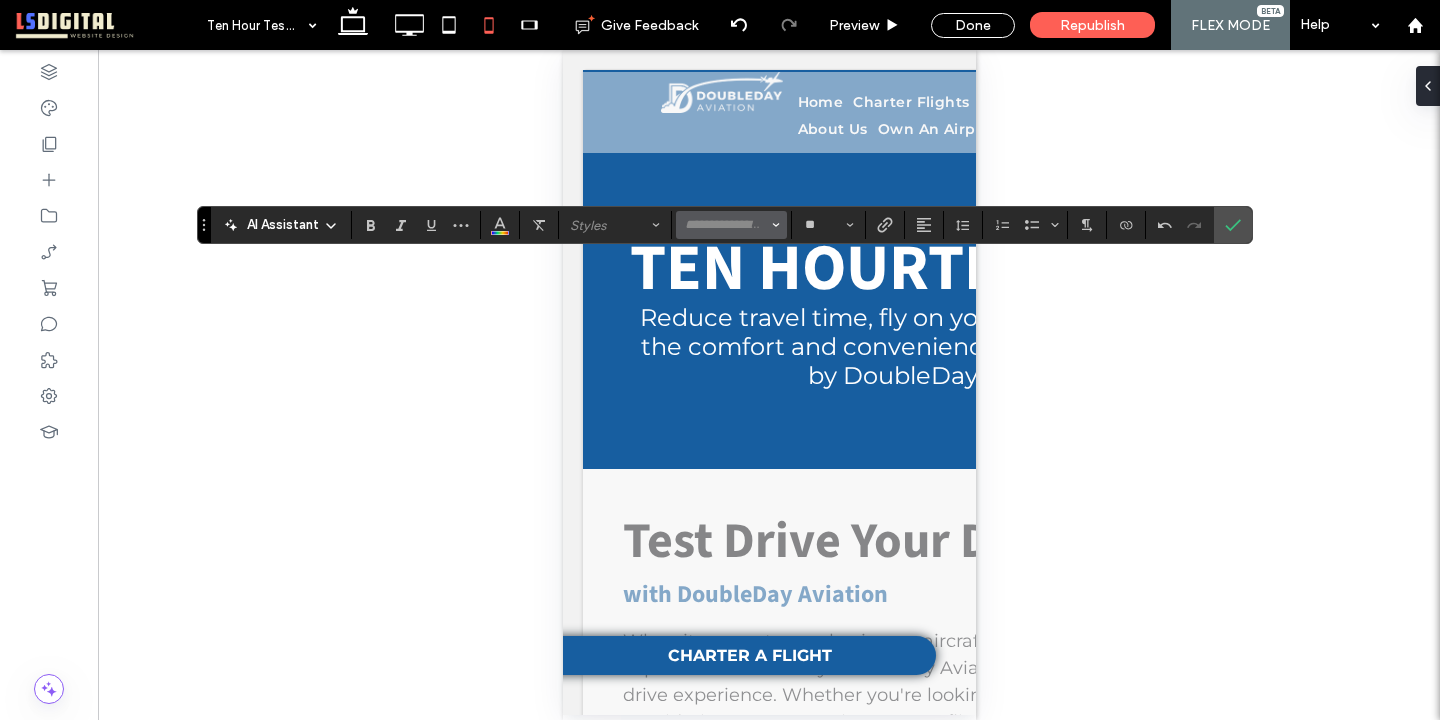 click at bounding box center [731, 225] 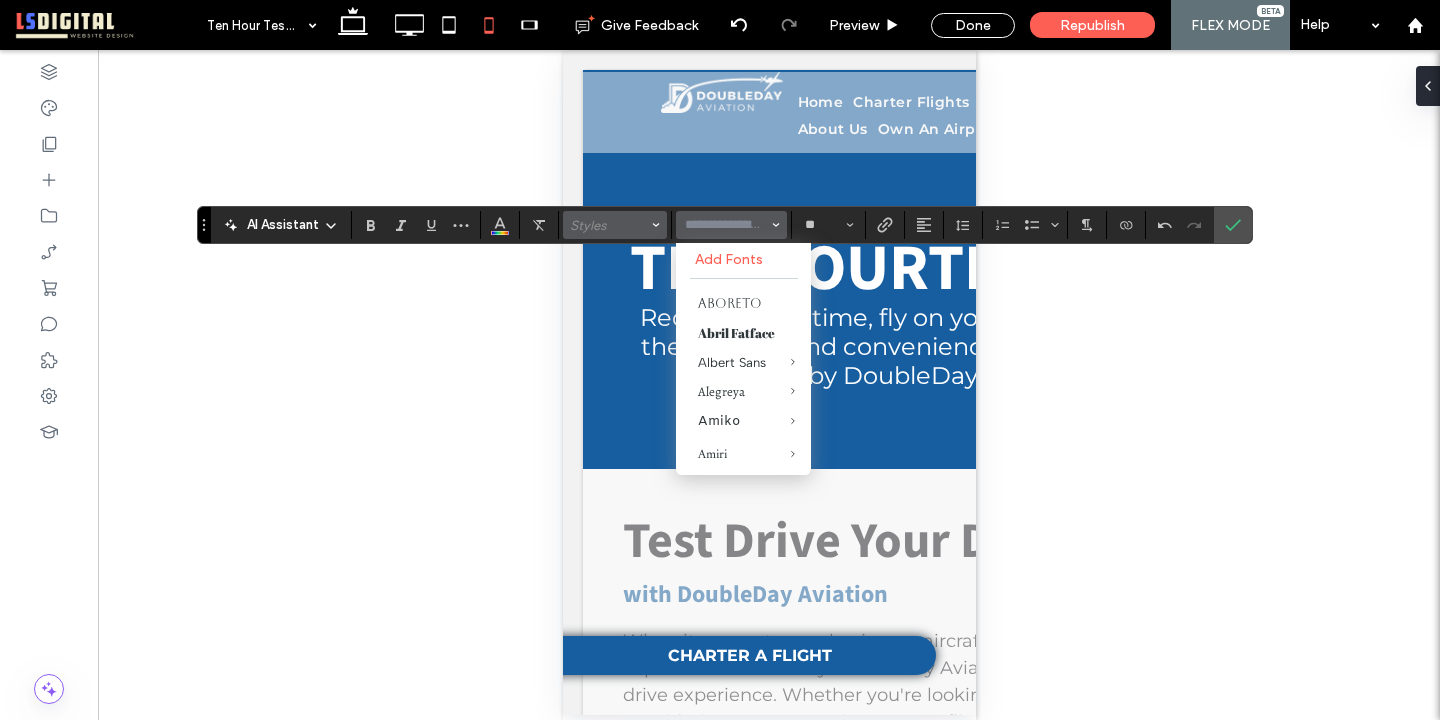click on "Styles" at bounding box center (609, 225) 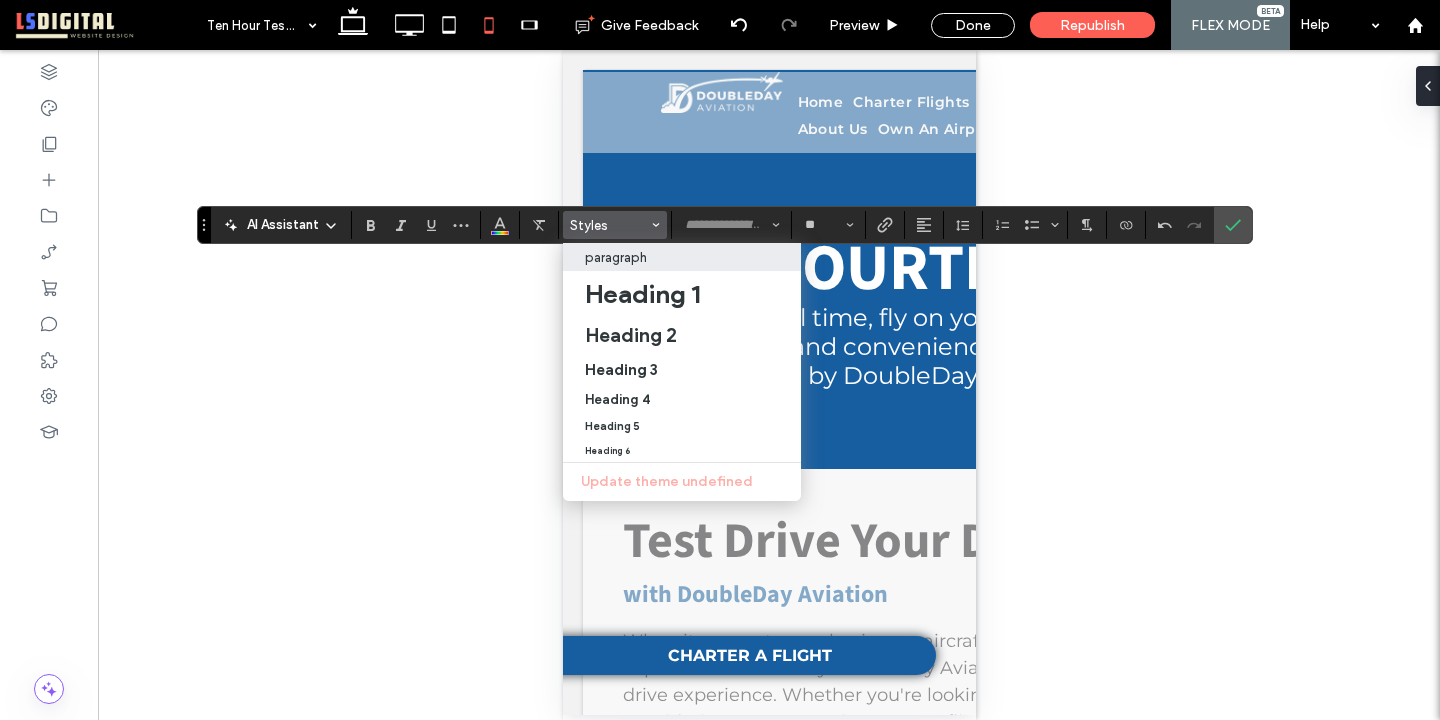 click on "paragraph" at bounding box center [616, 257] 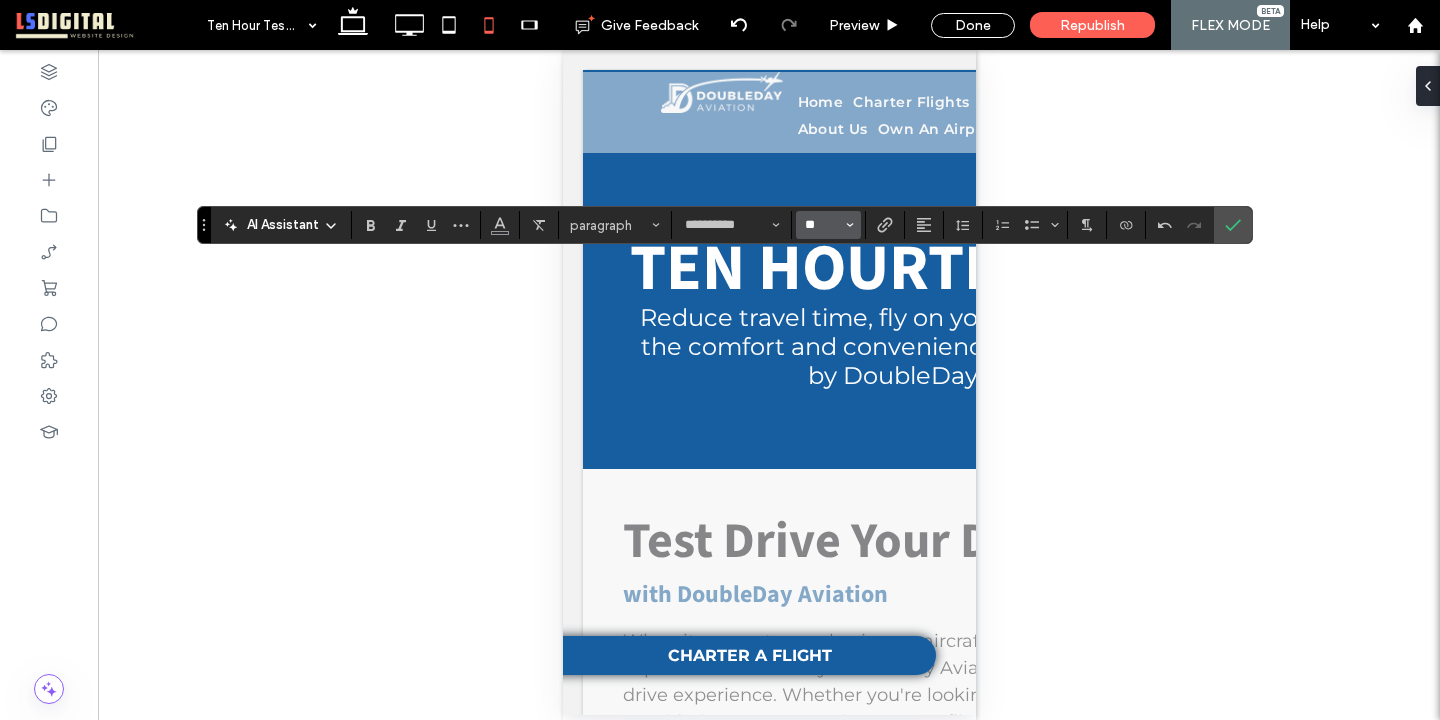click on "**" at bounding box center (822, 225) 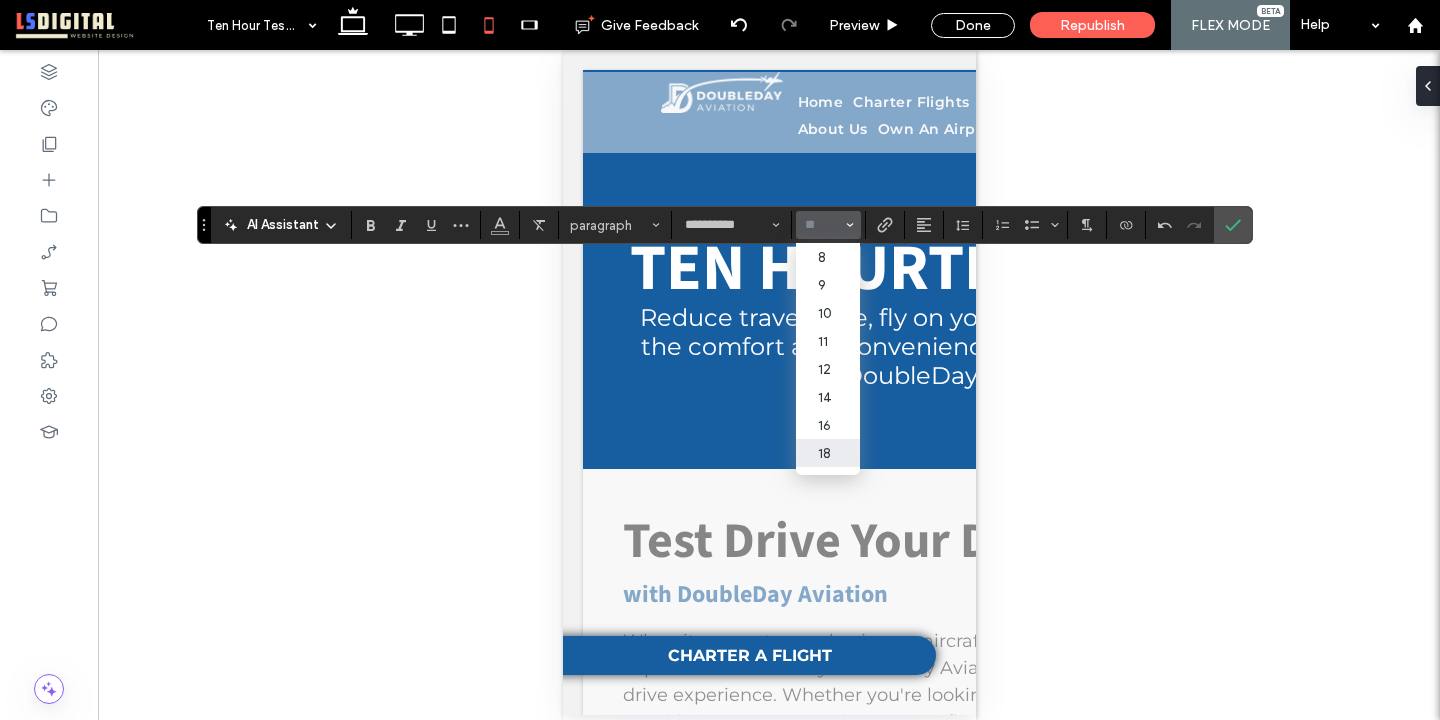 click on "18" at bounding box center (828, 453) 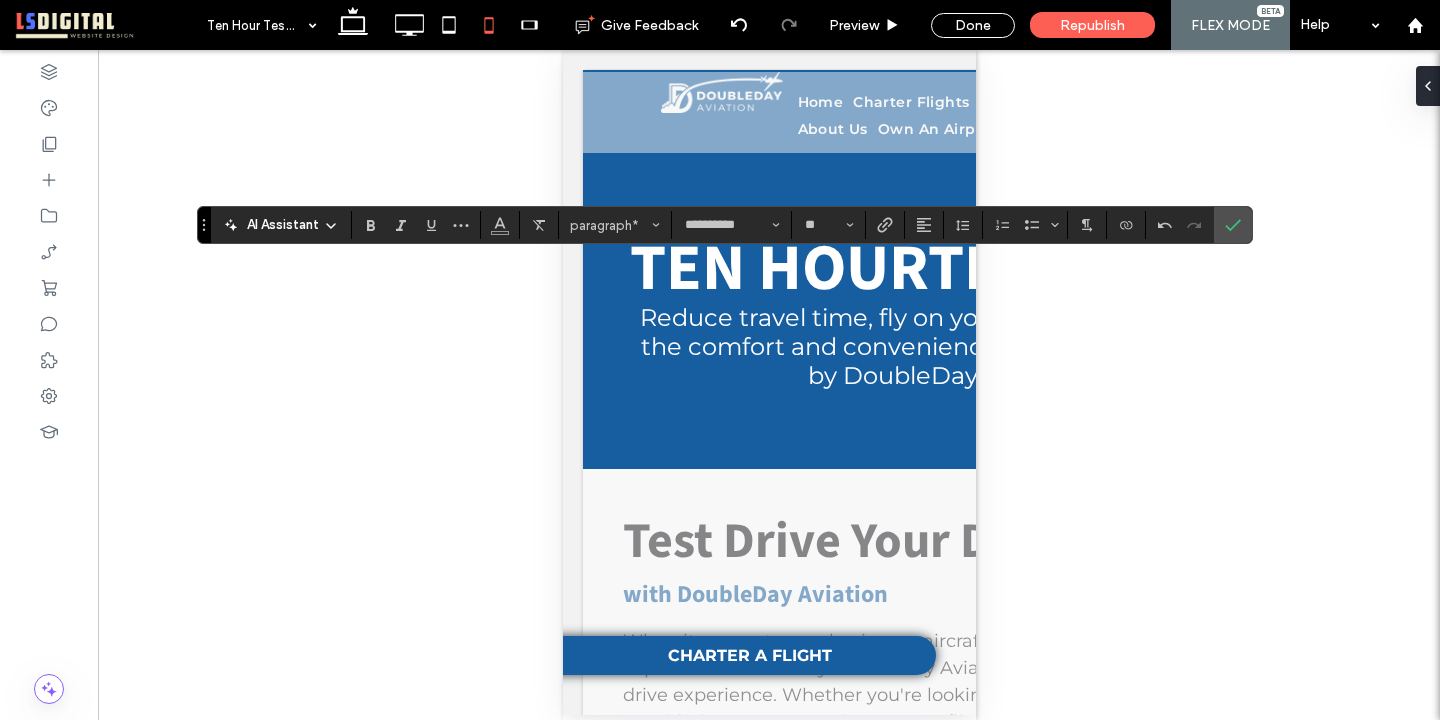 click at bounding box center (500, 225) 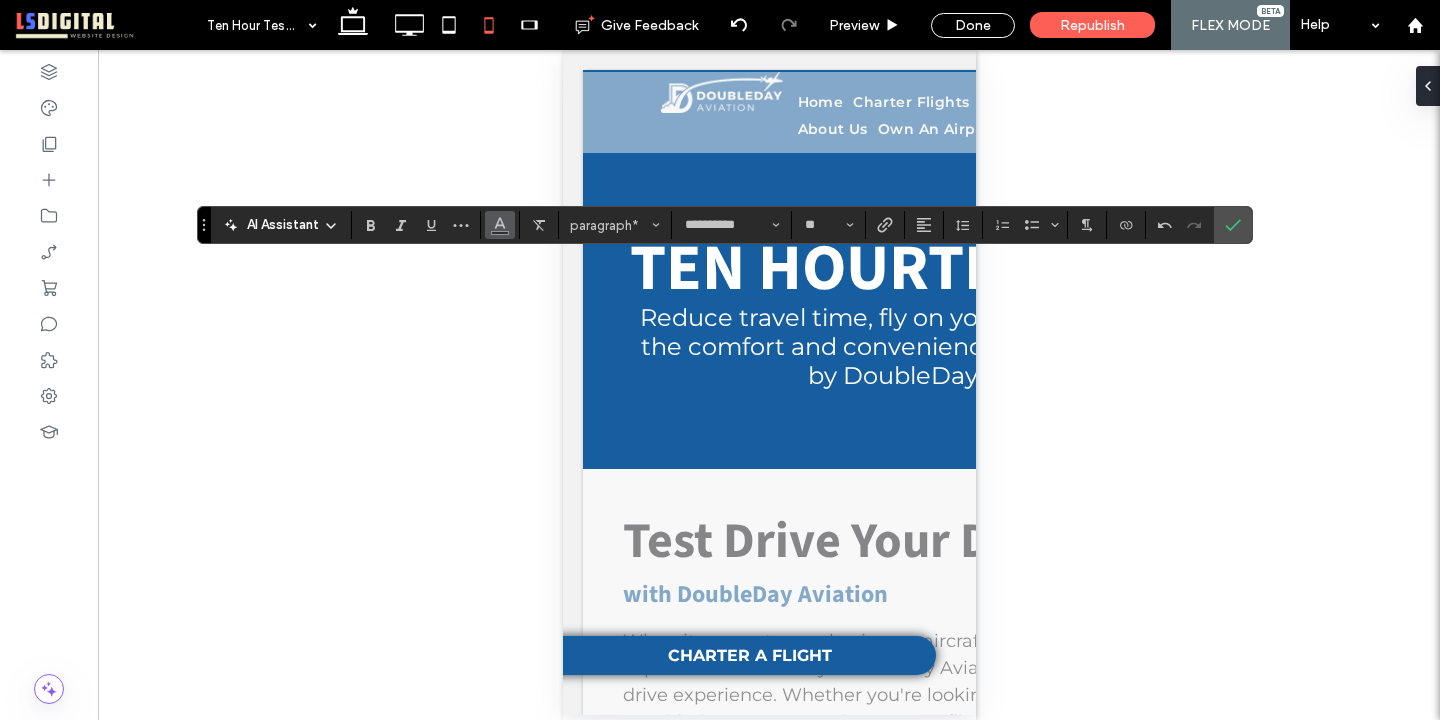 click at bounding box center (500, 225) 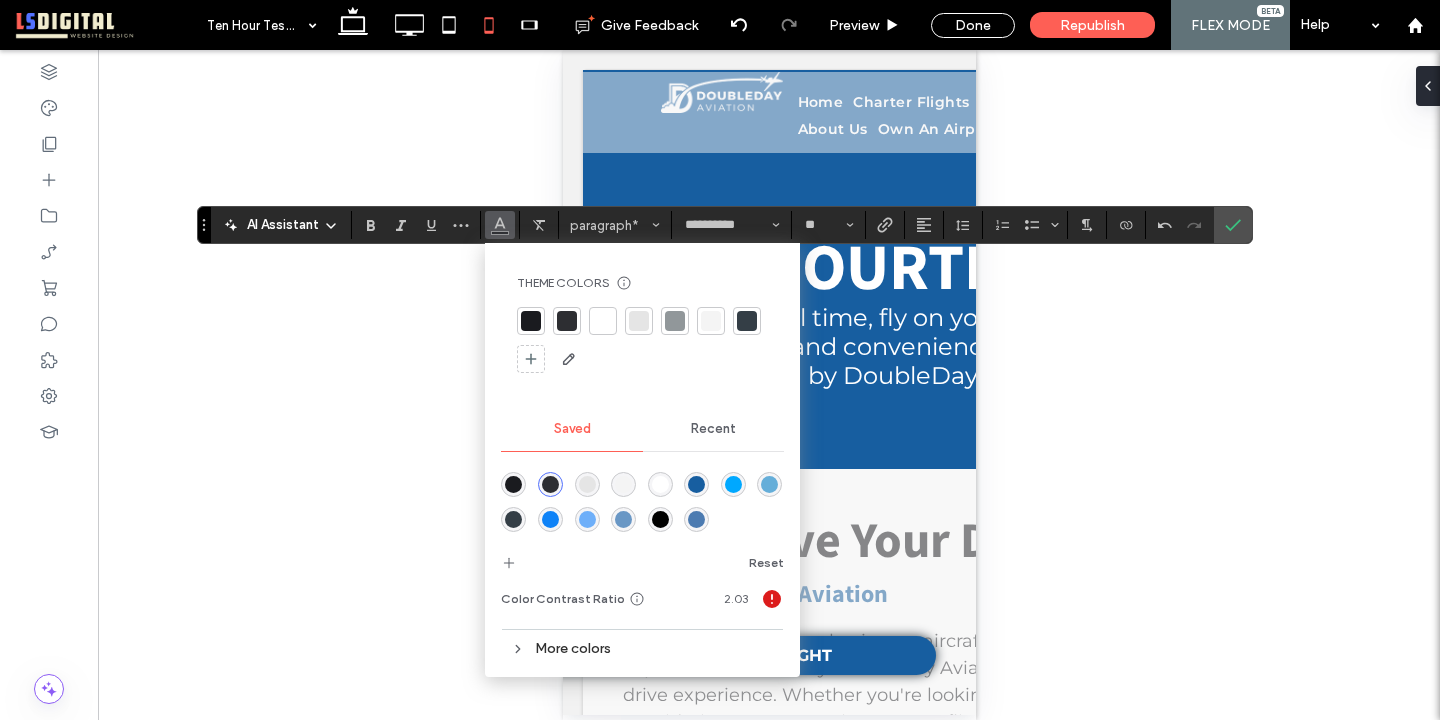 click at bounding box center [603, 321] 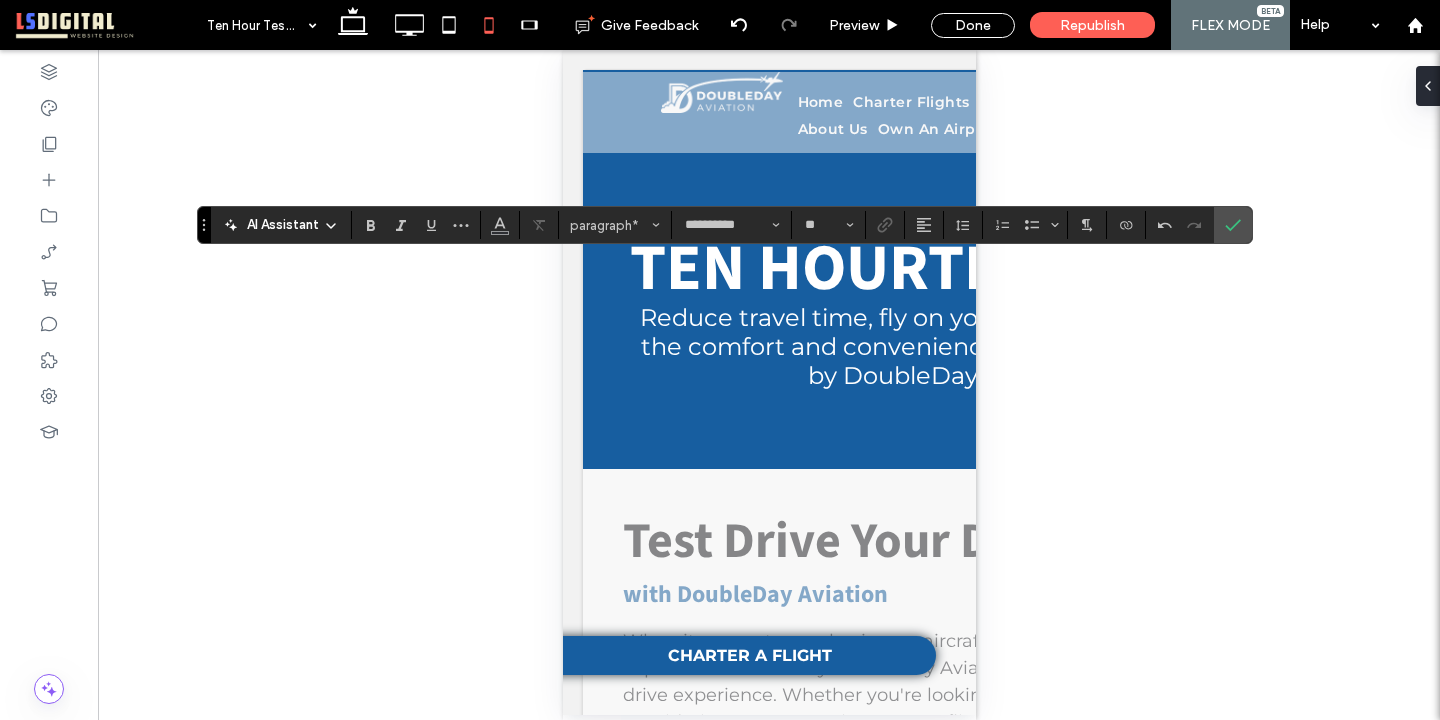 type on "**" 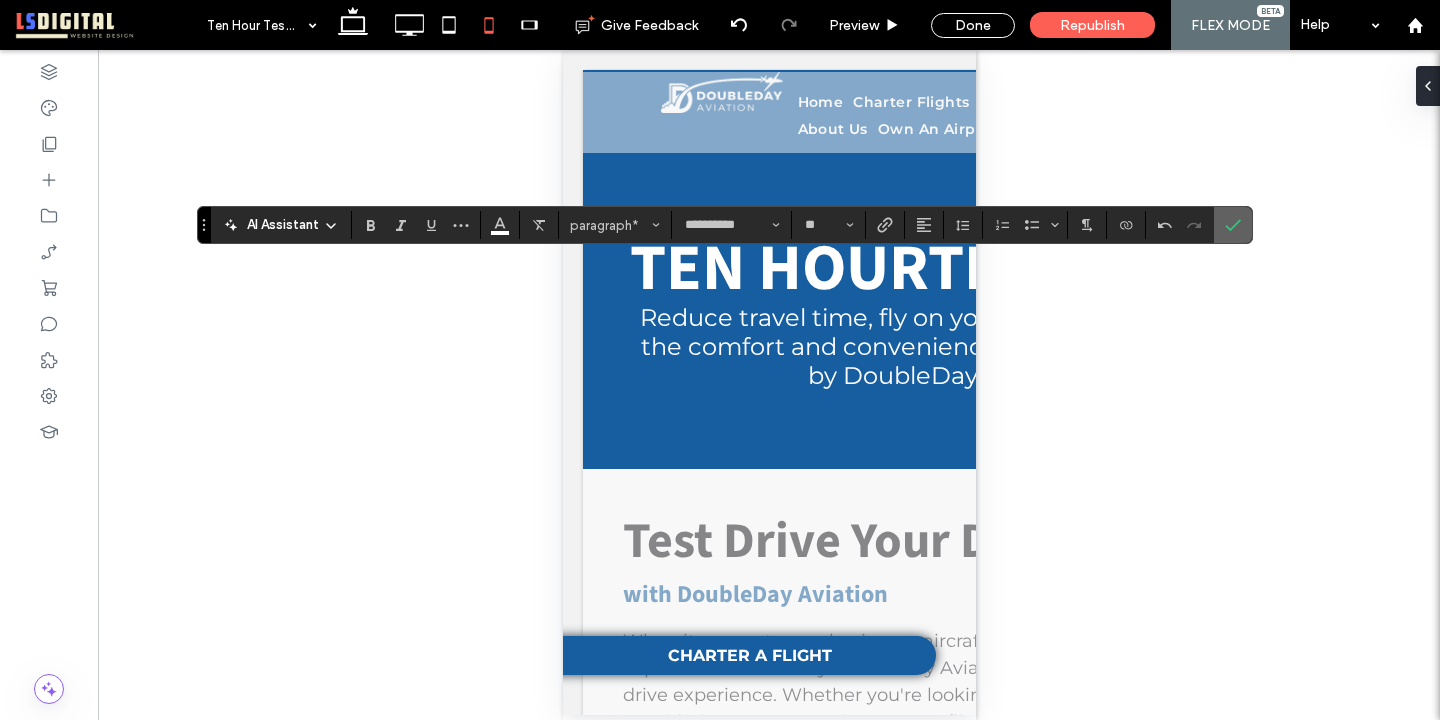 click 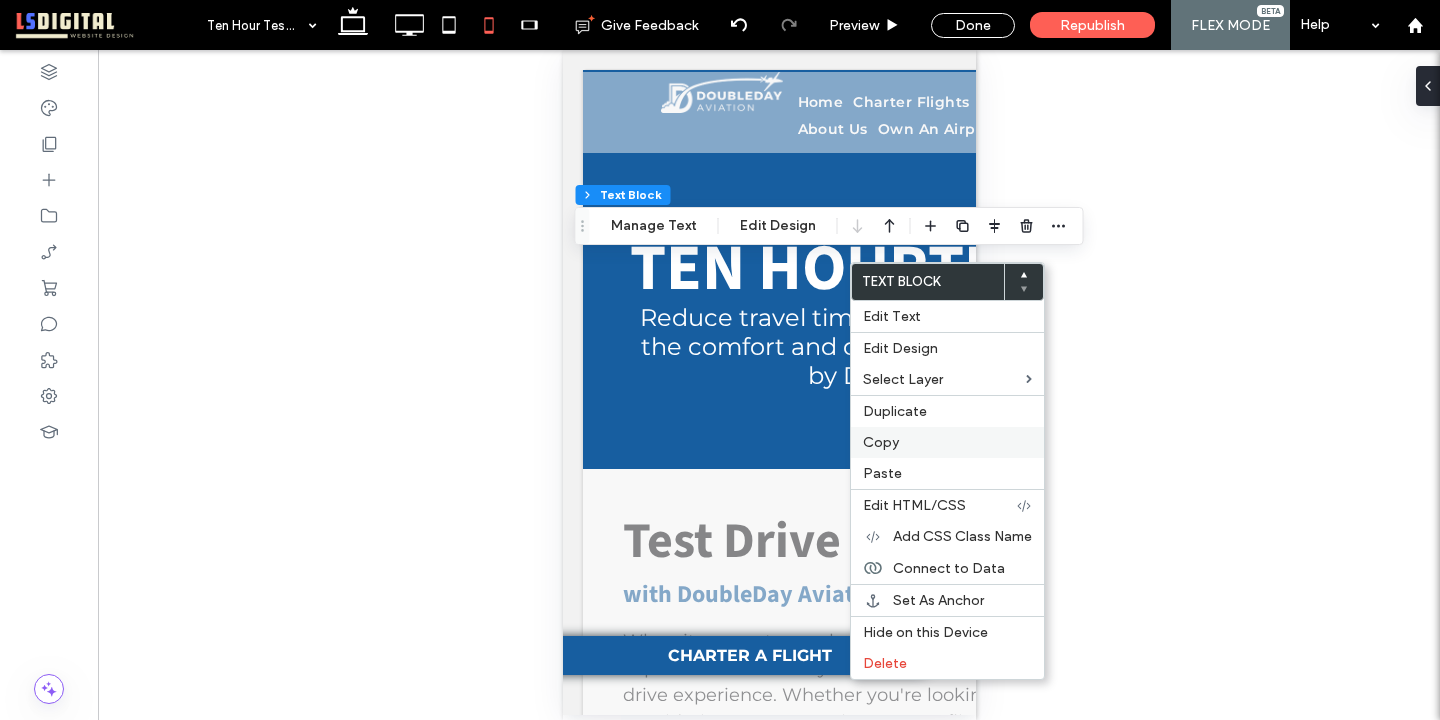 click on "Copy" at bounding box center (881, 442) 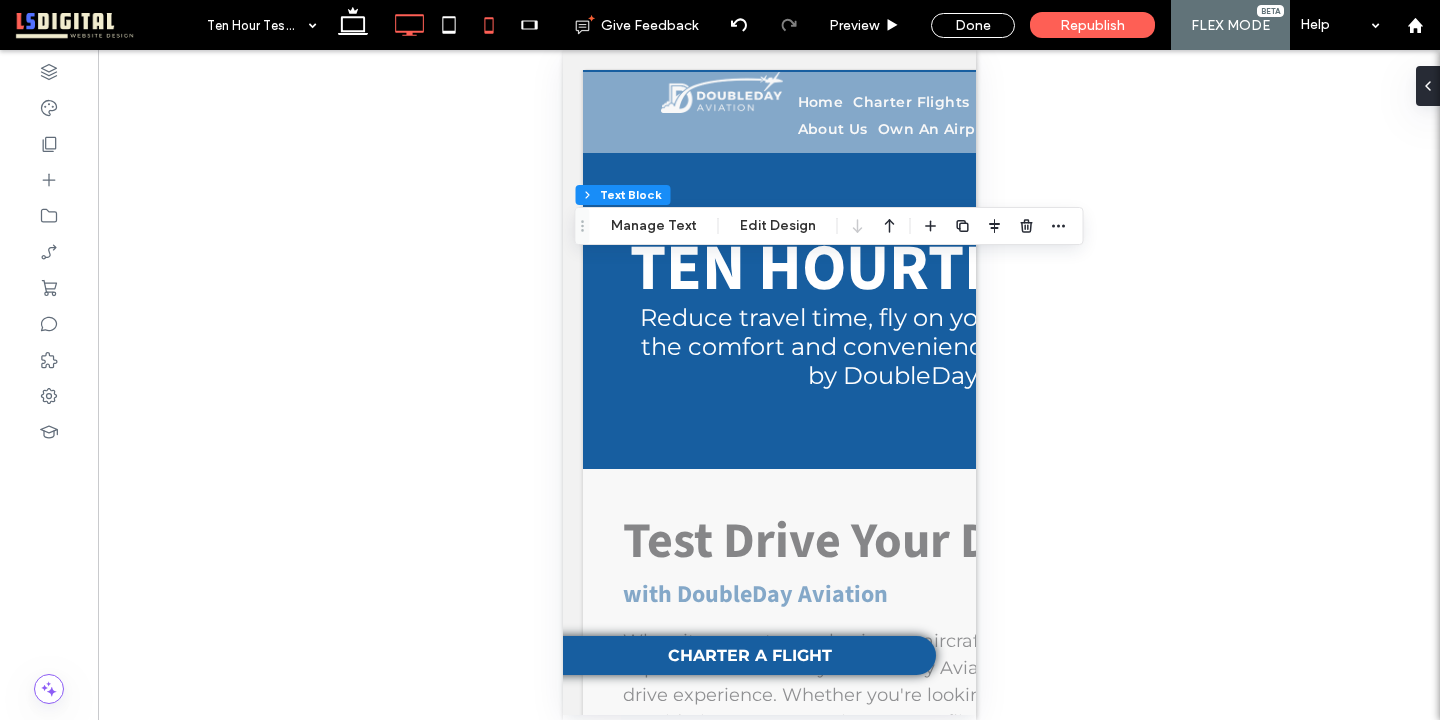 click 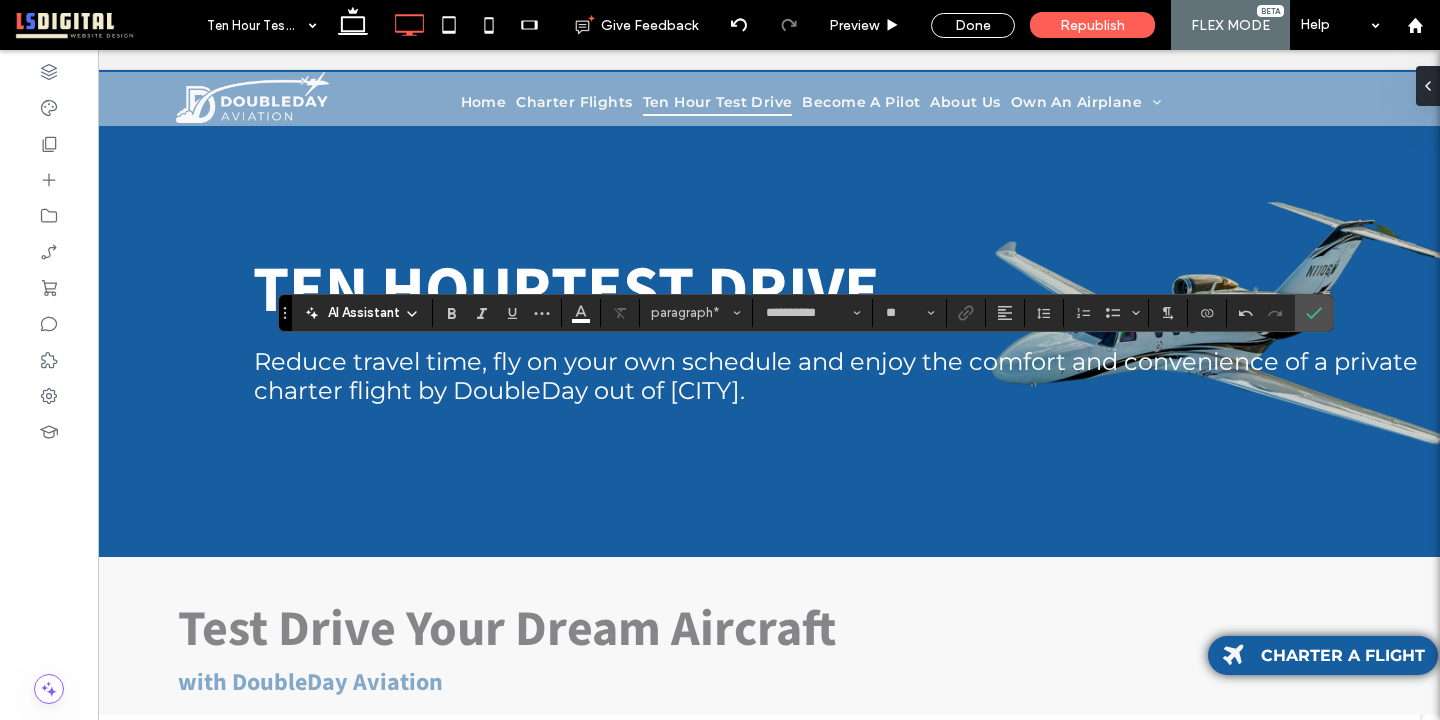 scroll, scrollTop: 0, scrollLeft: 0, axis: both 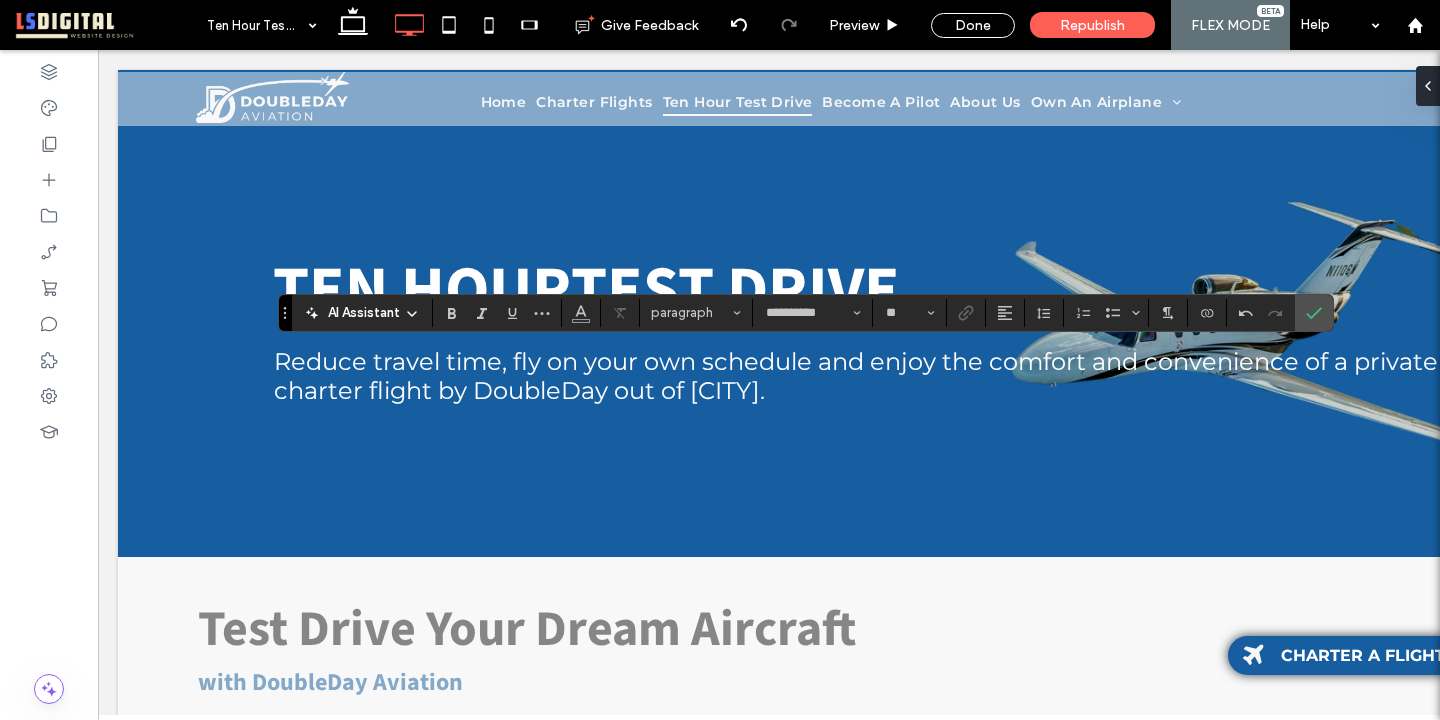 type on "**" 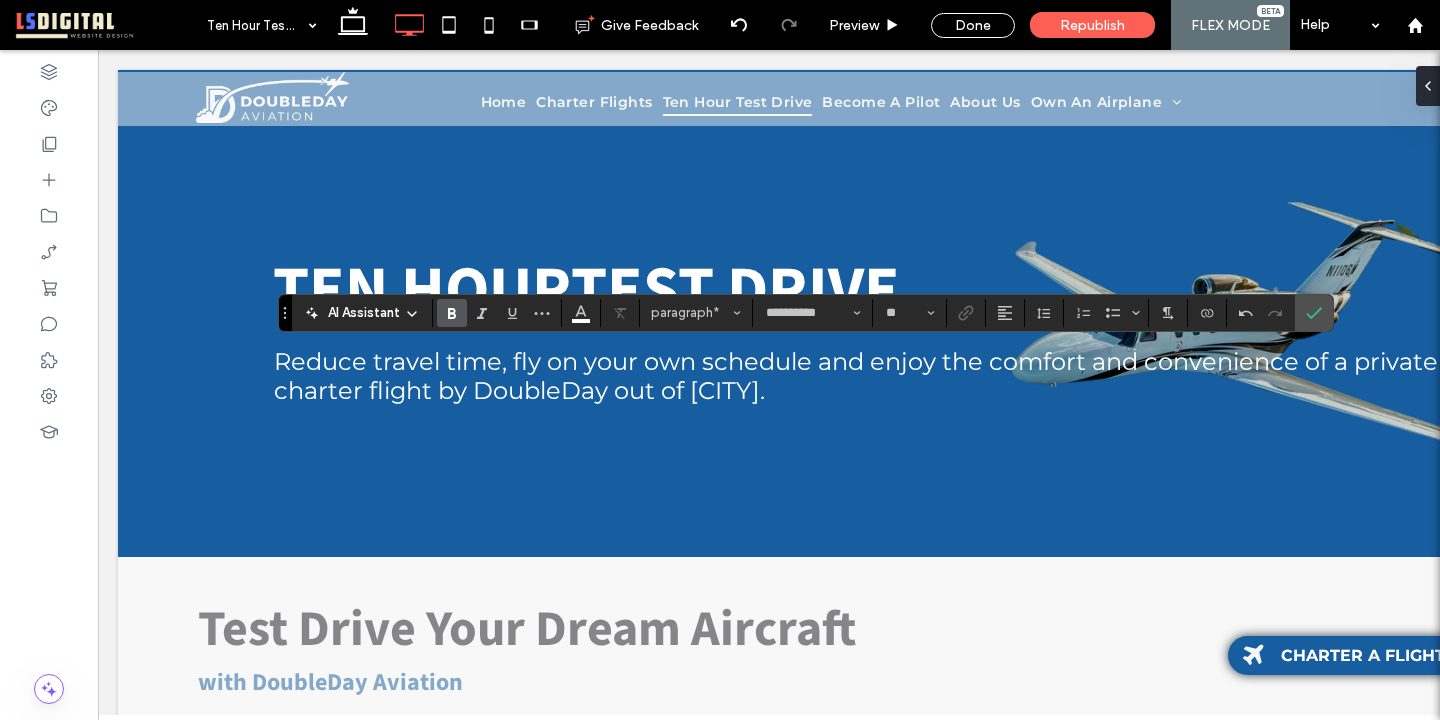 type on "**********" 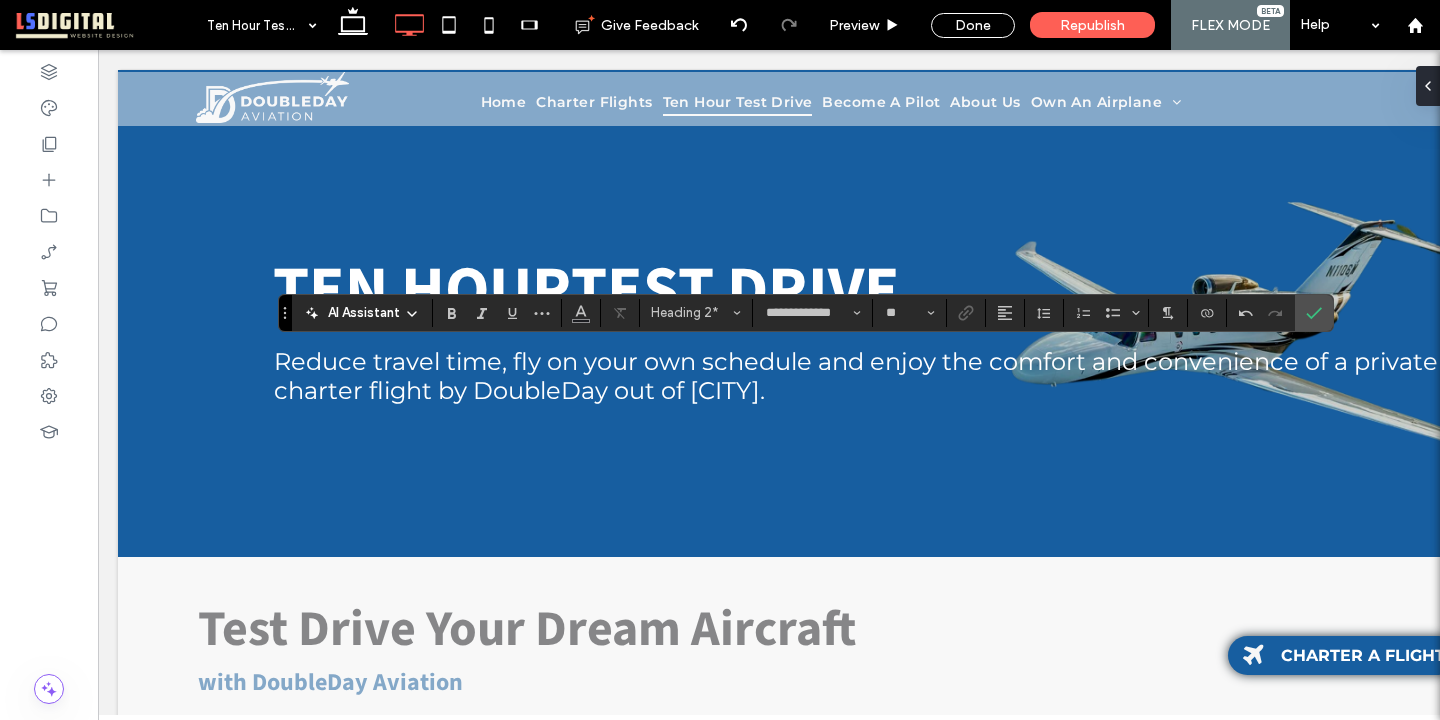type on "**********" 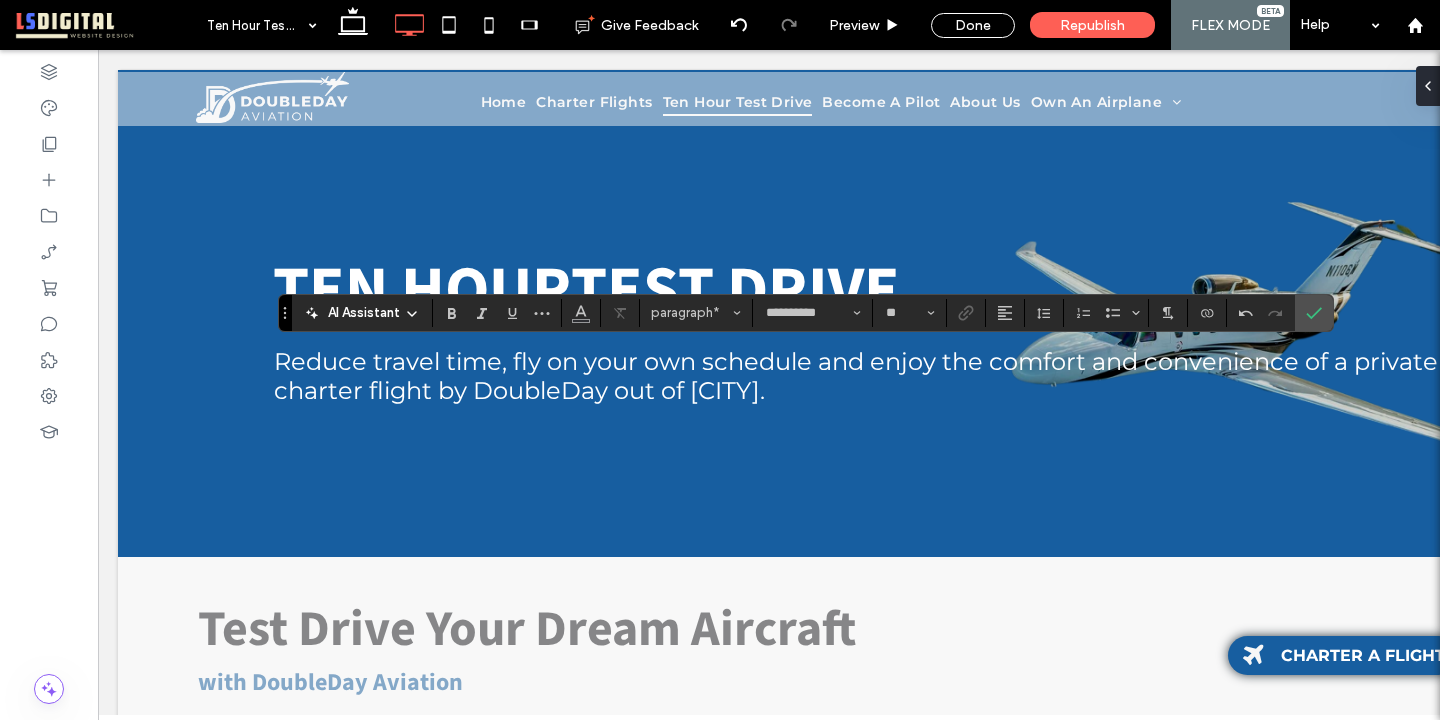 type on "**" 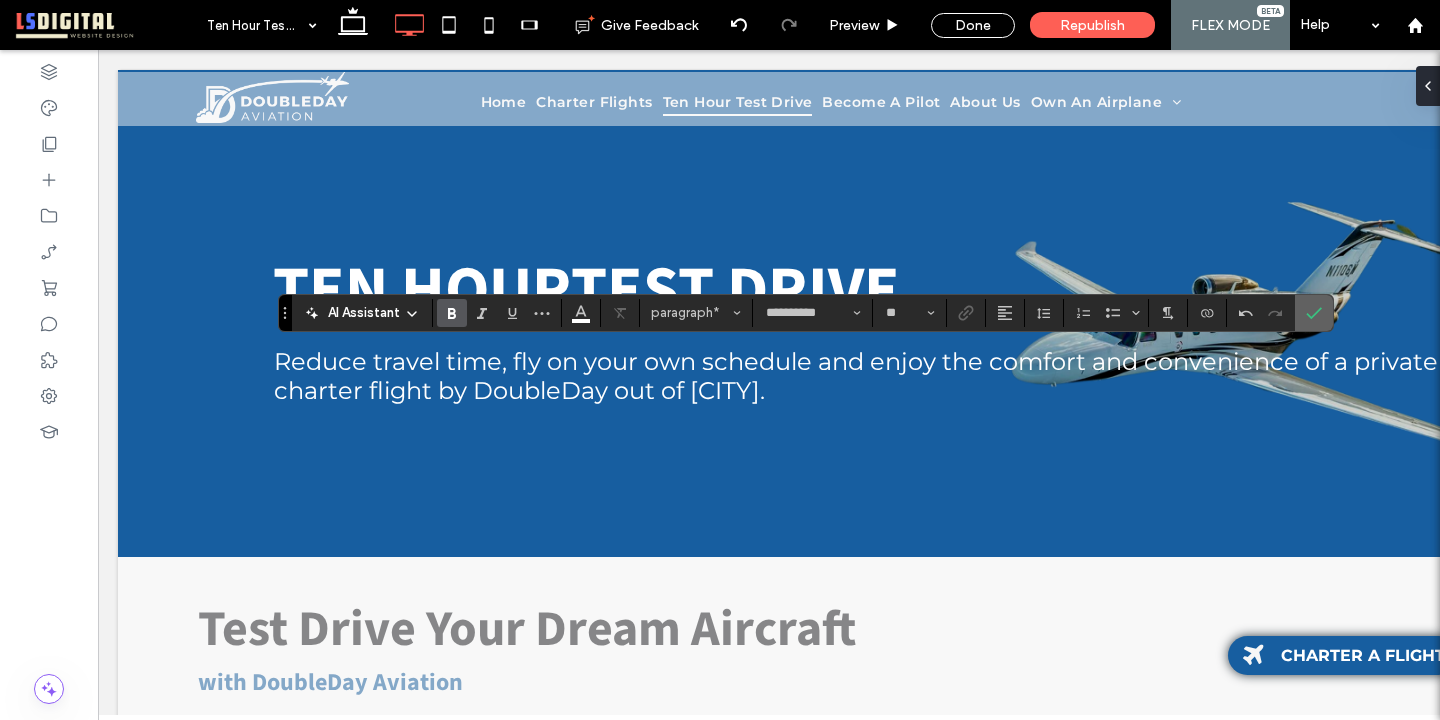 click 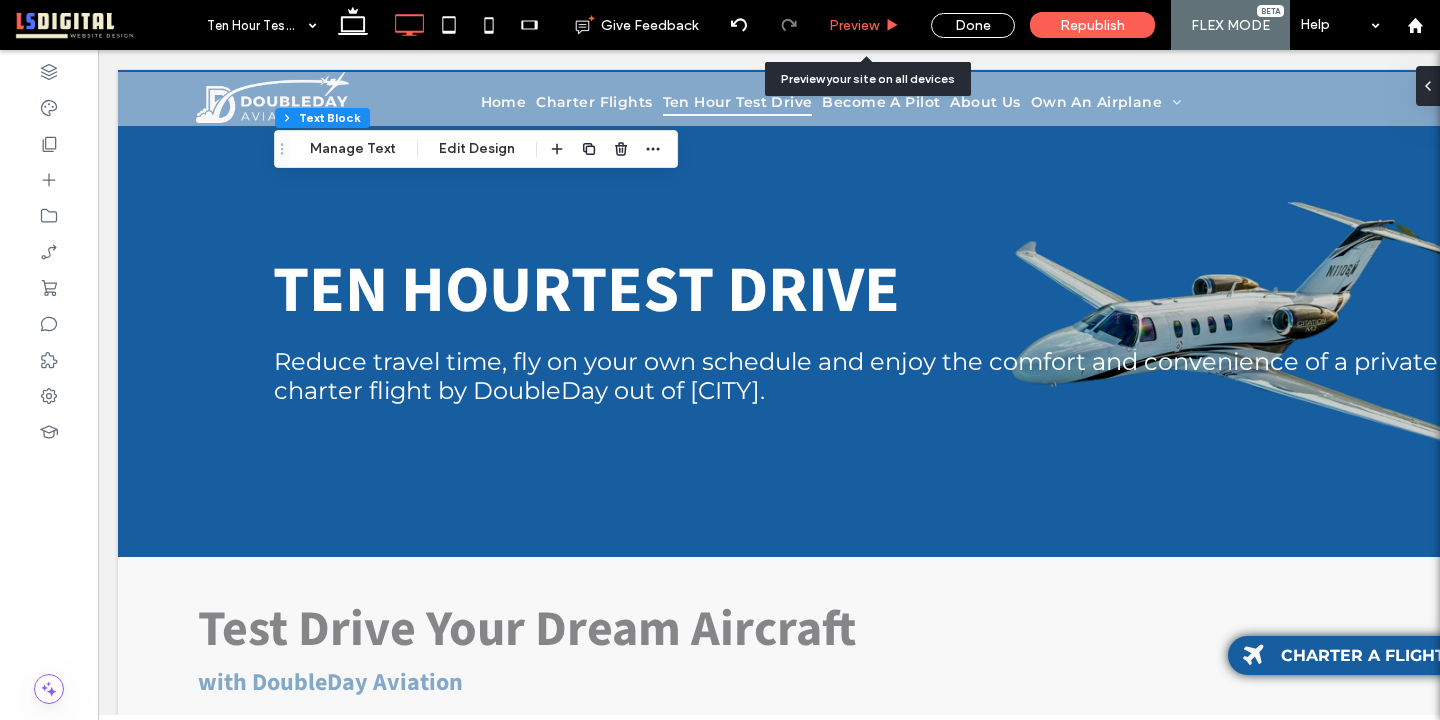 click on "Preview" at bounding box center (854, 25) 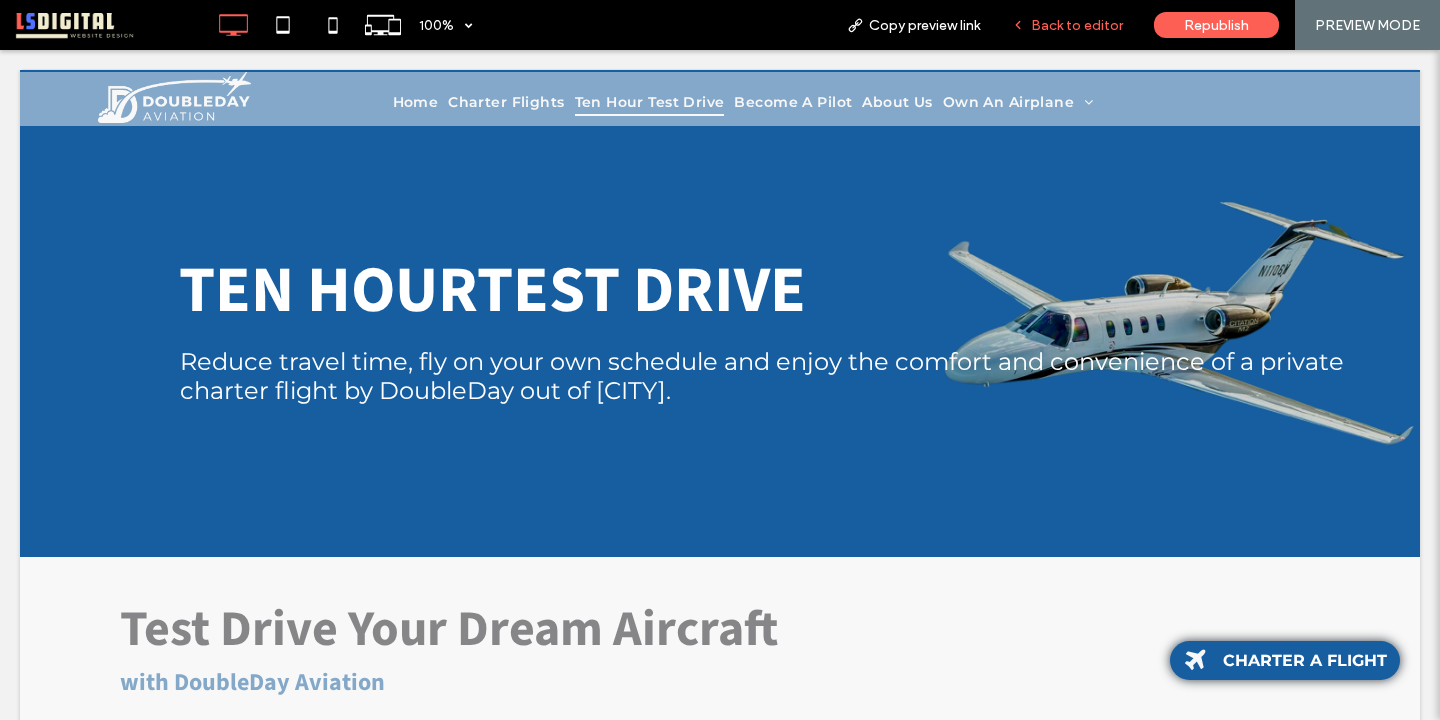 click on "Back to editor" at bounding box center [1077, 25] 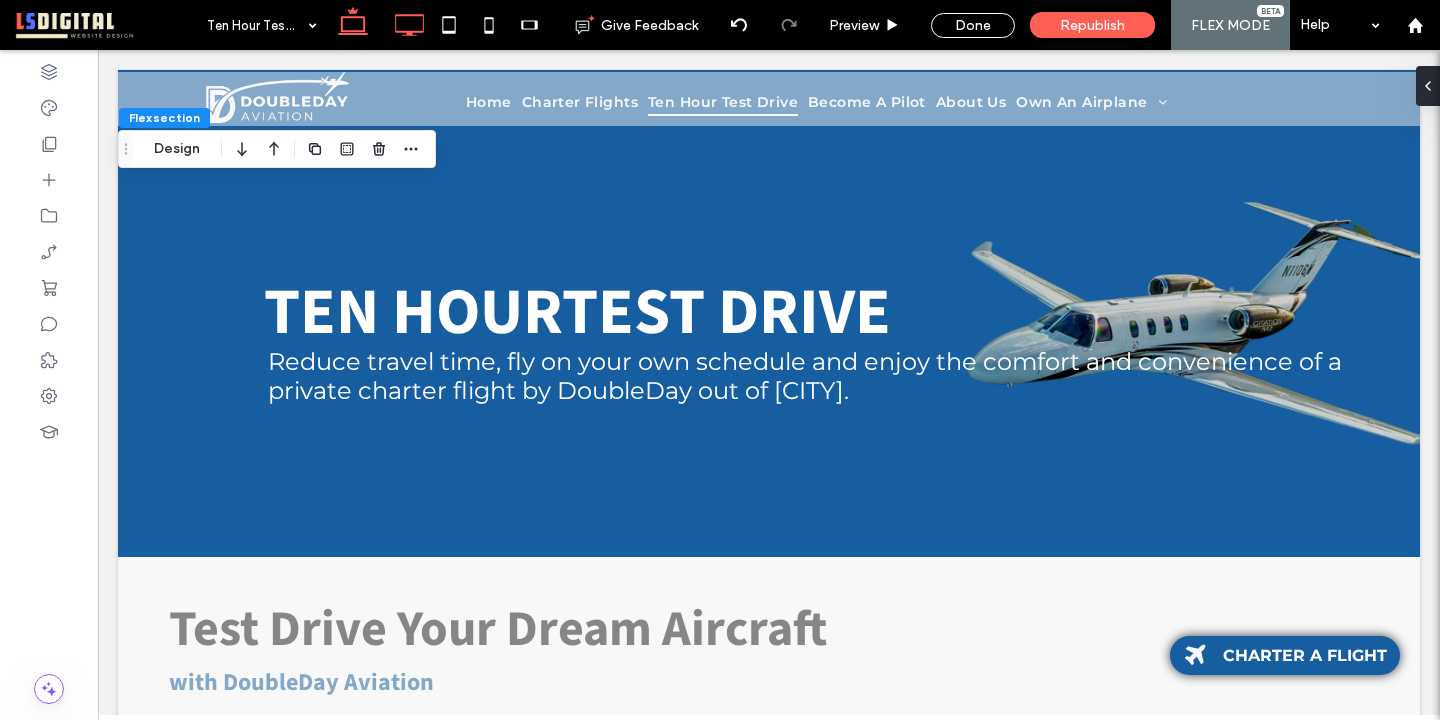 click 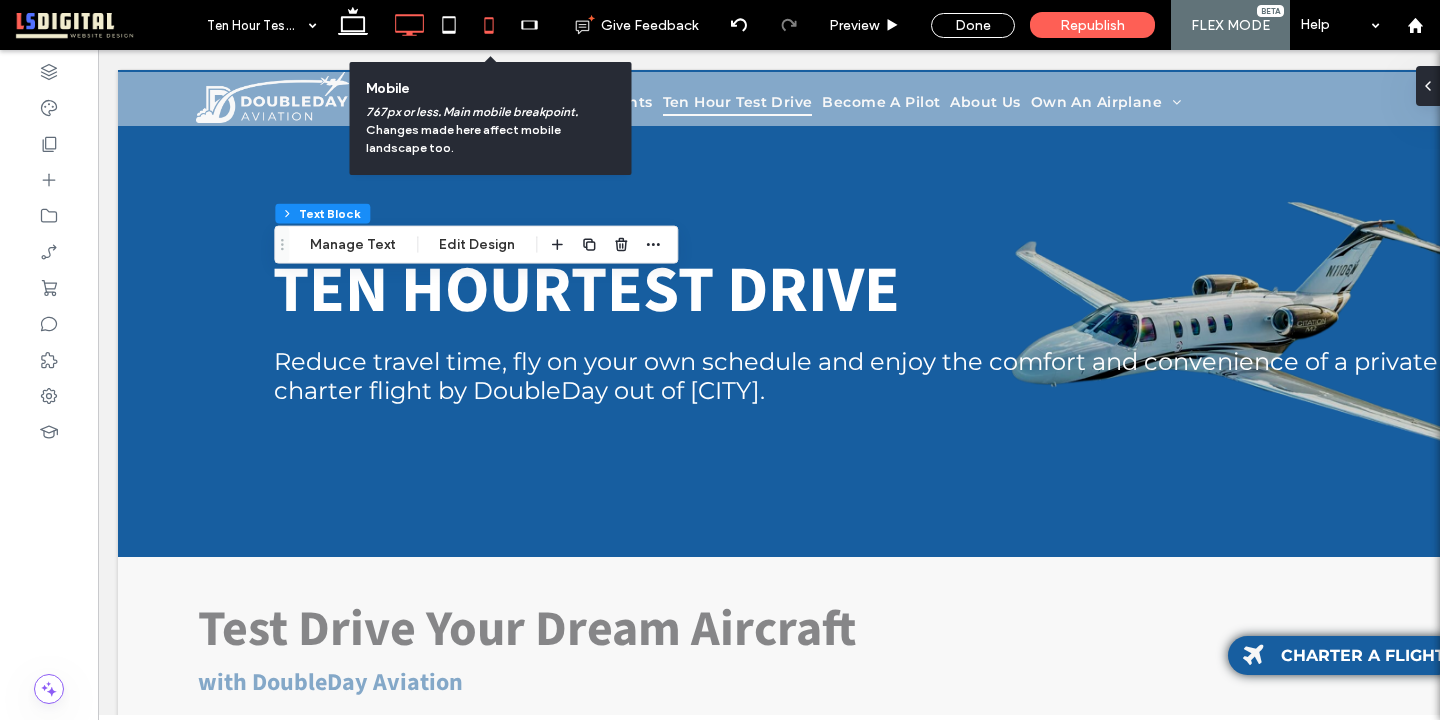 click 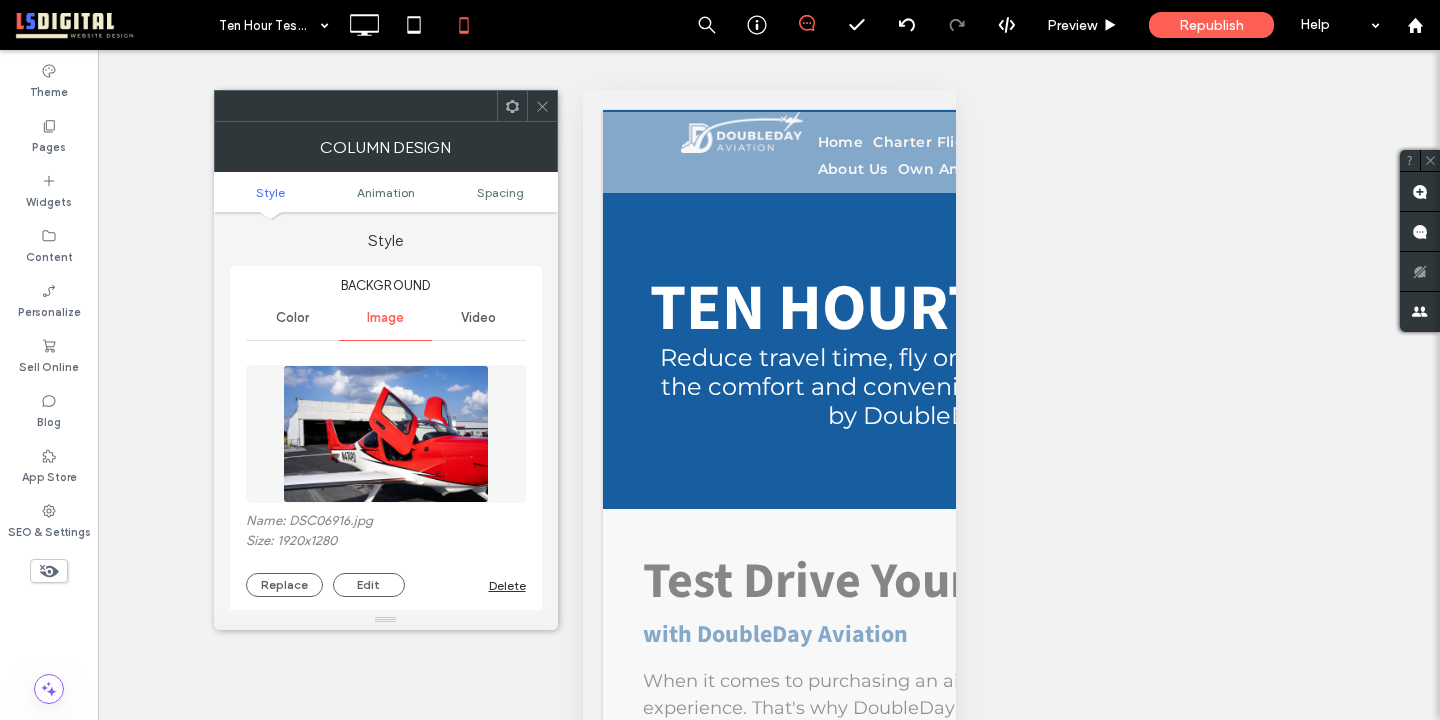 click 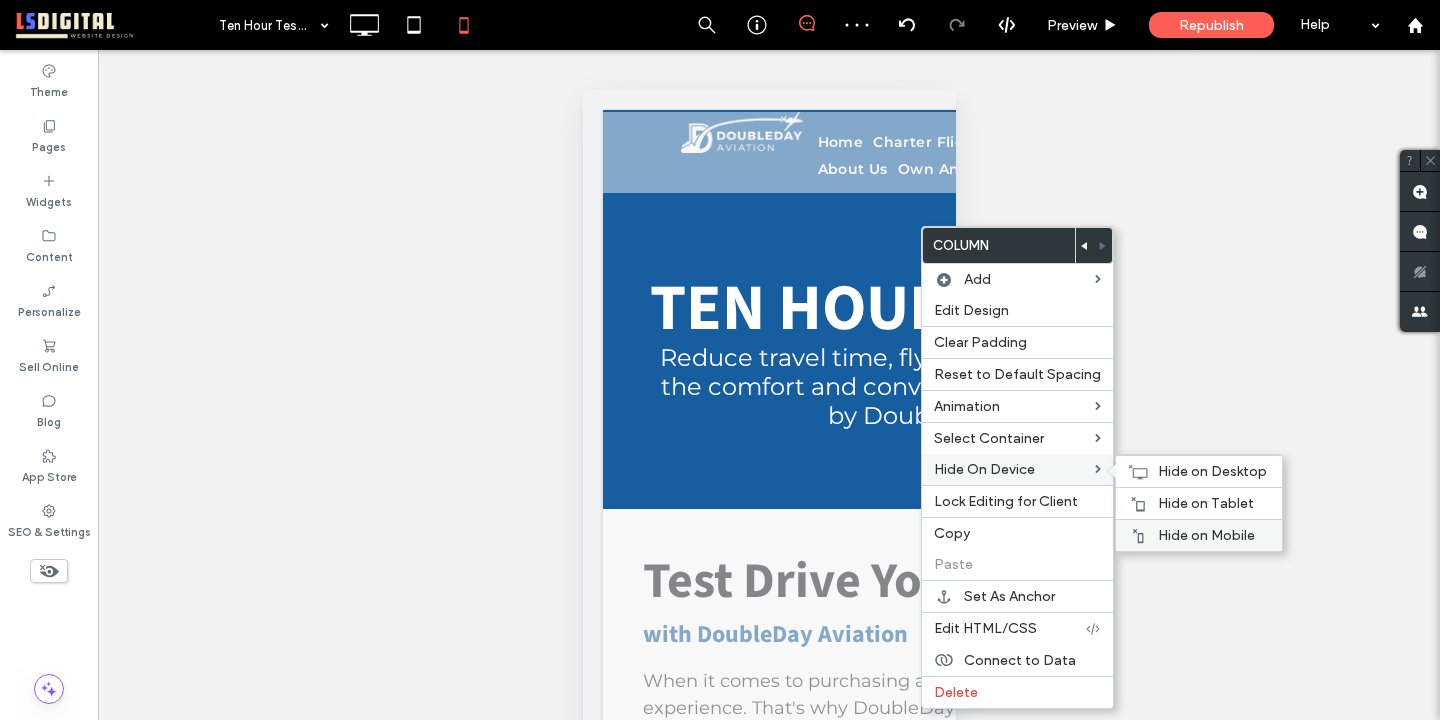 click on "Hide on Mobile" at bounding box center (1206, 535) 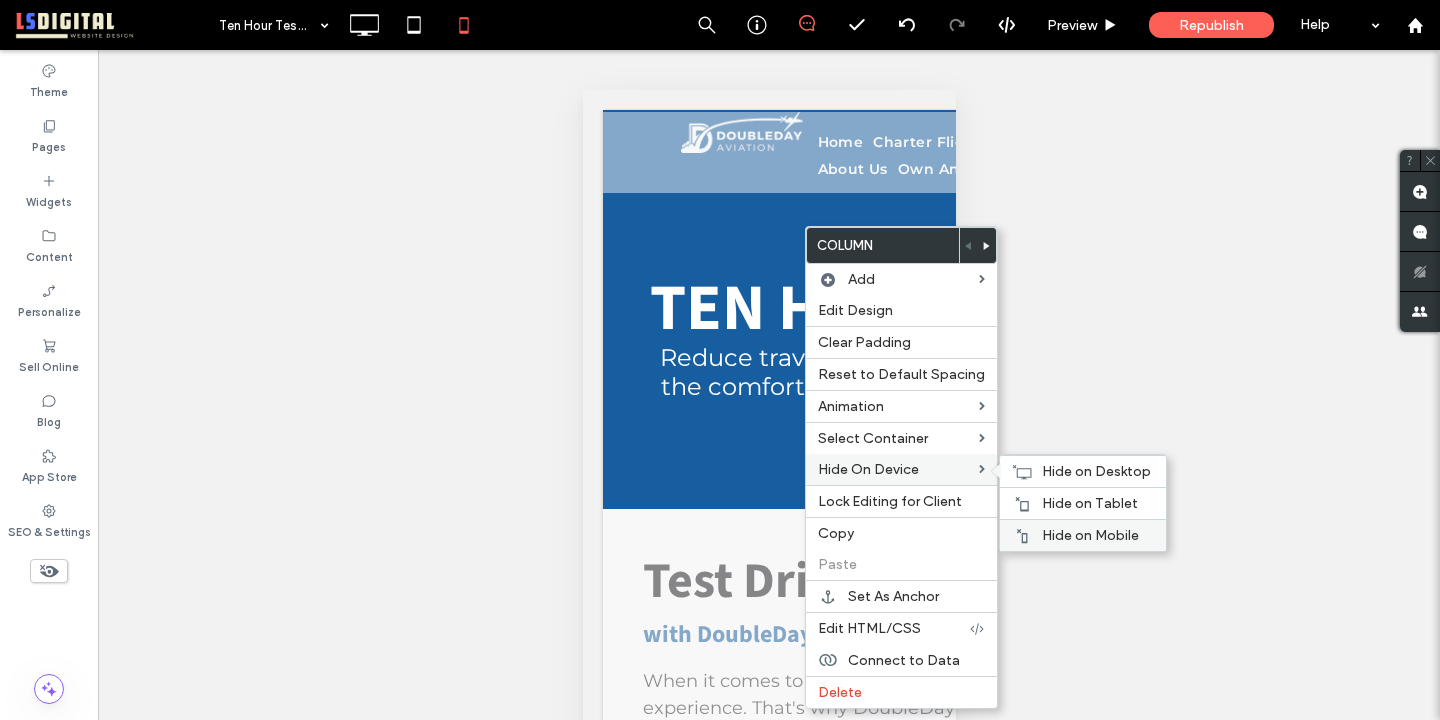 click on "Hide on Mobile" at bounding box center (1090, 535) 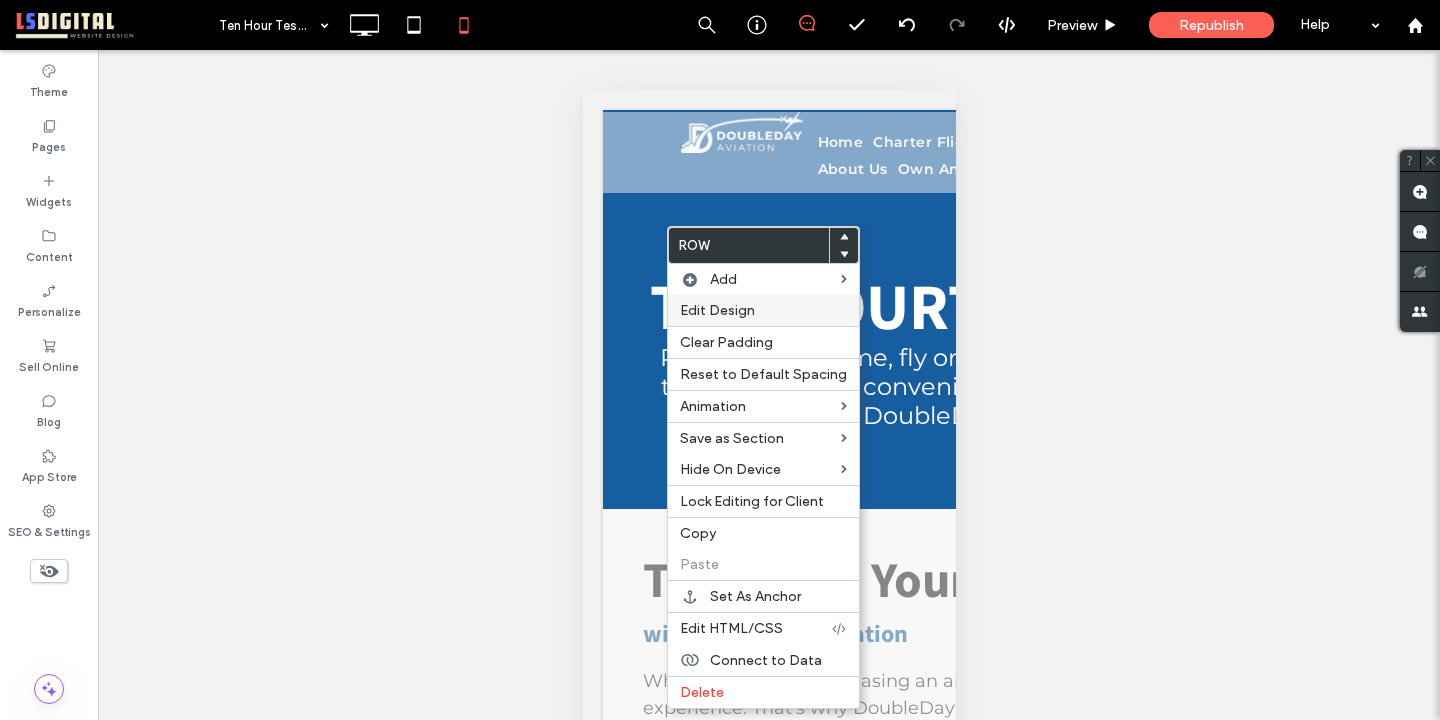 click on "Edit Design" at bounding box center [717, 310] 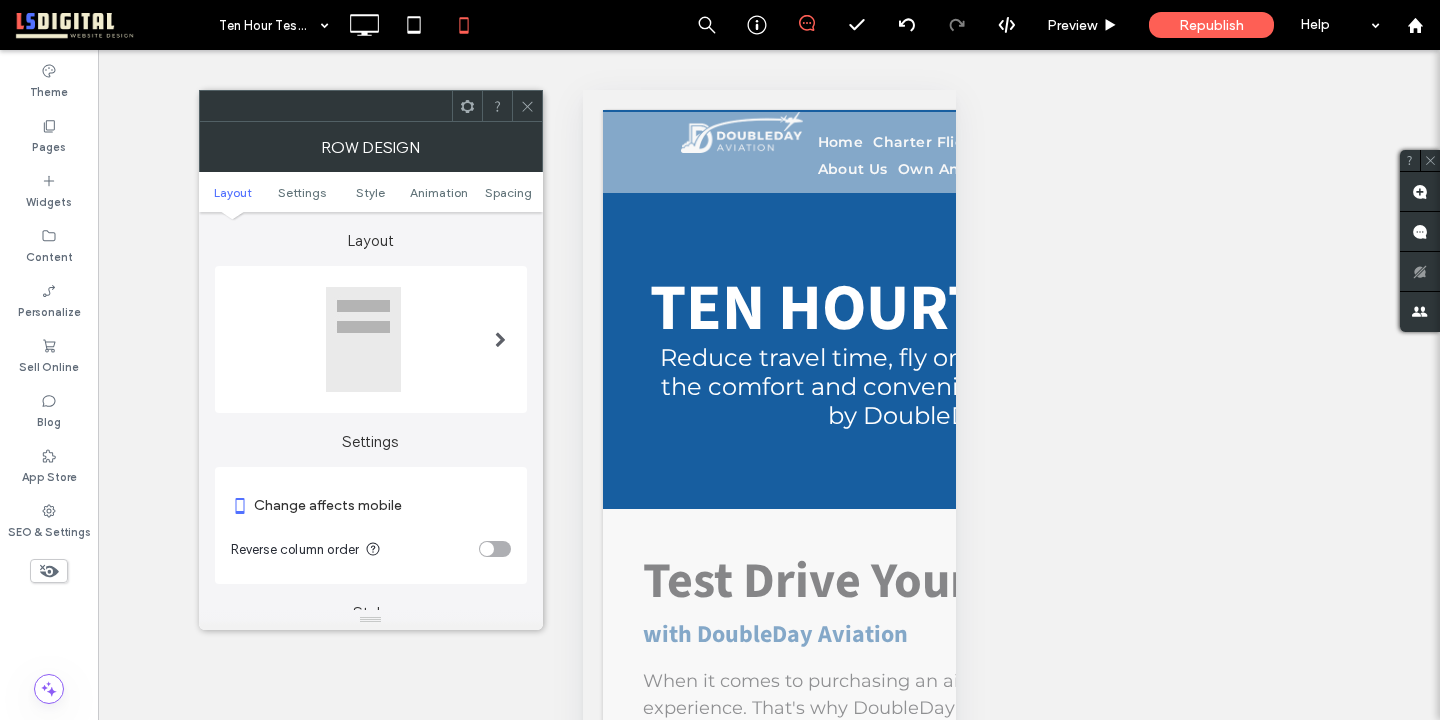scroll, scrollTop: 178, scrollLeft: 0, axis: vertical 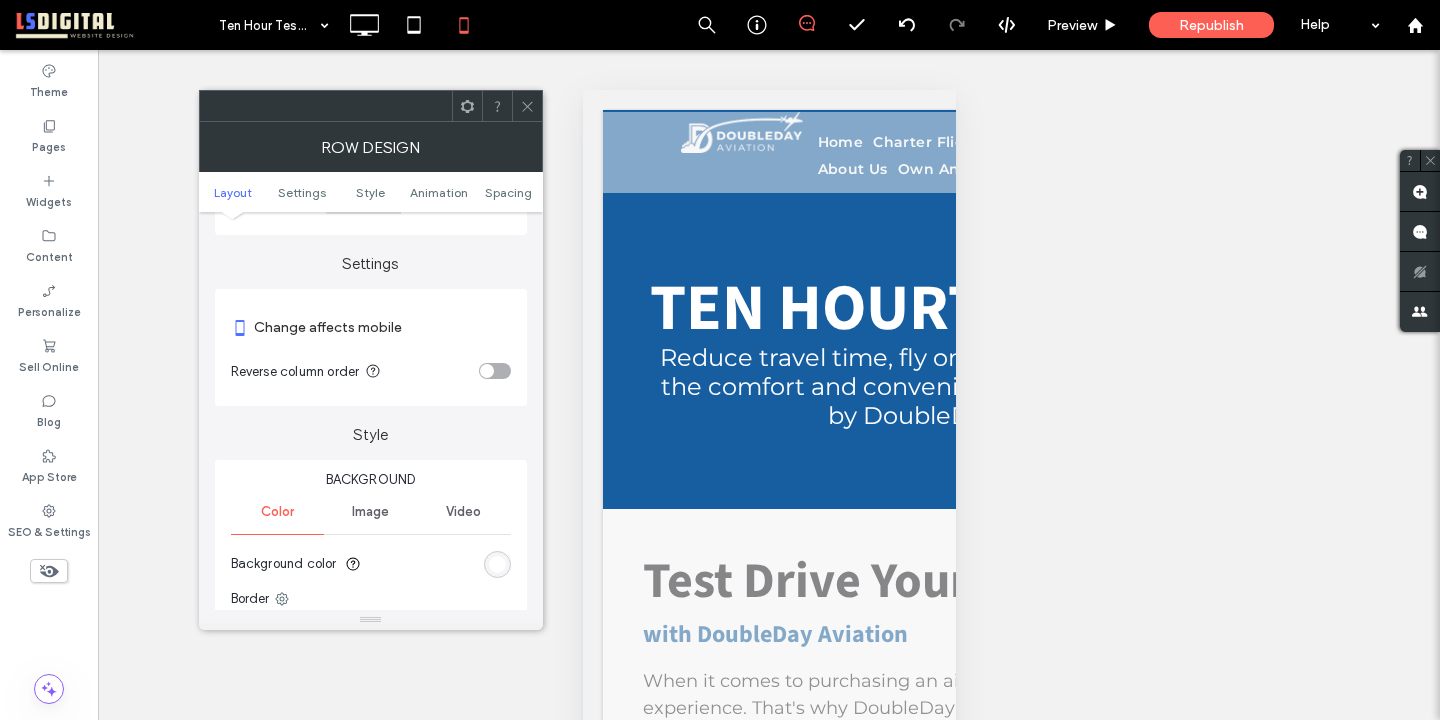 click at bounding box center [487, 371] 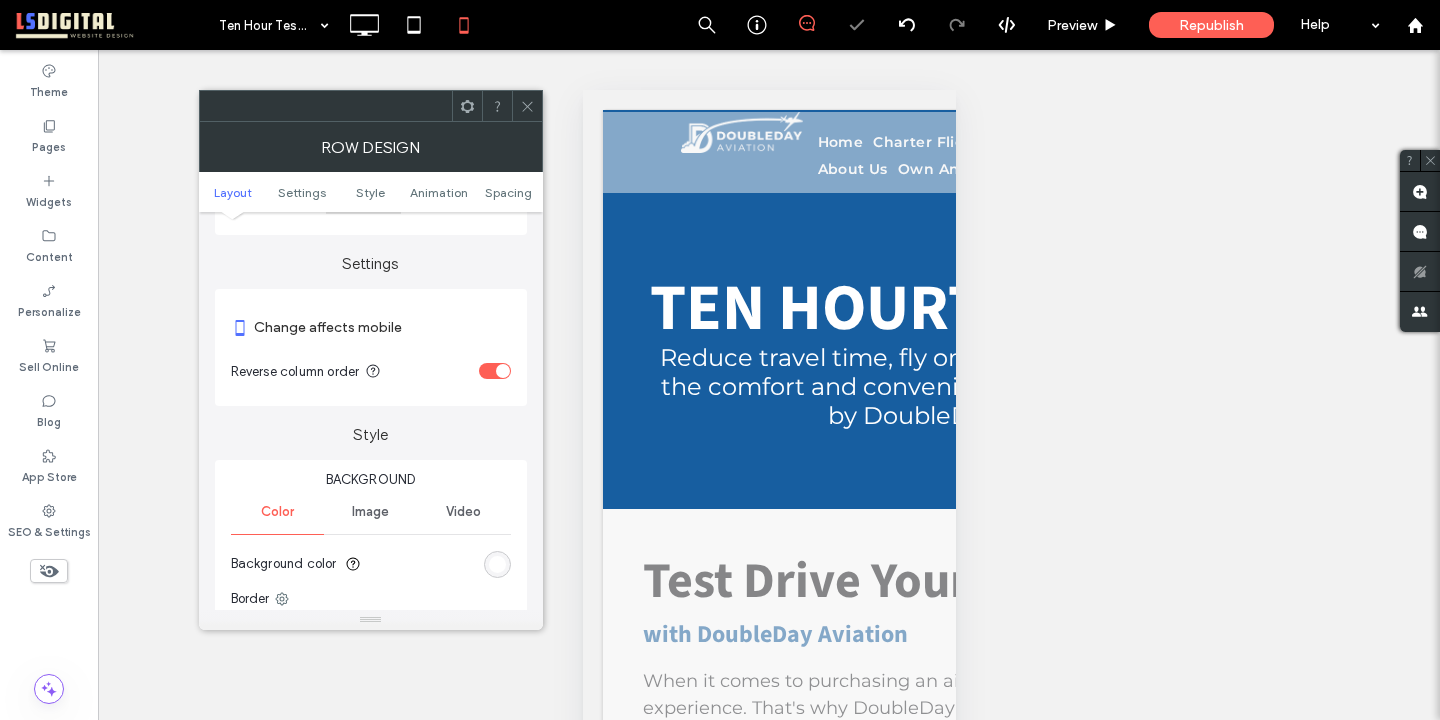 click at bounding box center (495, 371) 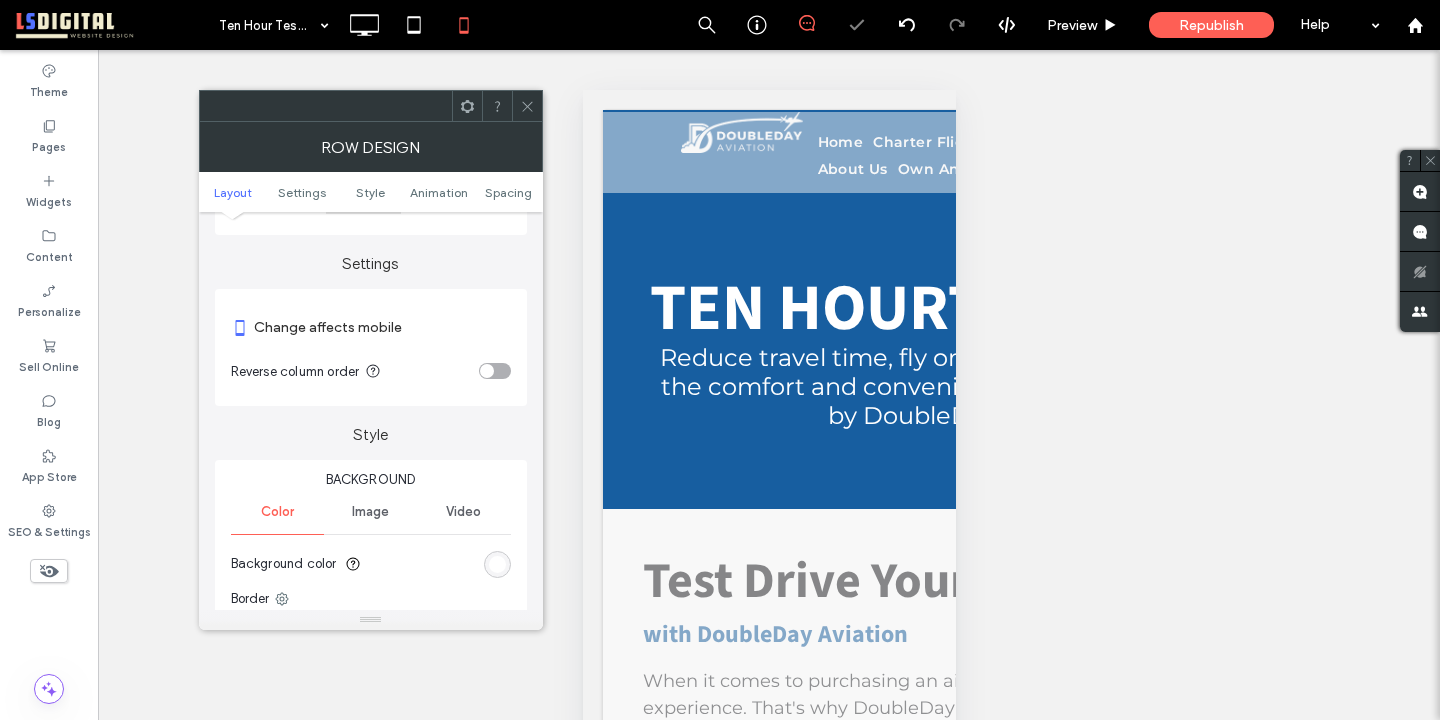 click 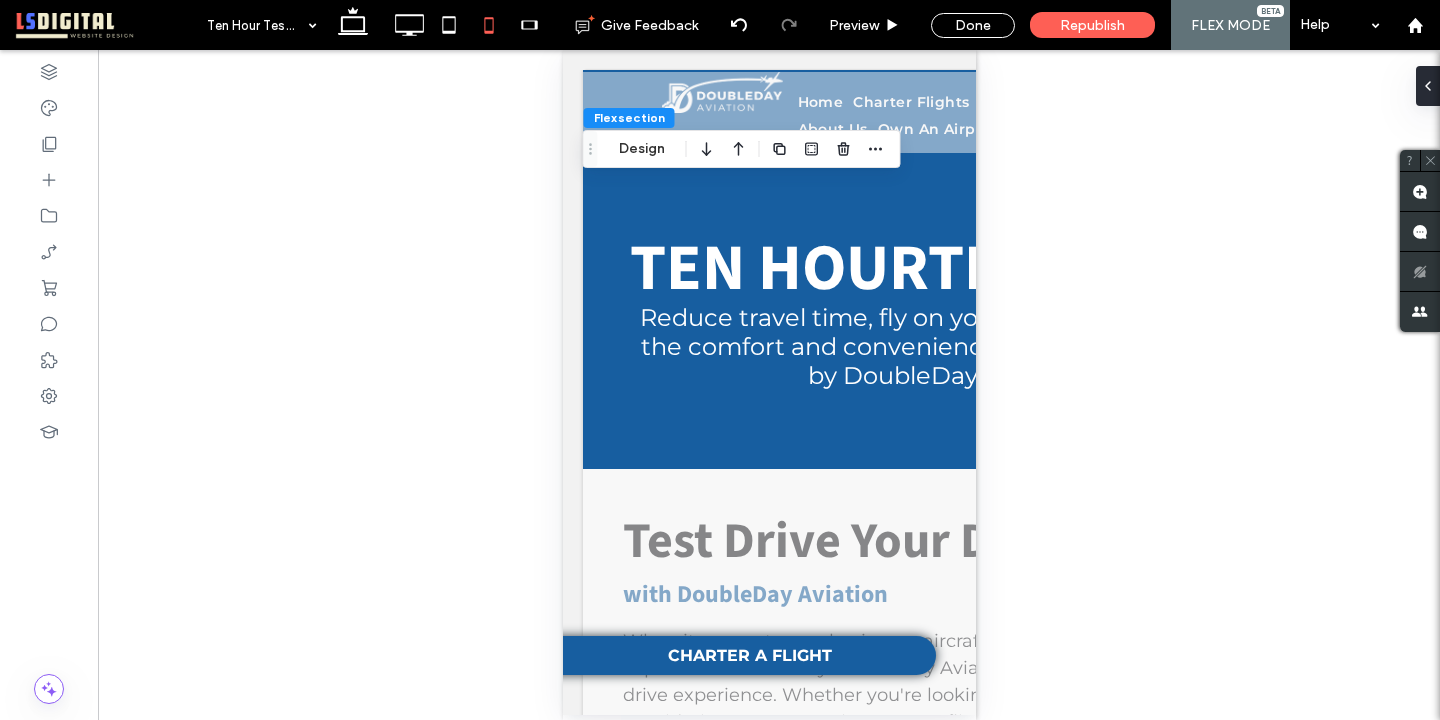 scroll, scrollTop: 0, scrollLeft: 0, axis: both 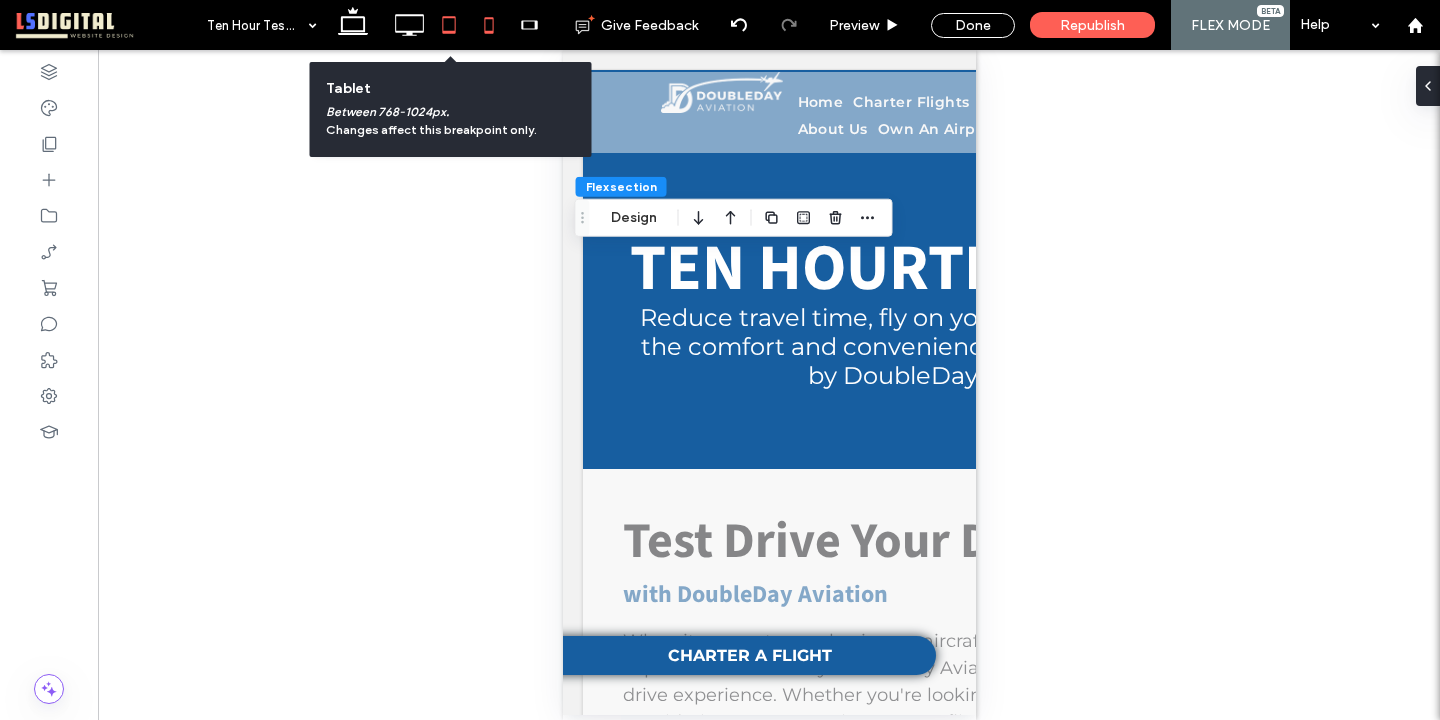 click 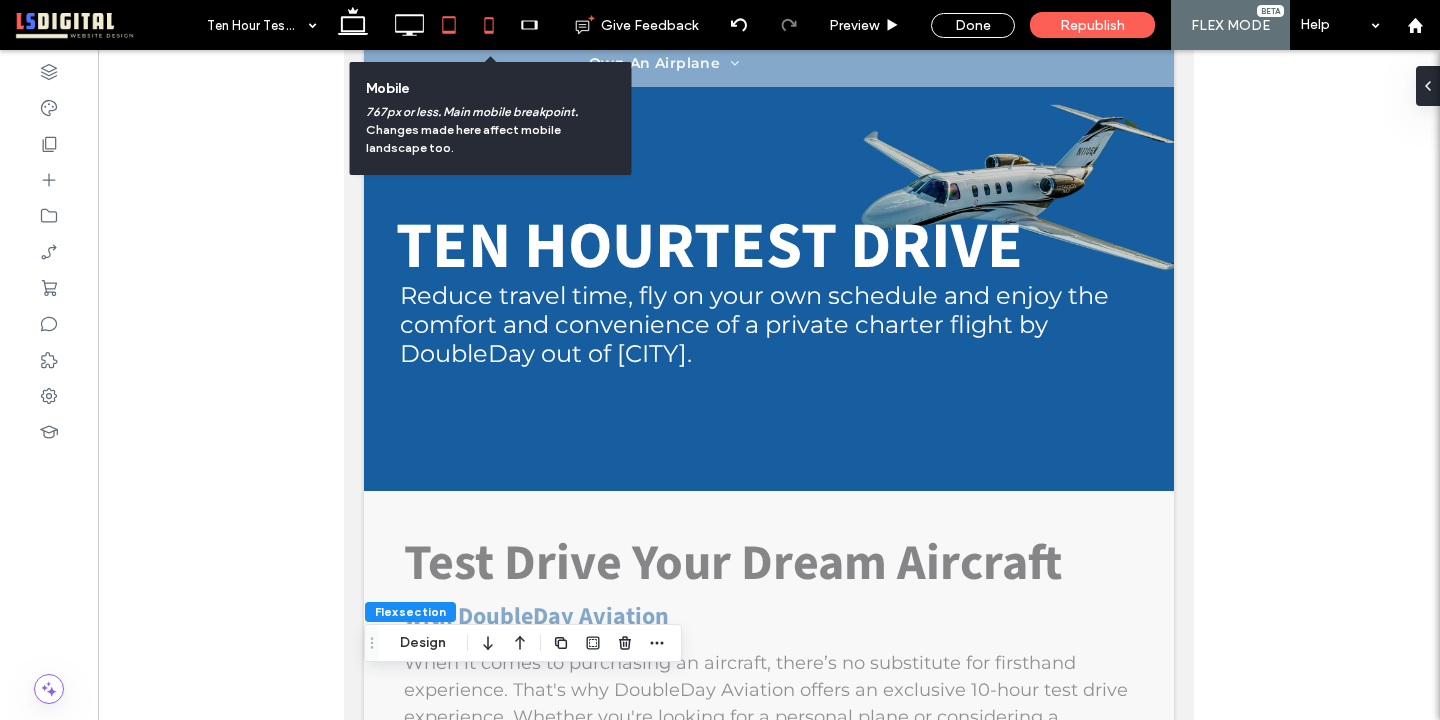 scroll, scrollTop: 166, scrollLeft: 0, axis: vertical 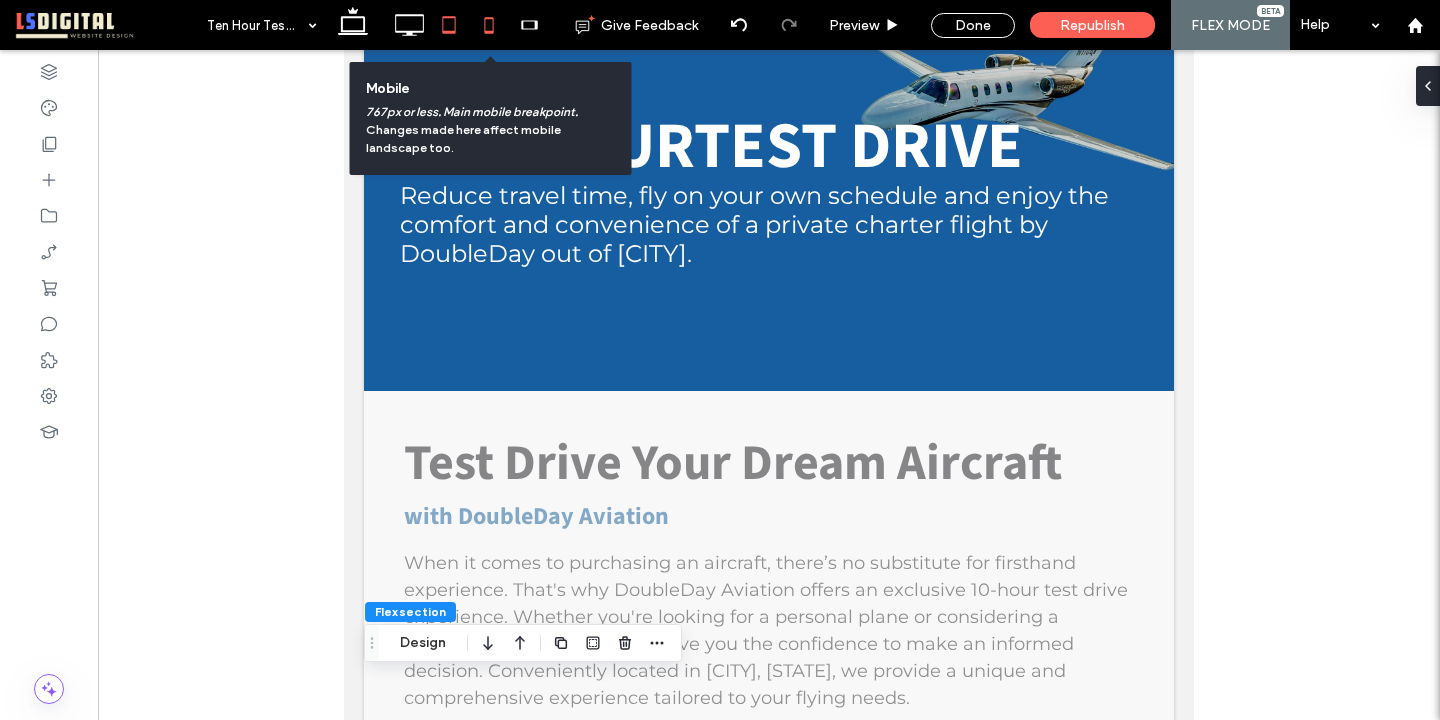 click 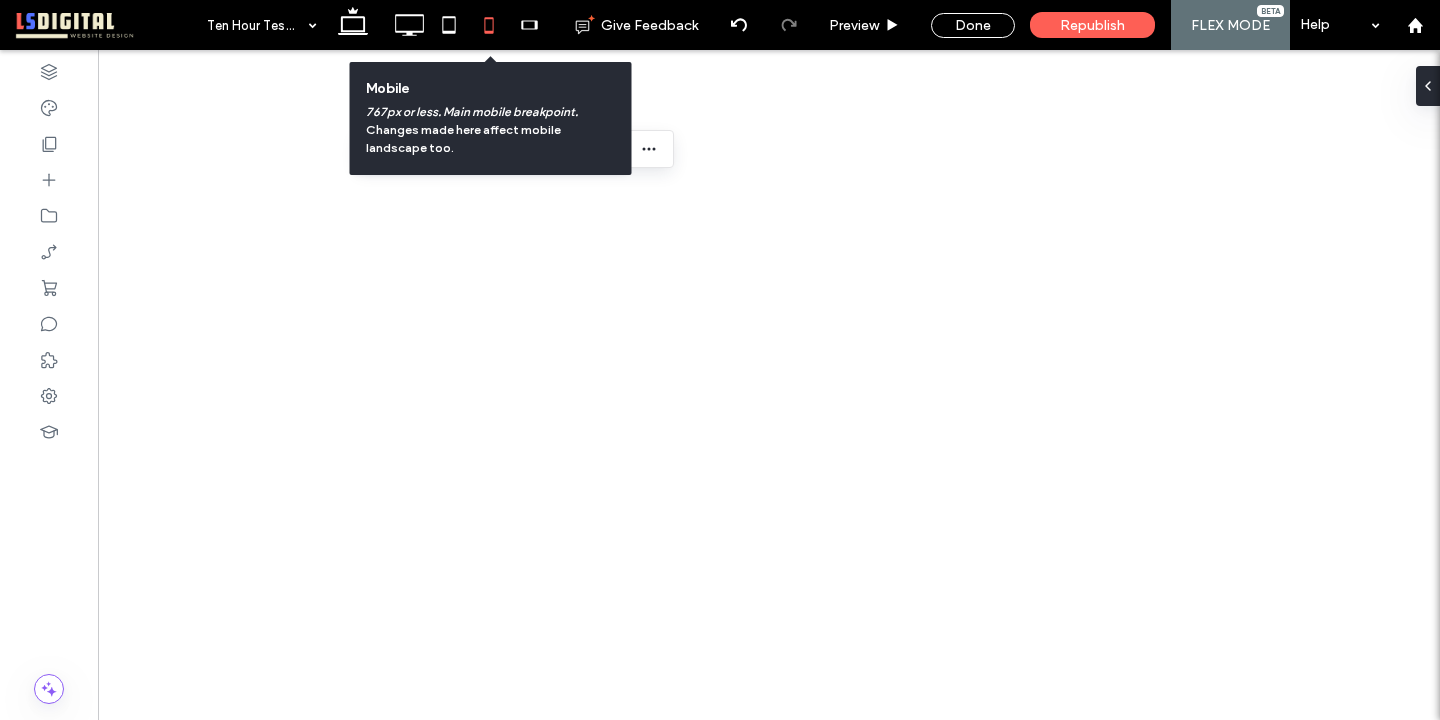 scroll, scrollTop: 0, scrollLeft: 0, axis: both 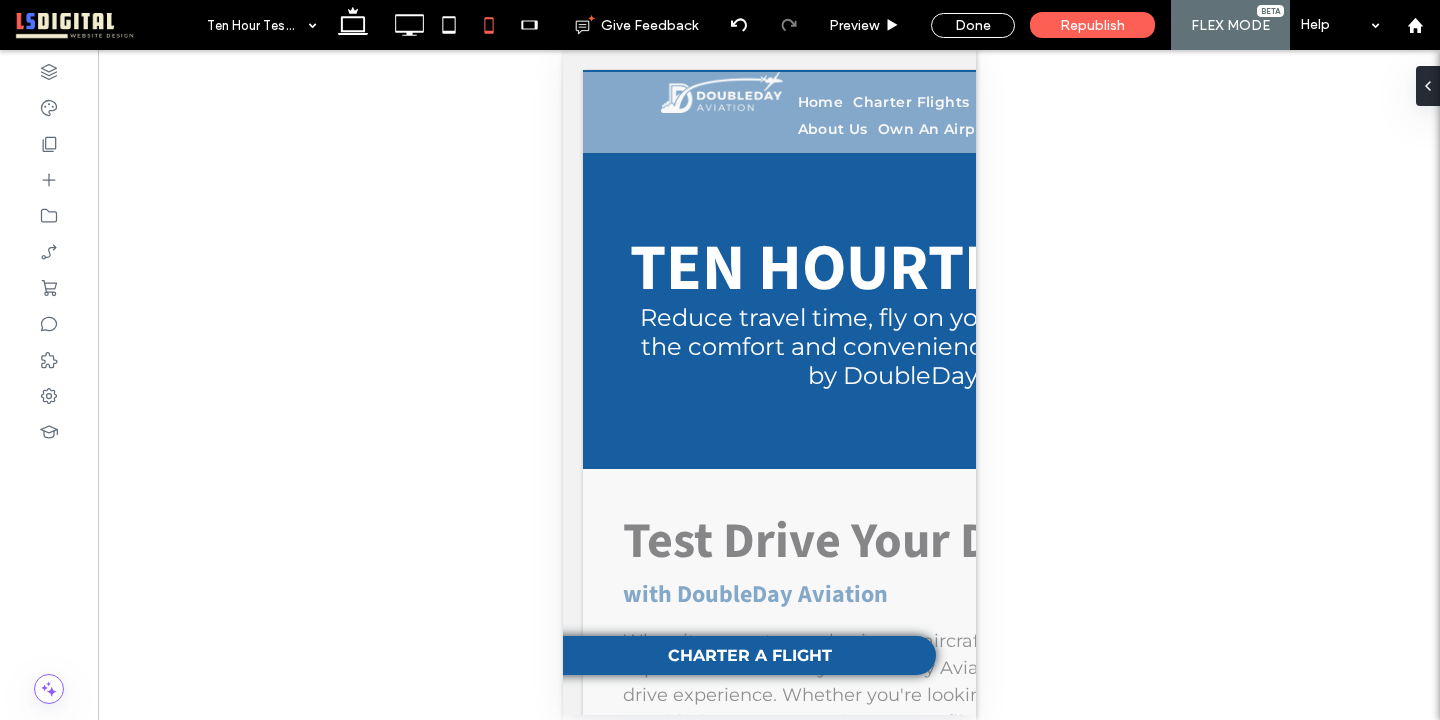 type on "**********" 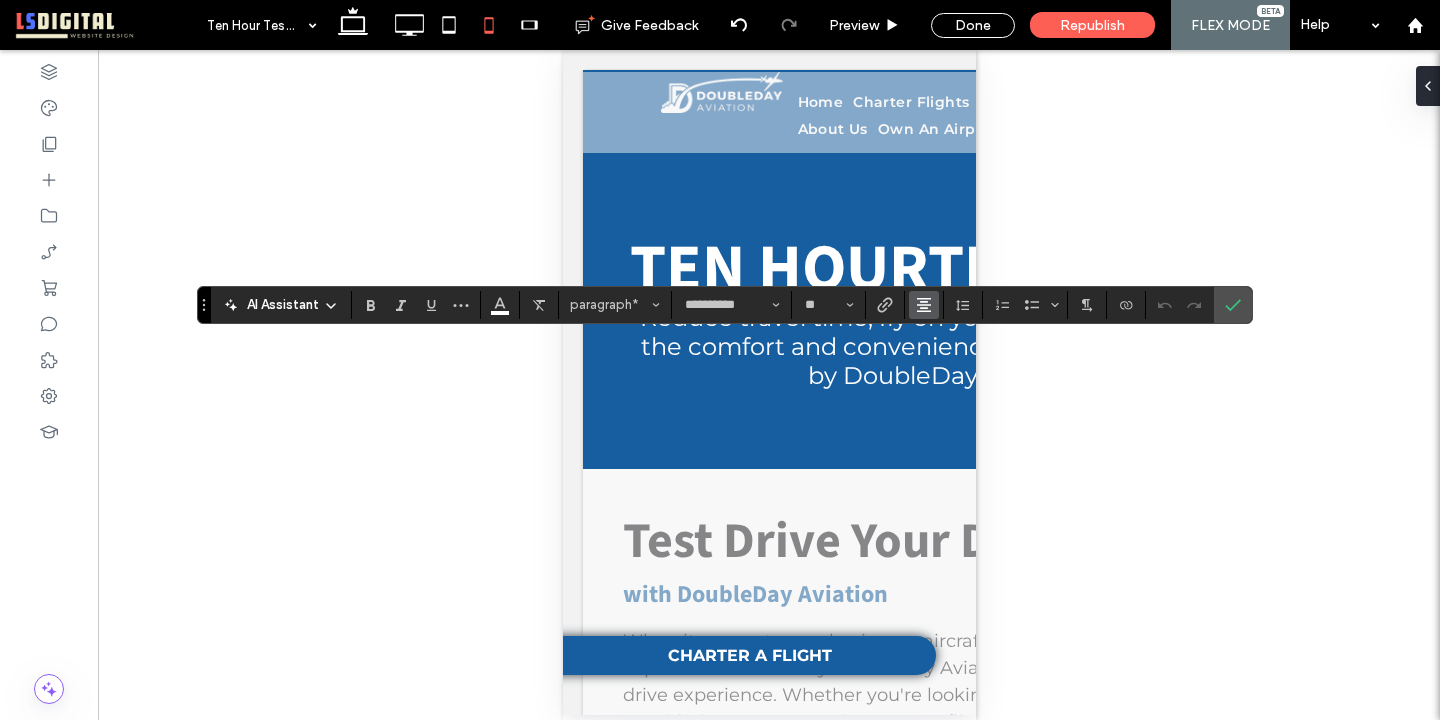 click at bounding box center [924, 305] 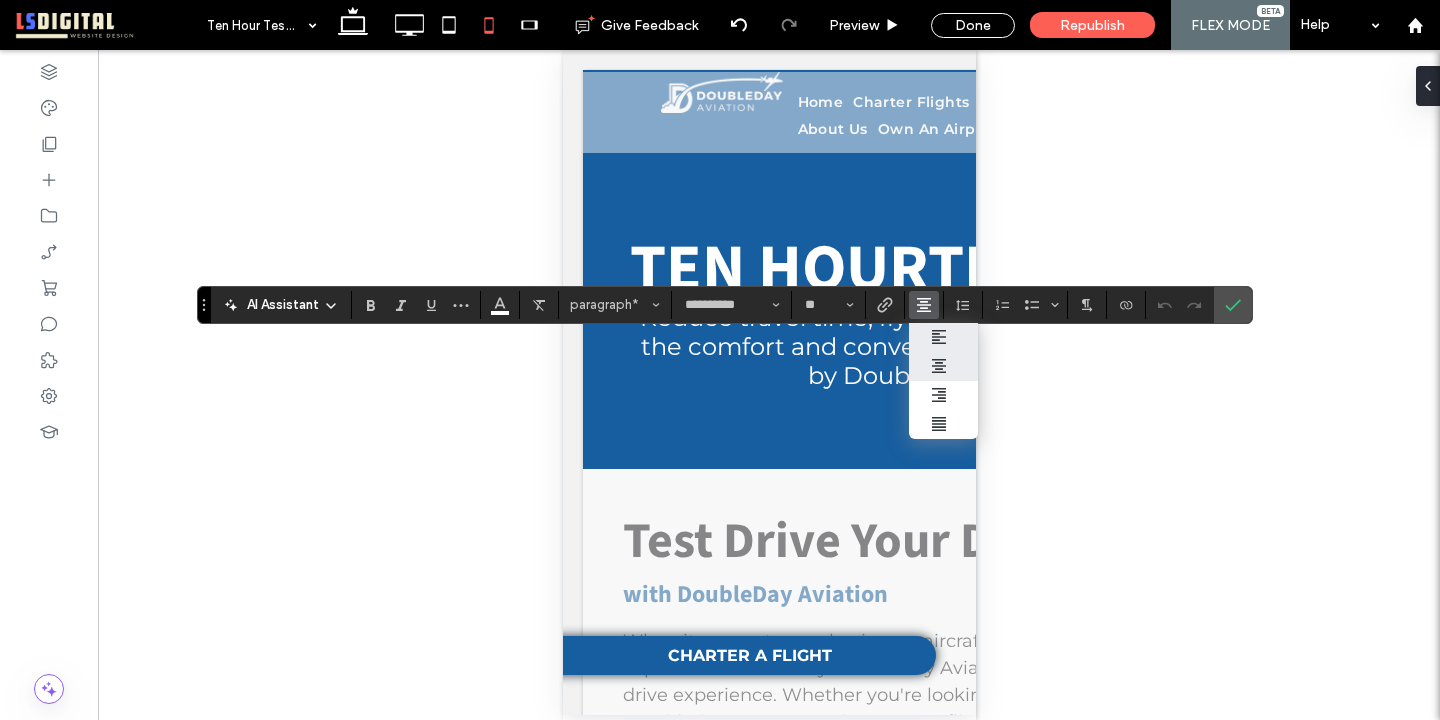 click 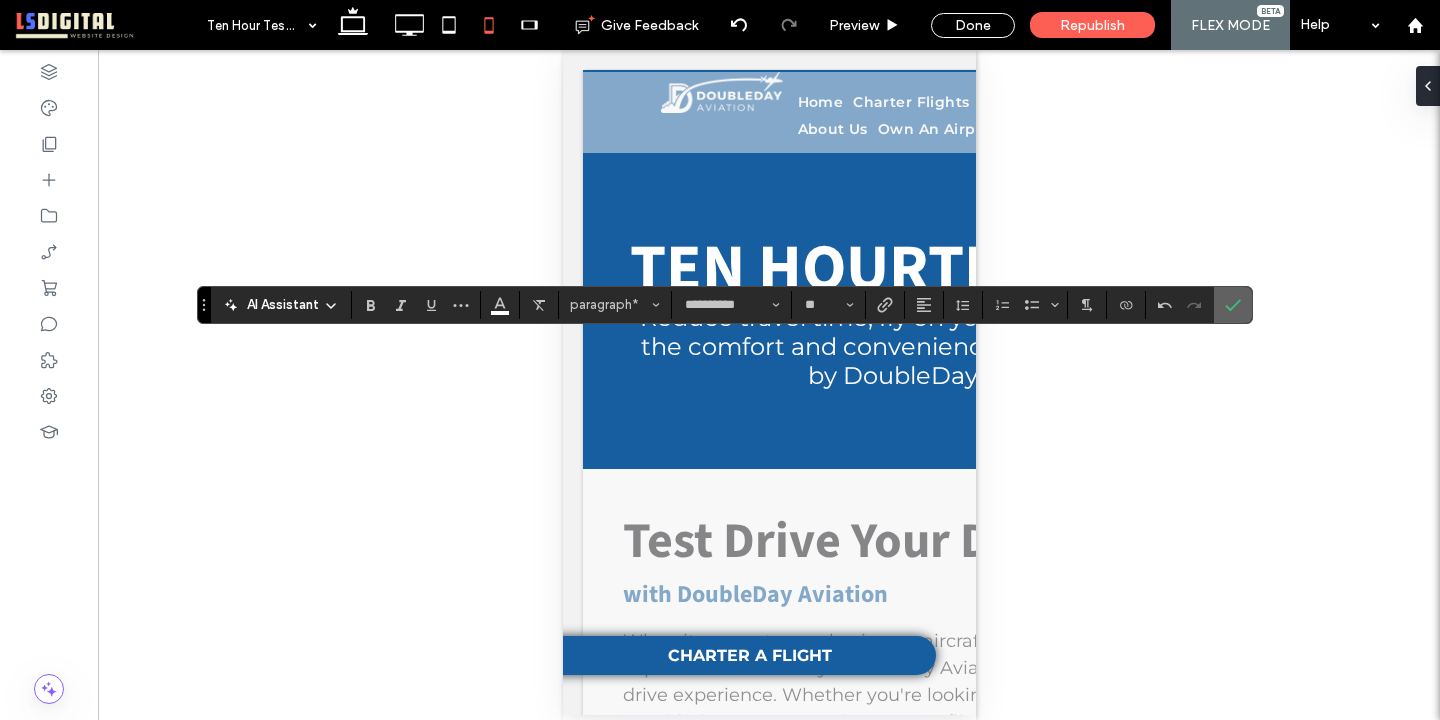 click 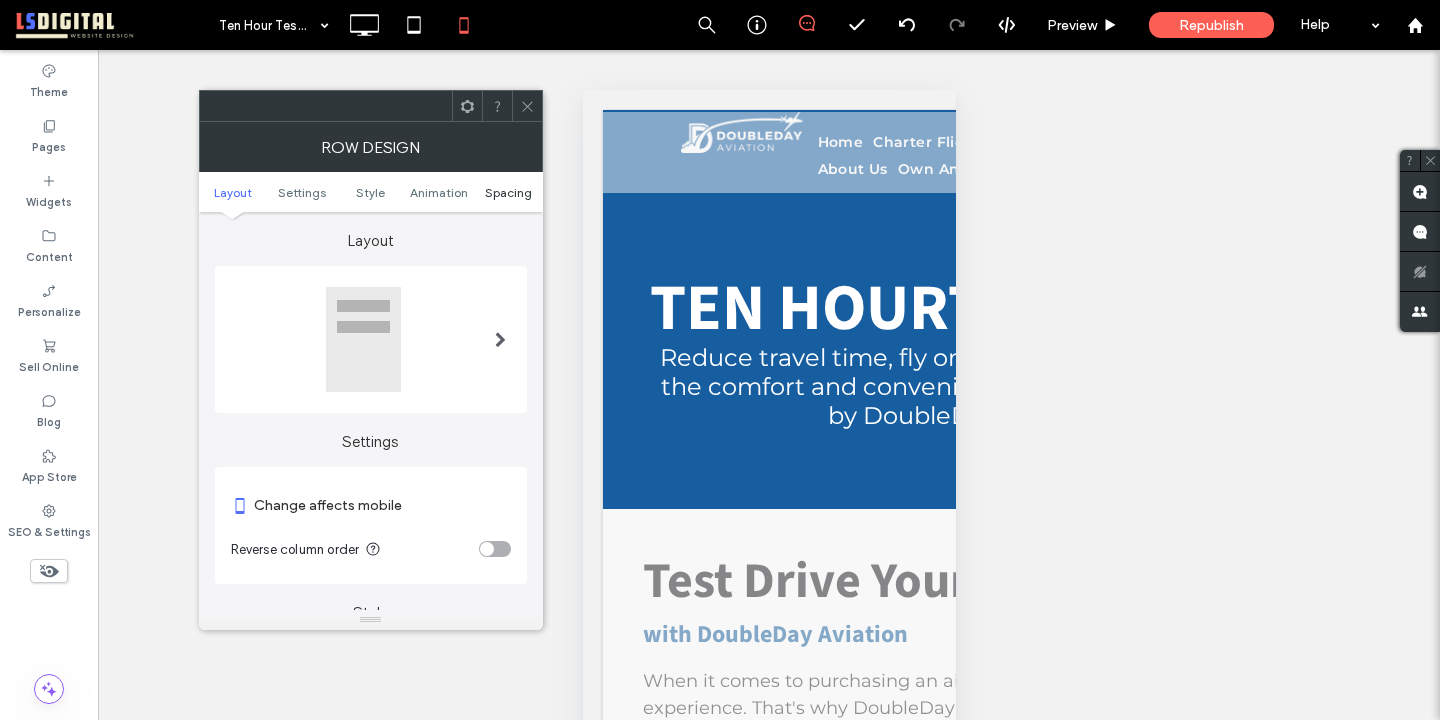 click on "Spacing" at bounding box center [508, 192] 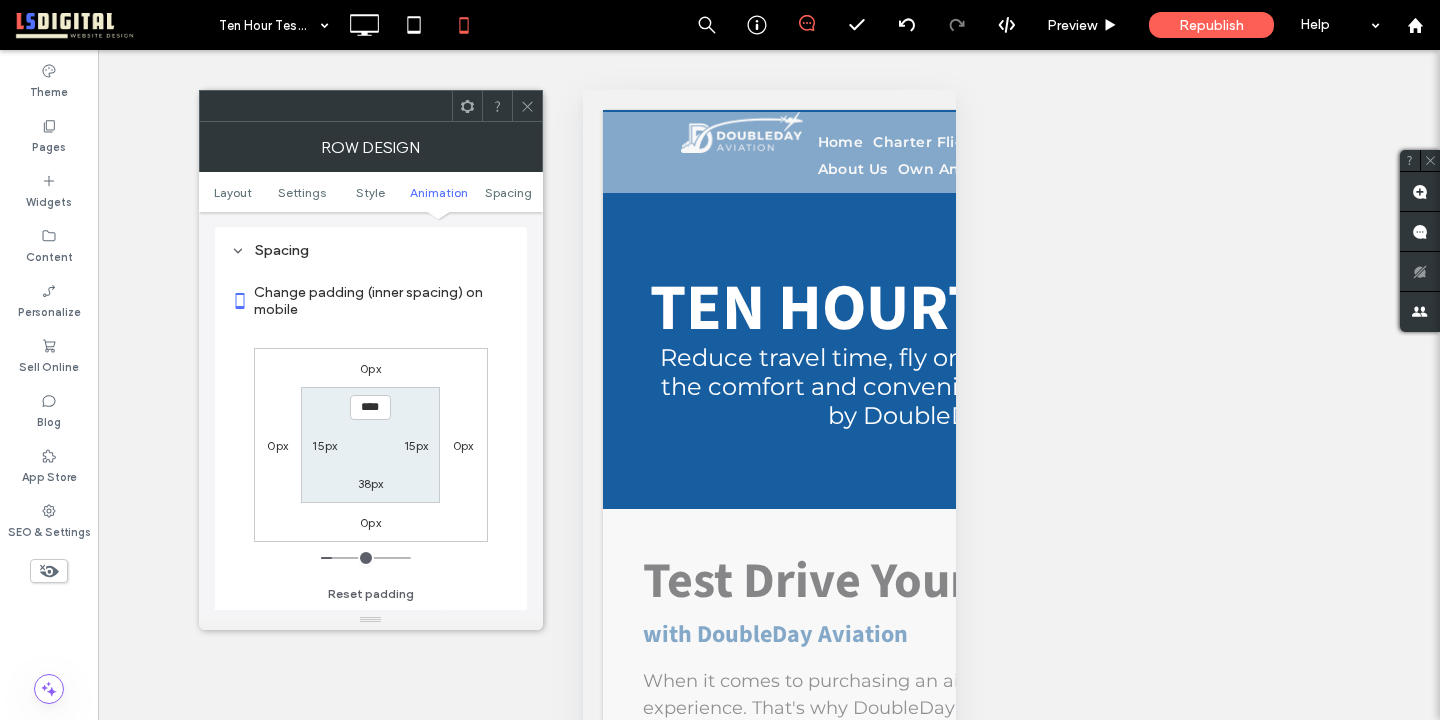 scroll, scrollTop: 768, scrollLeft: 0, axis: vertical 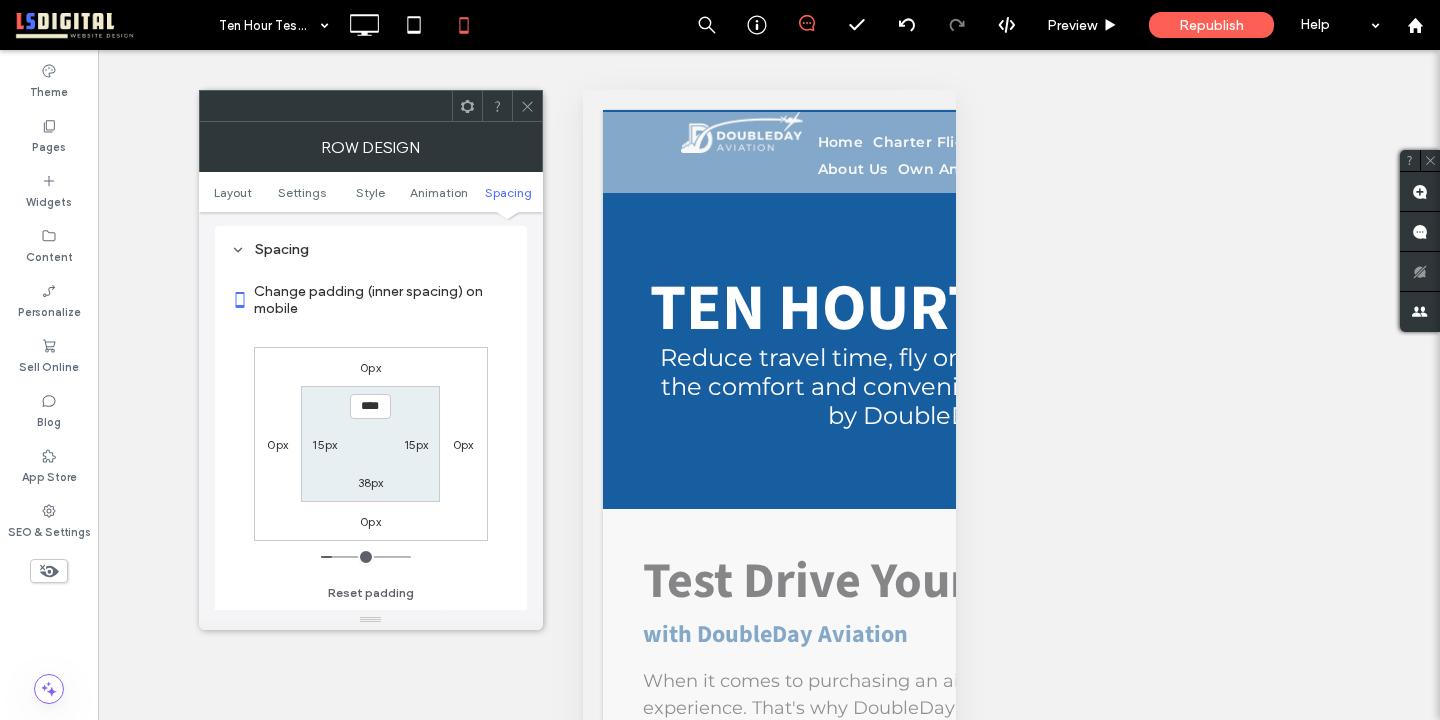 click on "38px" at bounding box center [371, 482] 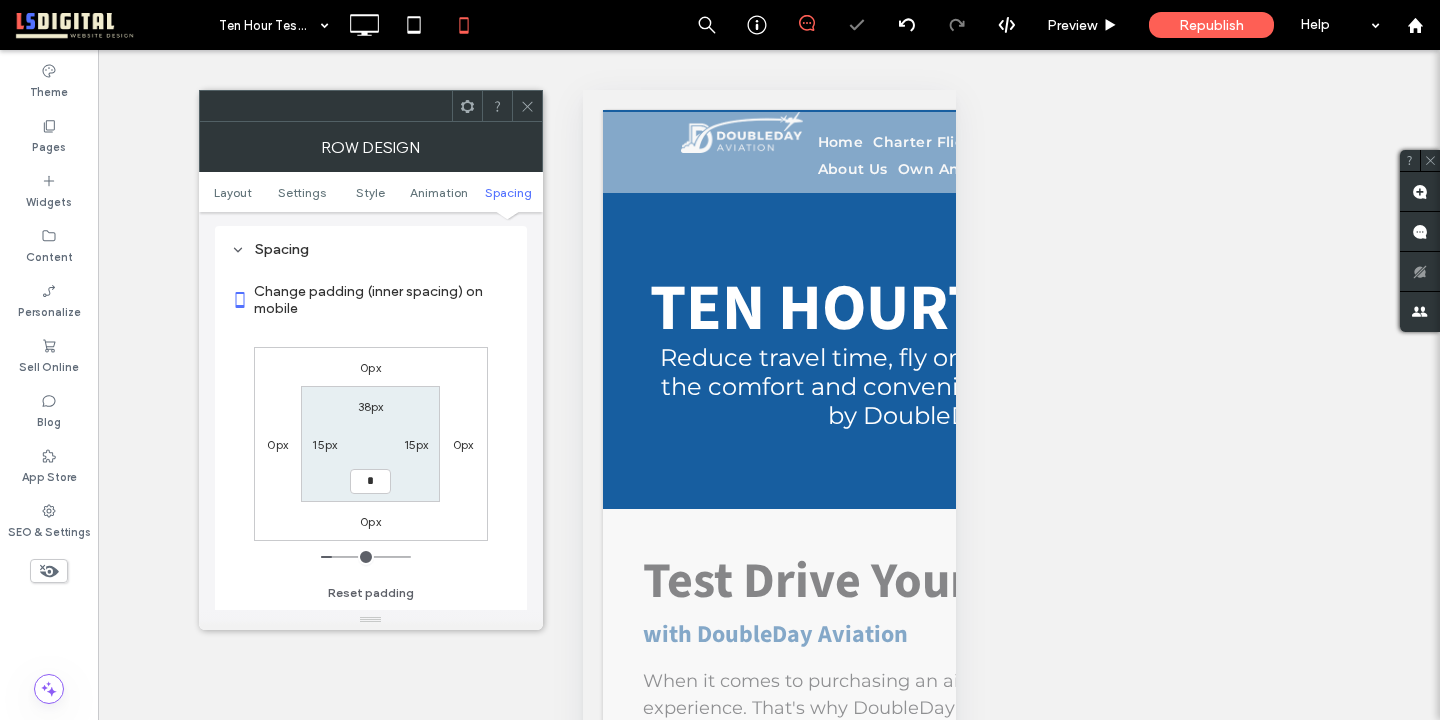 type on "*" 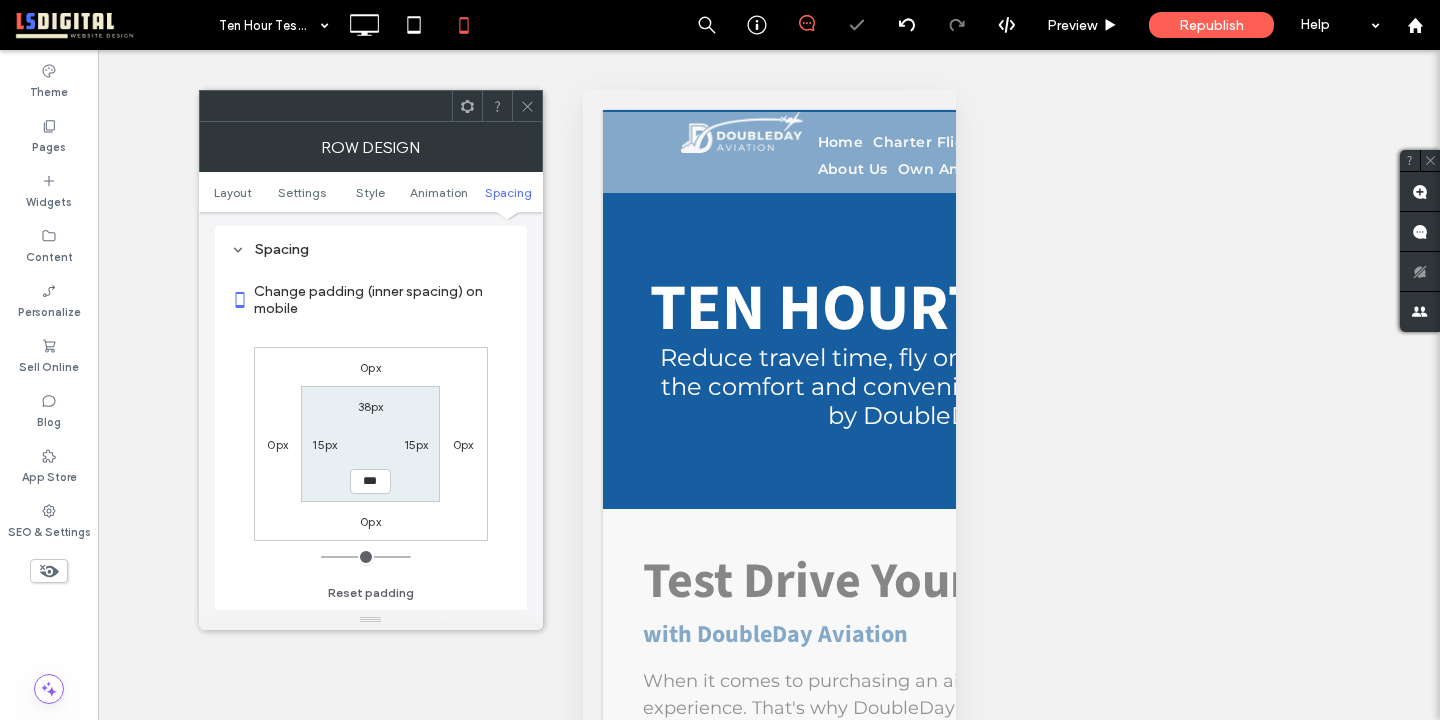 click on "Change padding (inner spacing) on mobile 0px 0px 0px 0px 38px 15px *** 15px Reset padding" at bounding box center (371, 435) 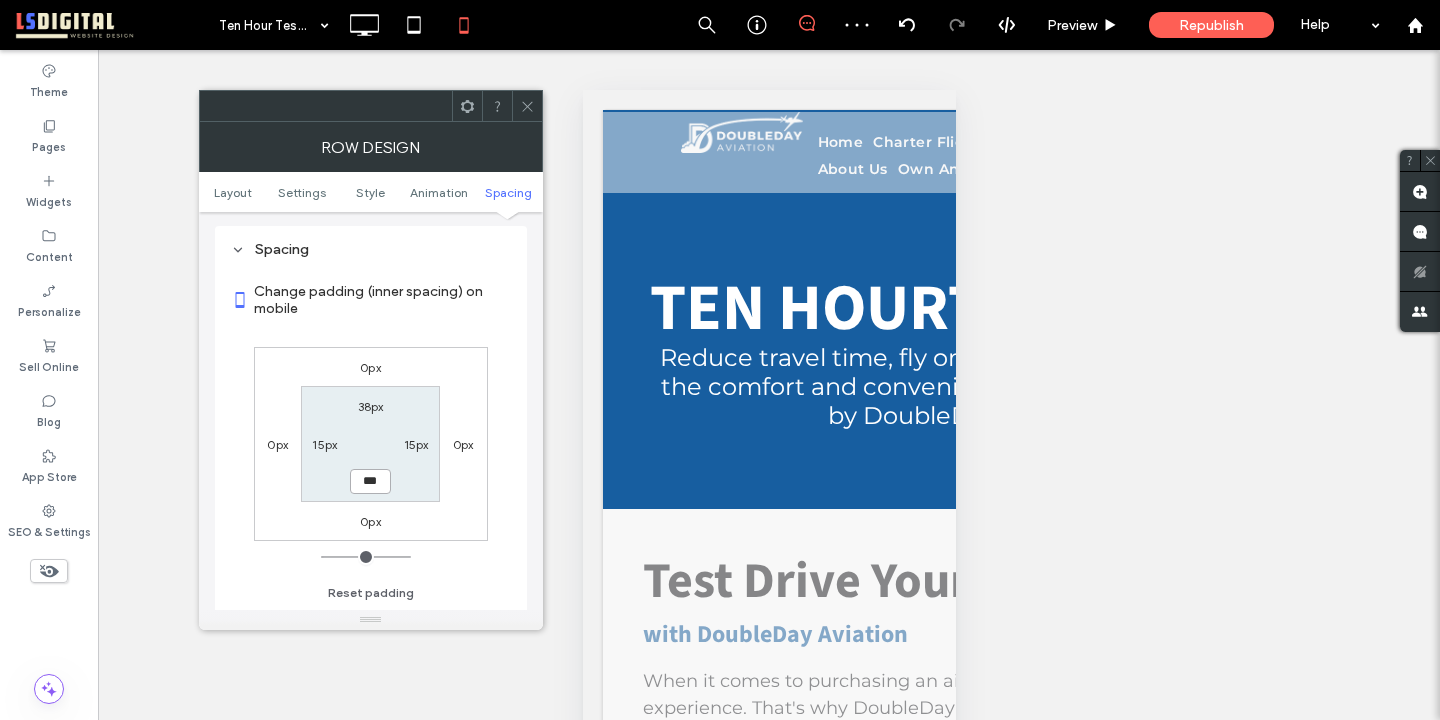 click on "***" at bounding box center (370, 481) 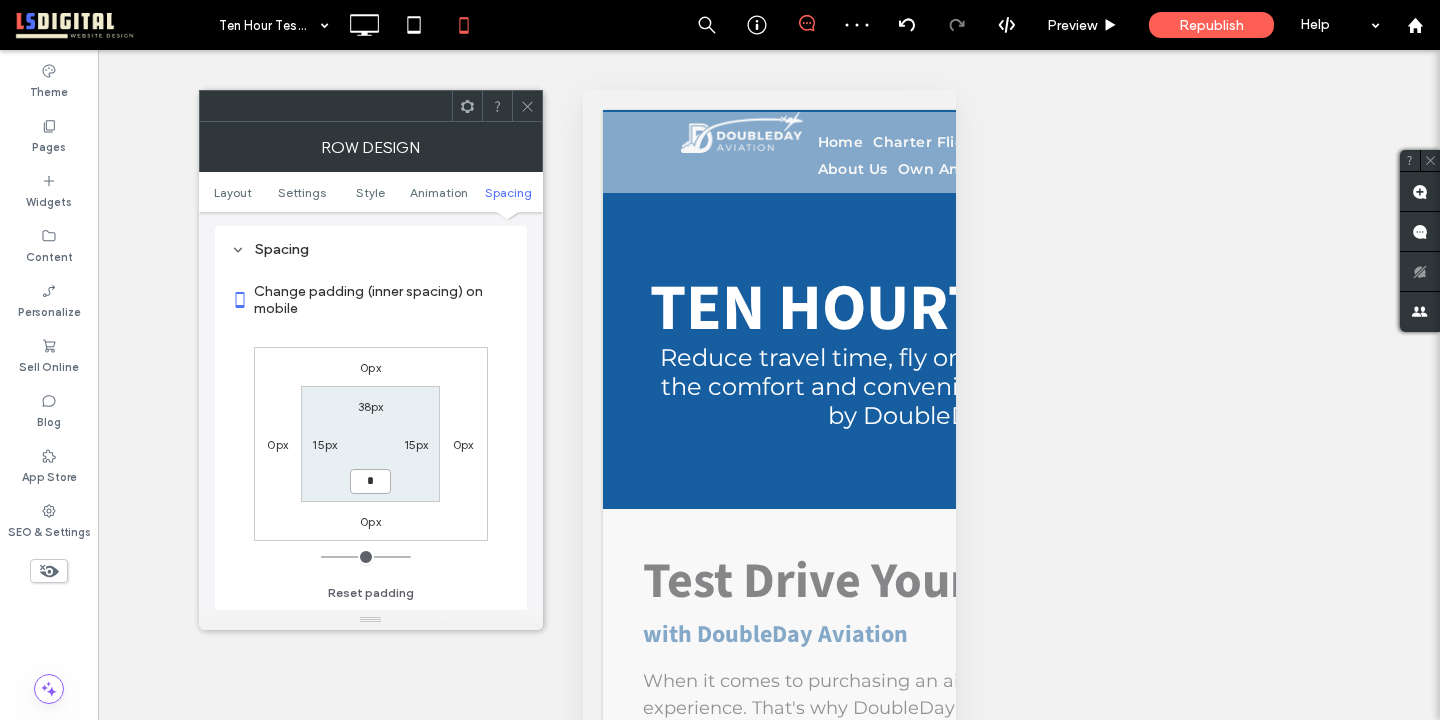 type on "*" 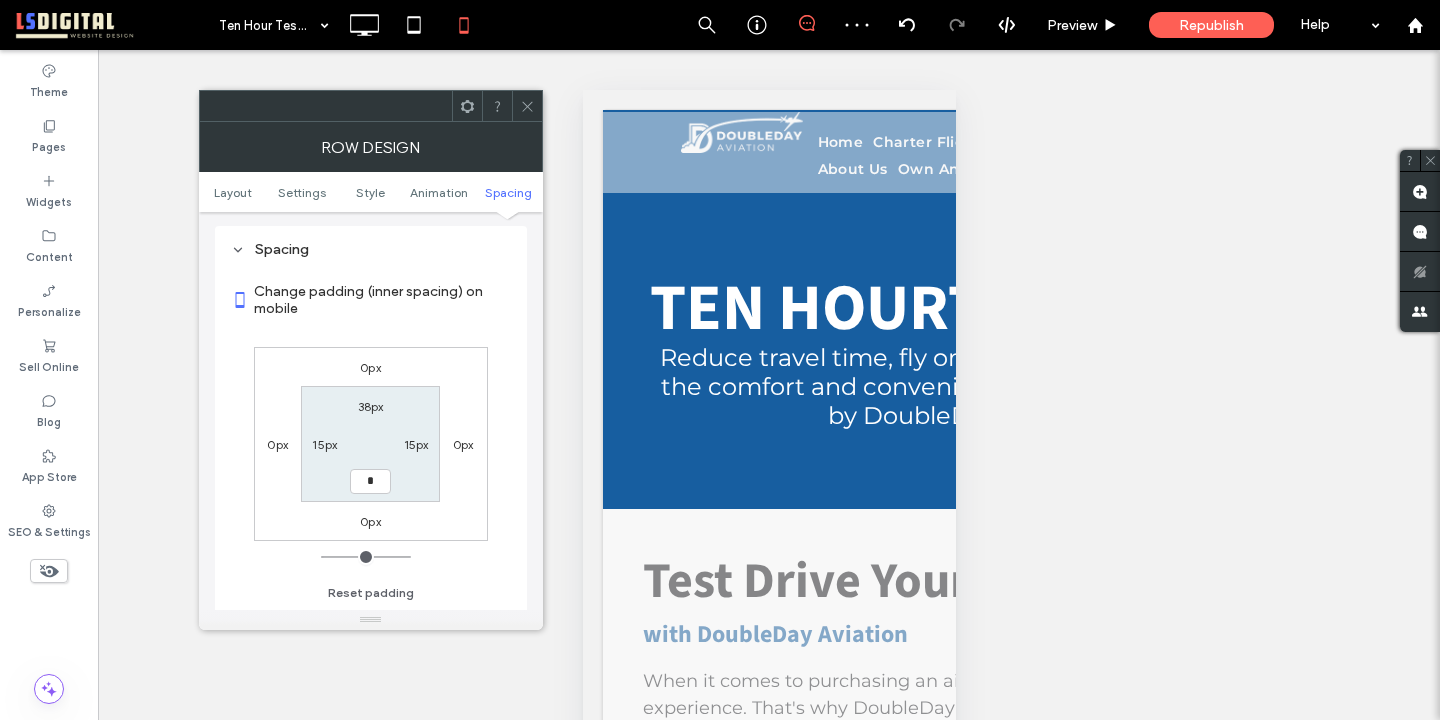 click 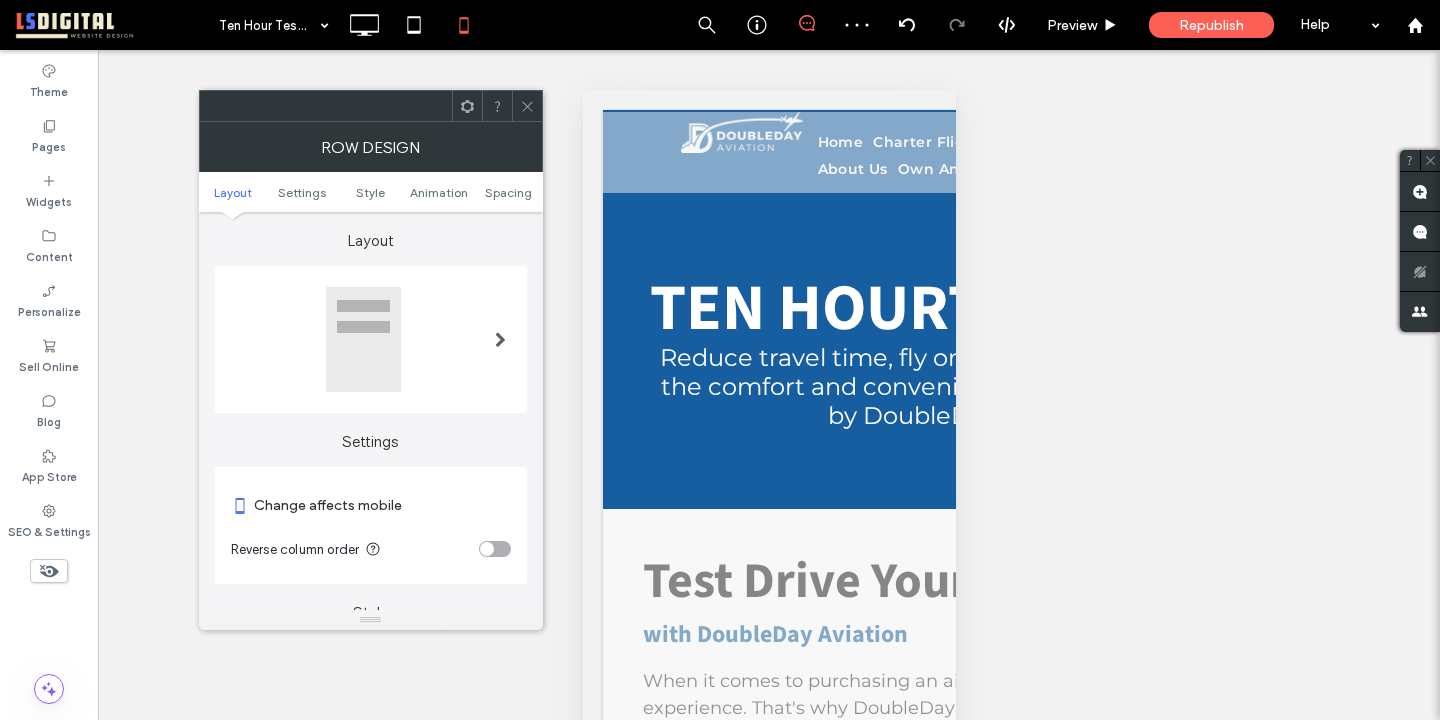 click on "Layout Settings Style Animation Spacing" at bounding box center (371, 192) 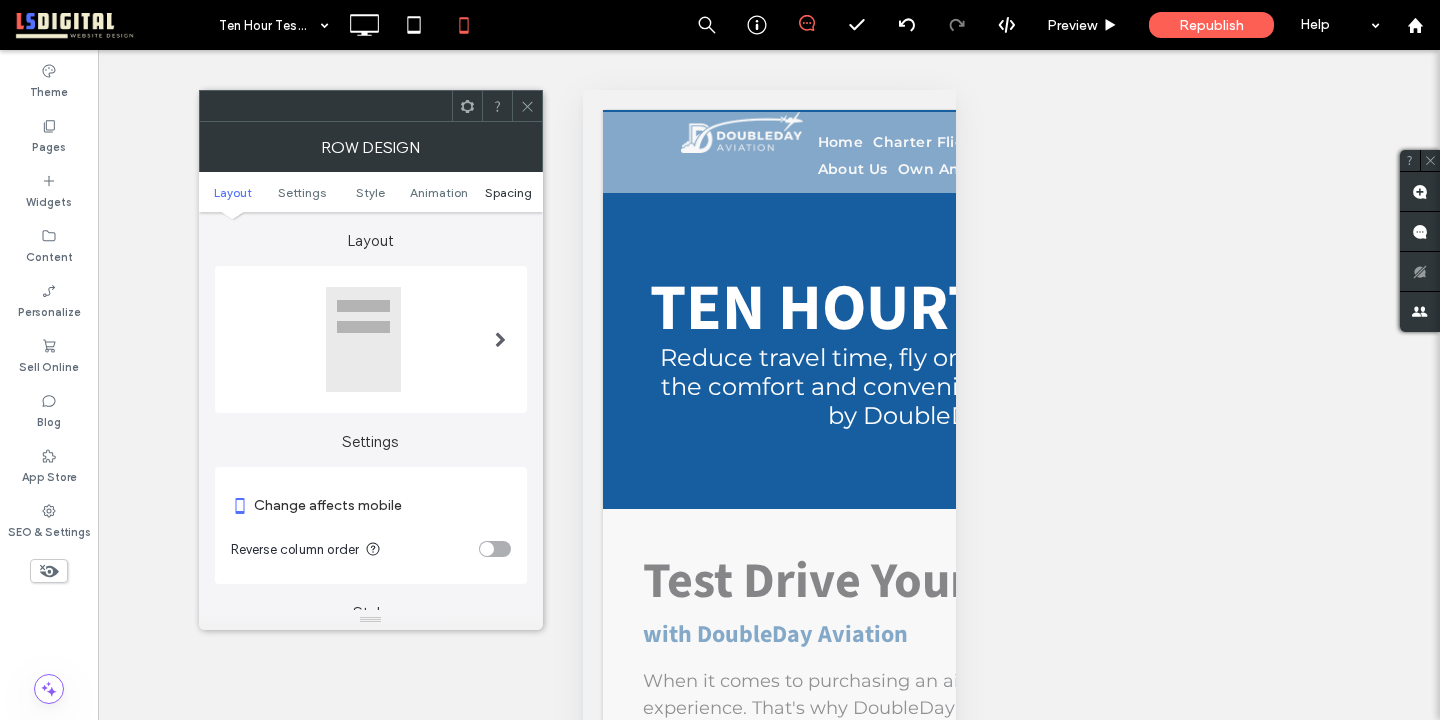 click on "Spacing" at bounding box center (508, 192) 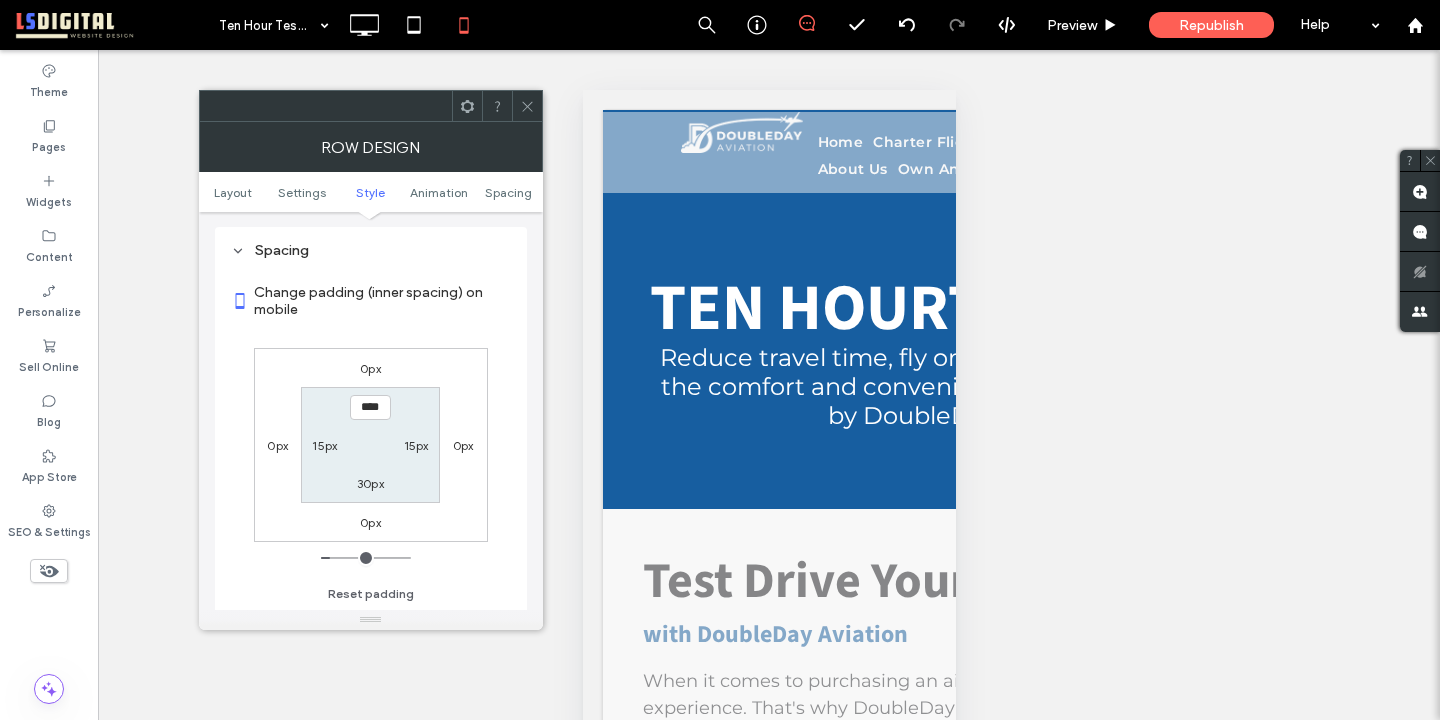 scroll, scrollTop: 768, scrollLeft: 0, axis: vertical 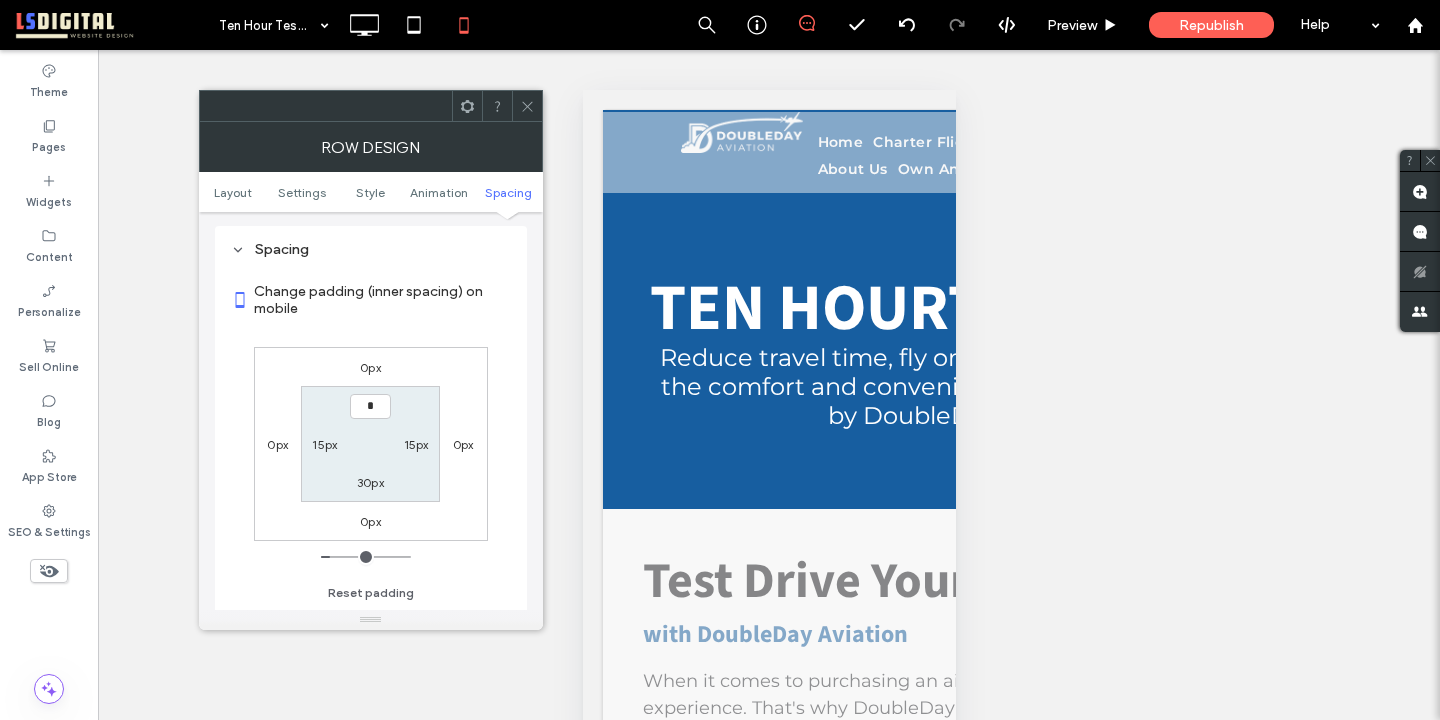 type on "***" 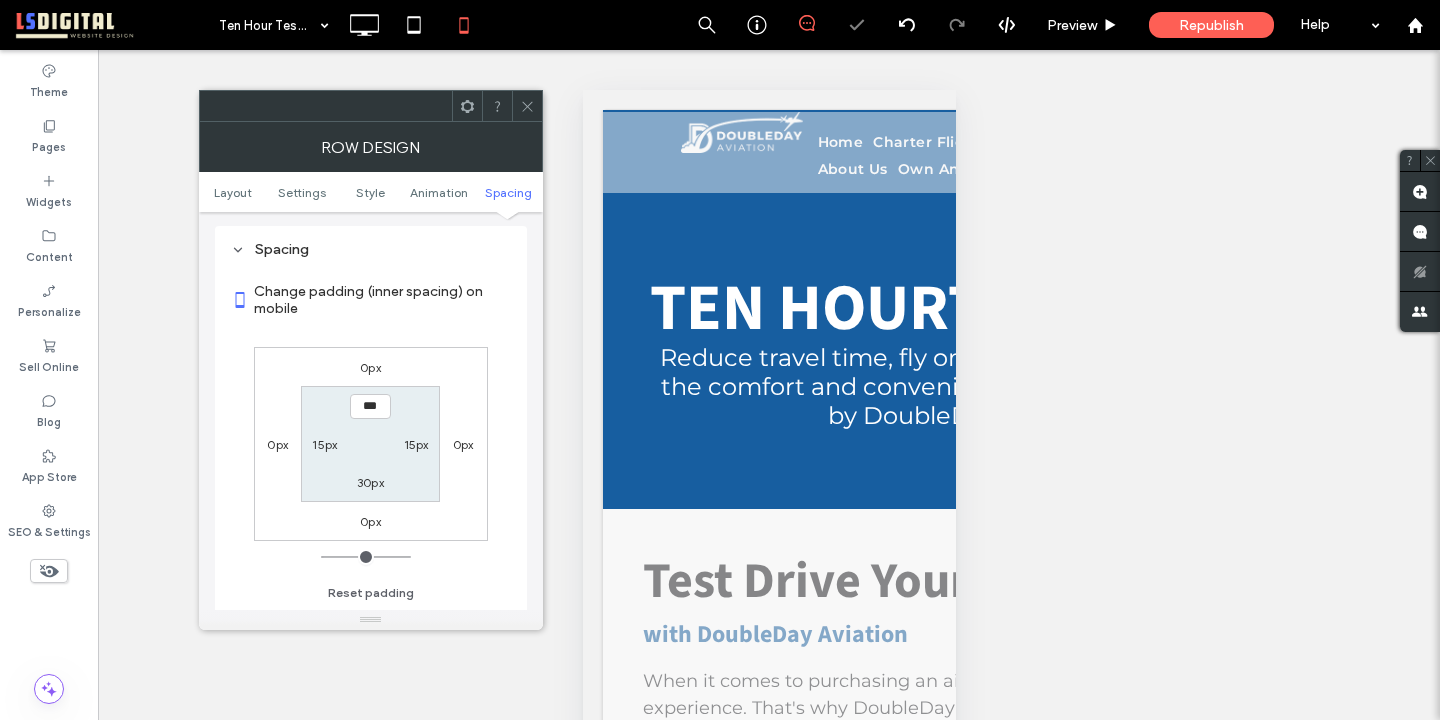 click 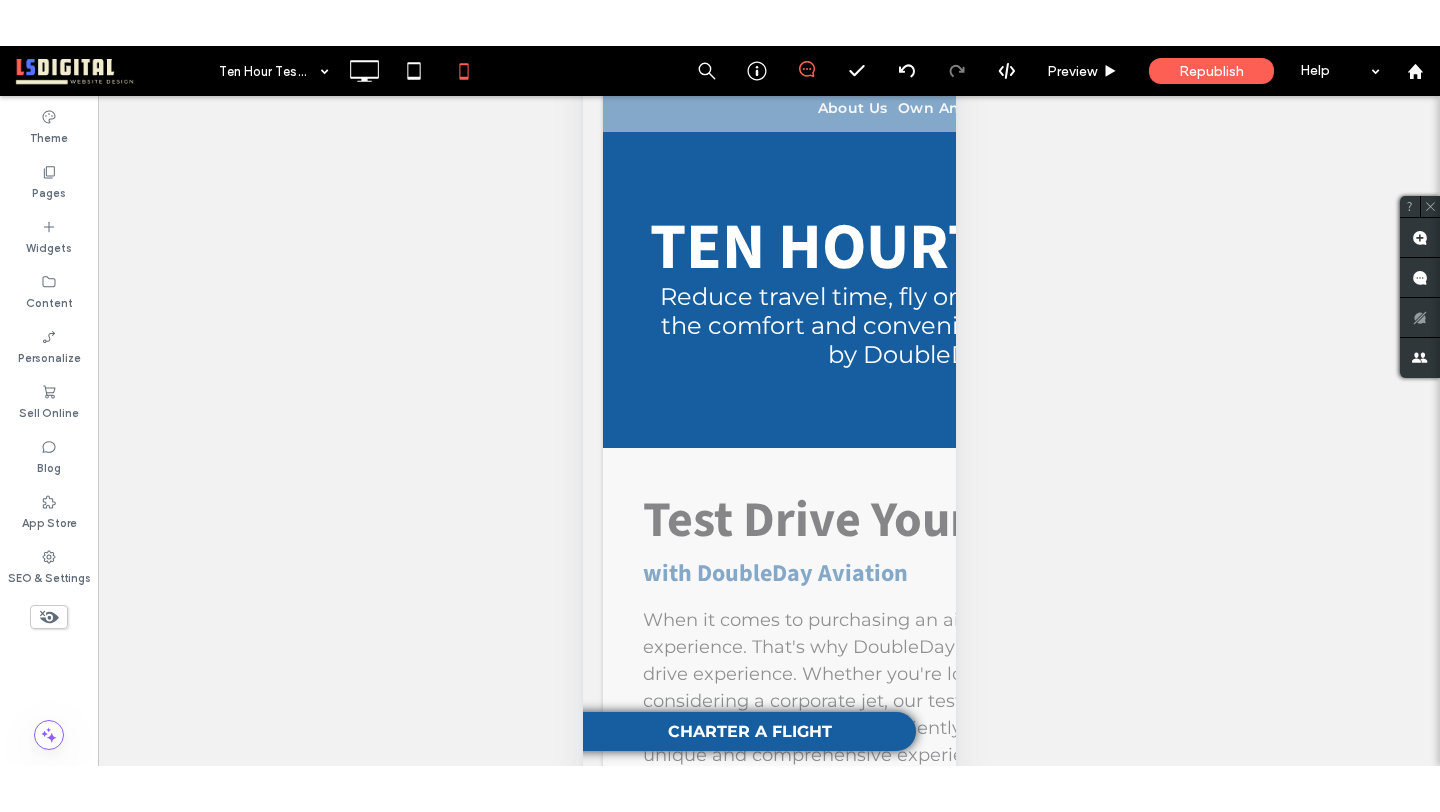 scroll, scrollTop: 0, scrollLeft: 0, axis: both 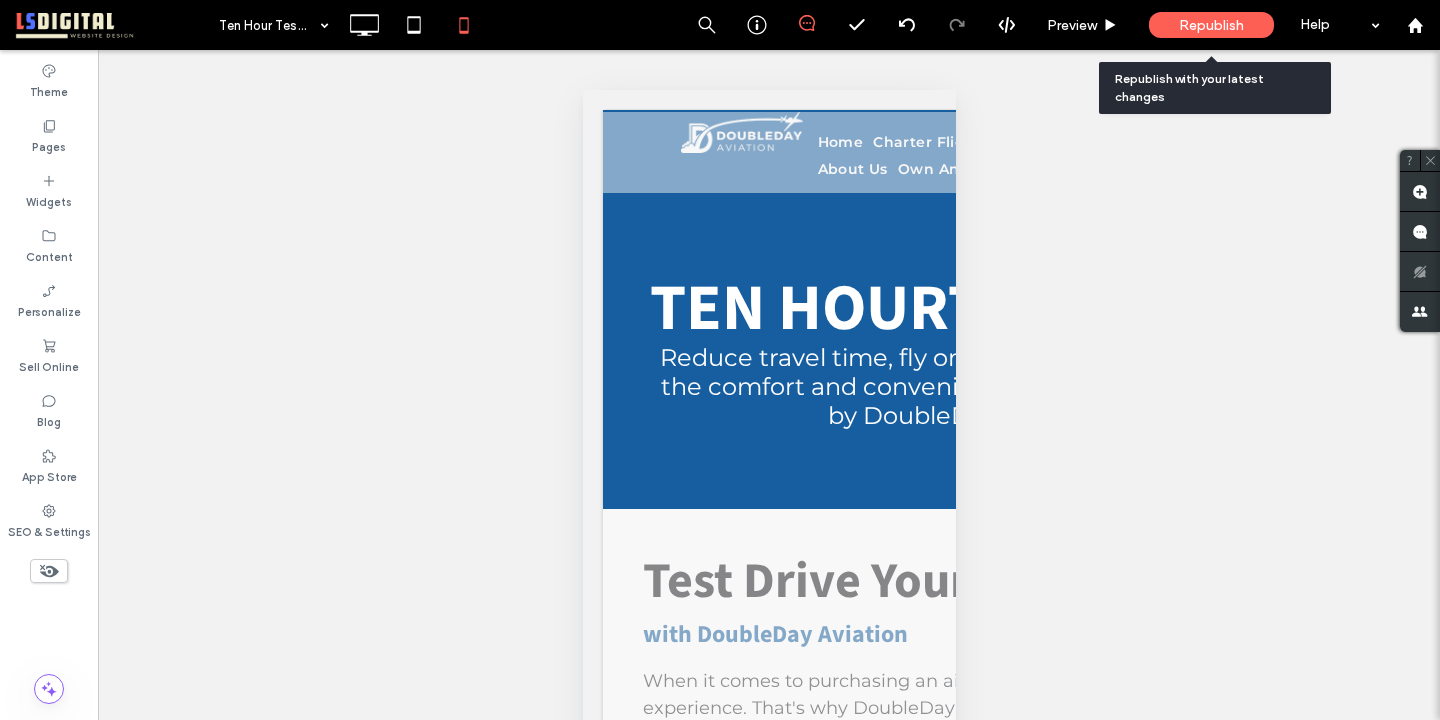 click on "Republish" at bounding box center [1211, 25] 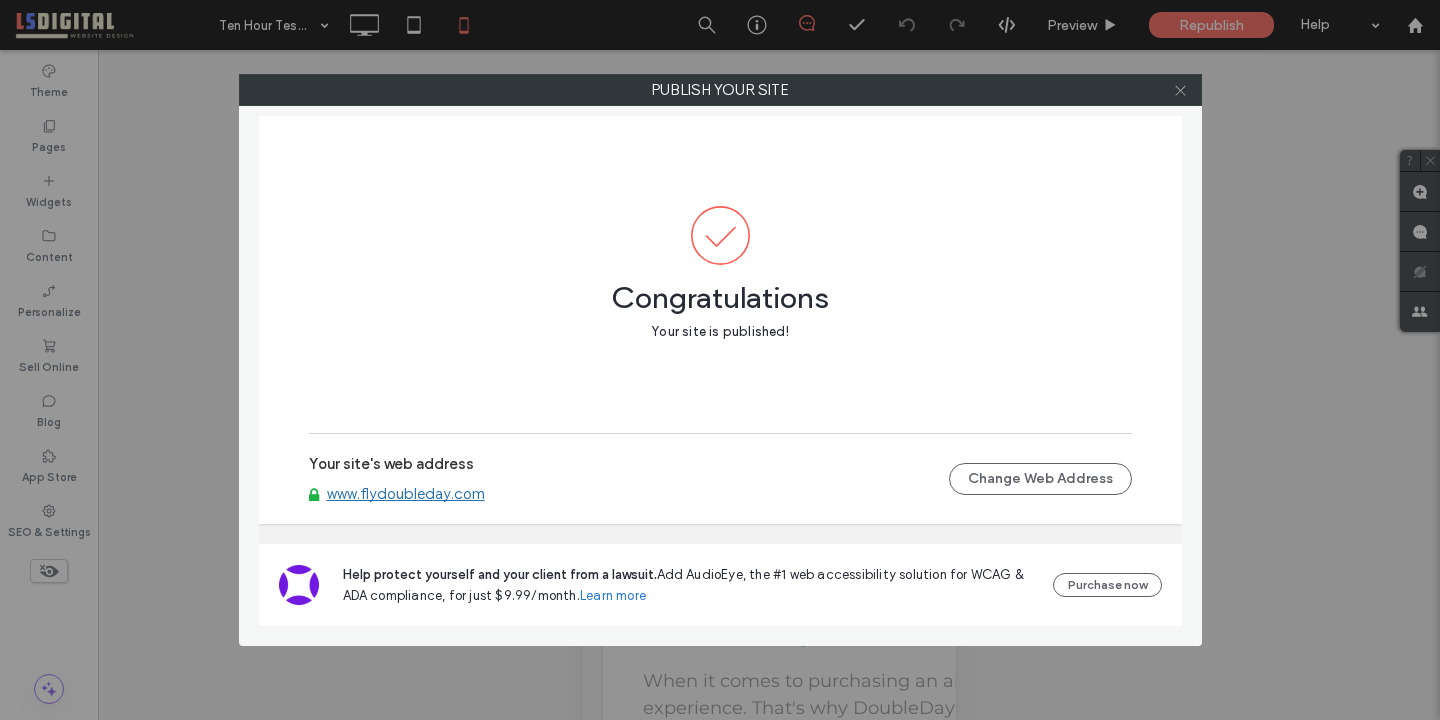 click 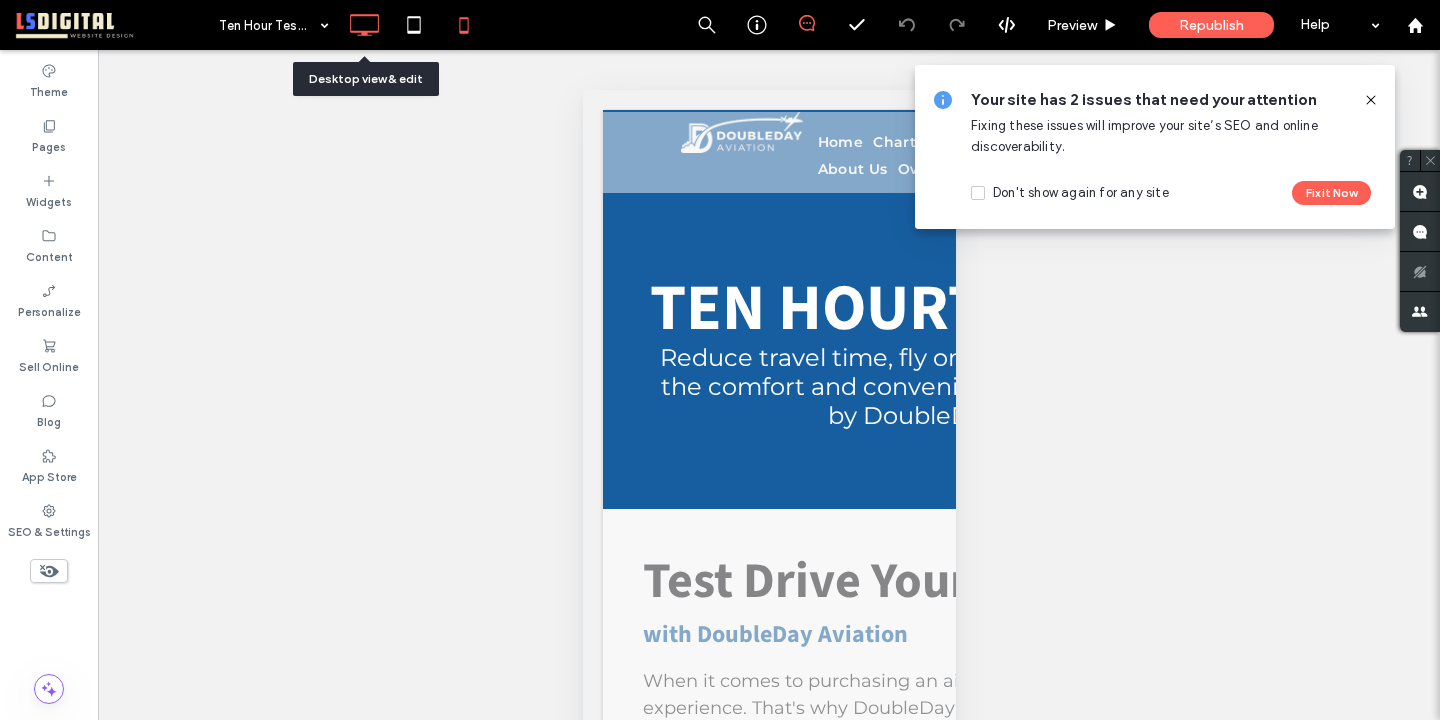 click 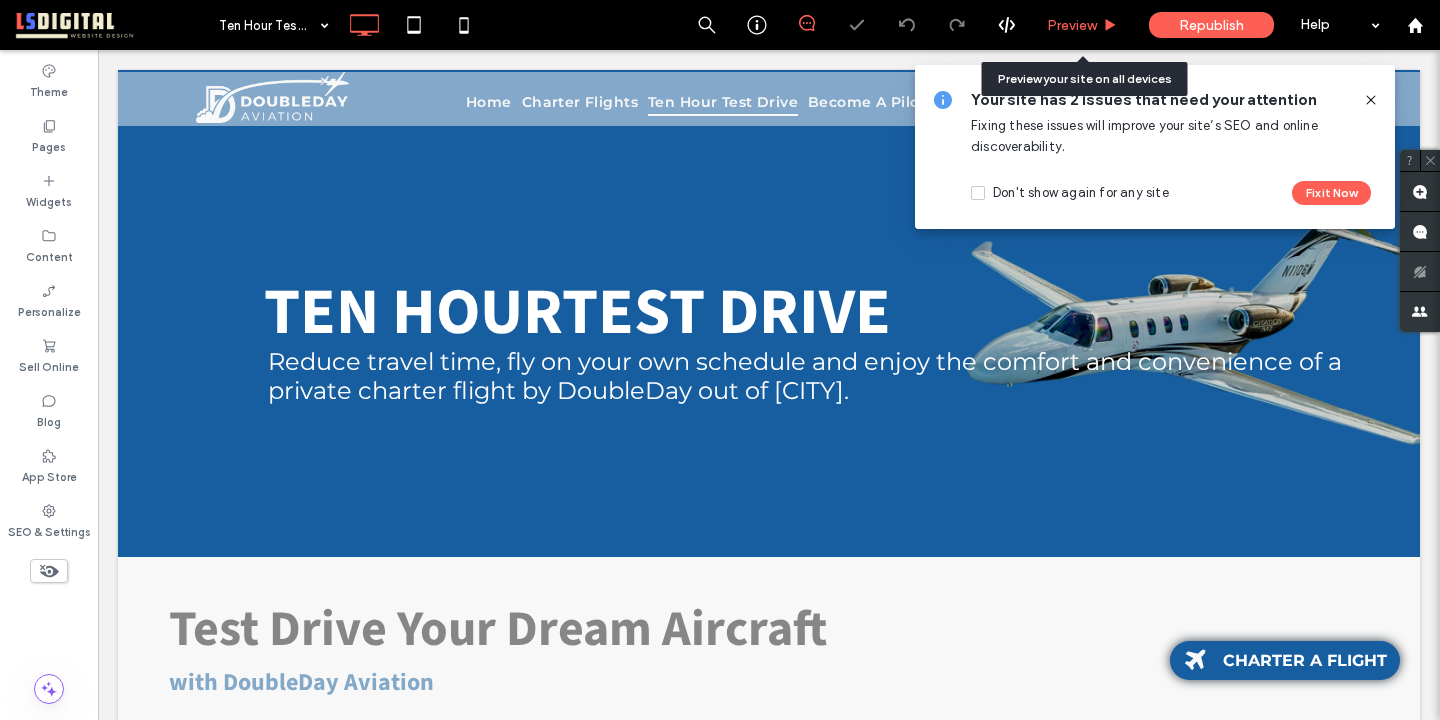 click on "Preview" at bounding box center [1072, 25] 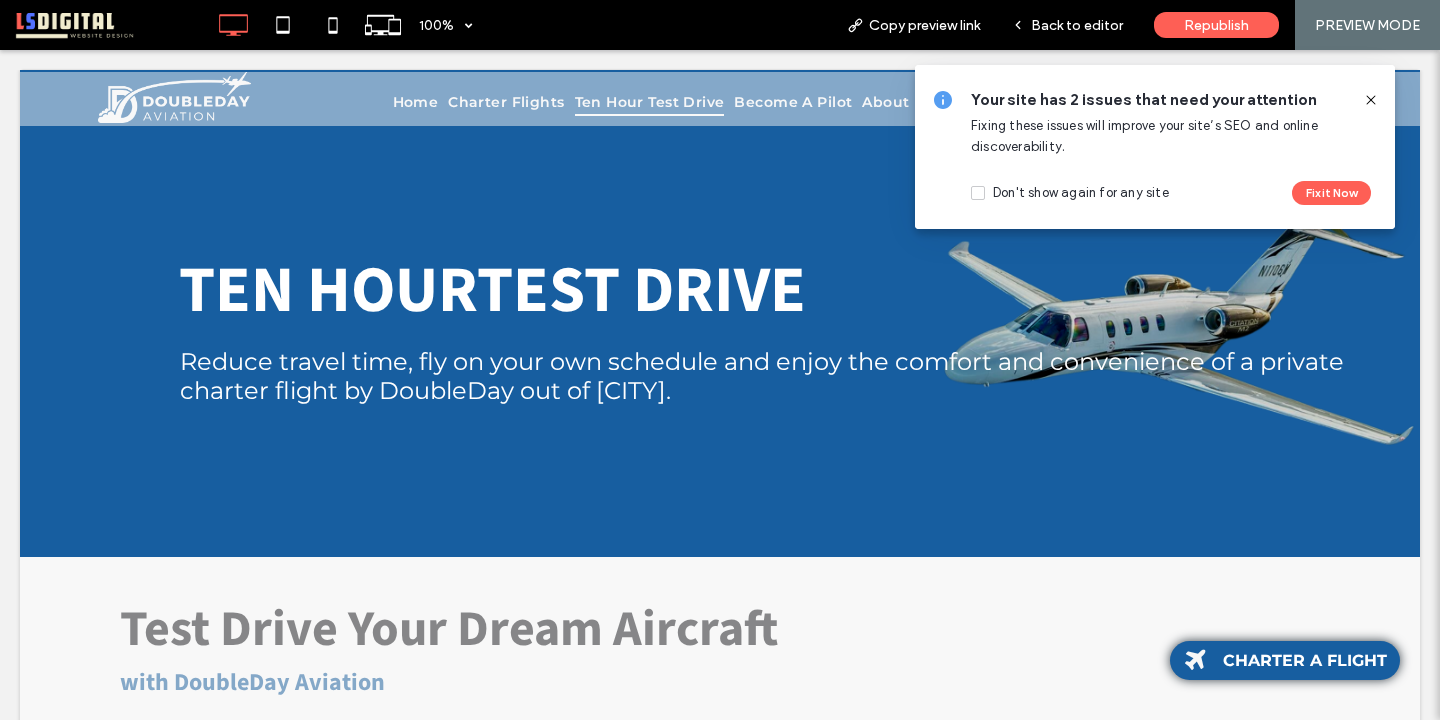 click 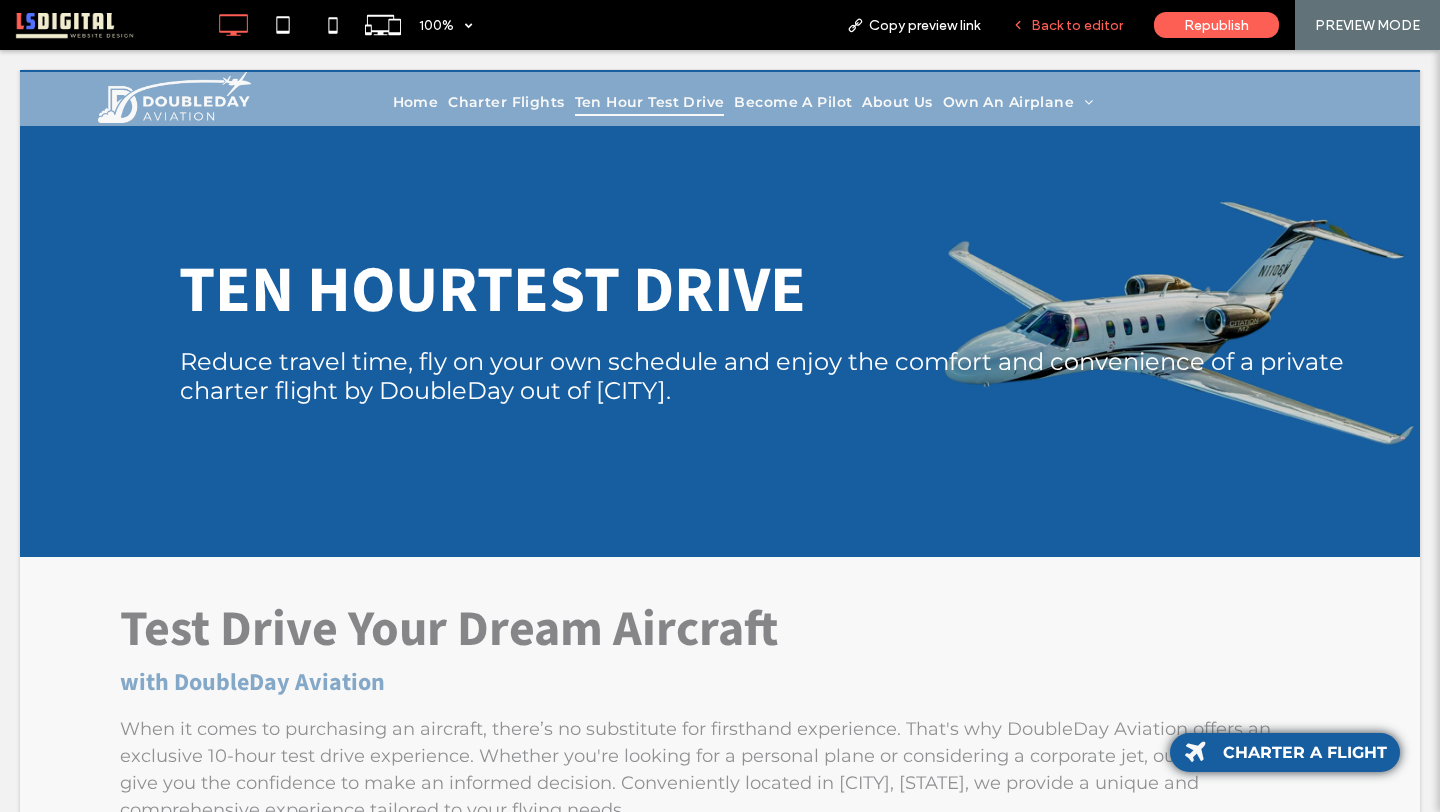 scroll, scrollTop: 0, scrollLeft: 0, axis: both 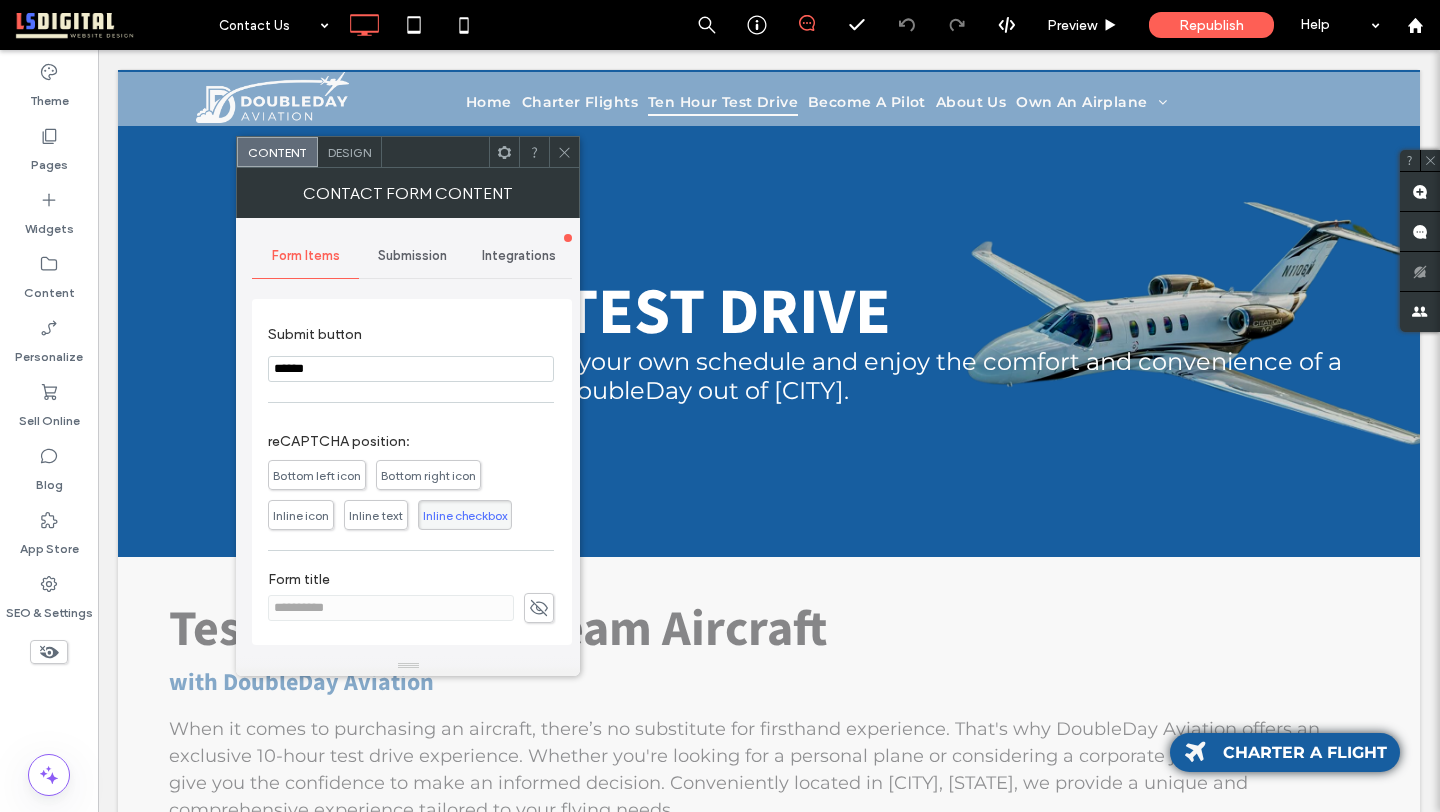 click on "Submission" at bounding box center [412, 256] 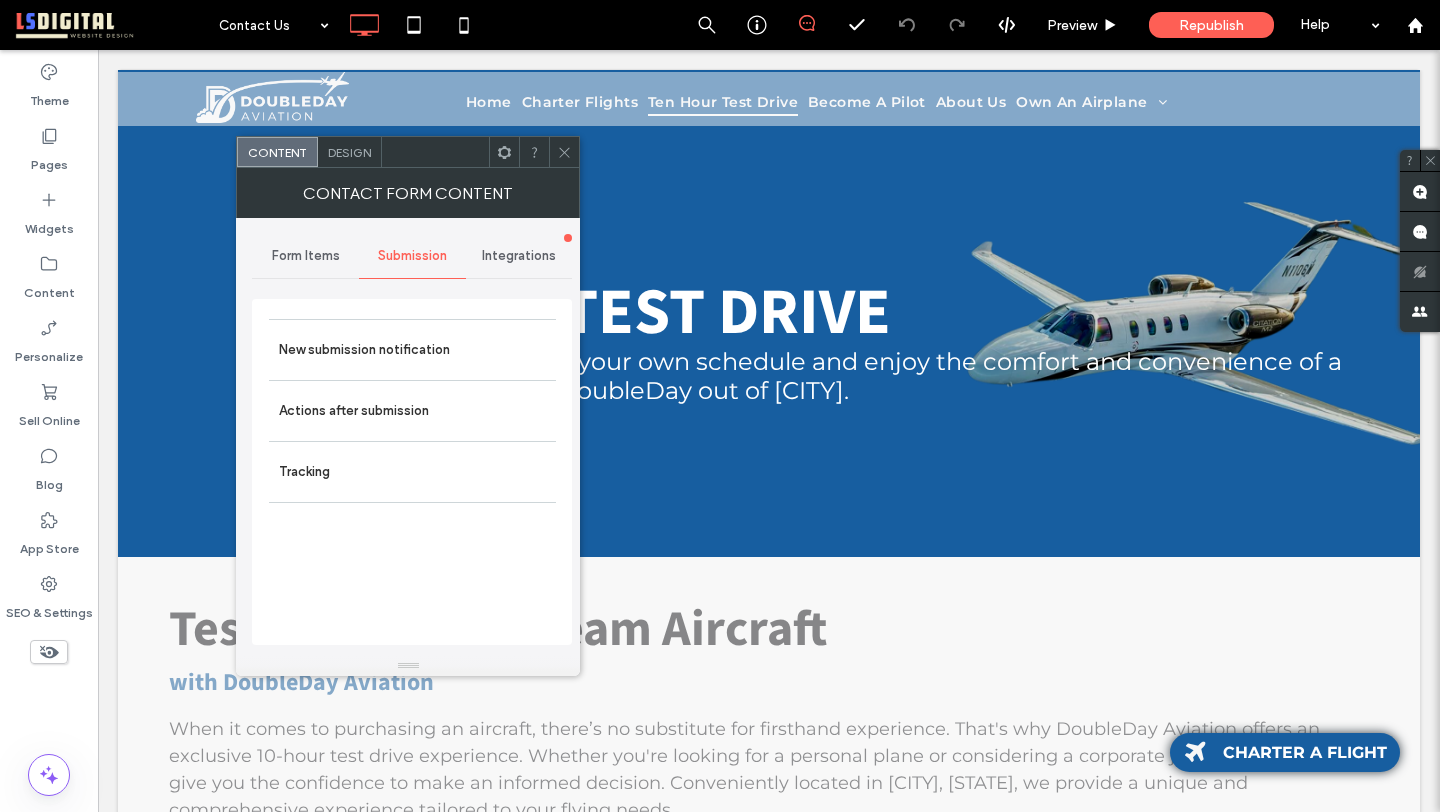 click on "Form Items" at bounding box center (305, 256) 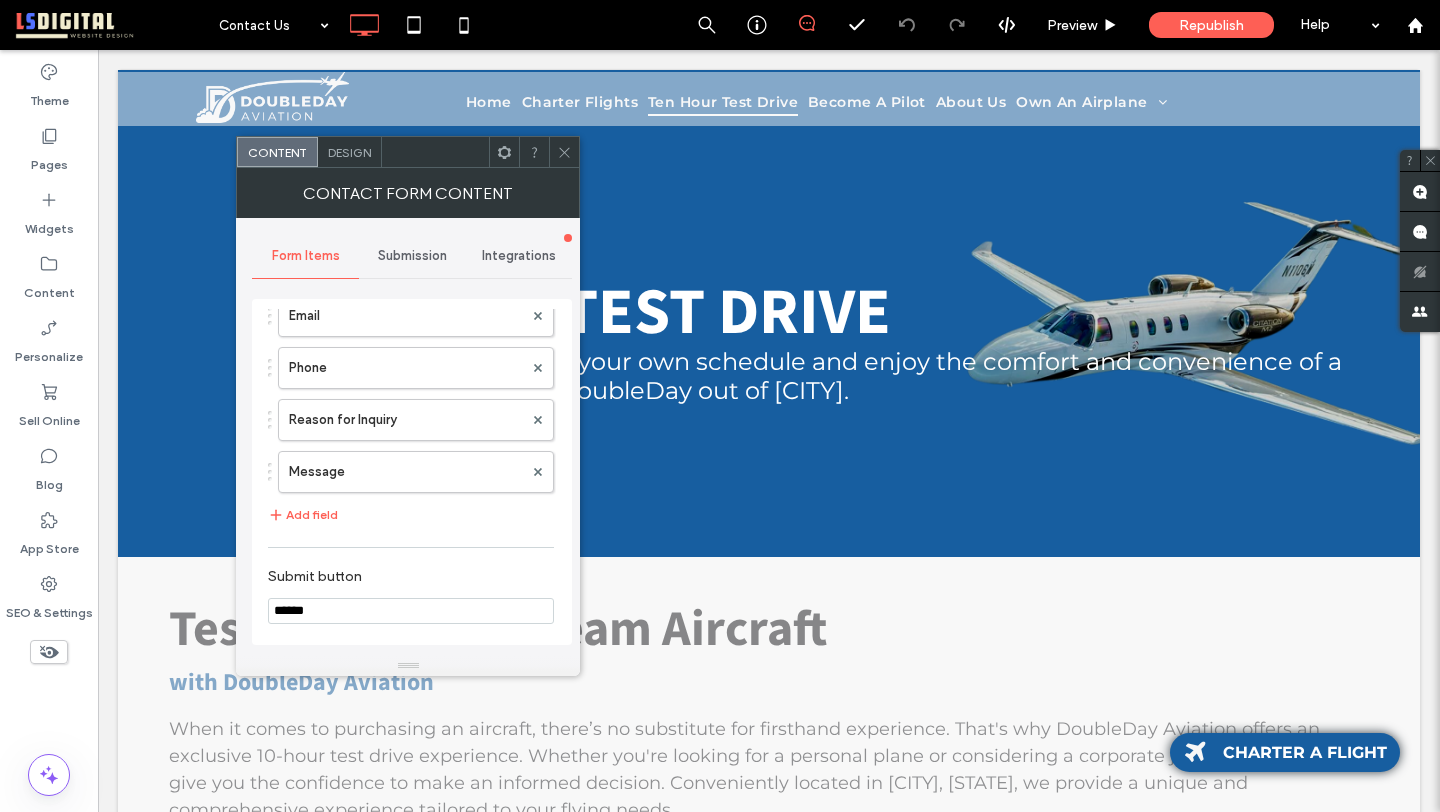 scroll, scrollTop: 201, scrollLeft: 0, axis: vertical 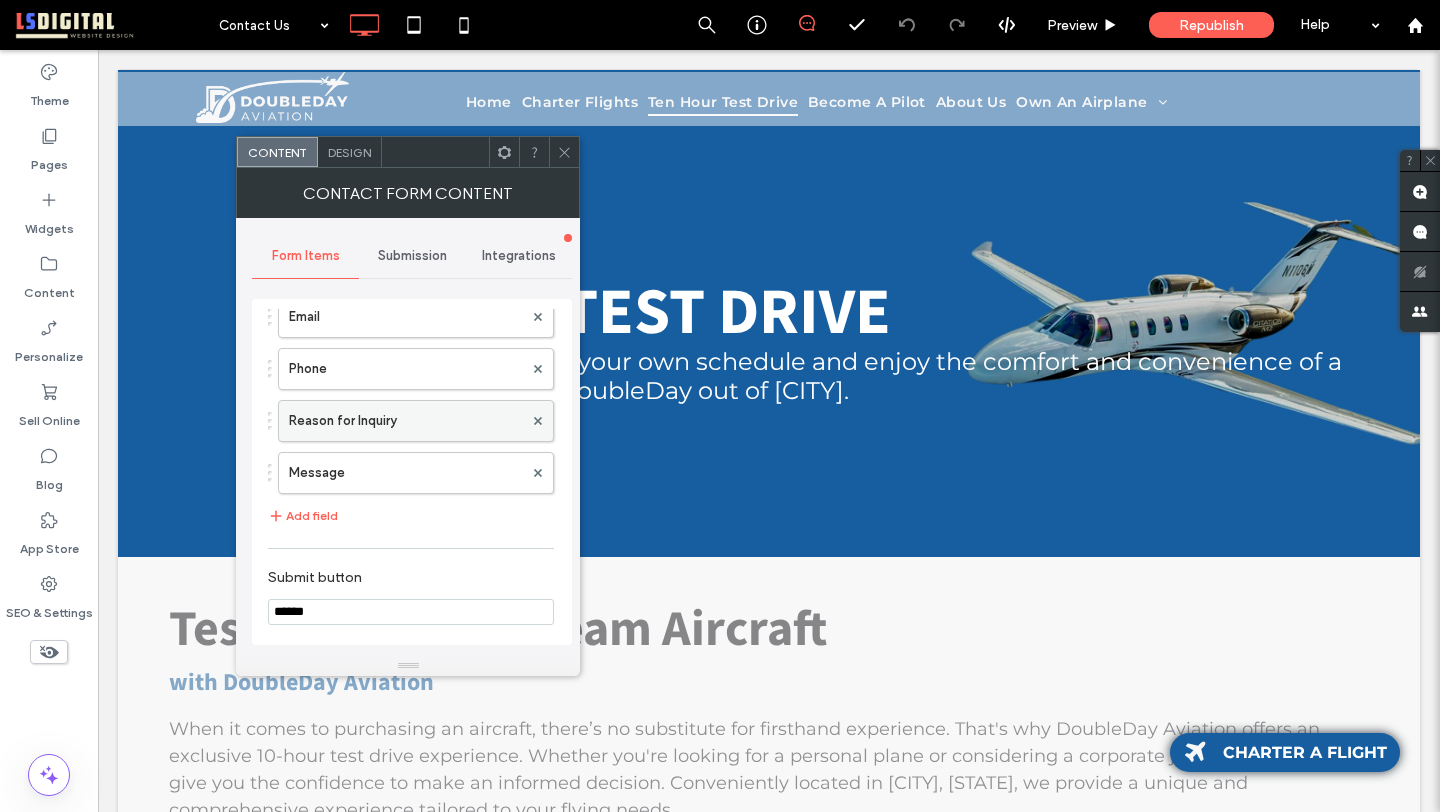 click on "Reason for Inquiry" at bounding box center [406, 421] 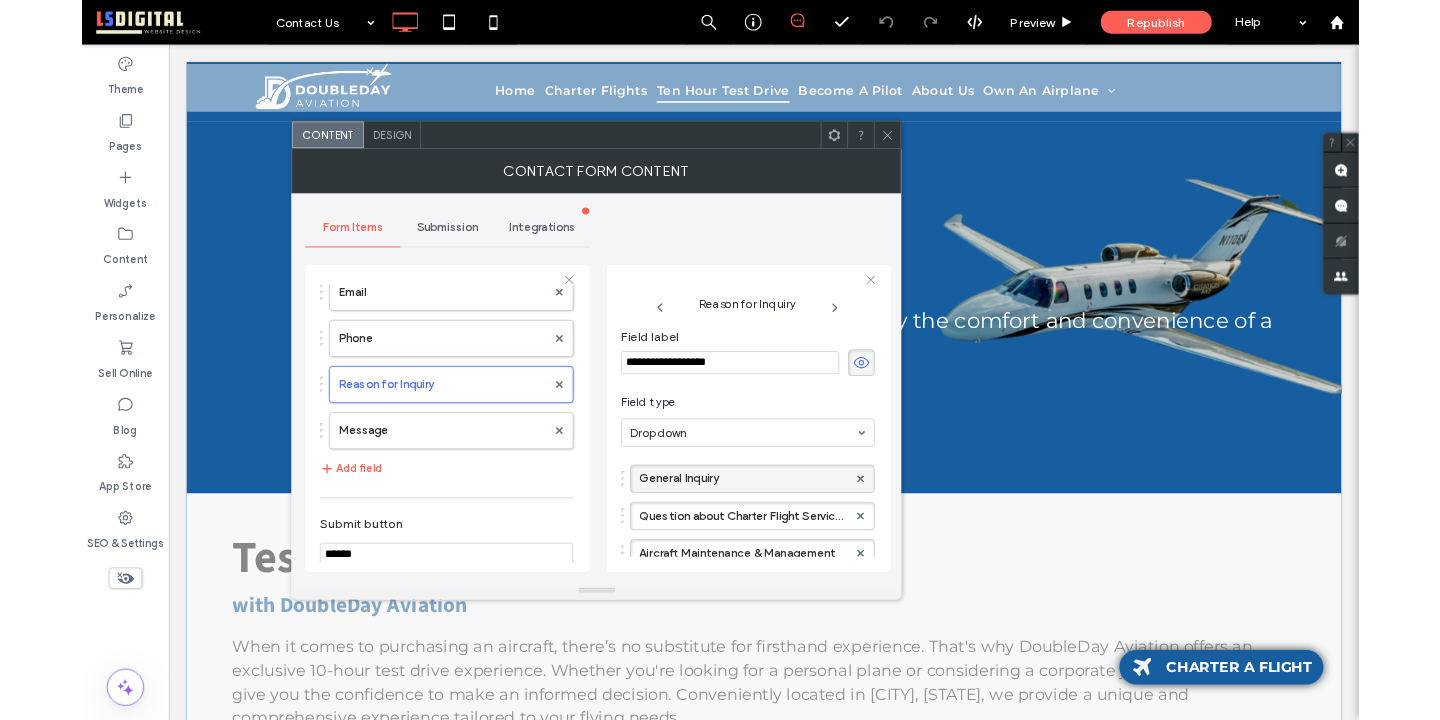 scroll, scrollTop: 167, scrollLeft: 0, axis: vertical 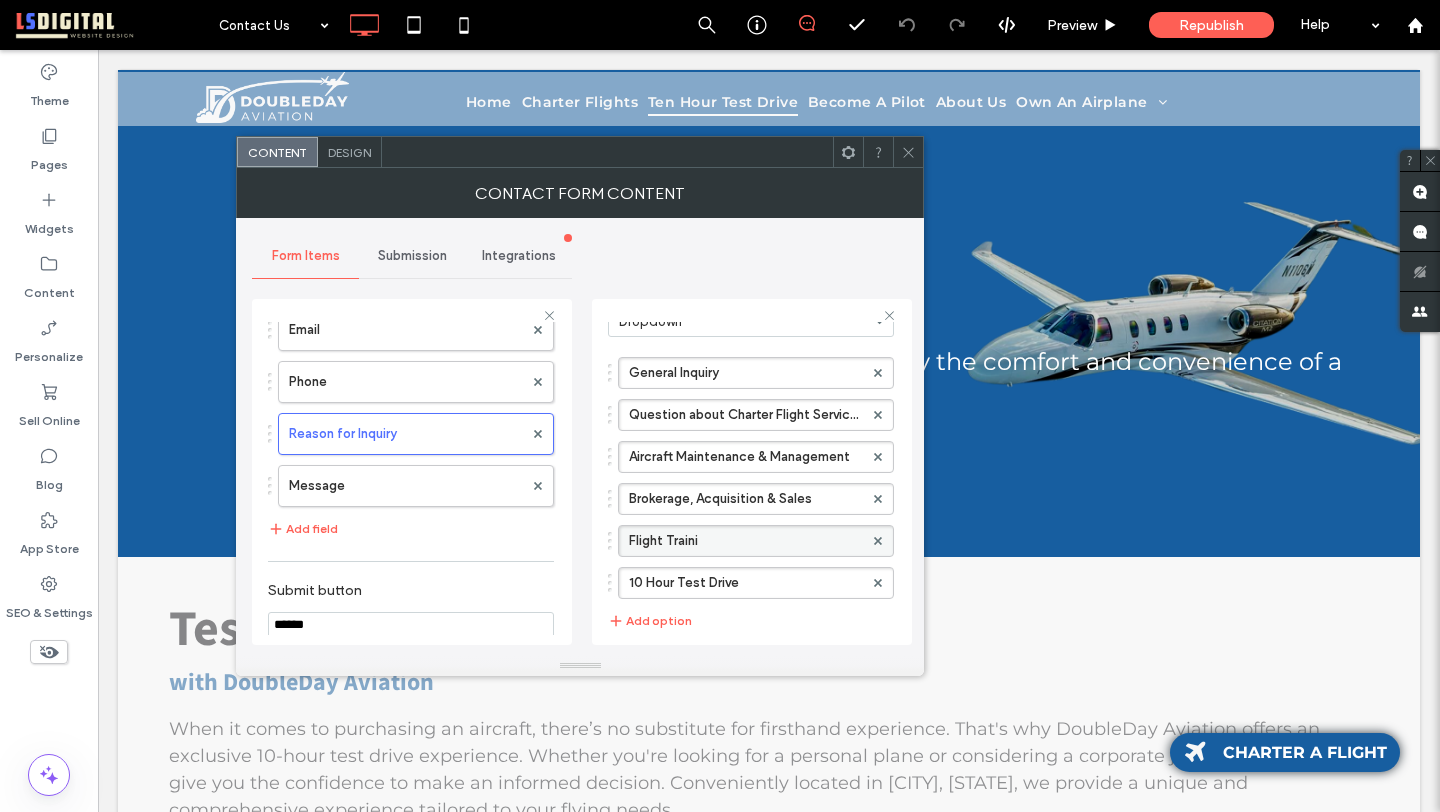 click on "Flight Traini" at bounding box center [746, 541] 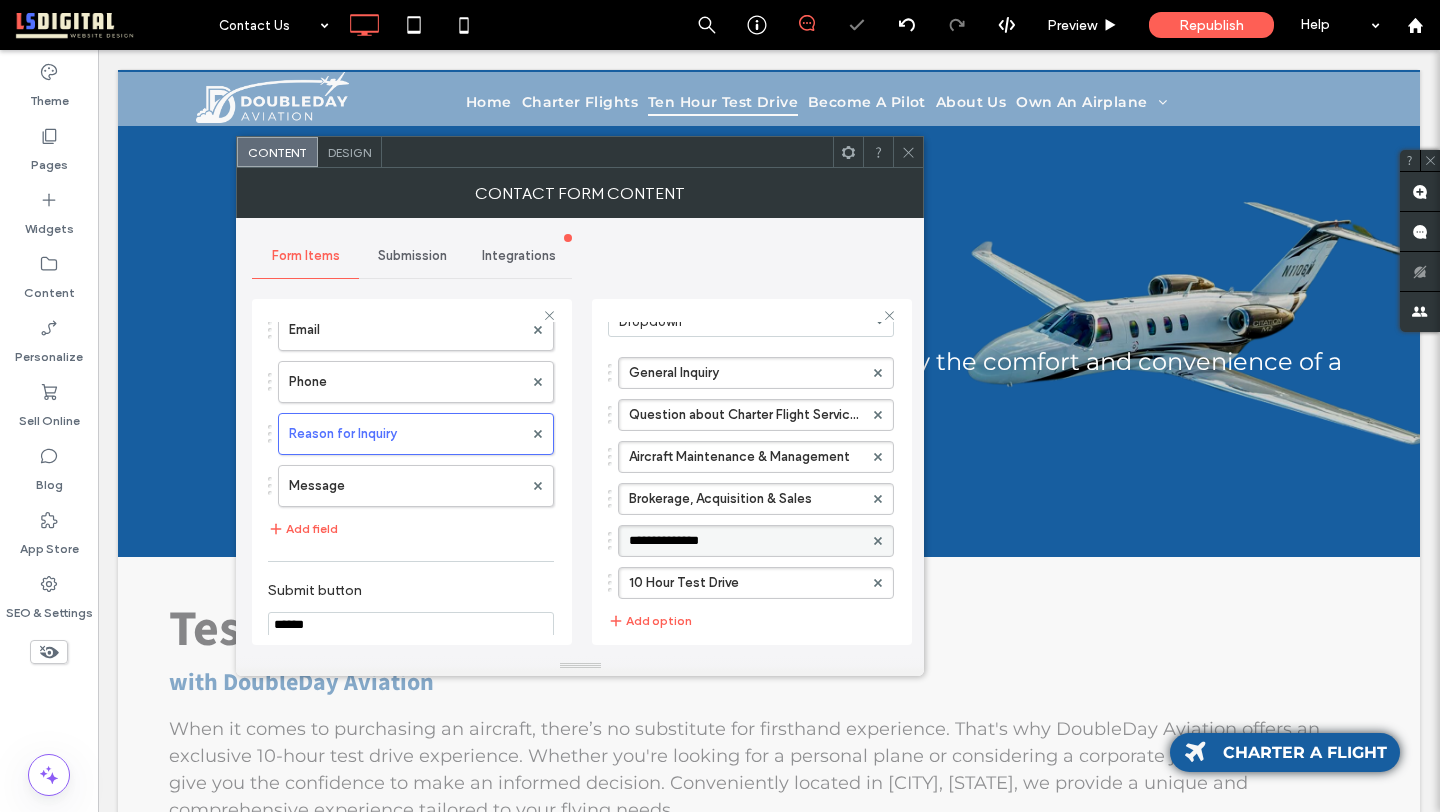 type on "**********" 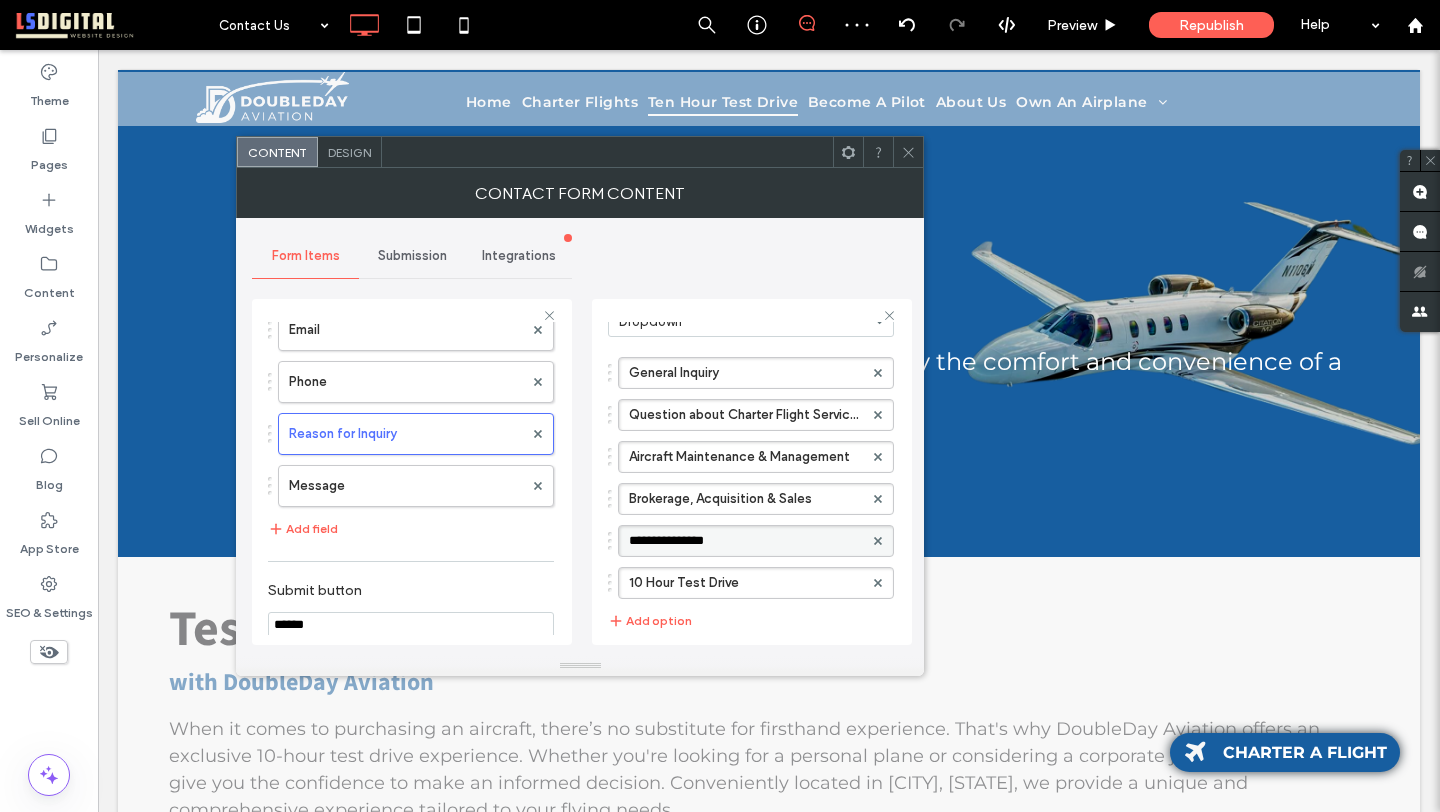 click on "**********" at bounding box center (580, 437) 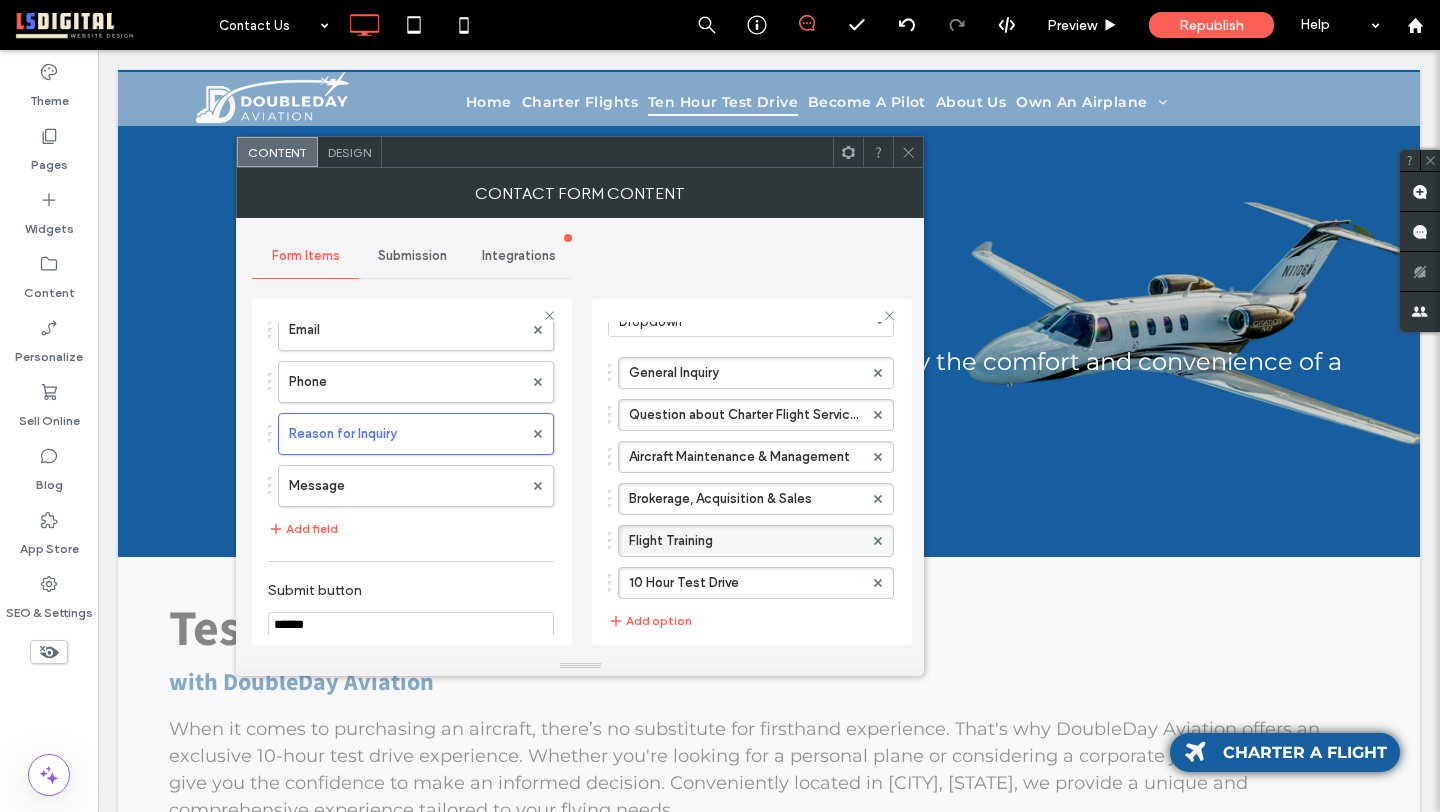 click 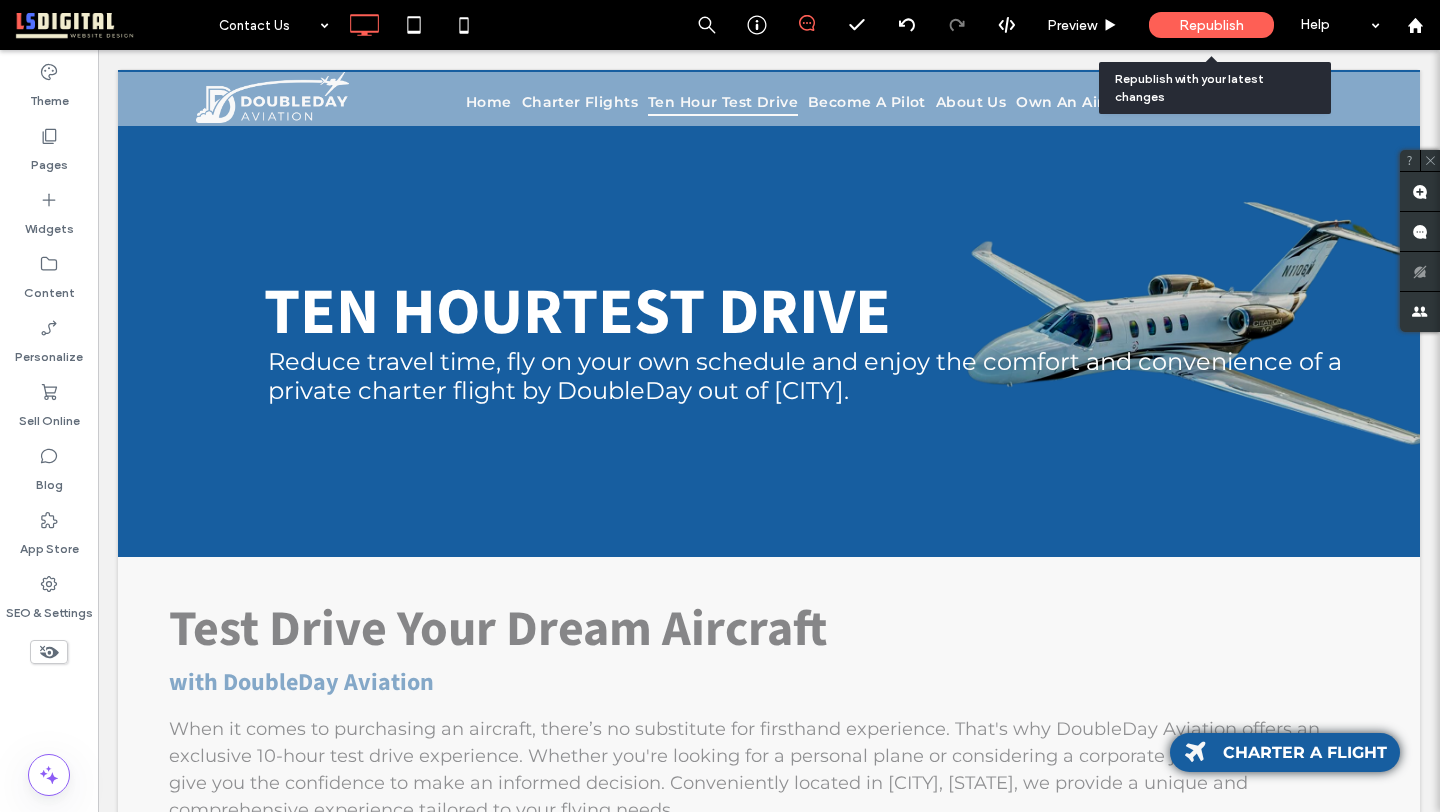 click on "Republish" at bounding box center [1211, 25] 